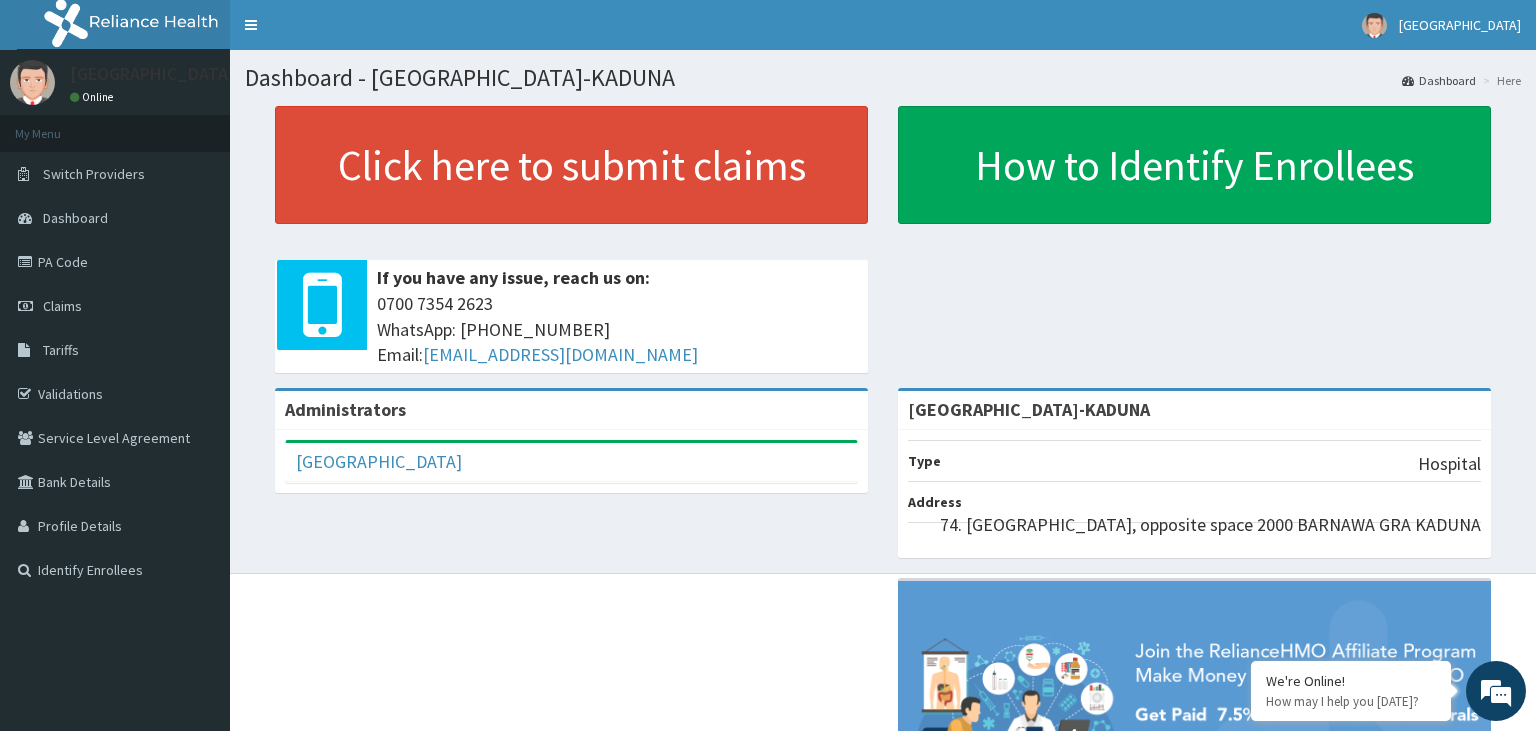 scroll, scrollTop: 0, scrollLeft: 0, axis: both 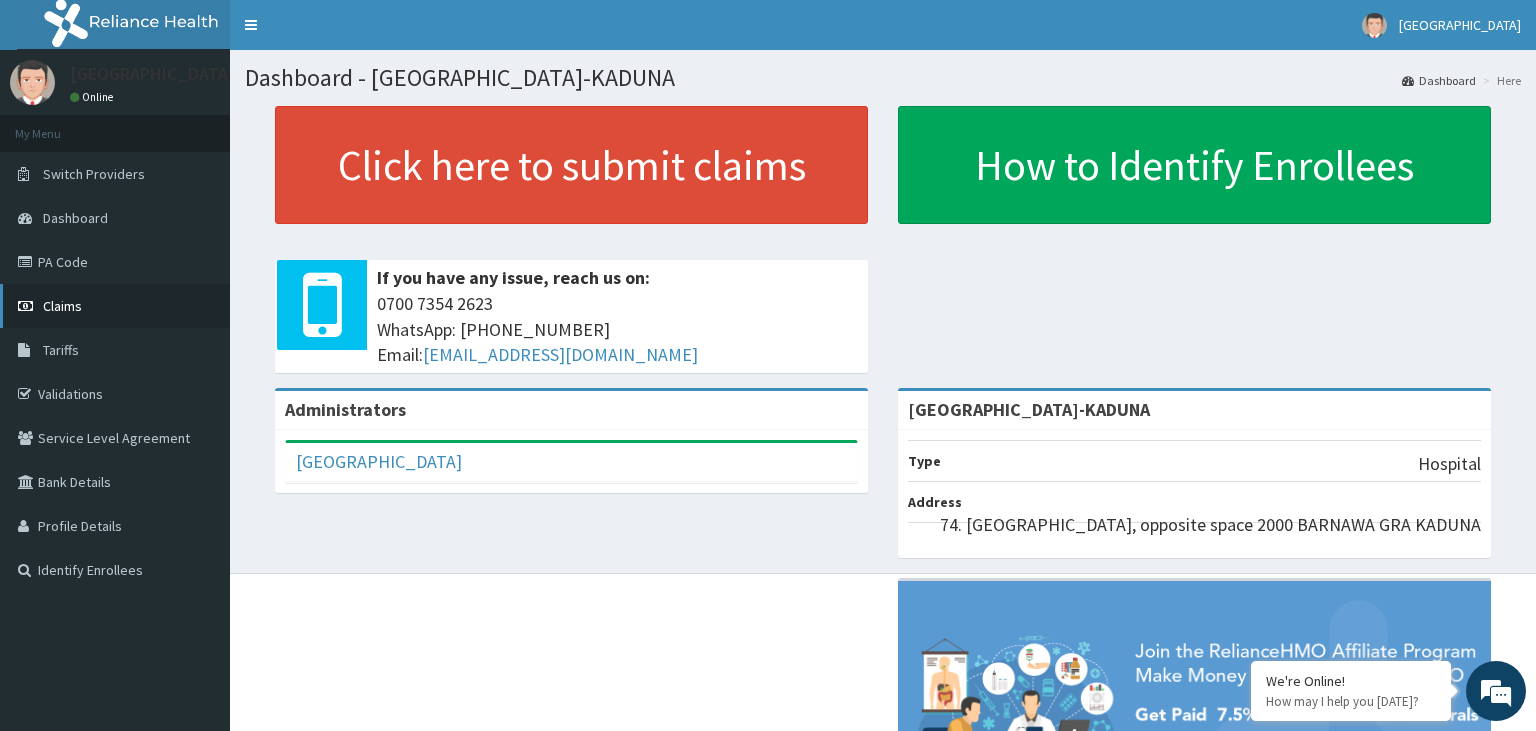 click on "Claims" at bounding box center [115, 306] 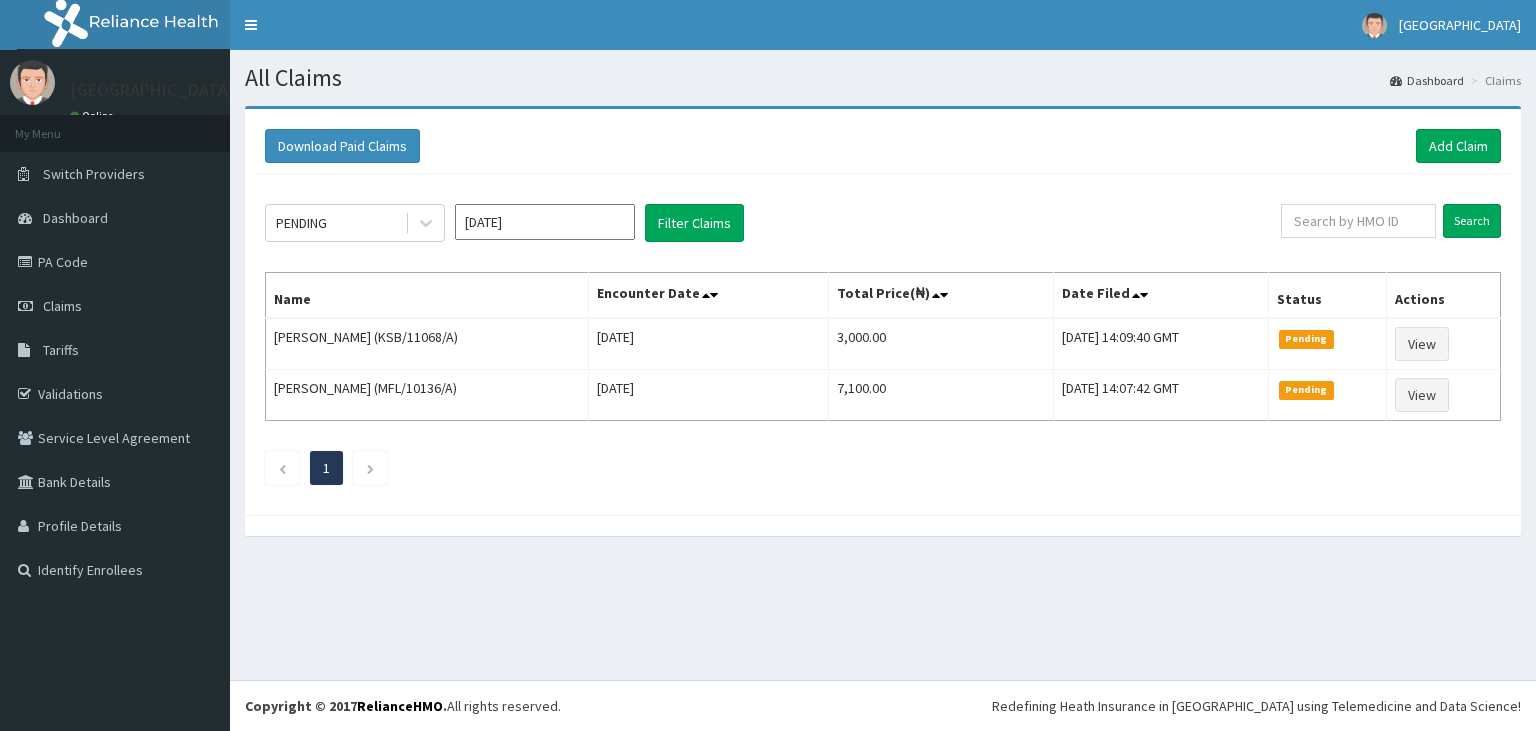 scroll, scrollTop: 0, scrollLeft: 0, axis: both 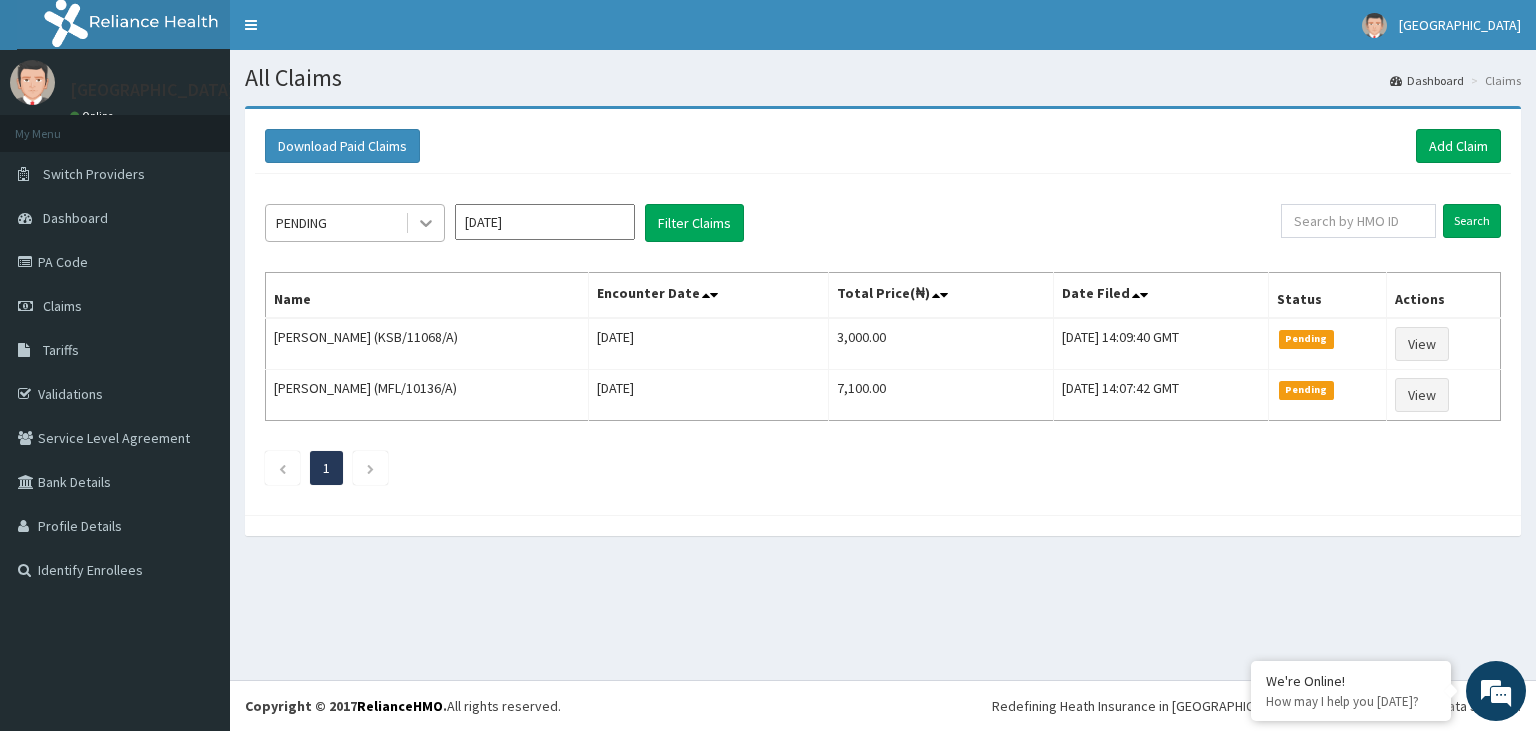 click 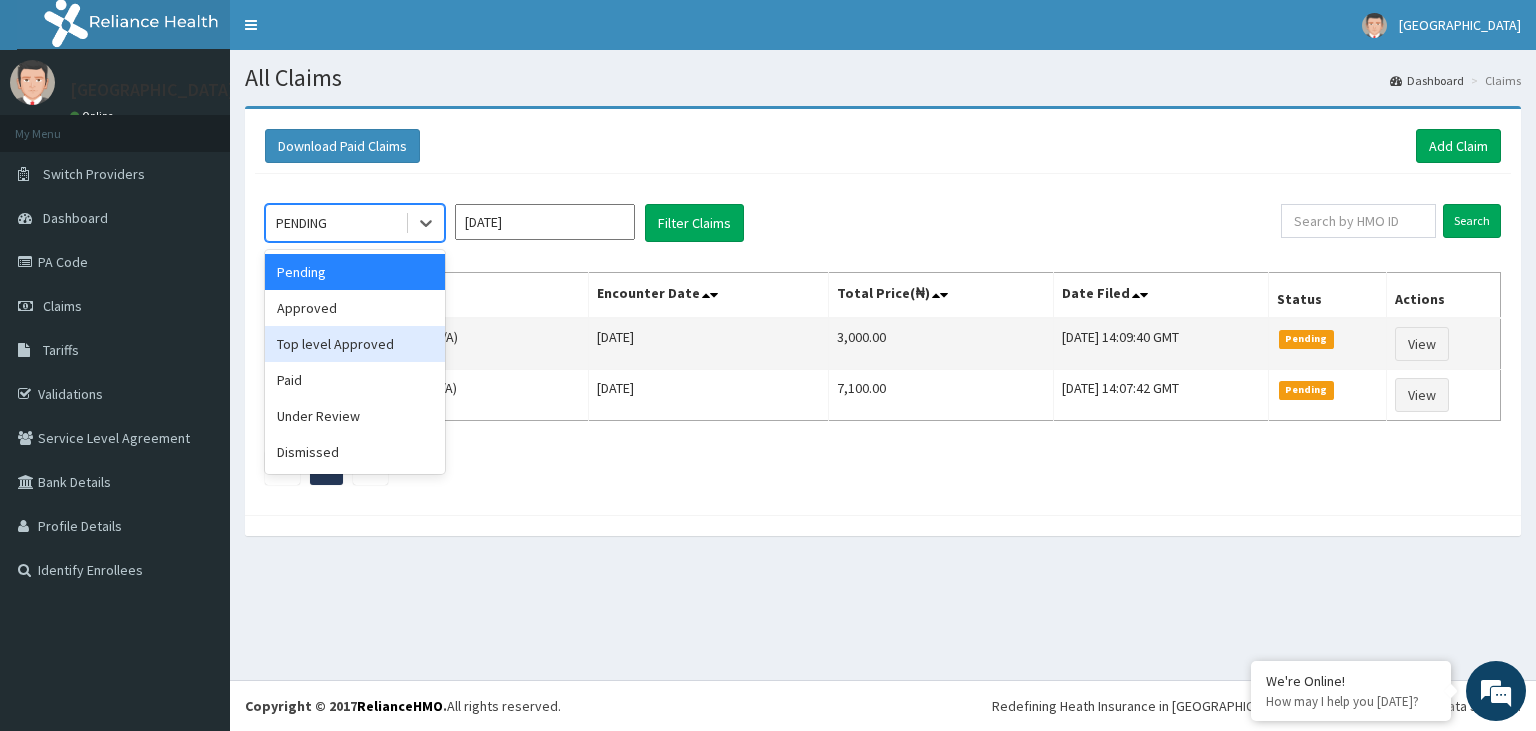click on "Top level Approved" at bounding box center (355, 344) 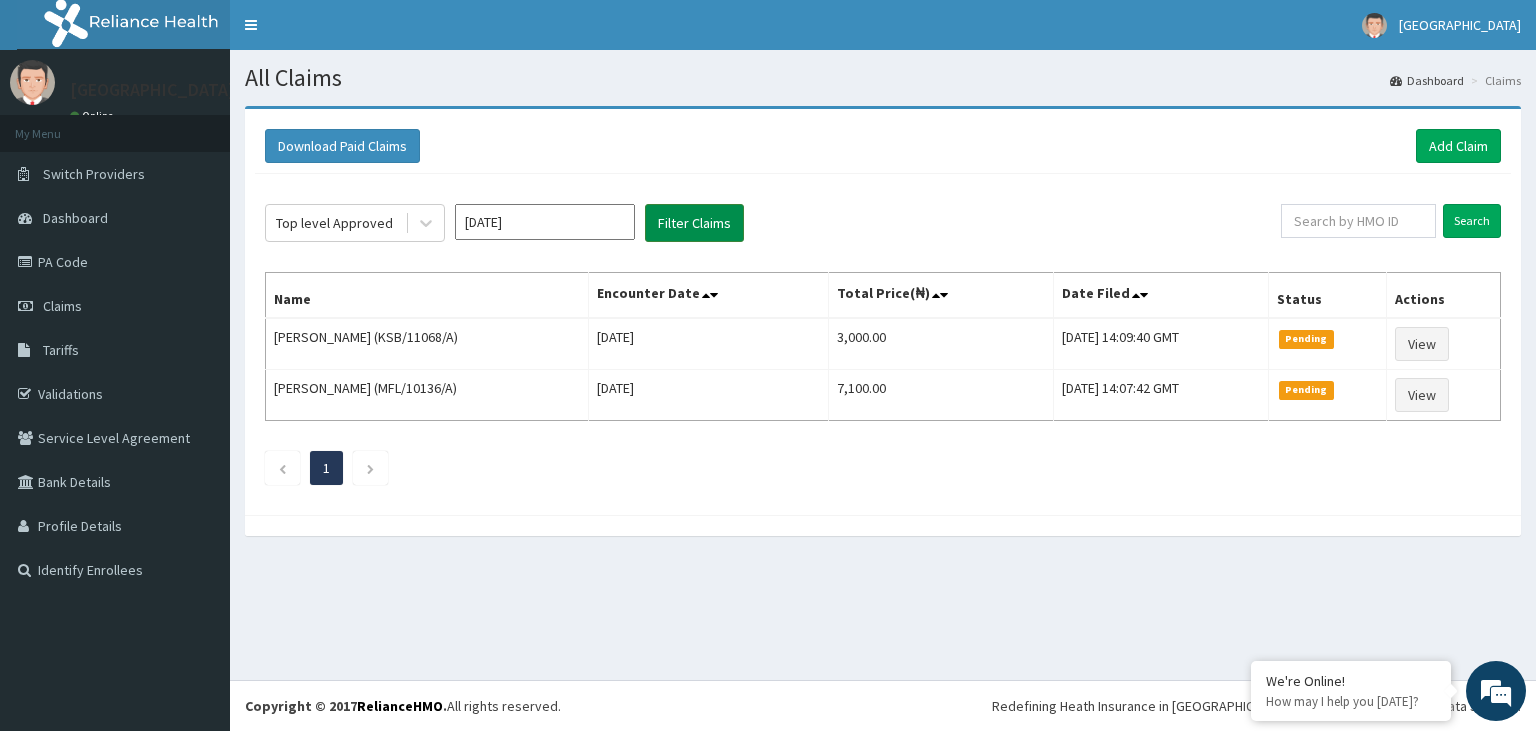 click on "Filter Claims" at bounding box center (694, 223) 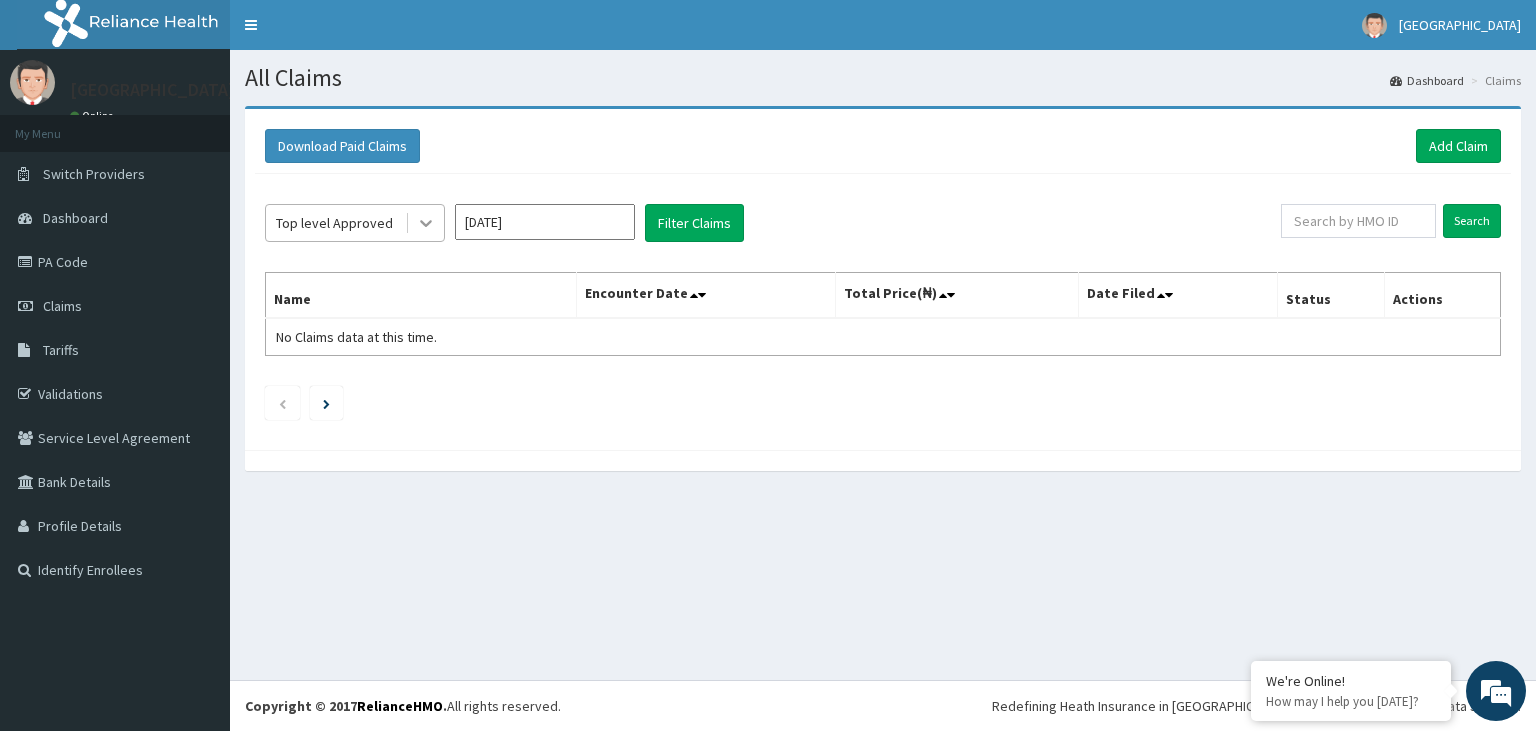 click 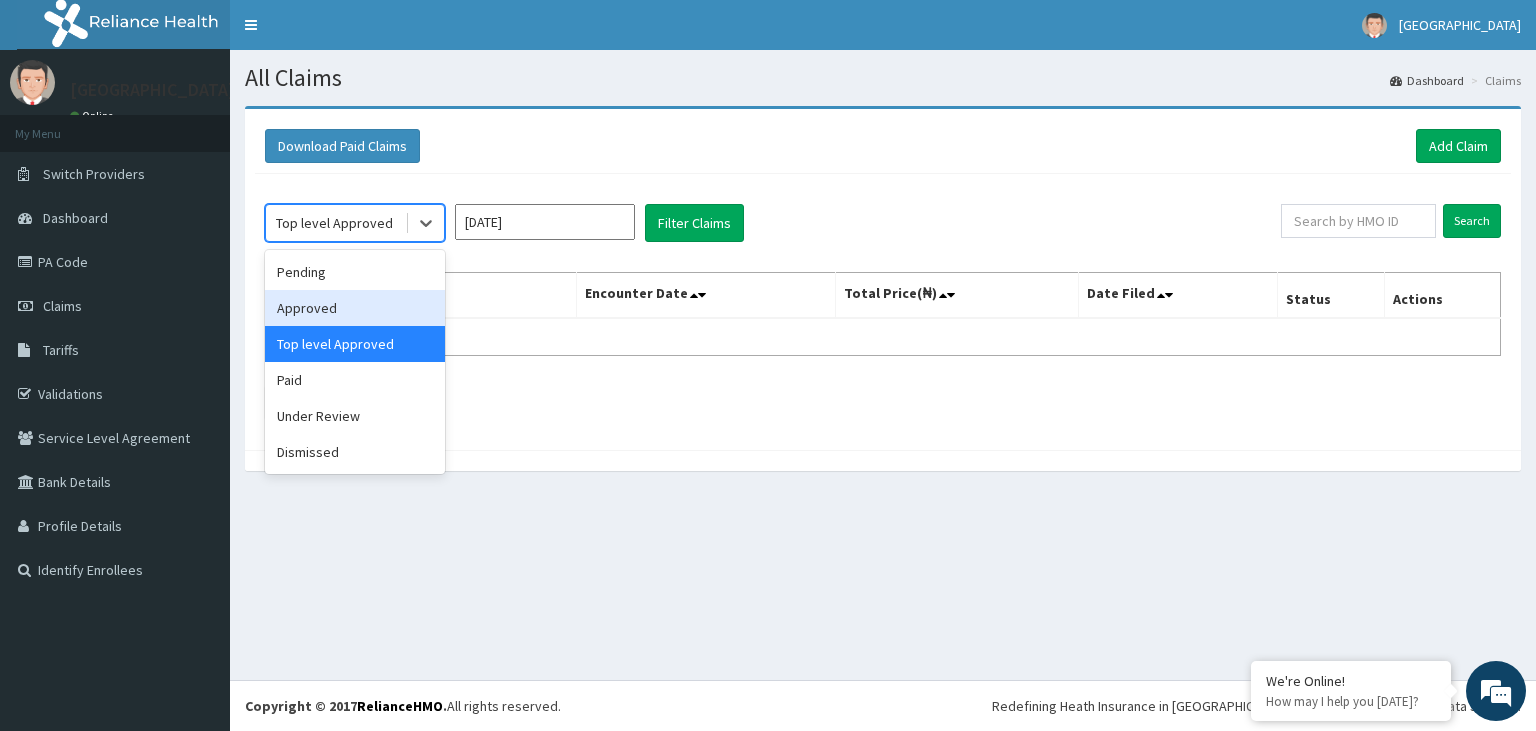 click on "Approved" at bounding box center [355, 308] 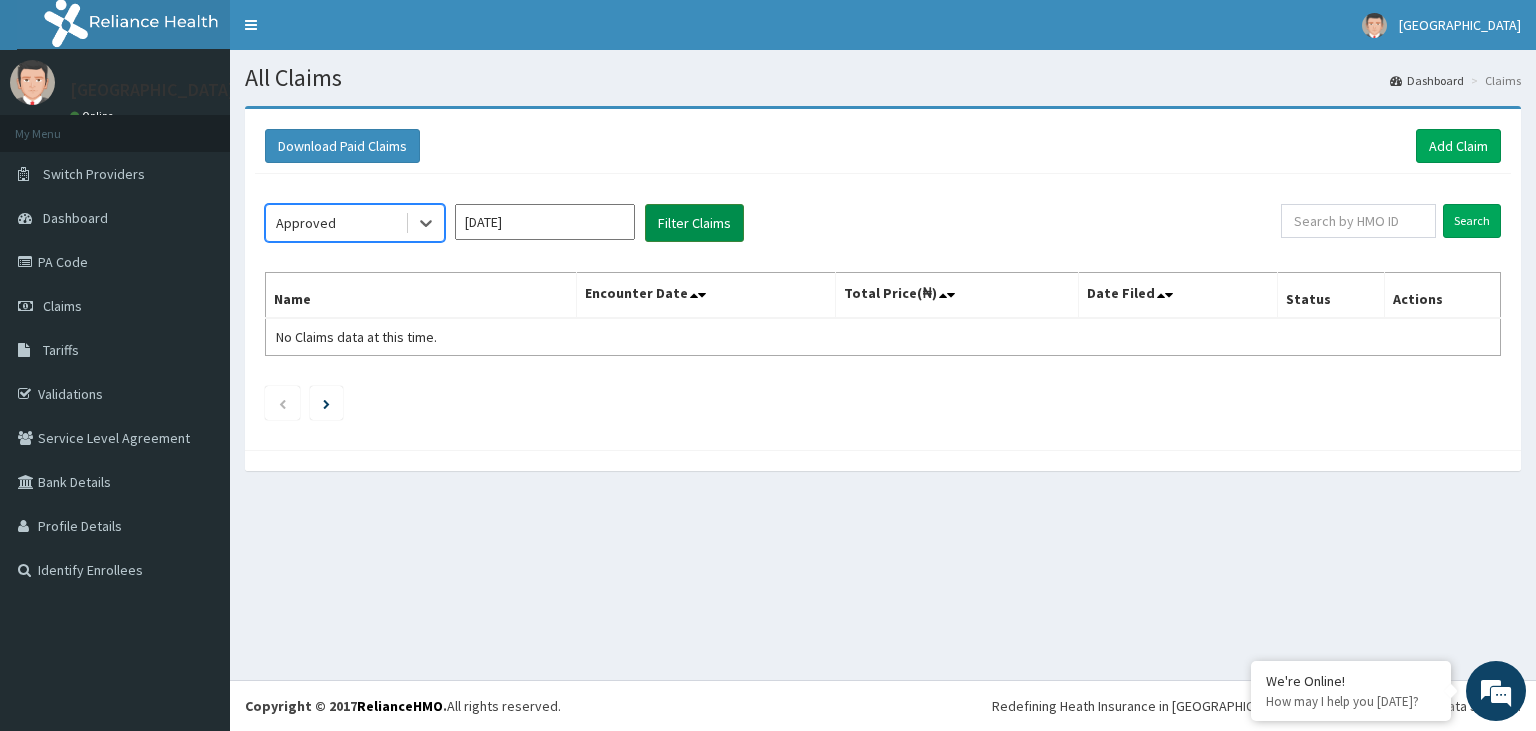click on "Filter Claims" at bounding box center [694, 223] 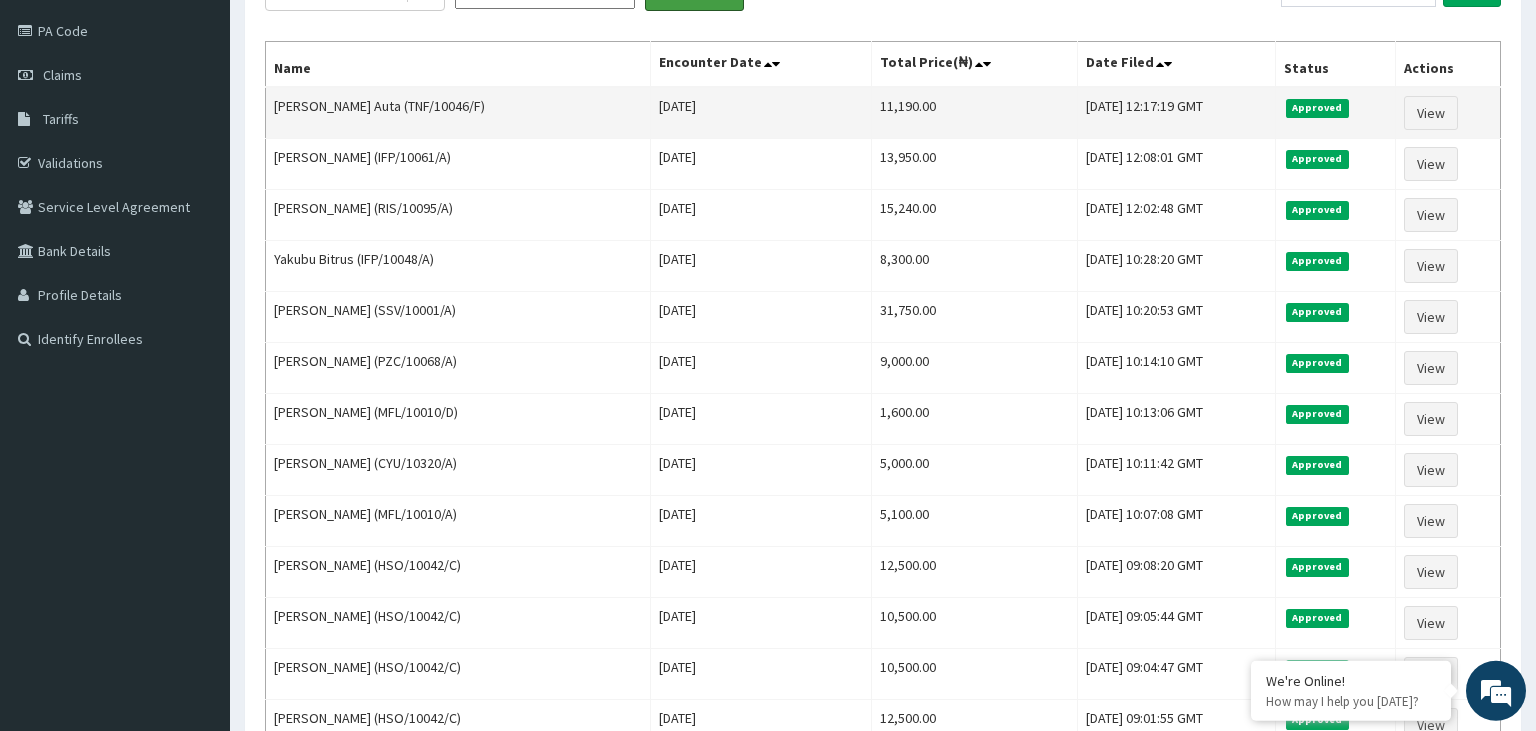 scroll, scrollTop: 422, scrollLeft: 0, axis: vertical 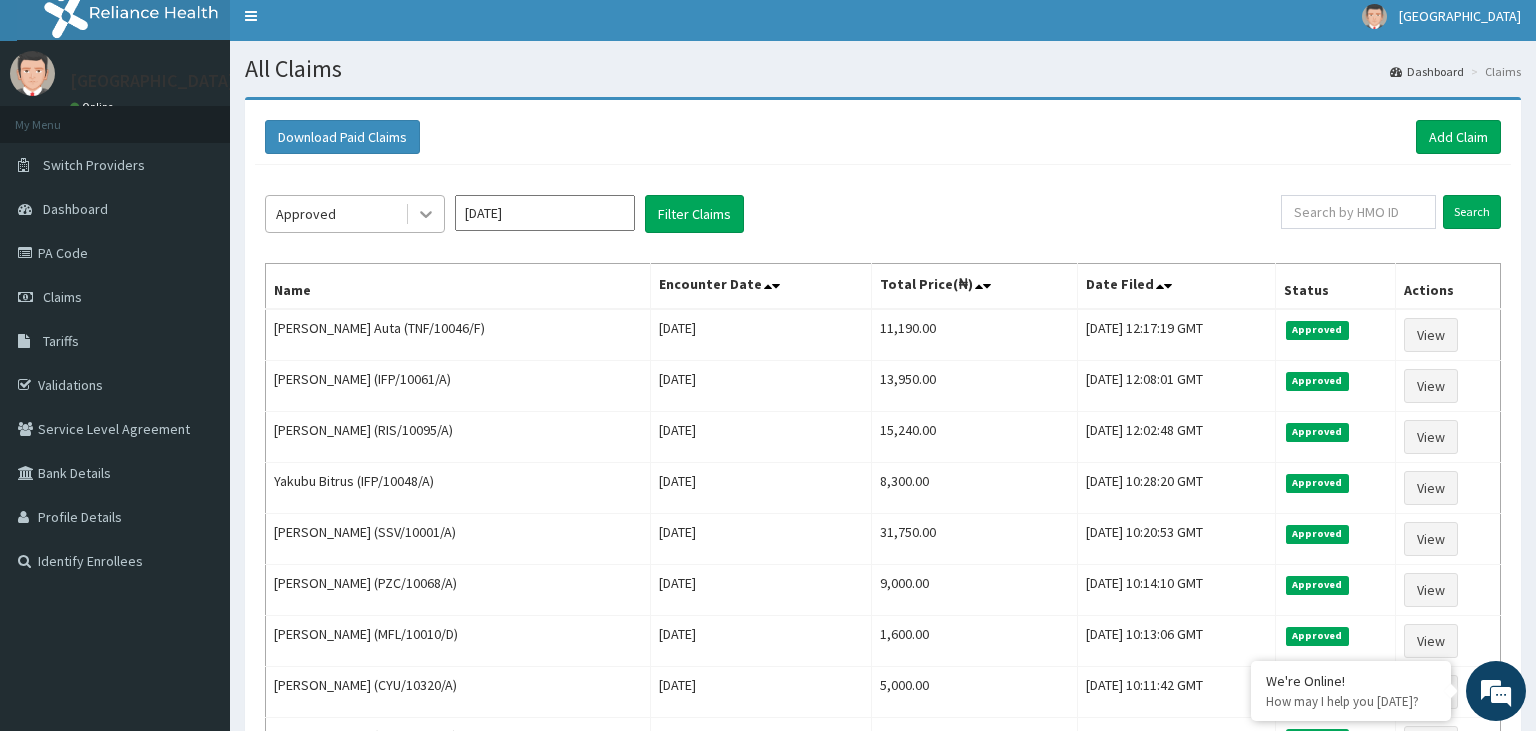 click 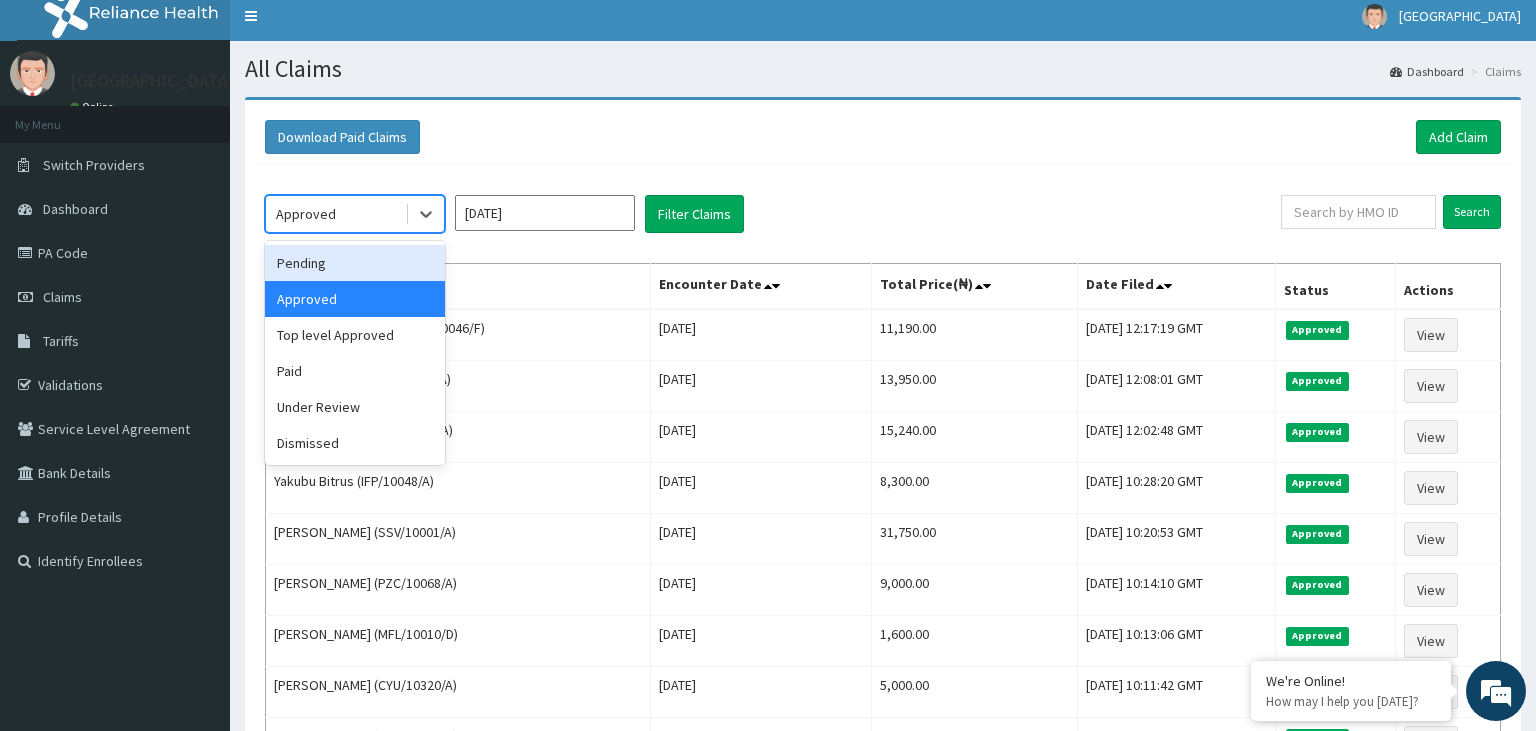 click on "Jul 2025" at bounding box center (545, 214) 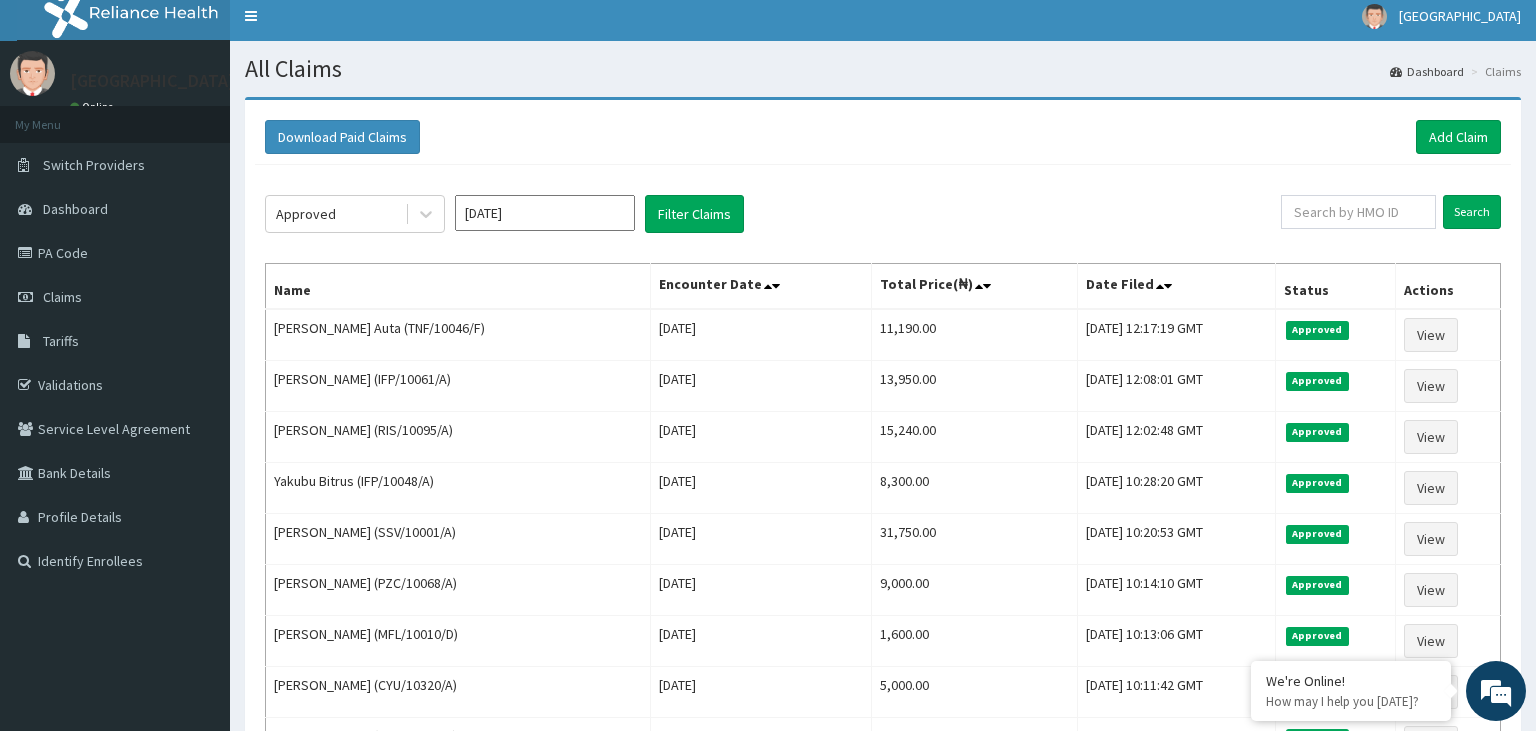 click on "Jul 2025" at bounding box center [545, 213] 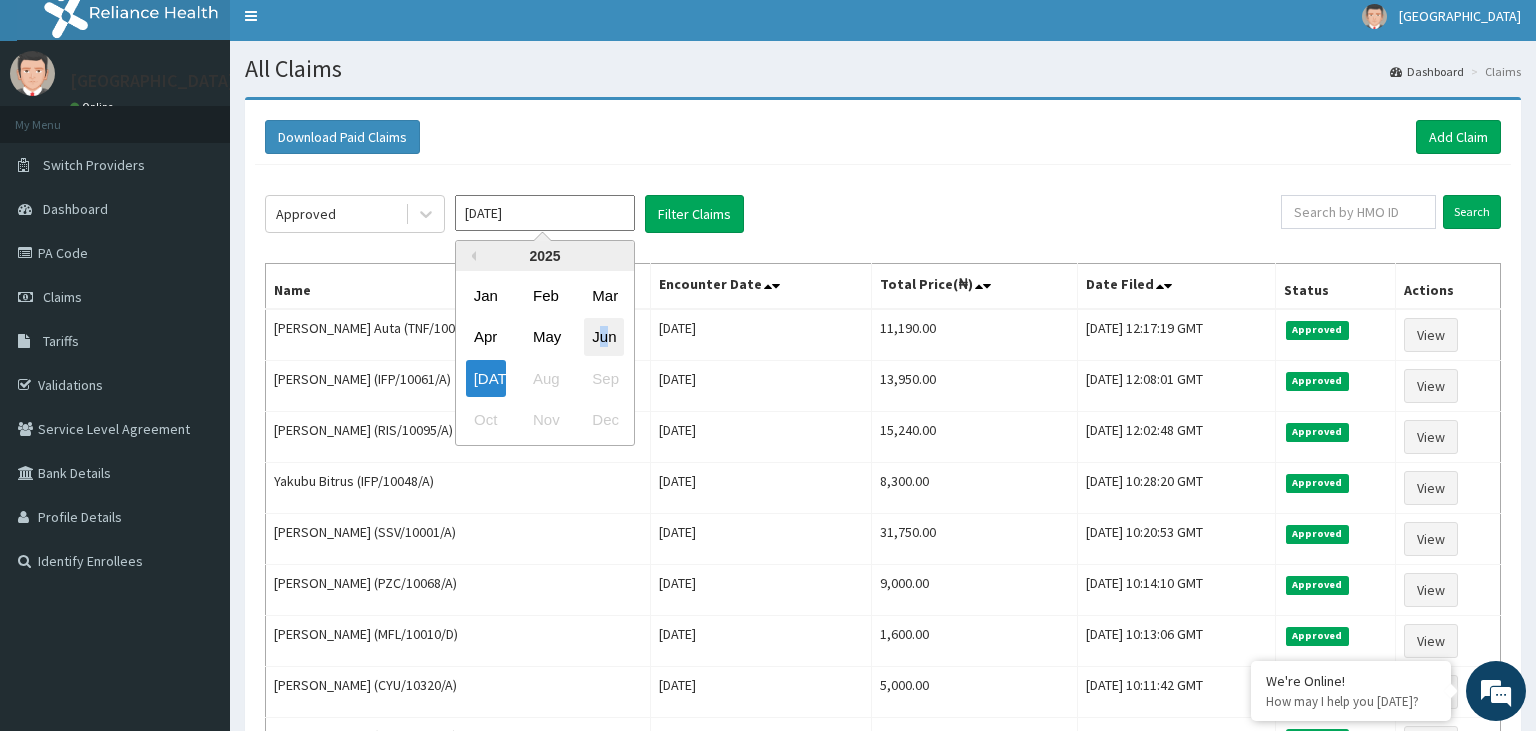 click on "Jun" at bounding box center [604, 337] 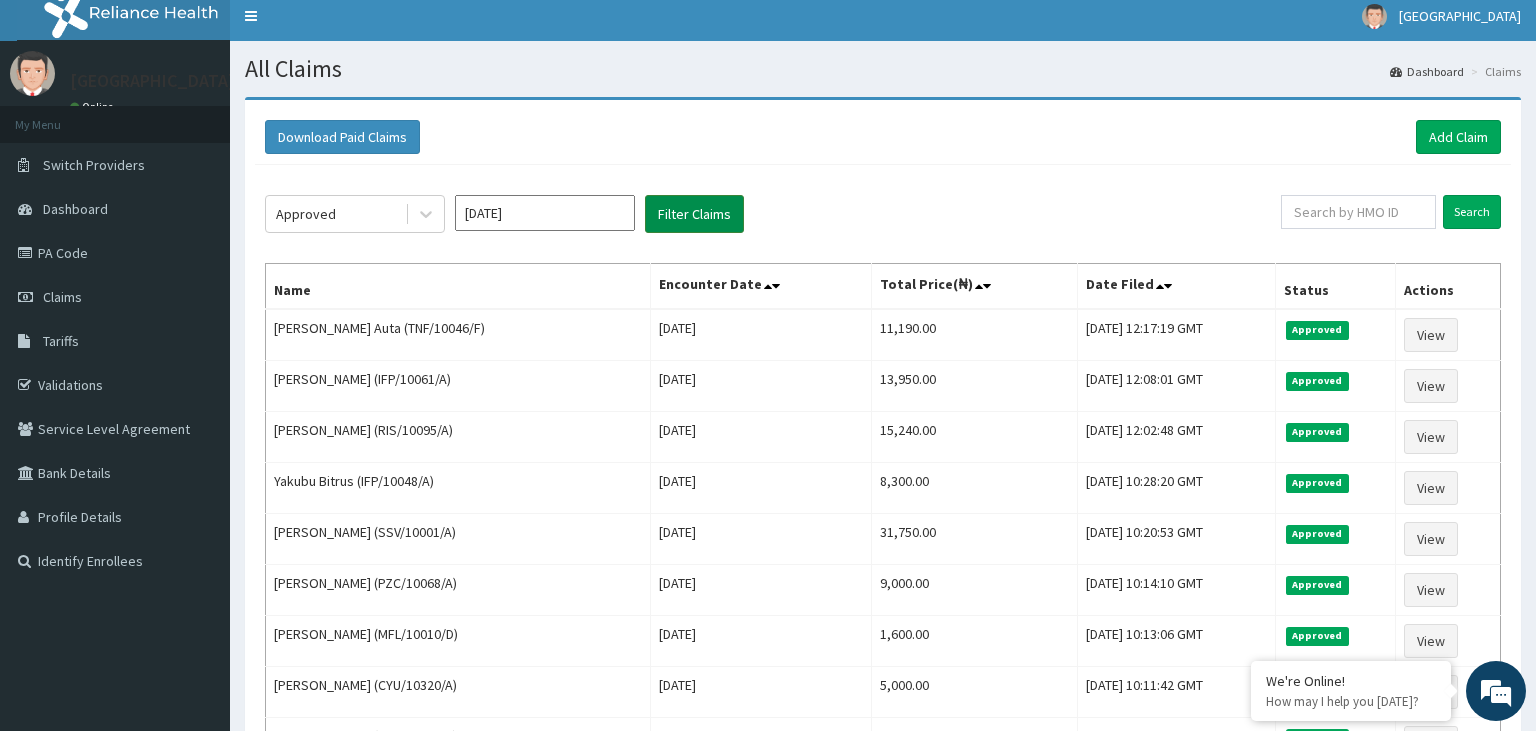 click on "Filter Claims" at bounding box center [694, 214] 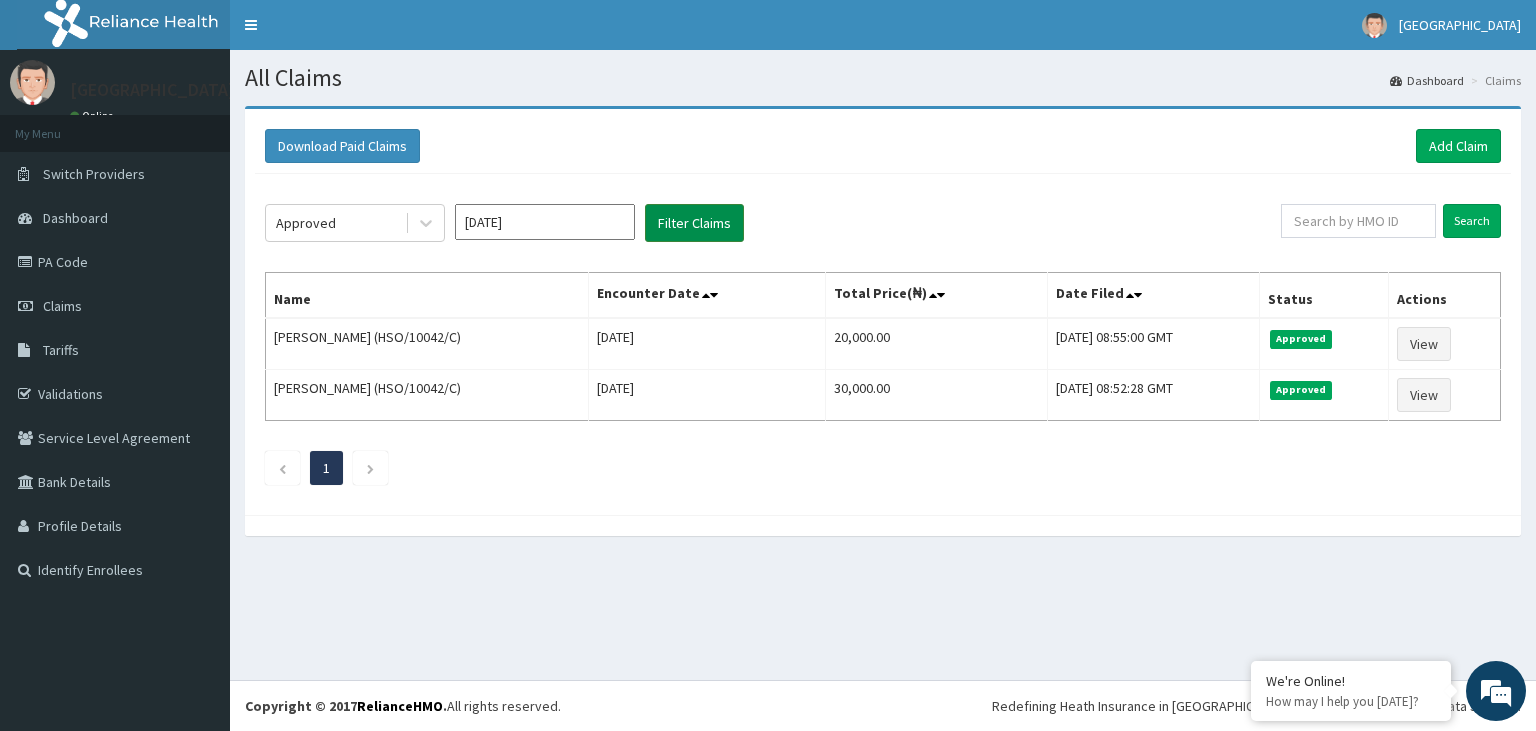 scroll, scrollTop: 0, scrollLeft: 0, axis: both 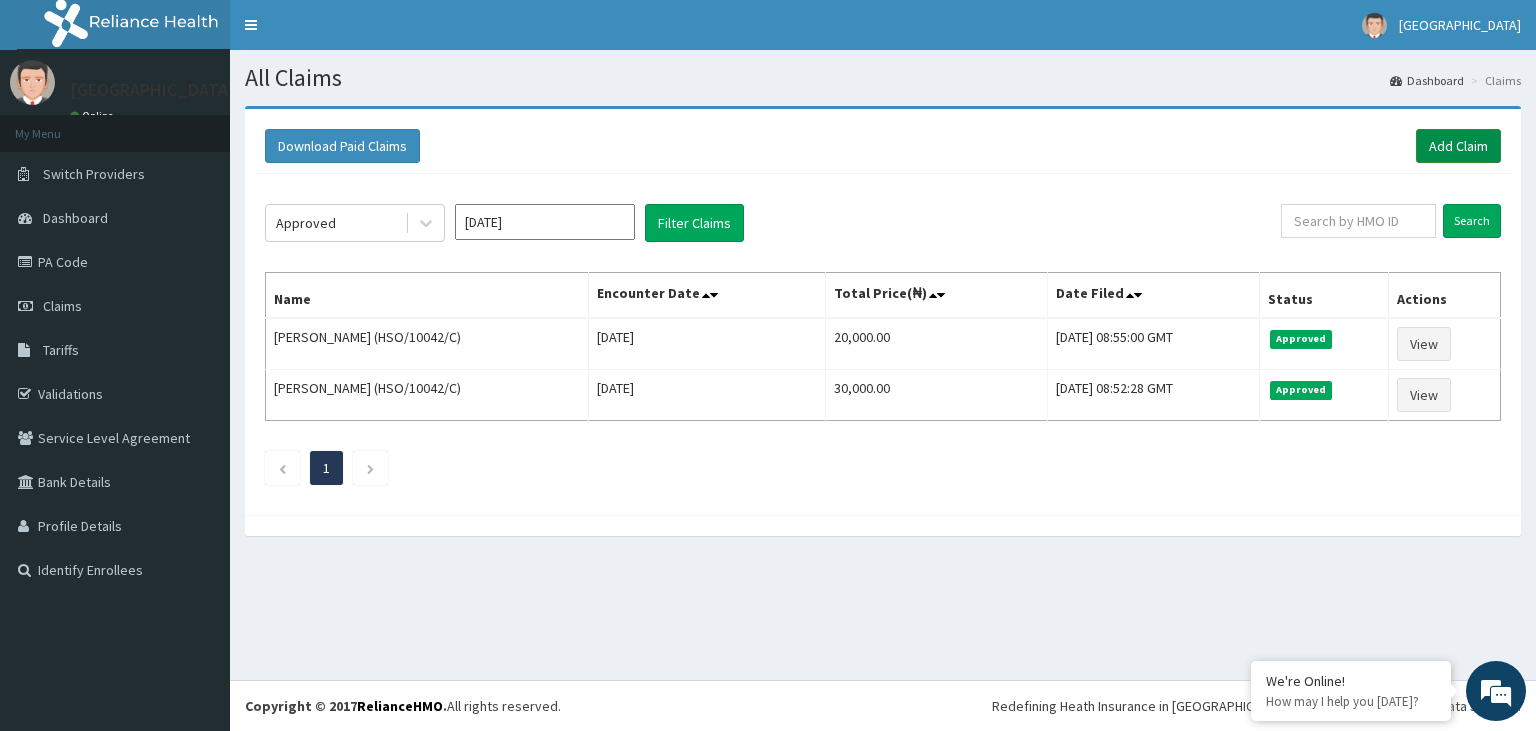 click on "Add Claim" at bounding box center (1458, 146) 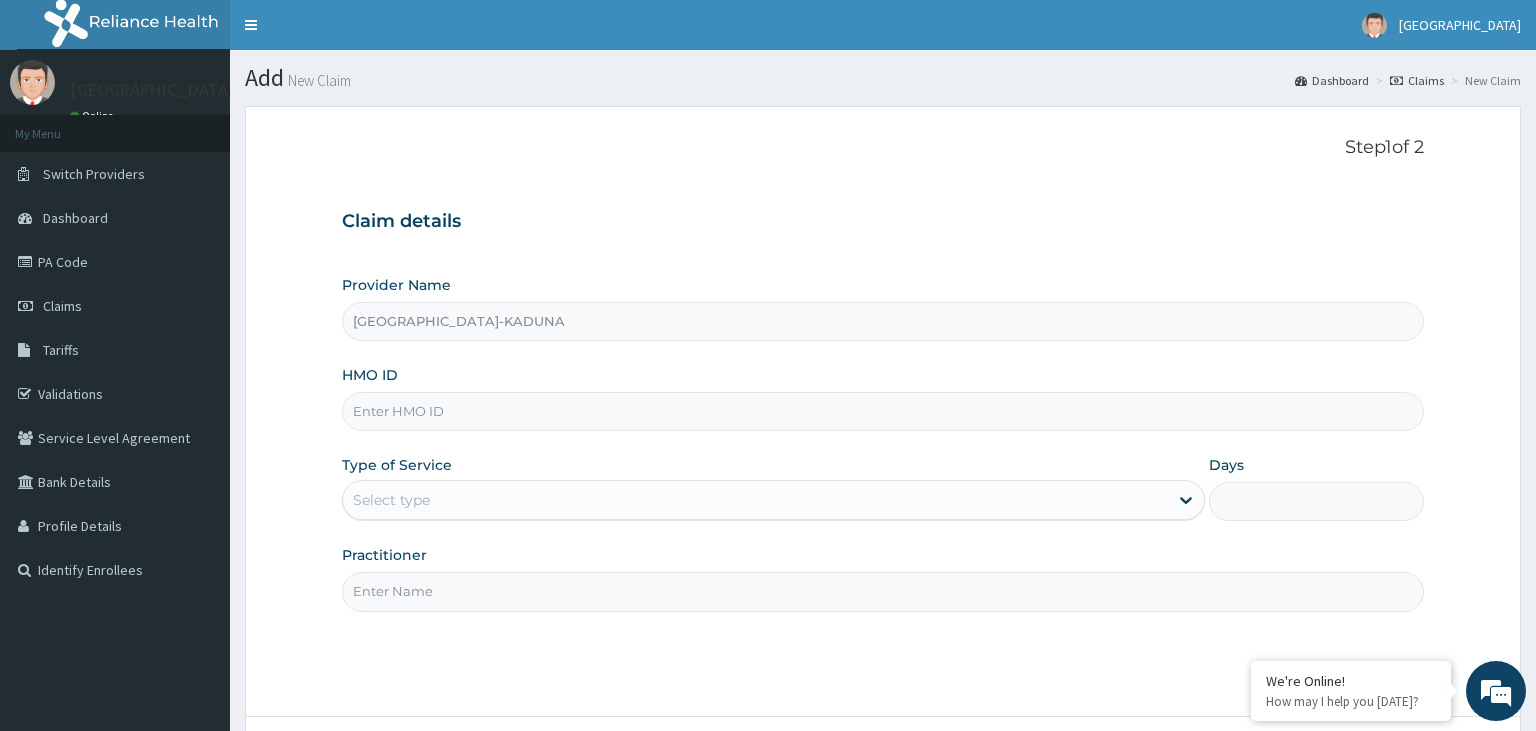 scroll, scrollTop: 0, scrollLeft: 0, axis: both 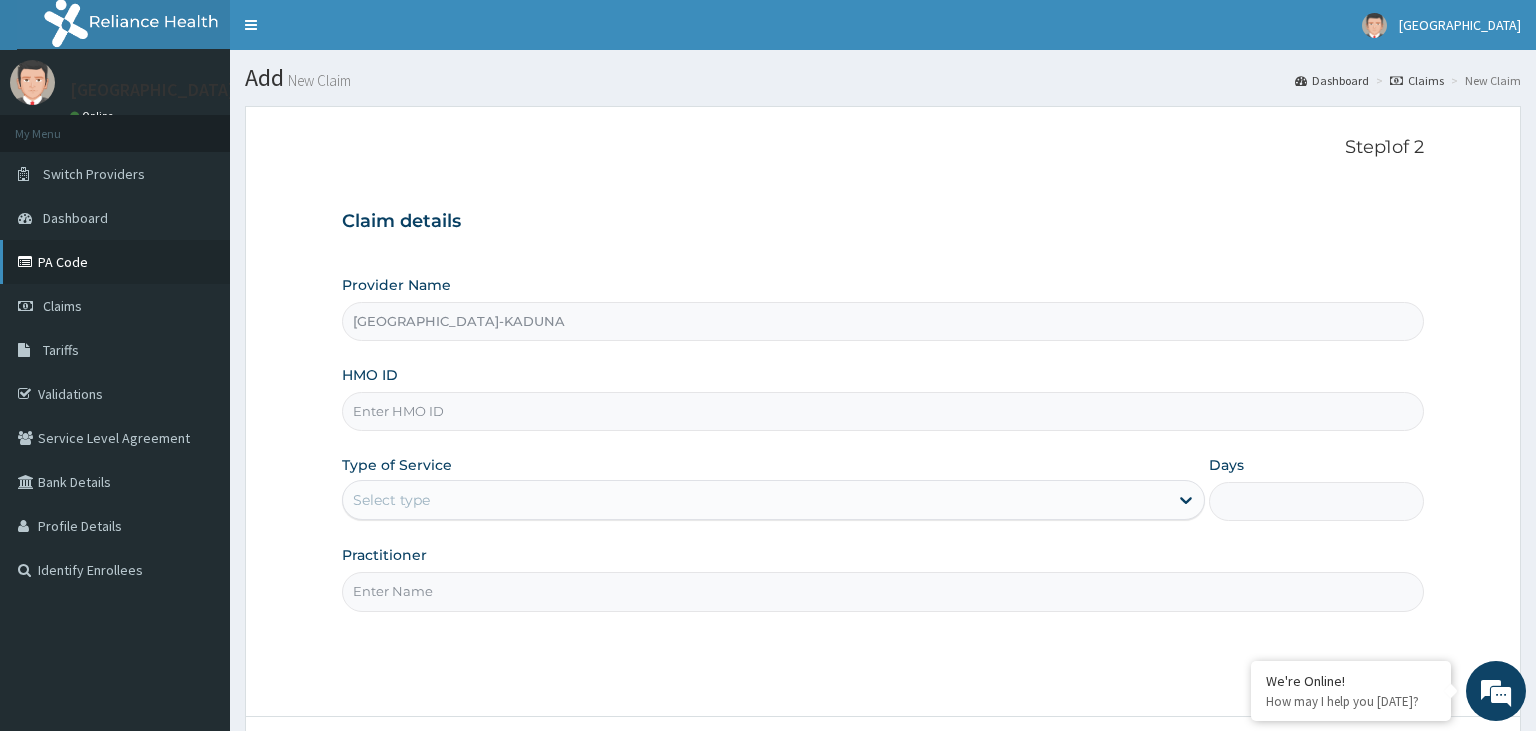 click on "PA Code" at bounding box center (115, 262) 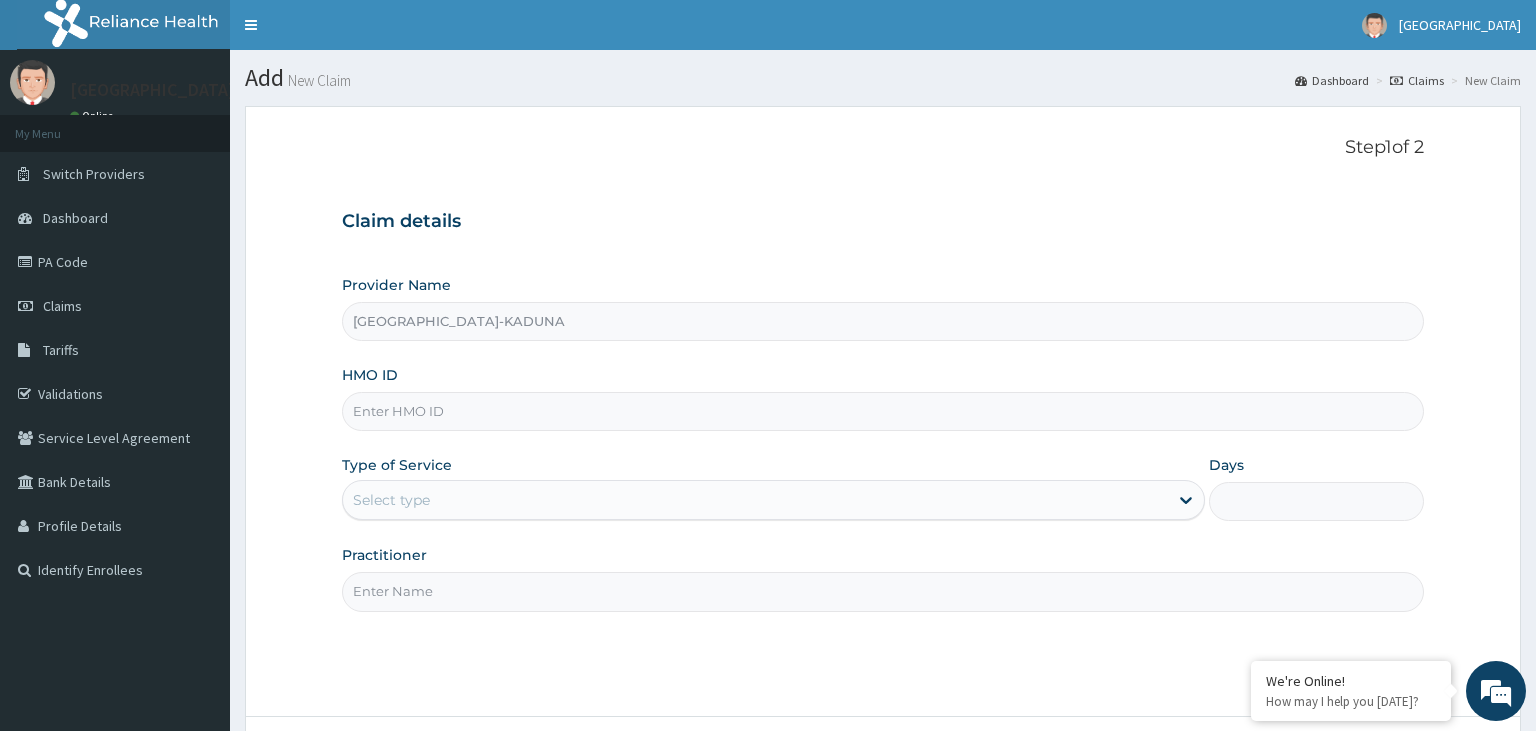 scroll, scrollTop: 0, scrollLeft: 0, axis: both 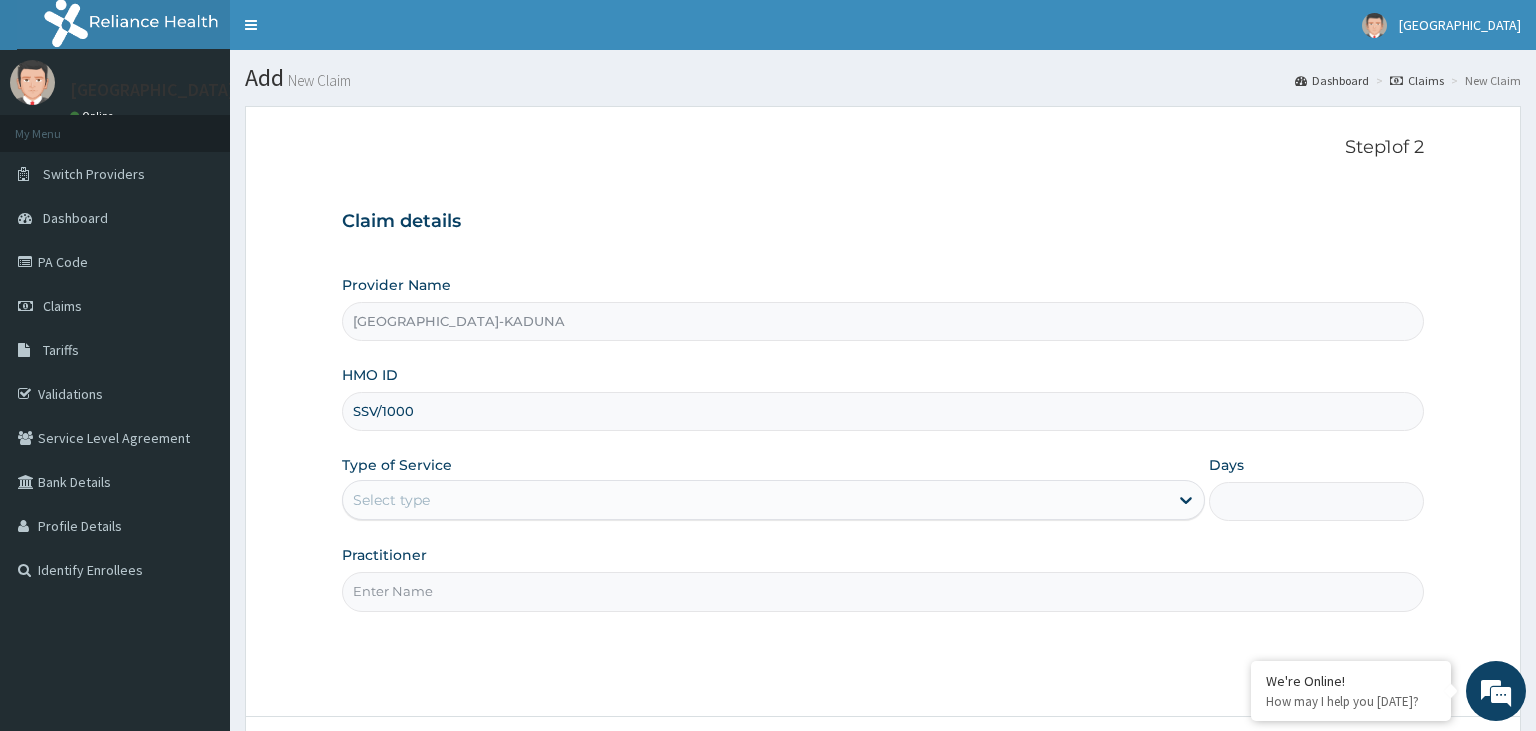 drag, startPoint x: 475, startPoint y: 394, endPoint x: 395, endPoint y: 406, distance: 80.895 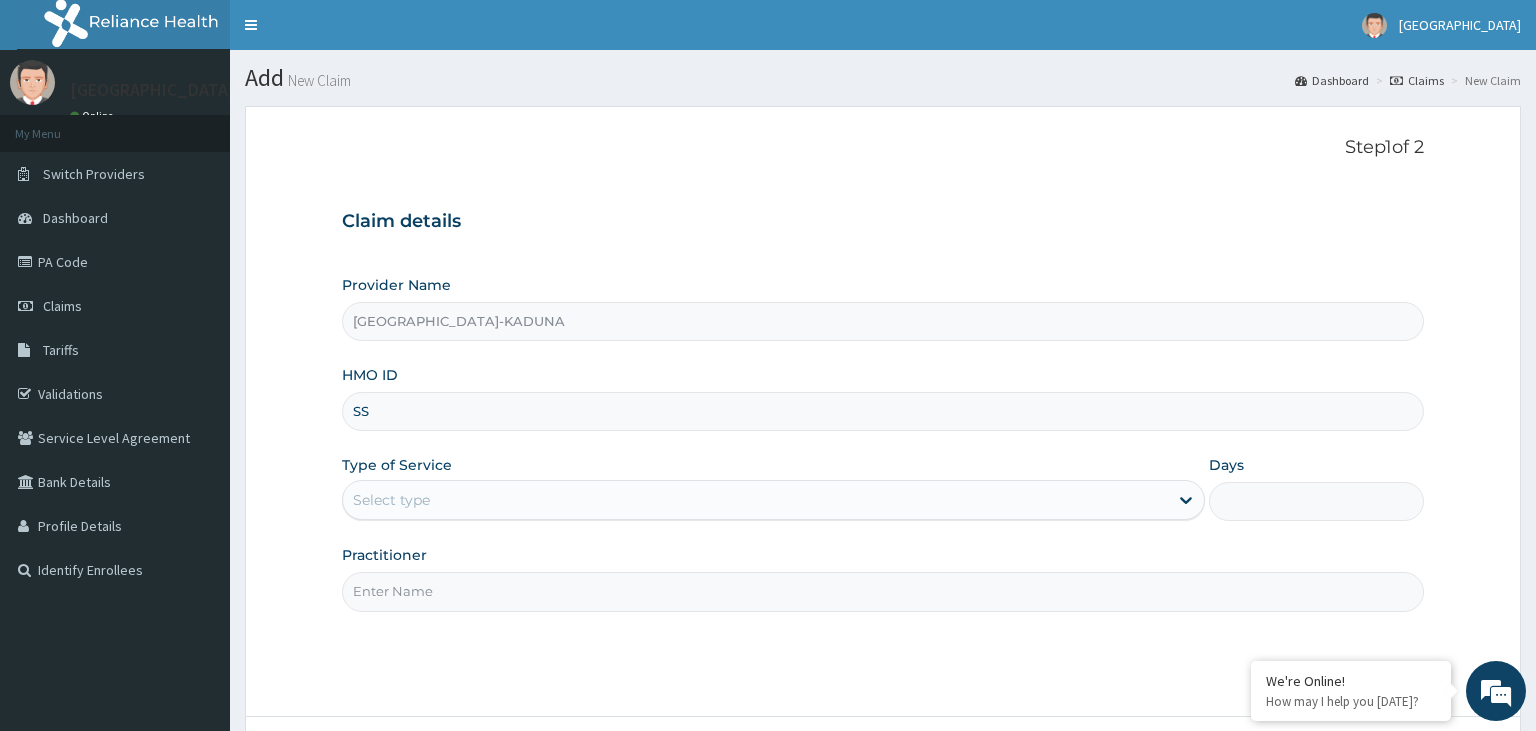 type on "S" 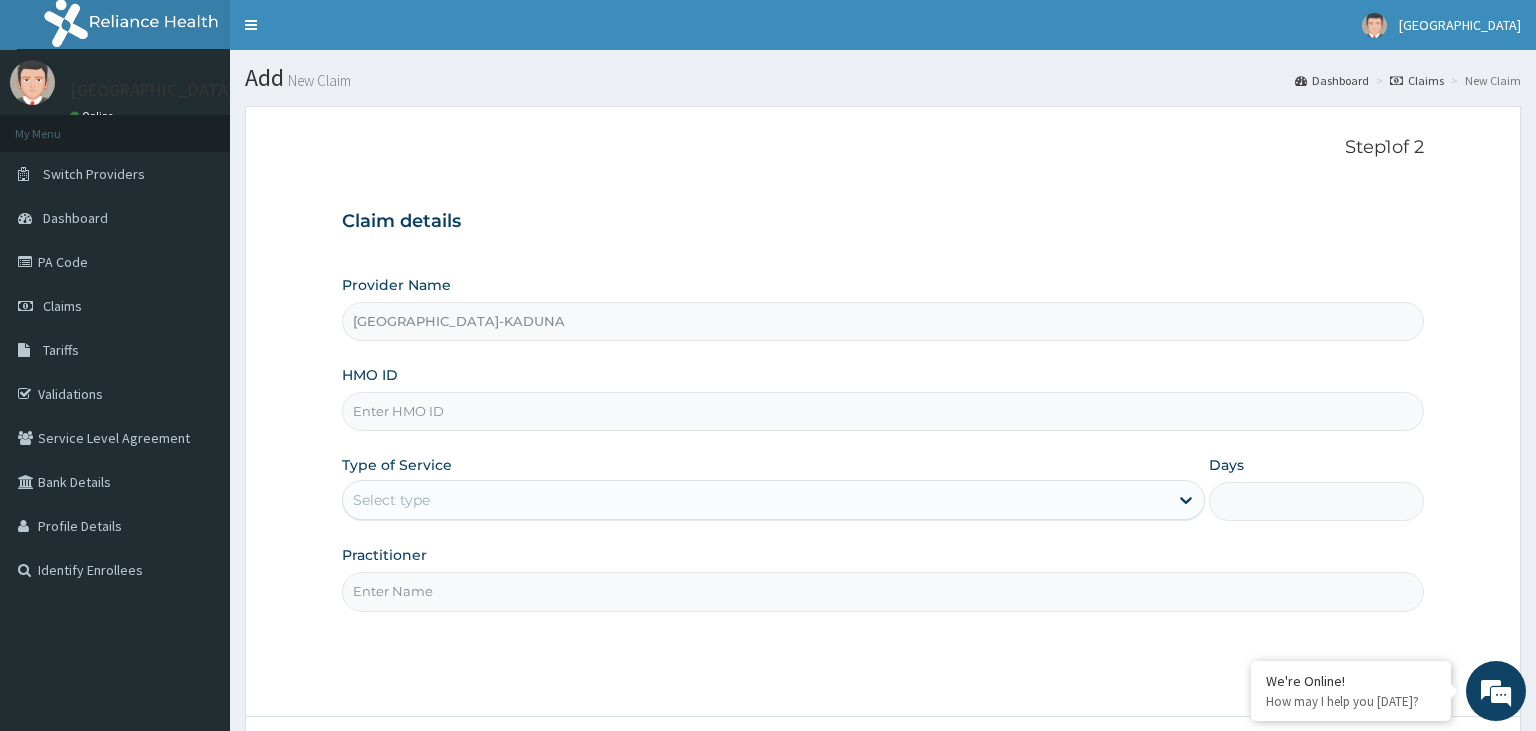 paste on "SSV/10001/D" 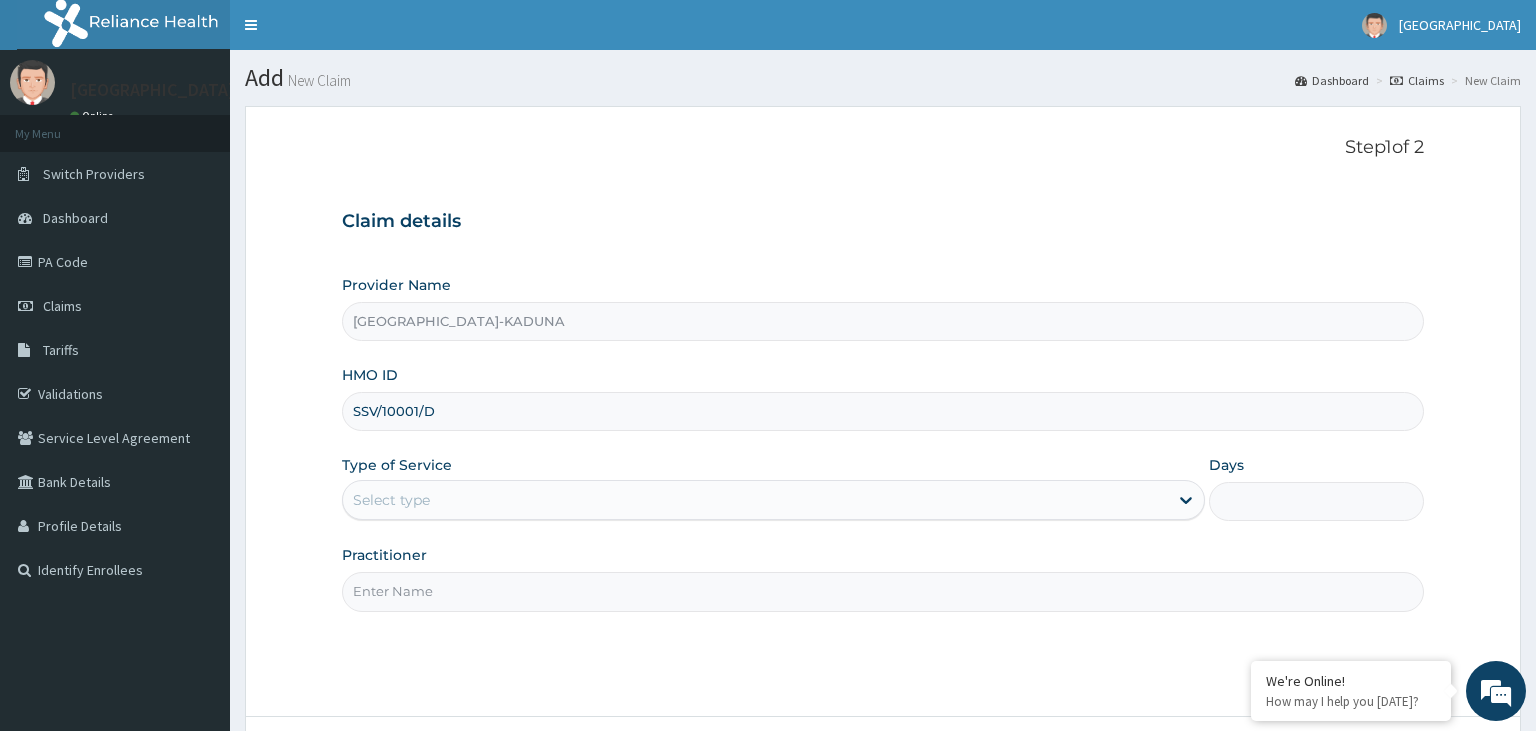 click on "SSV/10001/D" at bounding box center (883, 411) 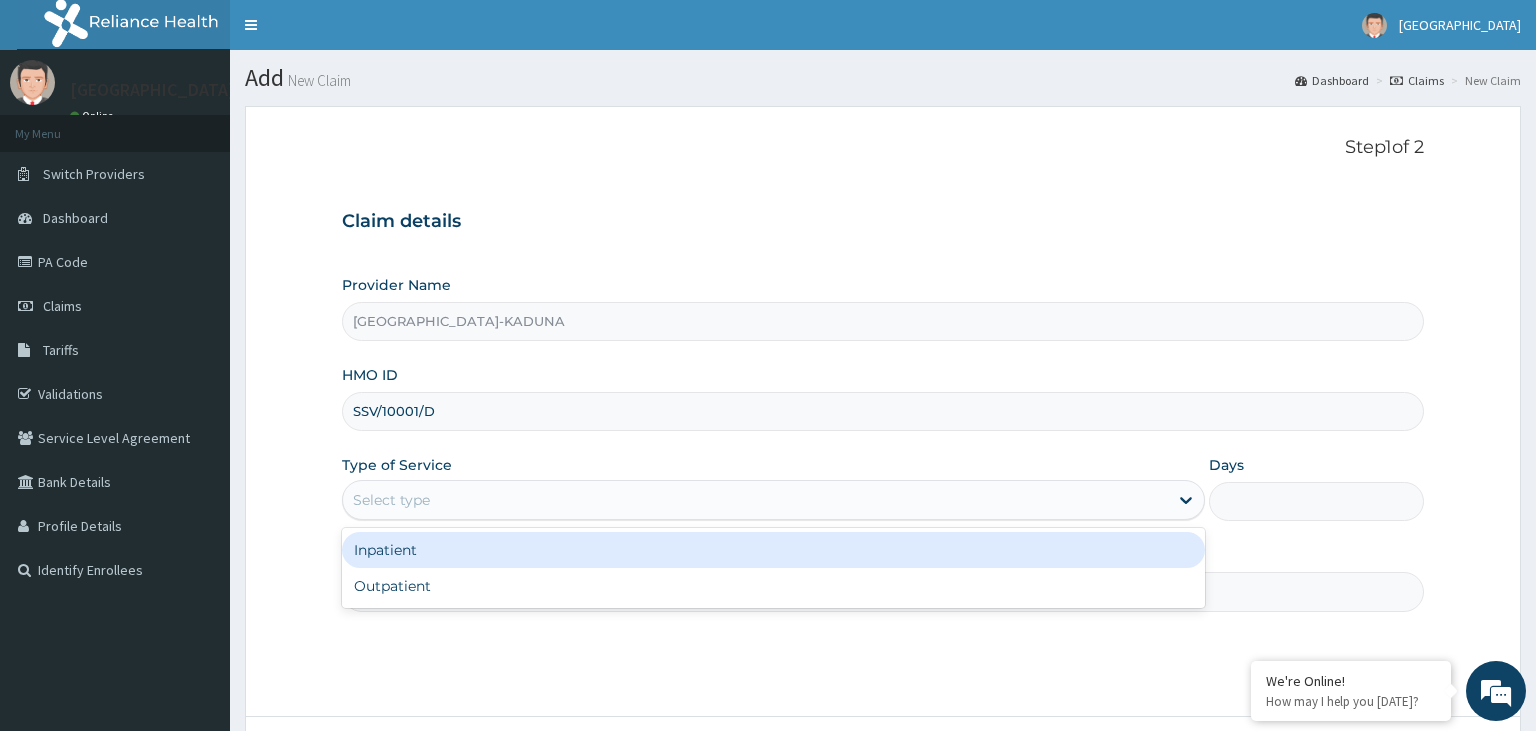 click on "Select type" at bounding box center [755, 500] 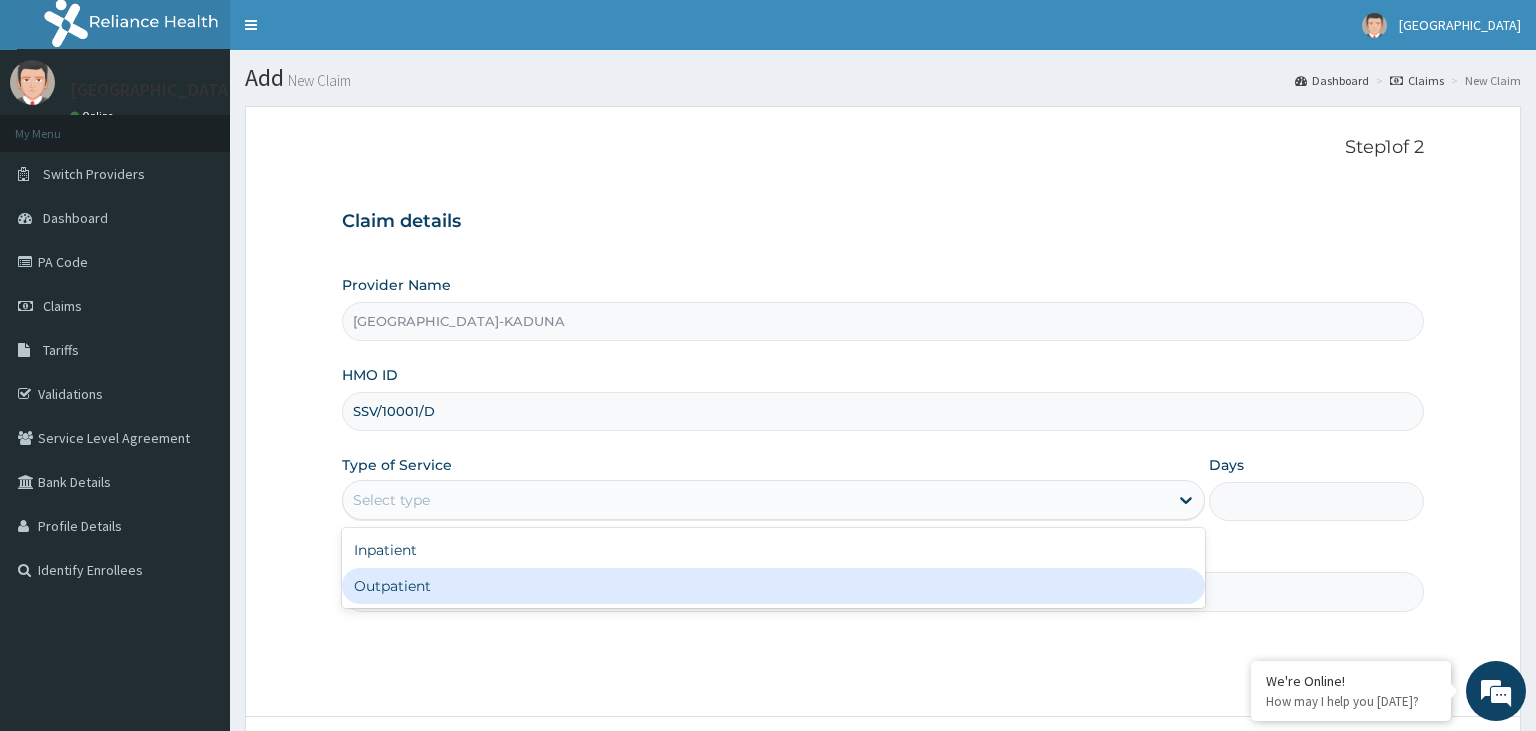 click on "Outpatient" at bounding box center [773, 586] 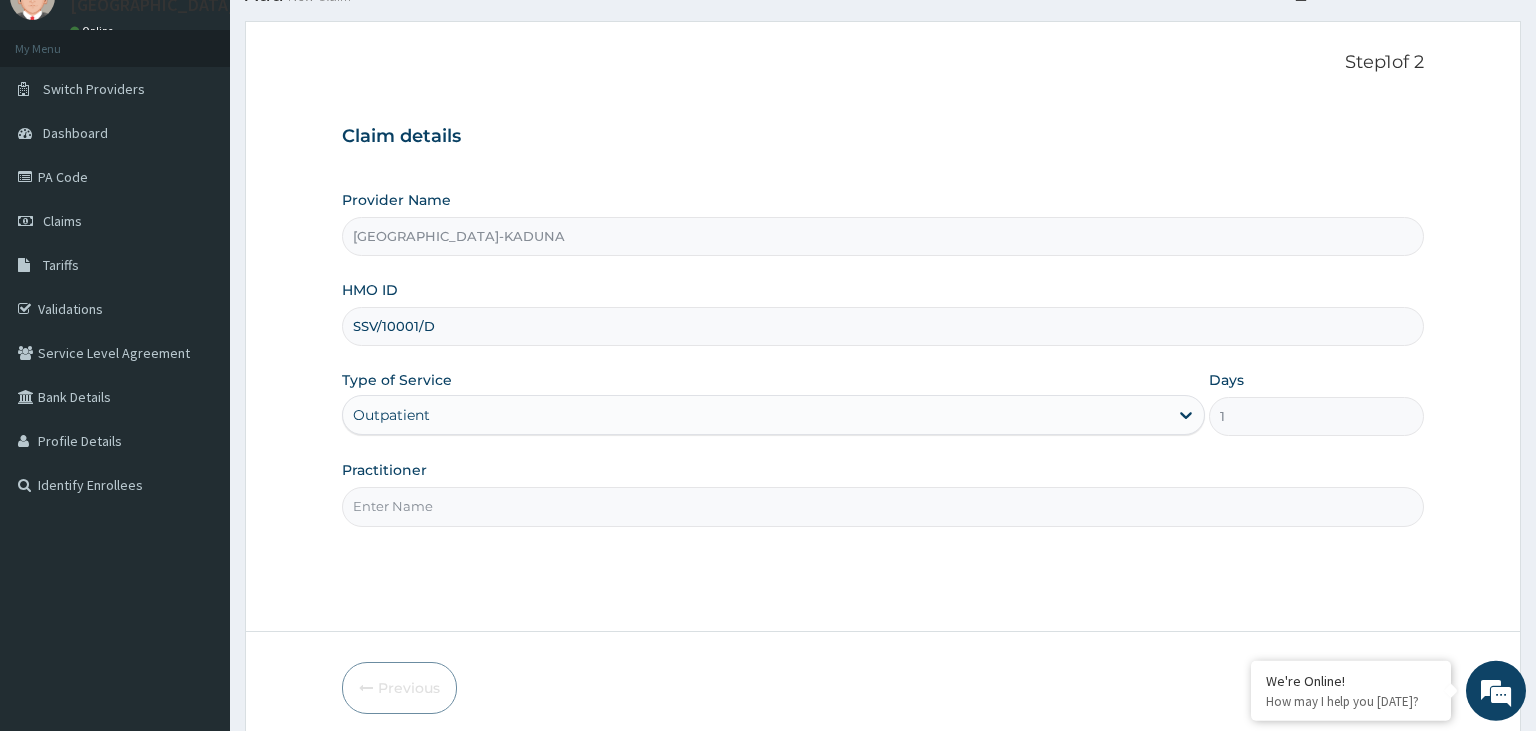 scroll, scrollTop: 105, scrollLeft: 0, axis: vertical 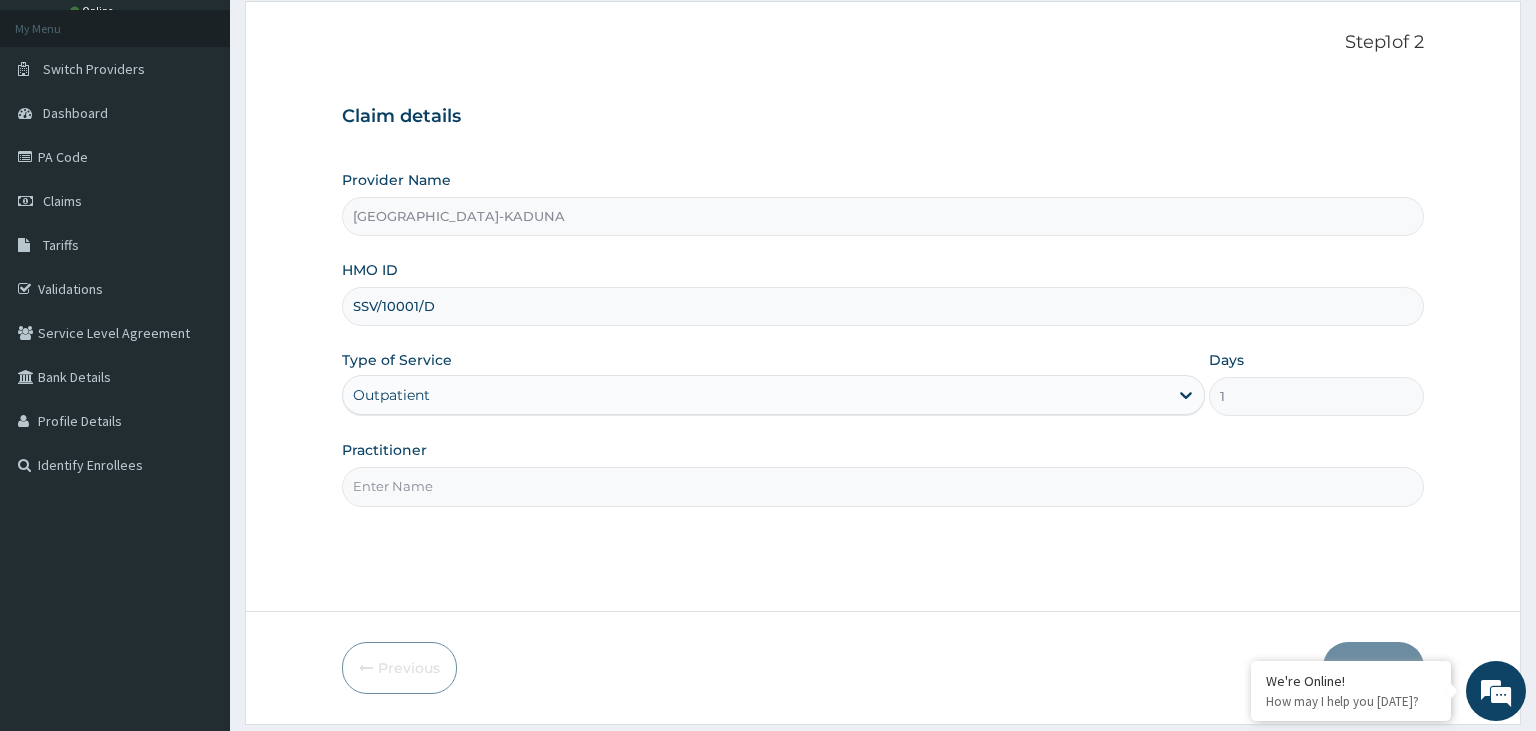 click on "Practitioner" at bounding box center (883, 486) 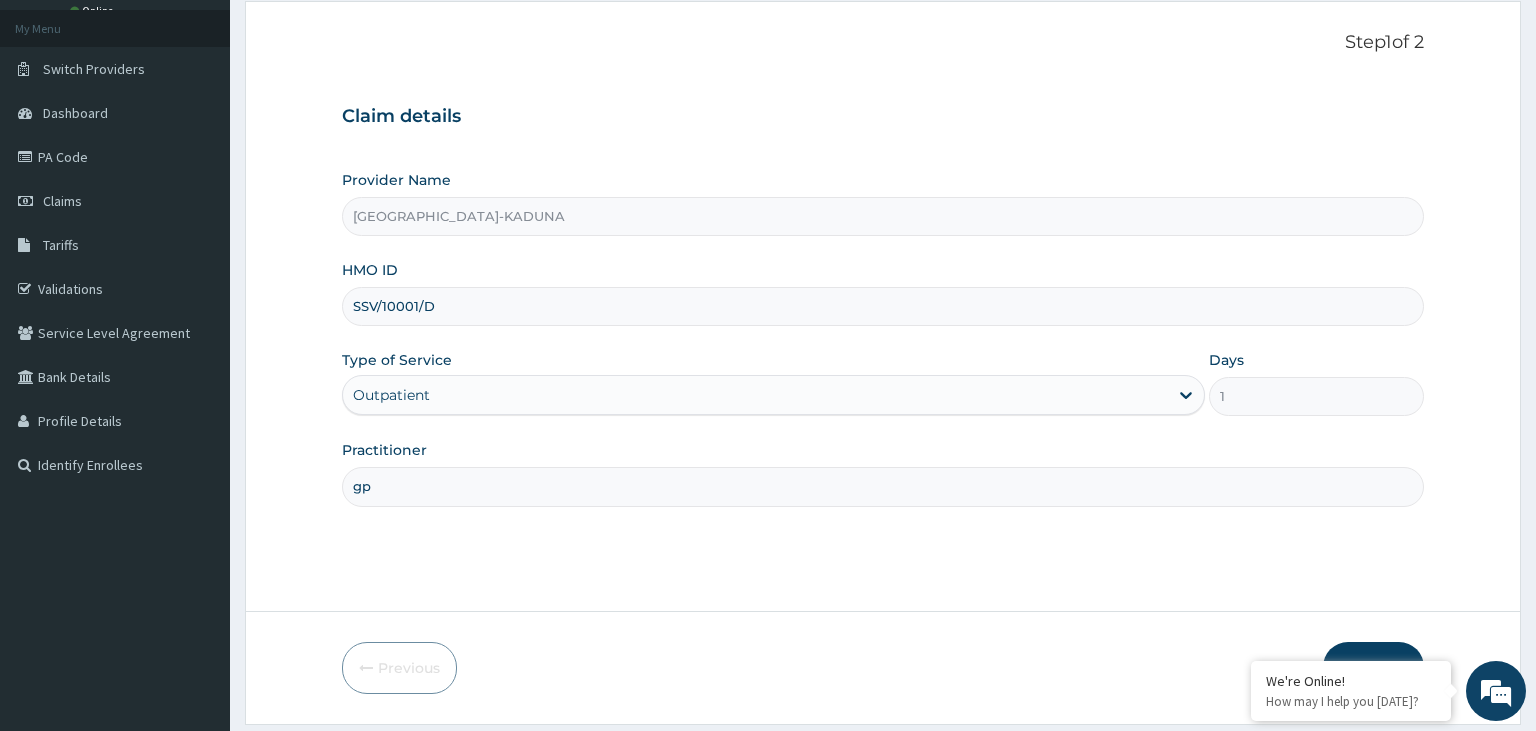 scroll, scrollTop: 164, scrollLeft: 0, axis: vertical 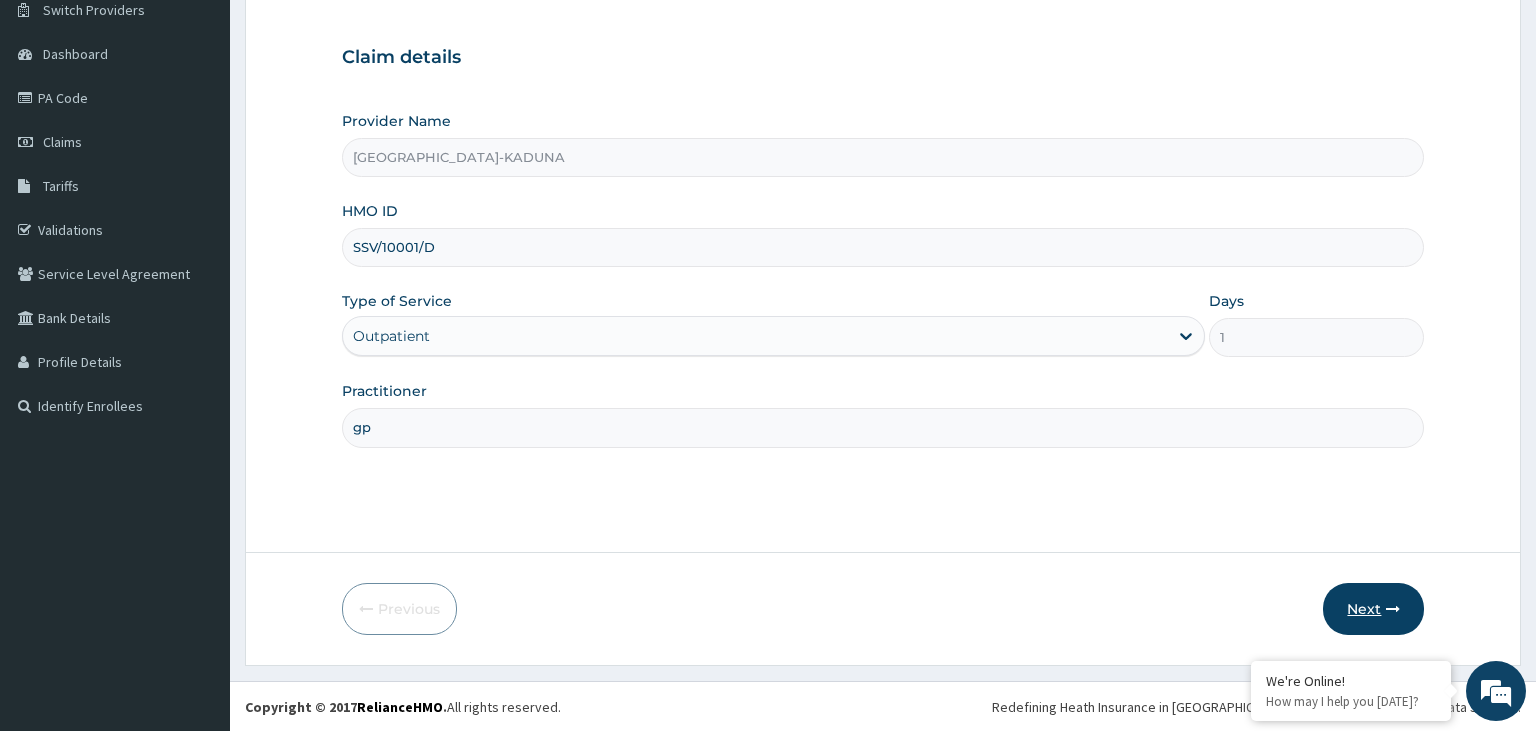type on "gp" 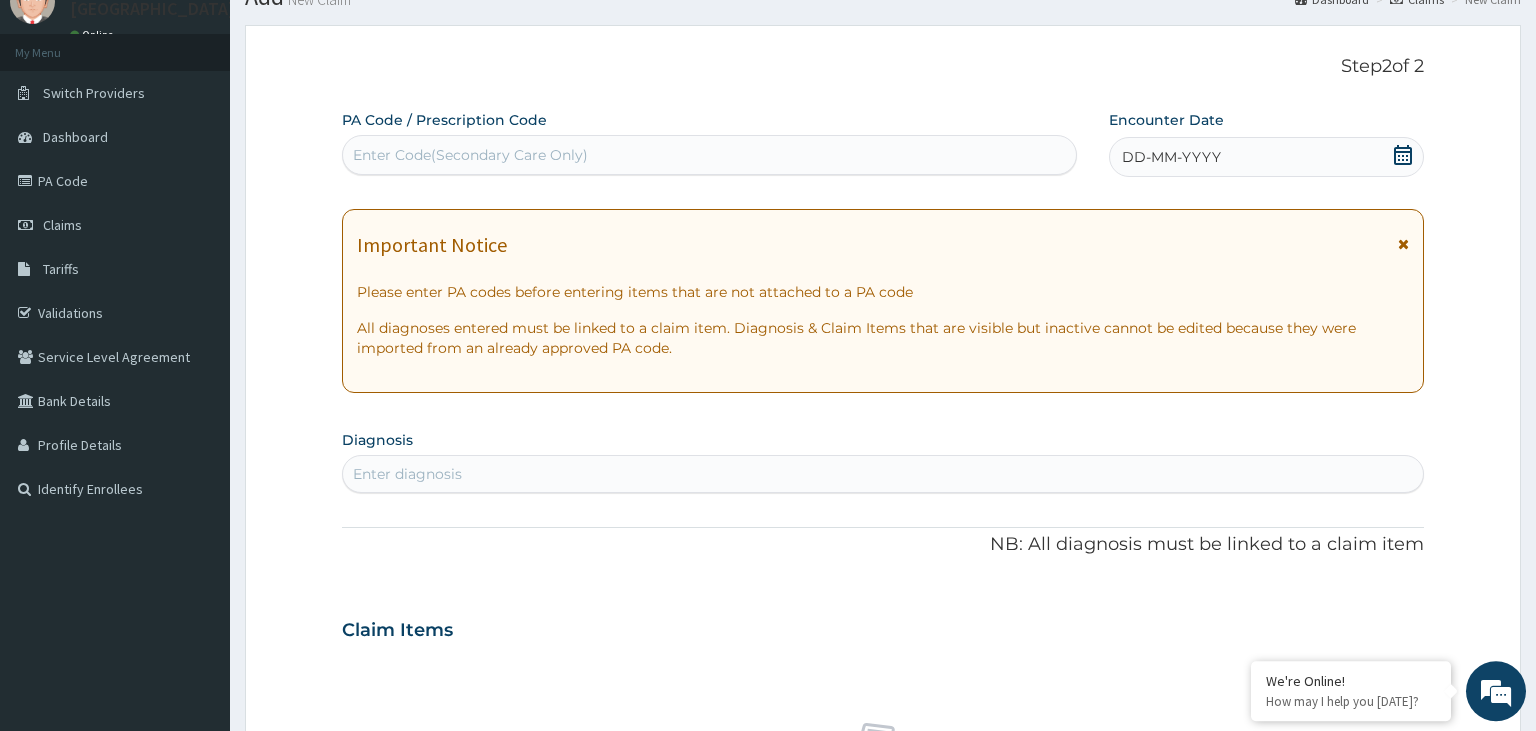 scroll, scrollTop: 58, scrollLeft: 0, axis: vertical 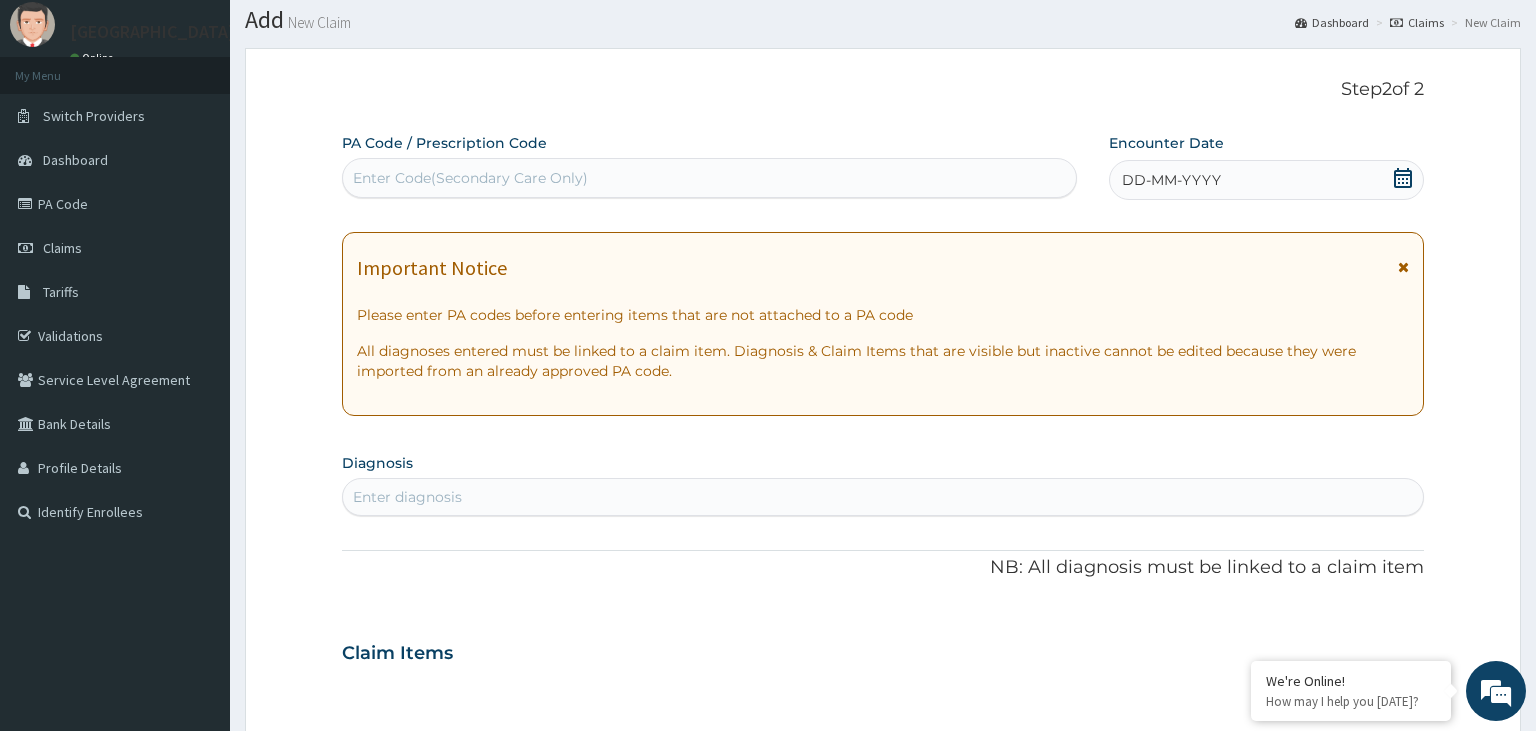 click 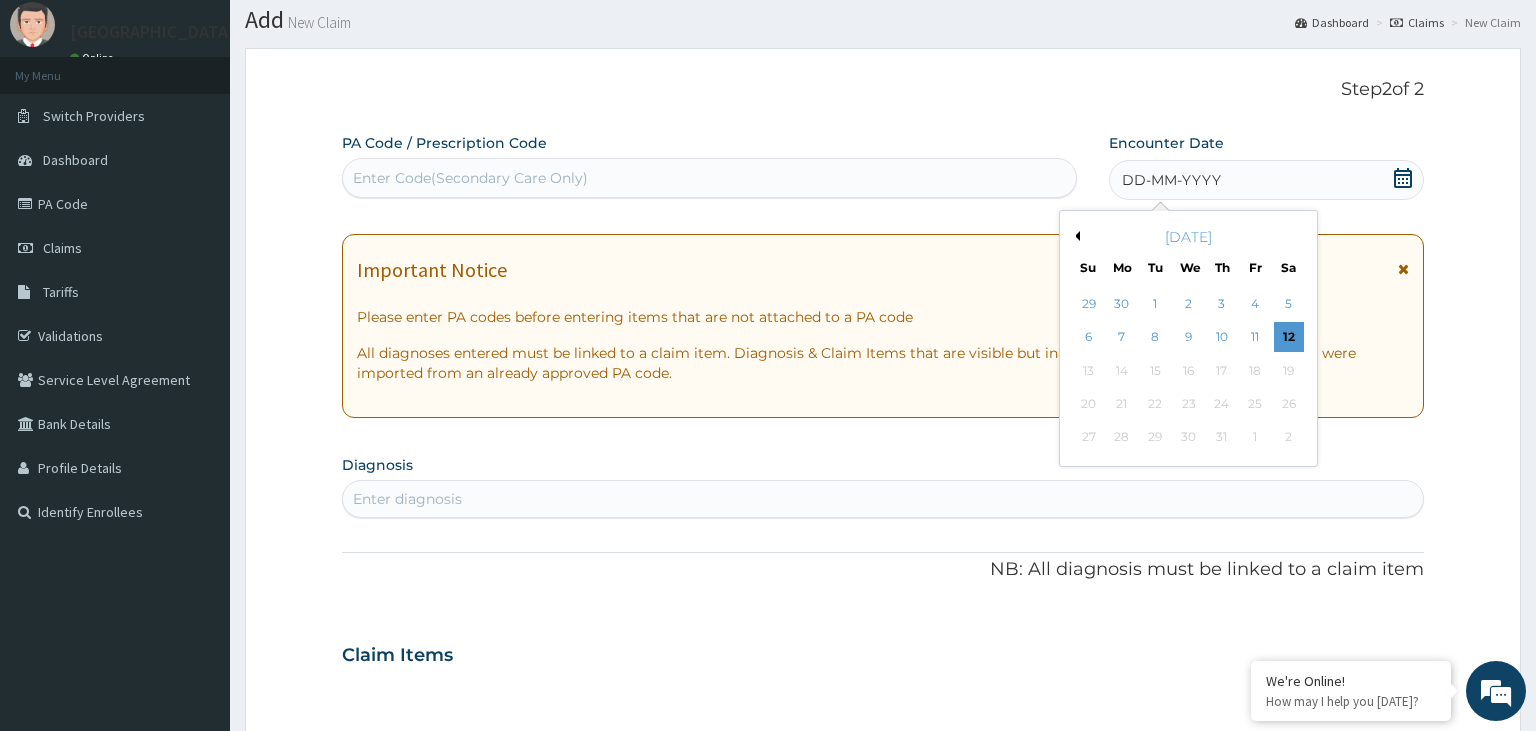 drag, startPoint x: 1189, startPoint y: 337, endPoint x: 1104, endPoint y: 354, distance: 86.683334 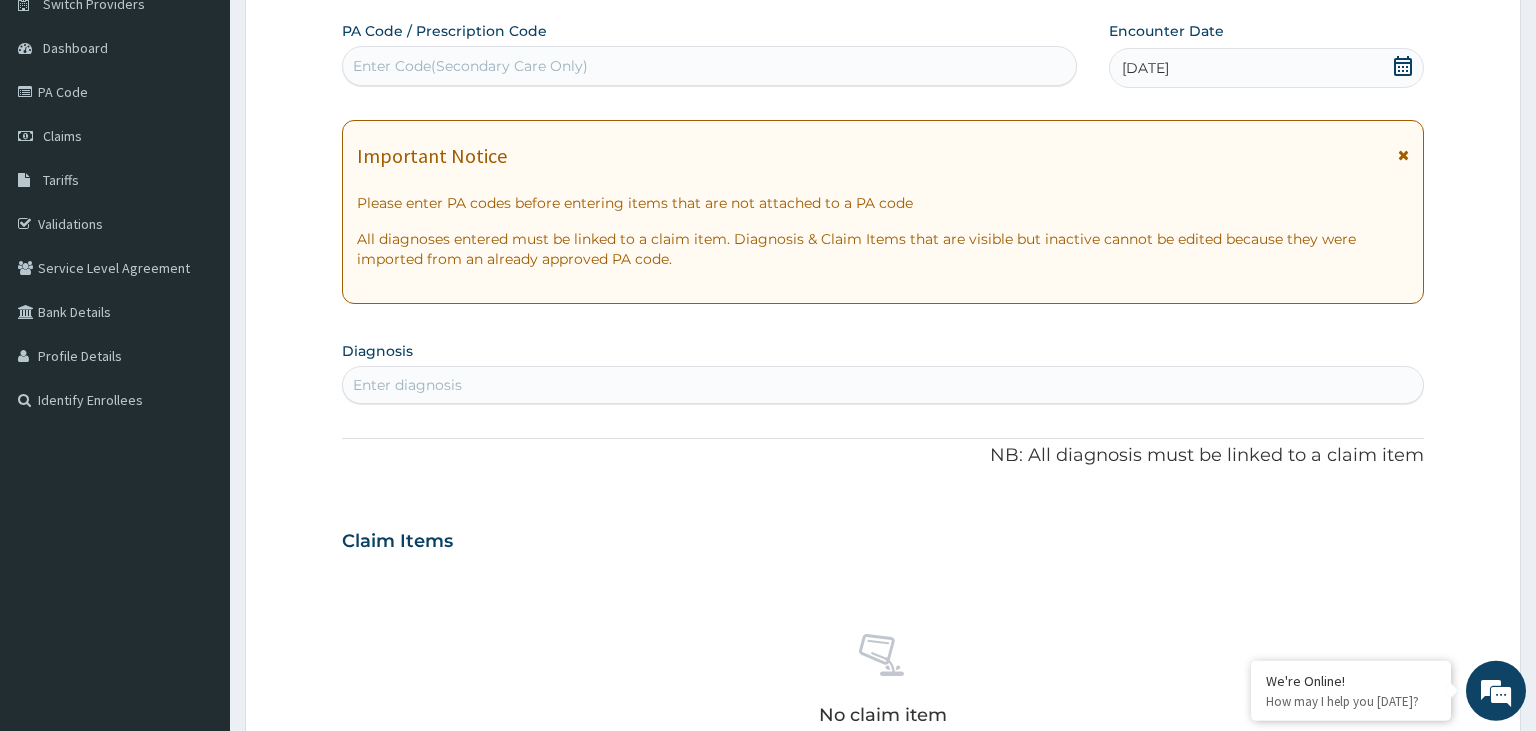 scroll, scrollTop: 269, scrollLeft: 0, axis: vertical 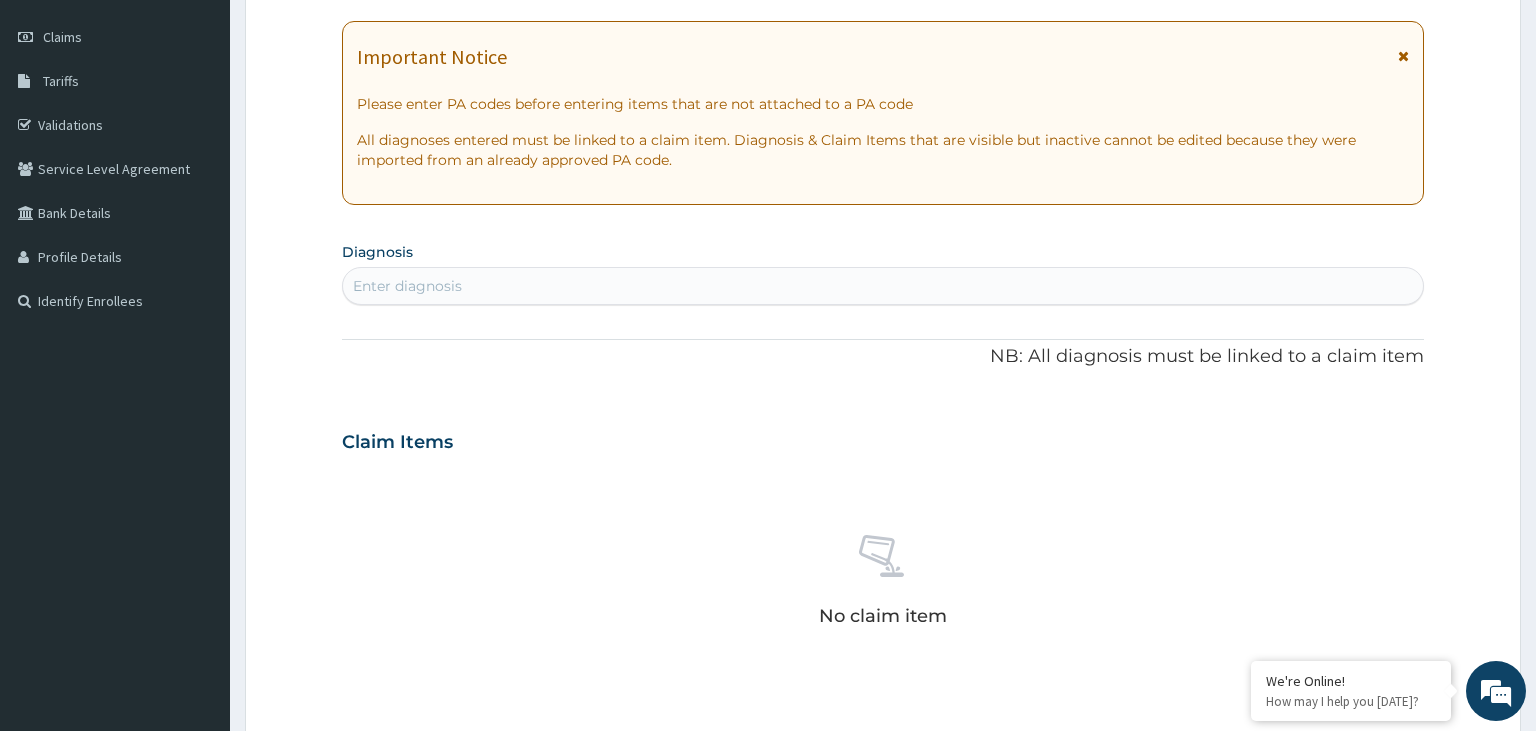 click on "Enter diagnosis" at bounding box center (883, 286) 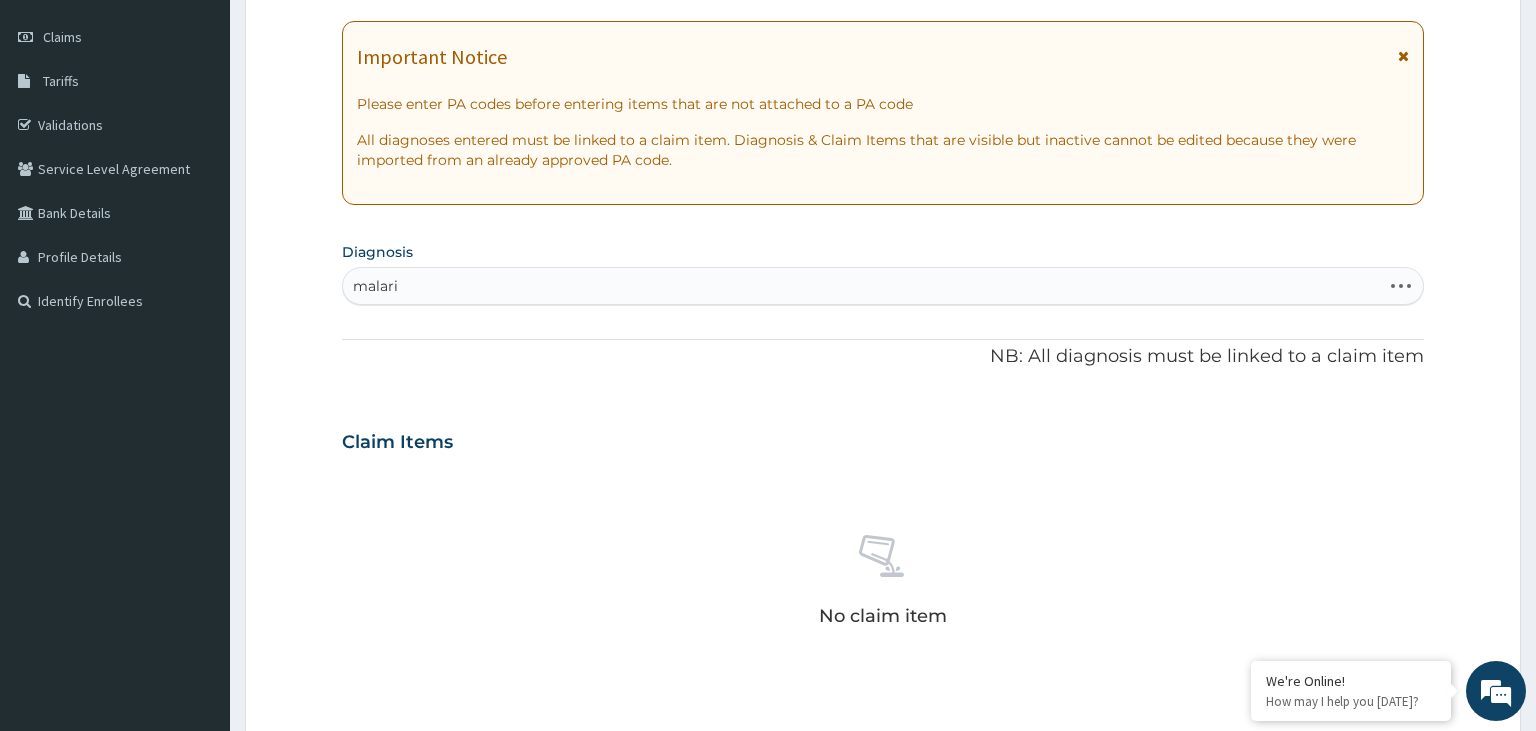 type on "[MEDICAL_DATA]" 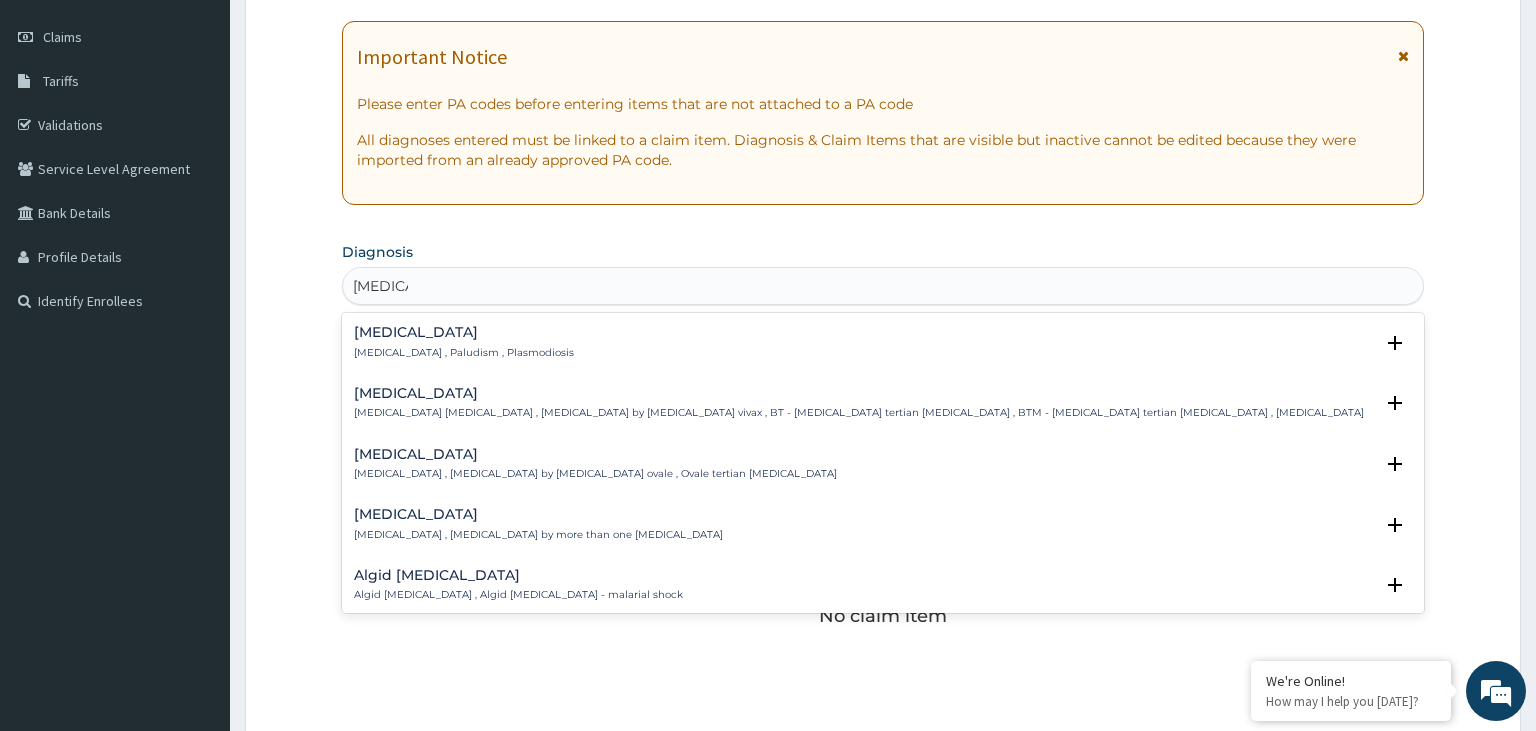 click on "Malaria Malaria , Paludism , Plasmodiosis Select Status Query Query covers suspected (?), Keep in view (kiv), Ruled out (r/o) Confirmed" at bounding box center [883, 347] 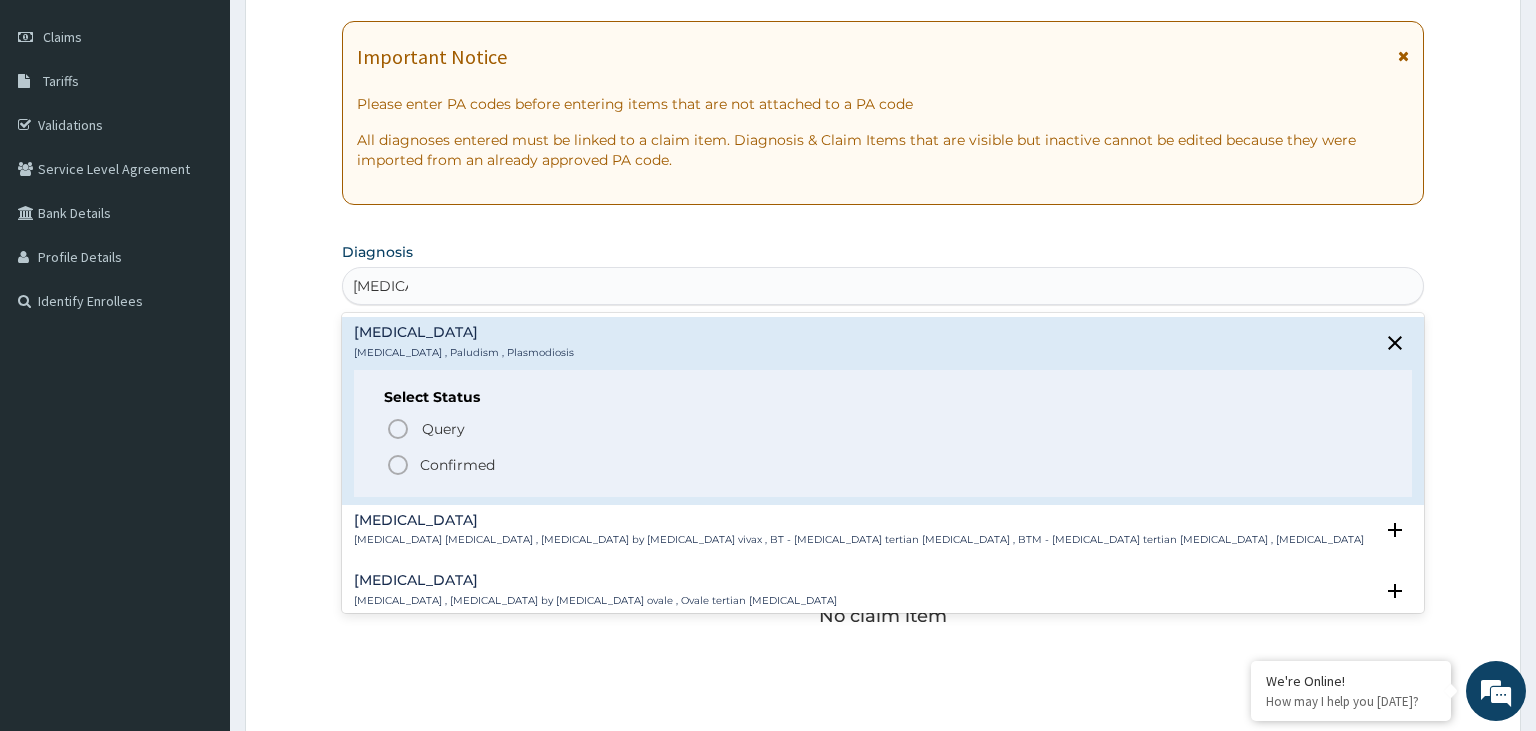 click on "Confirmed" at bounding box center [457, 465] 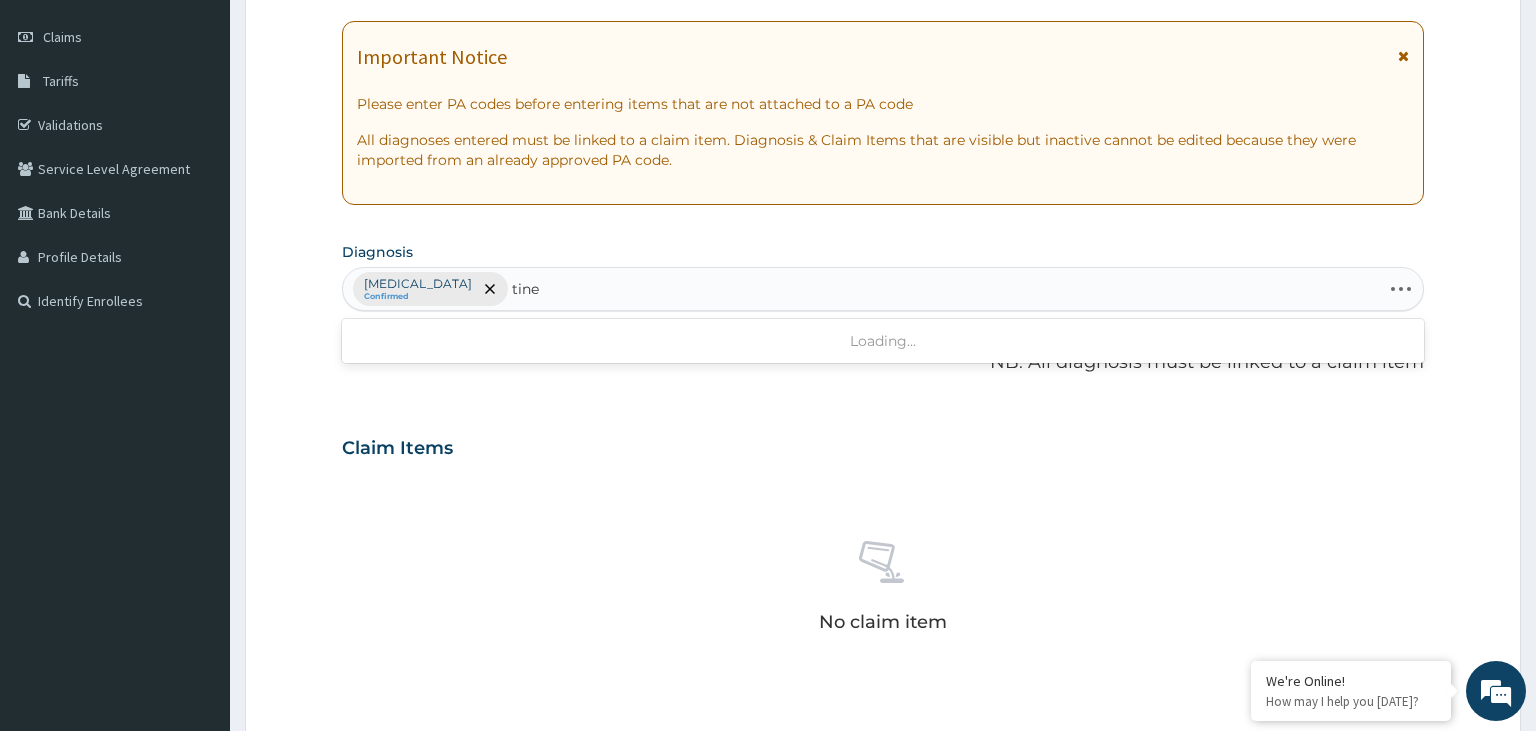 type on "tinea" 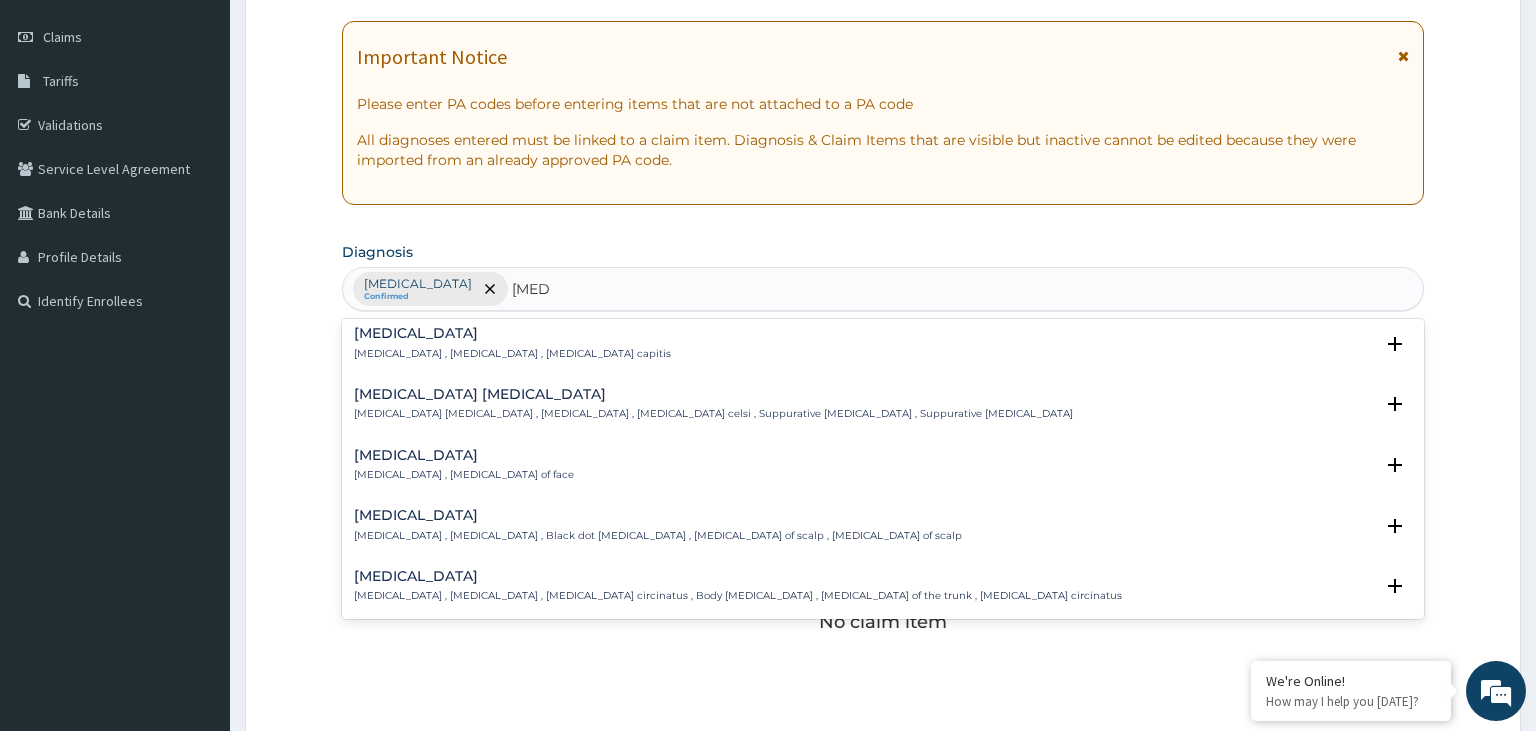 scroll, scrollTop: 403, scrollLeft: 0, axis: vertical 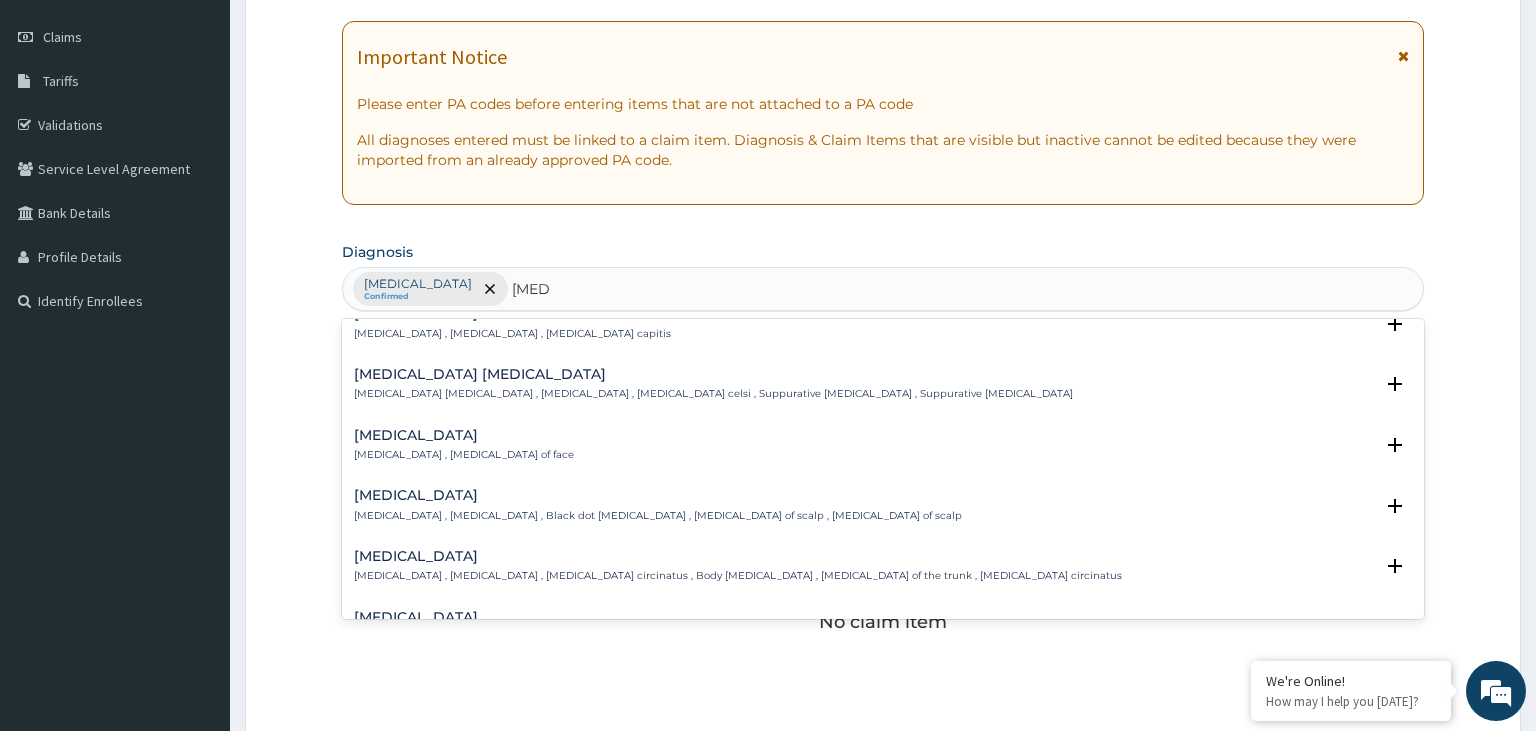 click on "Tinea corporis , Tinea circinata , Herpes circinatus , Body tinea , Dermatophytosis of the trunk , Tinea circinatus" at bounding box center [738, 576] 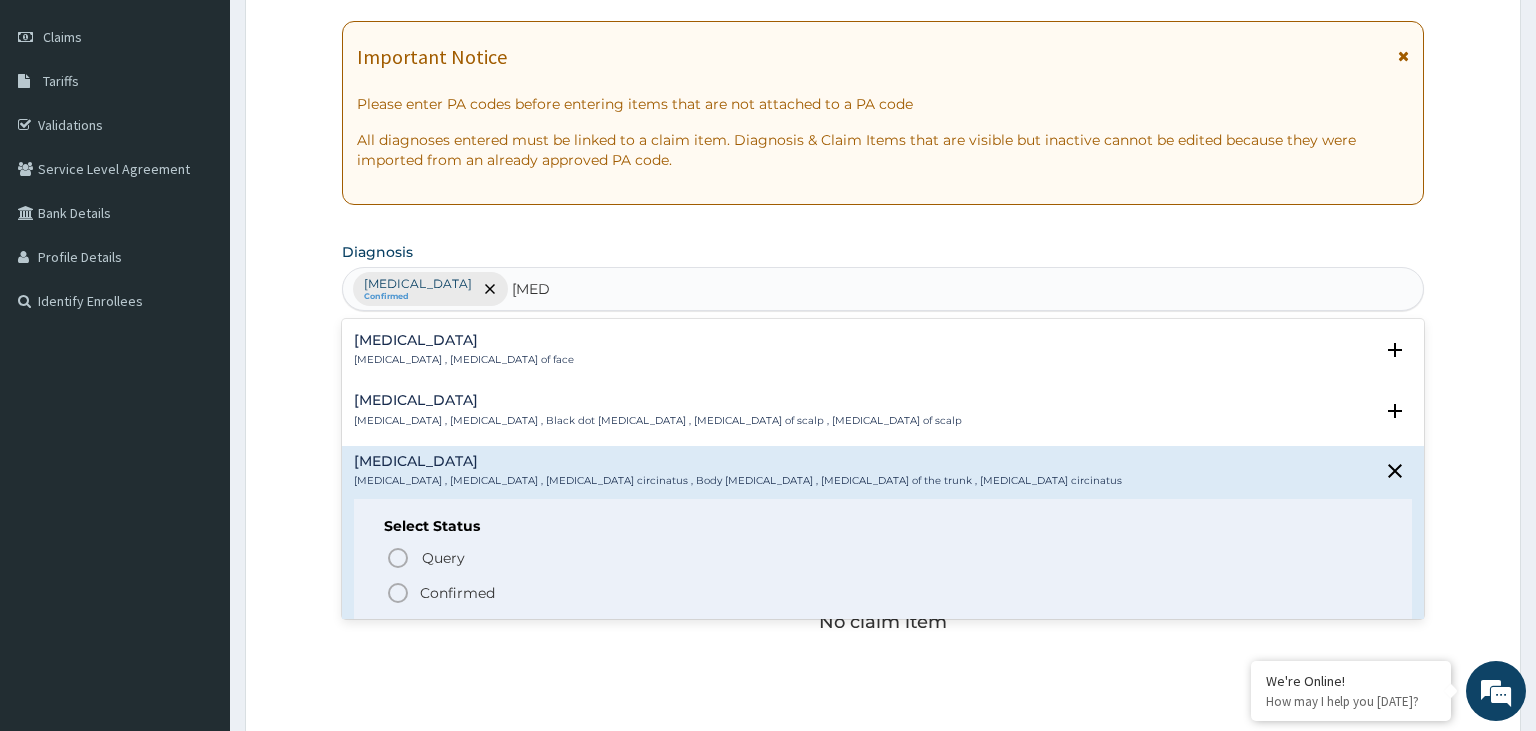 scroll, scrollTop: 504, scrollLeft: 0, axis: vertical 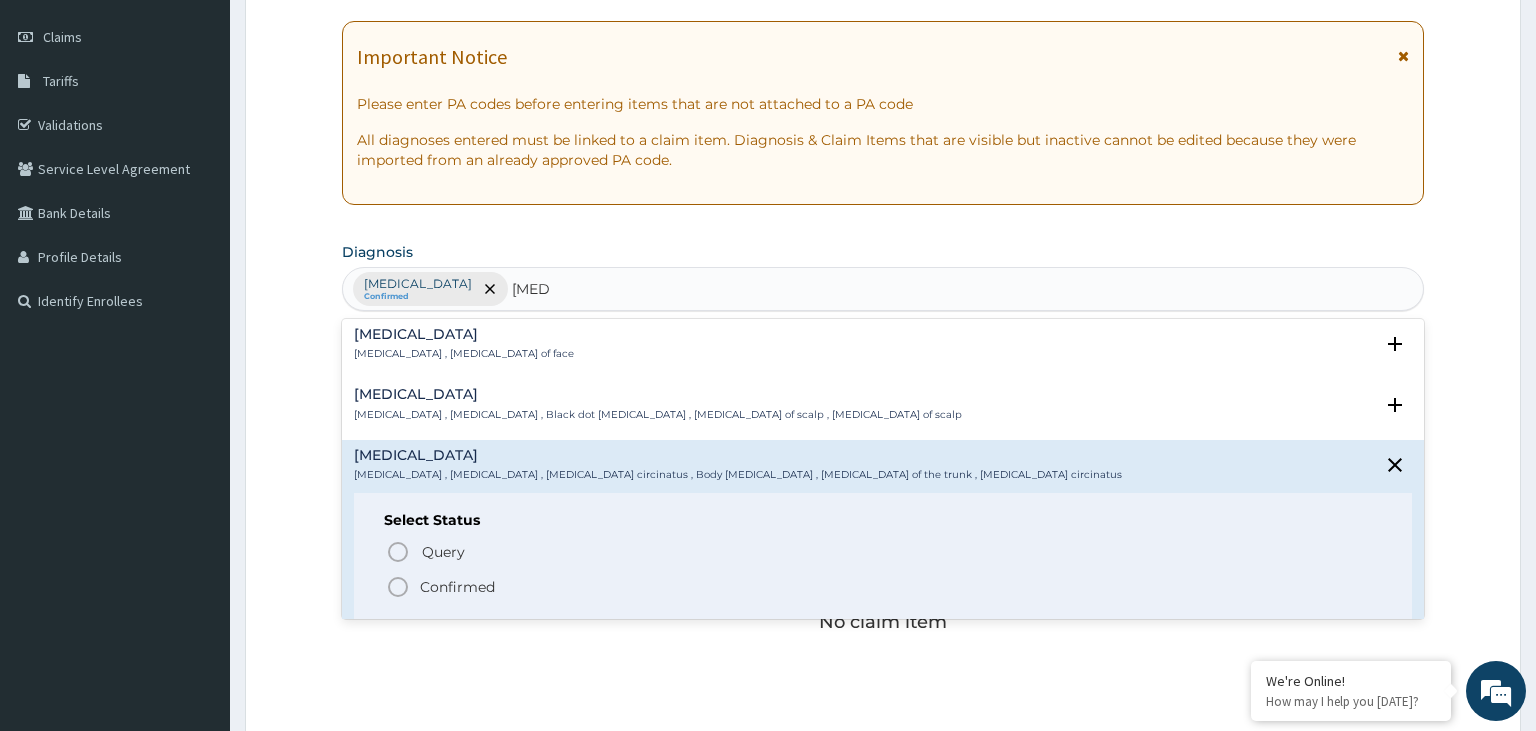 click on "Confirmed" at bounding box center (457, 587) 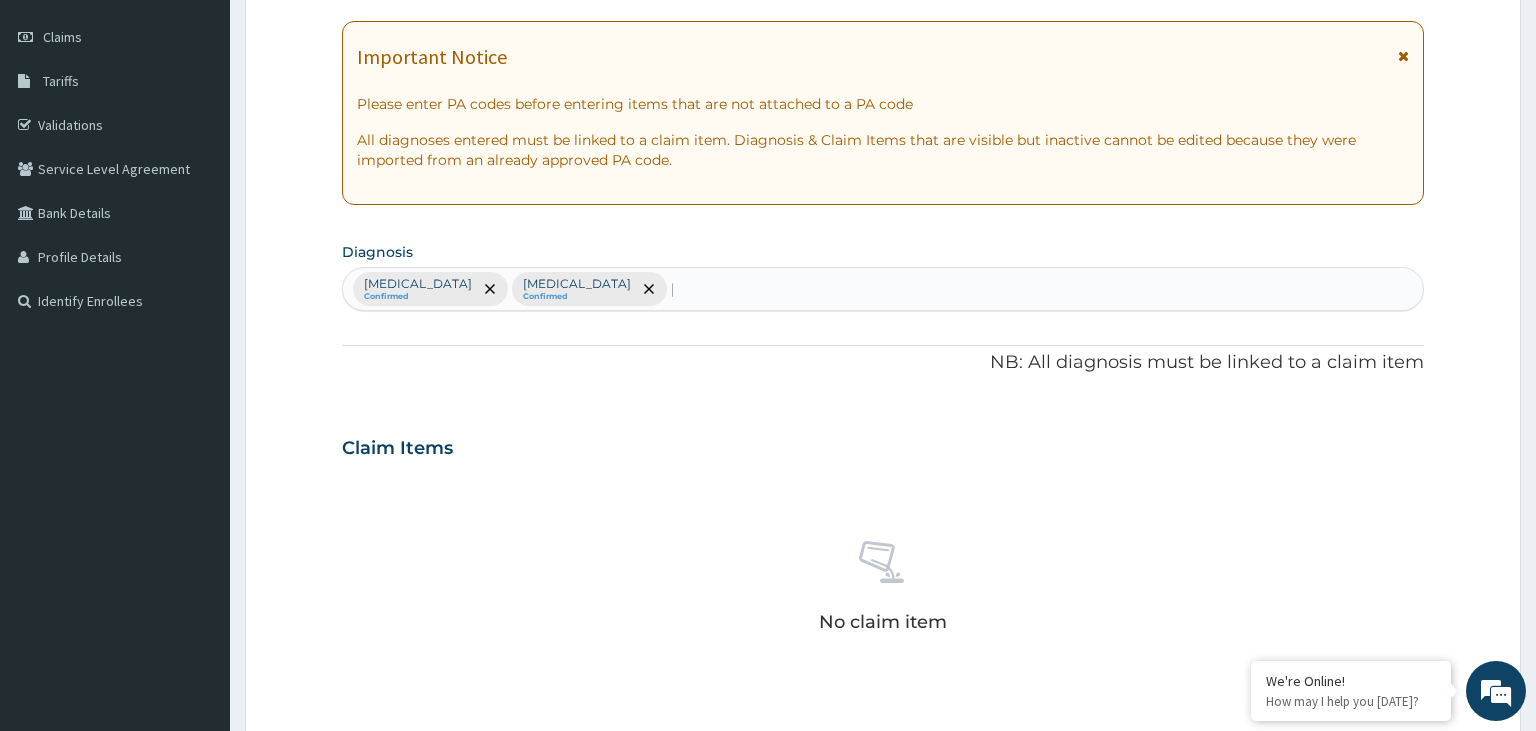 type 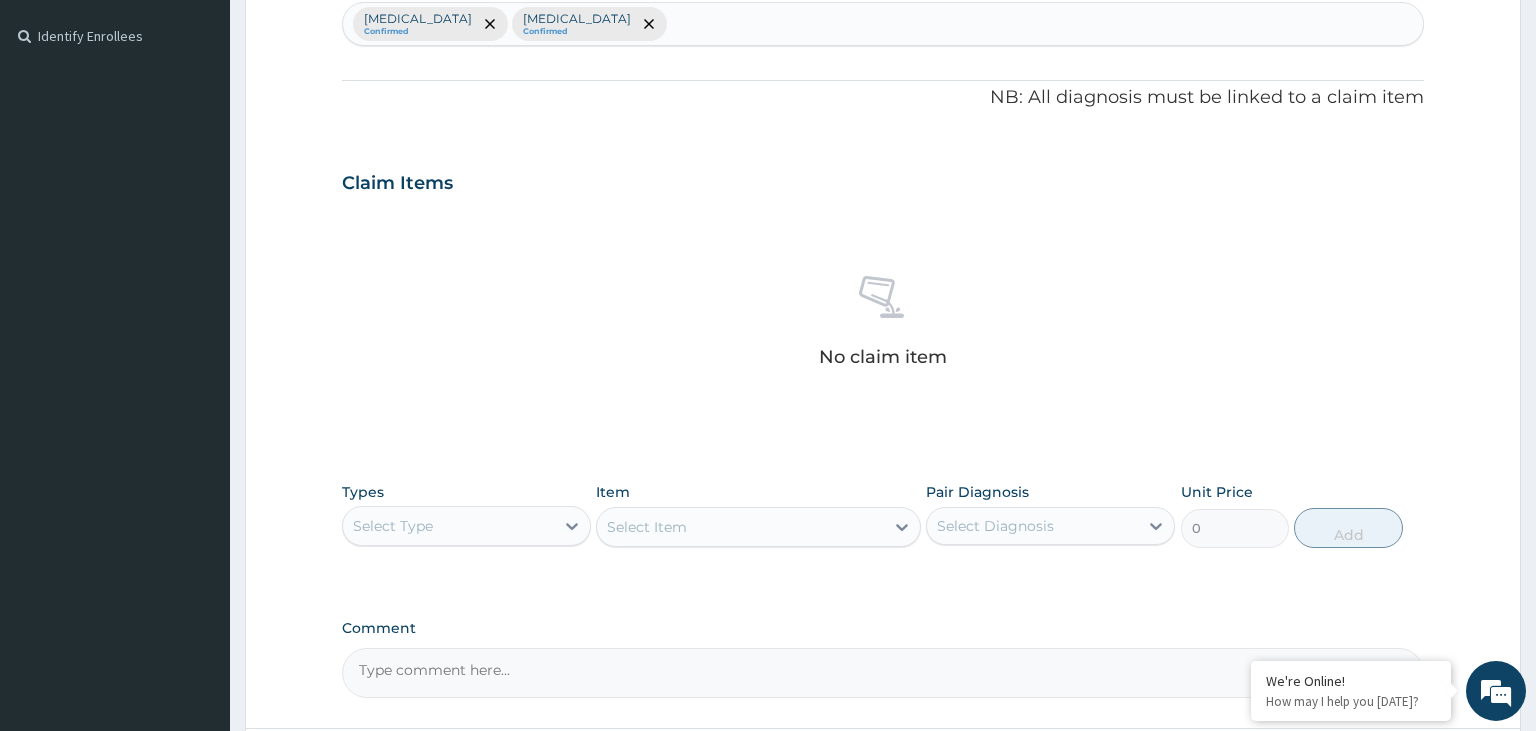 scroll, scrollTop: 586, scrollLeft: 0, axis: vertical 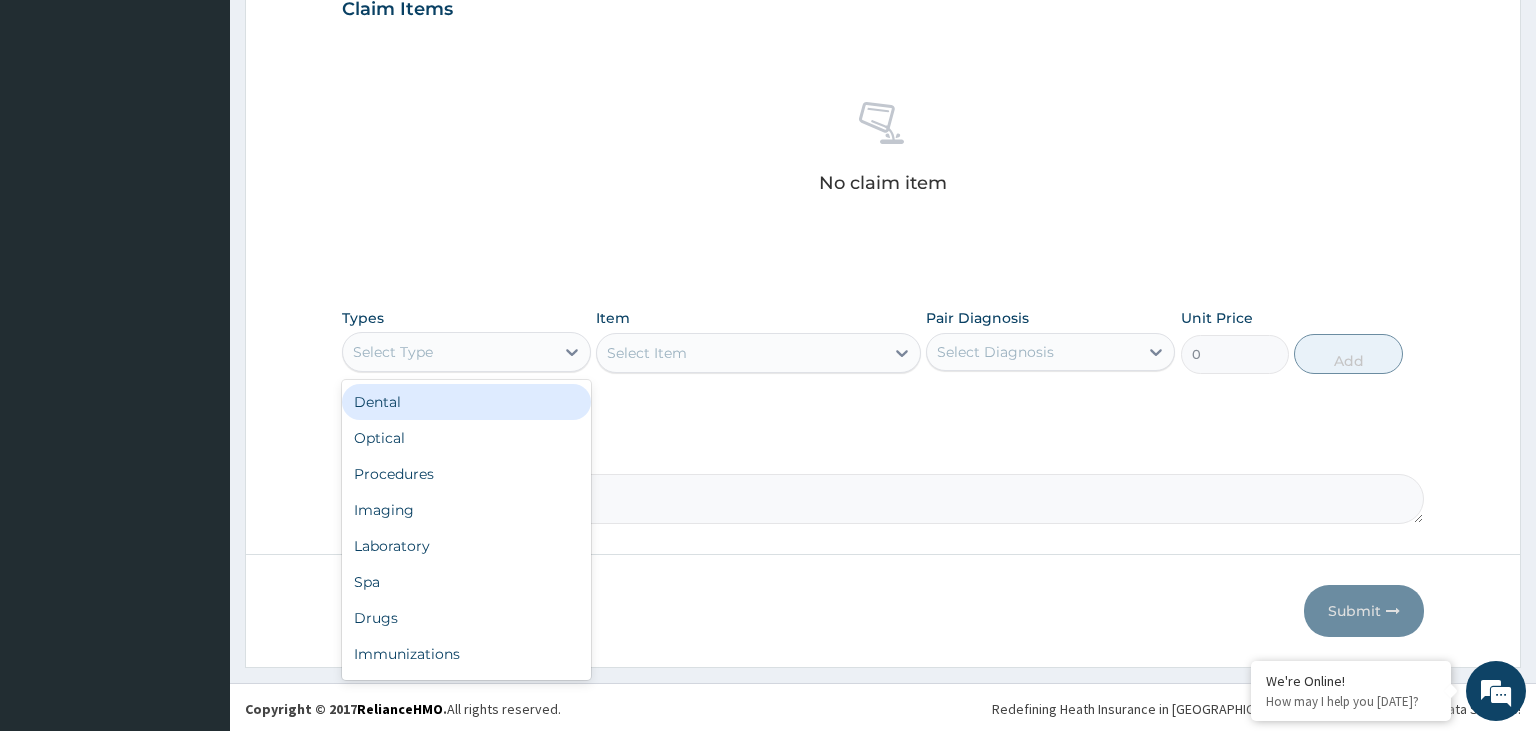 click on "Select Type" at bounding box center (466, 352) 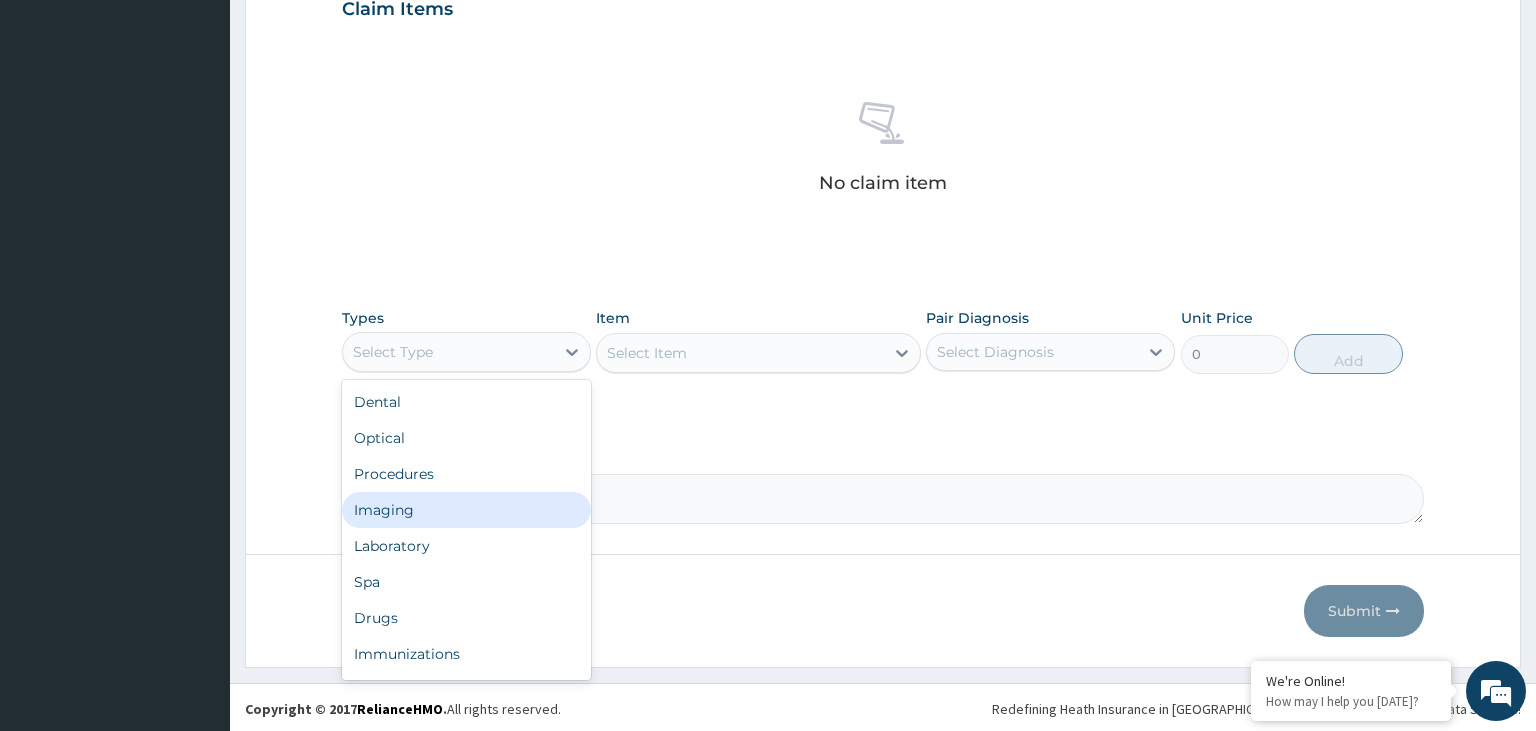 click on "Procedures" at bounding box center (466, 474) 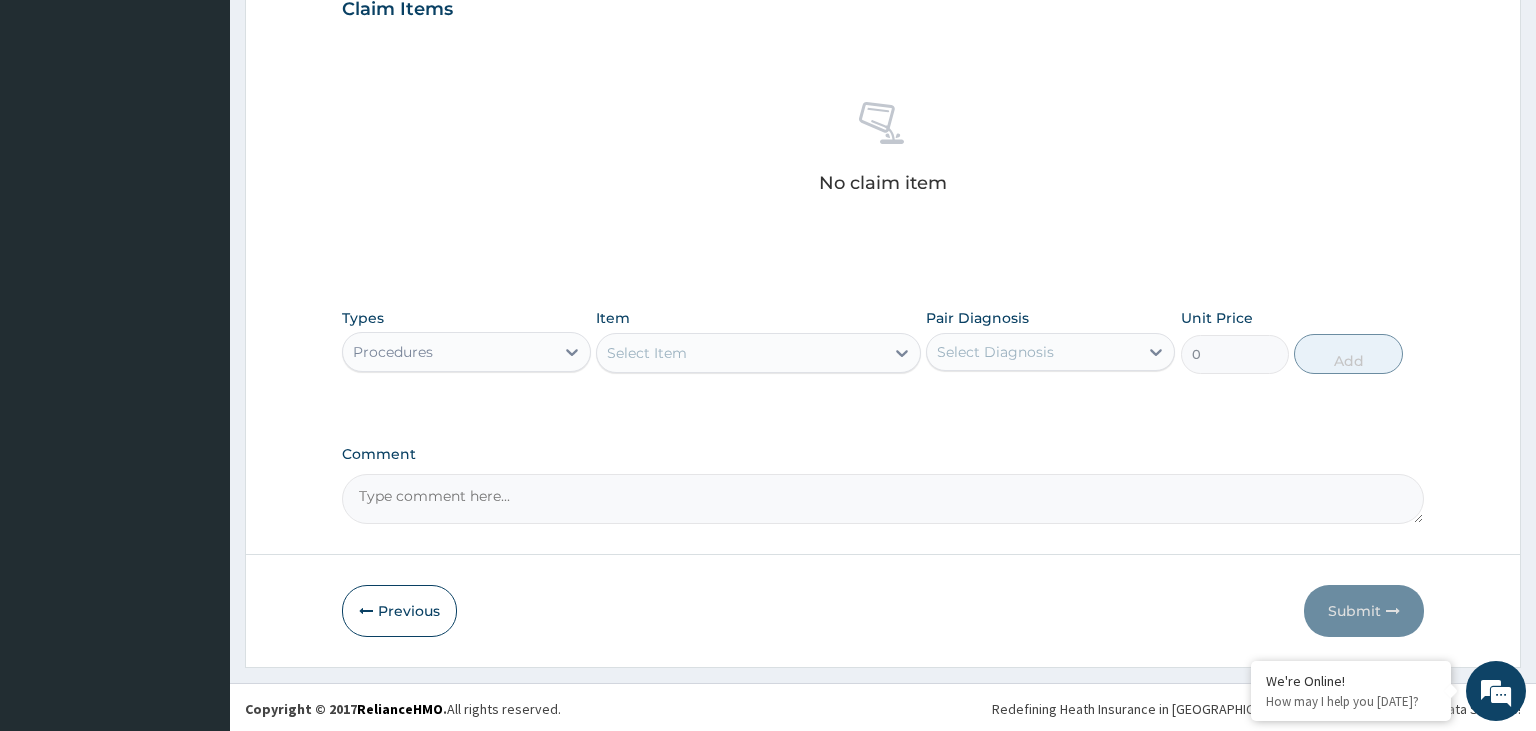 click on "Select Item" at bounding box center (740, 353) 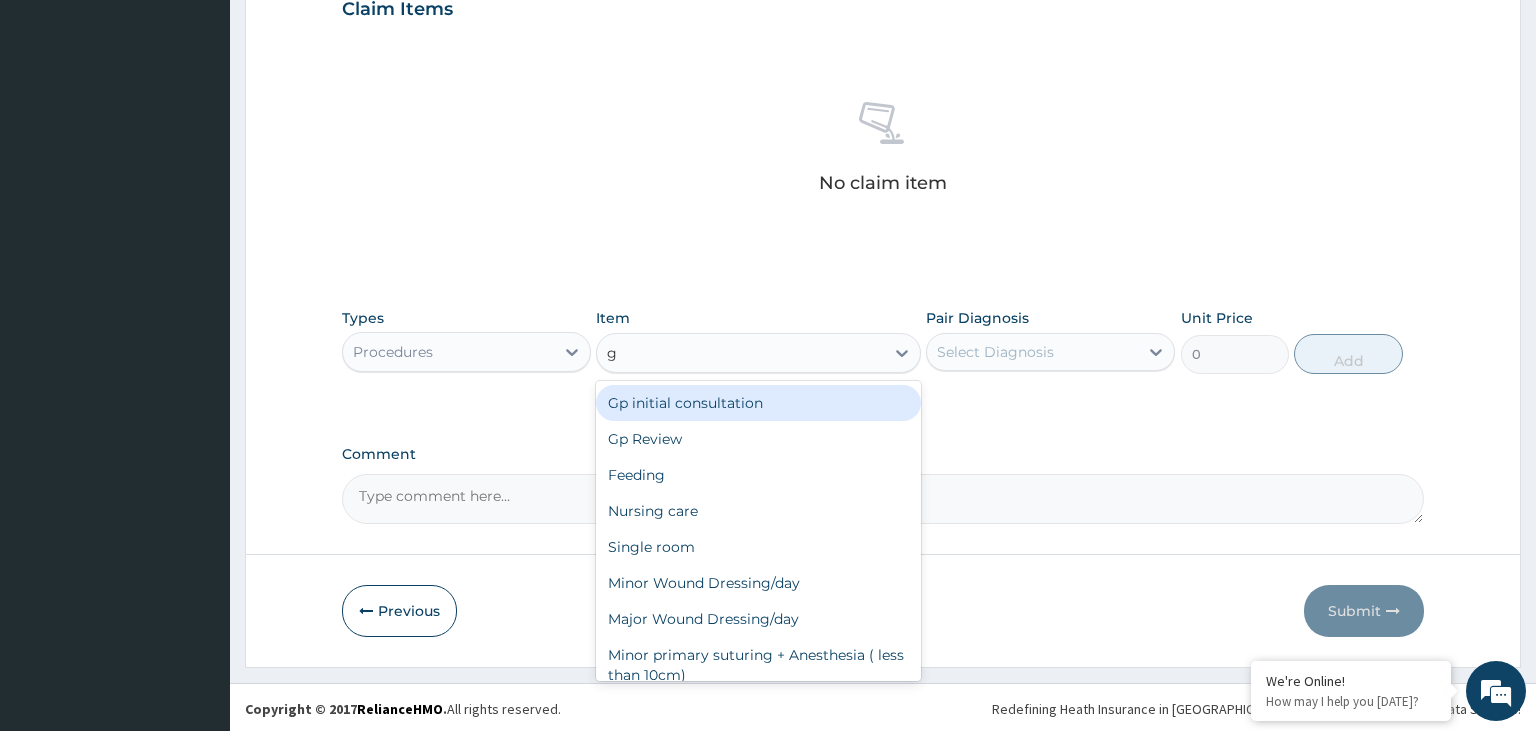 type on "gp" 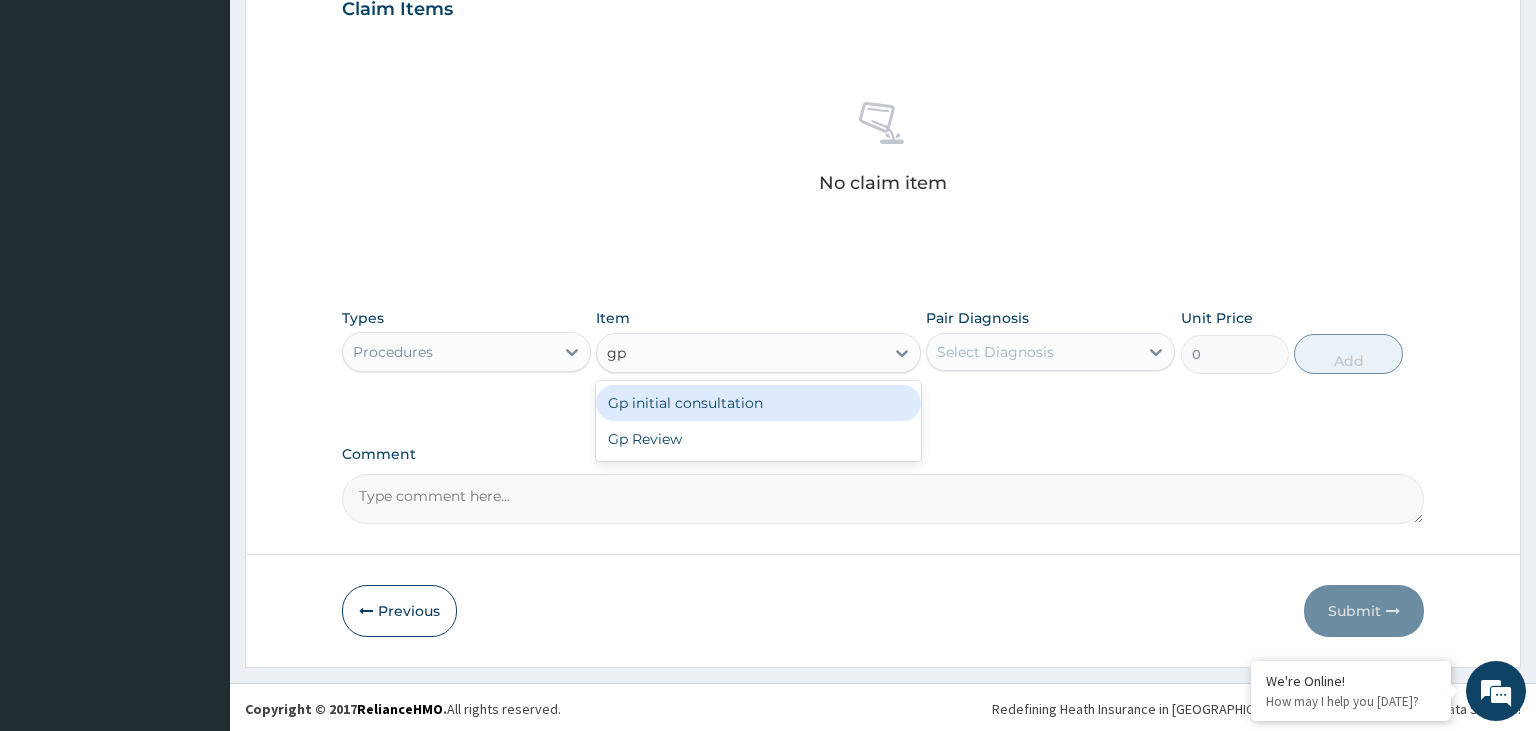 click on "Gp initial consultation" at bounding box center (758, 403) 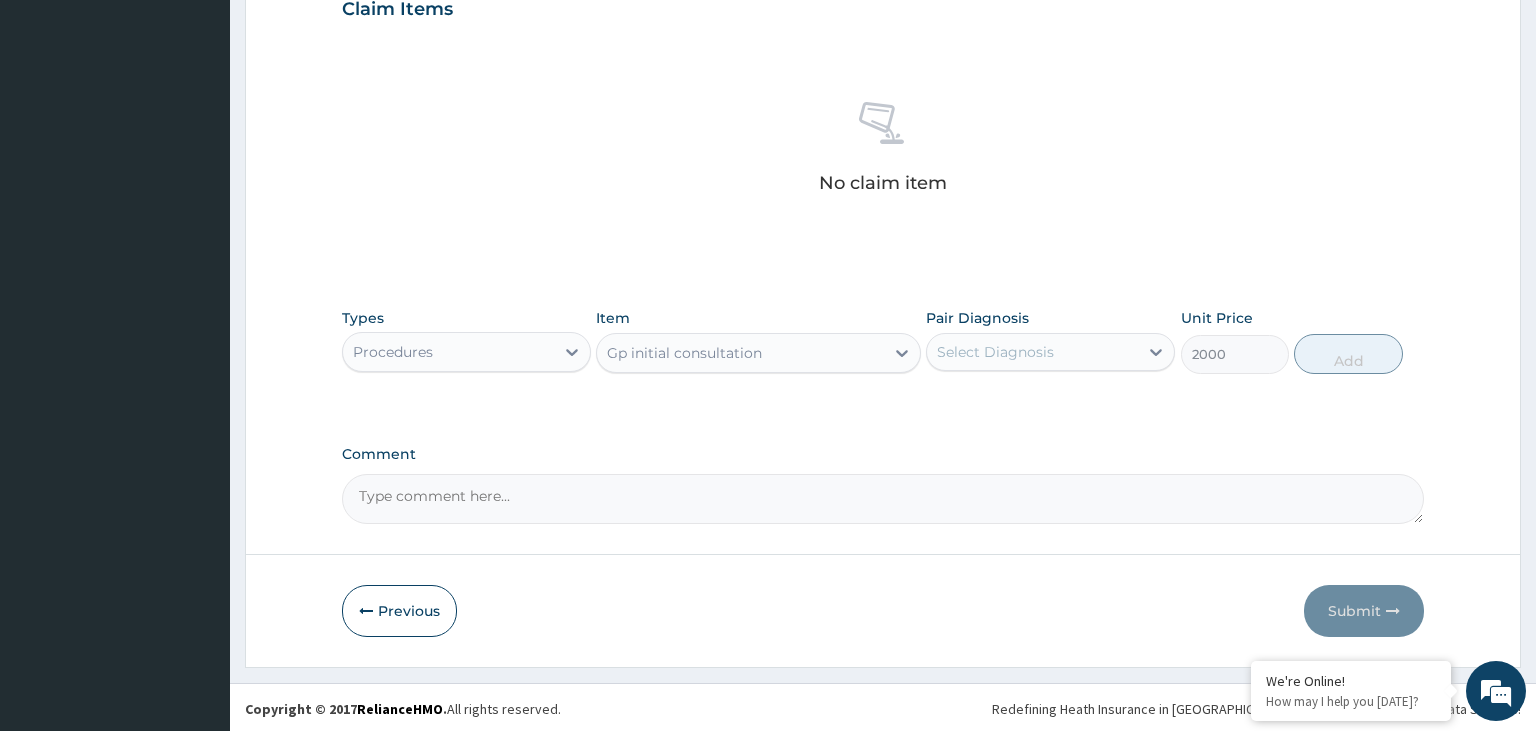 click on "Select Diagnosis" at bounding box center (1032, 352) 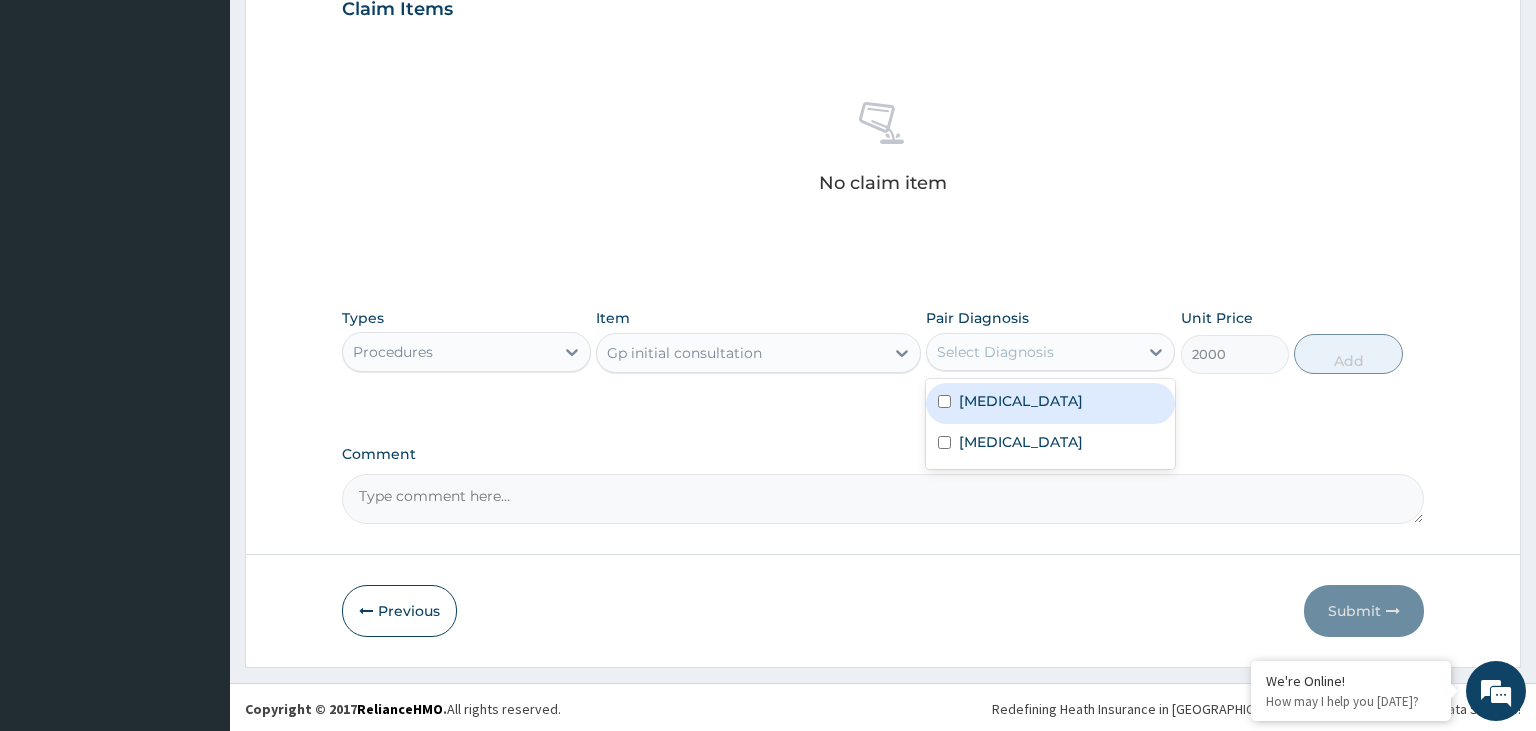 click on "Malaria" at bounding box center (1050, 403) 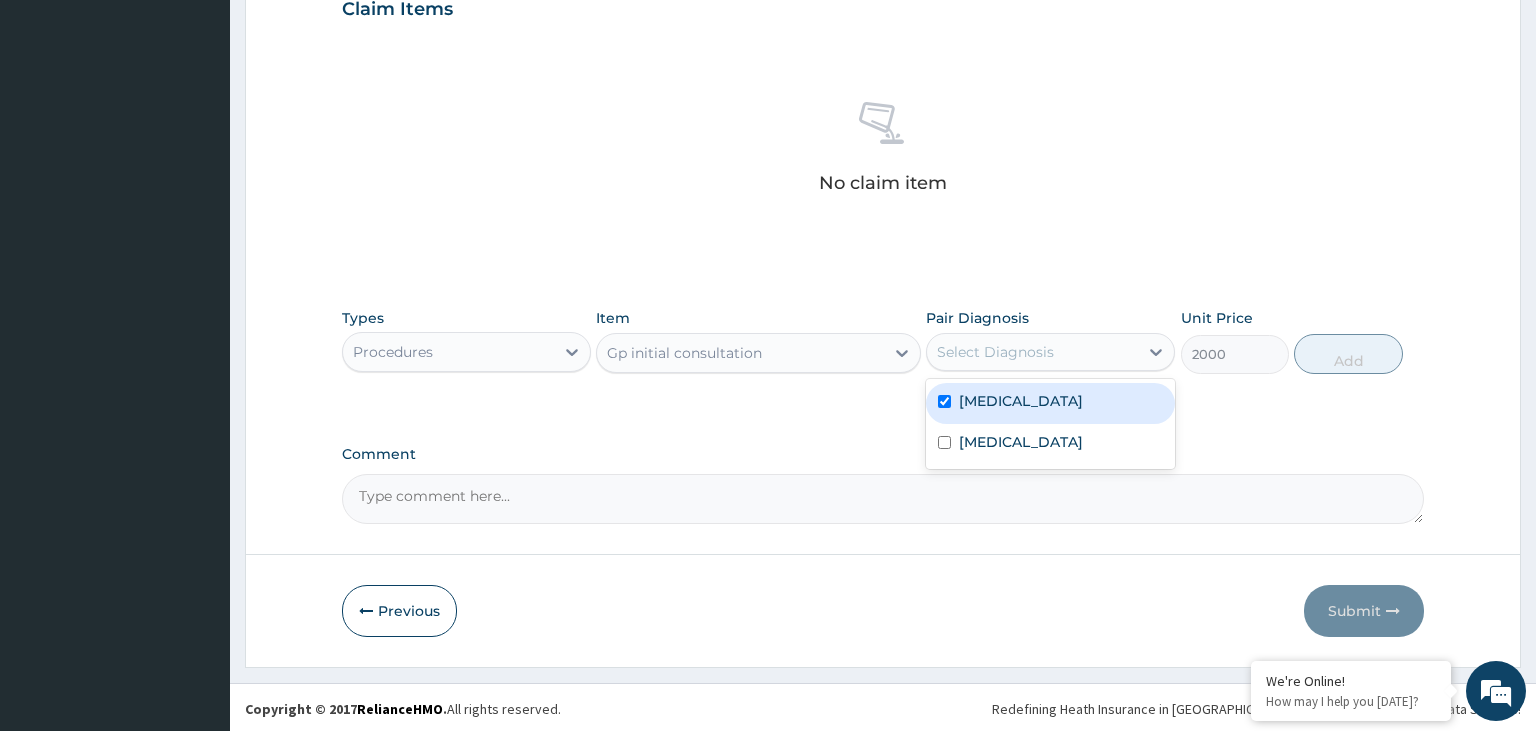 checkbox on "true" 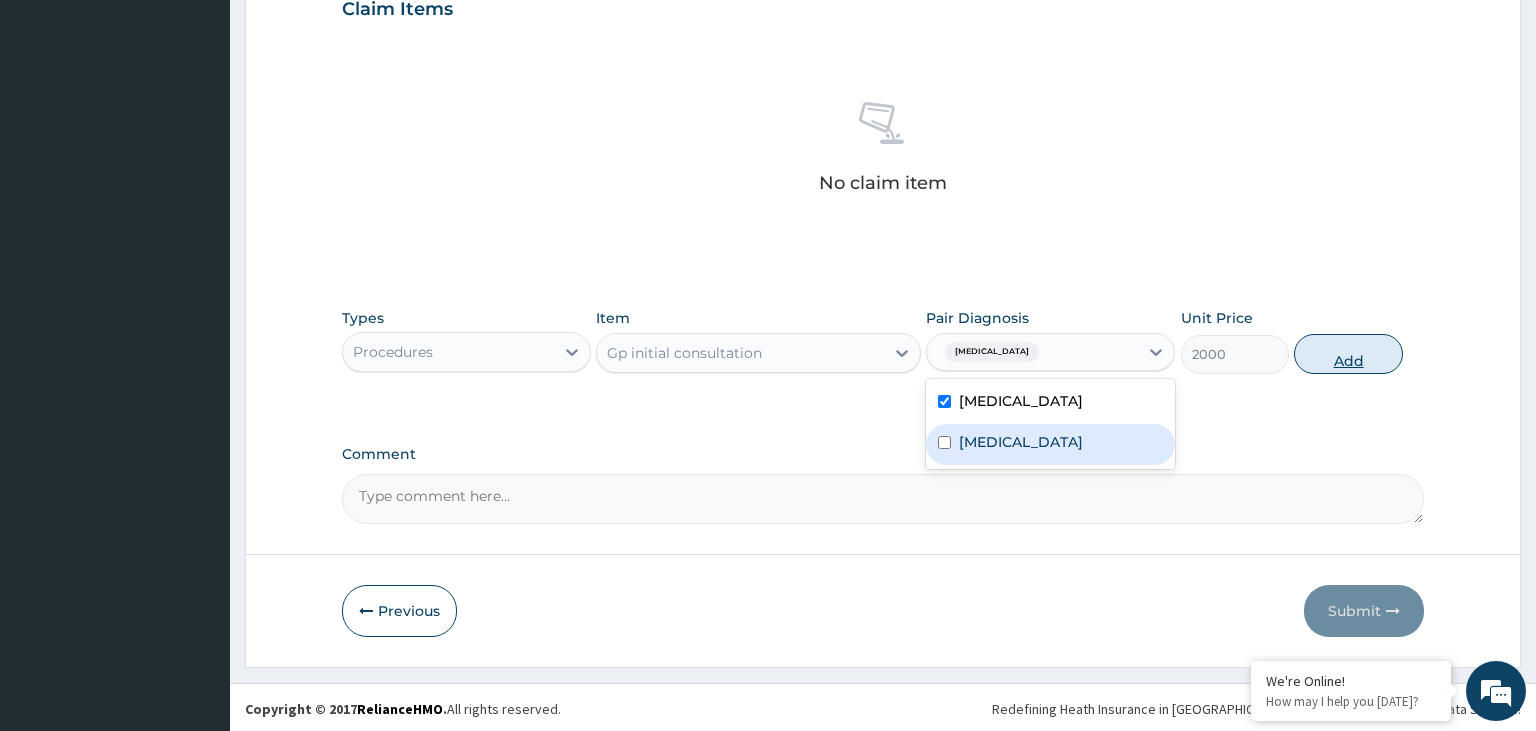 click on "Add" at bounding box center [1348, 354] 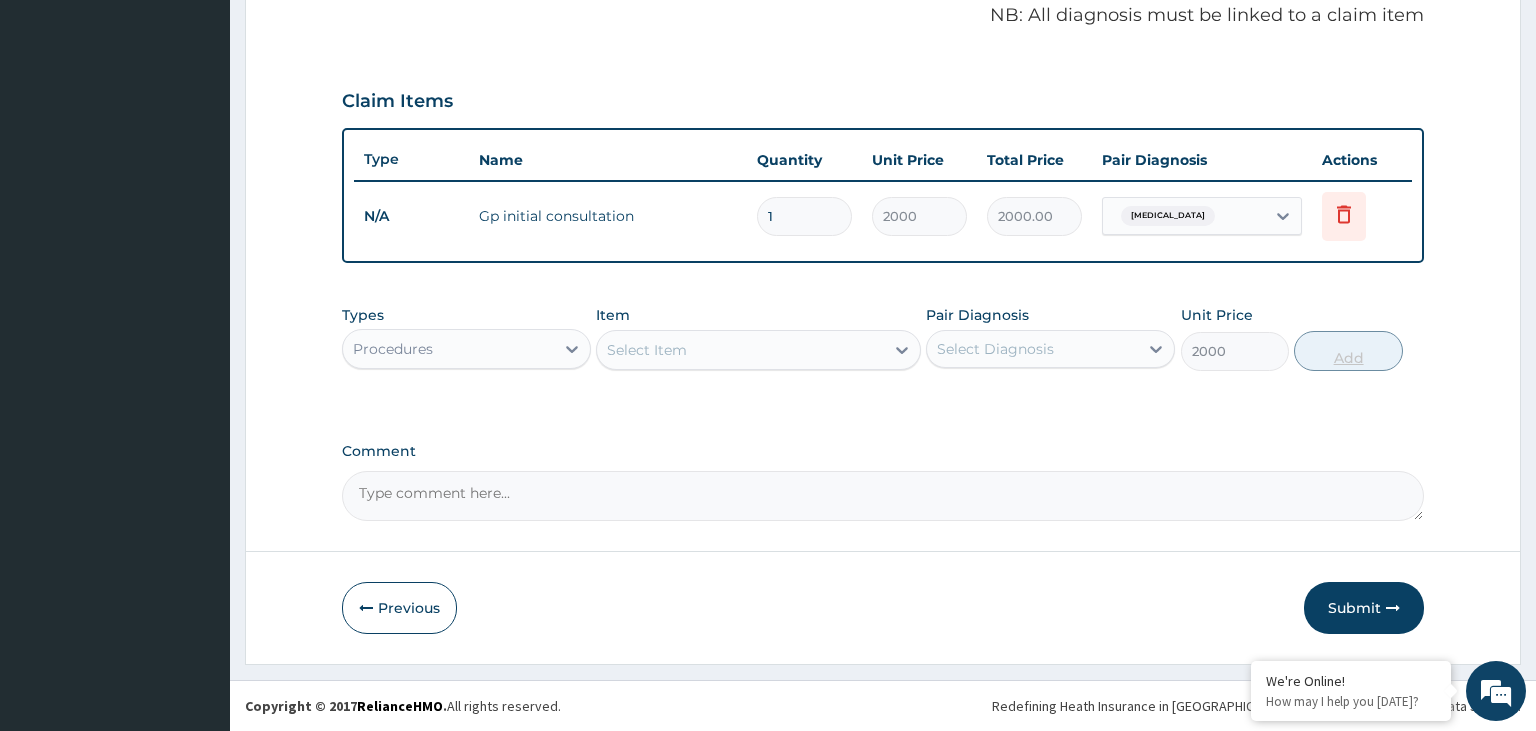 type on "0" 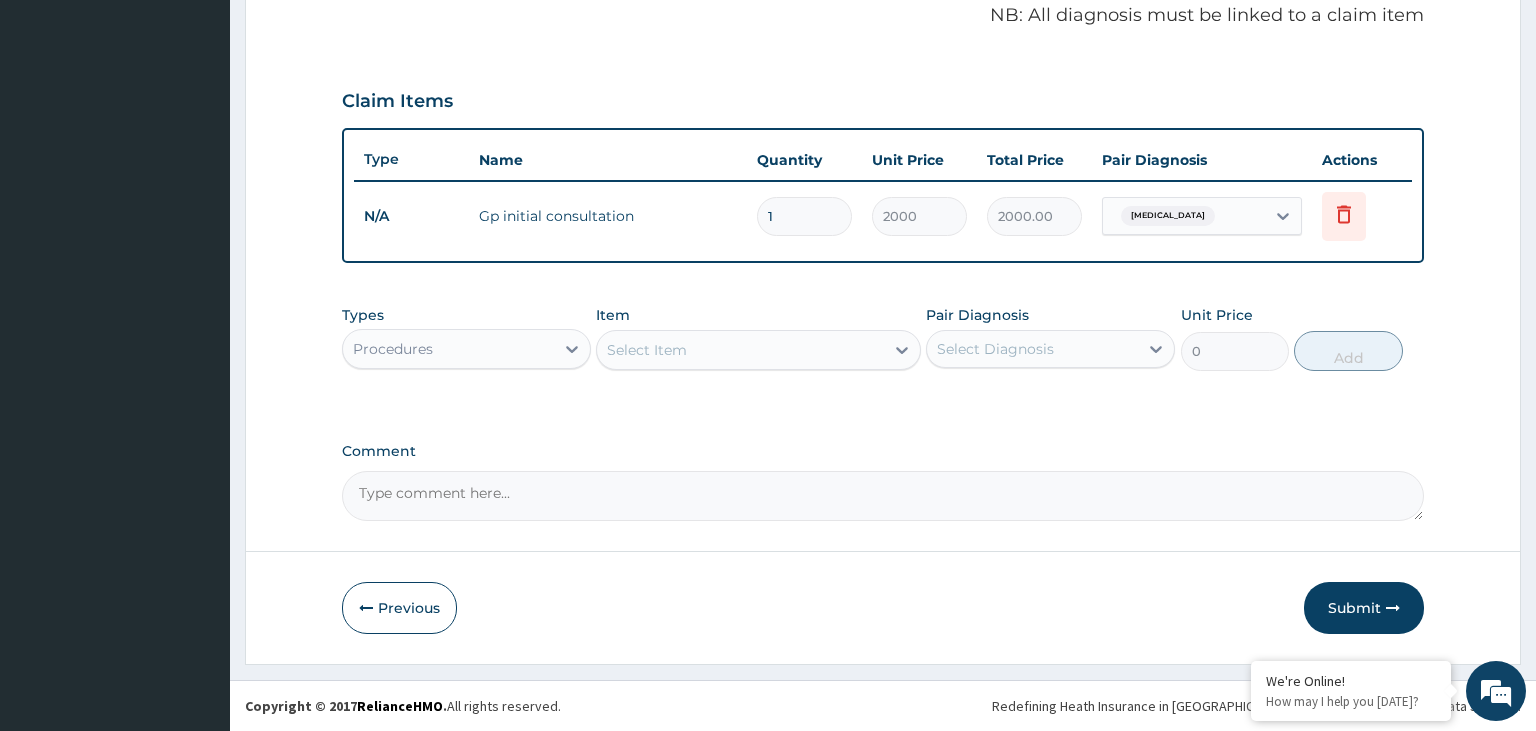 scroll, scrollTop: 612, scrollLeft: 0, axis: vertical 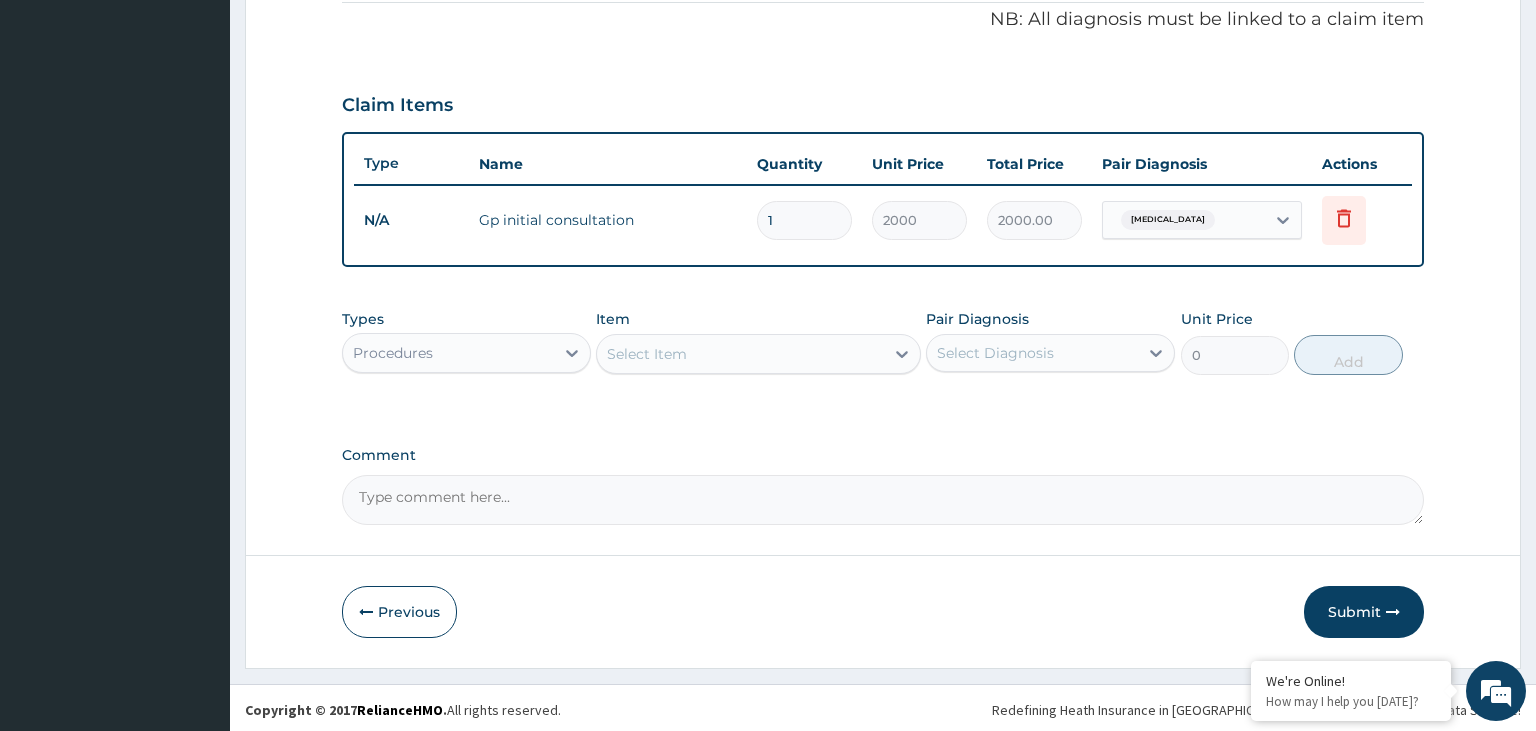 click on "Procedures" at bounding box center [448, 353] 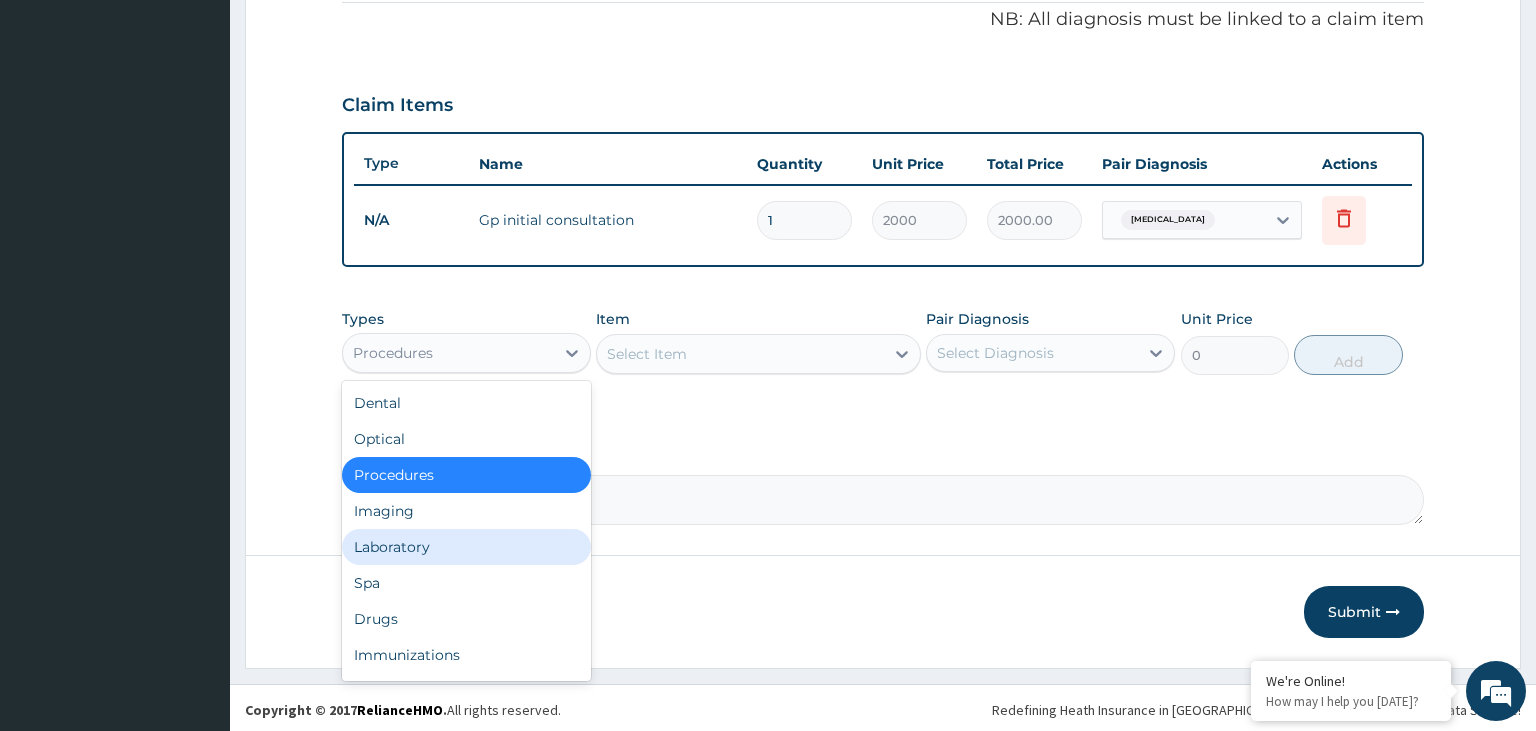 click on "Laboratory" at bounding box center [466, 547] 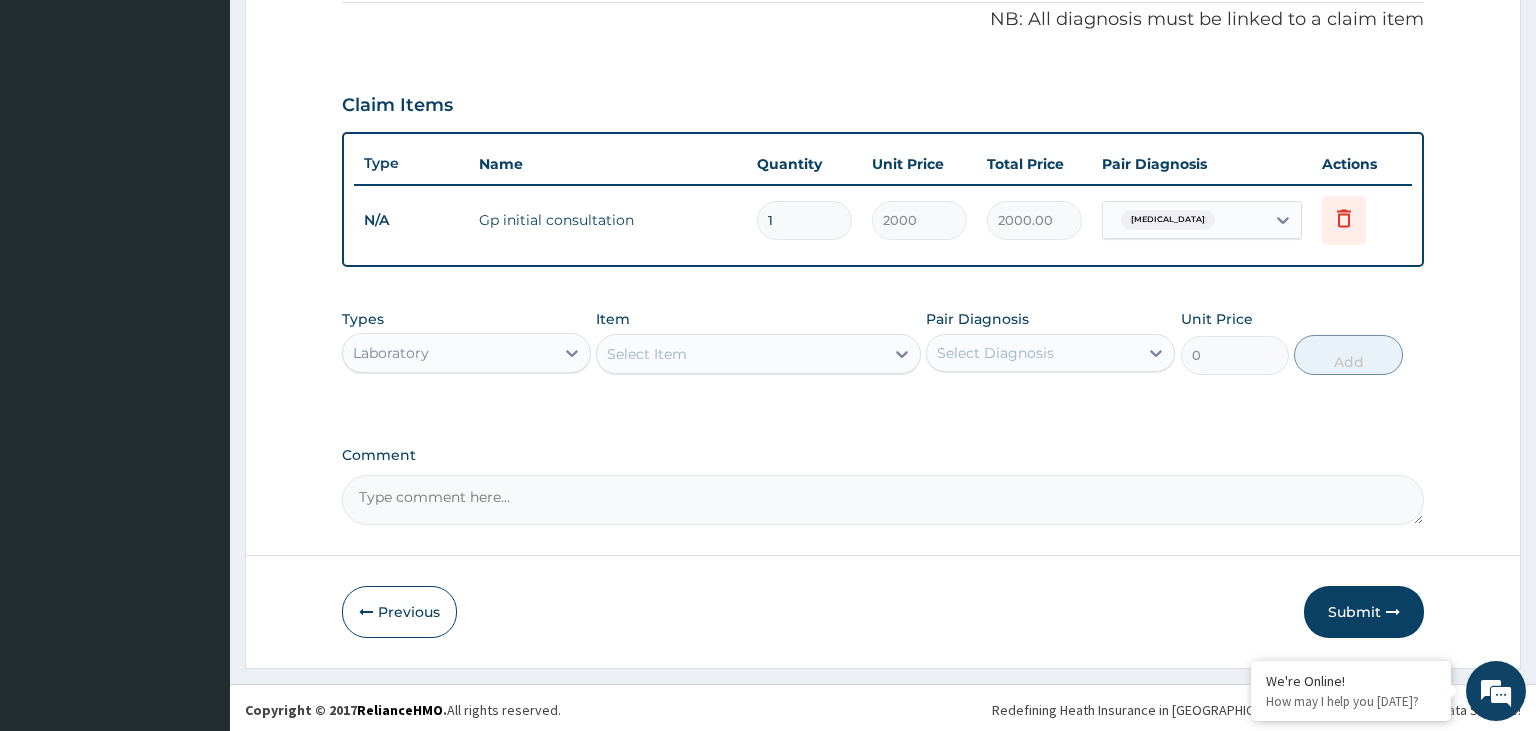click on "Select Item" at bounding box center [740, 354] 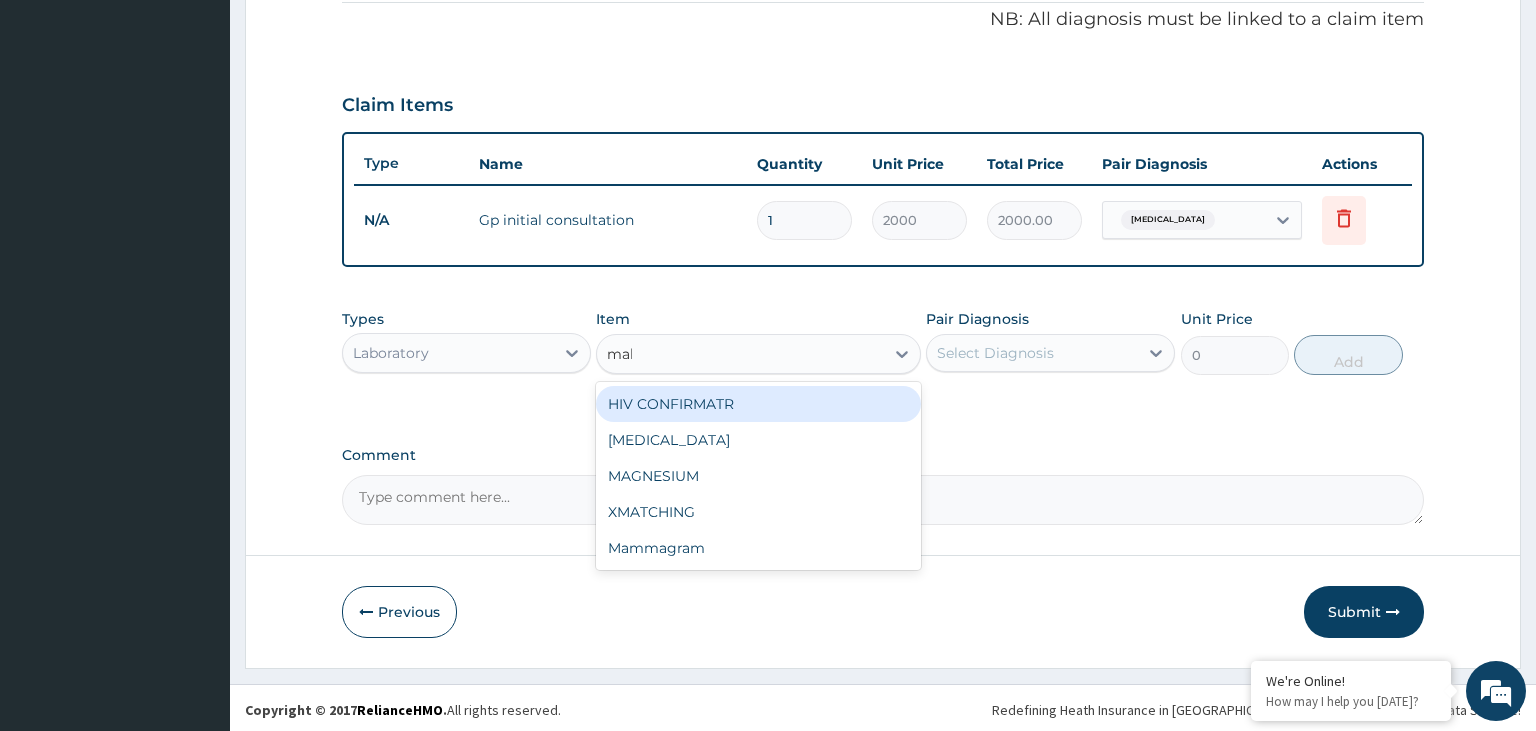 type on "mala" 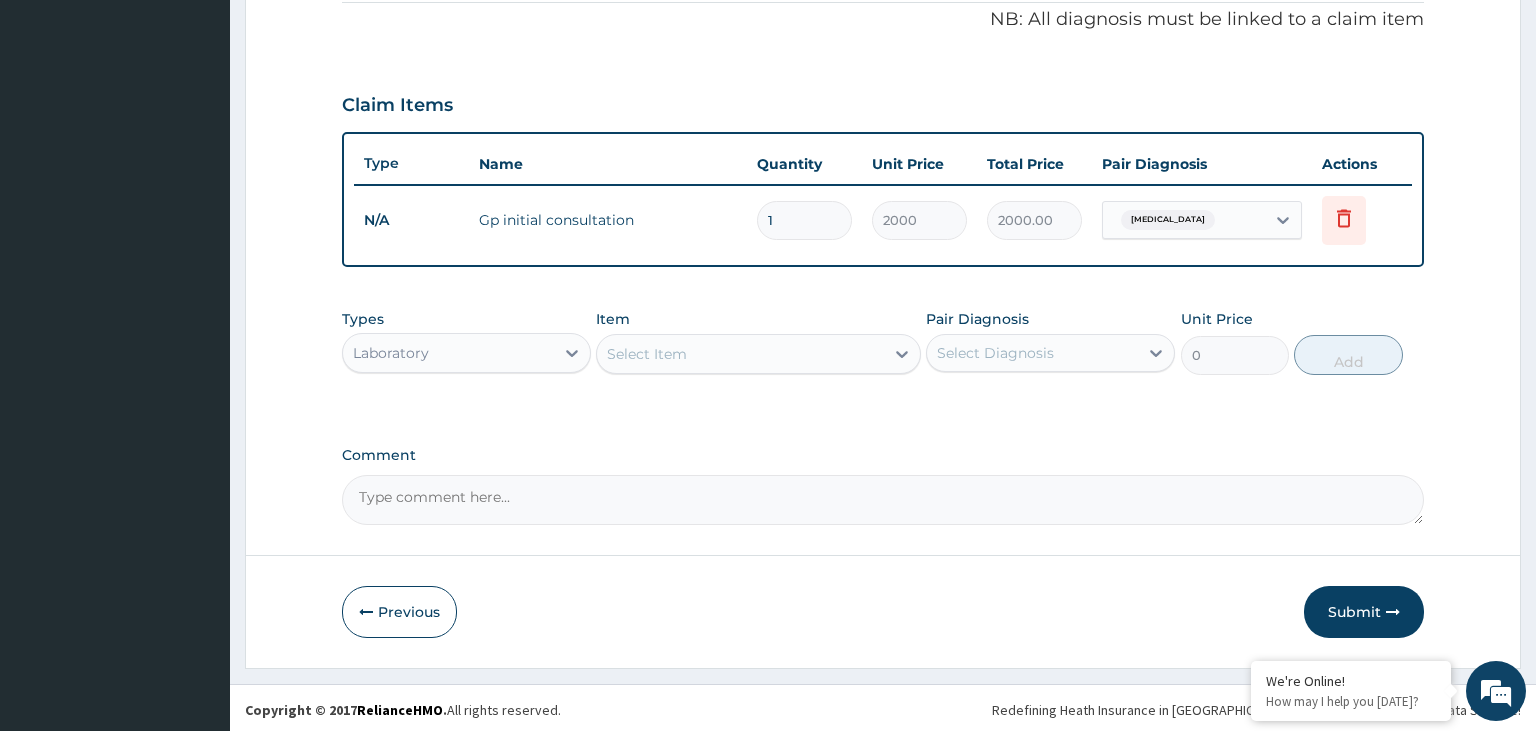 click on "Select Item" at bounding box center [740, 354] 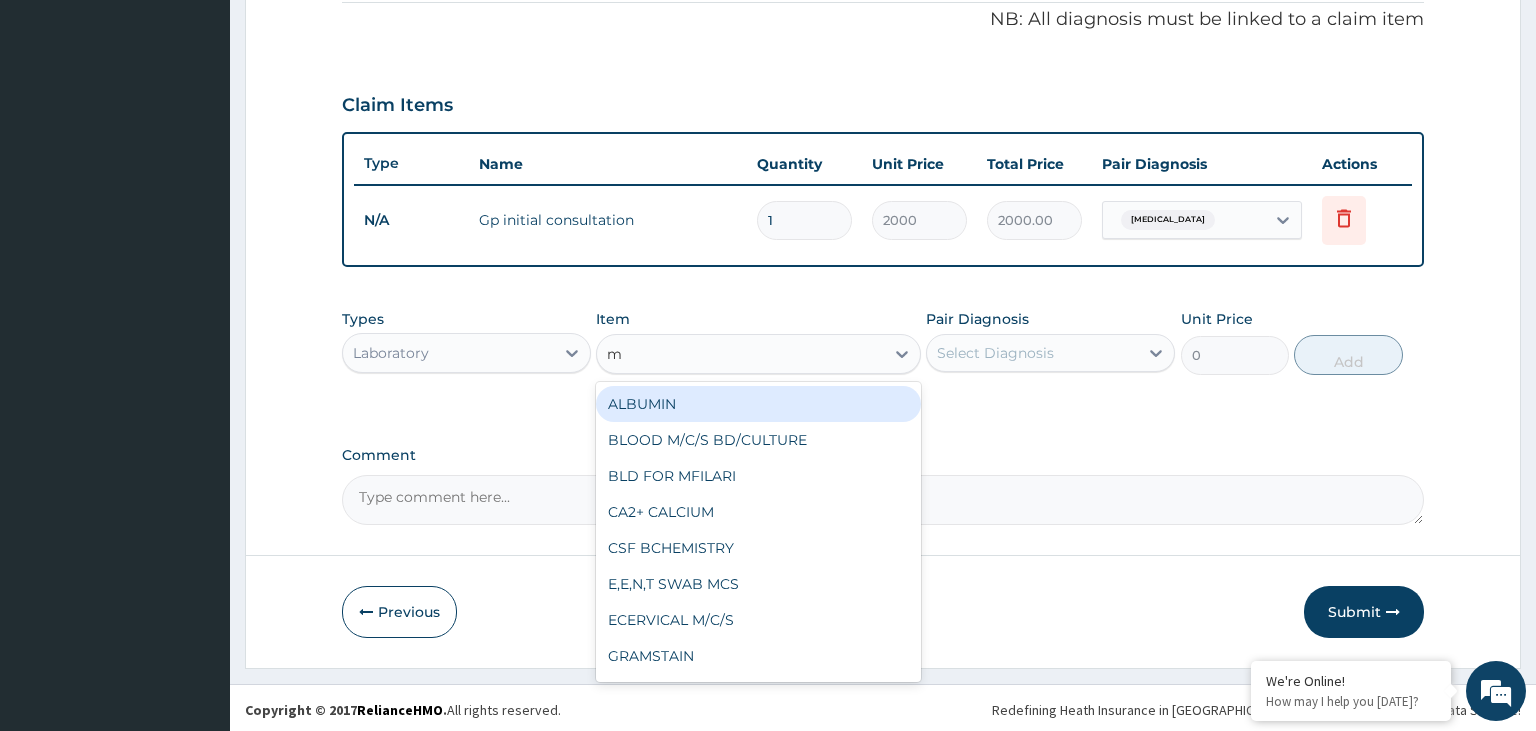 type on "mp" 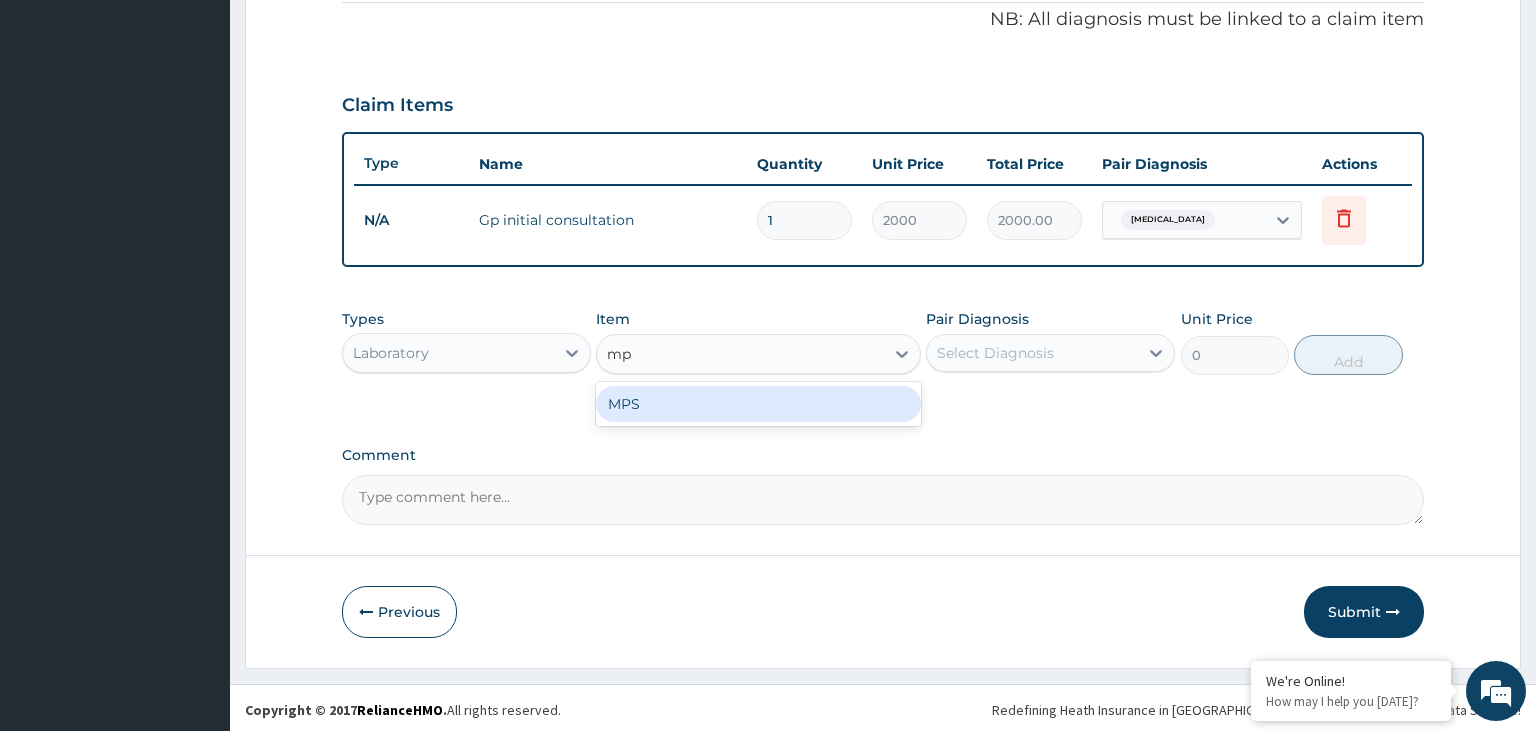 click on "MPS" at bounding box center [758, 404] 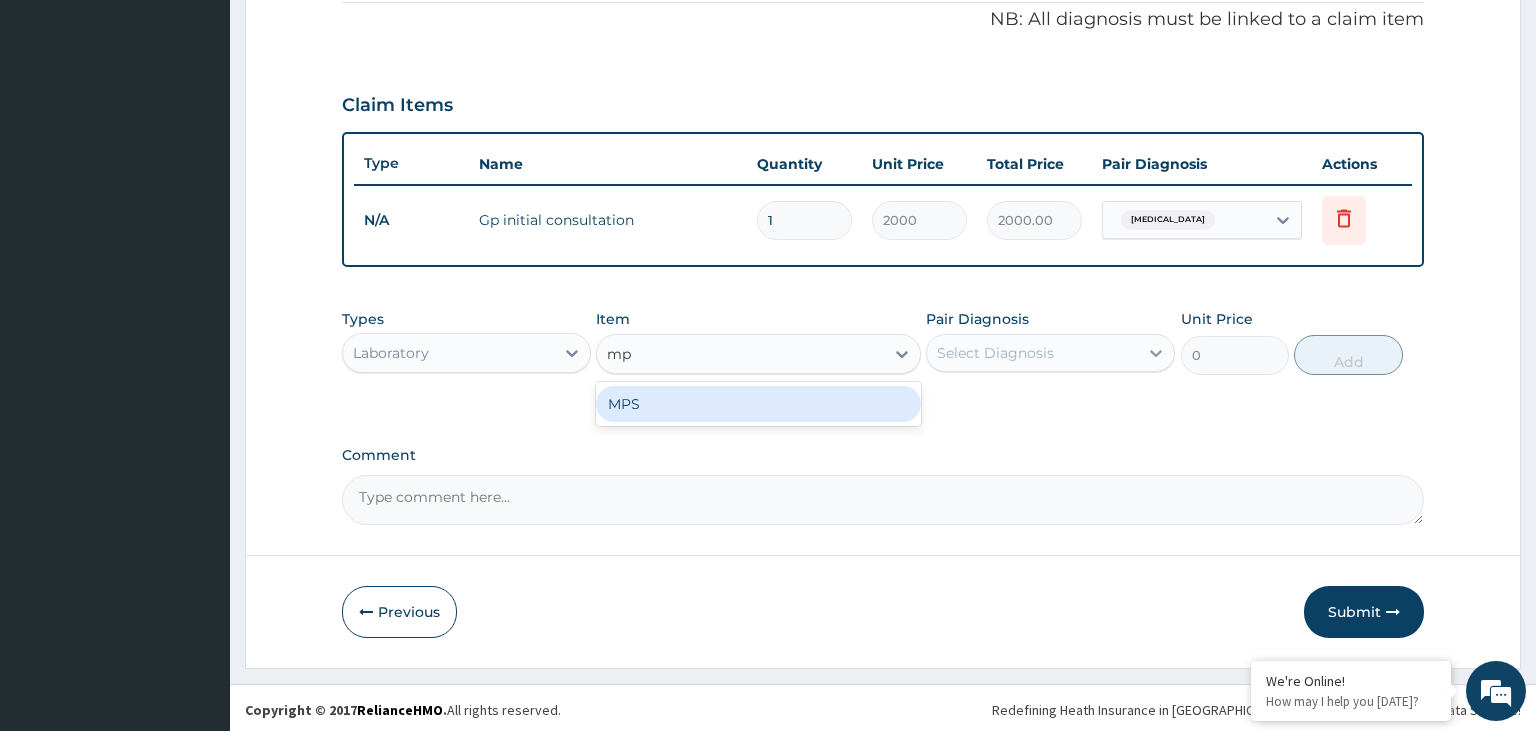 type 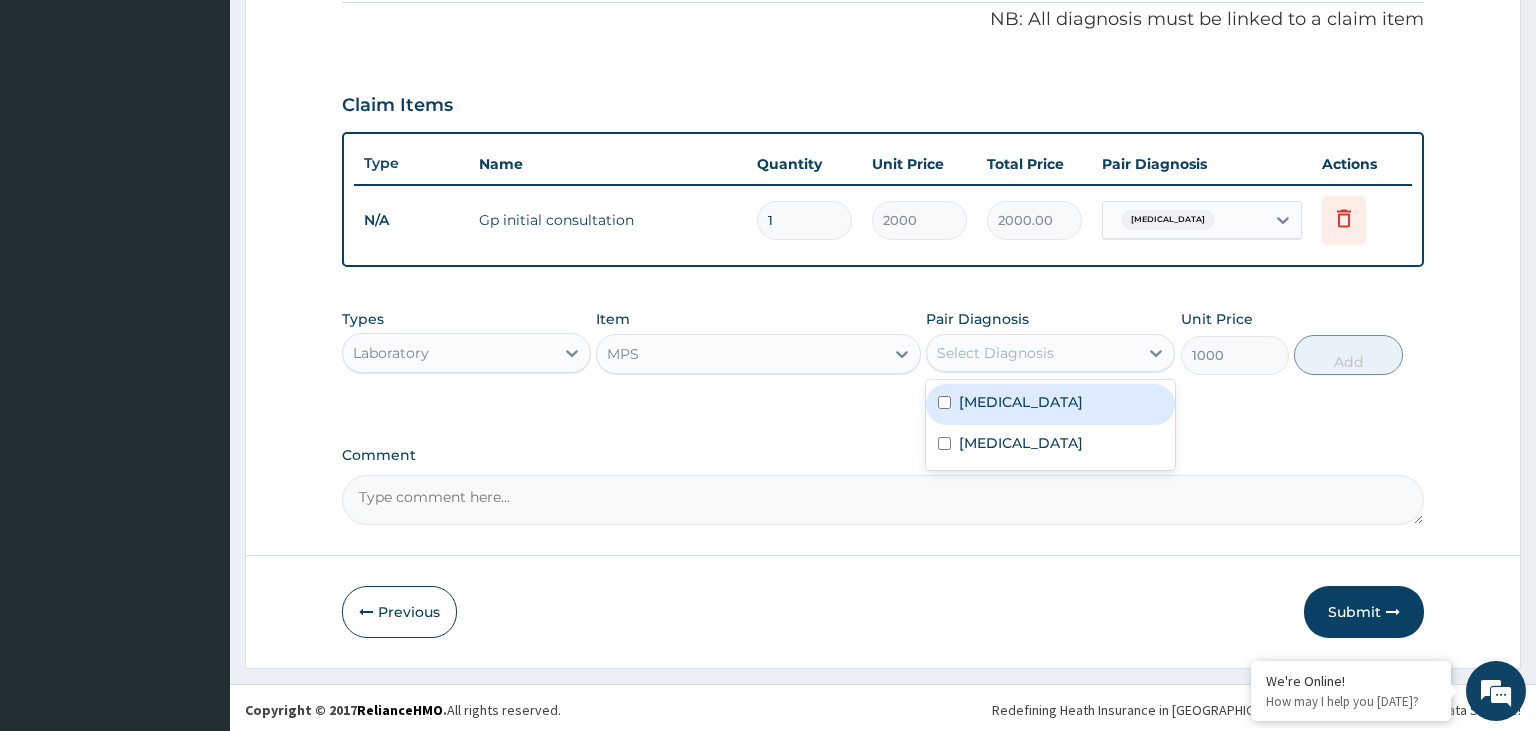 click on "Select Diagnosis" at bounding box center (1032, 353) 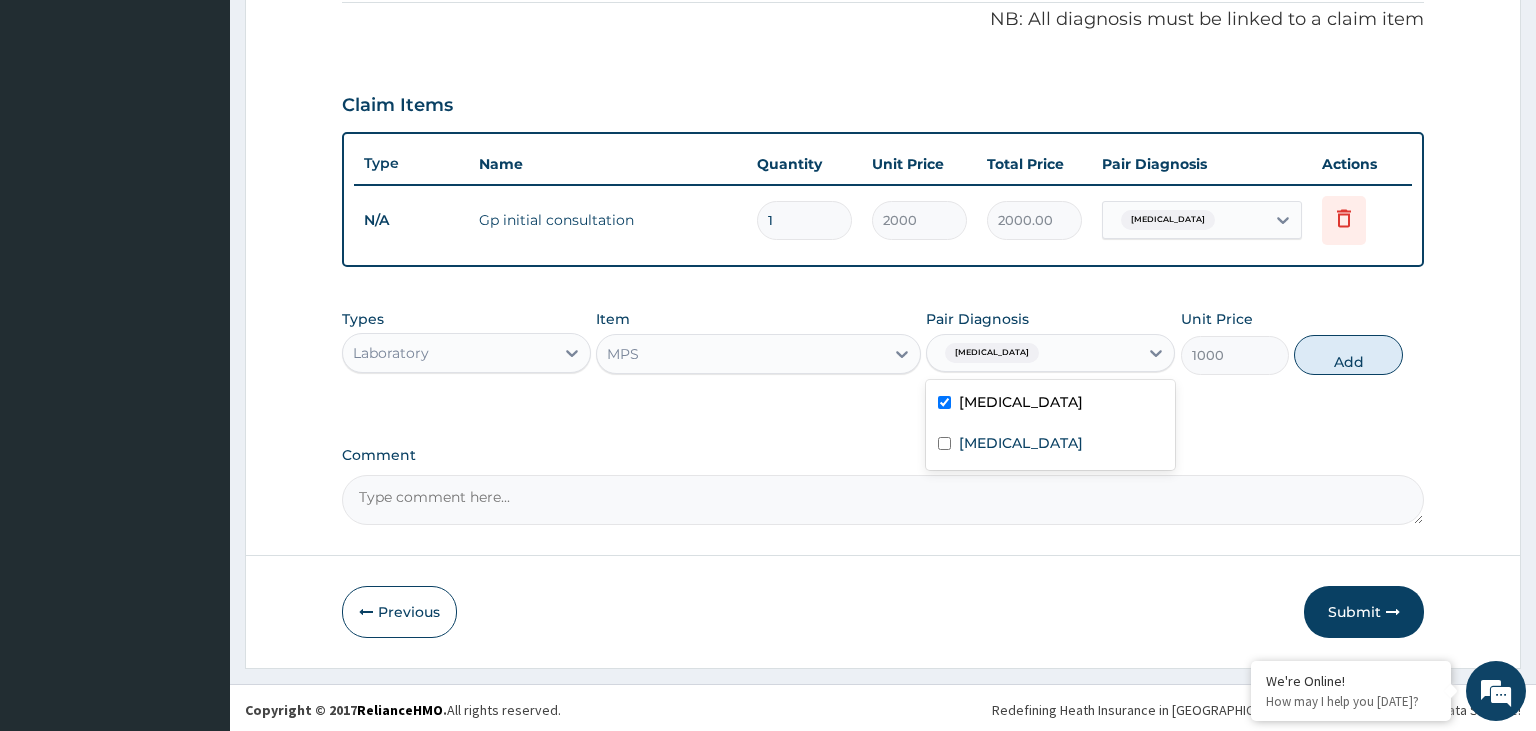 checkbox on "true" 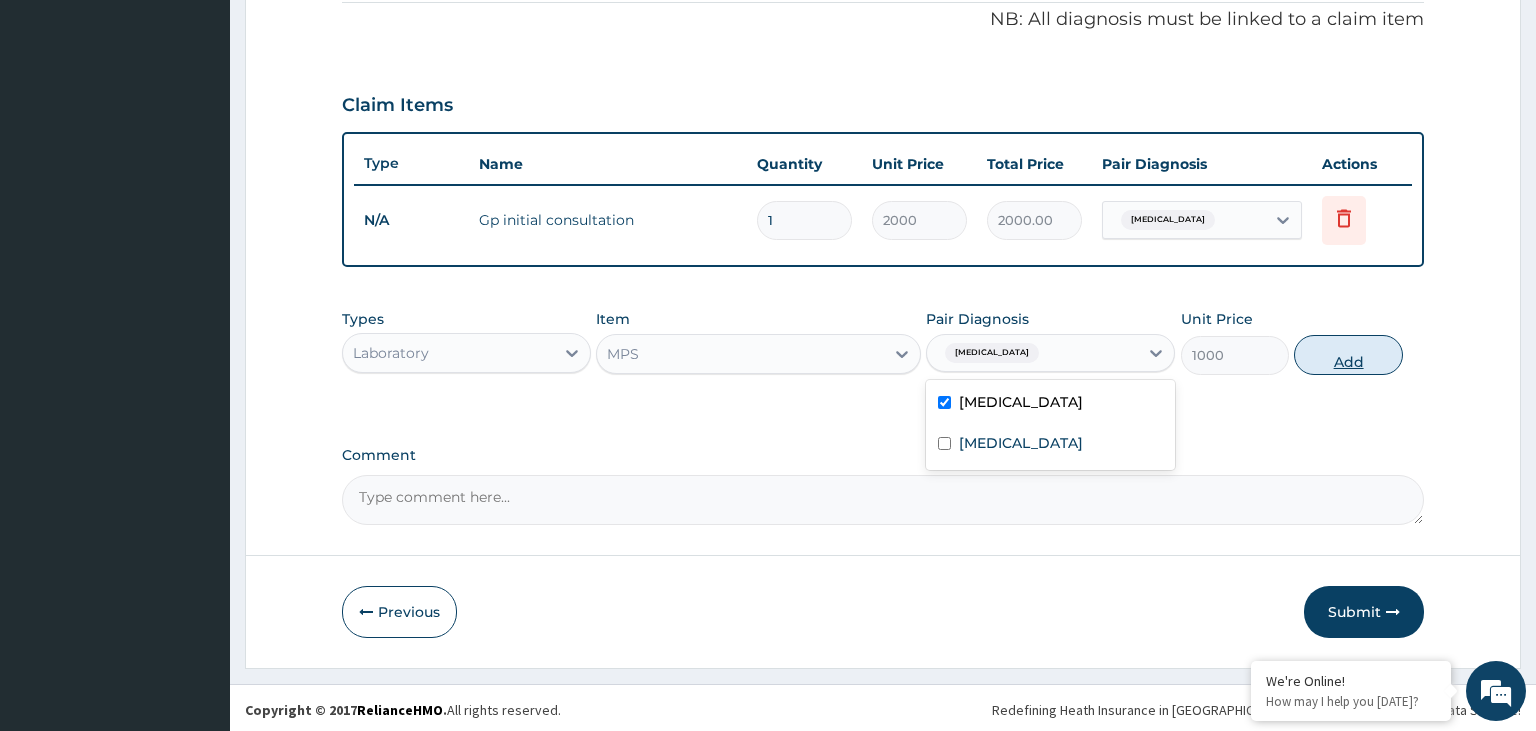 click on "Add" at bounding box center (1348, 355) 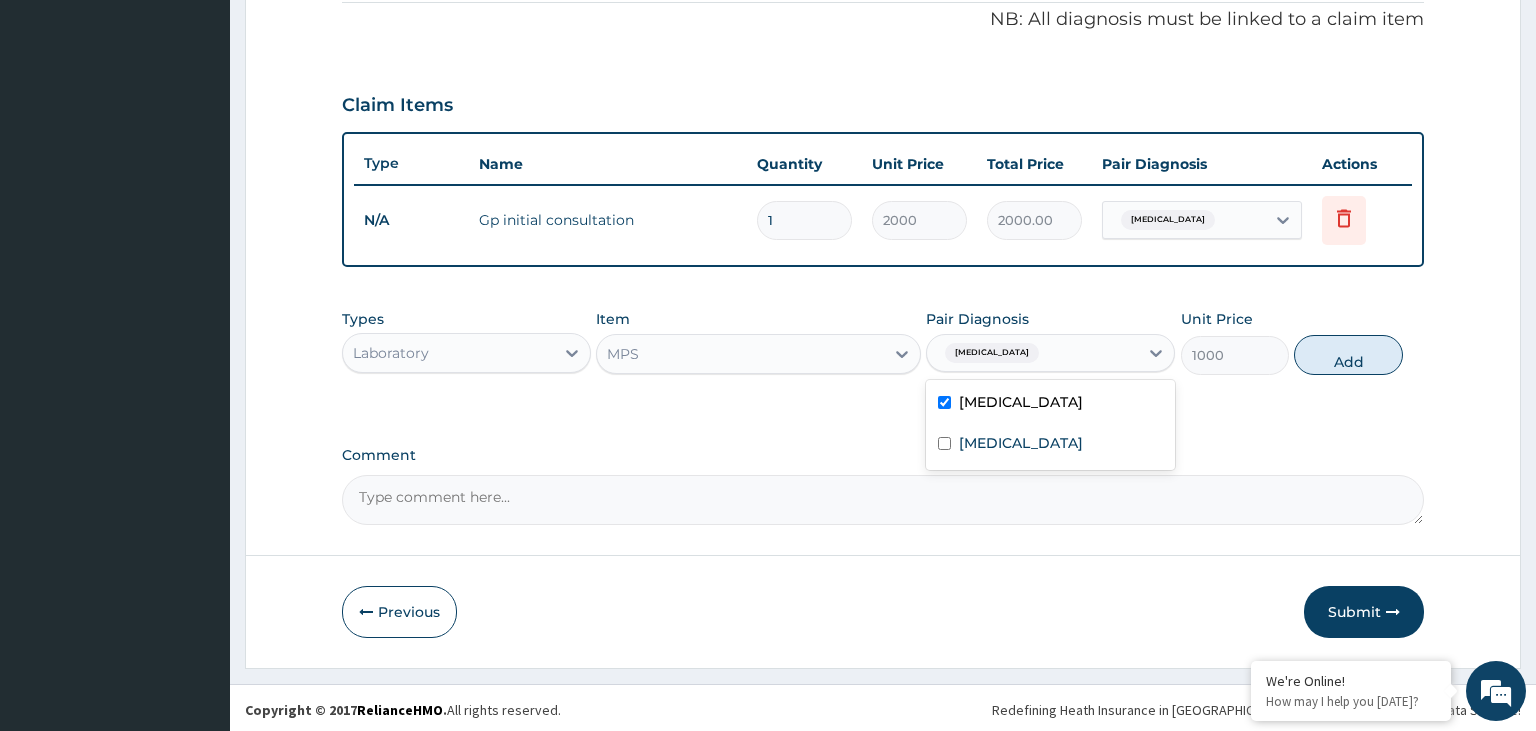 type on "0" 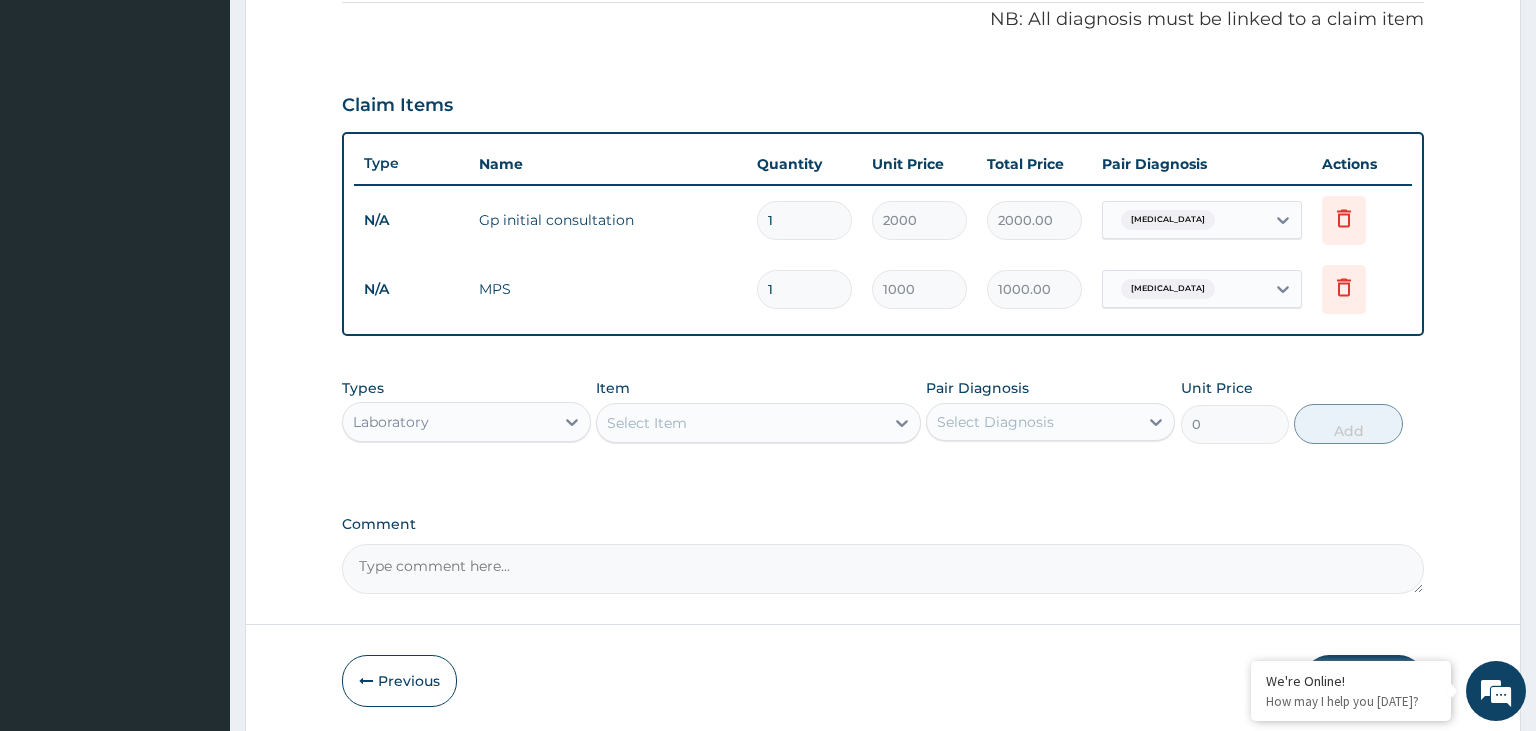 click on "Select Item" at bounding box center [740, 423] 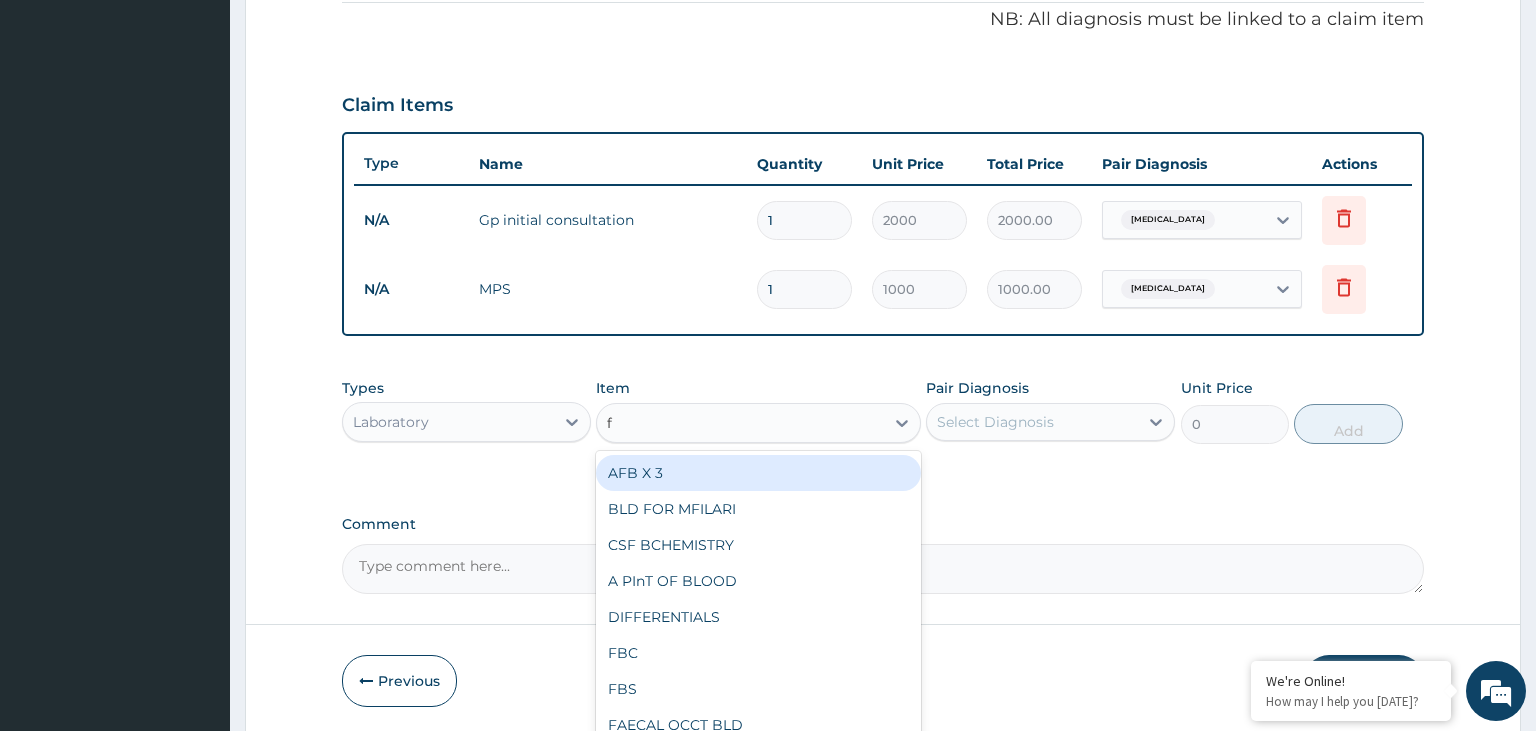 type on "fb" 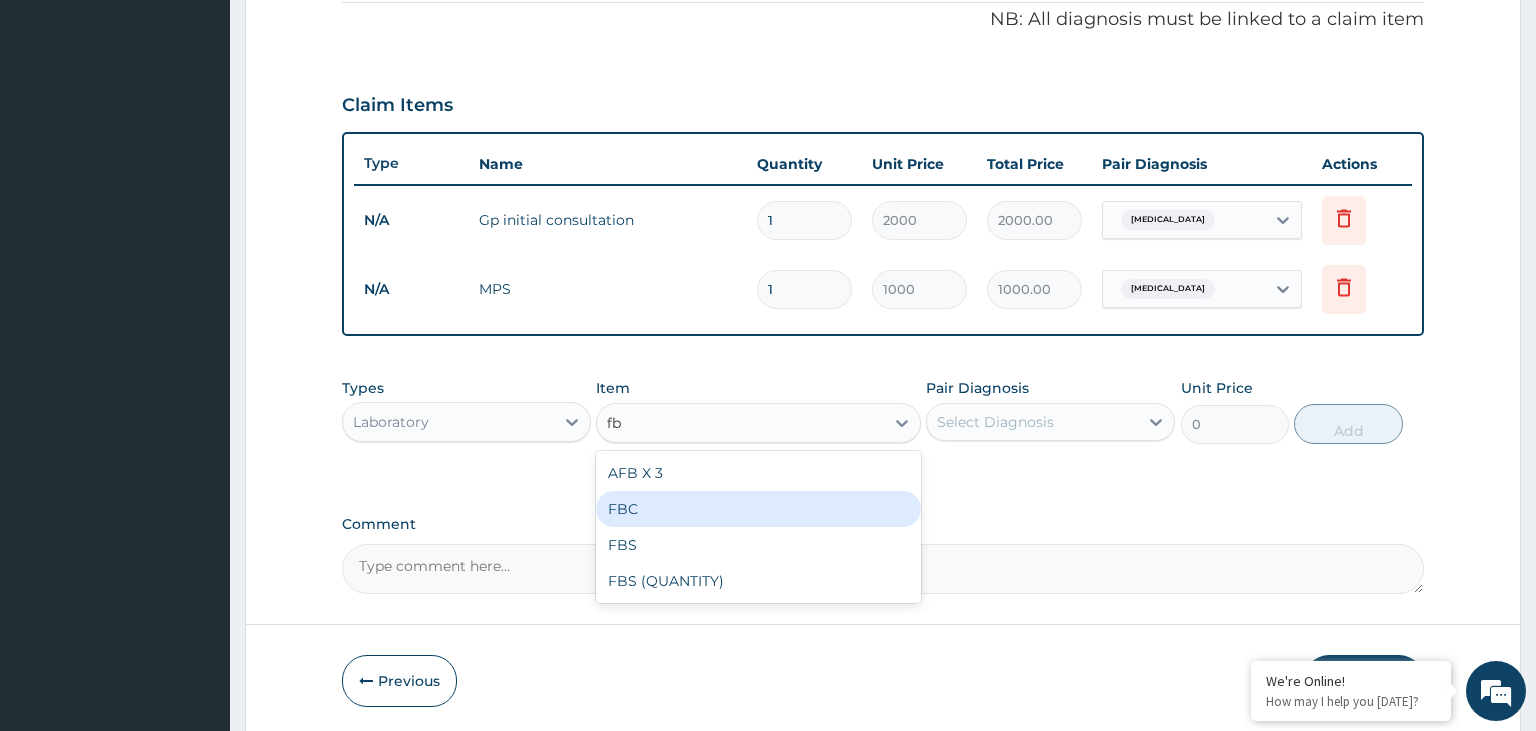click on "FBC" at bounding box center (758, 509) 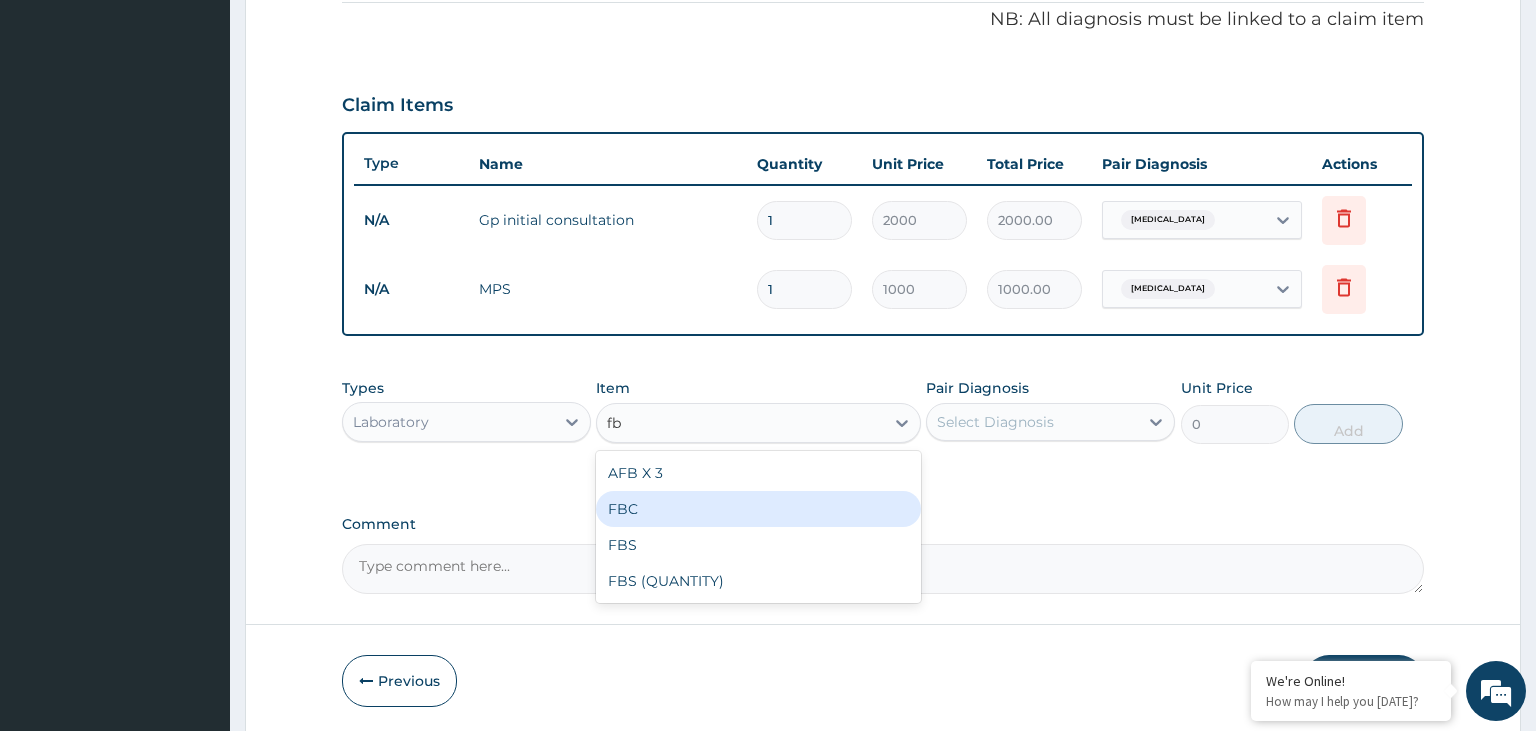 type 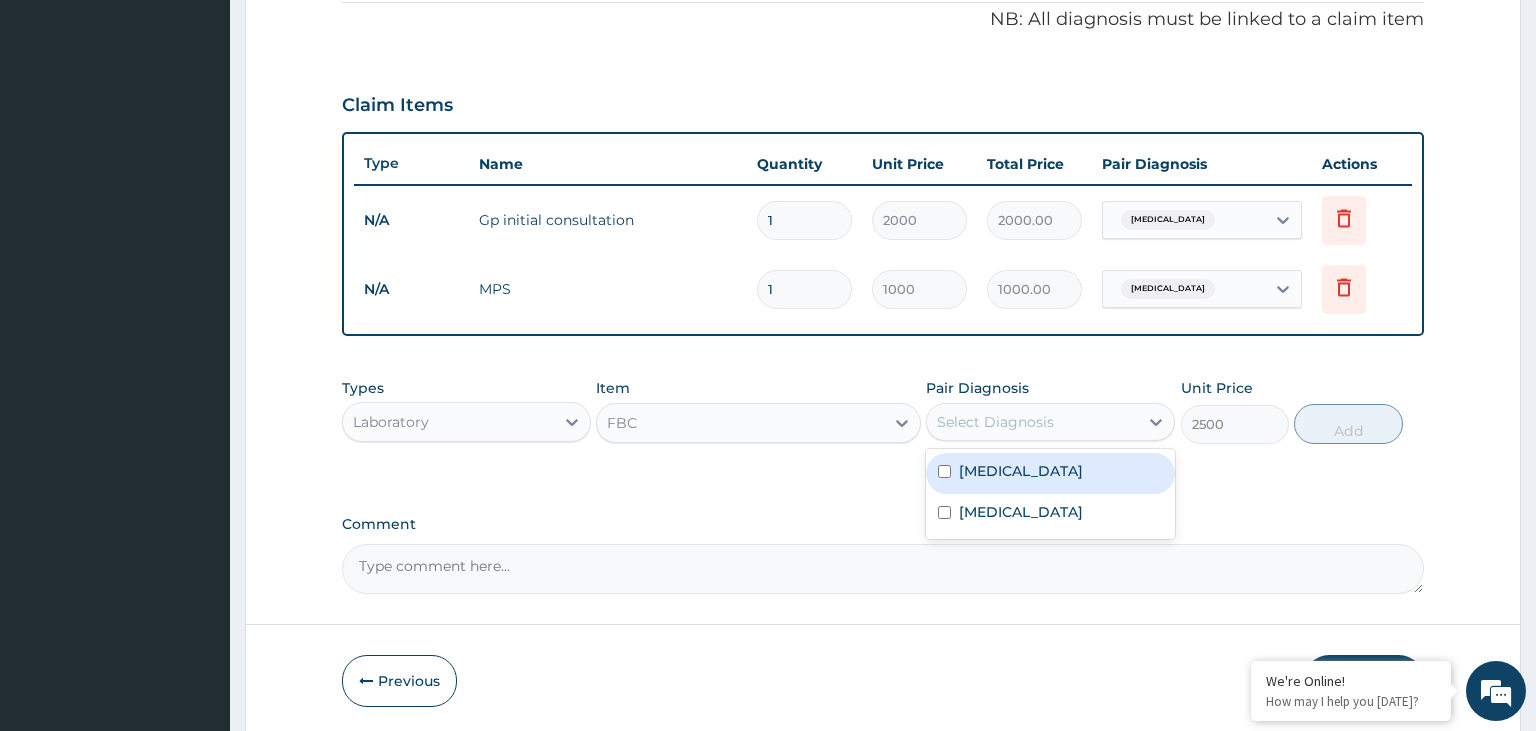 click on "Select Diagnosis" at bounding box center (1032, 422) 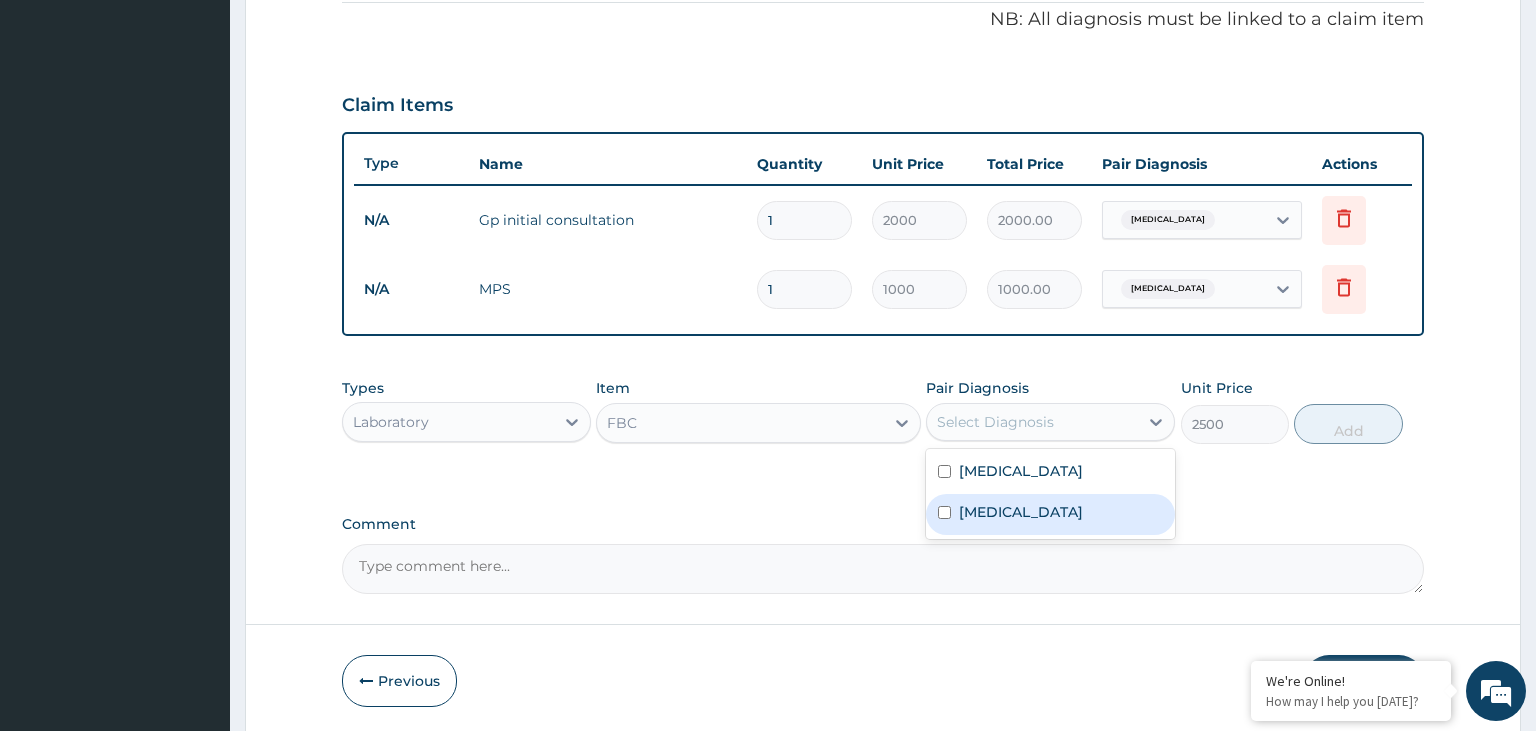 click on "Tinea corporis" at bounding box center [1050, 514] 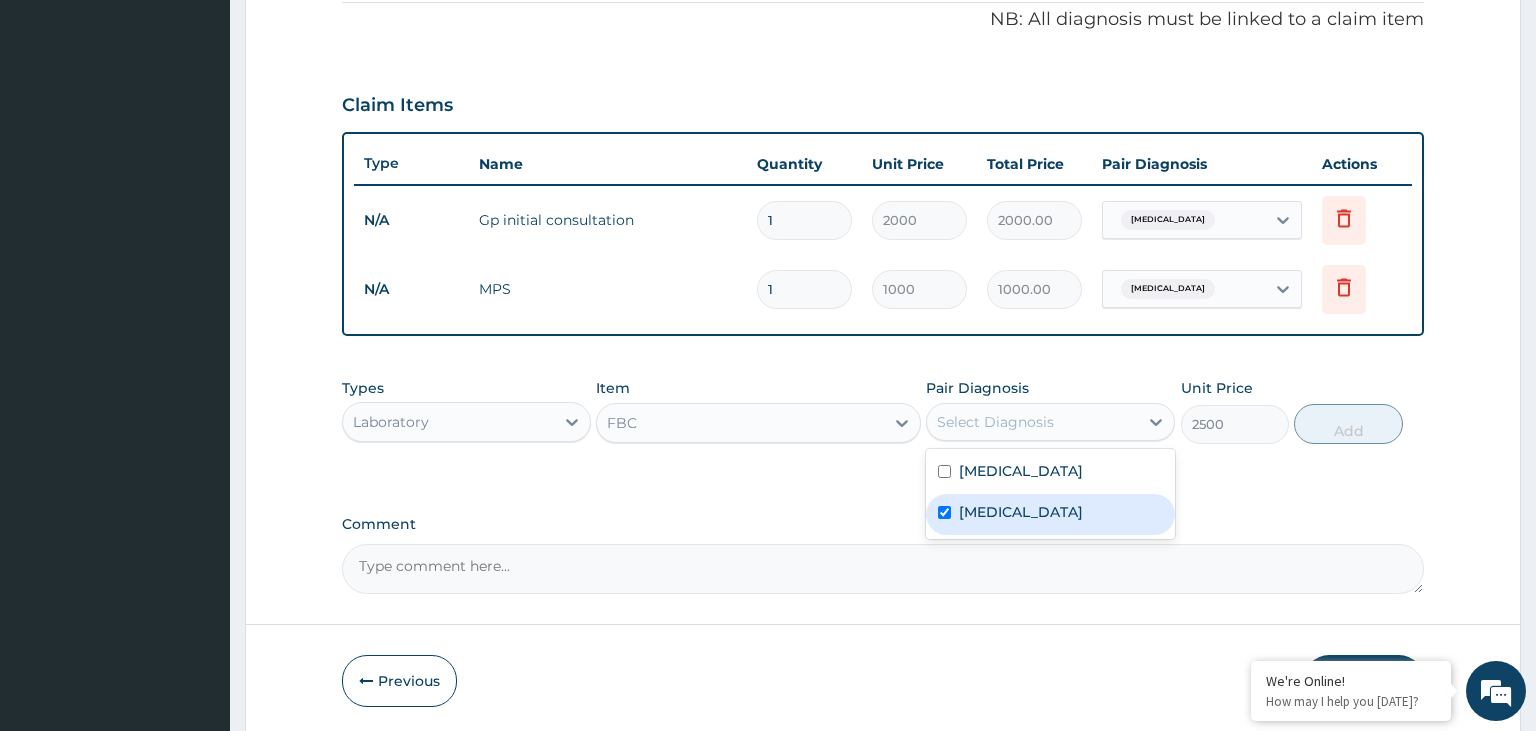 checkbox on "true" 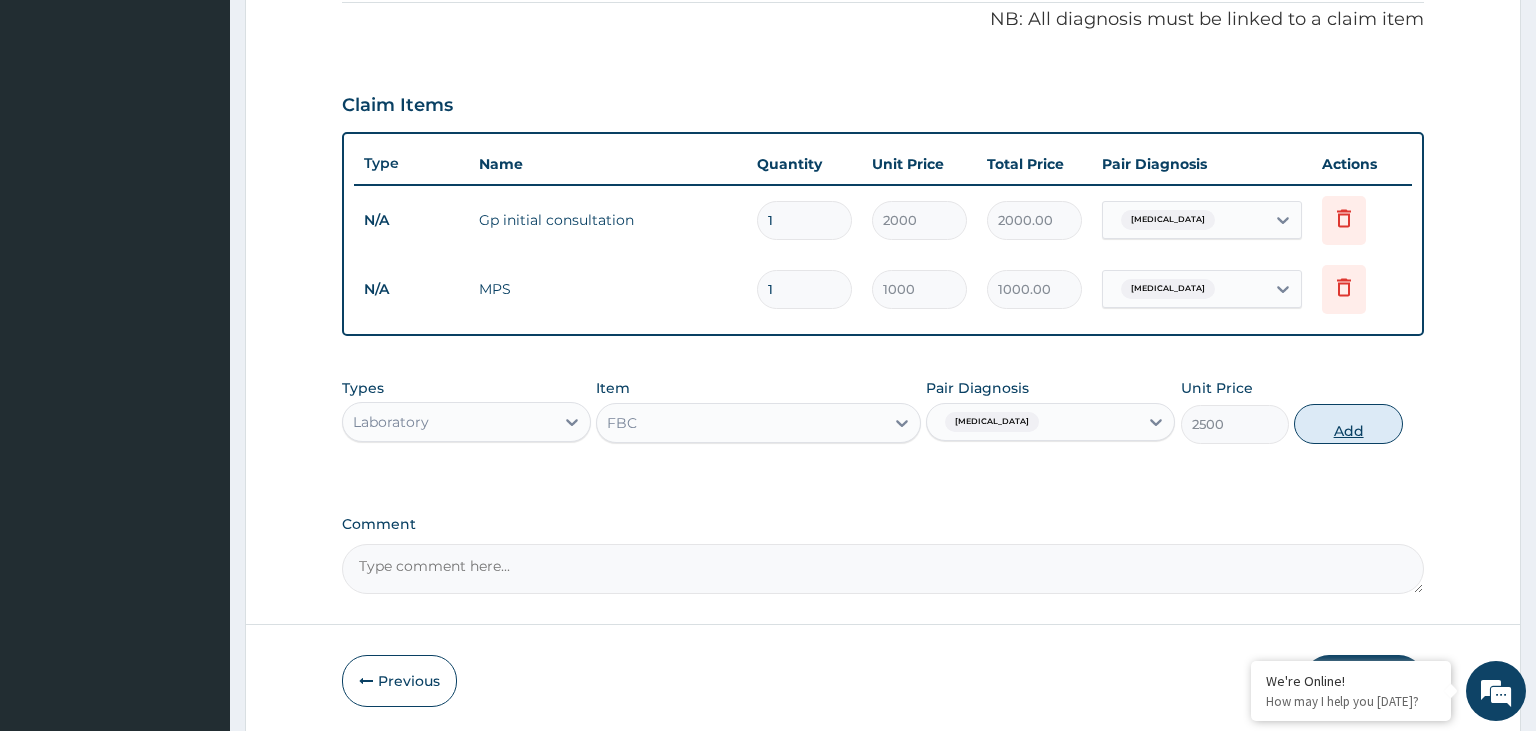click on "Add" at bounding box center (1348, 424) 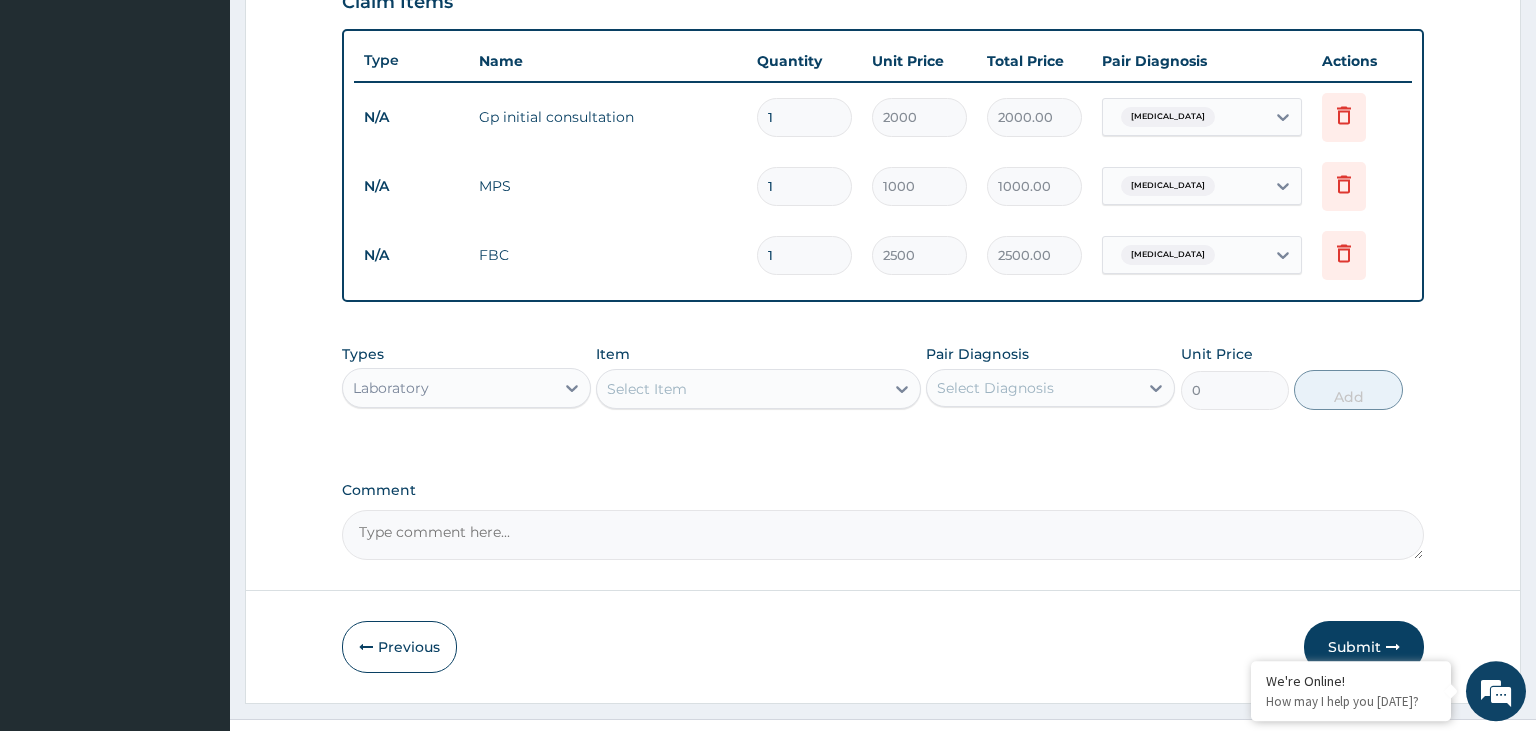 scroll, scrollTop: 750, scrollLeft: 0, axis: vertical 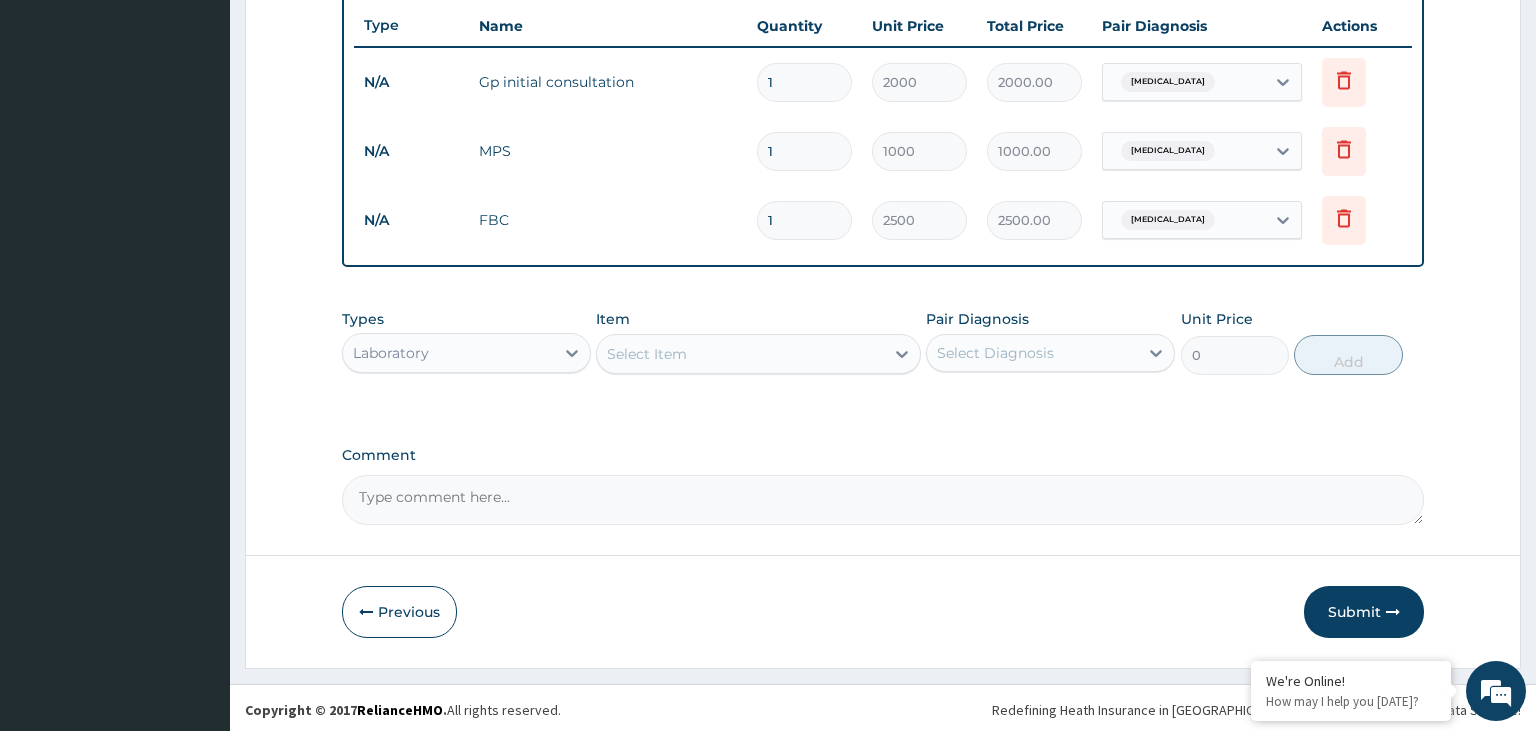 click on "Types Laboratory Item Select Item Pair Diagnosis Select Diagnosis Unit Price 0 Add" at bounding box center [883, 342] 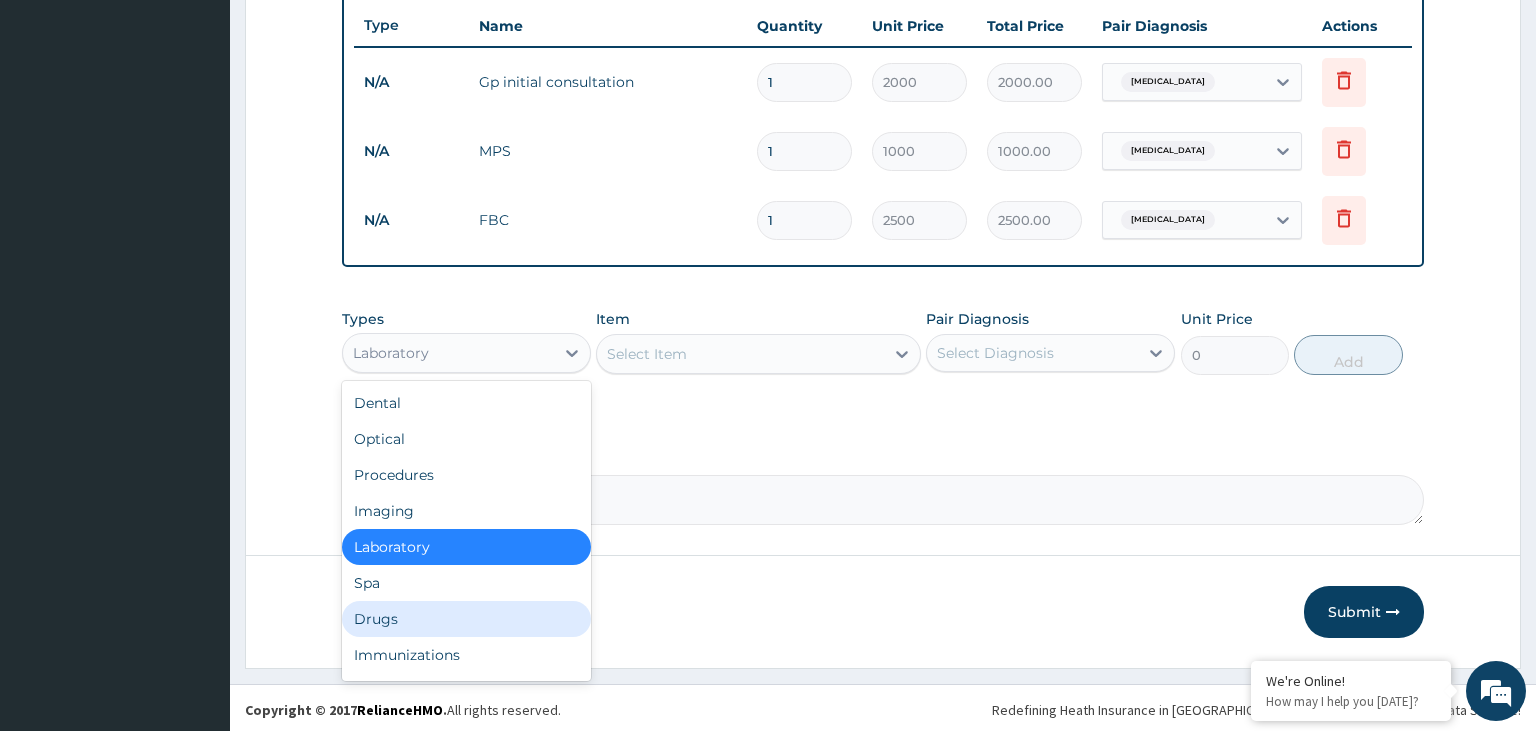 click on "Drugs" at bounding box center [466, 619] 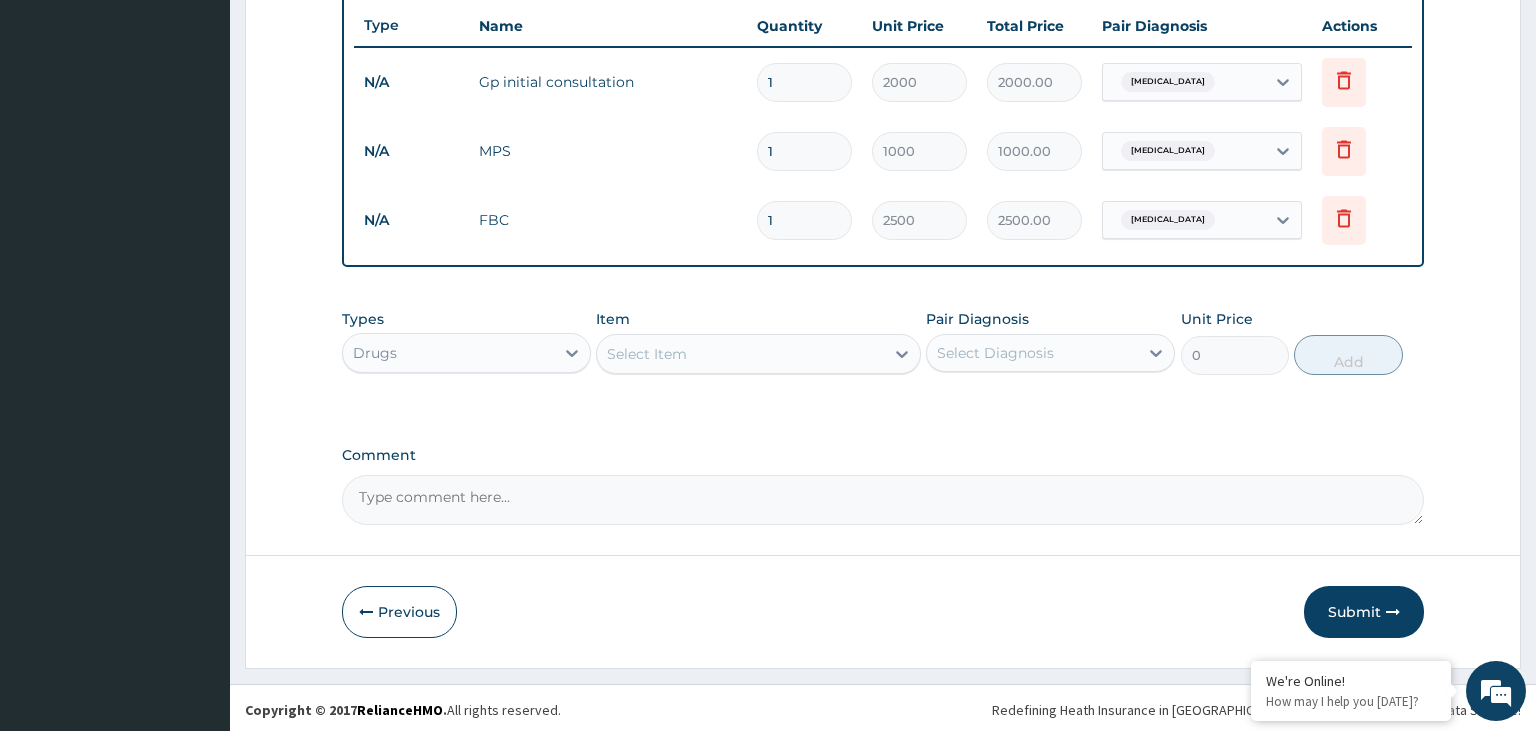 click on "Select Item" at bounding box center [740, 354] 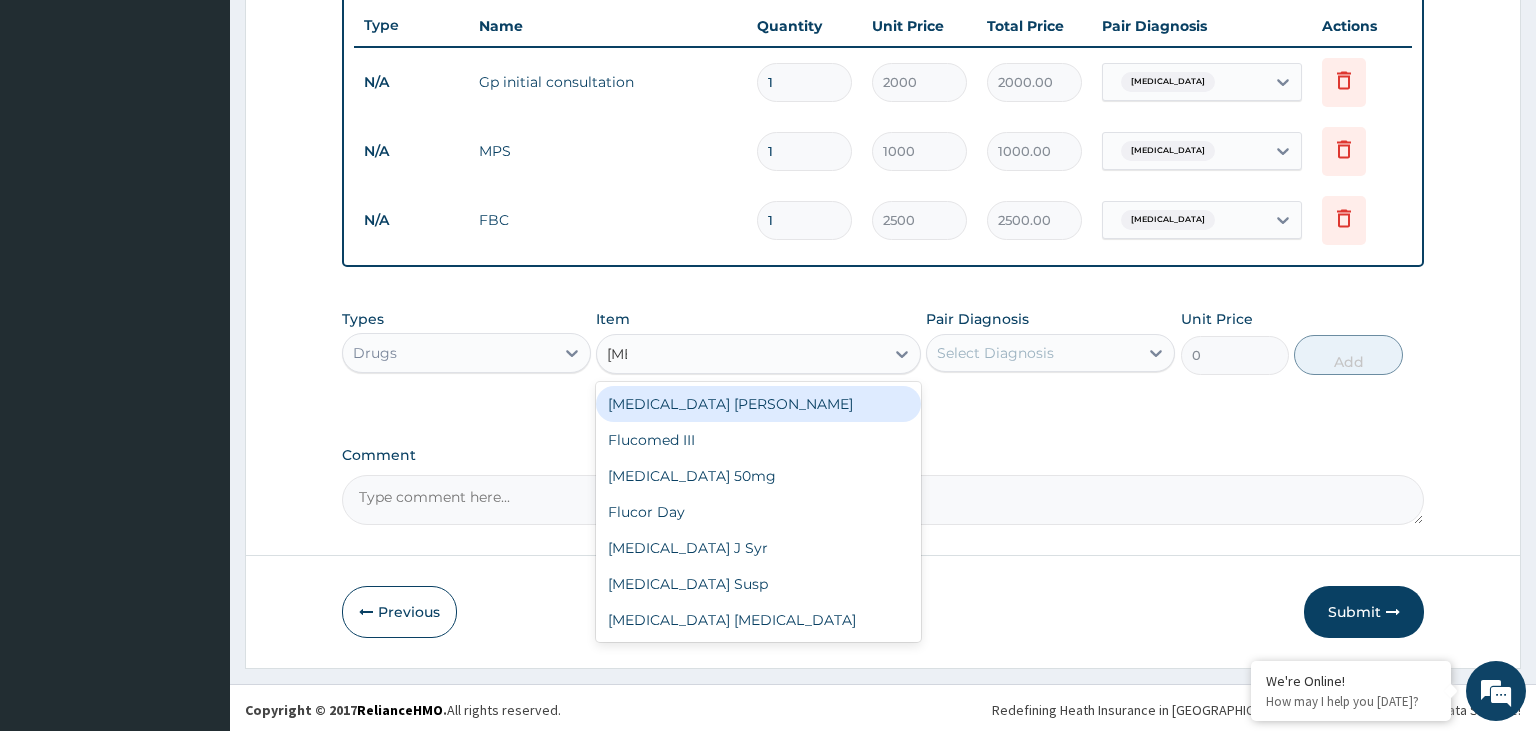 type on "fluc" 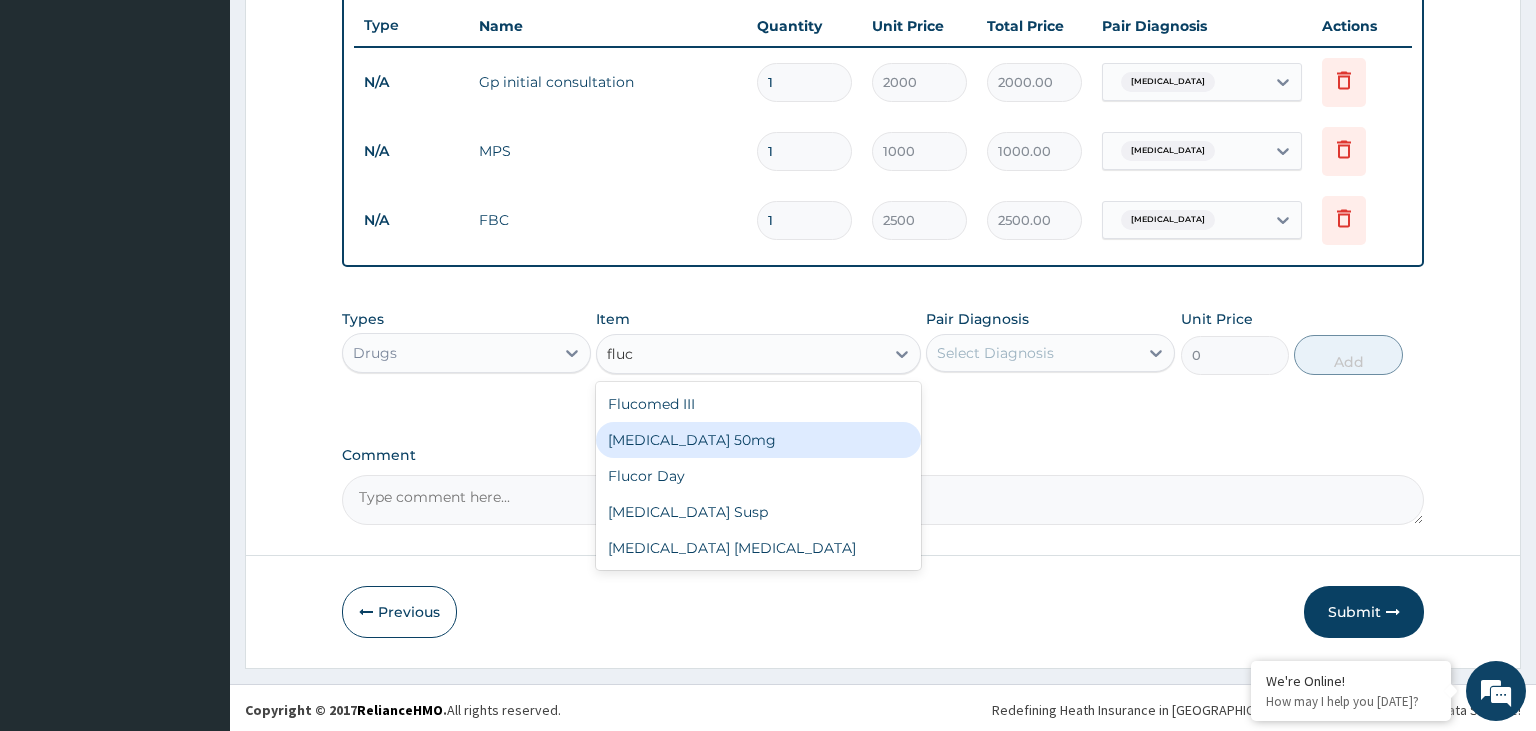 click on "[MEDICAL_DATA] 50mg" at bounding box center [758, 440] 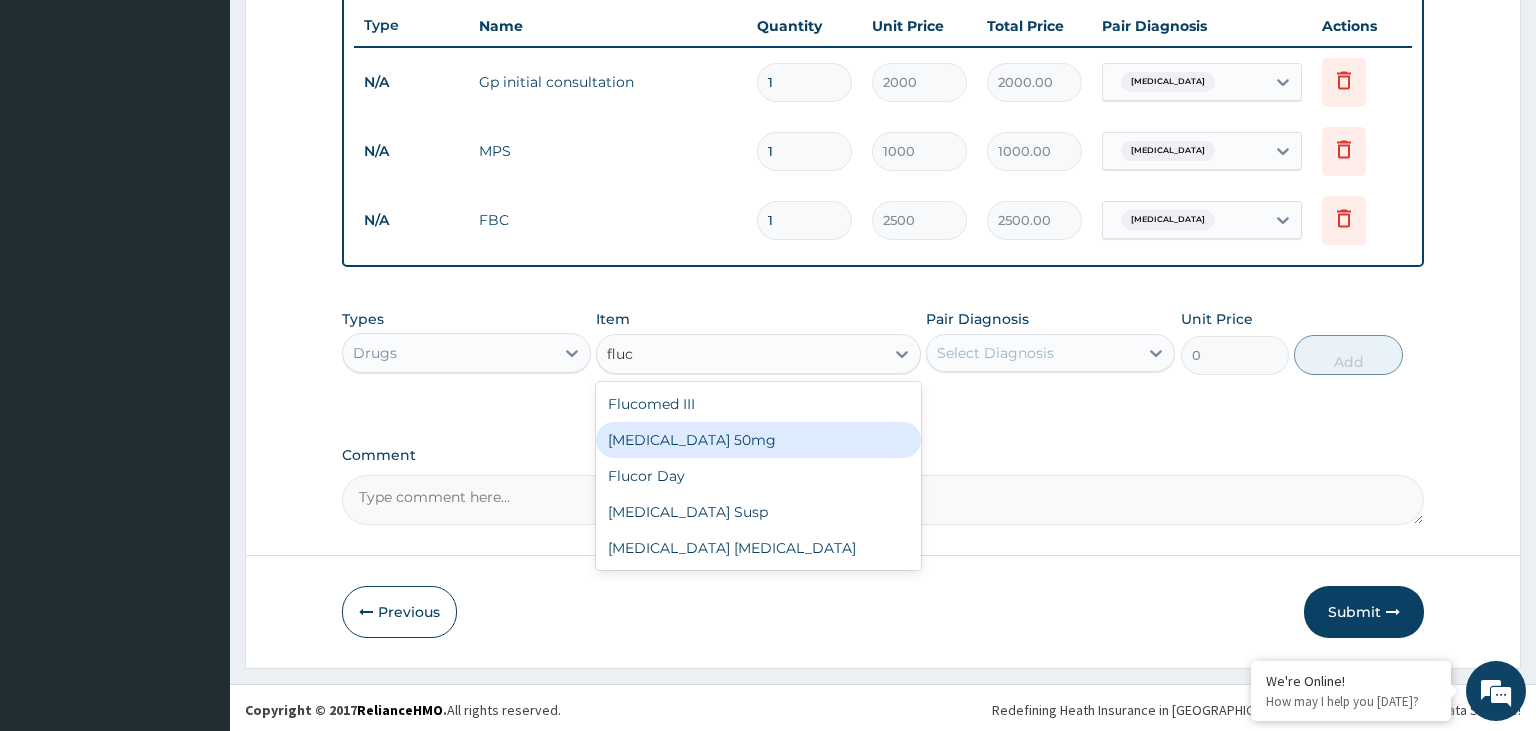 type 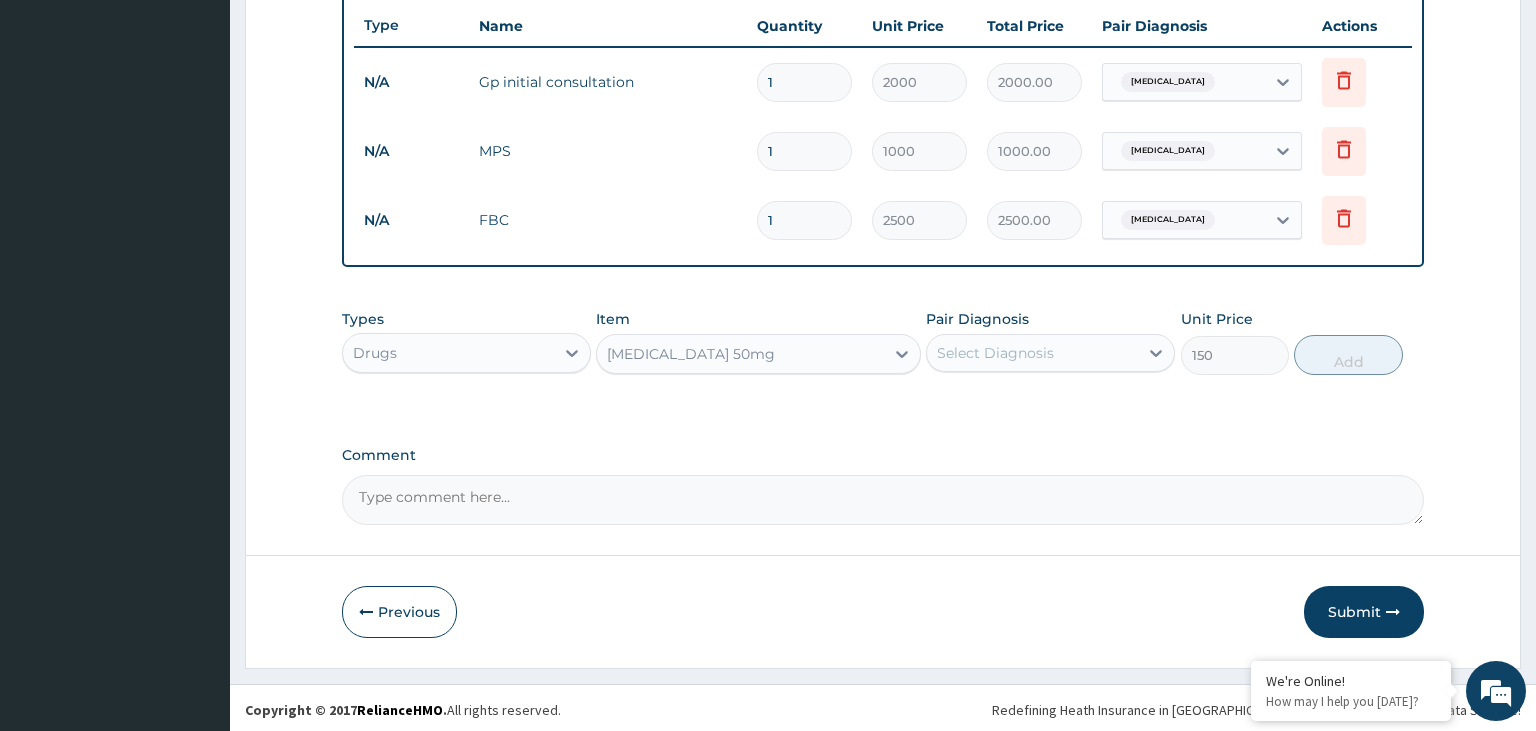 click on "Select Diagnosis" at bounding box center (1032, 353) 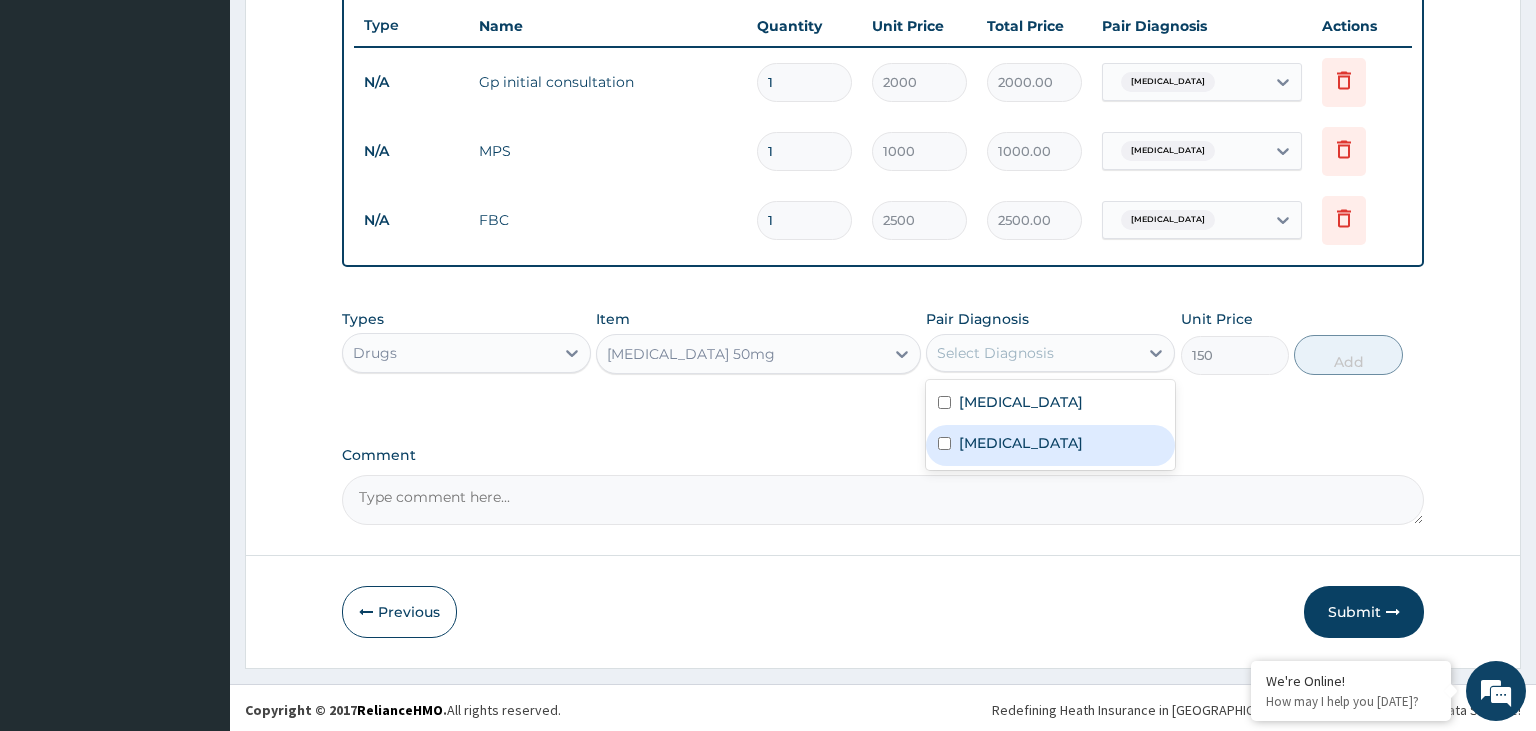 click on "Tinea corporis" at bounding box center (1021, 443) 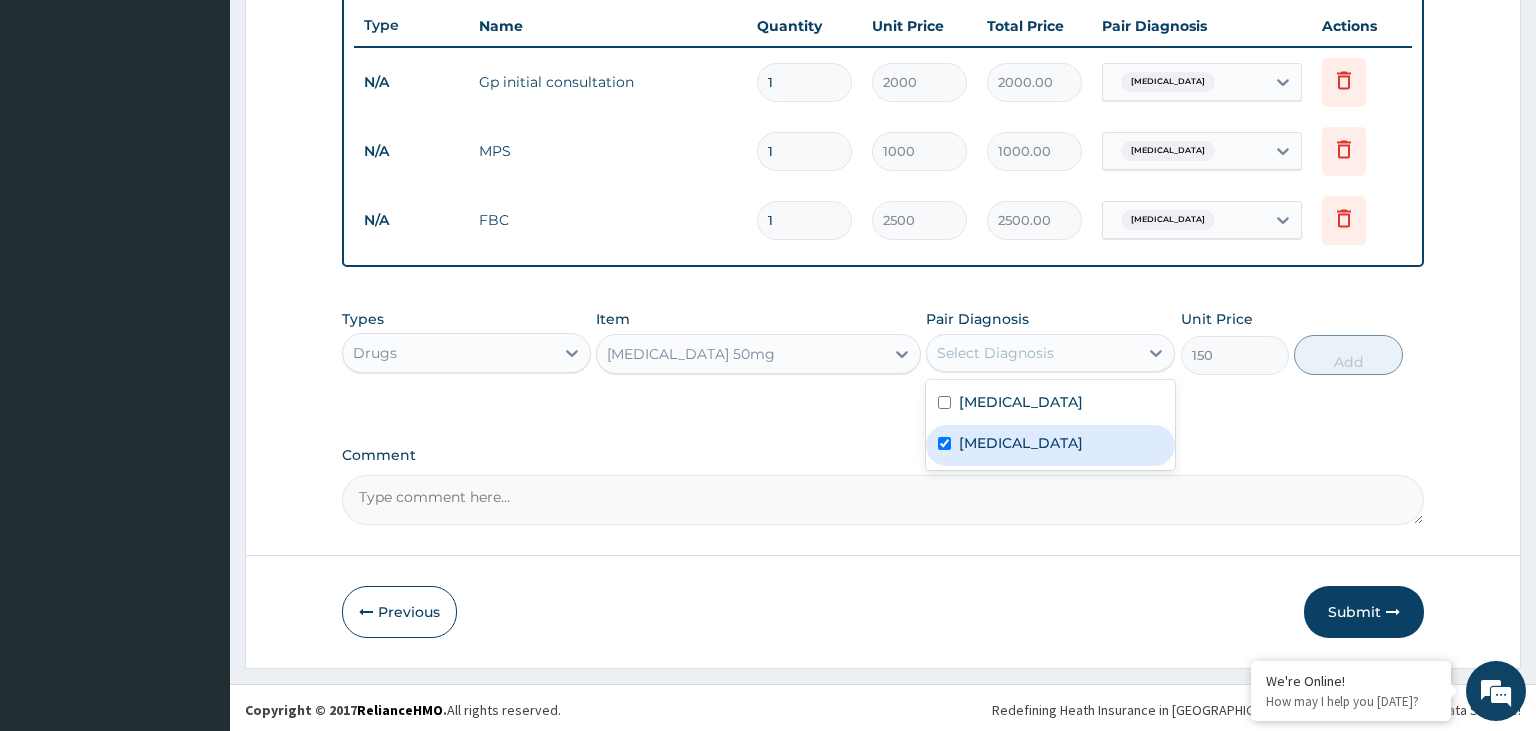 checkbox on "true" 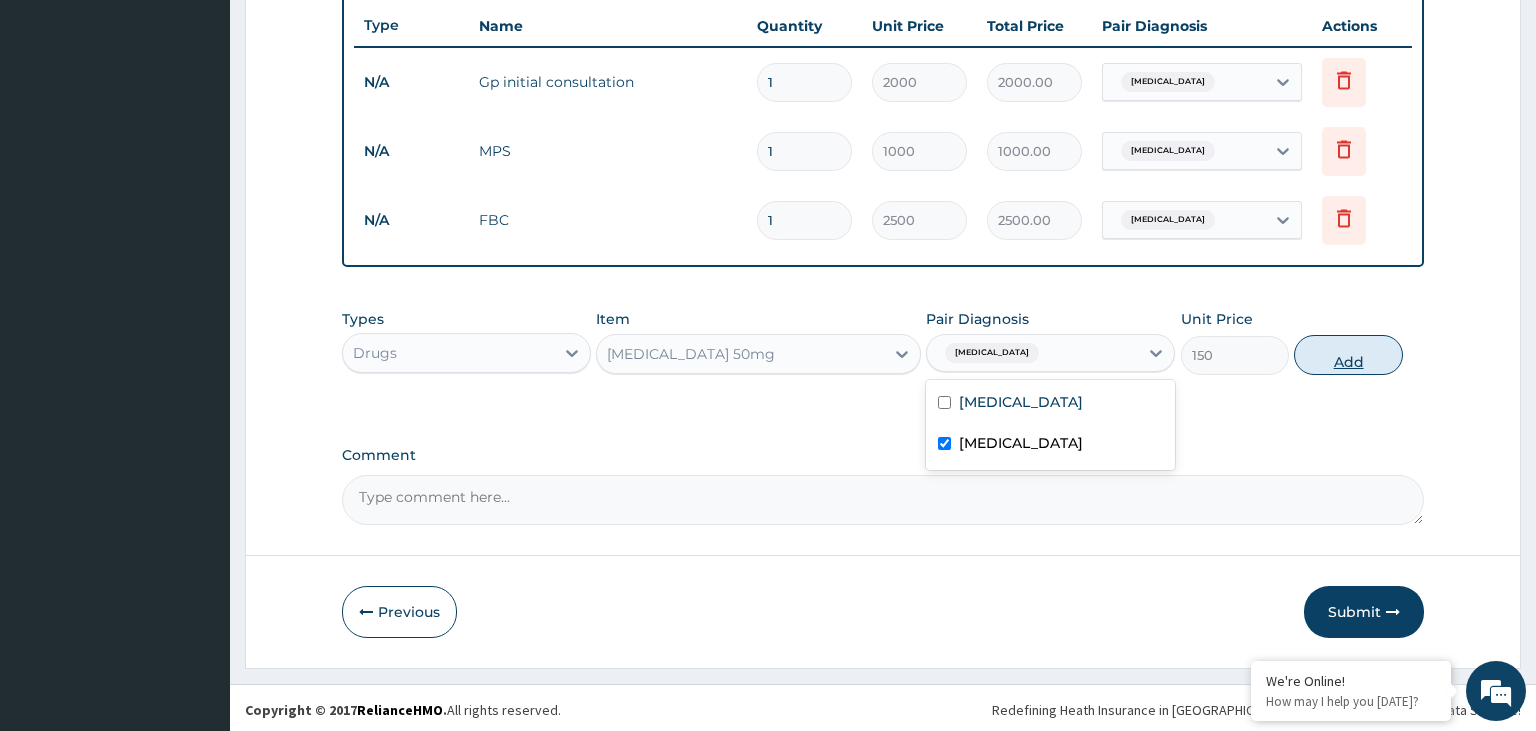 click on "Add" at bounding box center [1348, 355] 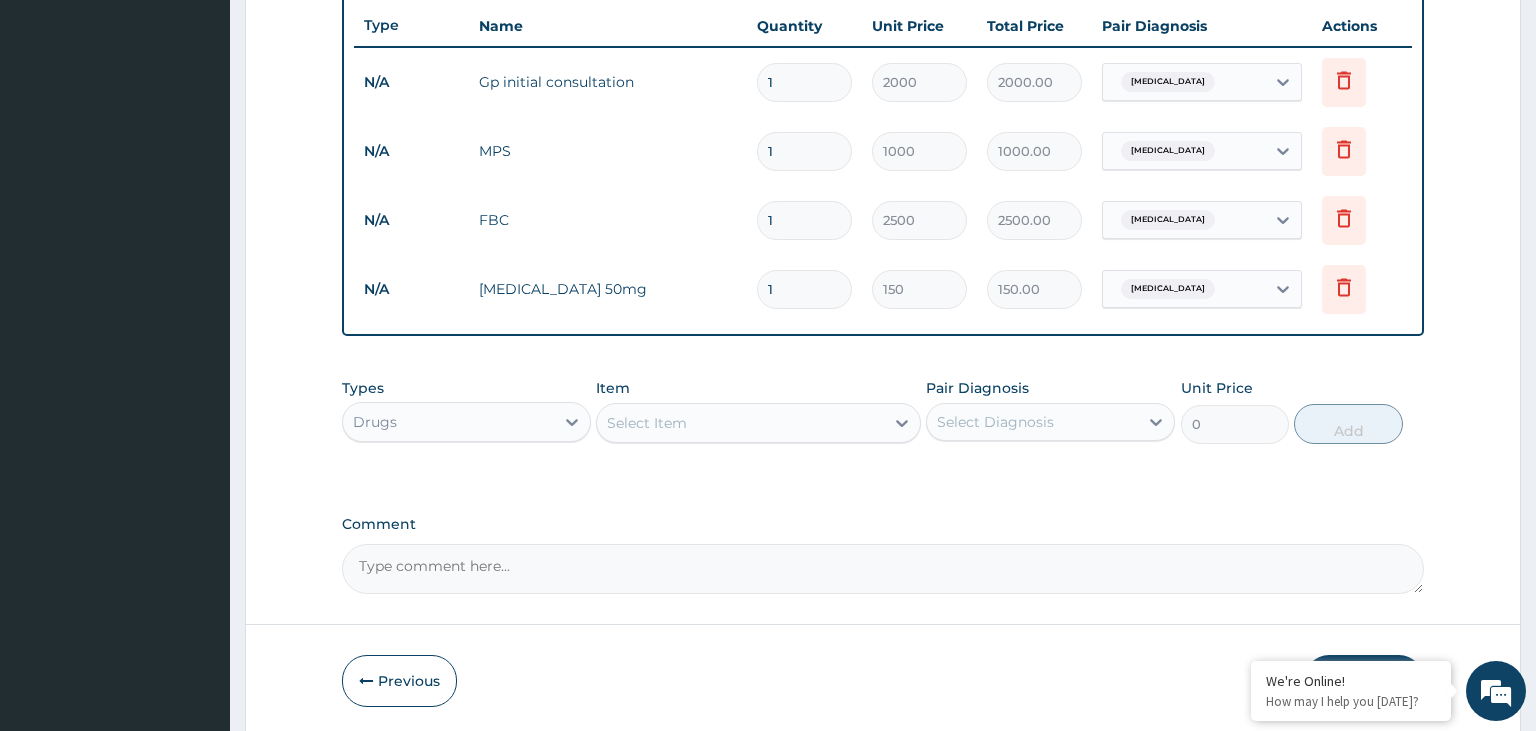 drag, startPoint x: 770, startPoint y: 281, endPoint x: 782, endPoint y: 285, distance: 12.649111 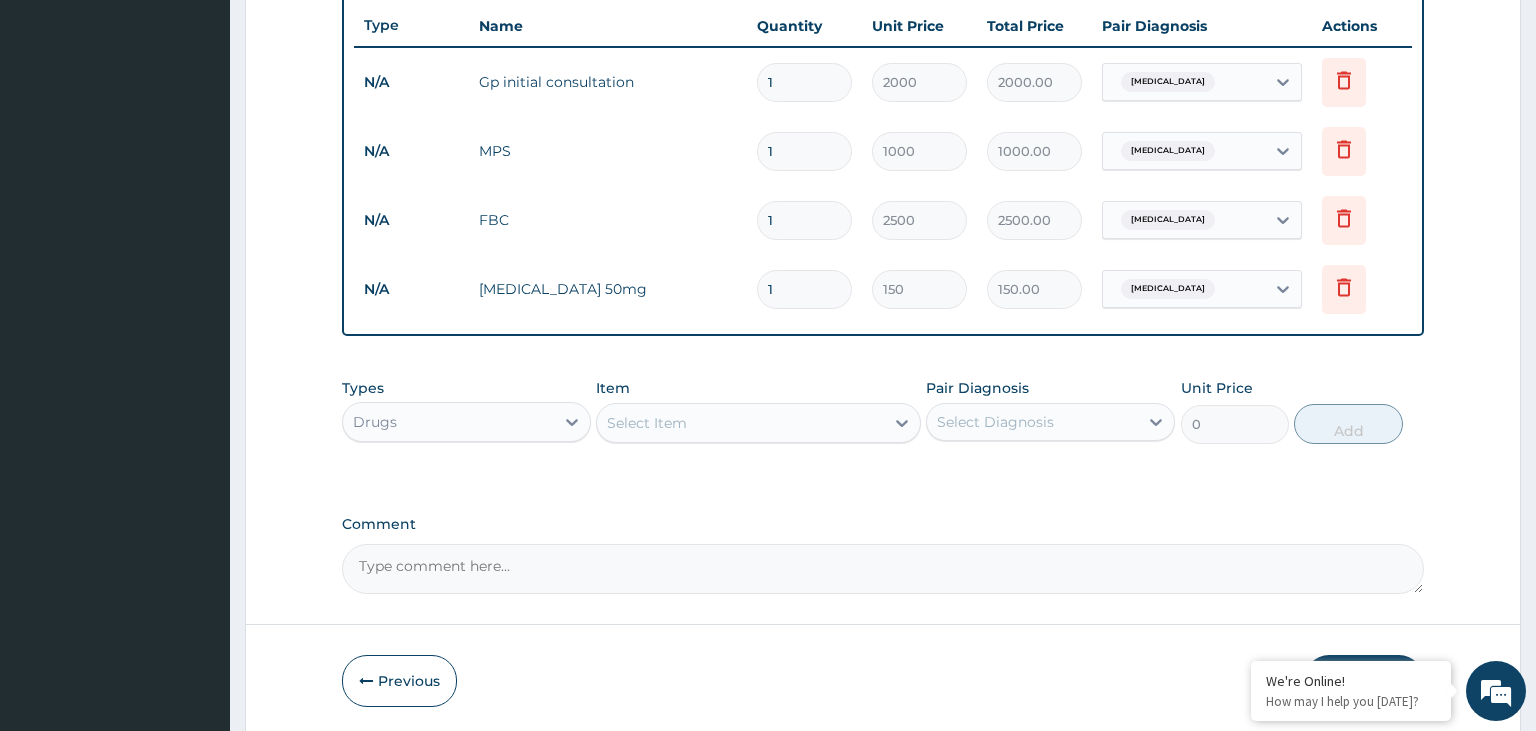 click on "1" at bounding box center (804, 289) 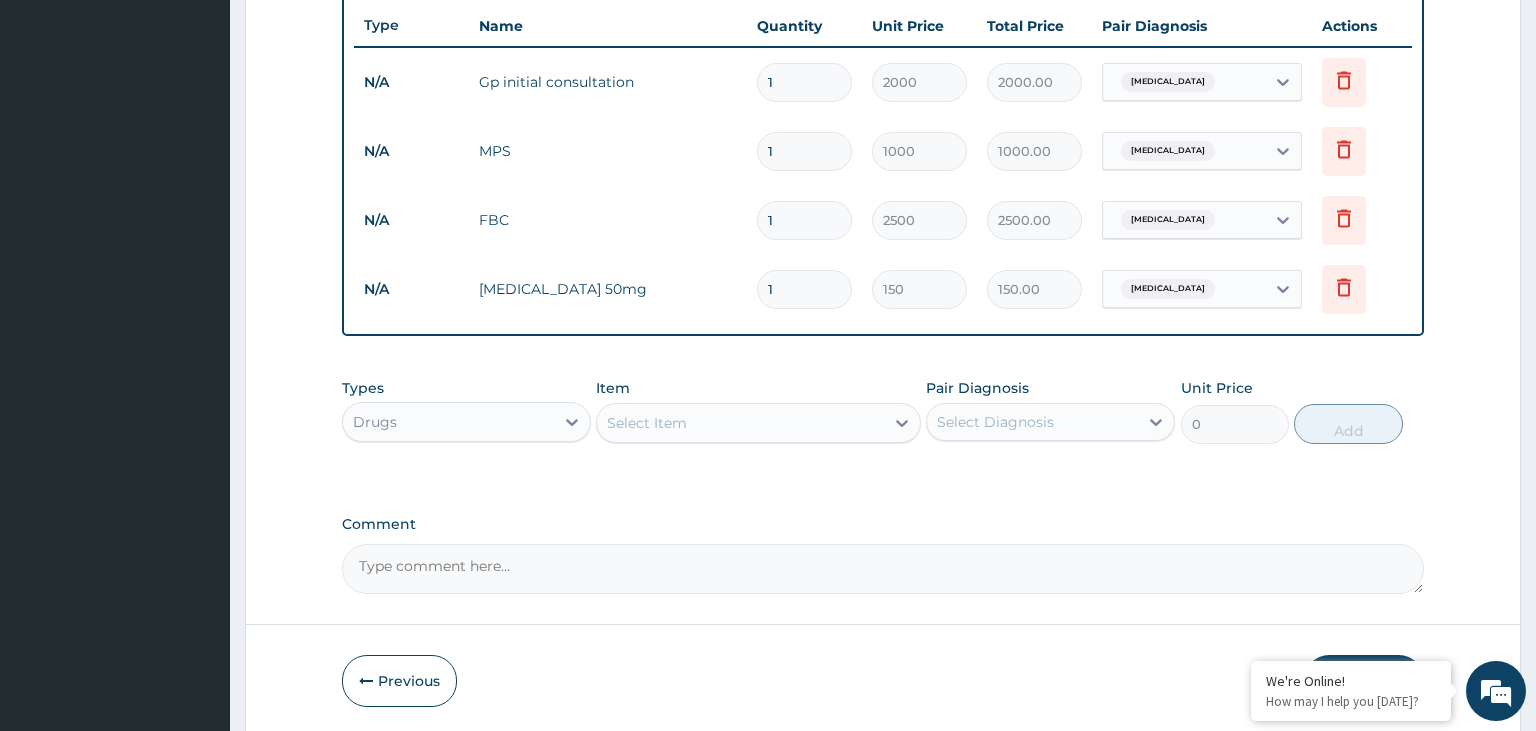type on "10" 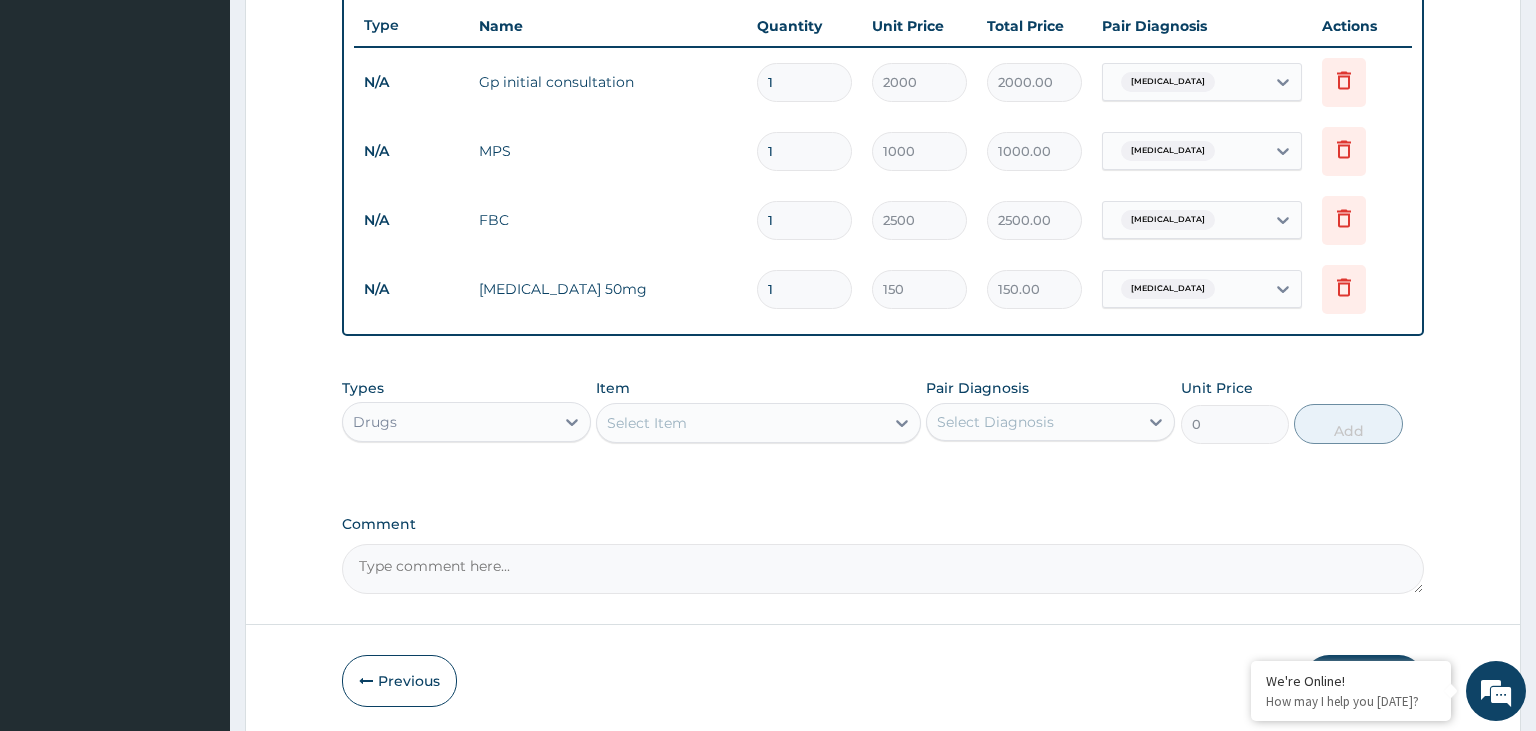 type on "1500.00" 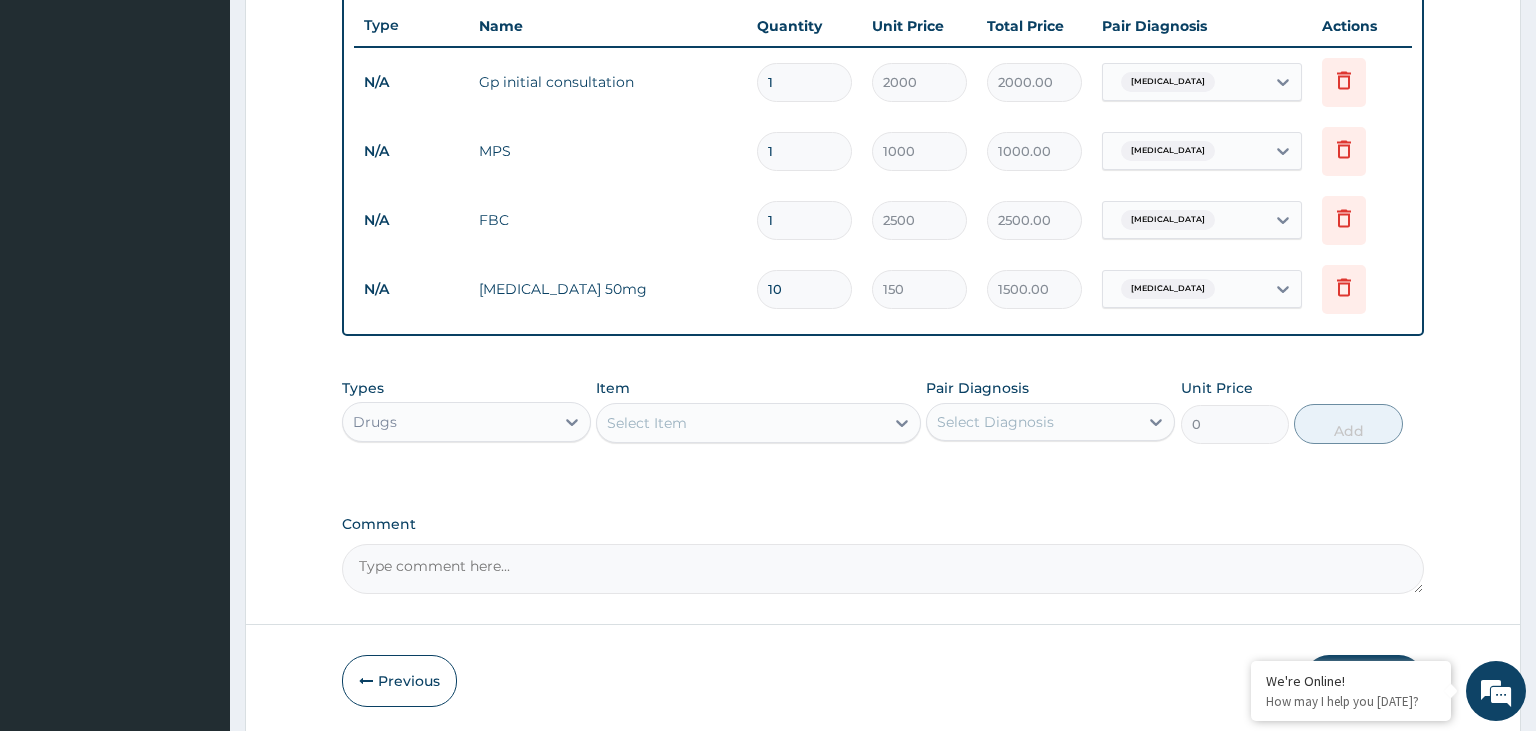 type on "10" 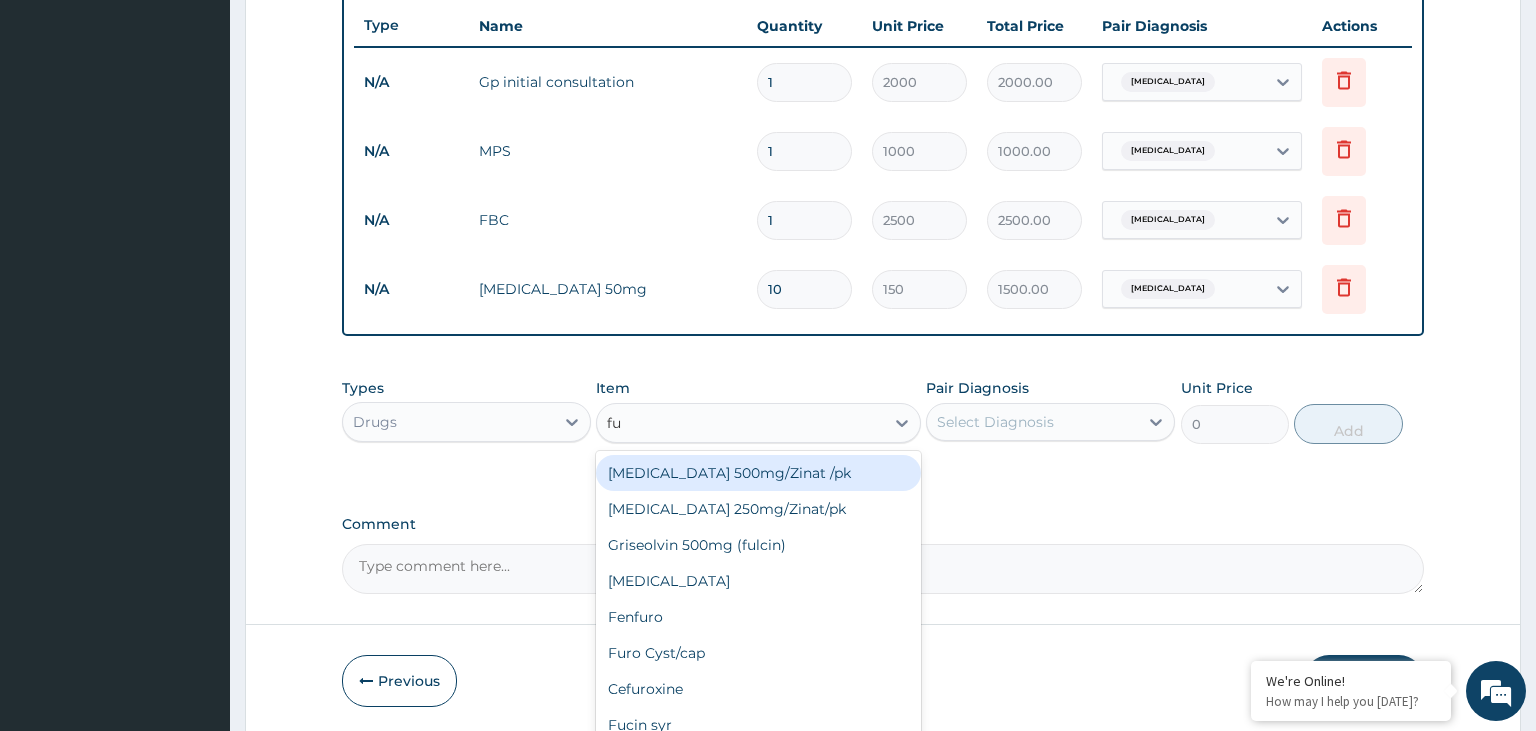 type on "fun" 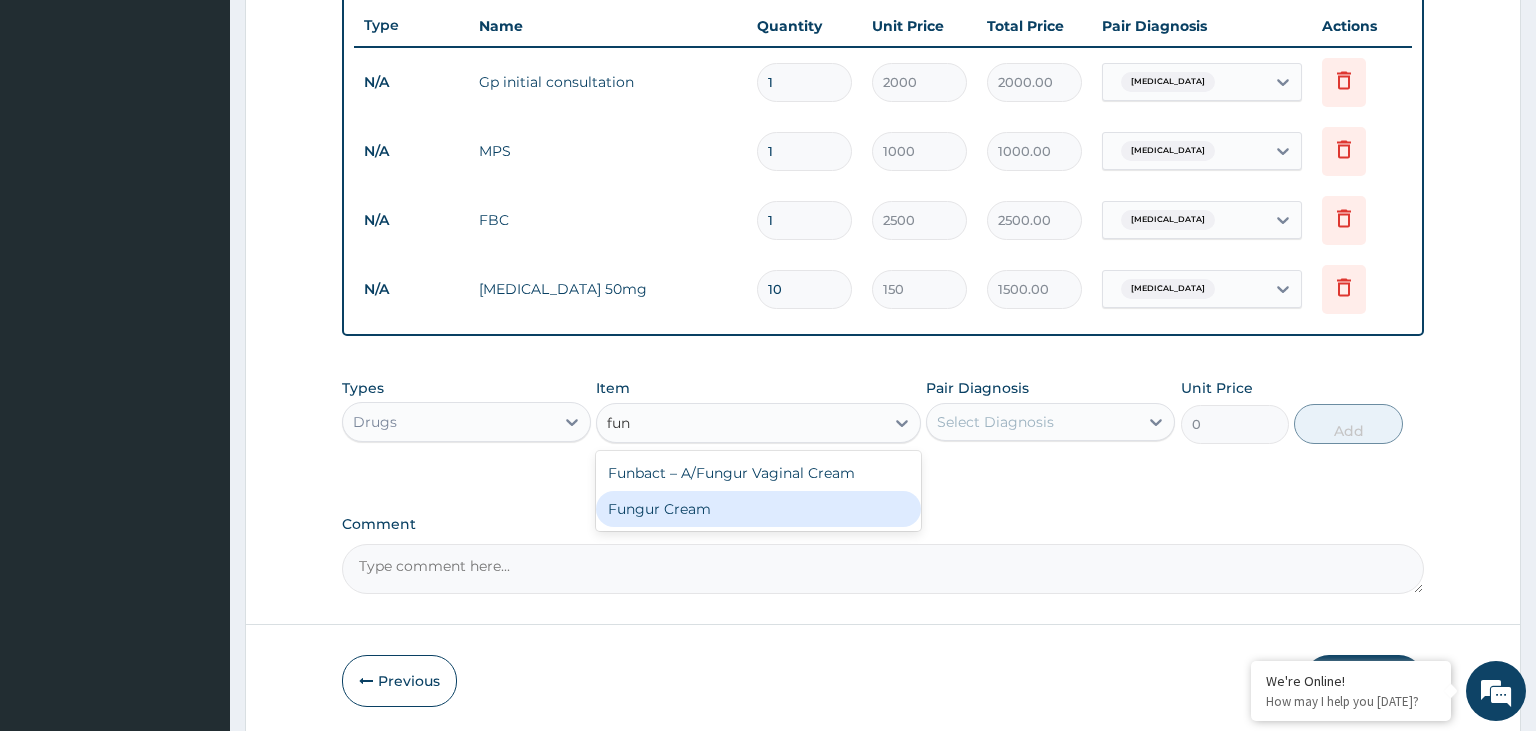 click on "Fungur Cream" at bounding box center (758, 509) 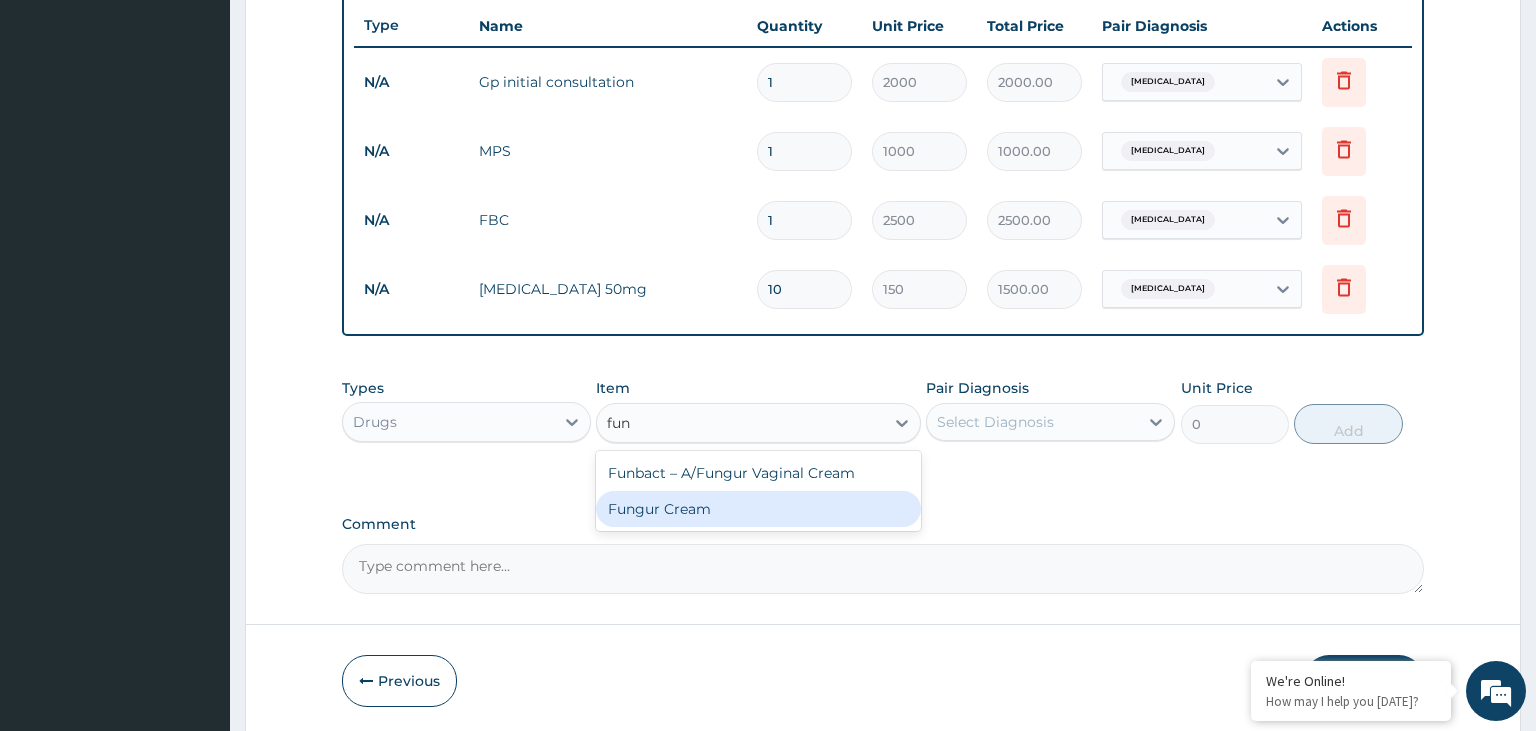 type 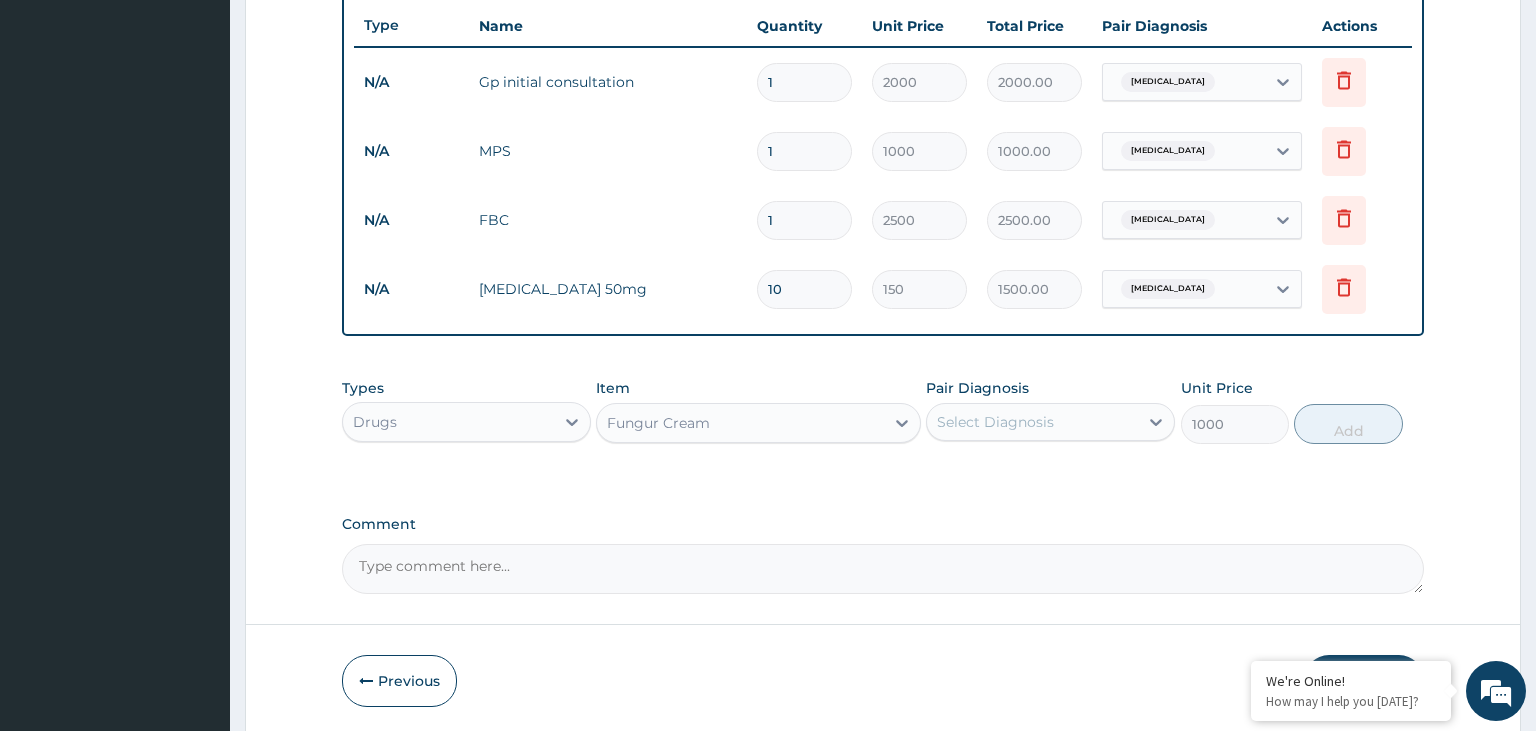 click on "Select Diagnosis" at bounding box center [995, 422] 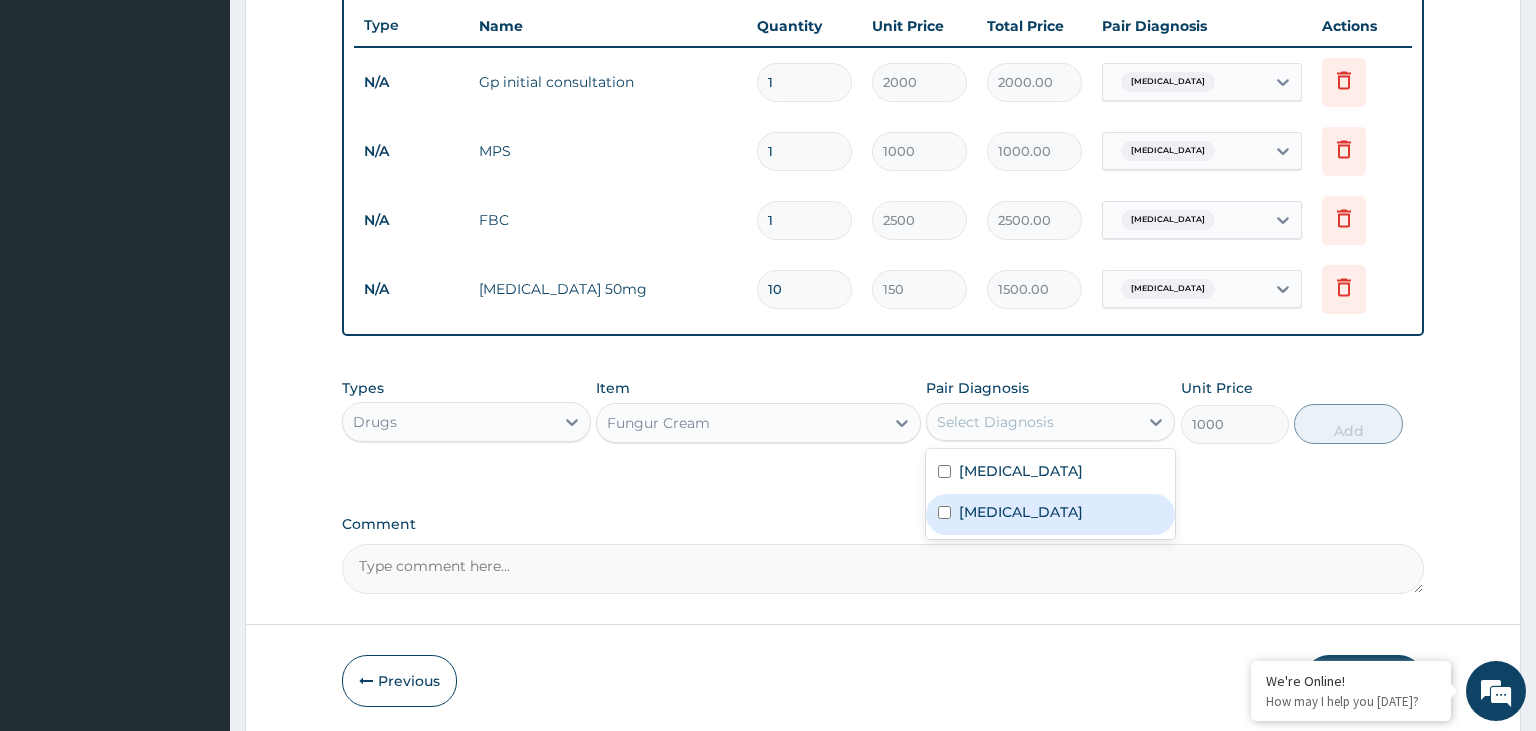 drag, startPoint x: 1023, startPoint y: 505, endPoint x: 1079, endPoint y: 508, distance: 56.0803 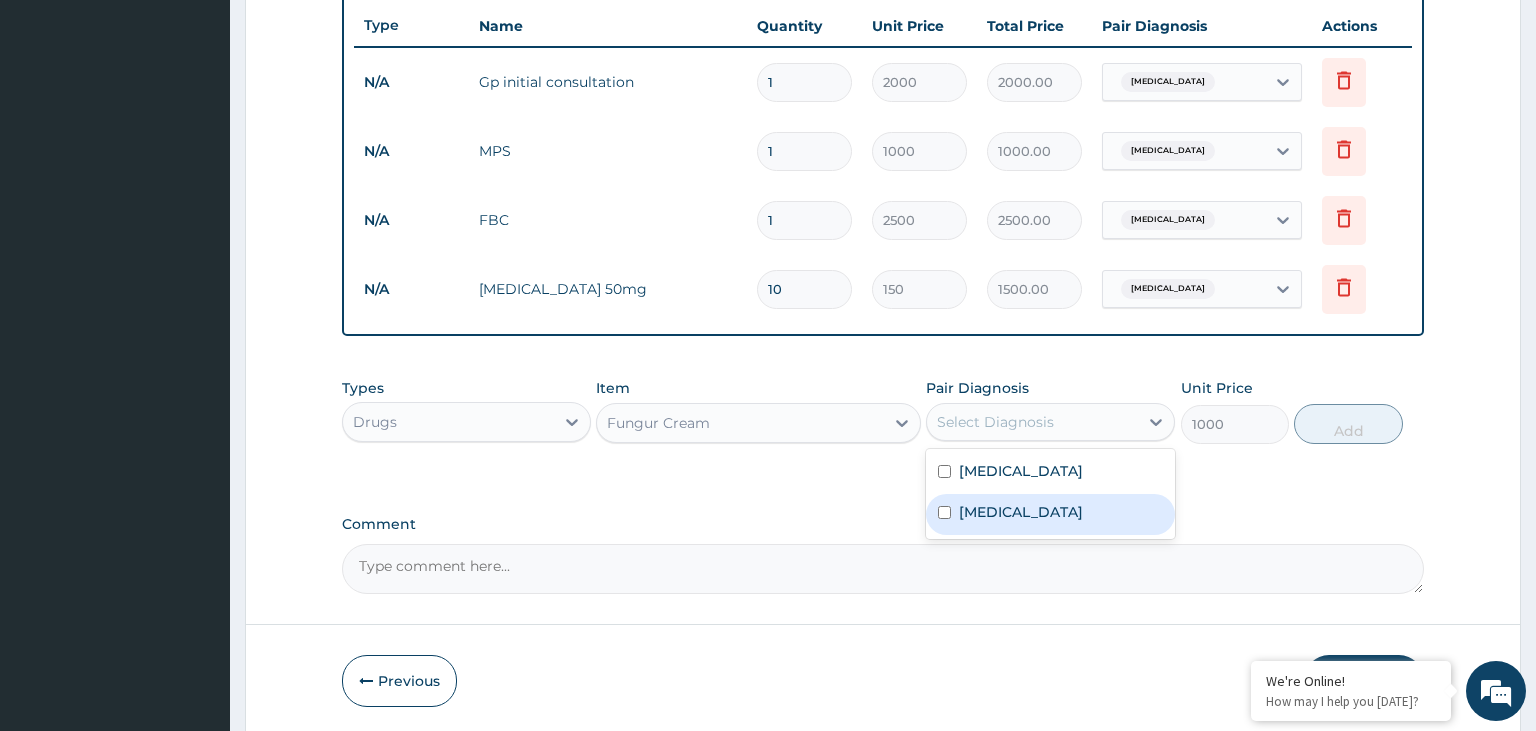 click on "Tinea corporis" at bounding box center (1021, 512) 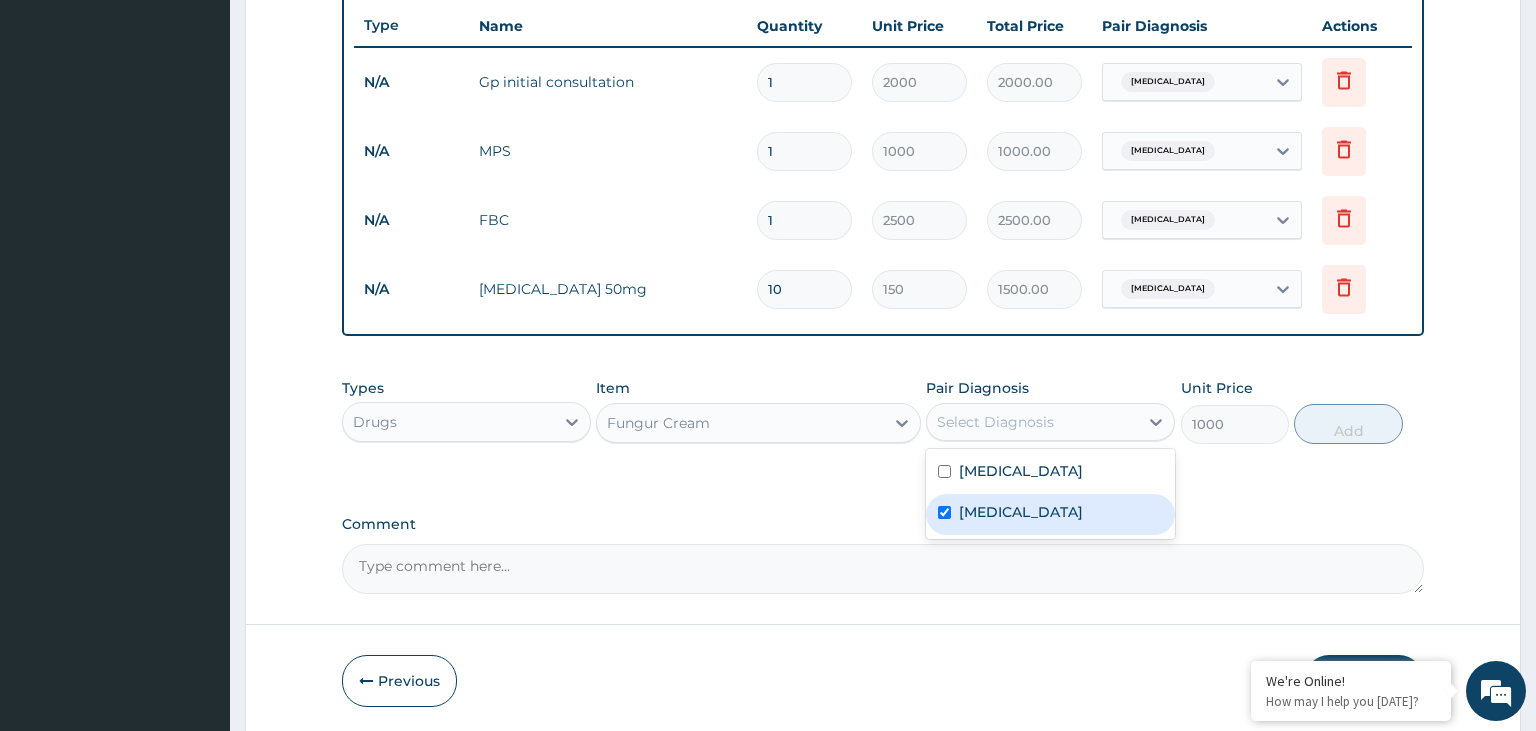 checkbox on "true" 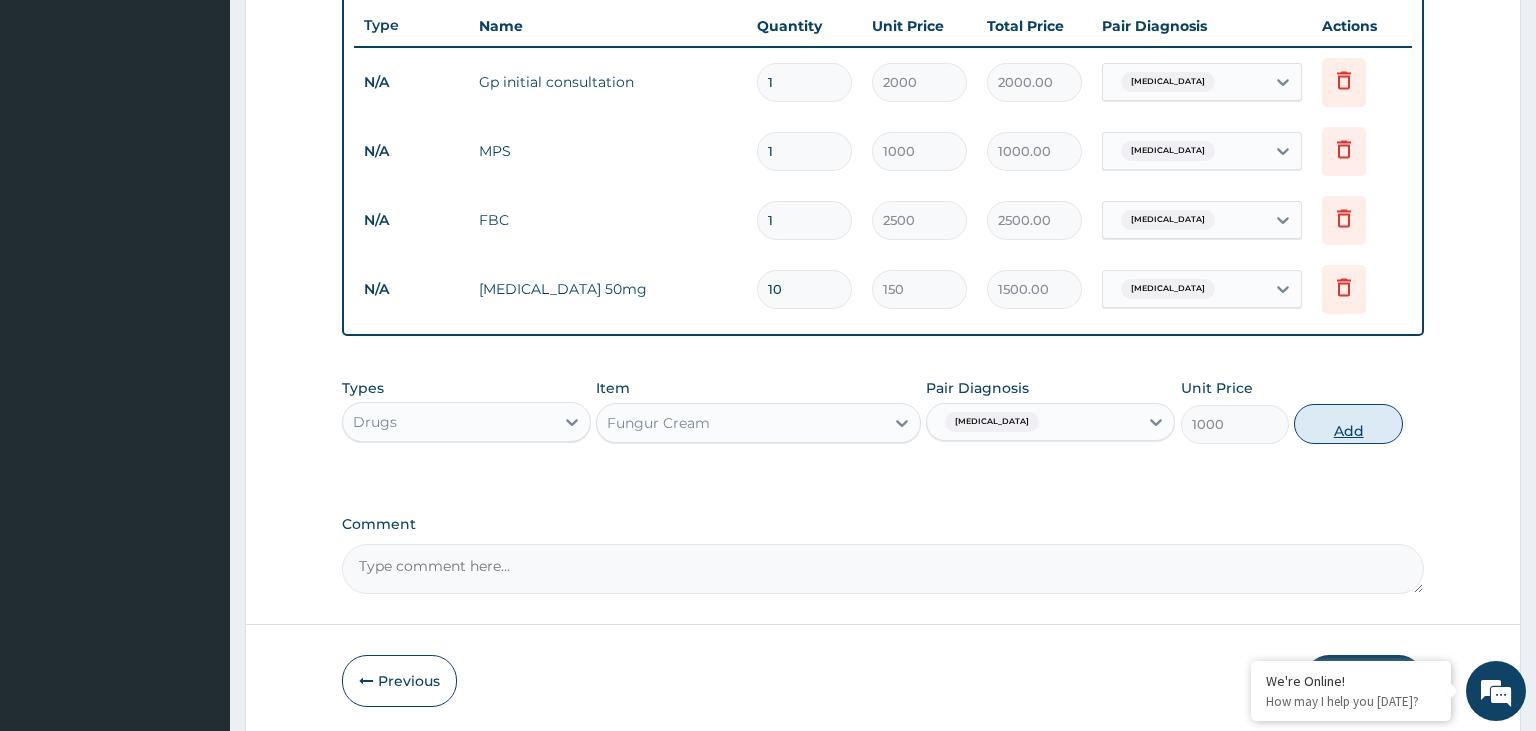 click on "Add" at bounding box center (1348, 424) 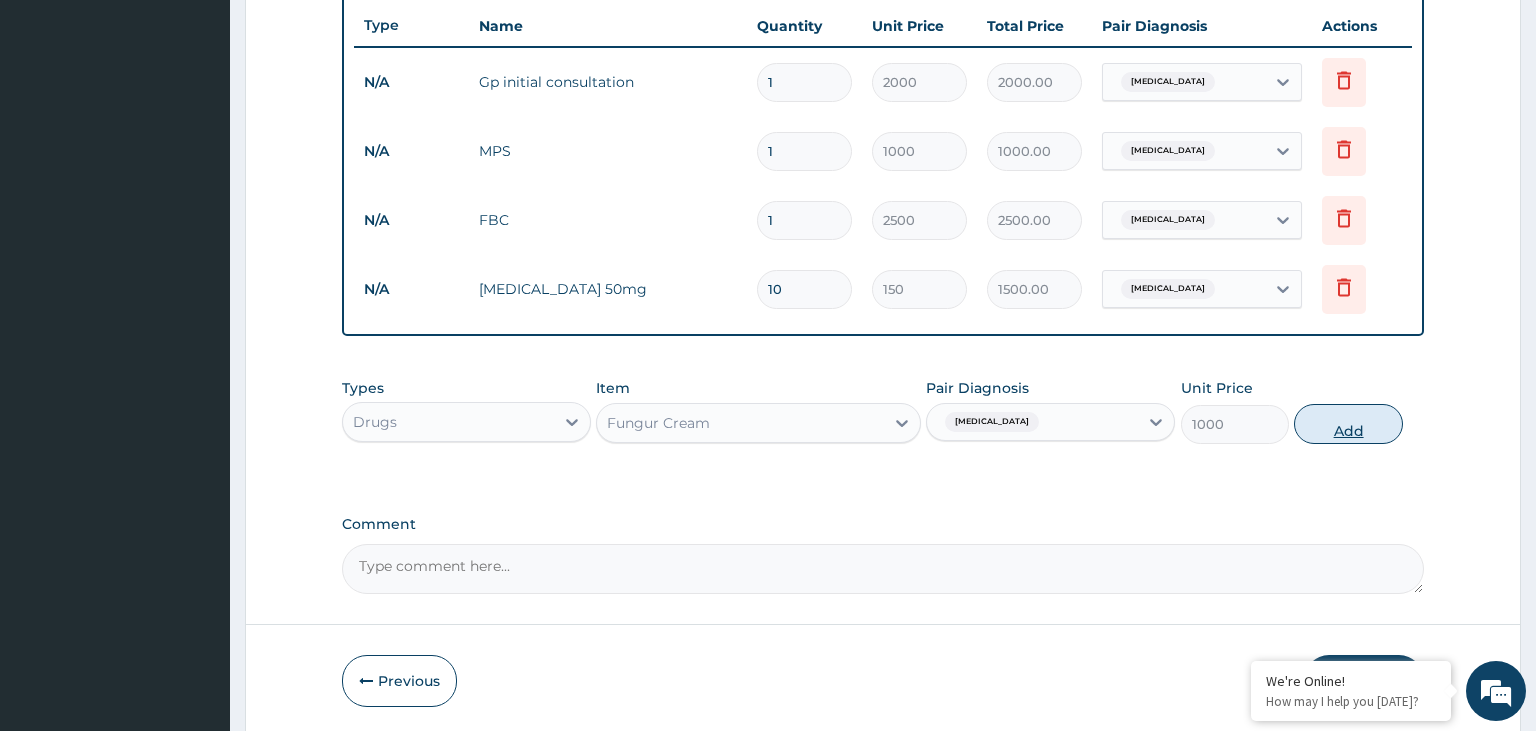 type on "0" 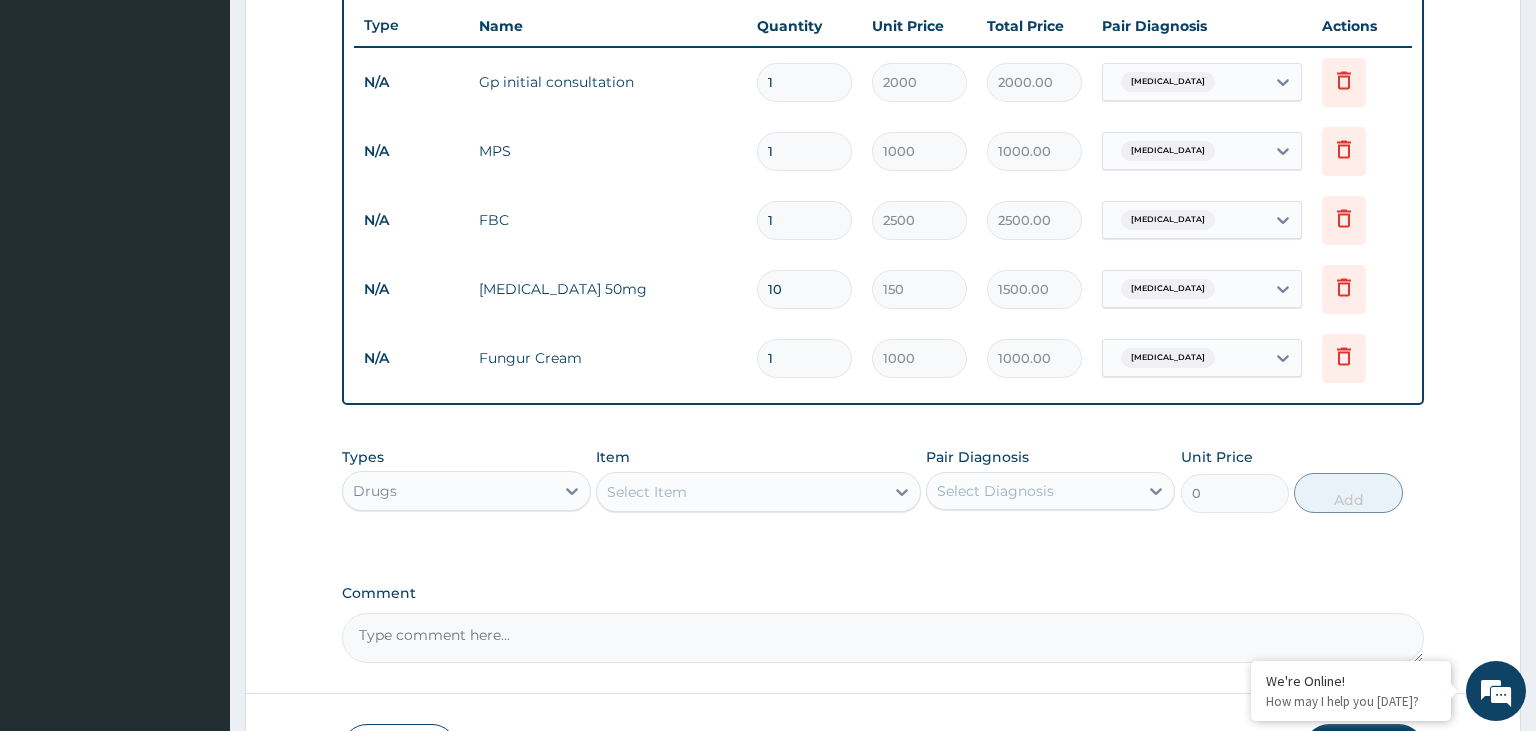 click on "Select Item" at bounding box center (647, 492) 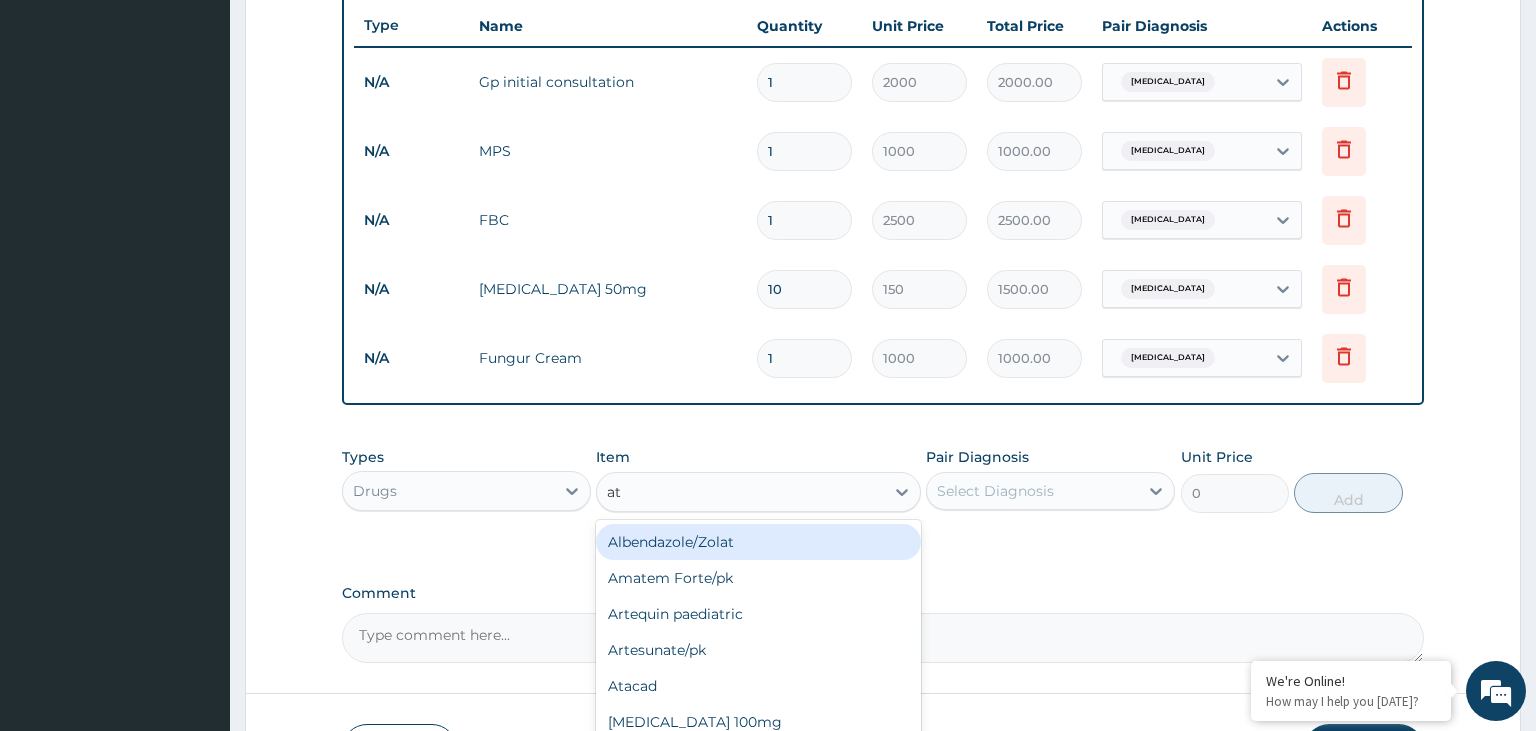 type on "atl" 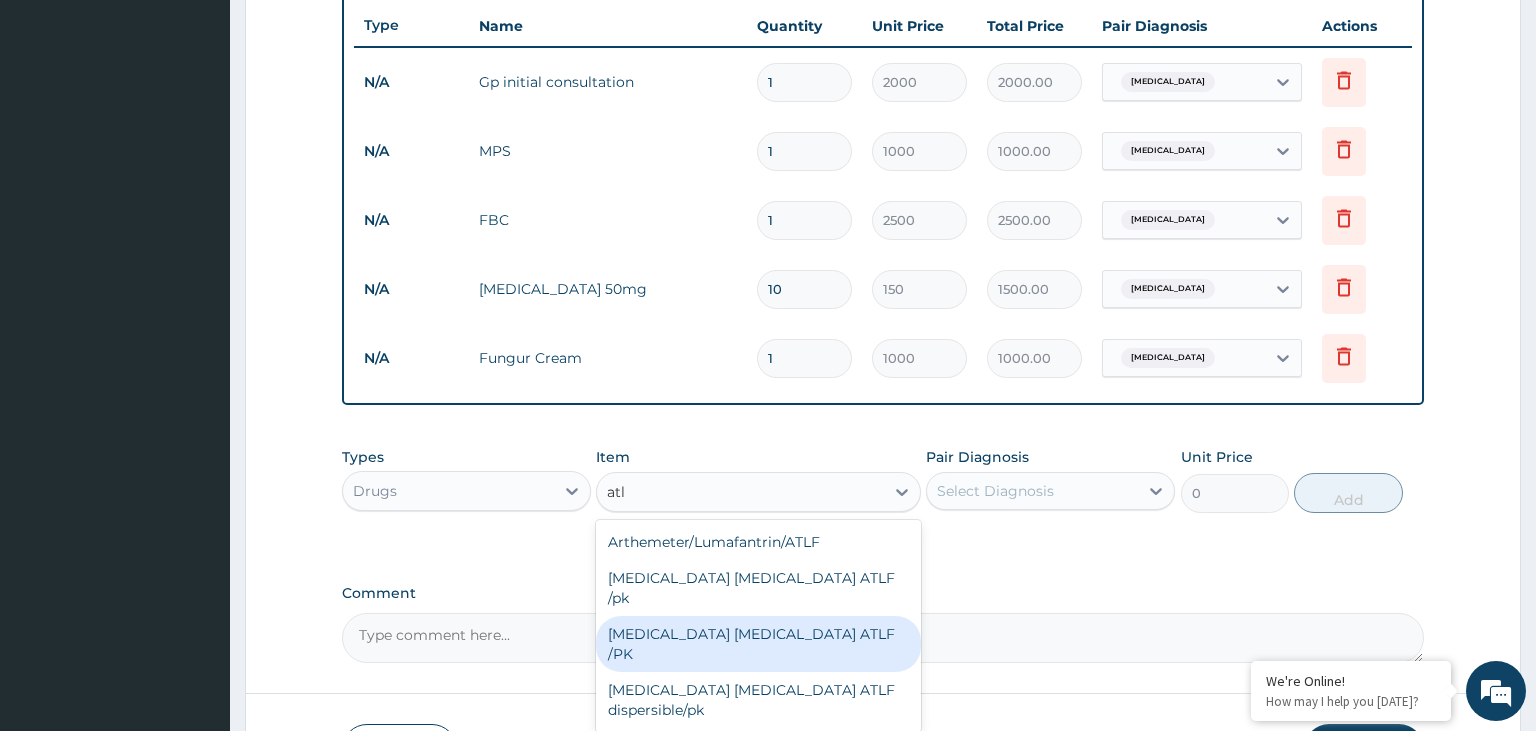 click on "Artemether Lumefantrine ATLF /PK" at bounding box center (758, 644) 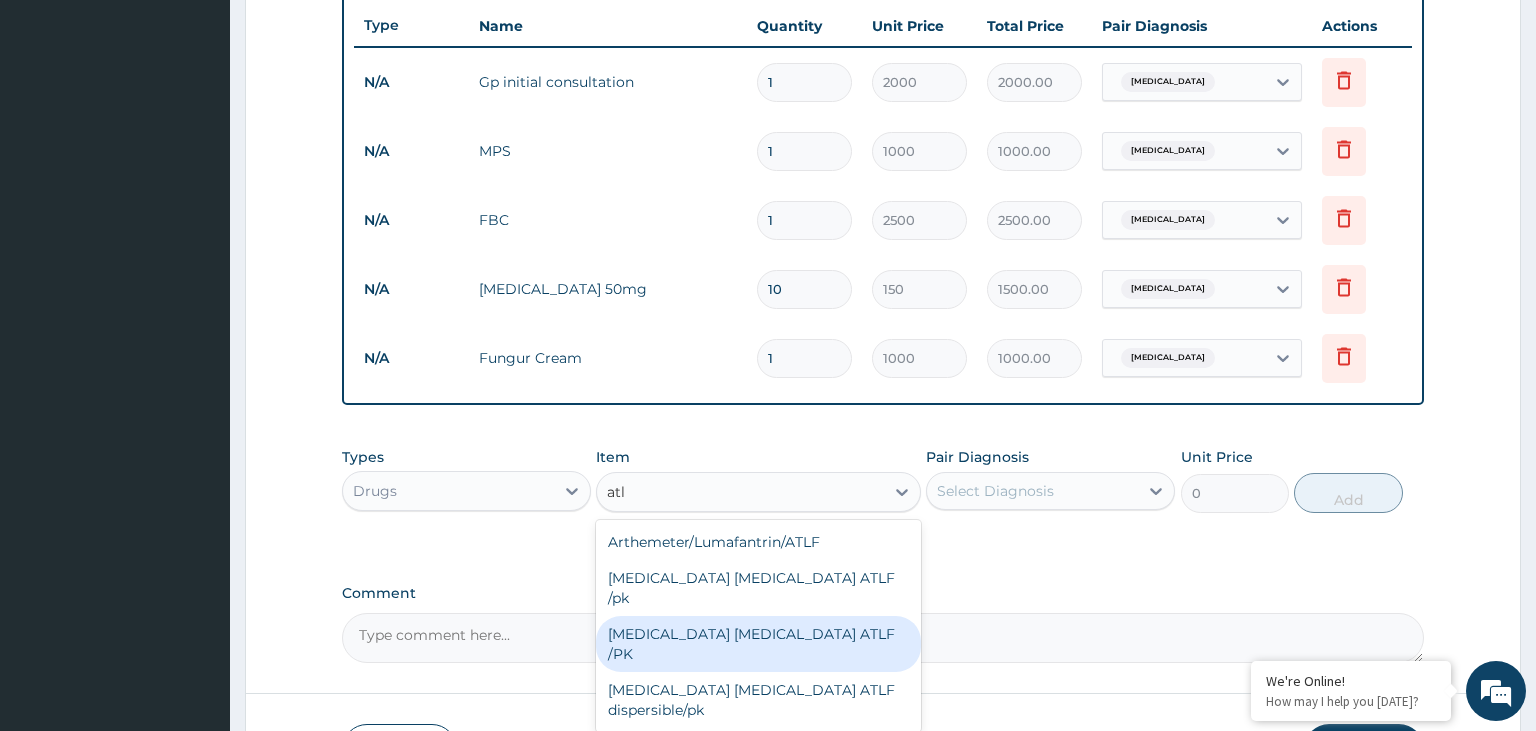 type 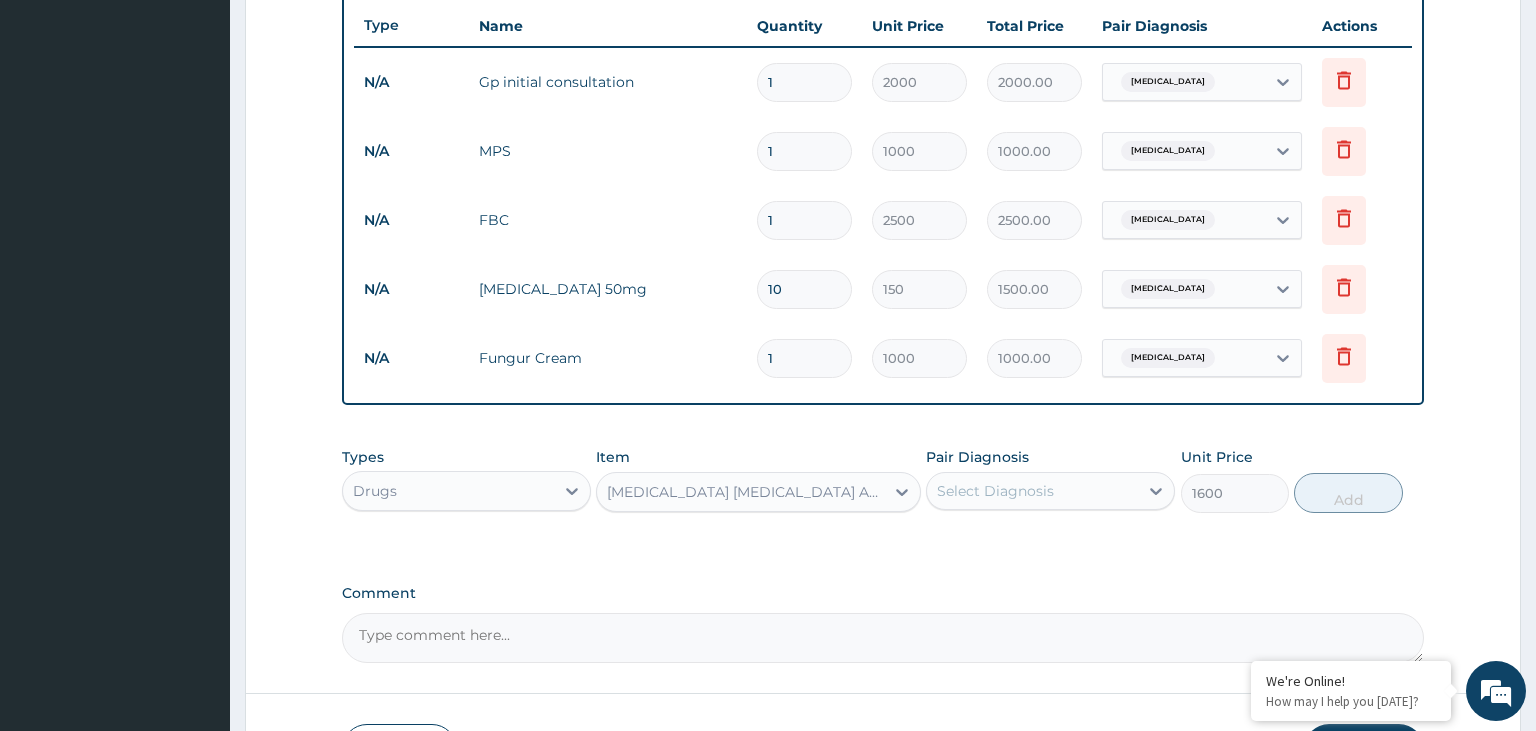 click on "Select Diagnosis" at bounding box center [995, 491] 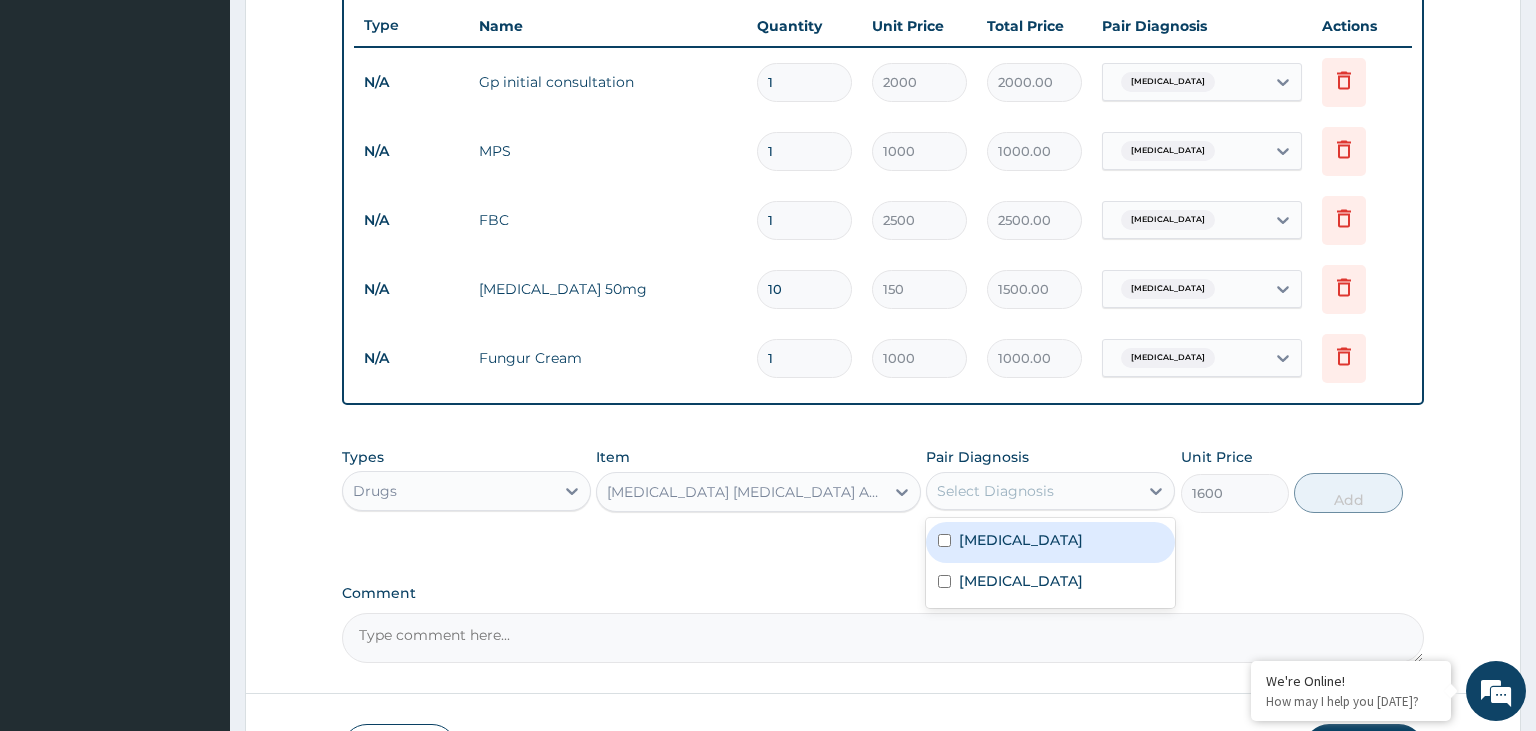 click on "Malaria" at bounding box center (1050, 542) 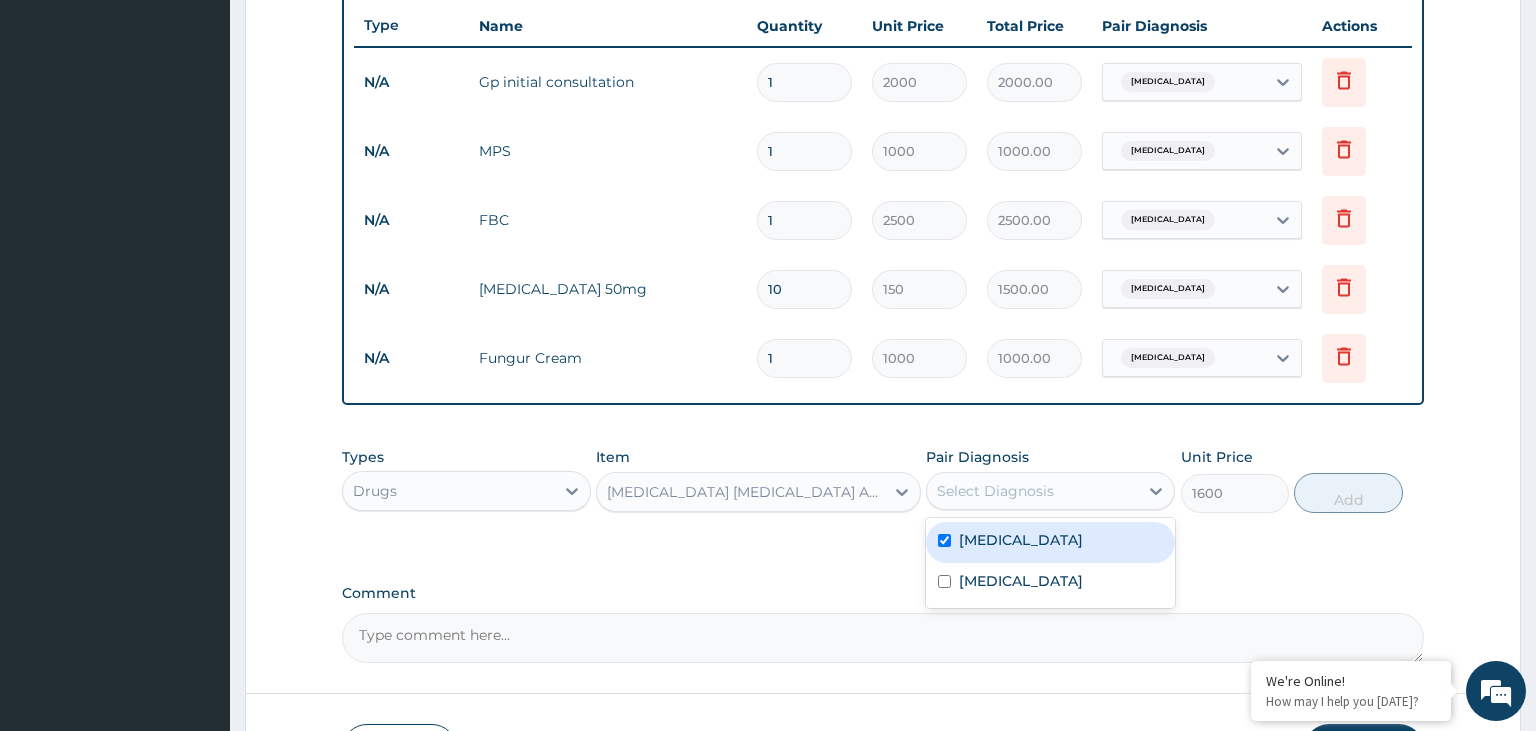checkbox on "true" 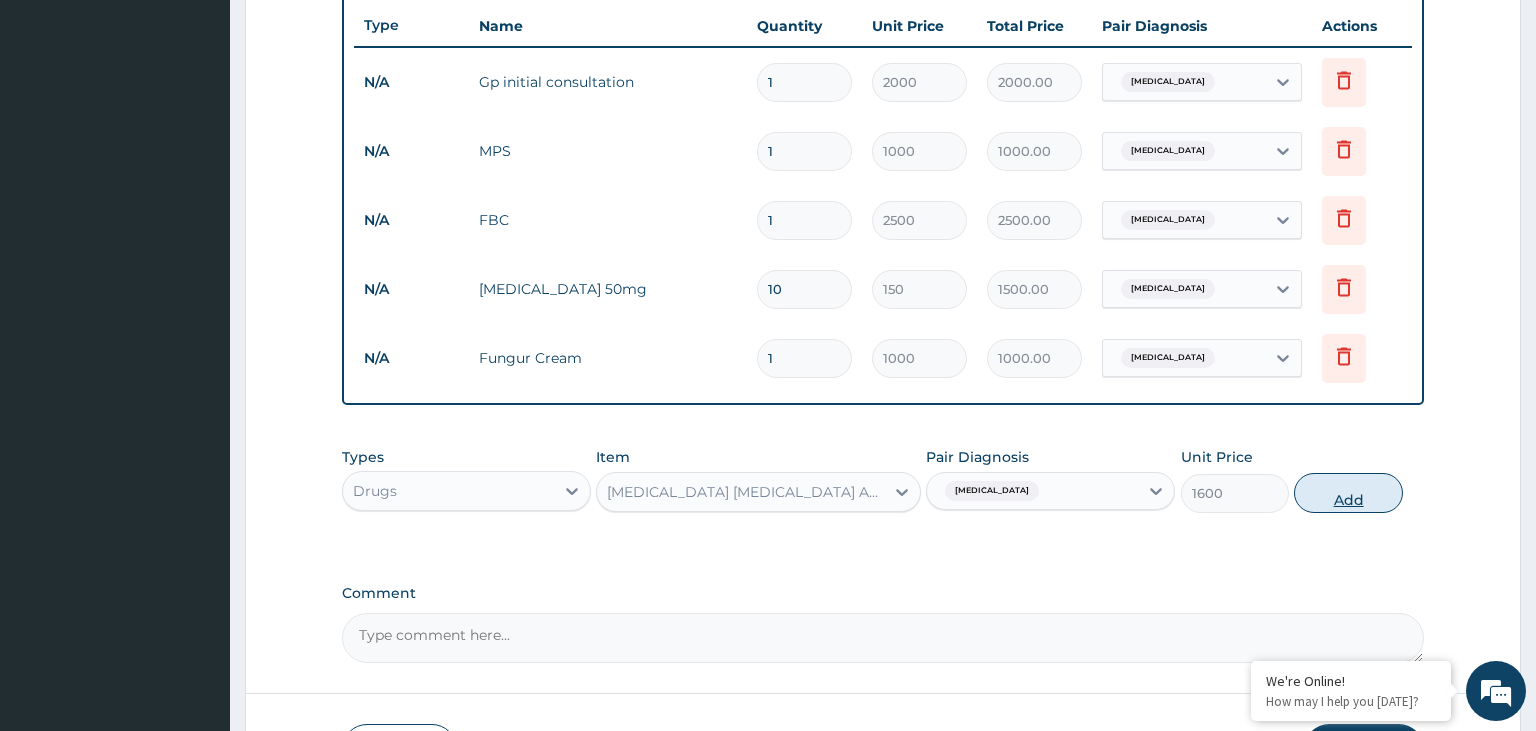 click on "Add" at bounding box center (1348, 493) 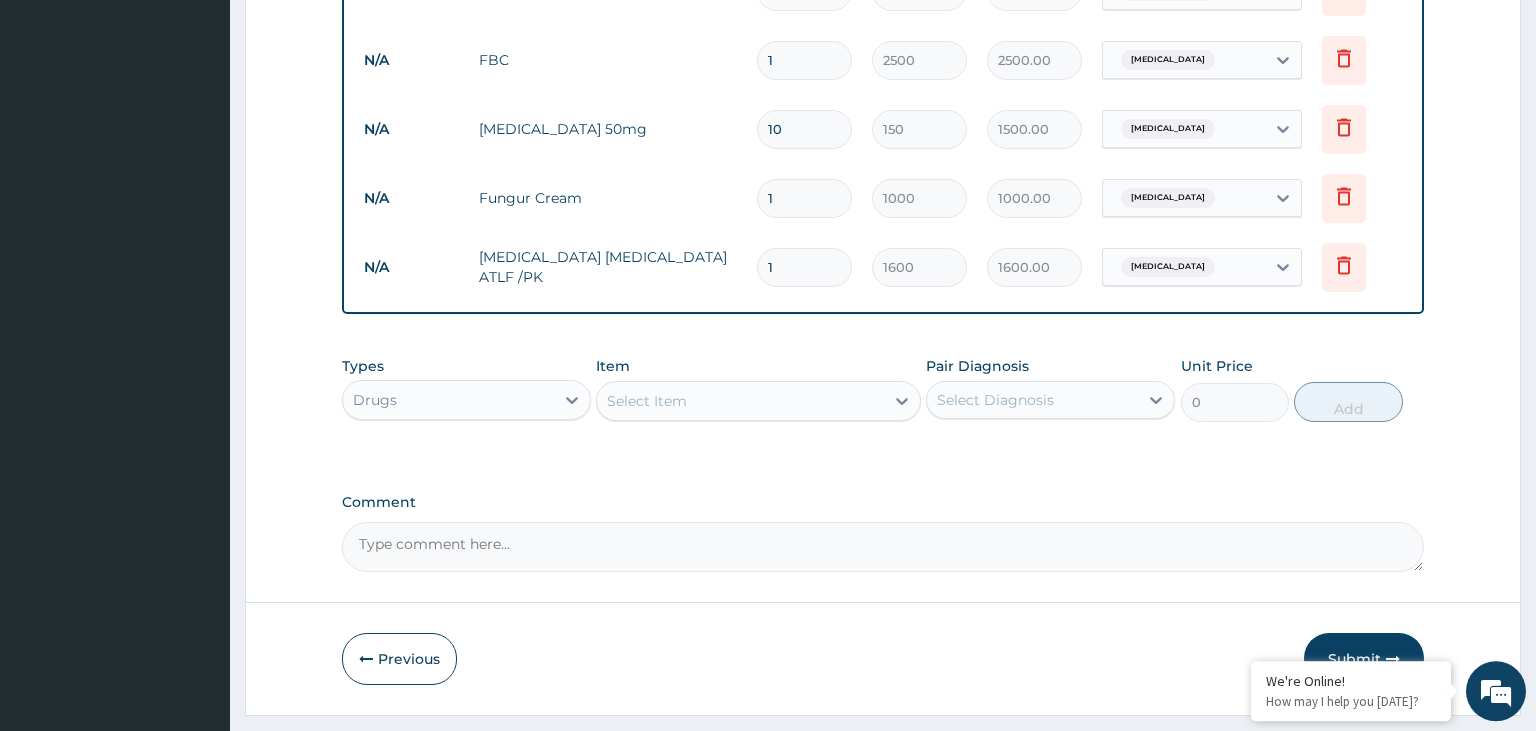 scroll, scrollTop: 956, scrollLeft: 0, axis: vertical 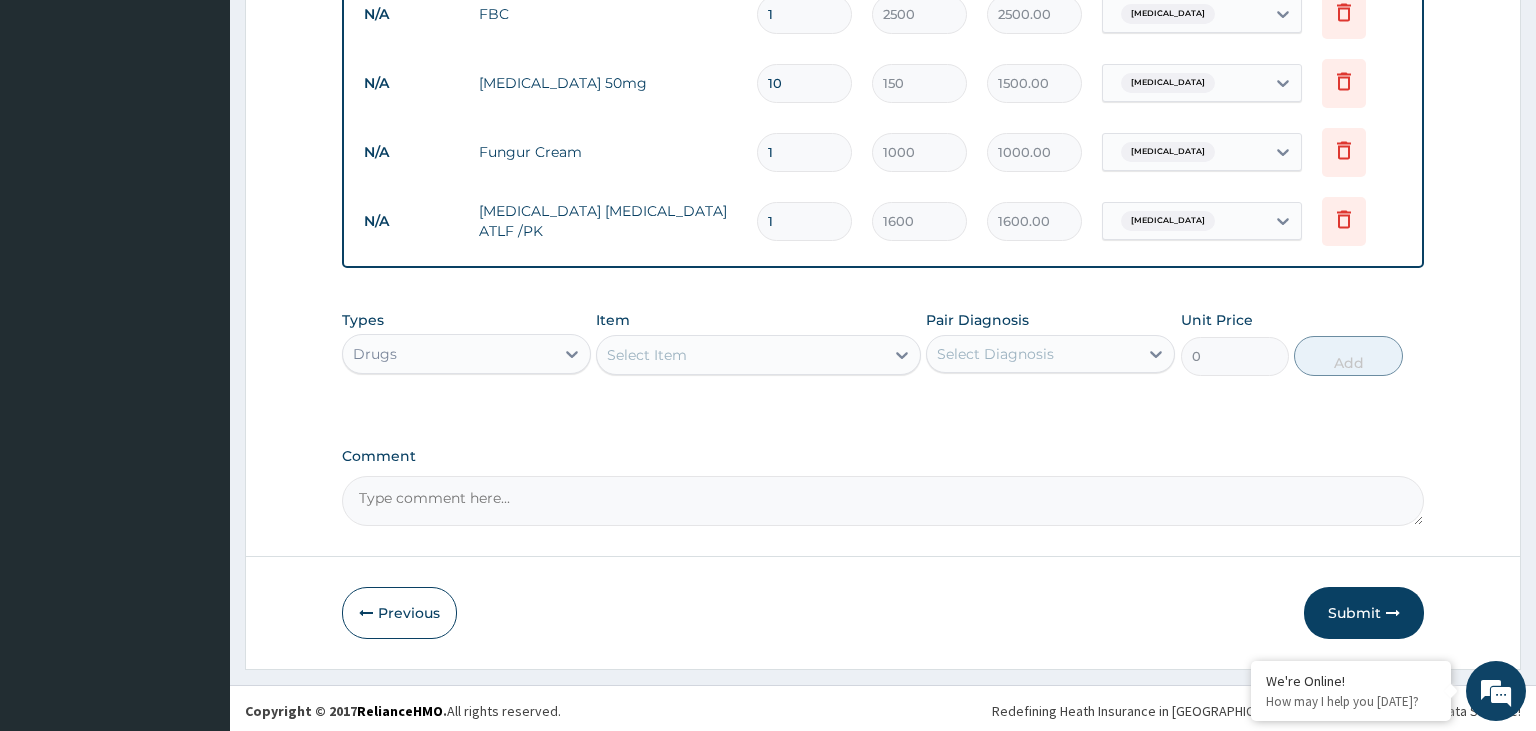click on "Select Item" at bounding box center (740, 355) 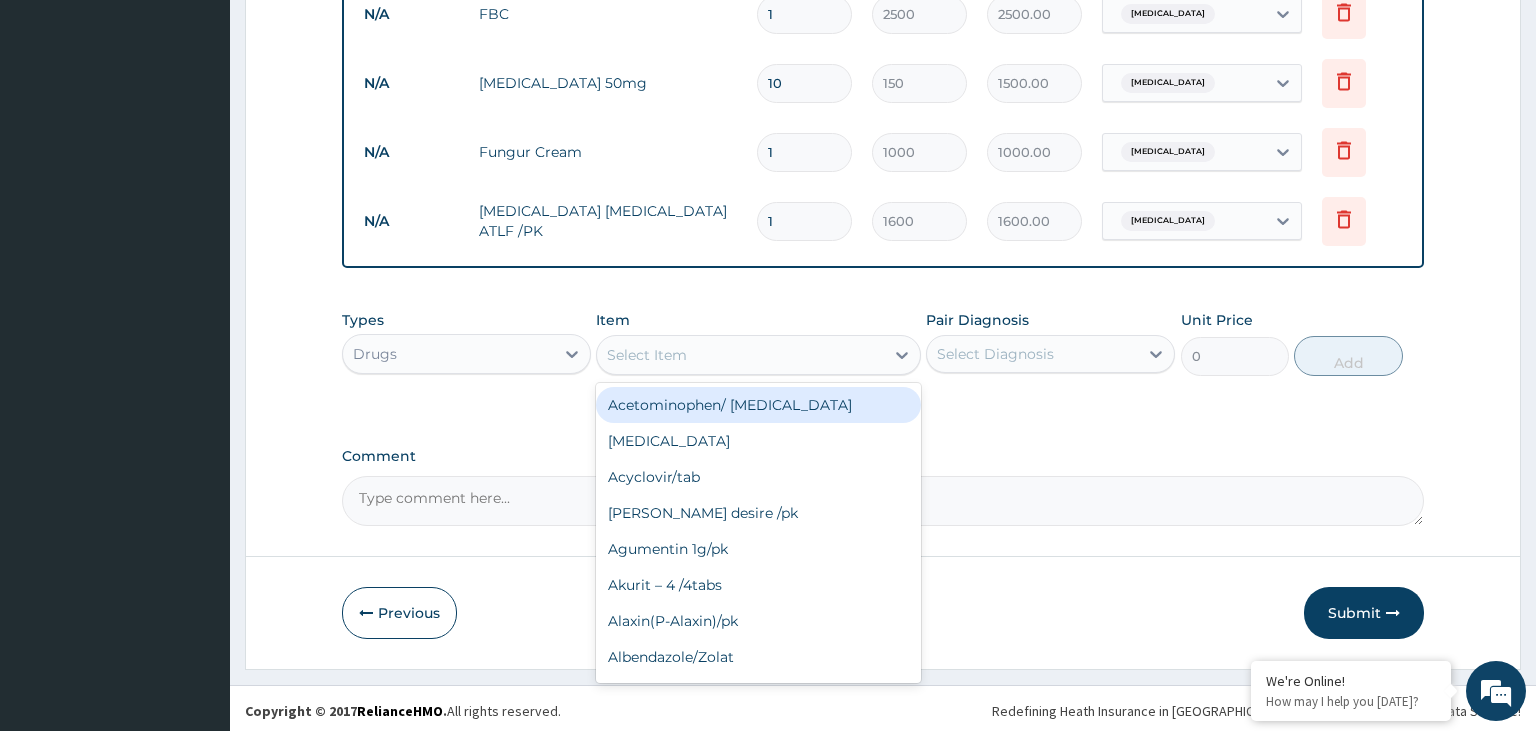 click on "Acetominophen/ Paracetamol" at bounding box center (758, 405) 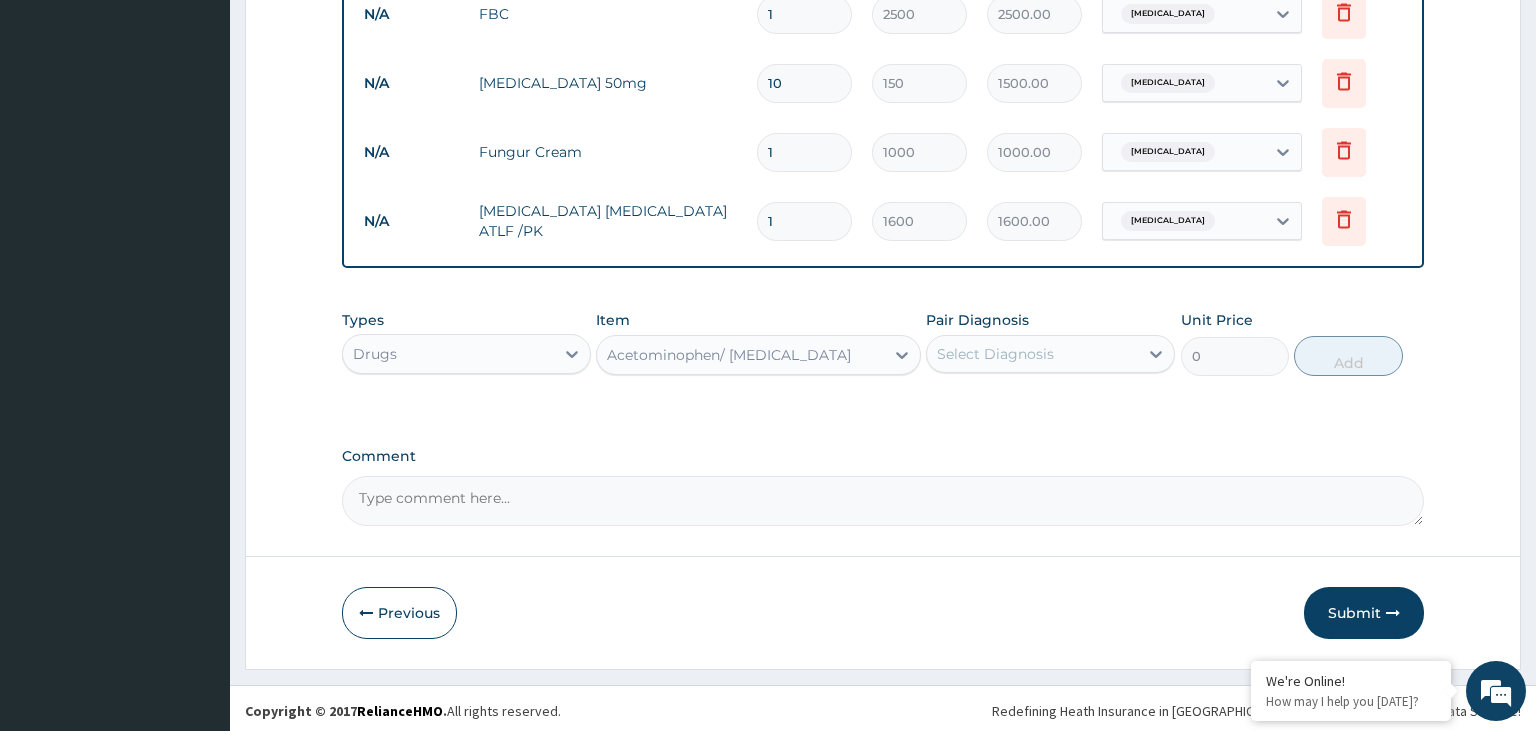 type on "20" 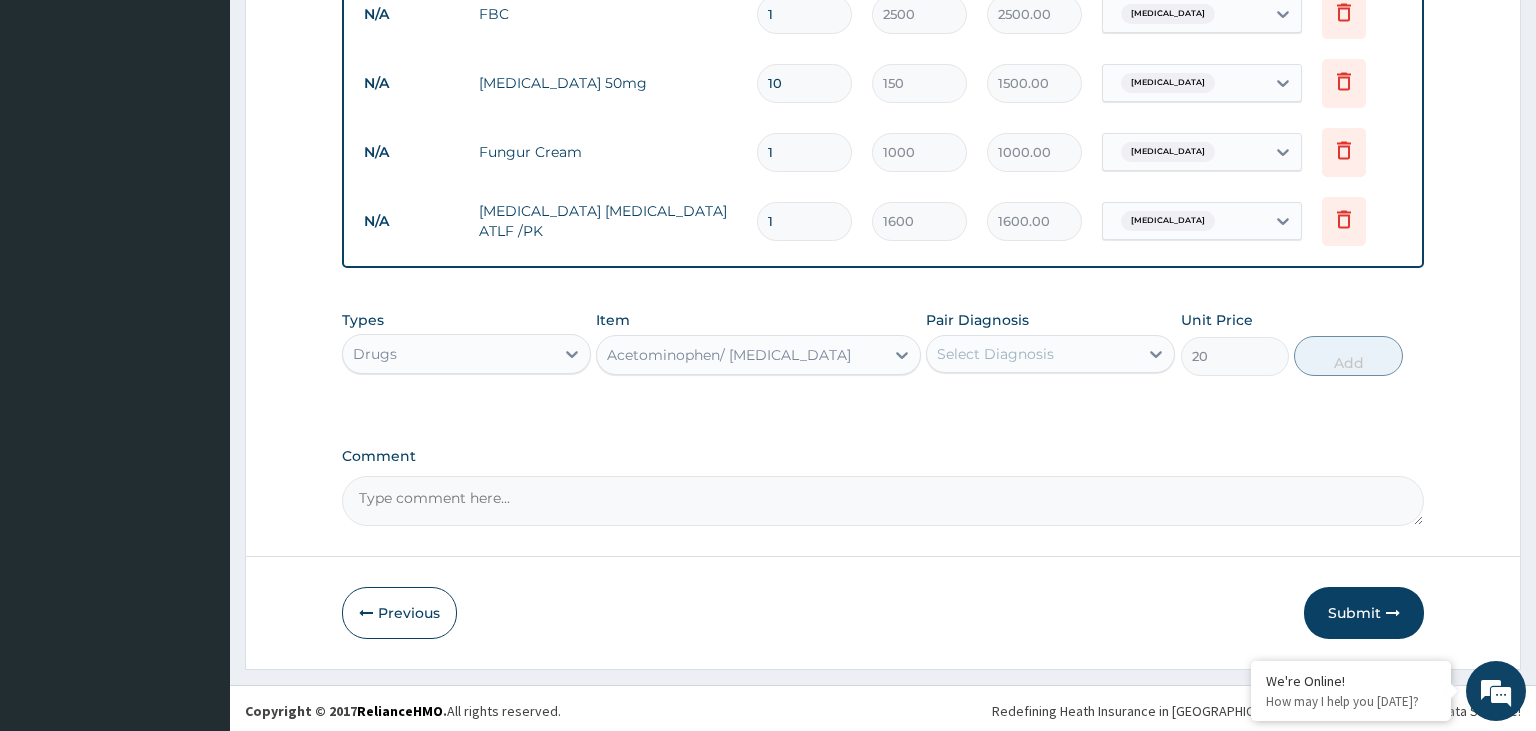 click on "Pair Diagnosis Select Diagnosis" at bounding box center [1050, 343] 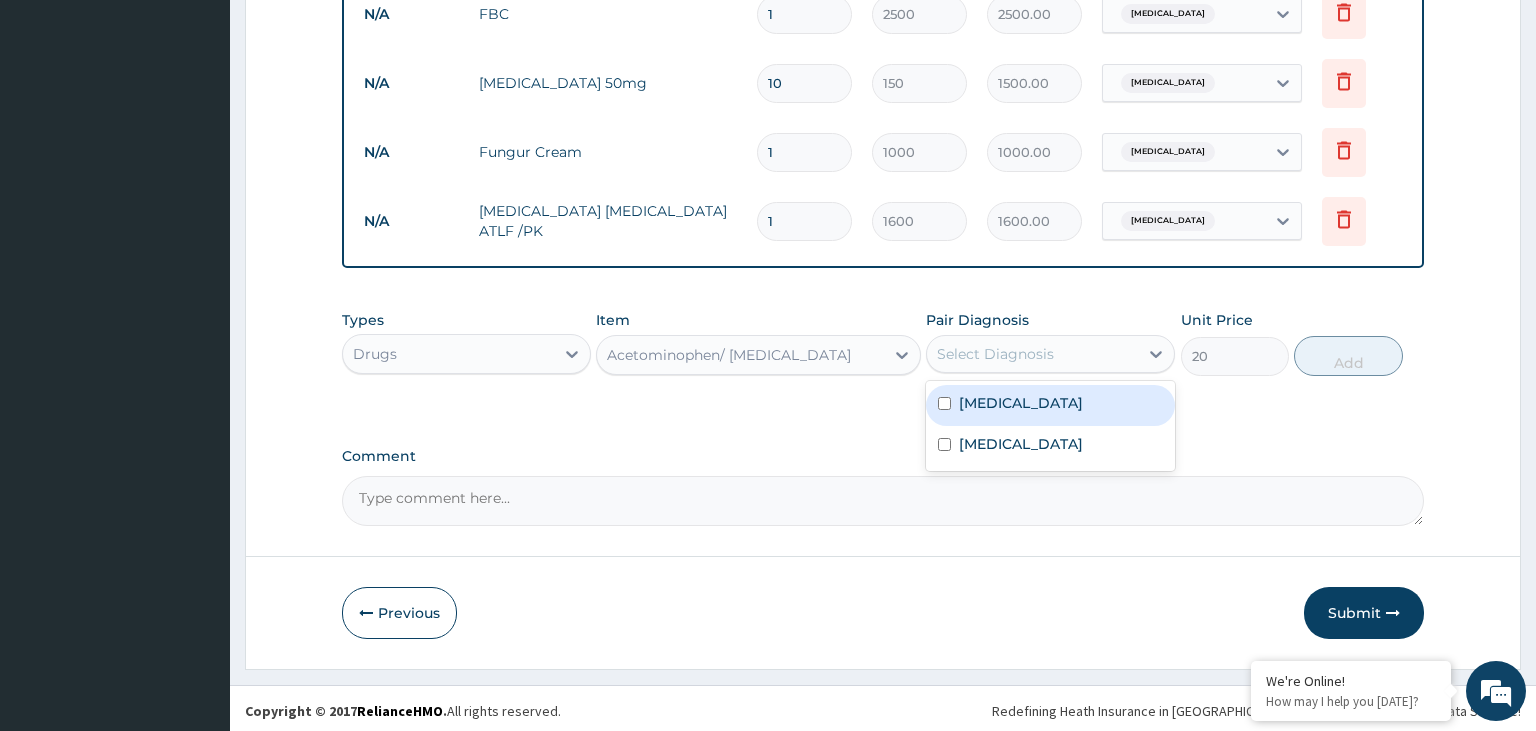 click on "Select Diagnosis" at bounding box center [995, 354] 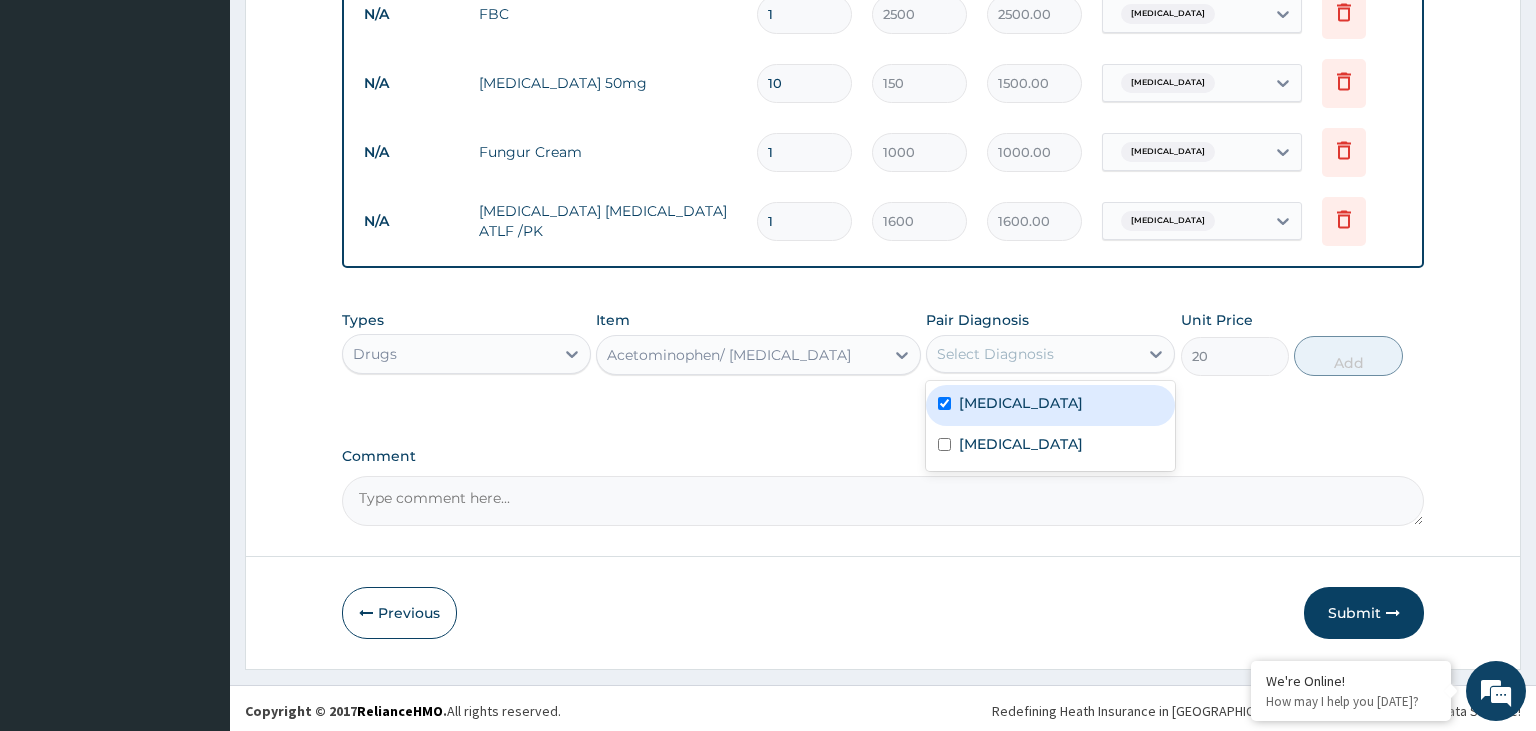 checkbox on "true" 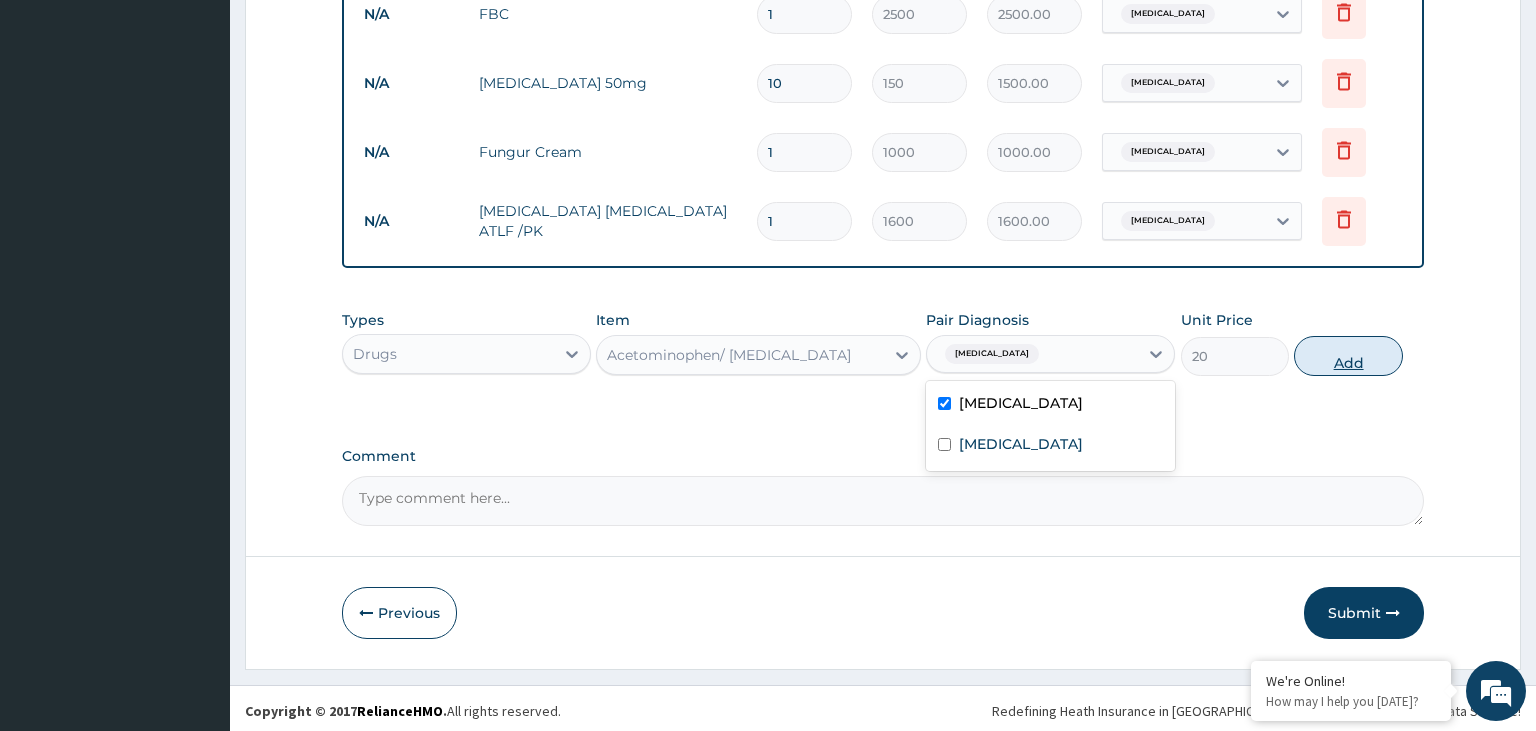 click on "Add" at bounding box center (1348, 356) 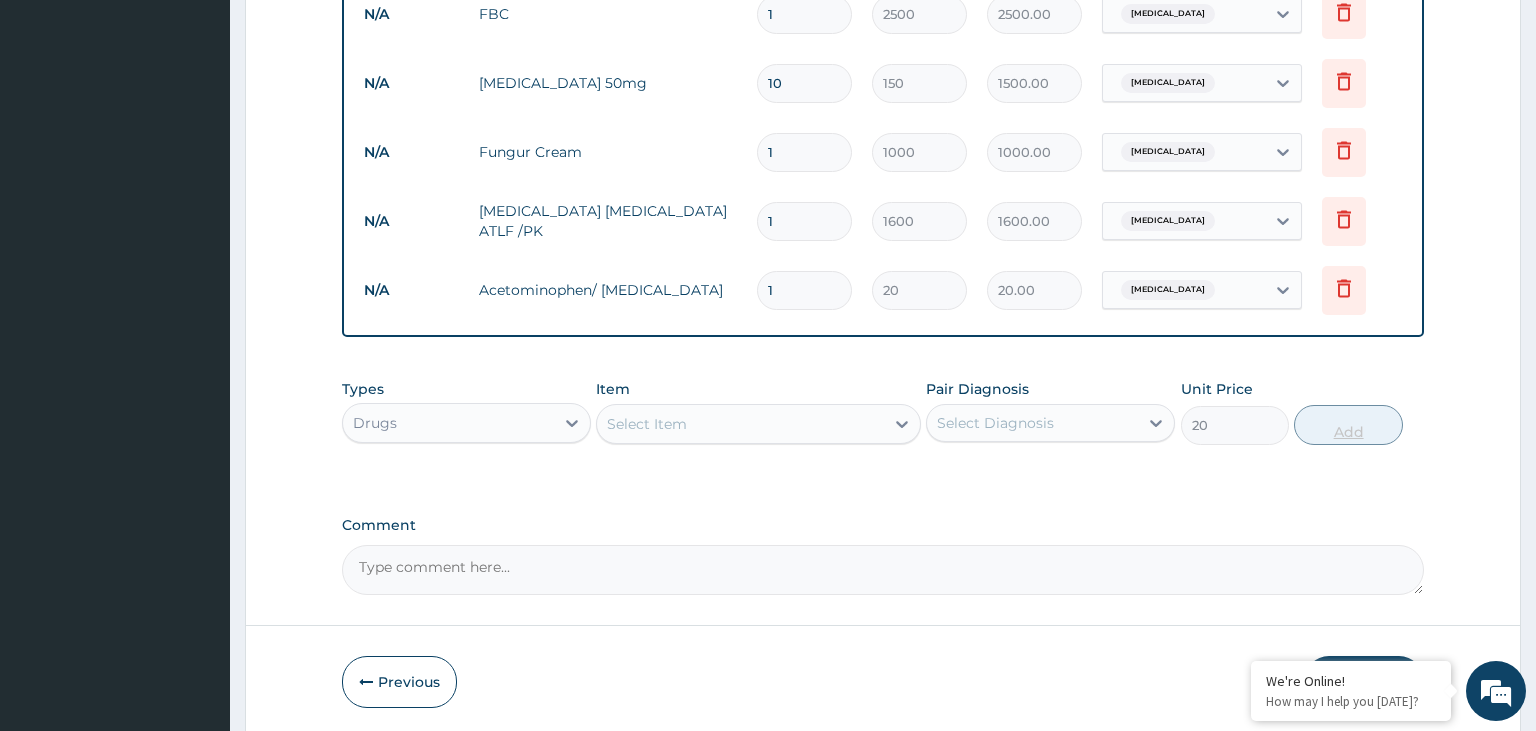 type on "0" 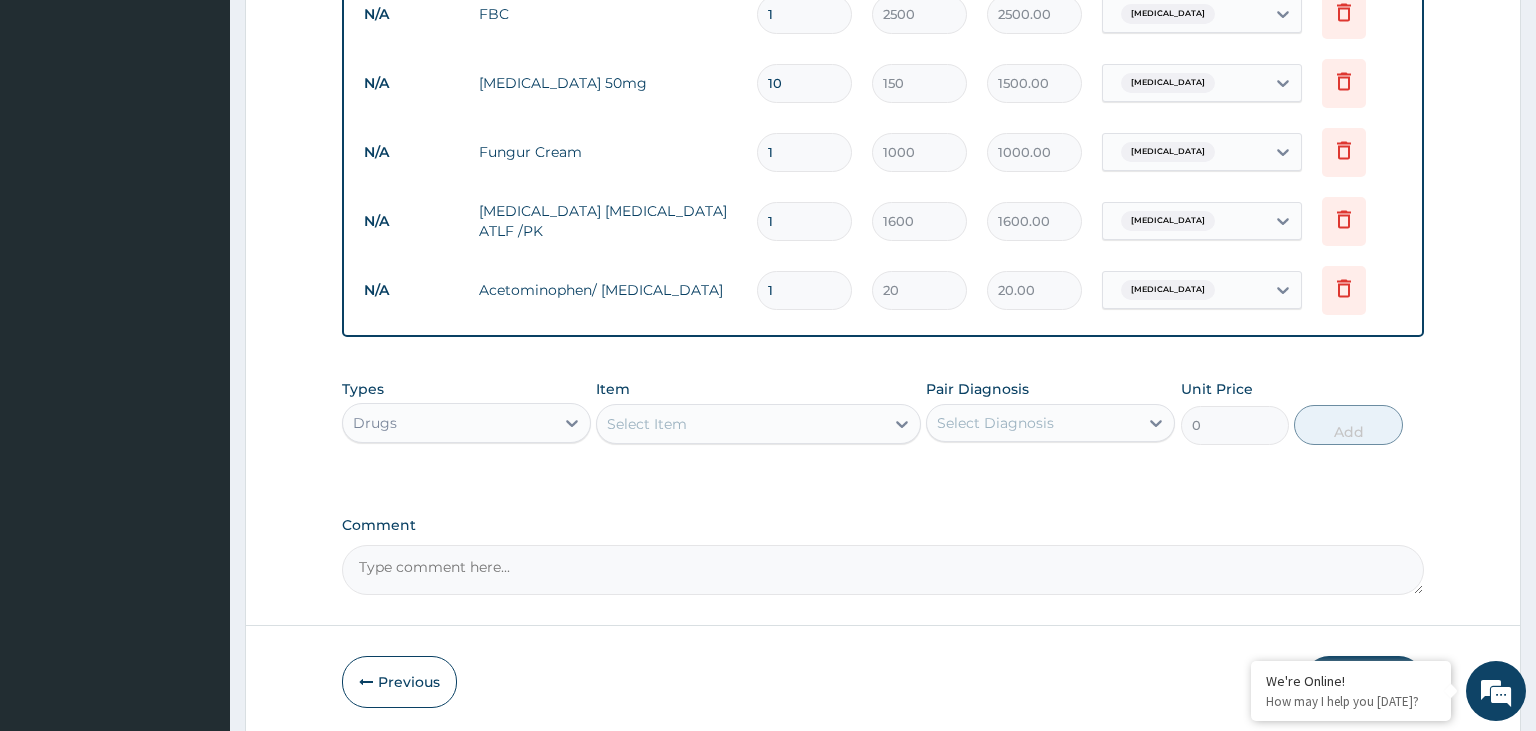 type on "12" 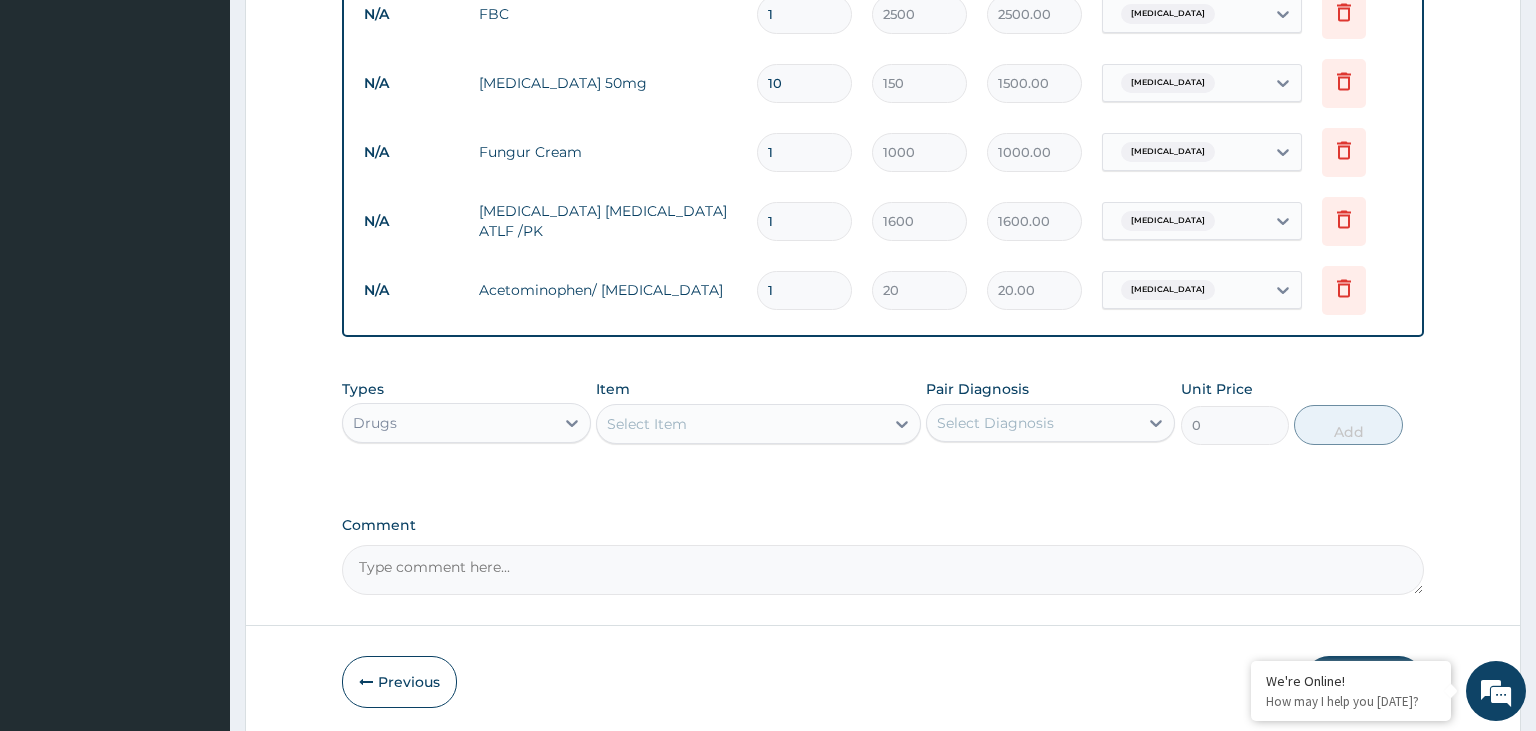 type on "240.00" 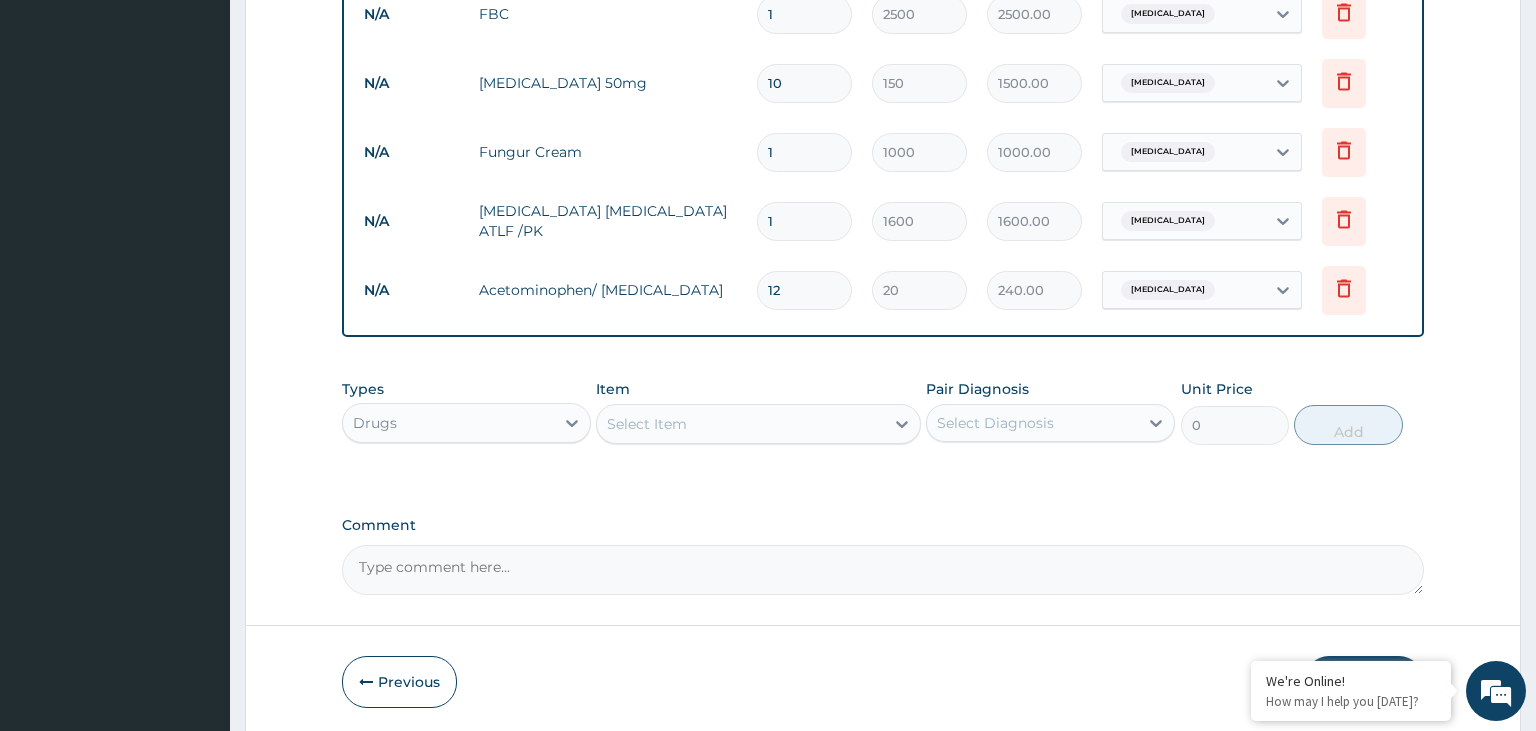 type on "12" 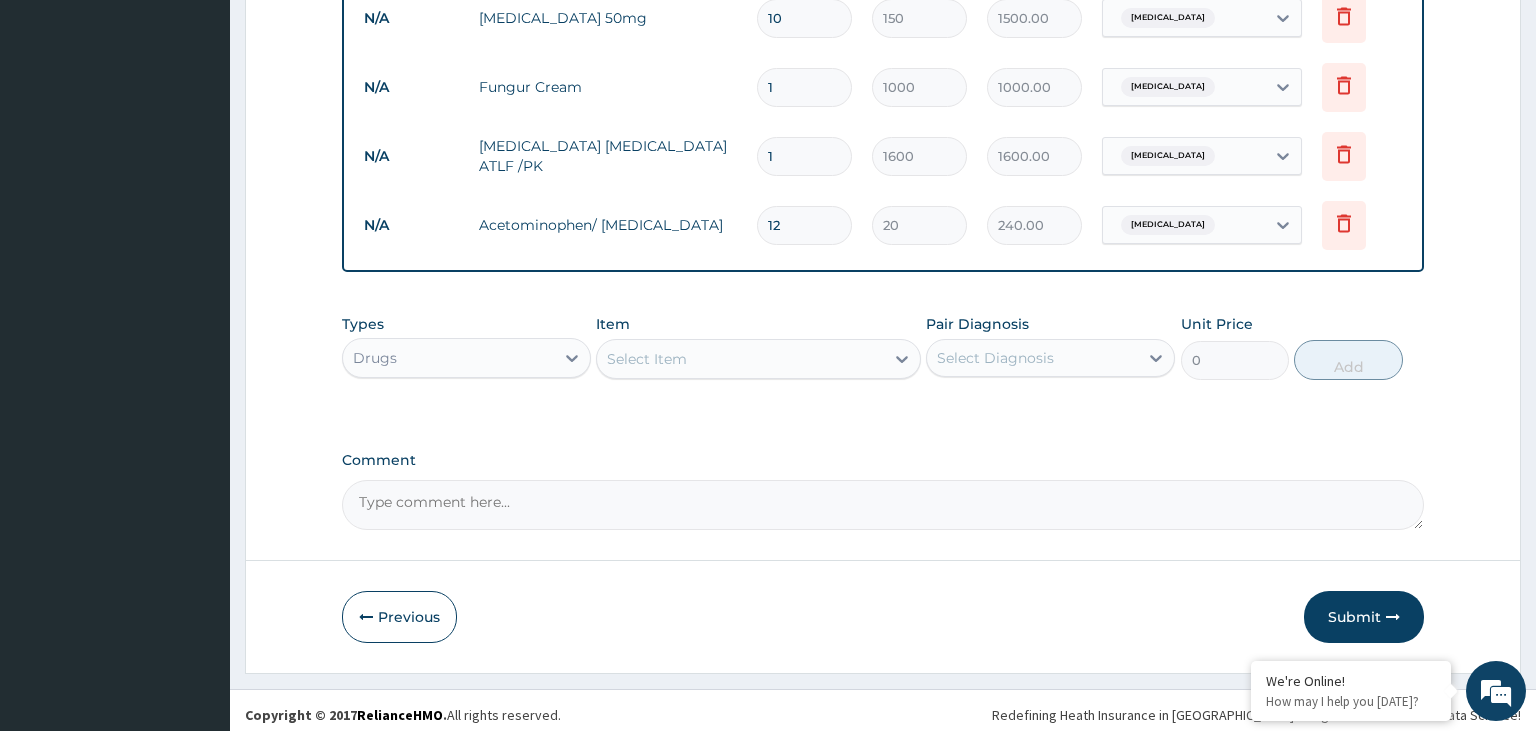 scroll, scrollTop: 1025, scrollLeft: 0, axis: vertical 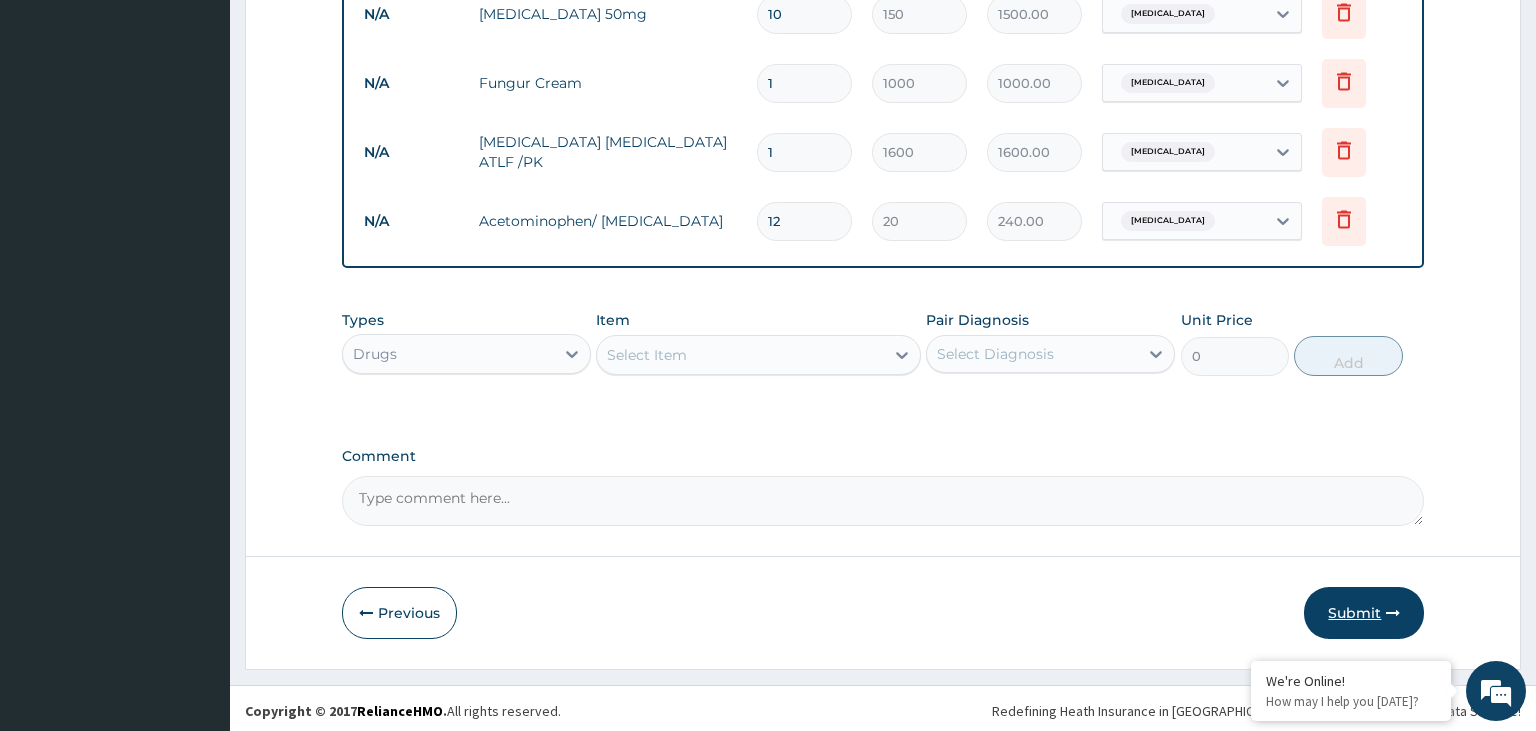 click on "Submit" at bounding box center (1364, 613) 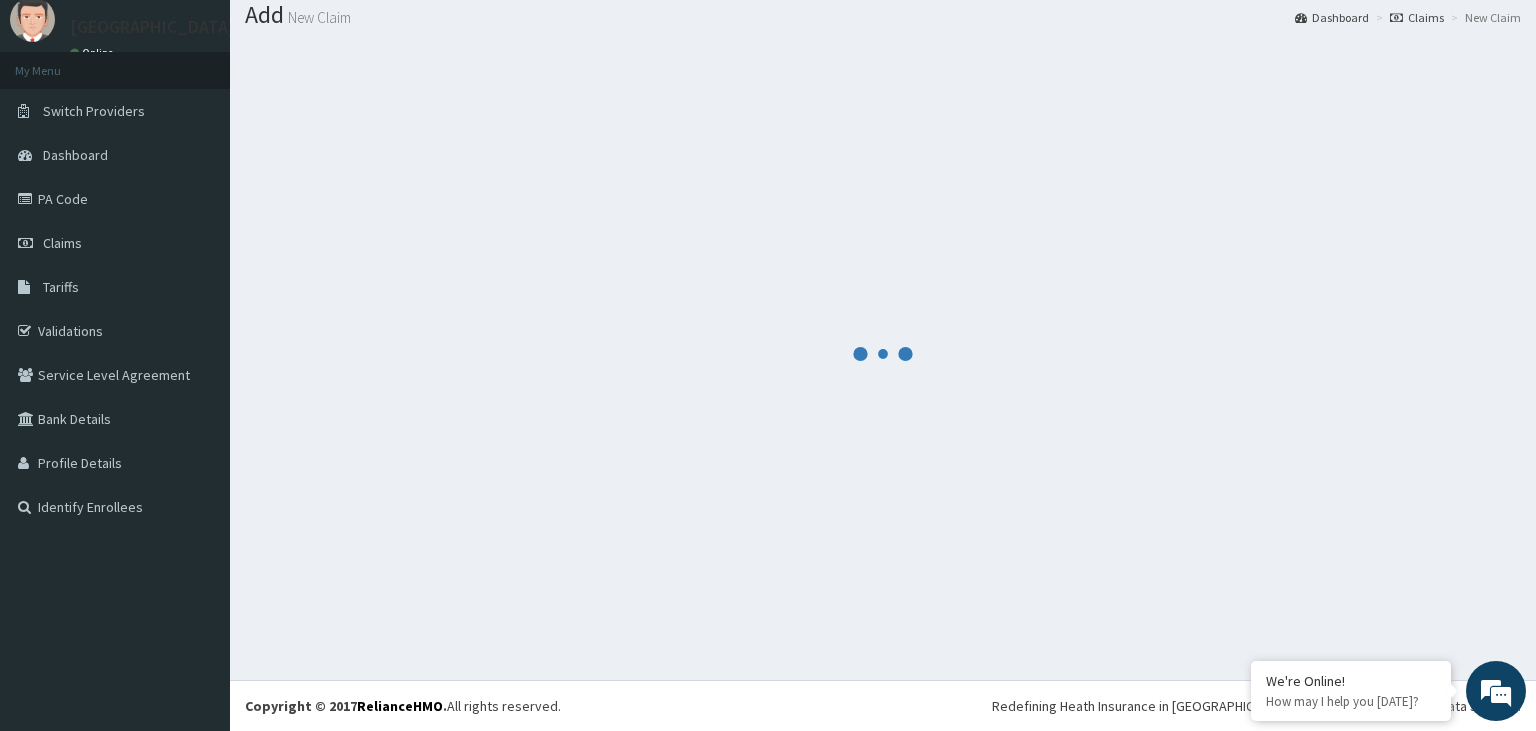 scroll, scrollTop: 62, scrollLeft: 0, axis: vertical 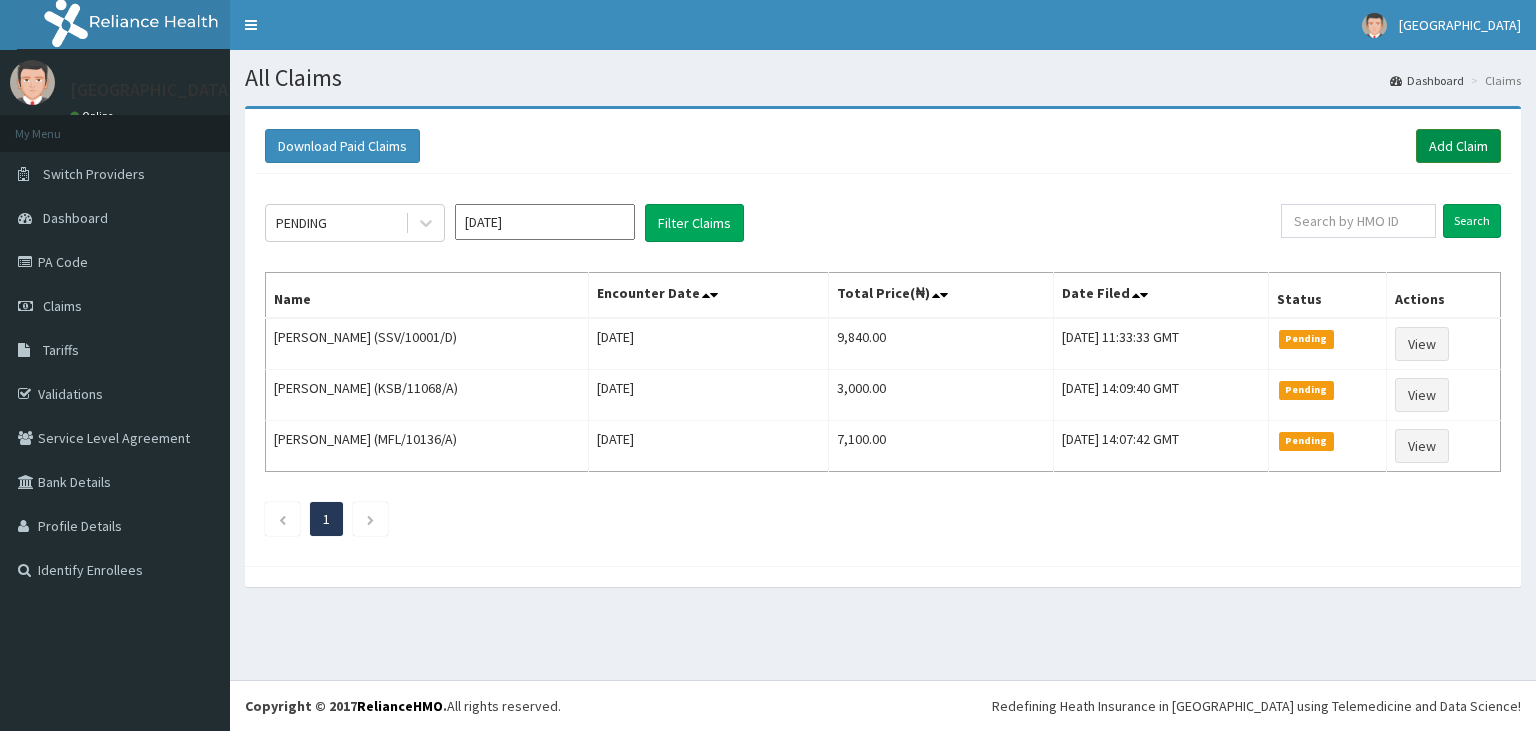 click on "Add Claim" at bounding box center (1458, 146) 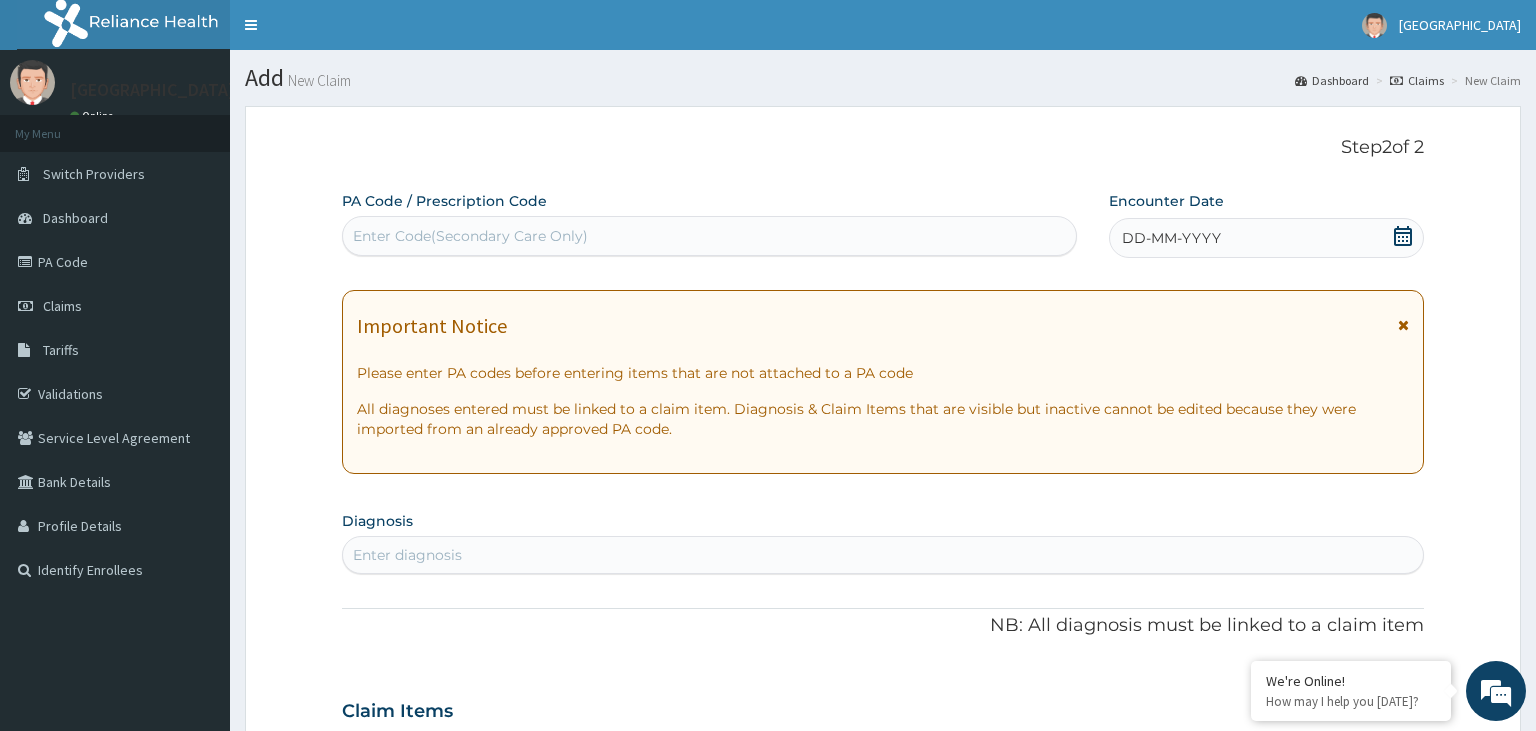 scroll, scrollTop: 164, scrollLeft: 0, axis: vertical 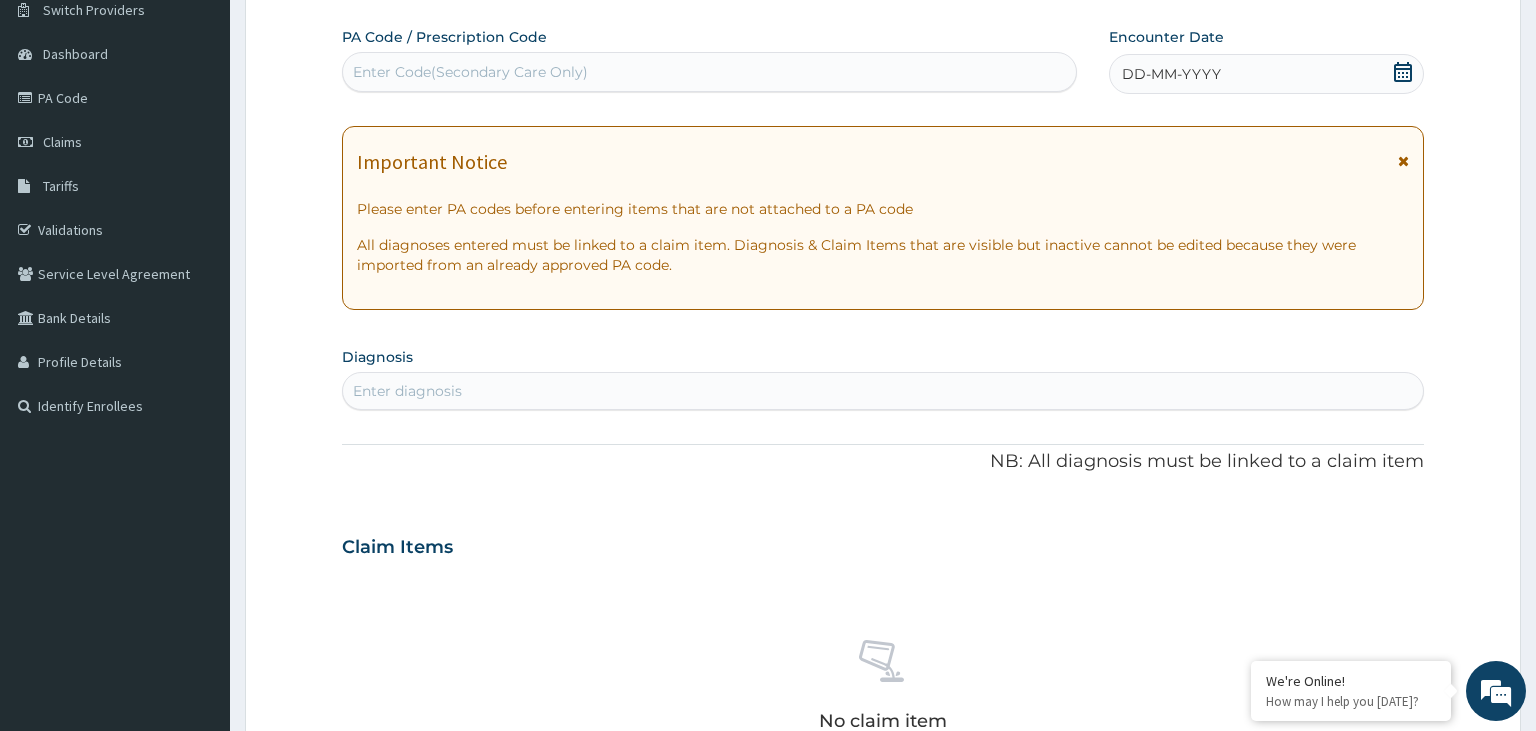 click on "Enter diagnosis" at bounding box center (883, 391) 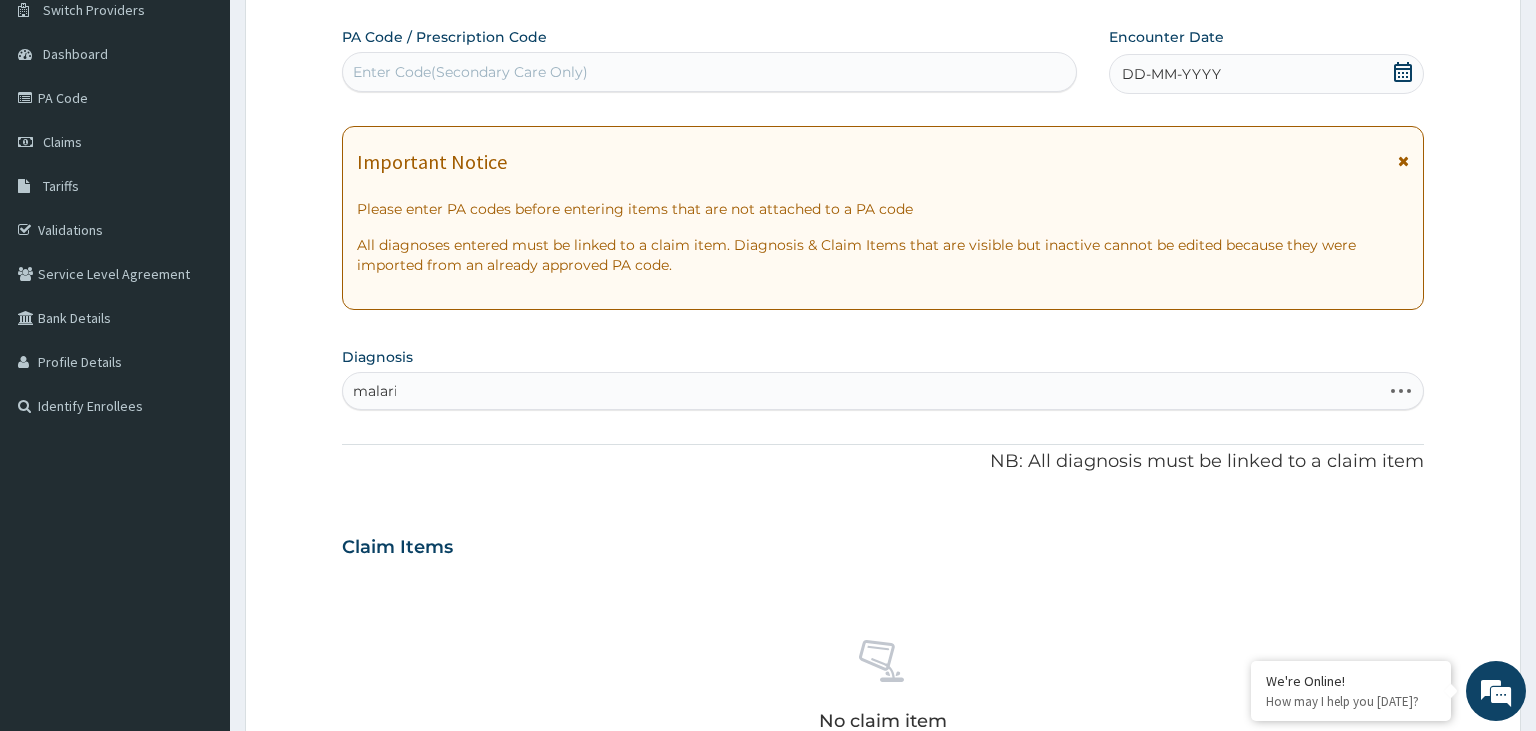 type on "[MEDICAL_DATA]" 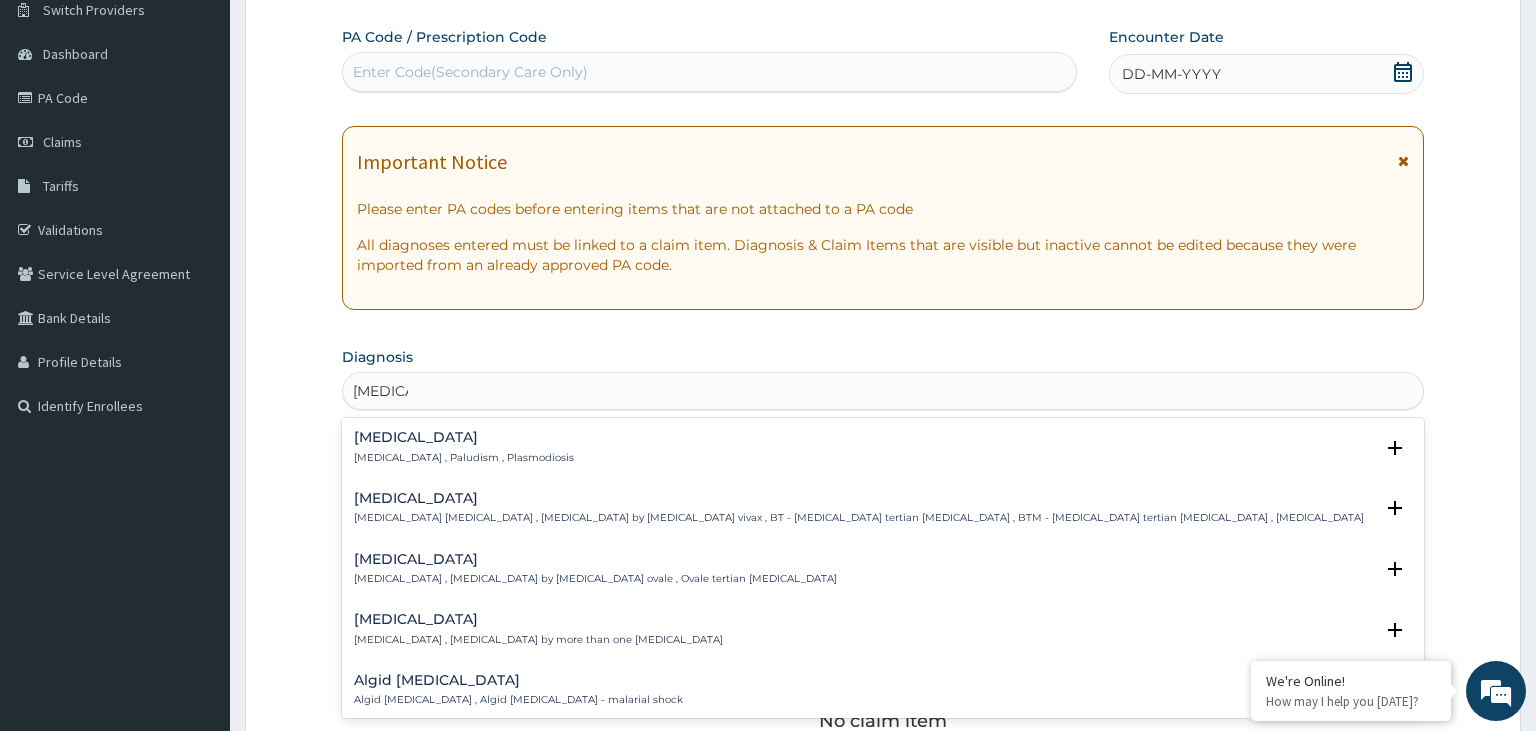 click on "[MEDICAL_DATA] , Paludism , Plasmodiosis" at bounding box center [464, 458] 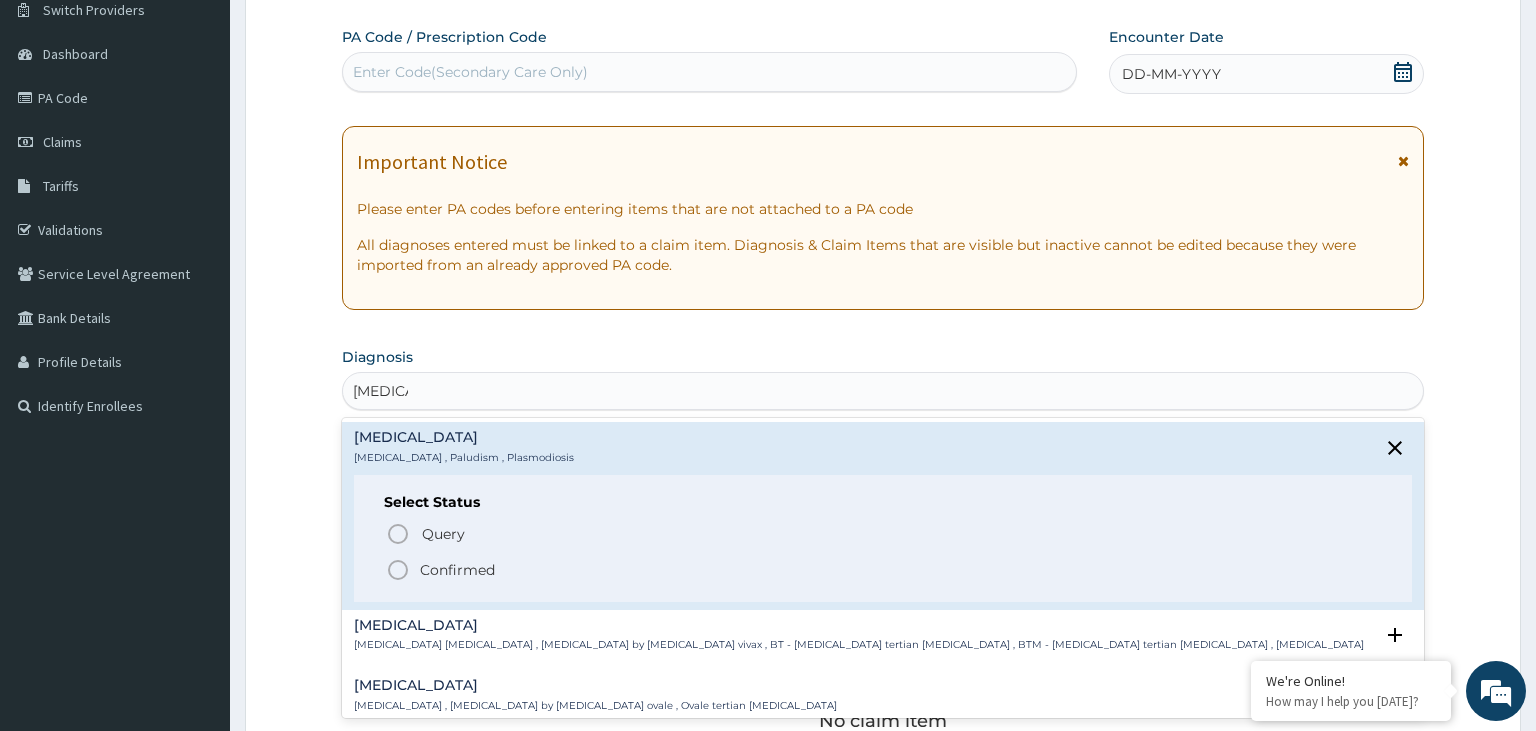 click on "Confirmed" at bounding box center (457, 570) 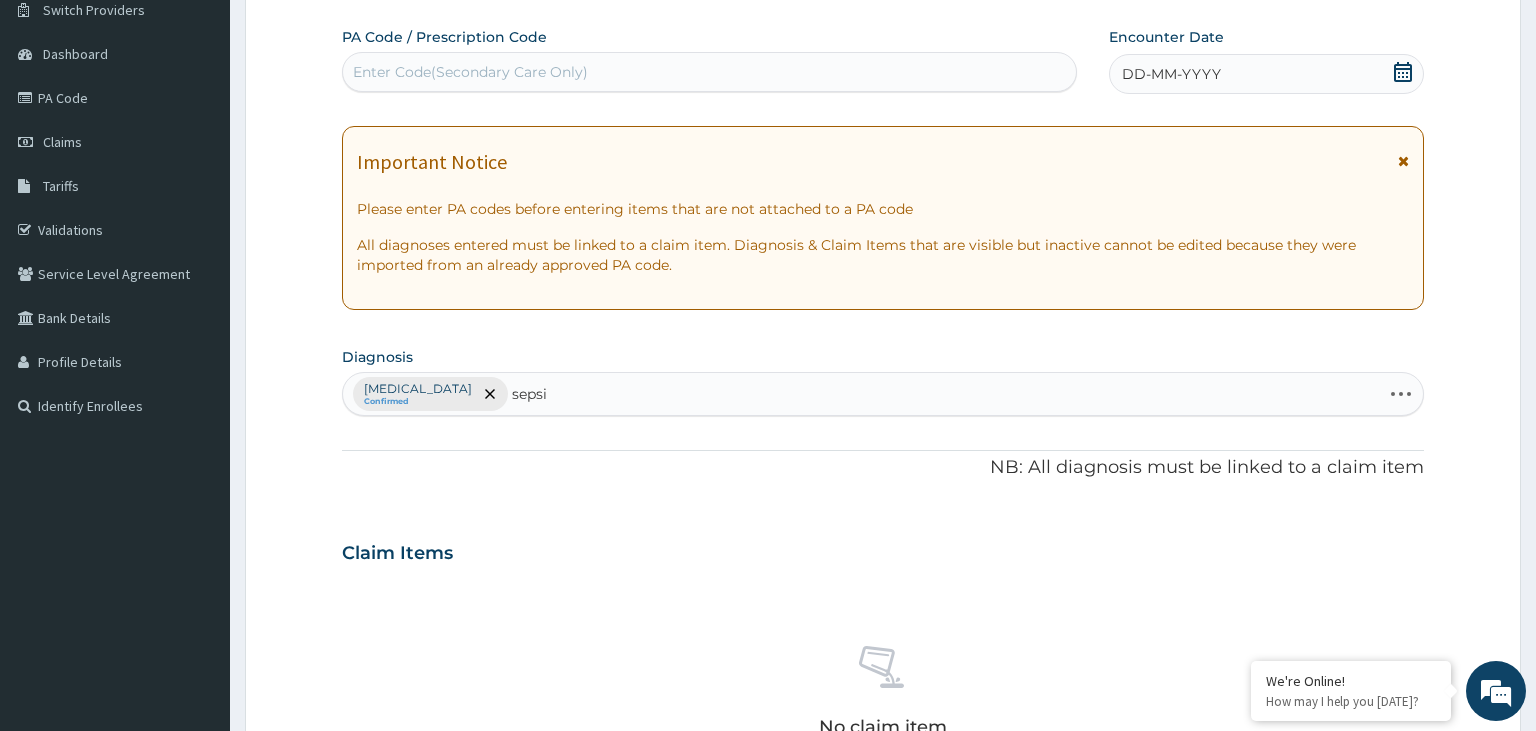 type on "sepsis" 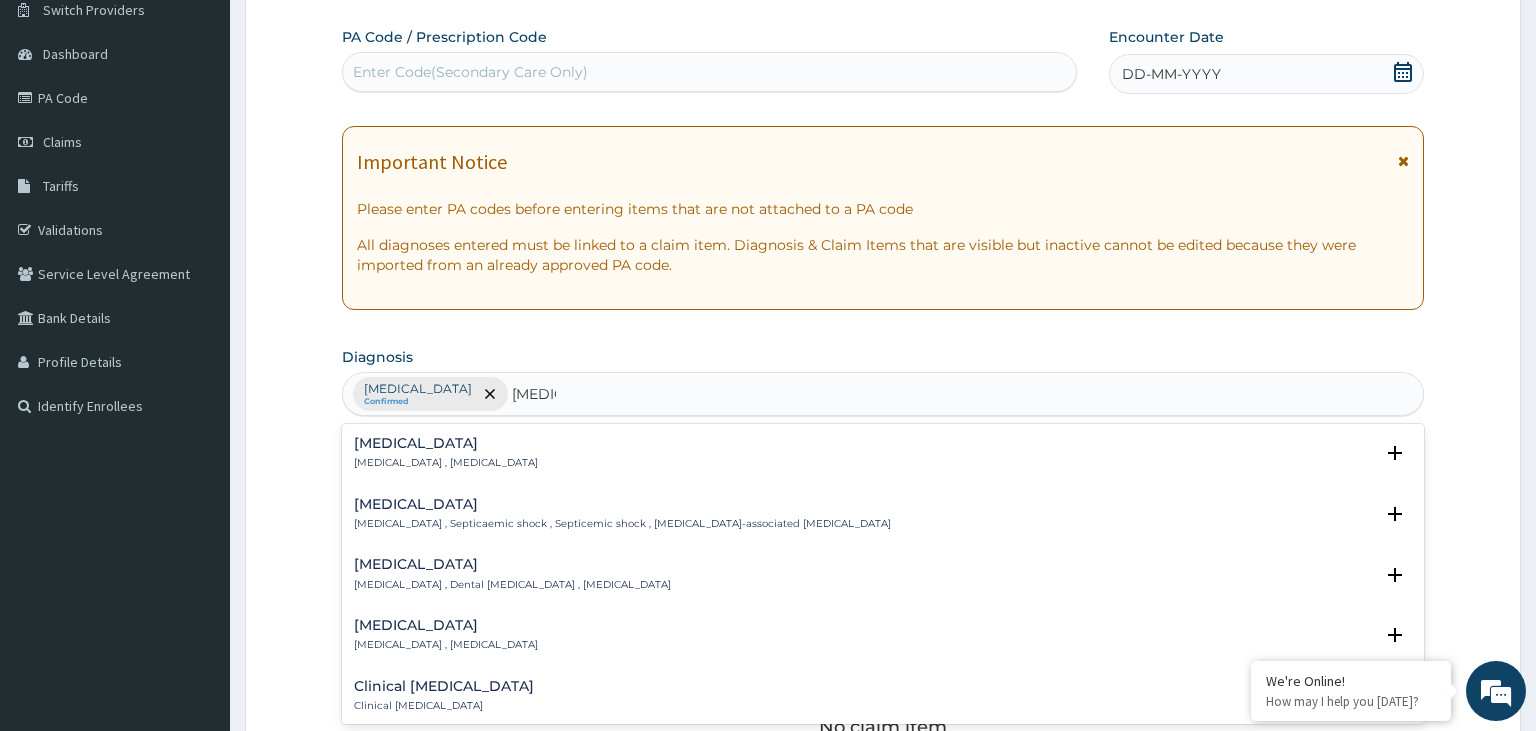 click on "Sepsis" at bounding box center [446, 443] 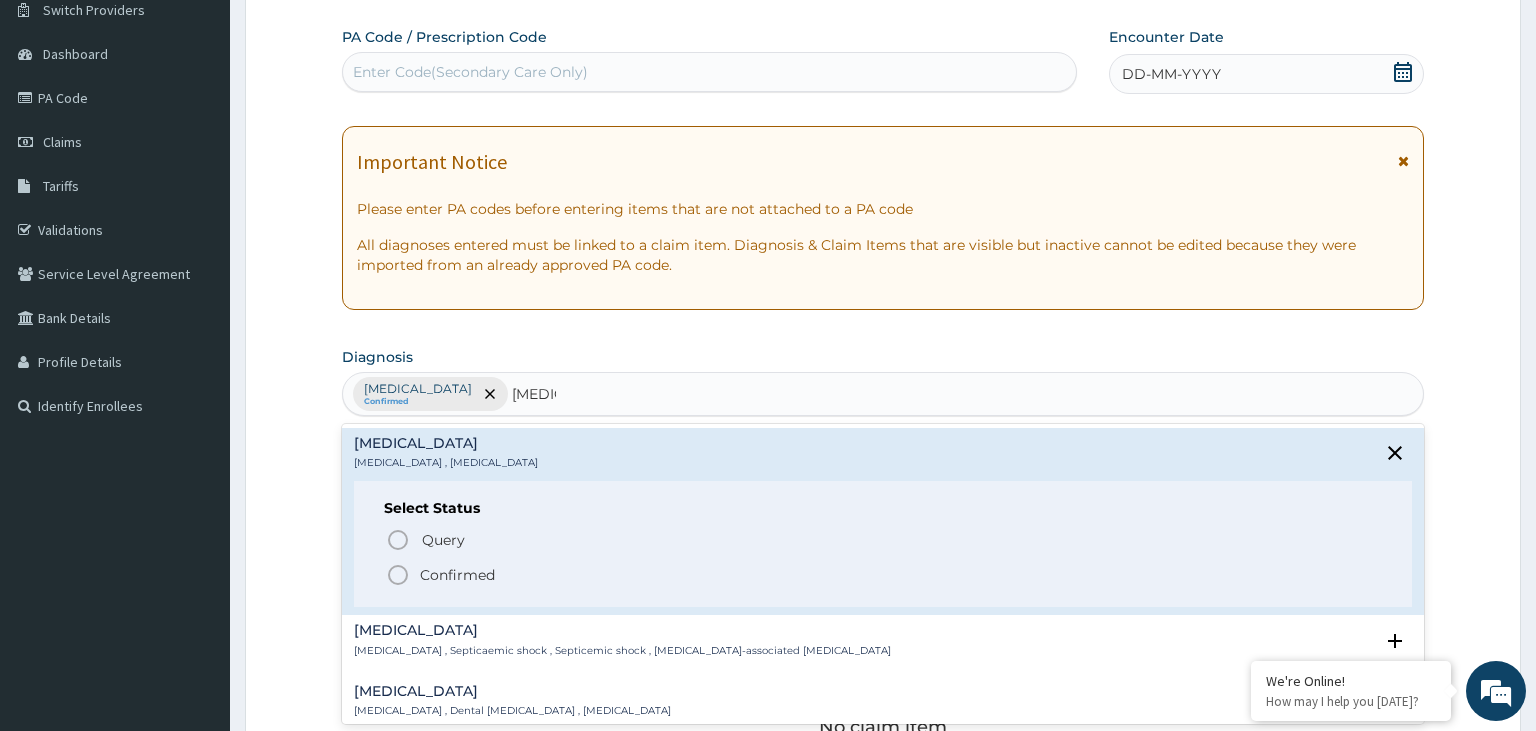 click 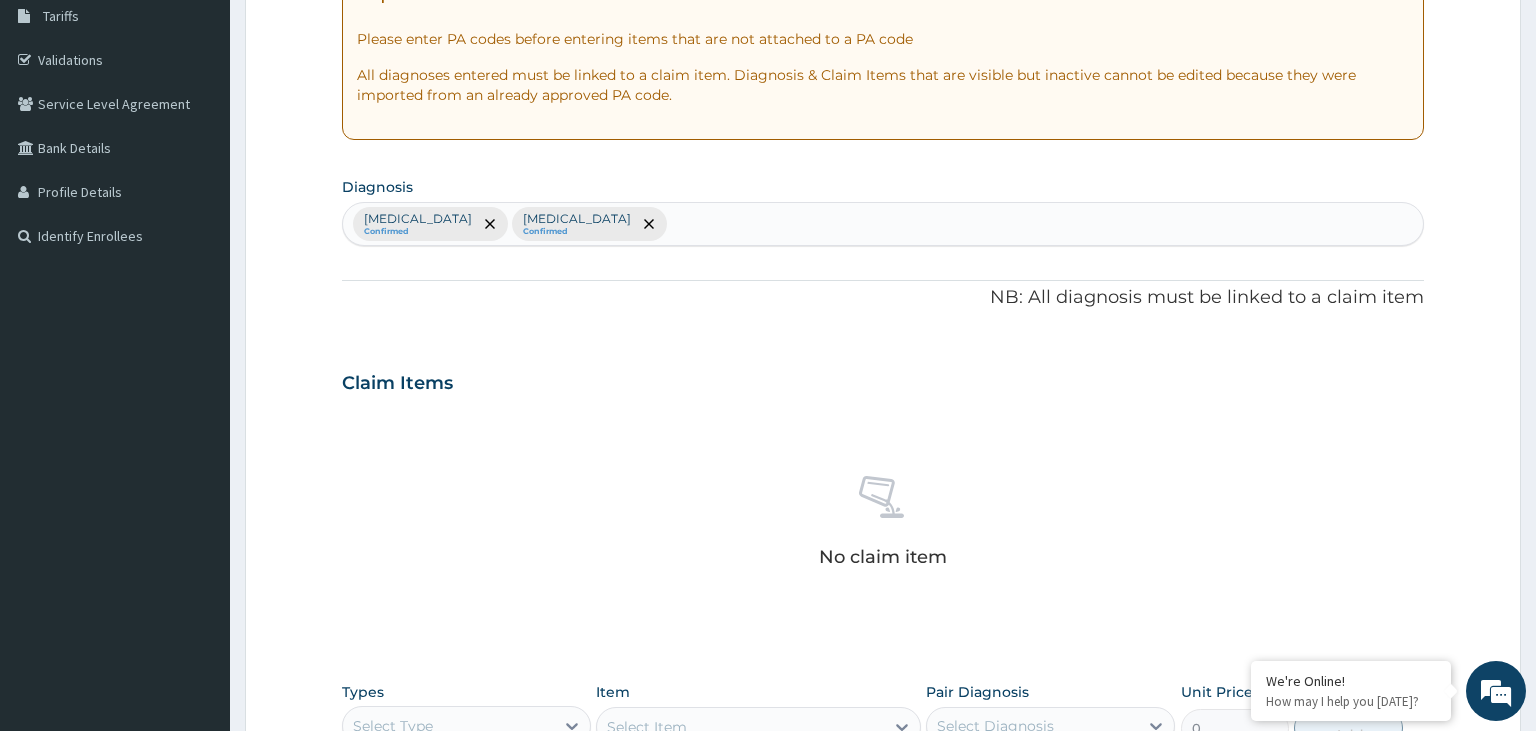 scroll, scrollTop: 375, scrollLeft: 0, axis: vertical 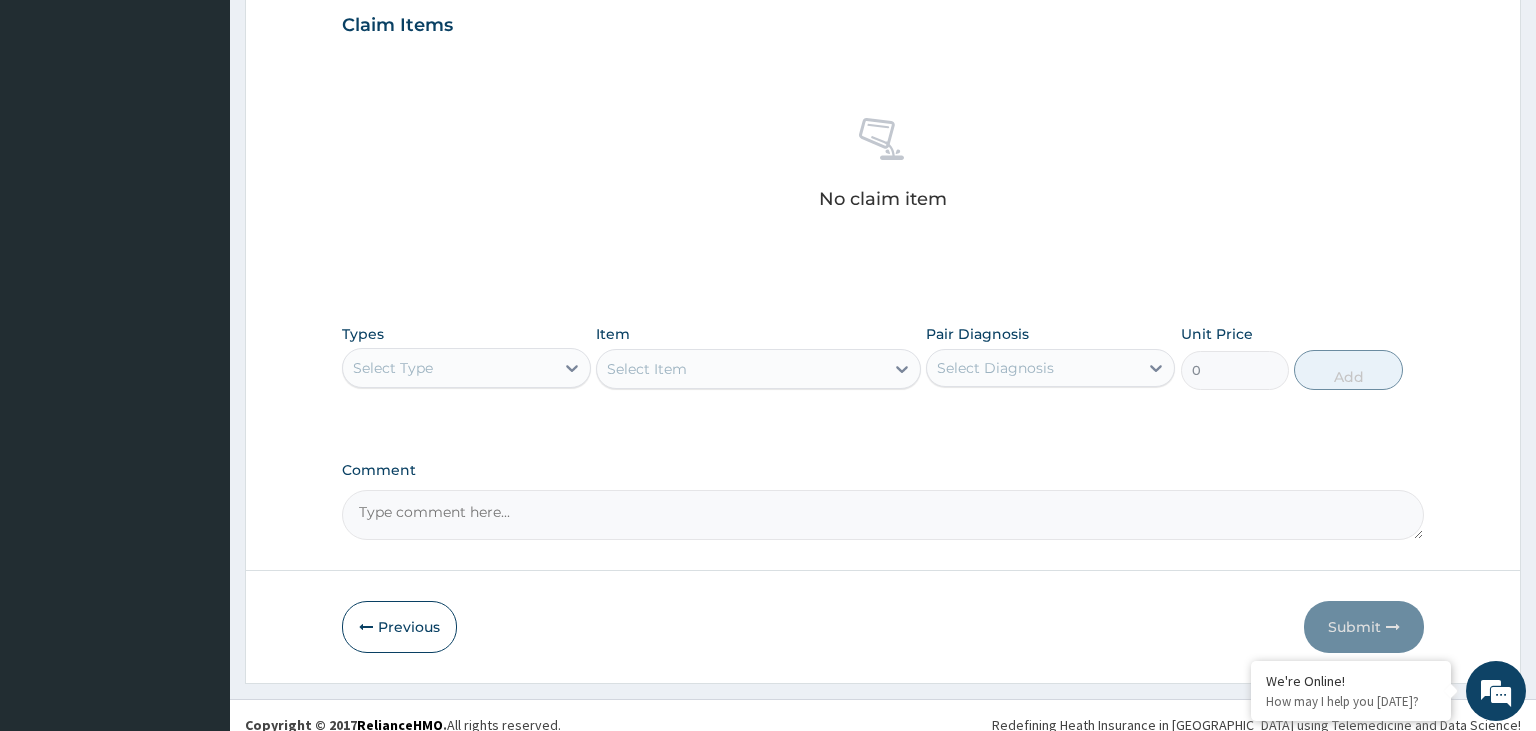 click on "Types Select Type Item Select Item Pair Diagnosis Select Diagnosis Unit Price 0 Add" at bounding box center [883, 357] 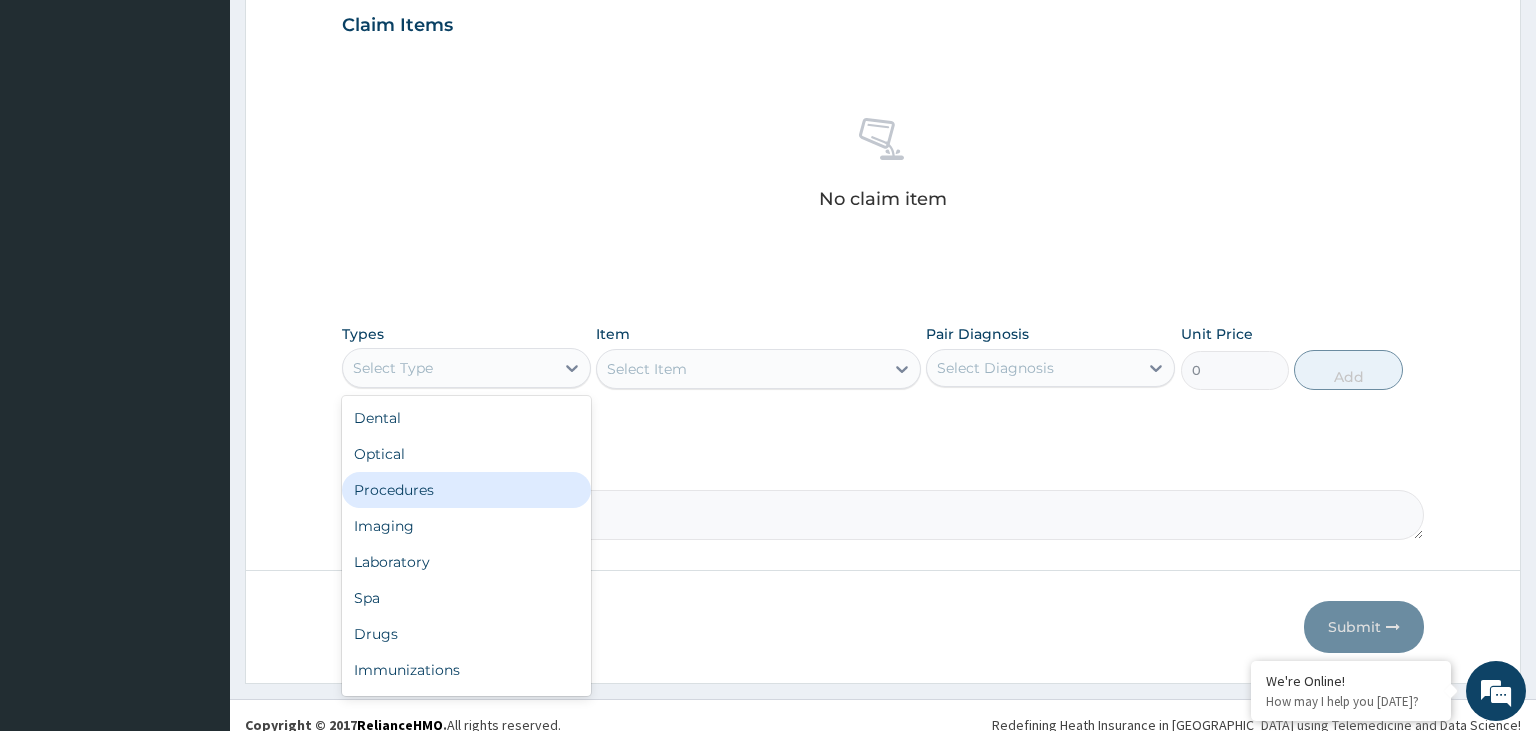 click on "Procedures" at bounding box center (466, 490) 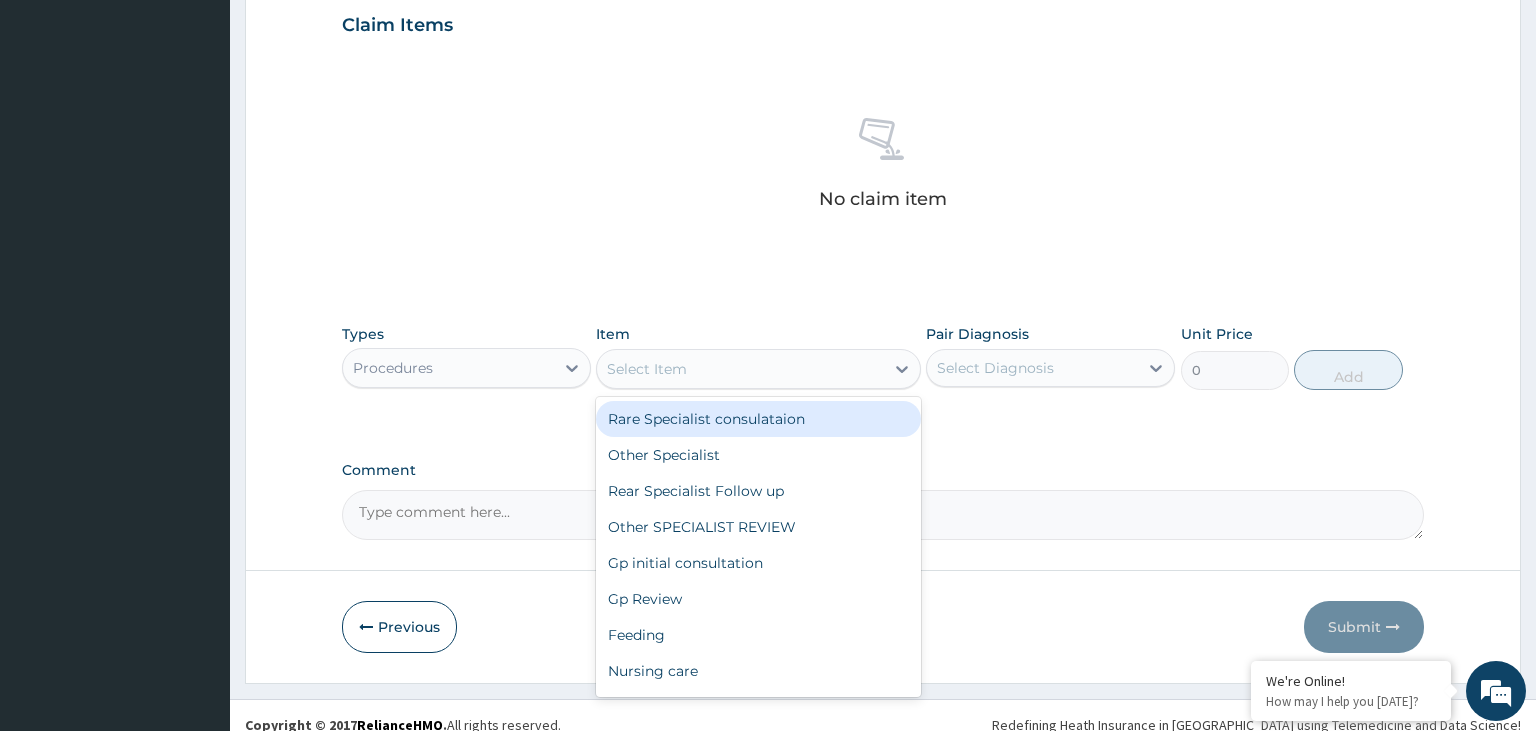 click on "Select Item" at bounding box center [740, 369] 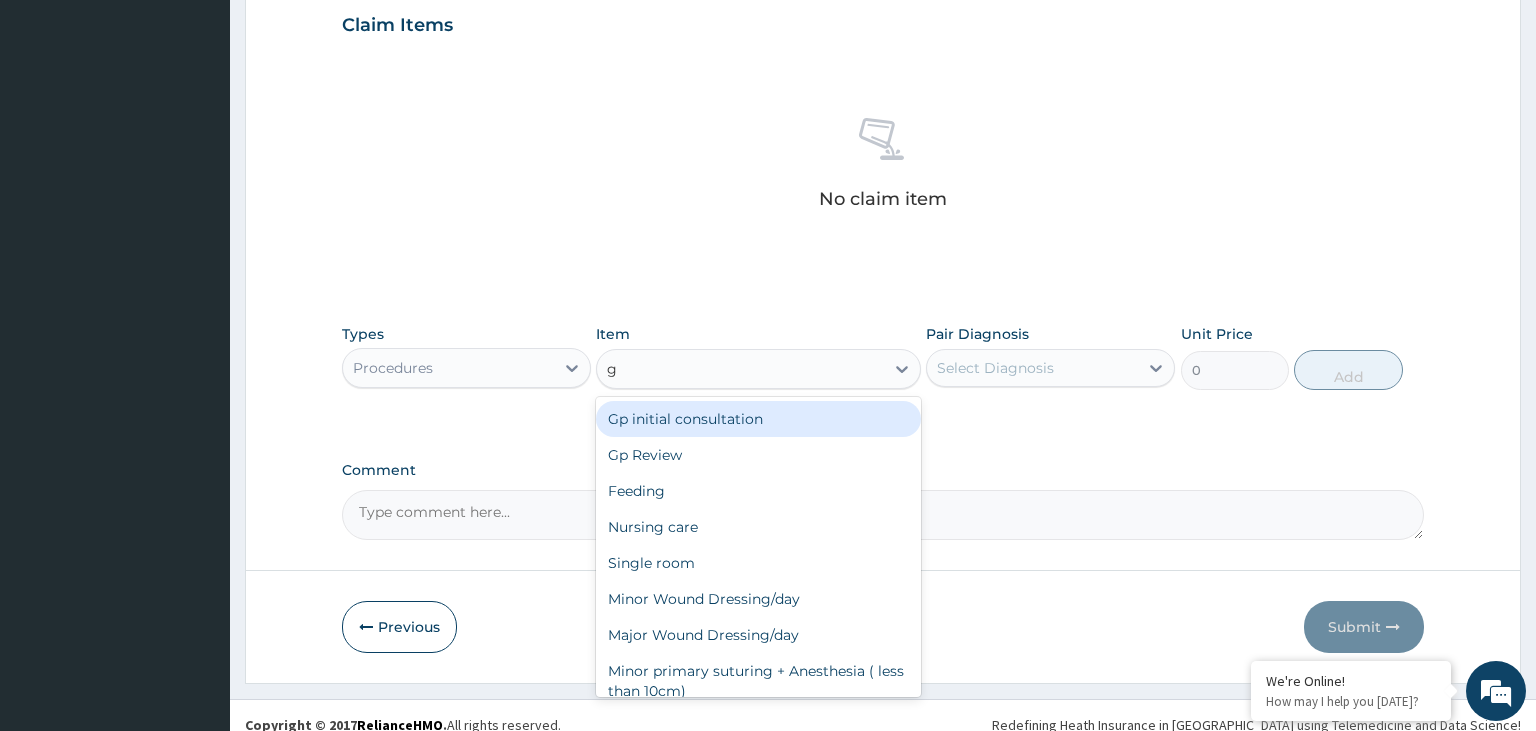 type on "gp" 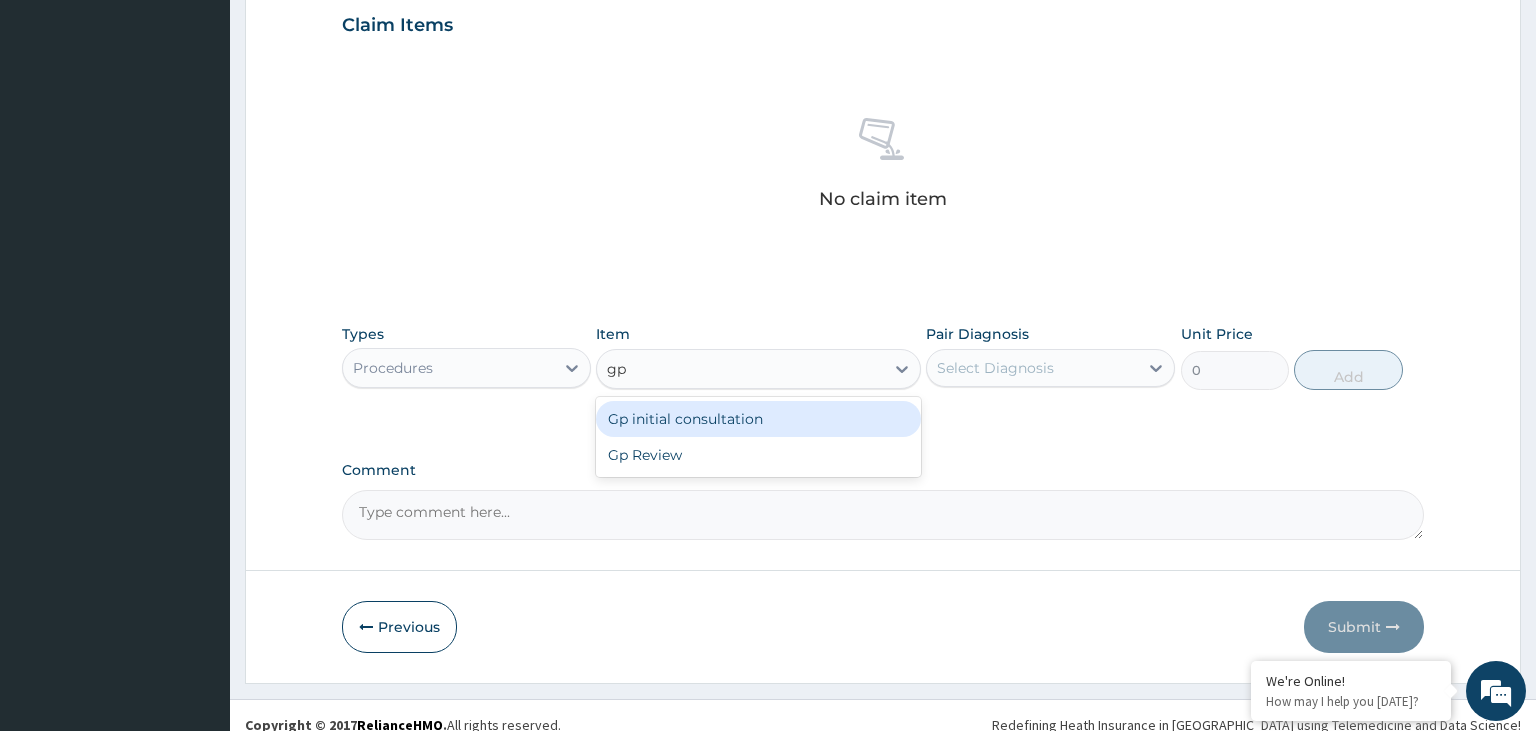 click on "Gp initial consultation" at bounding box center (758, 419) 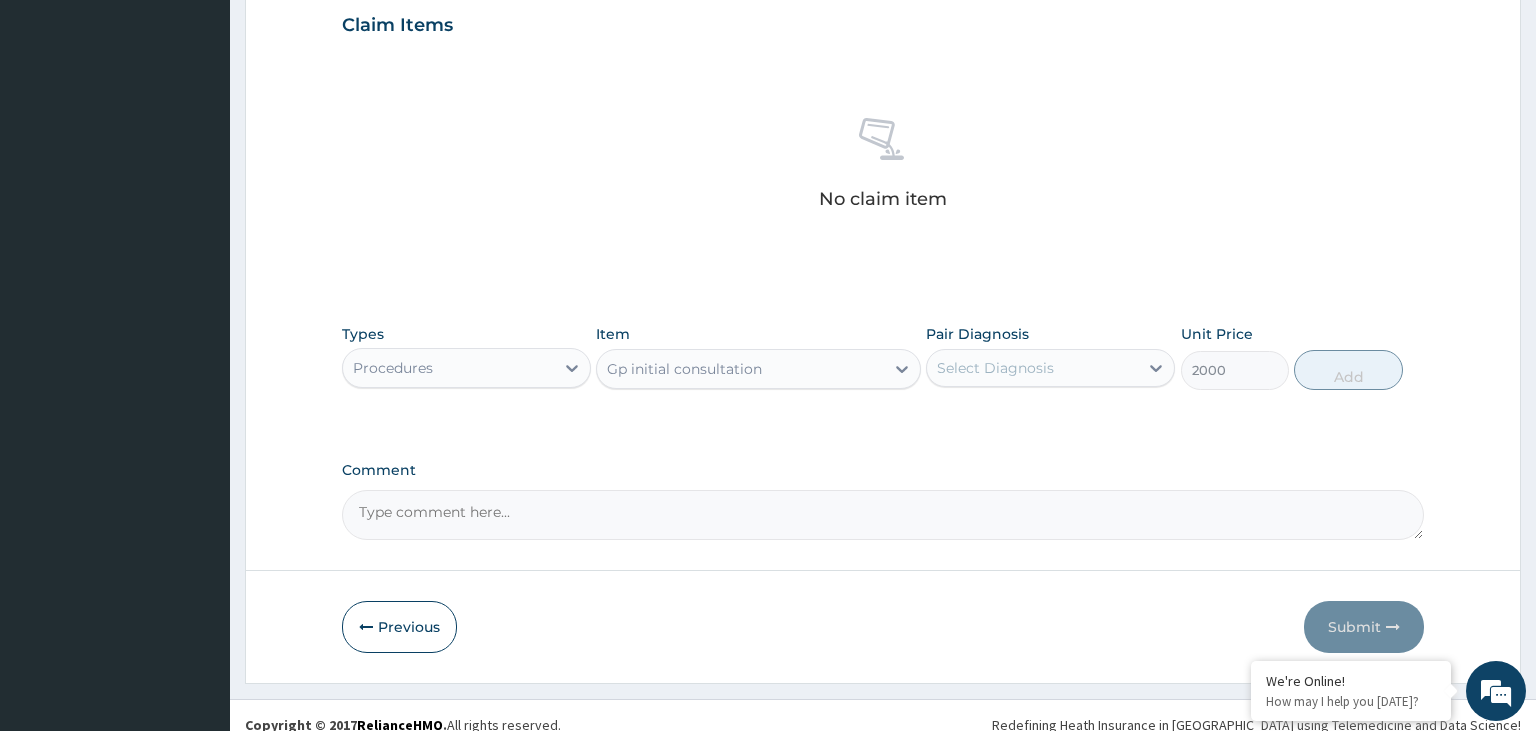 click on "Select Diagnosis" at bounding box center [1032, 368] 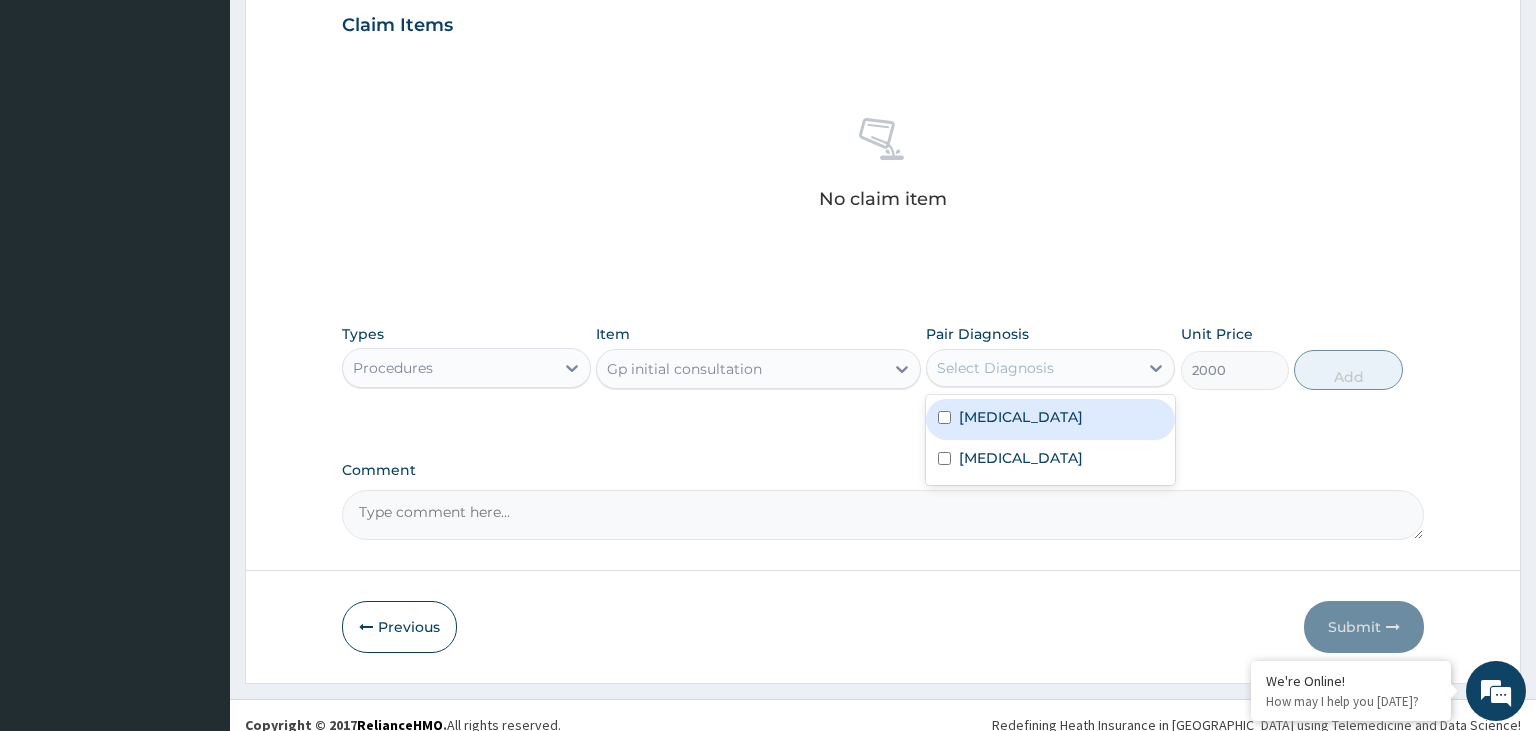 click on "[MEDICAL_DATA]" at bounding box center (1050, 419) 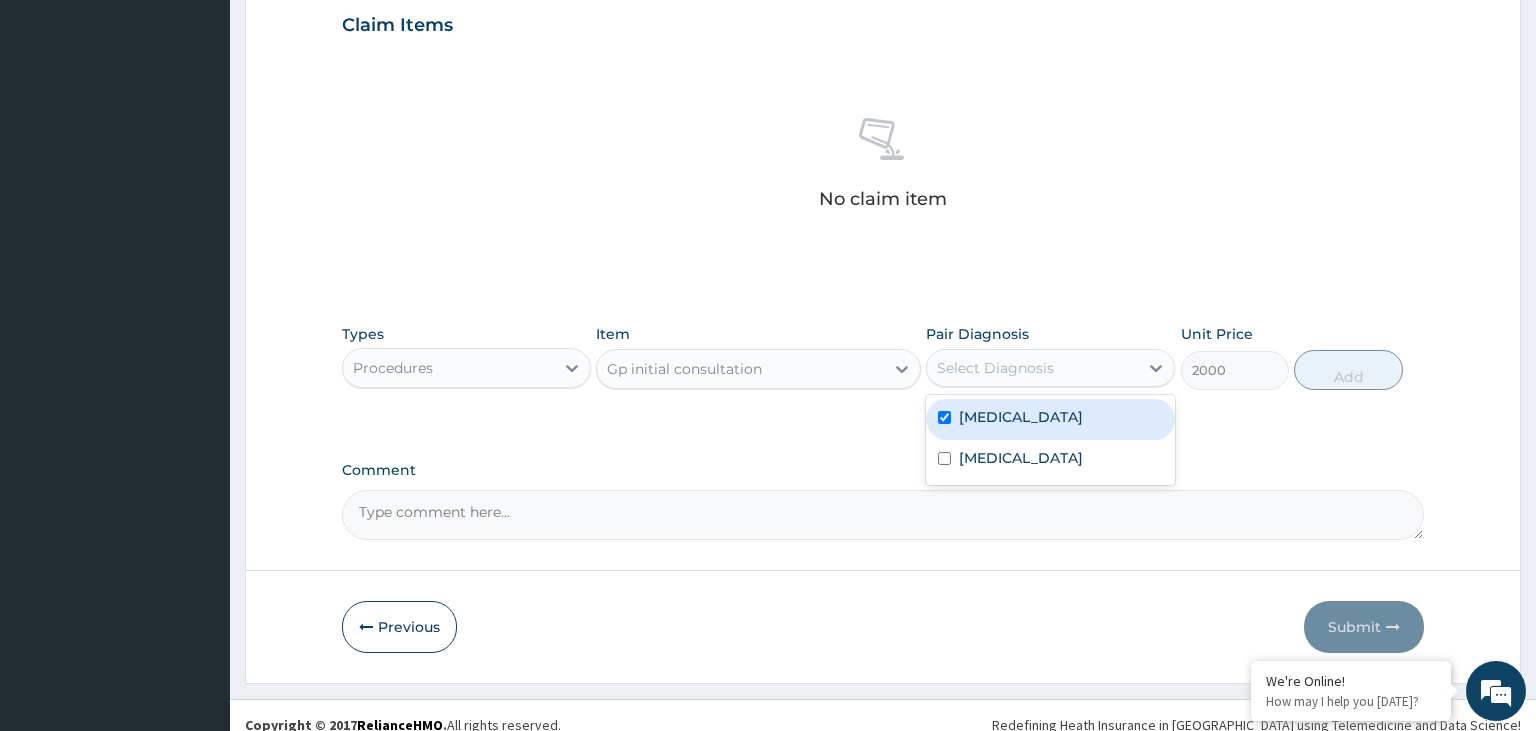checkbox on "true" 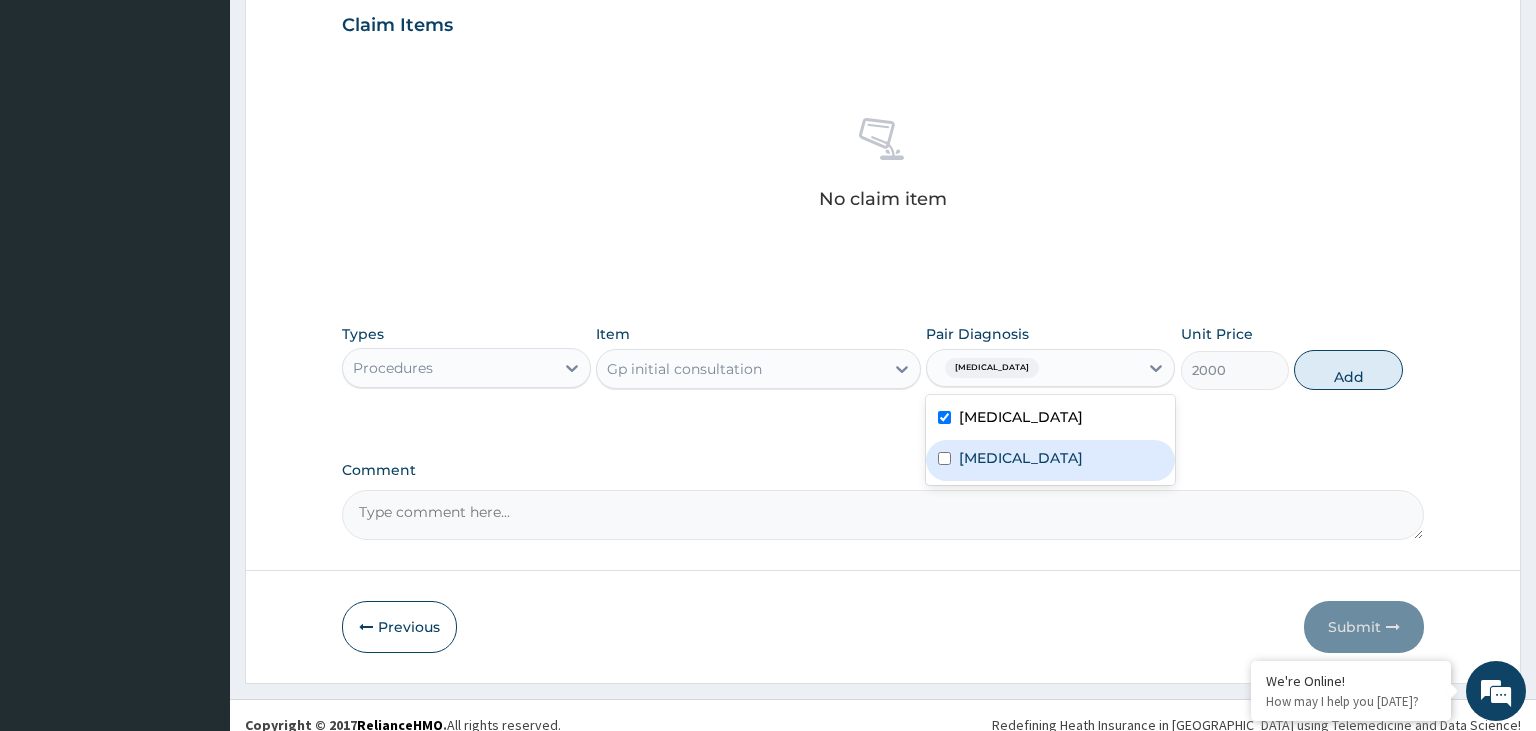 click on "[MEDICAL_DATA]" at bounding box center [1050, 460] 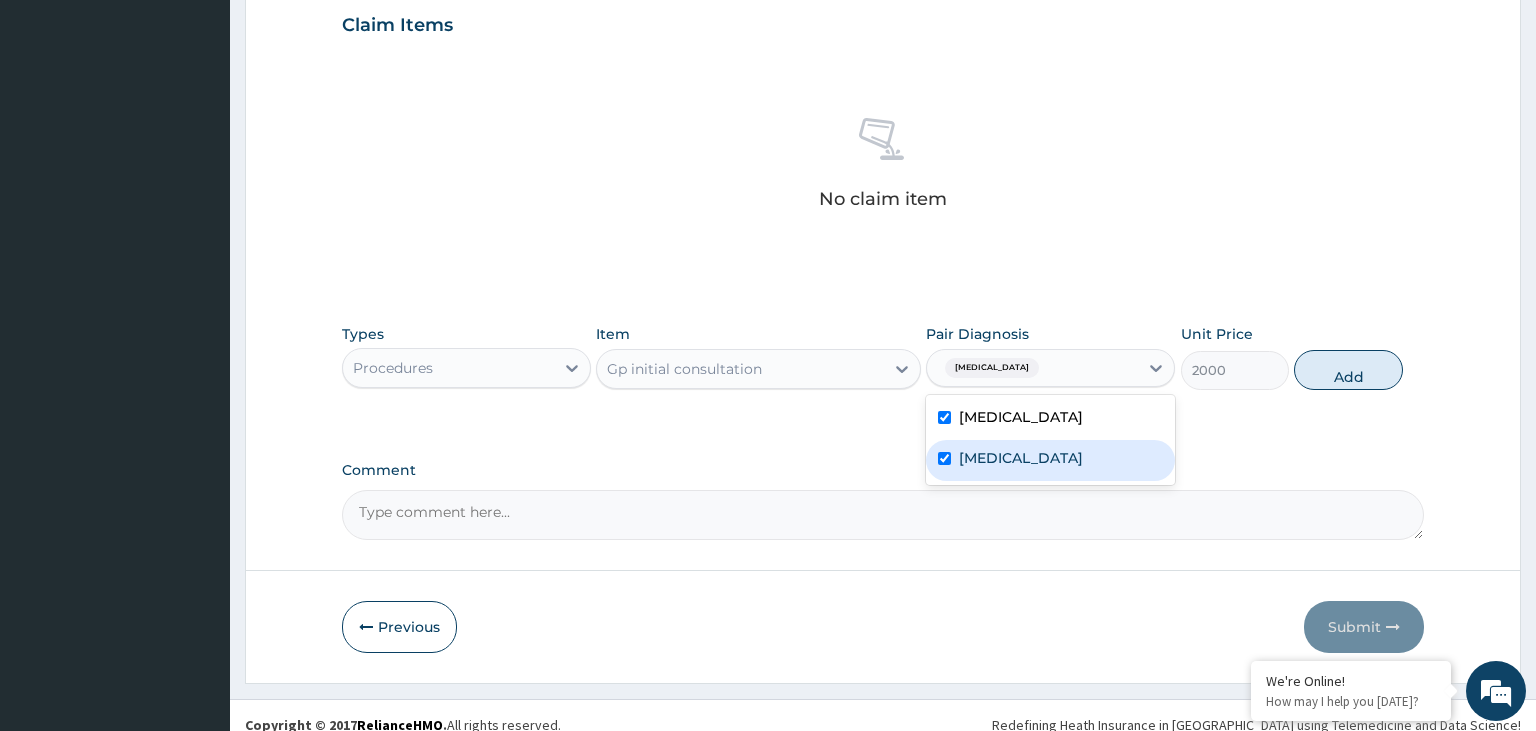 checkbox on "true" 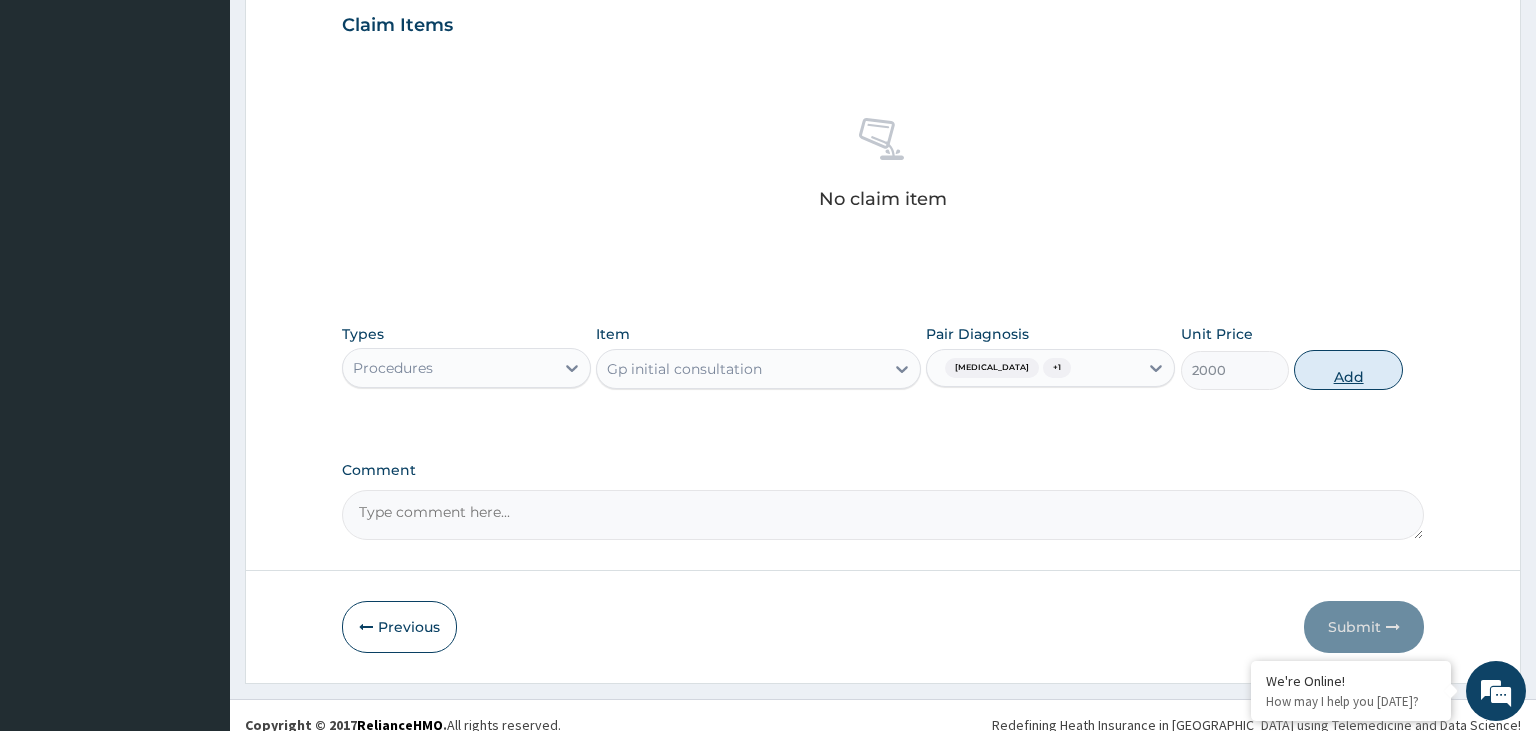 click on "Add" at bounding box center (1348, 370) 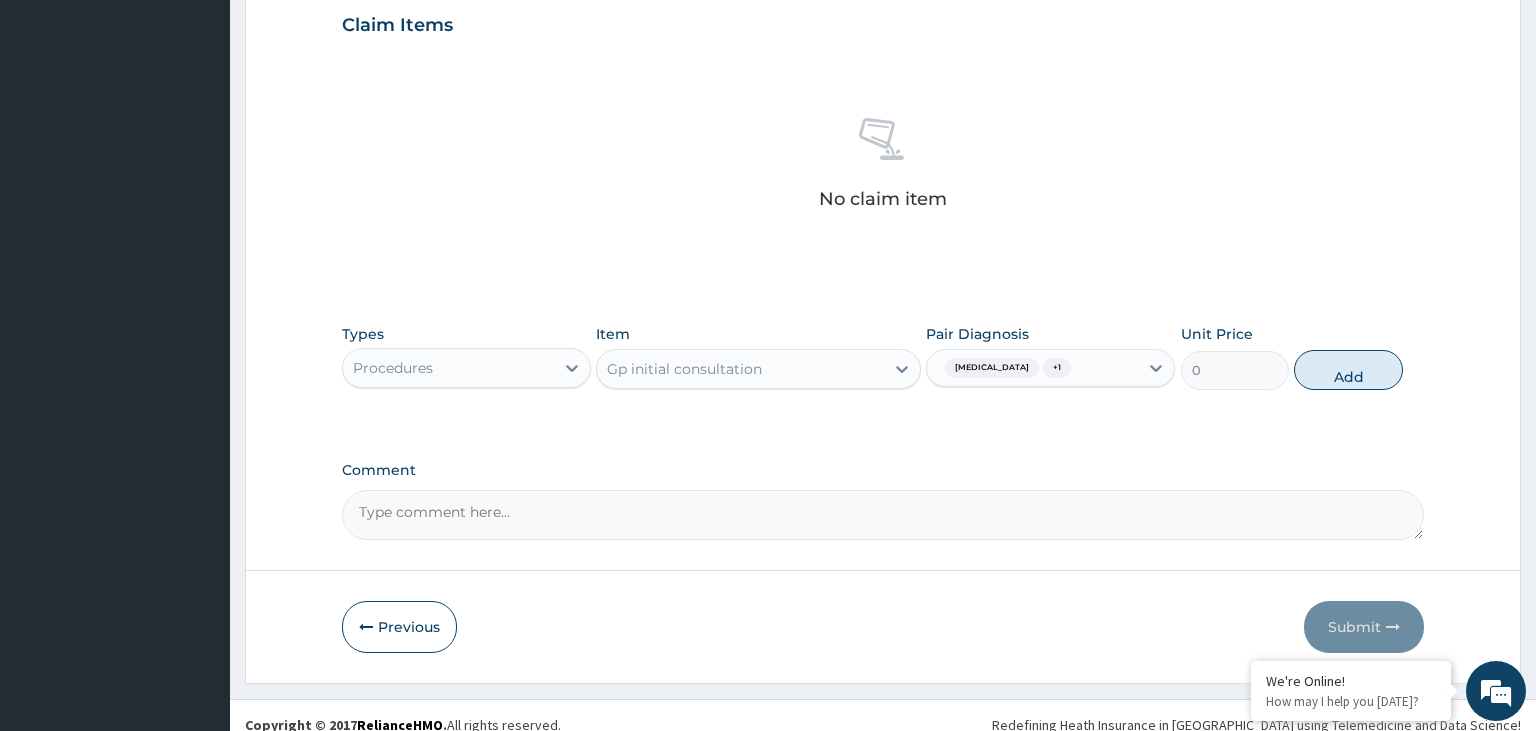 scroll, scrollTop: 612, scrollLeft: 0, axis: vertical 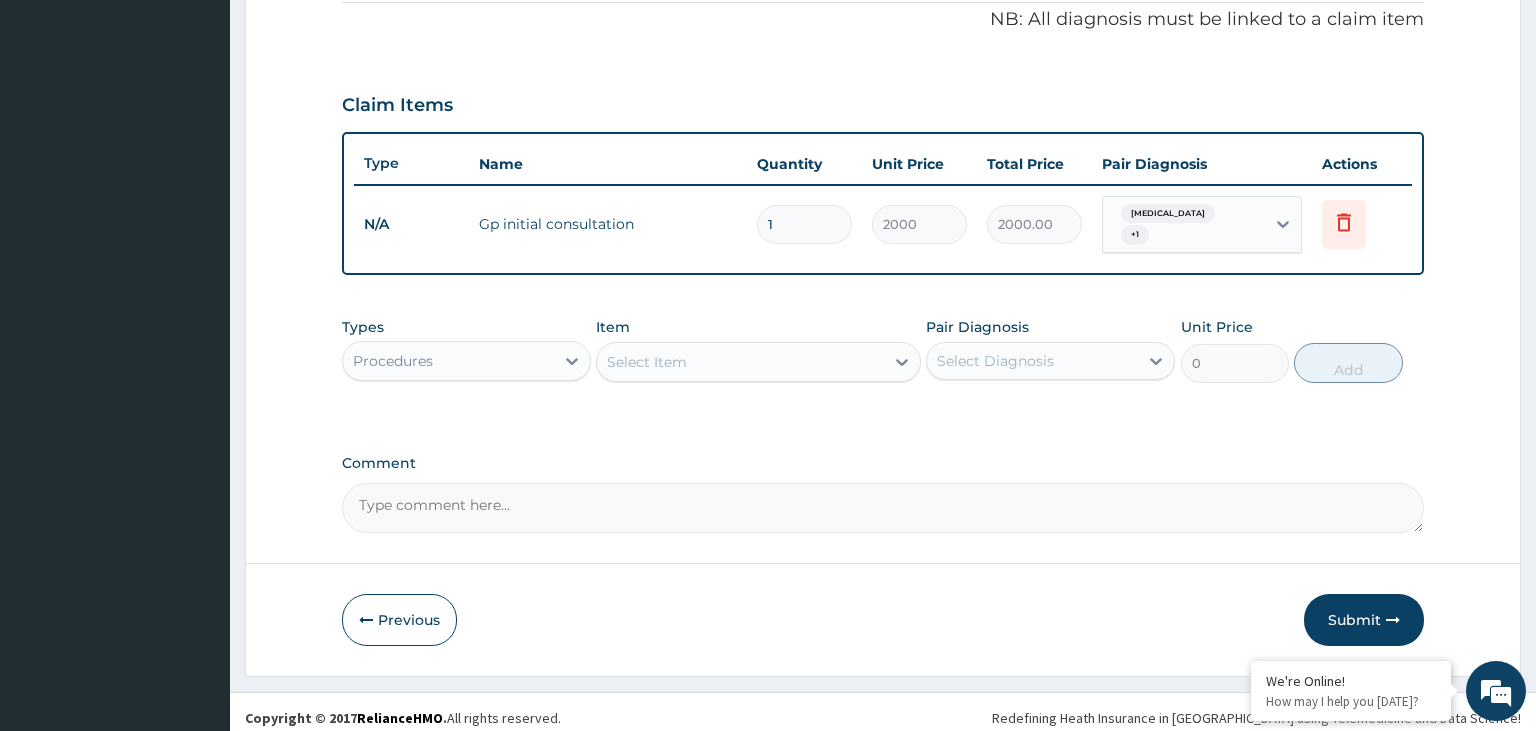 click on "Procedures" at bounding box center (448, 361) 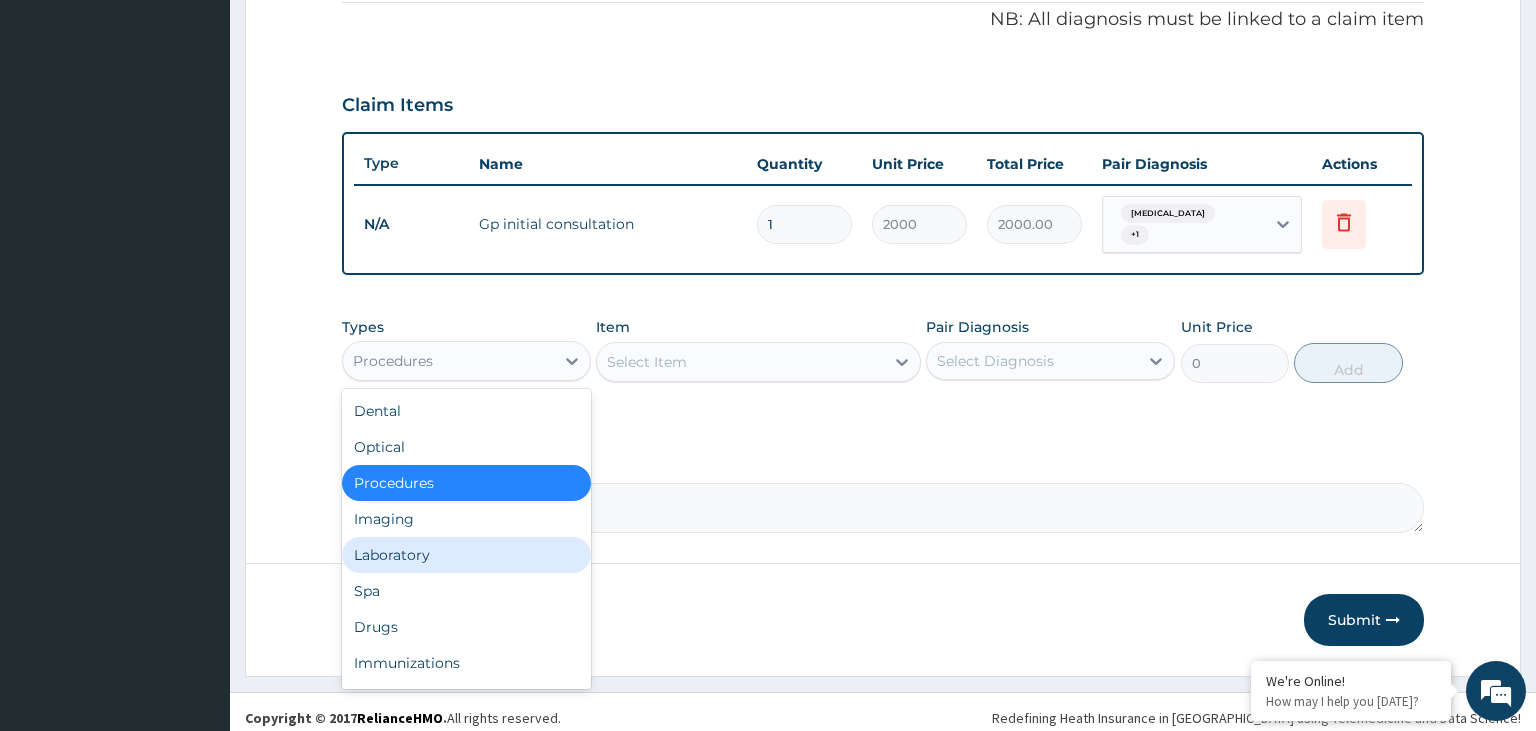 click on "Laboratory" at bounding box center (466, 555) 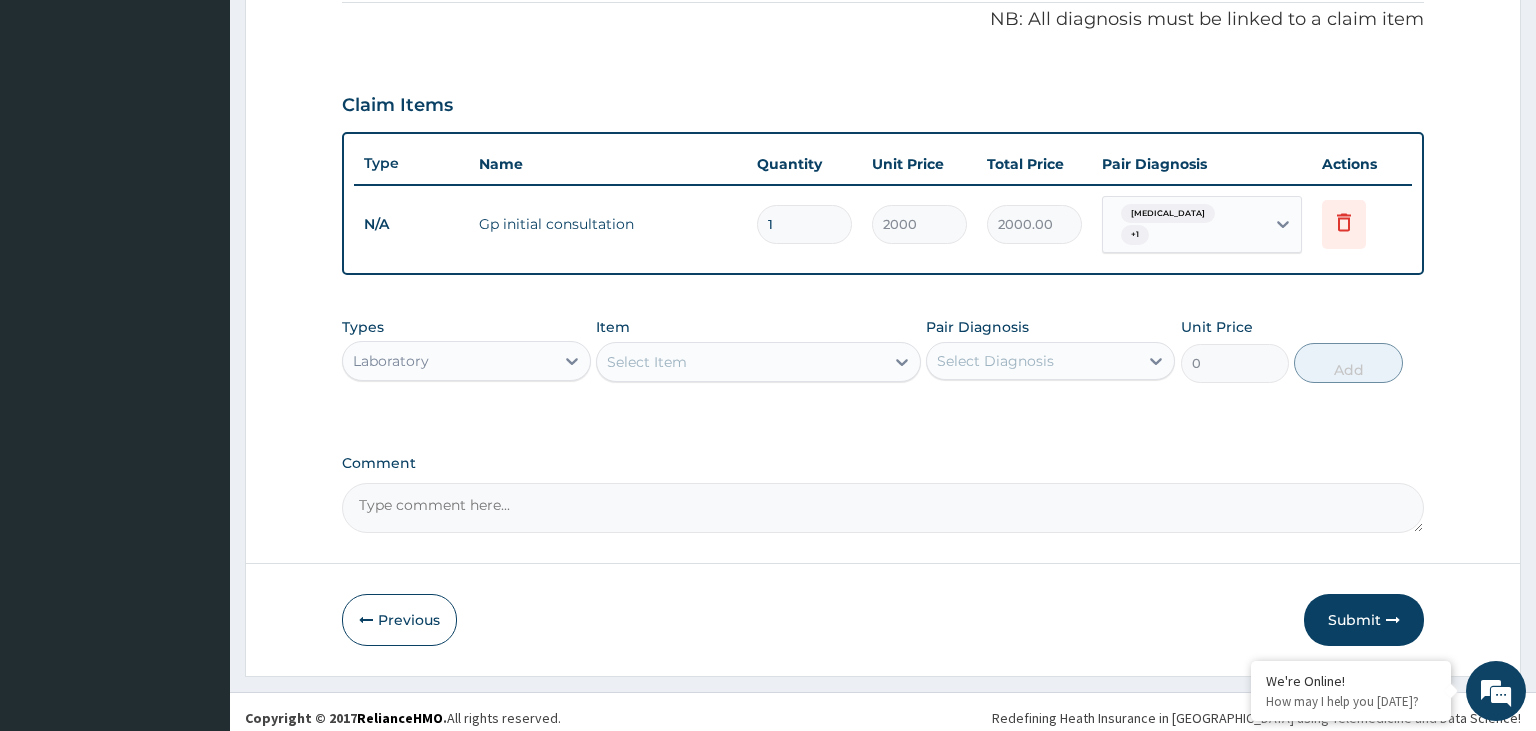 click on "Laboratory" at bounding box center [448, 361] 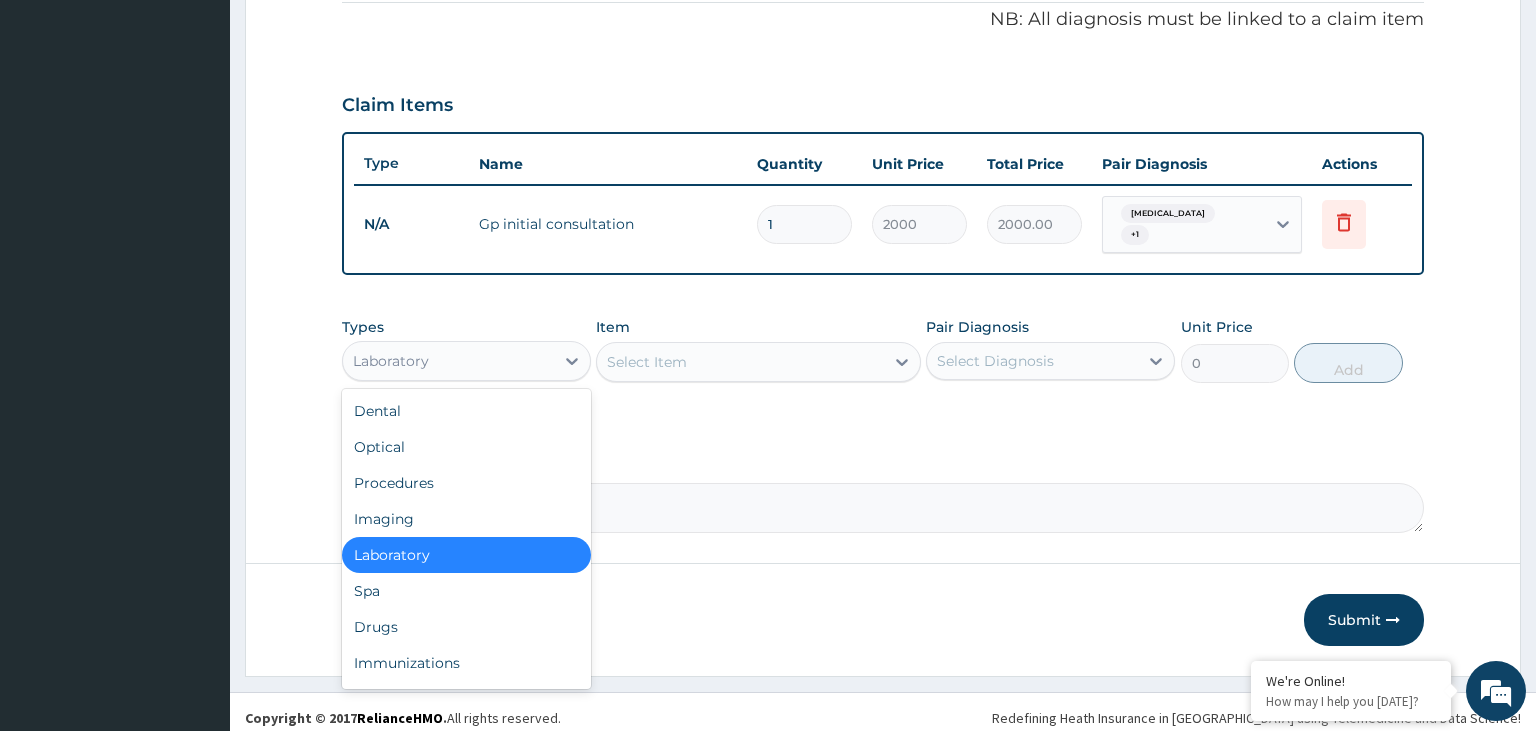 click on "Laboratory" at bounding box center [448, 361] 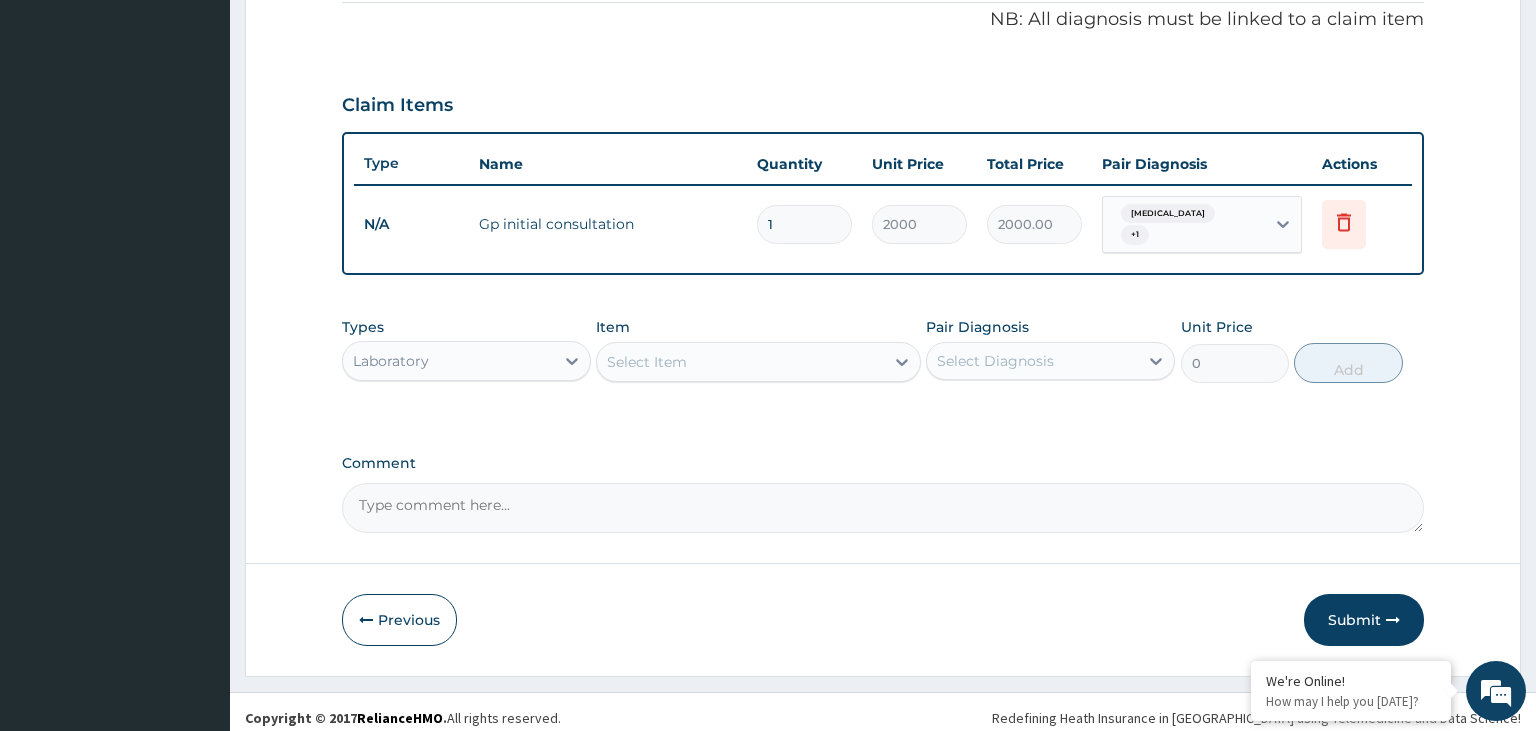 click on "Laboratory" at bounding box center (448, 361) 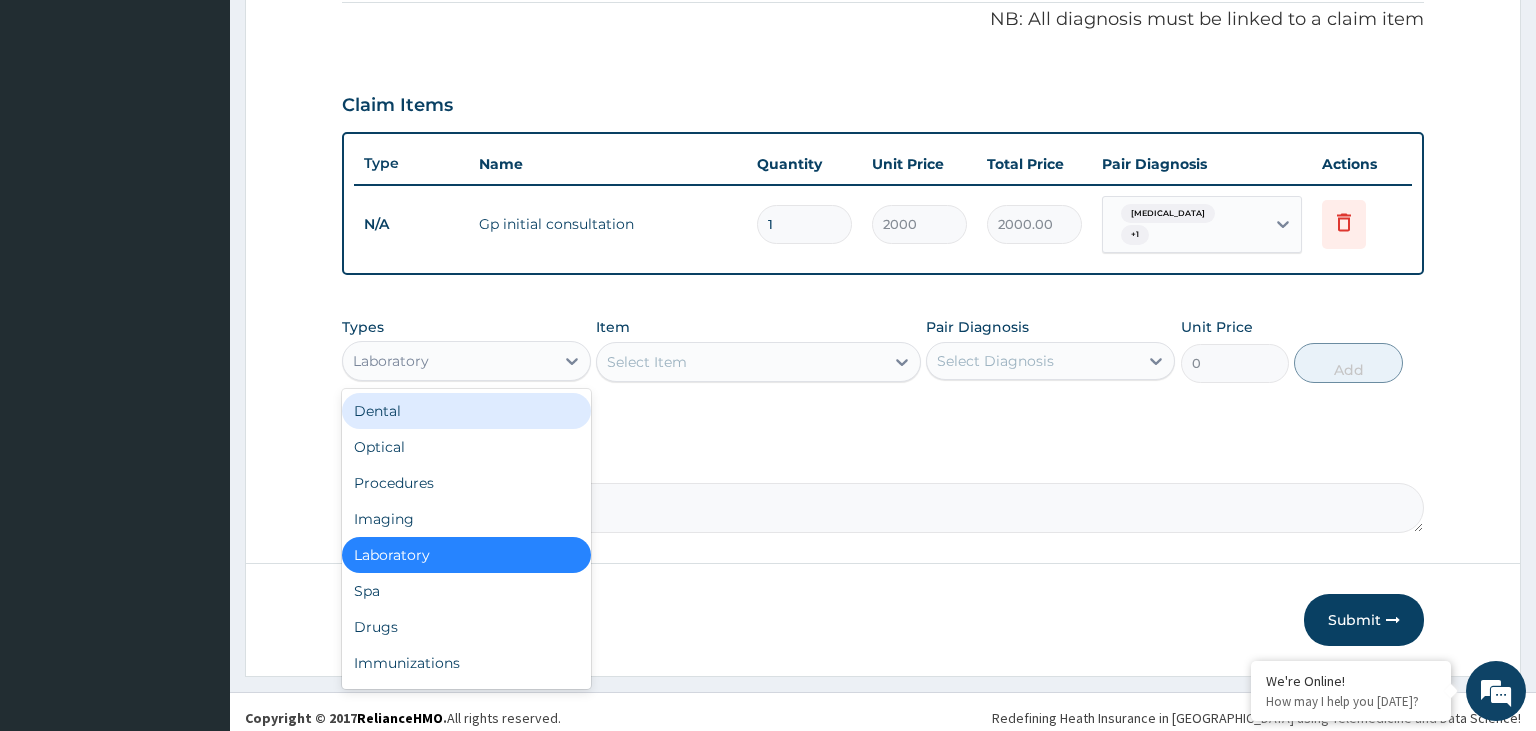 click on "Select Item" at bounding box center (740, 362) 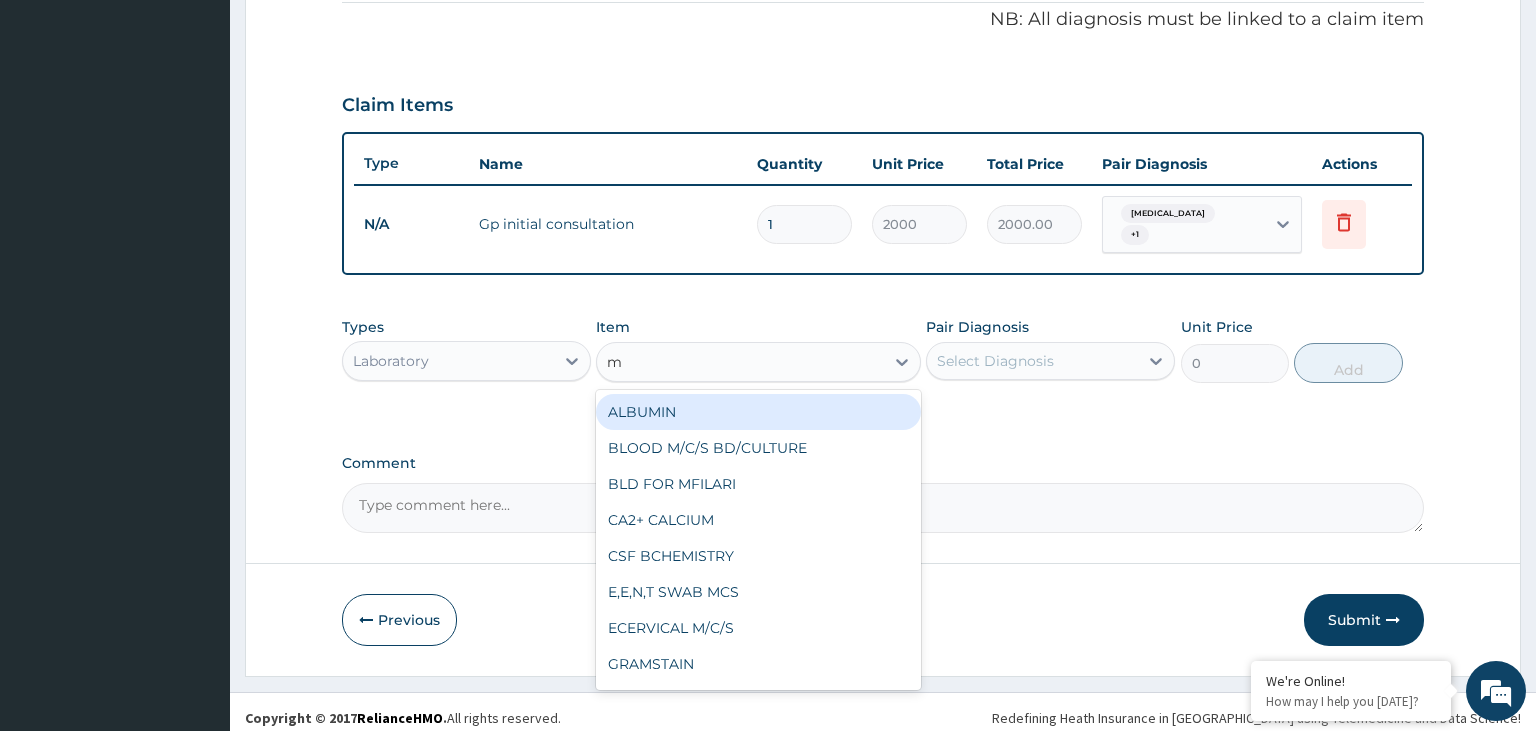 type on "mp" 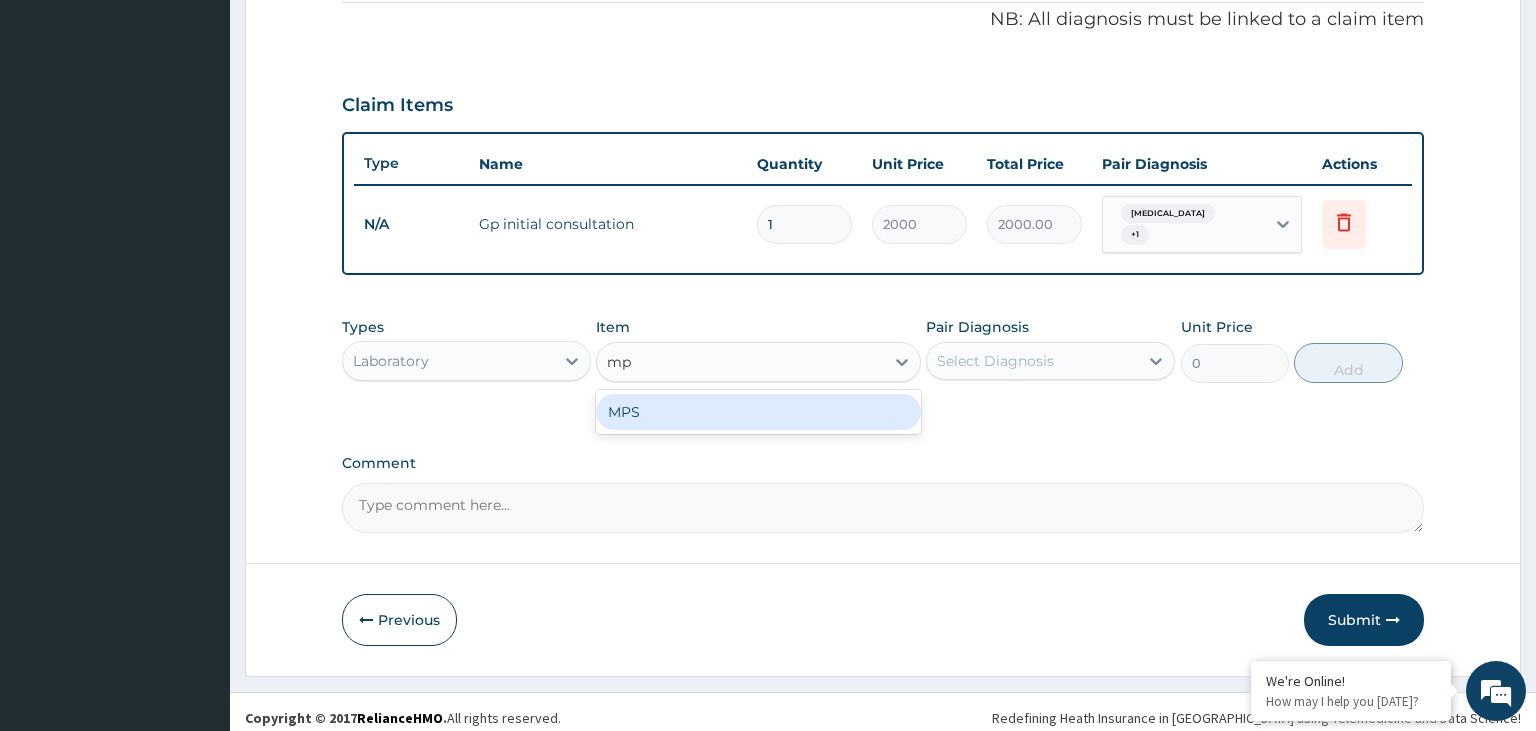 click on "MPS" at bounding box center [758, 412] 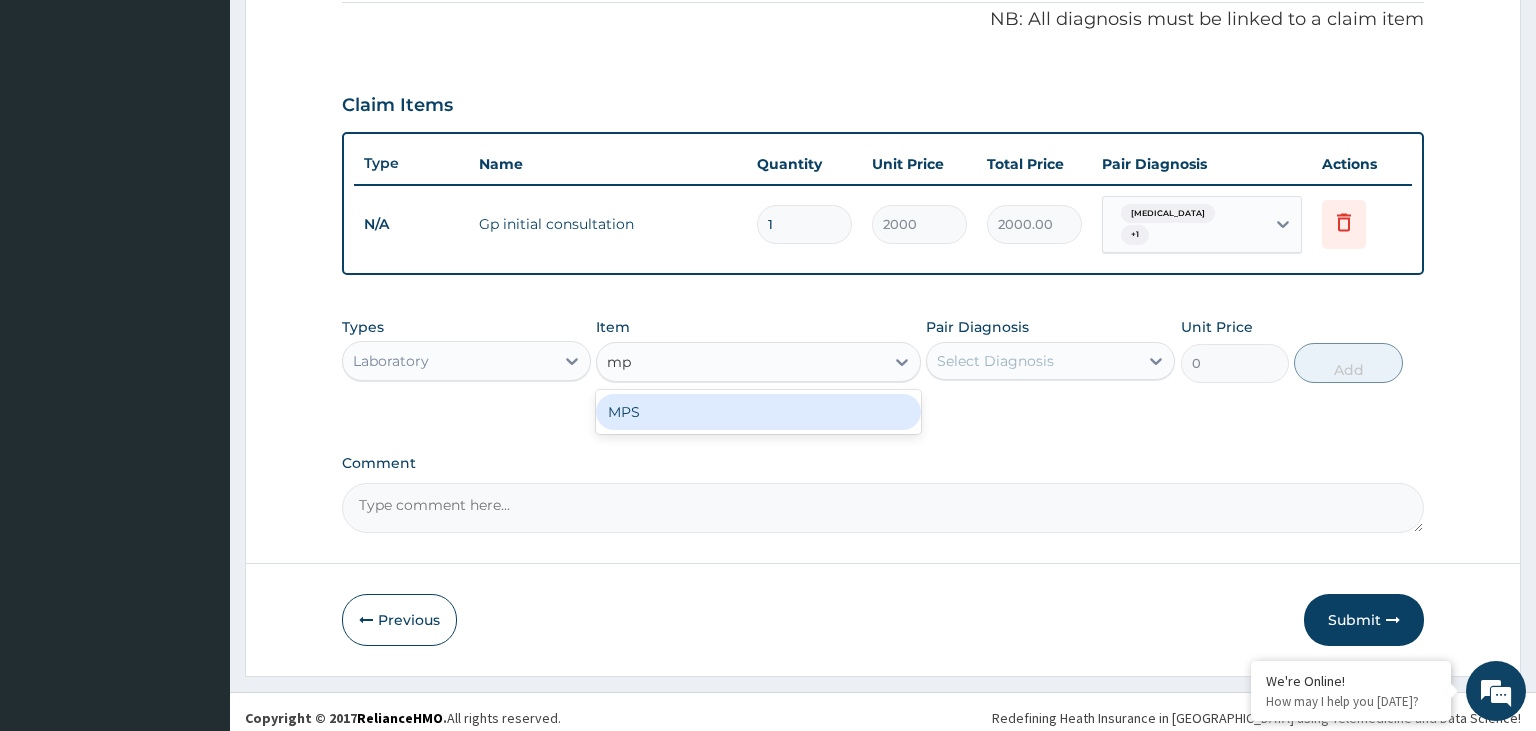 type 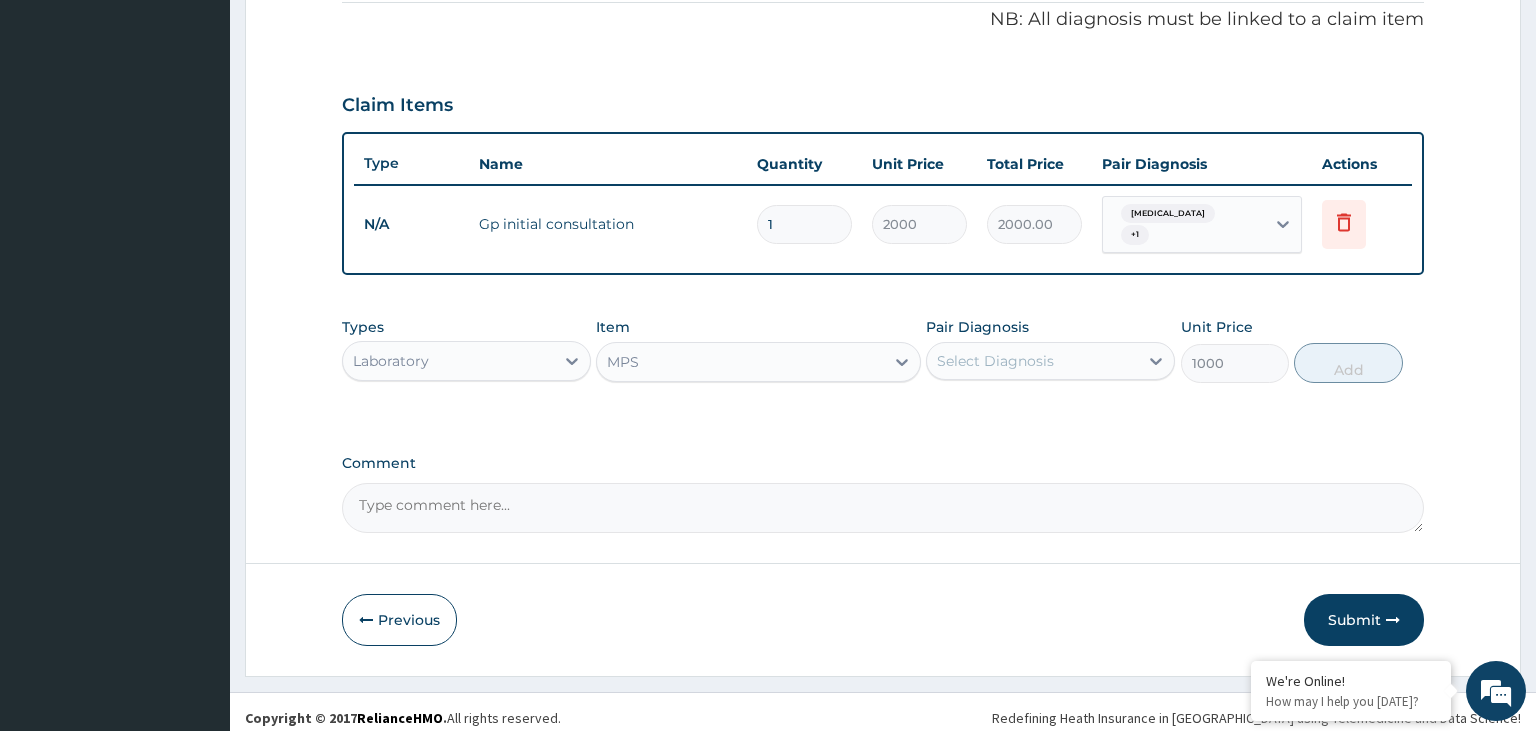 click on "Select Diagnosis" at bounding box center (1032, 361) 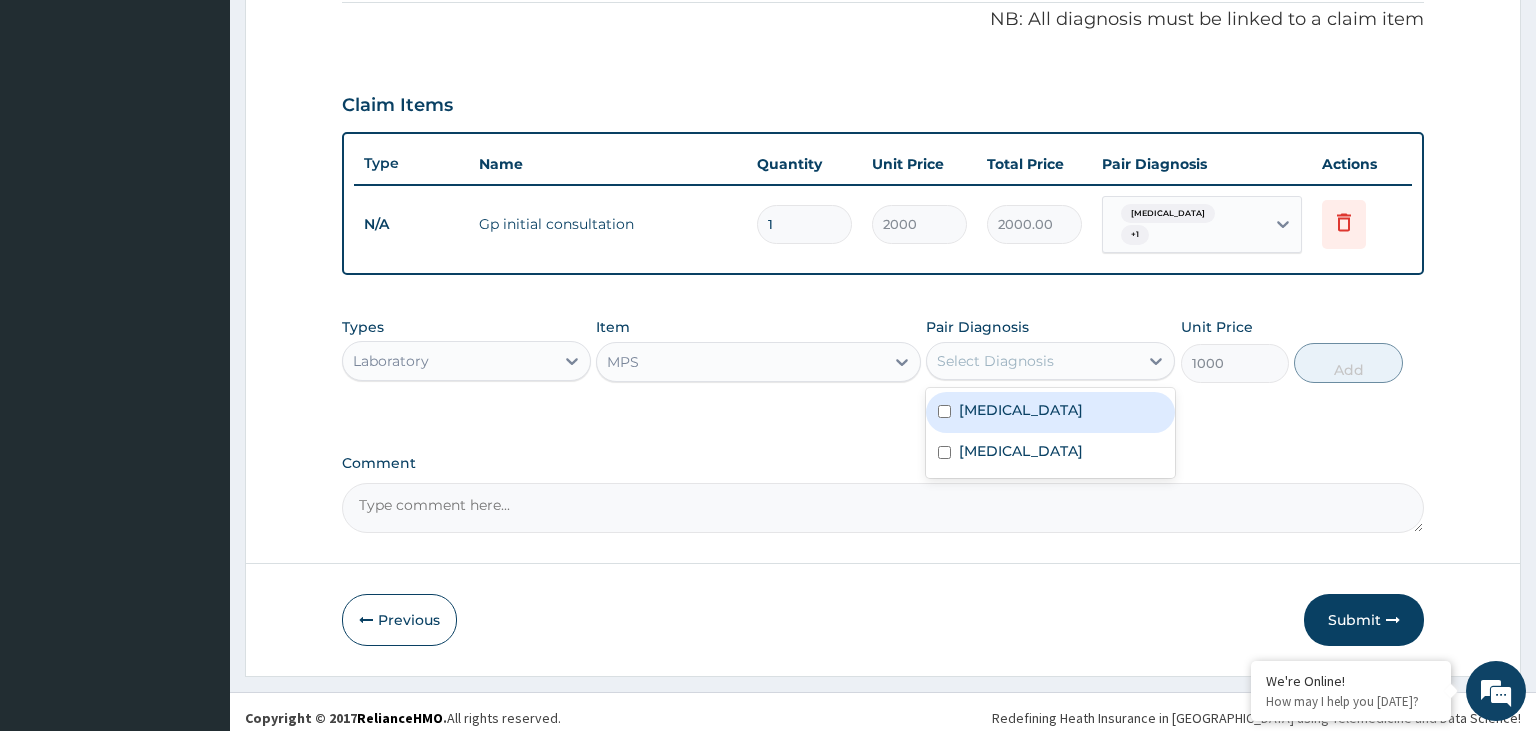 click on "[MEDICAL_DATA]" at bounding box center [1050, 412] 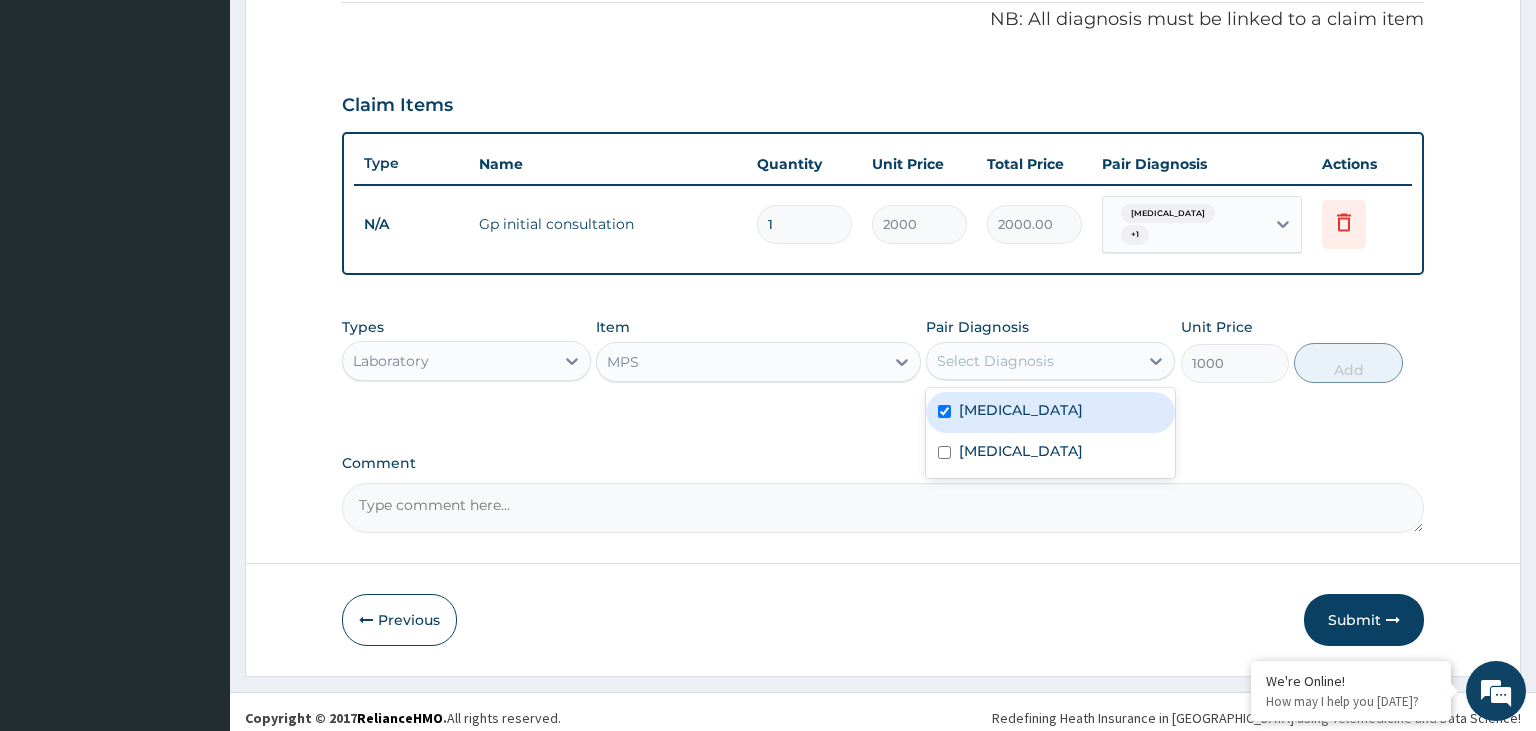 checkbox on "true" 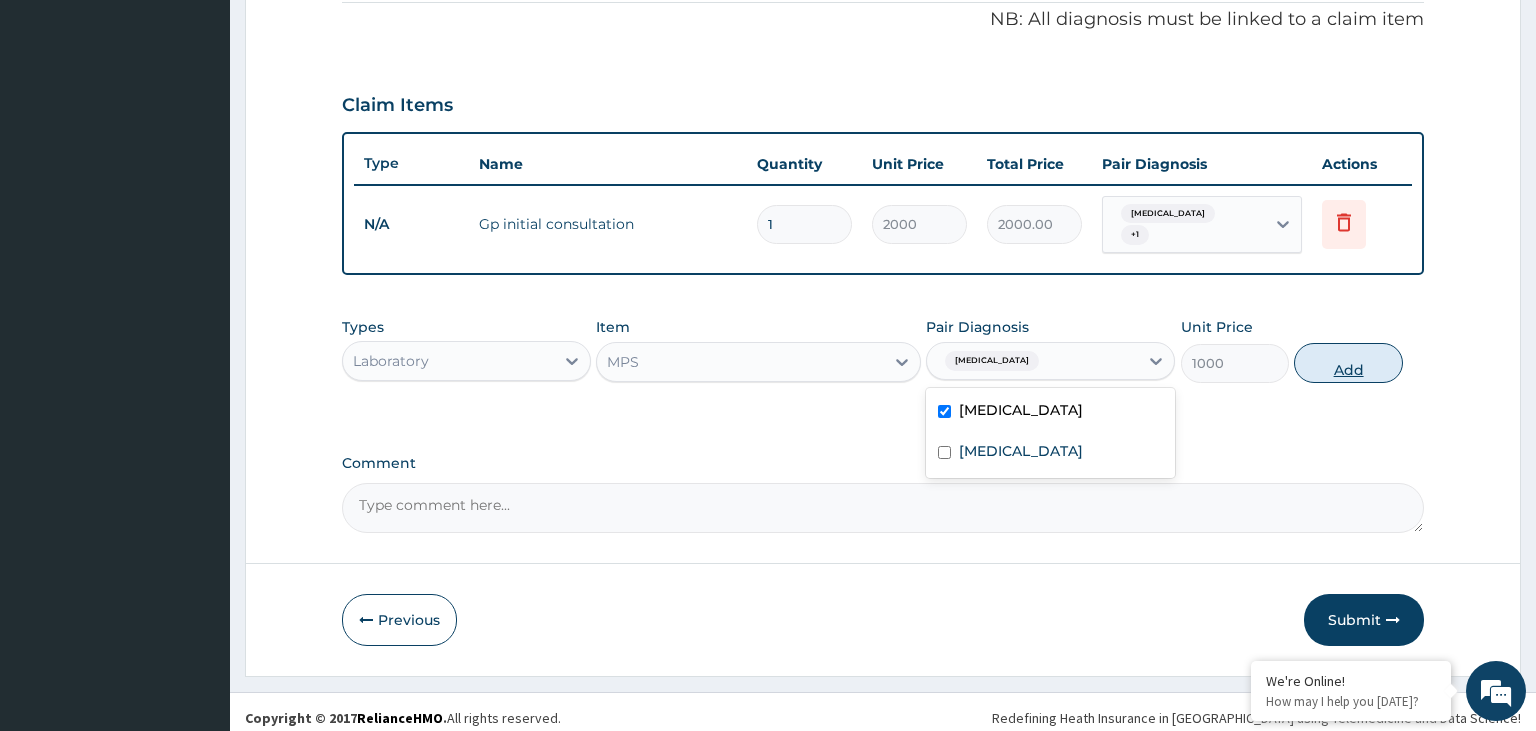 click on "Add" at bounding box center (1348, 363) 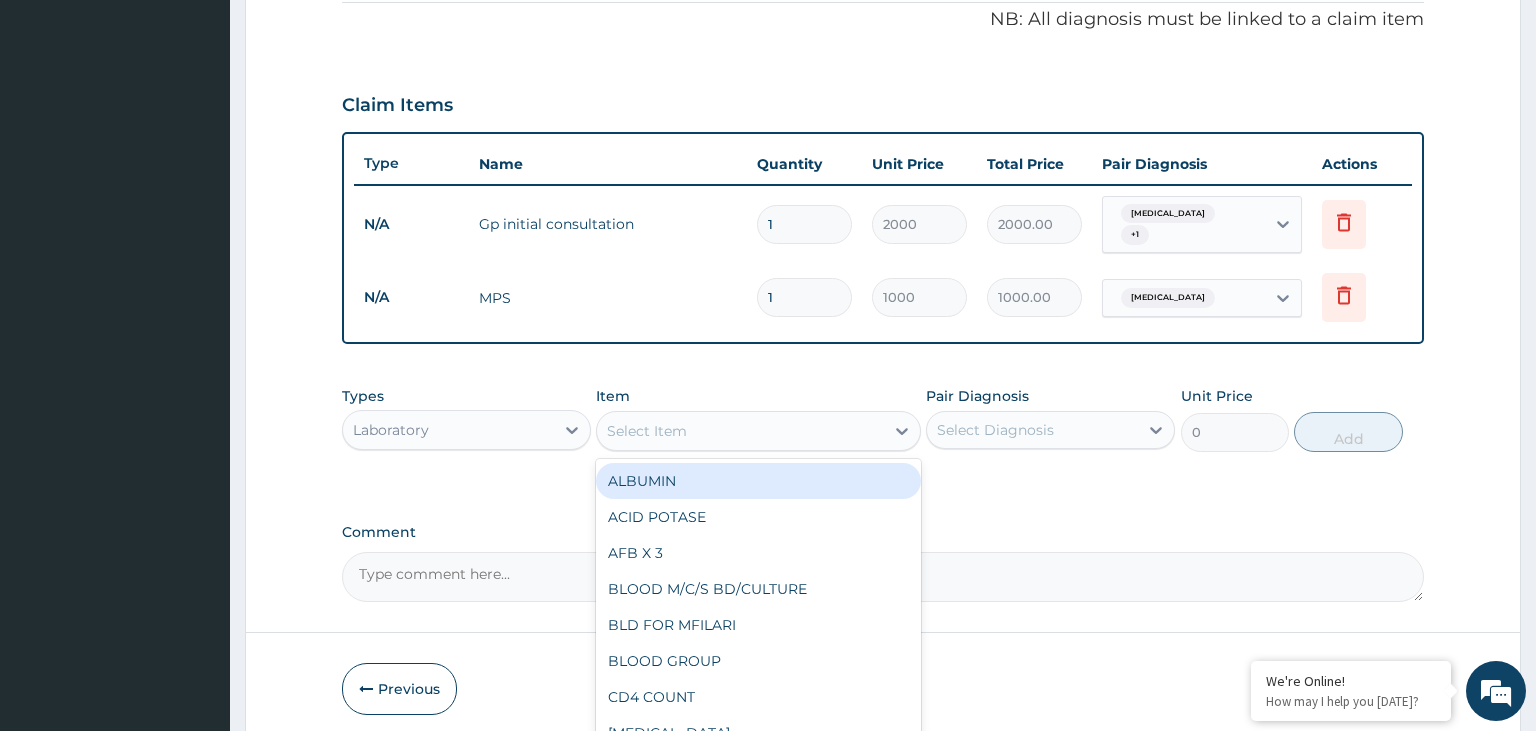 click on "Select Item" at bounding box center (740, 431) 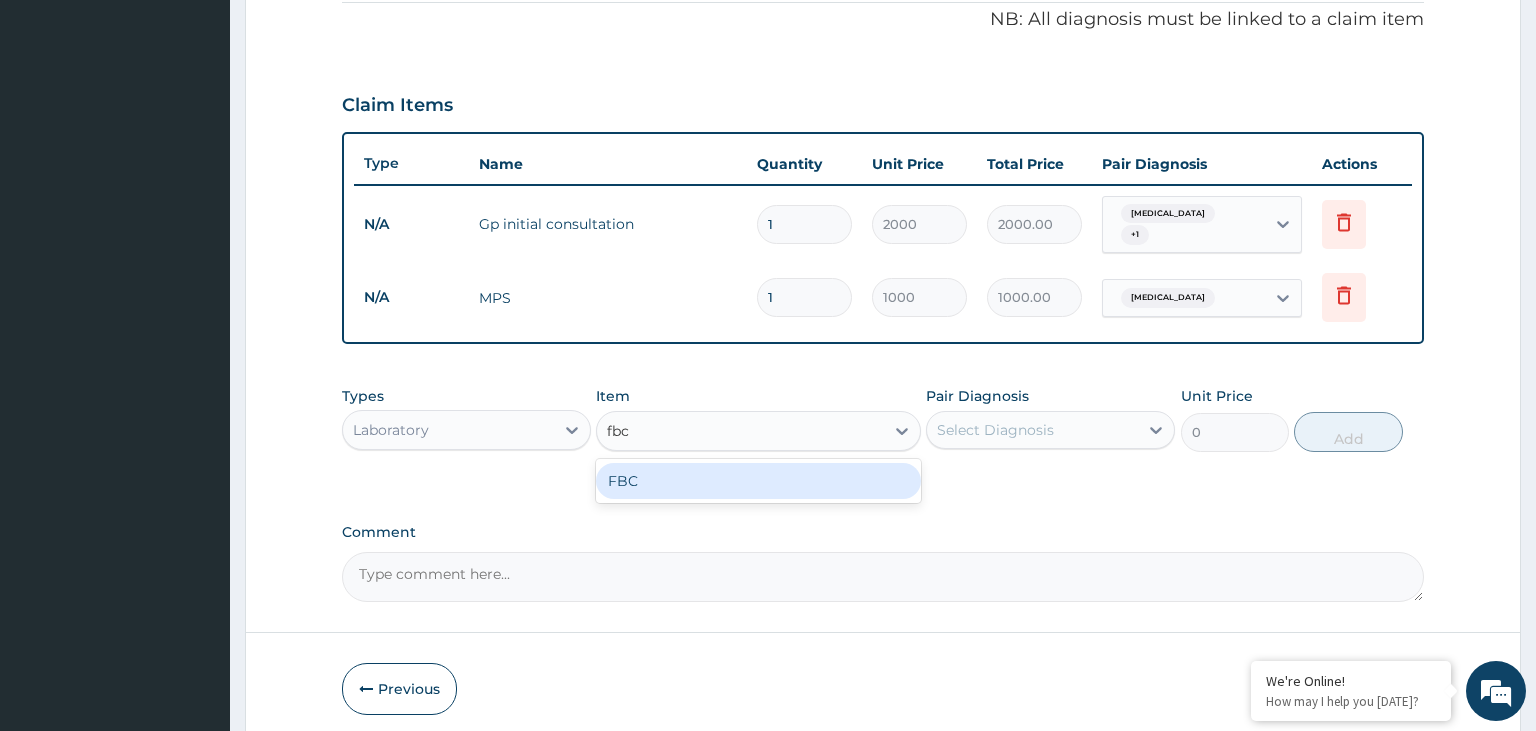 type on "fbc" 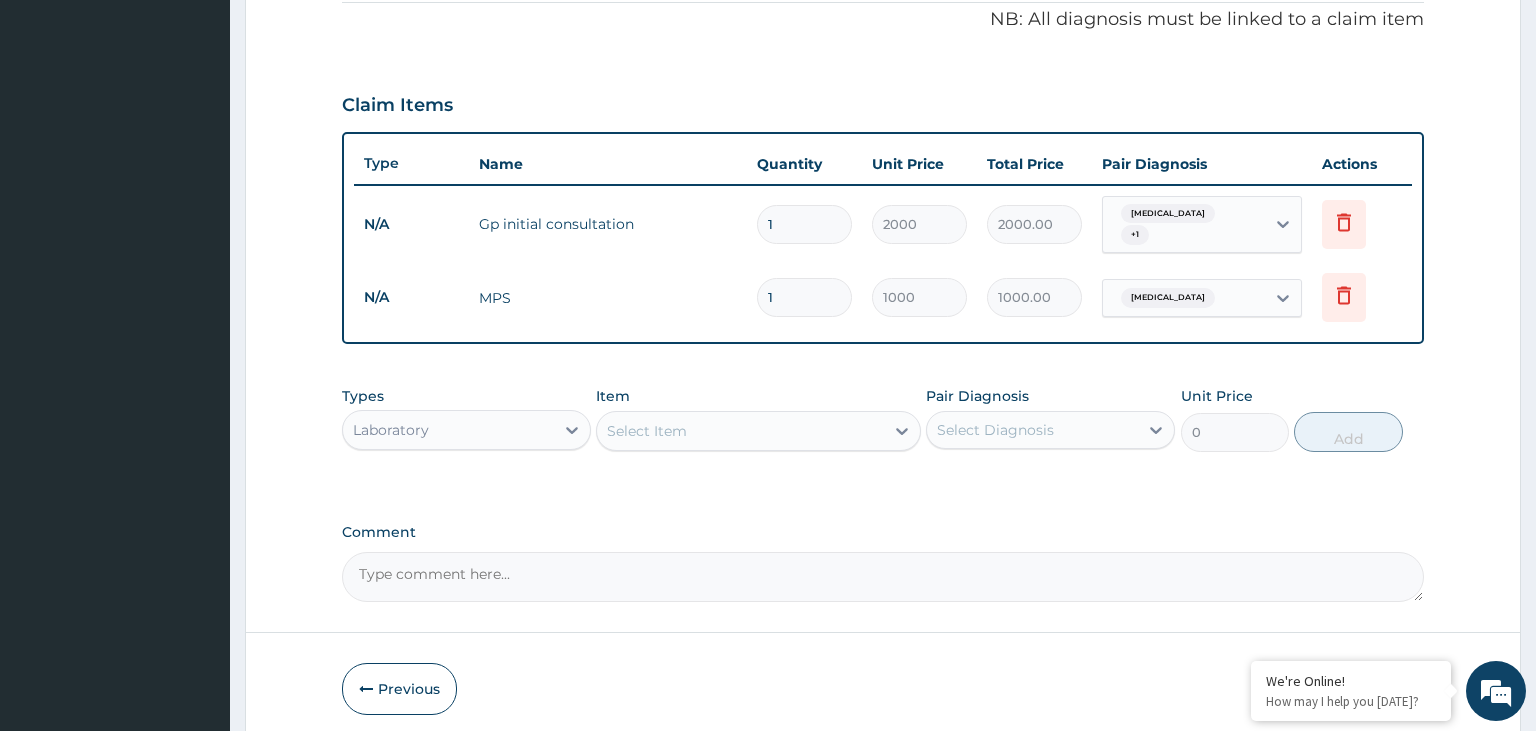 click on "PA Code / Prescription Code Enter Code(Secondary Care Only) Encounter Date DD-MM-YYYY Important Notice Please enter PA codes before entering items that are not attached to a PA code   All diagnoses entered must be linked to a claim item. Diagnosis & Claim Items that are visible but inactive cannot be edited because they were imported from an already approved PA code. Diagnosis Malaria Confirmed Sepsis Confirmed NB: All diagnosis must be linked to a claim item Claim Items Type Name Quantity Unit Price Total Price Pair Diagnosis Actions N/A Gp initial consultation 1 2000 2000.00 Malaria  + 1 Delete N/A MPS 1 1000 1000.00 Malaria Delete Types Laboratory Item Select Item Pair Diagnosis Select Diagnosis Unit Price 0 Add Comment" at bounding box center (883, 90) 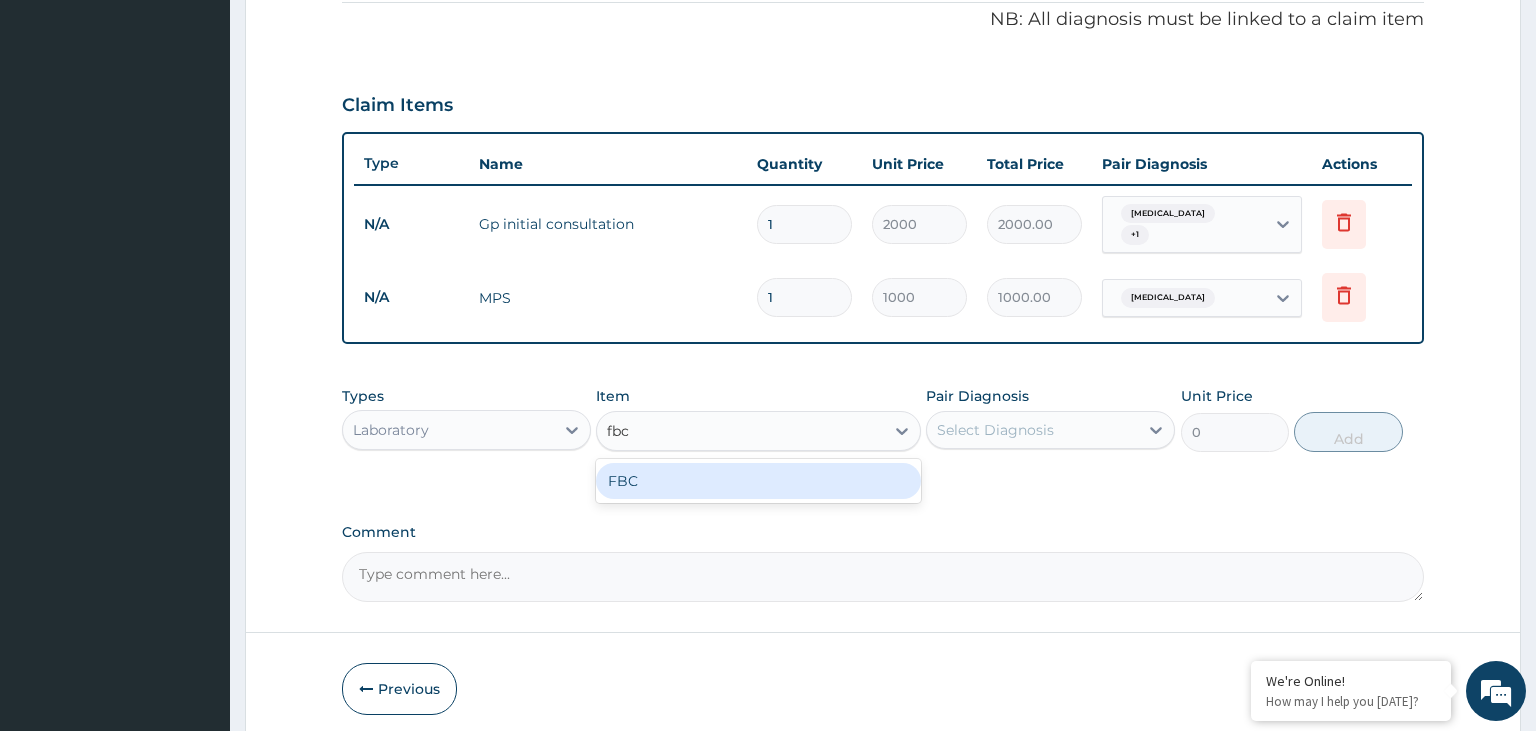 click on "FBC" at bounding box center (758, 481) 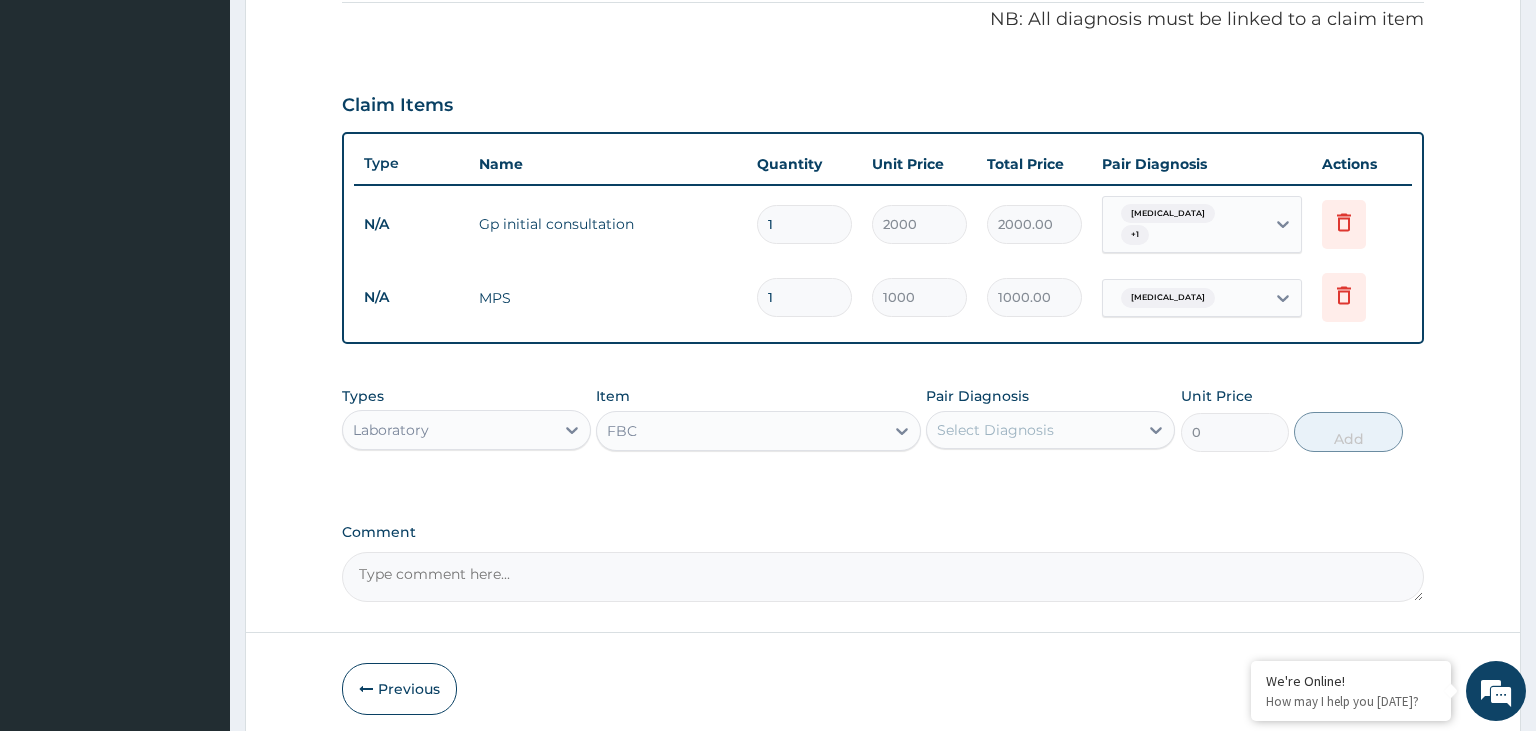 type 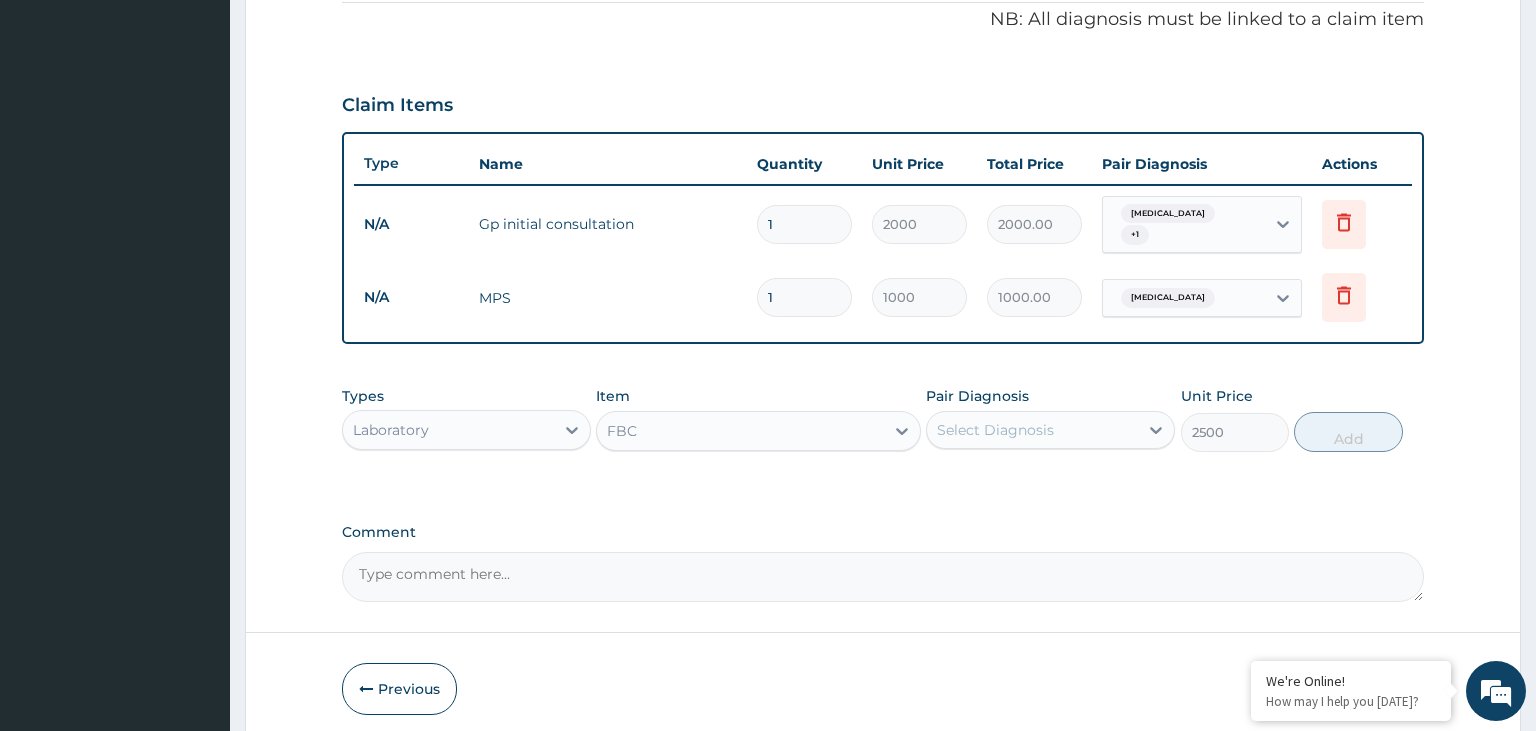 click on "Select Diagnosis" at bounding box center [1032, 430] 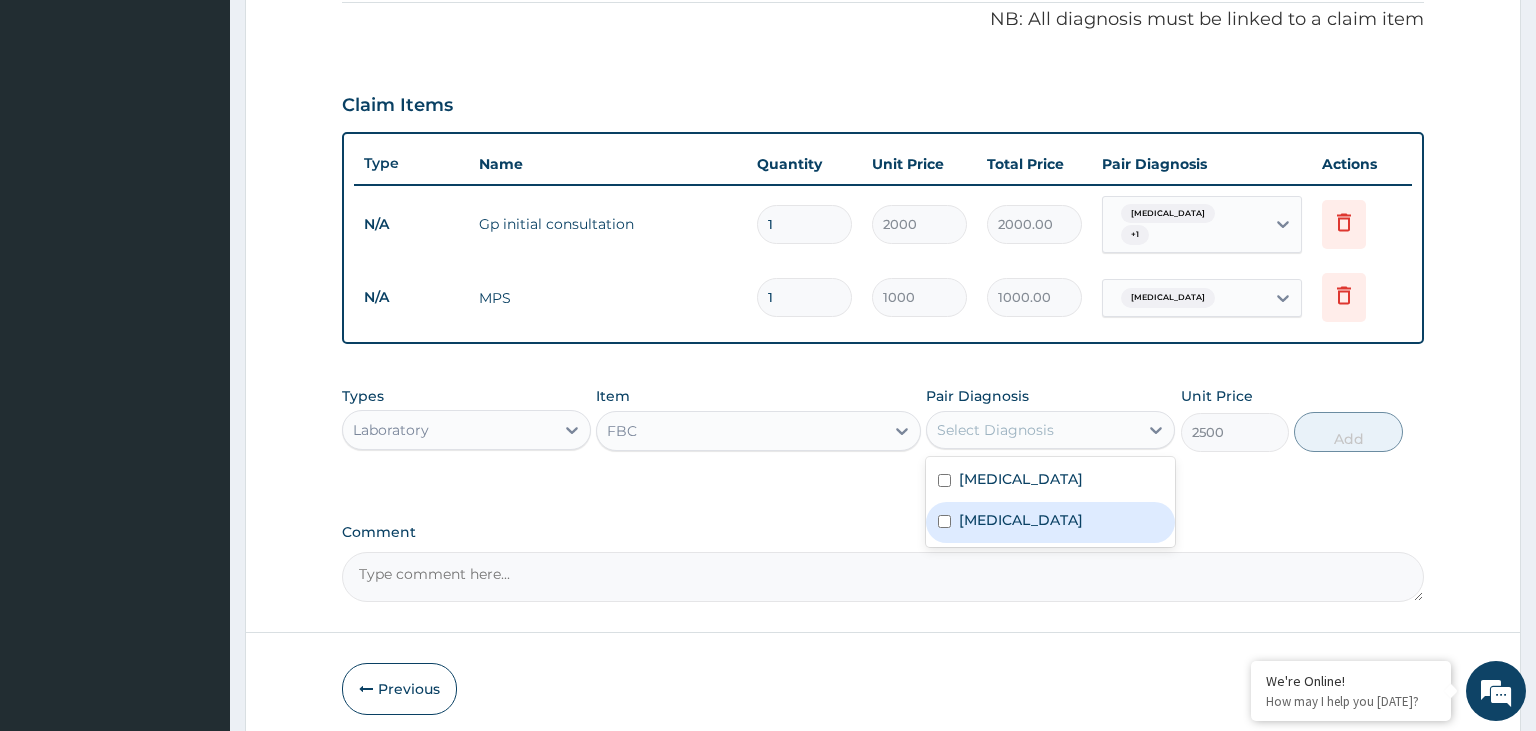 click on "Sepsis" at bounding box center [1050, 522] 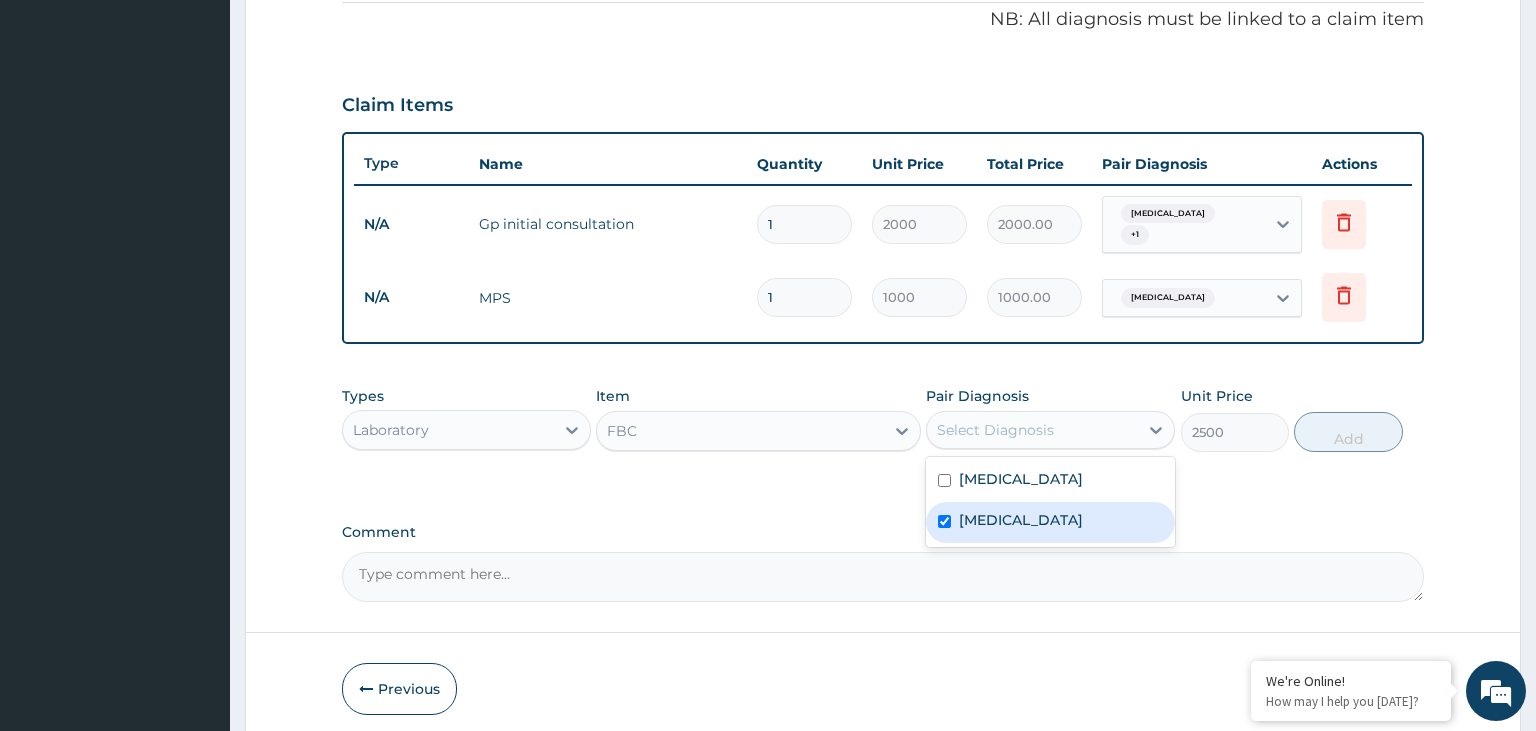 checkbox on "true" 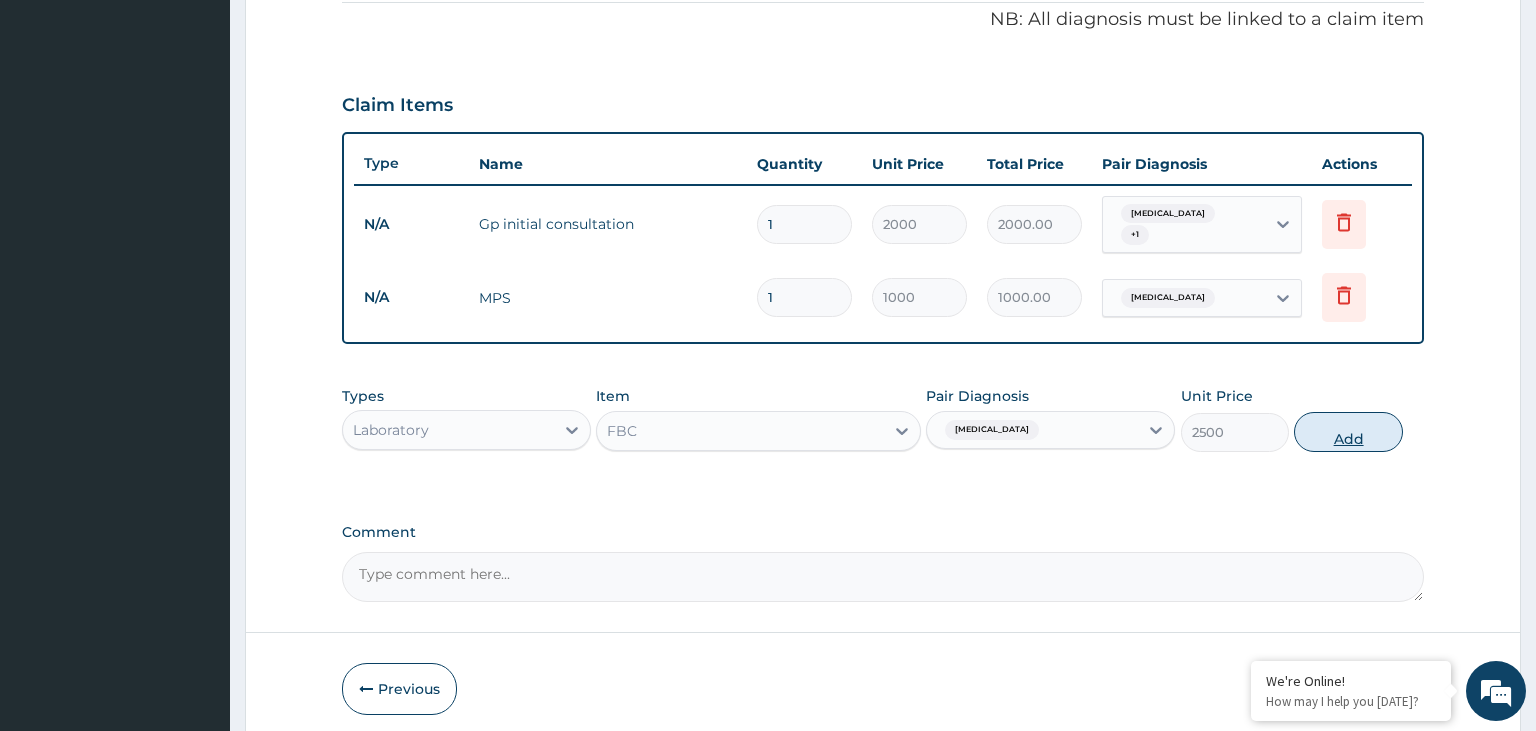 click on "Add" at bounding box center (1348, 432) 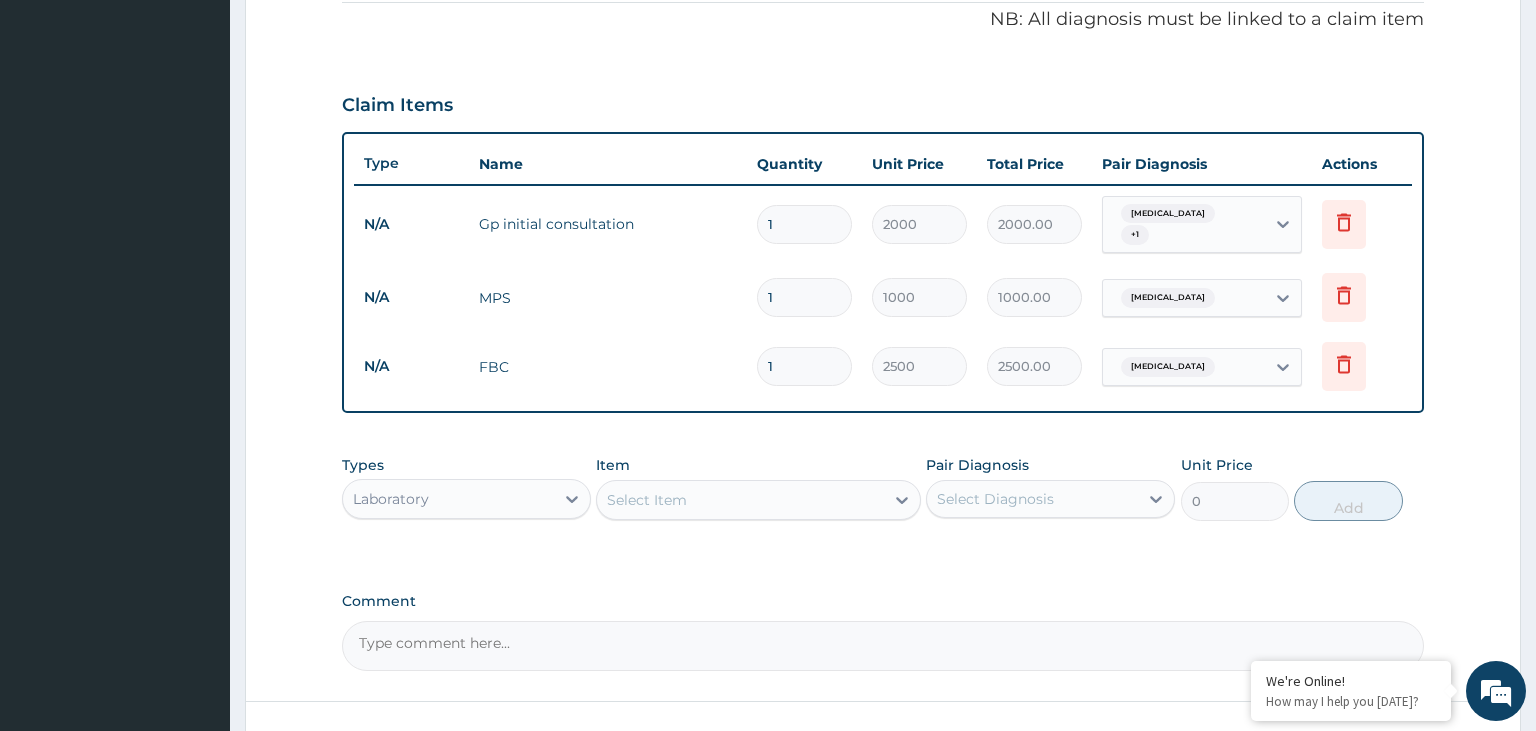 scroll, scrollTop: 296, scrollLeft: 0, axis: vertical 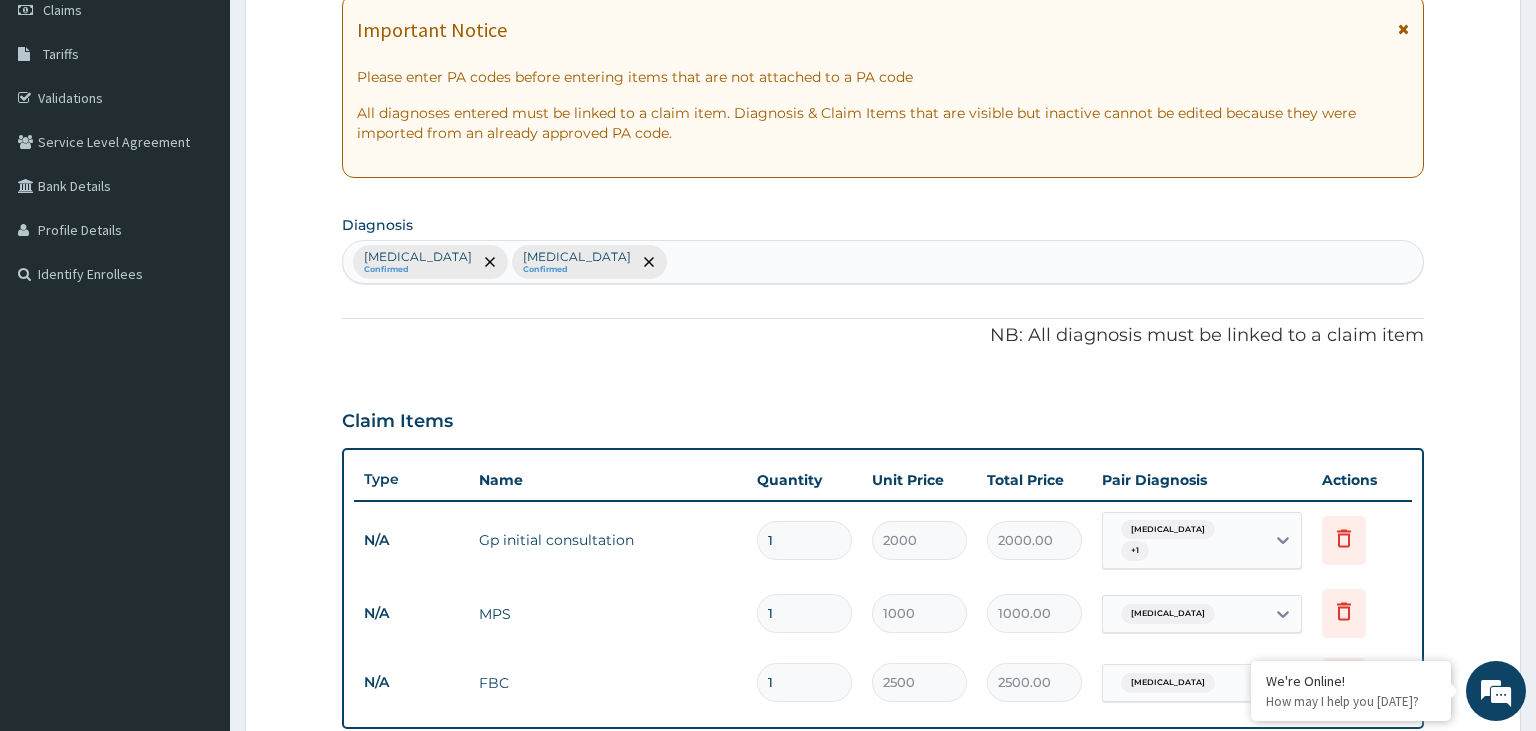 click on "Malaria Confirmed Sepsis Confirmed" at bounding box center [883, 262] 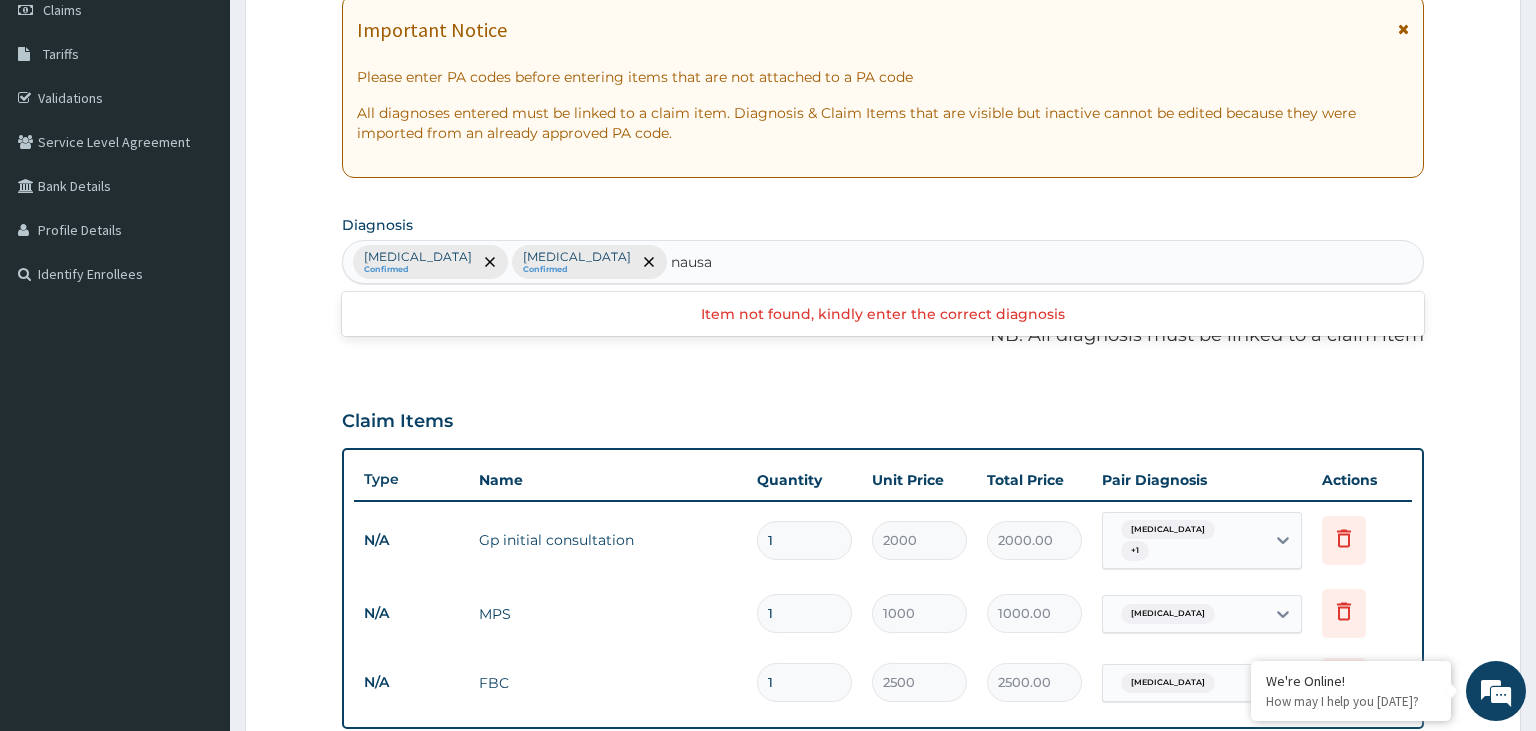 type on "naus" 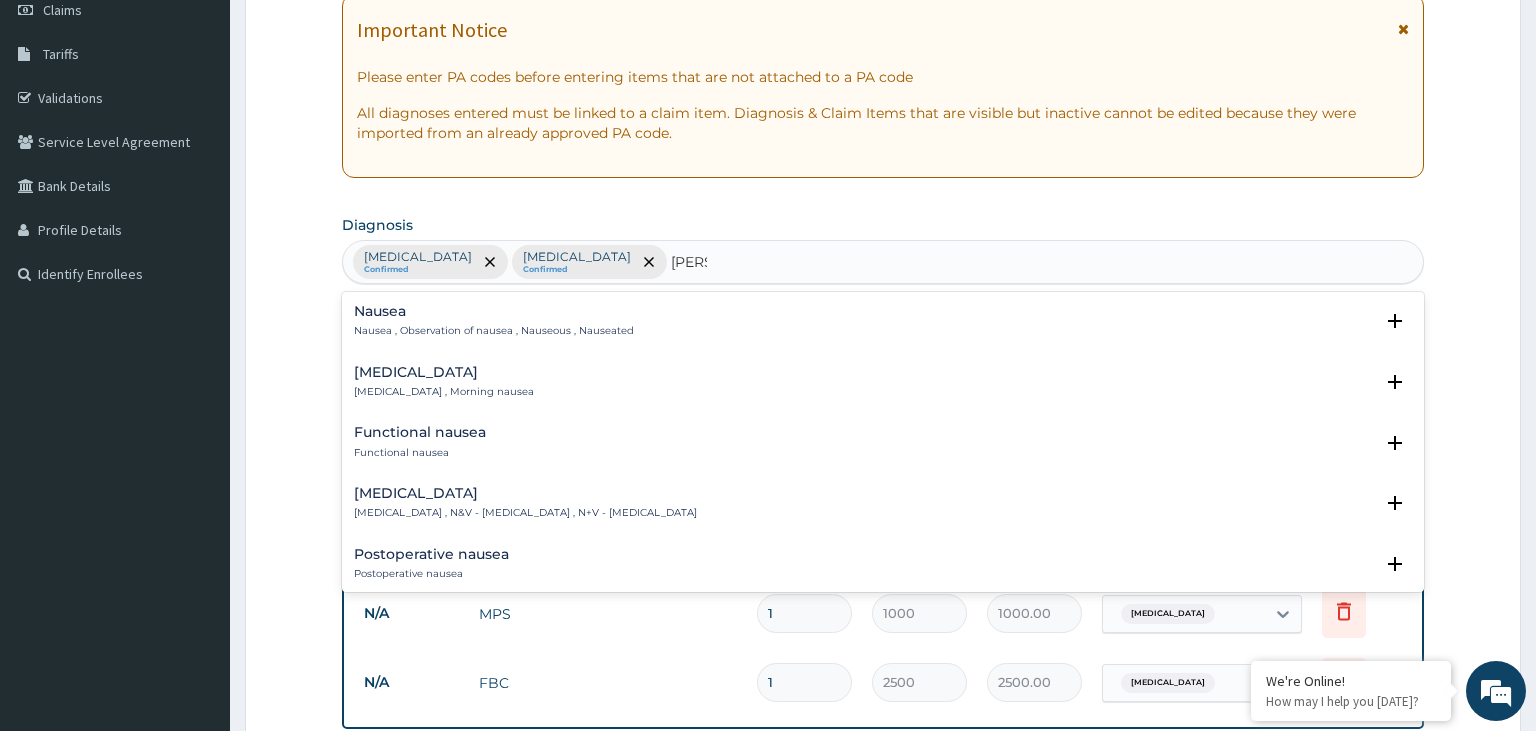 click on "Nausea , Observation of nausea , Nauseous , Nauseated" at bounding box center (494, 331) 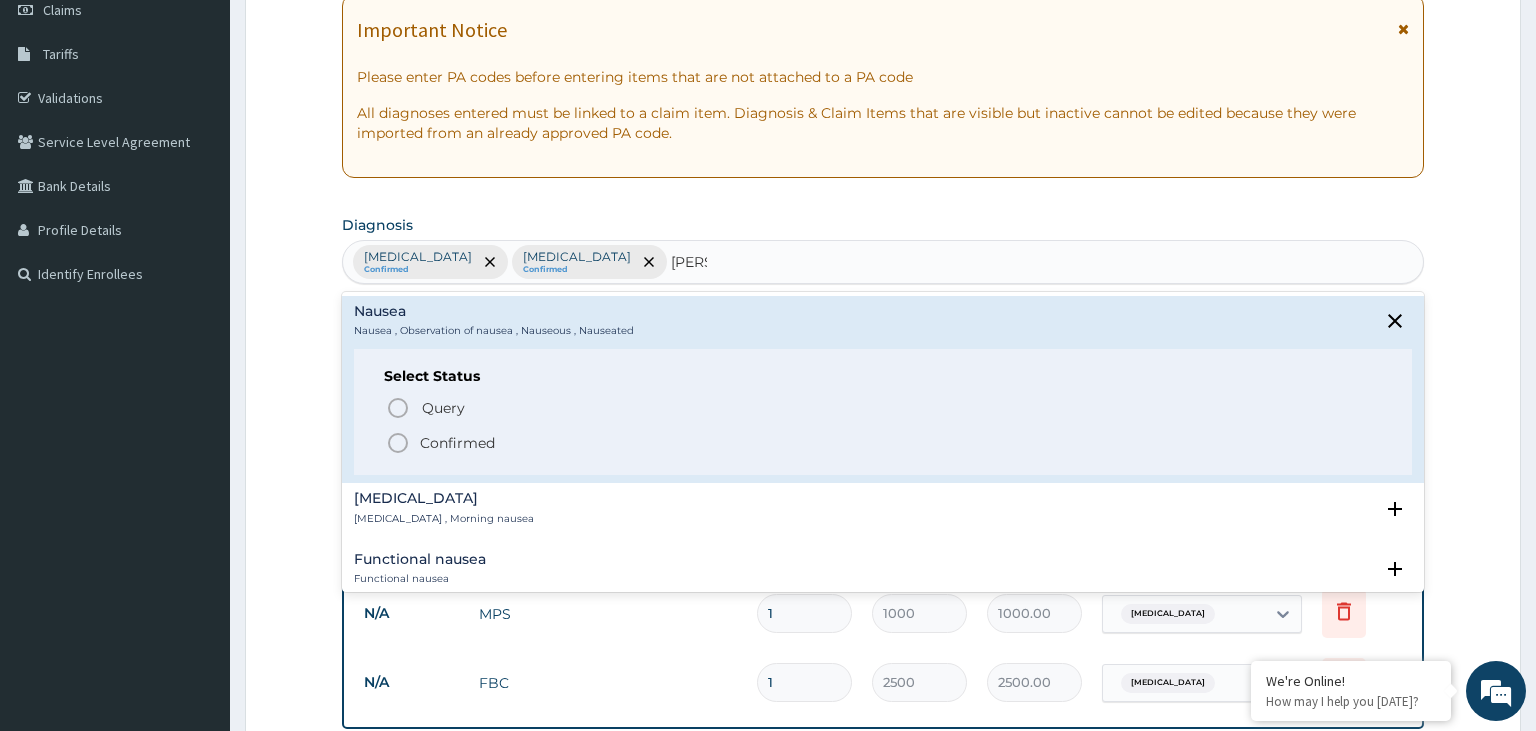 click on "Confirmed" at bounding box center (457, 443) 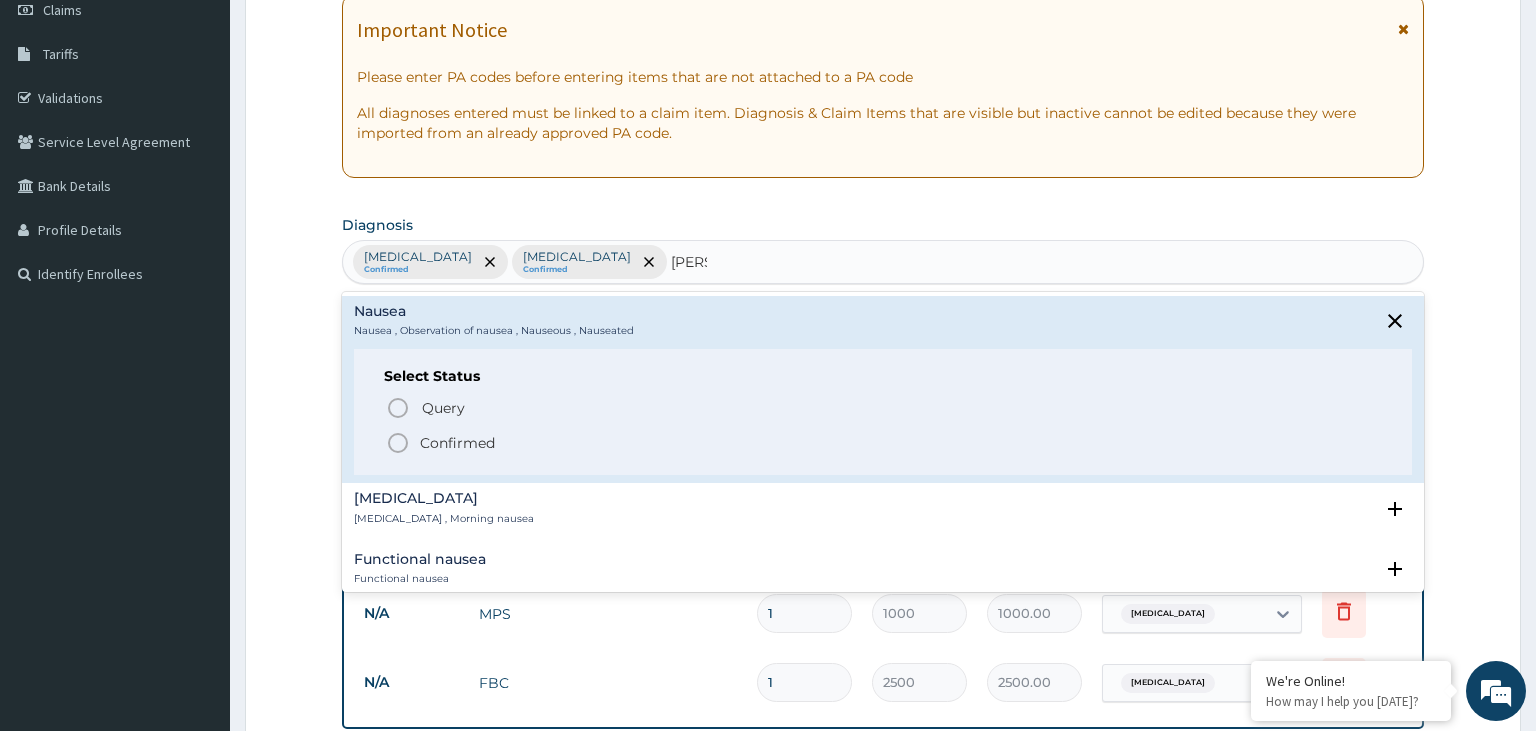 type 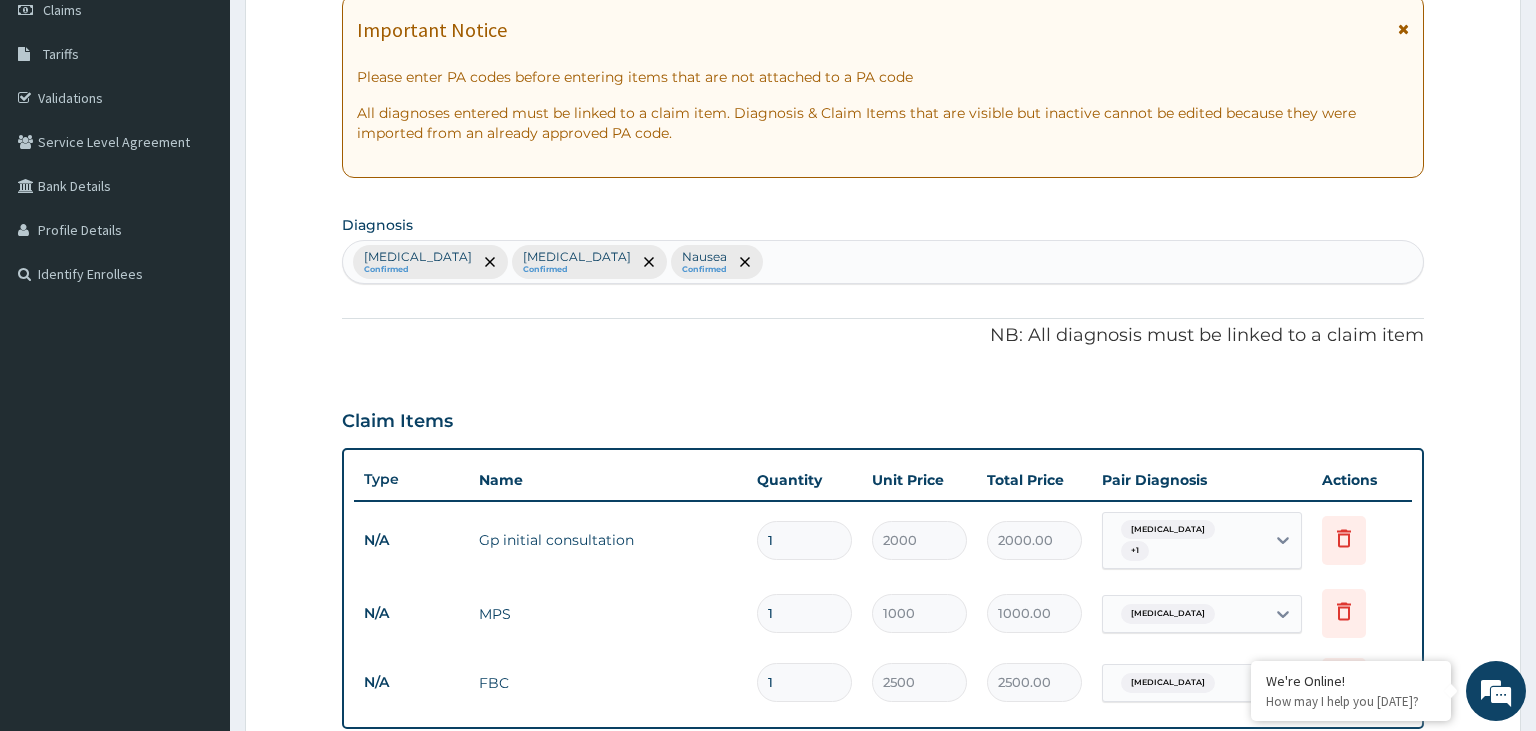 scroll, scrollTop: 718, scrollLeft: 0, axis: vertical 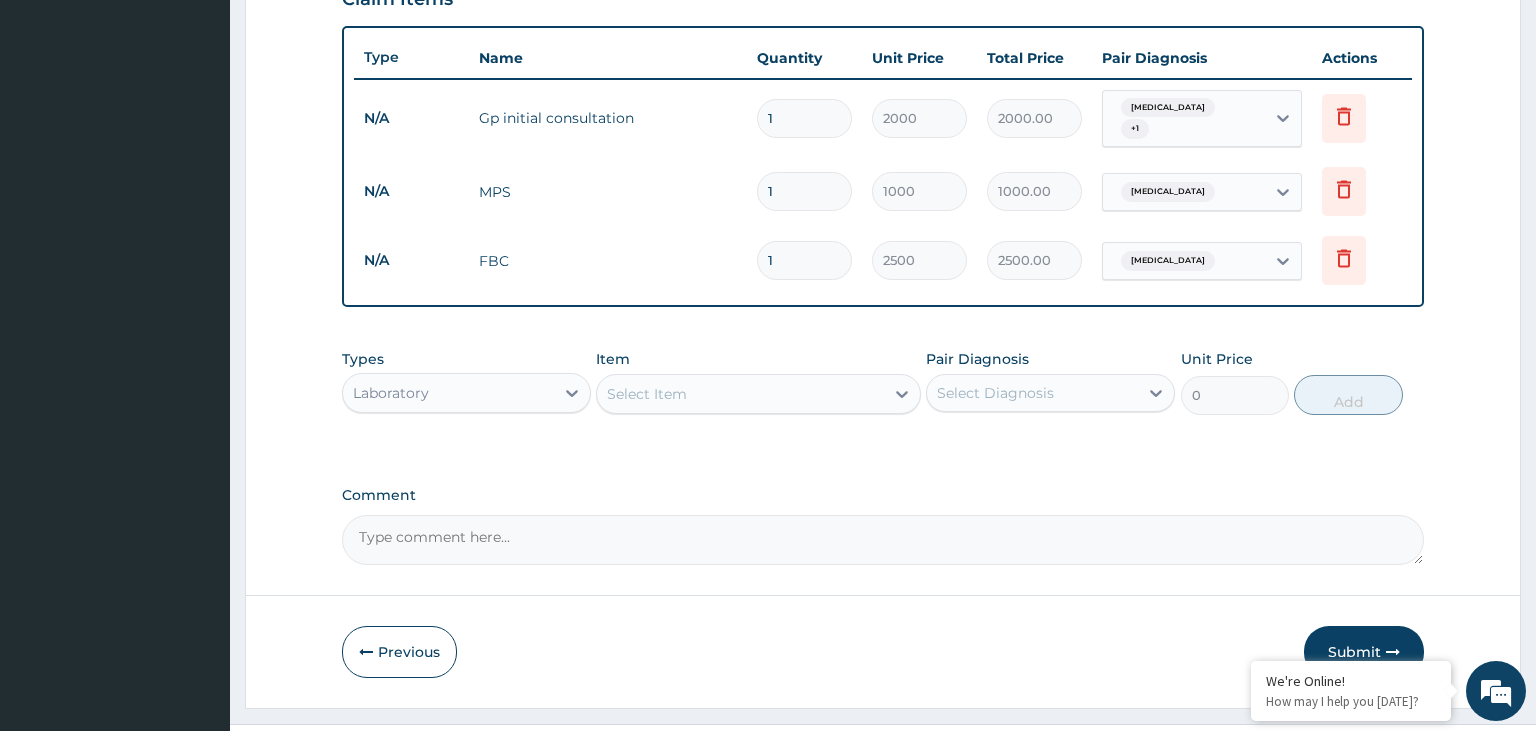 click on "Laboratory" at bounding box center [448, 393] 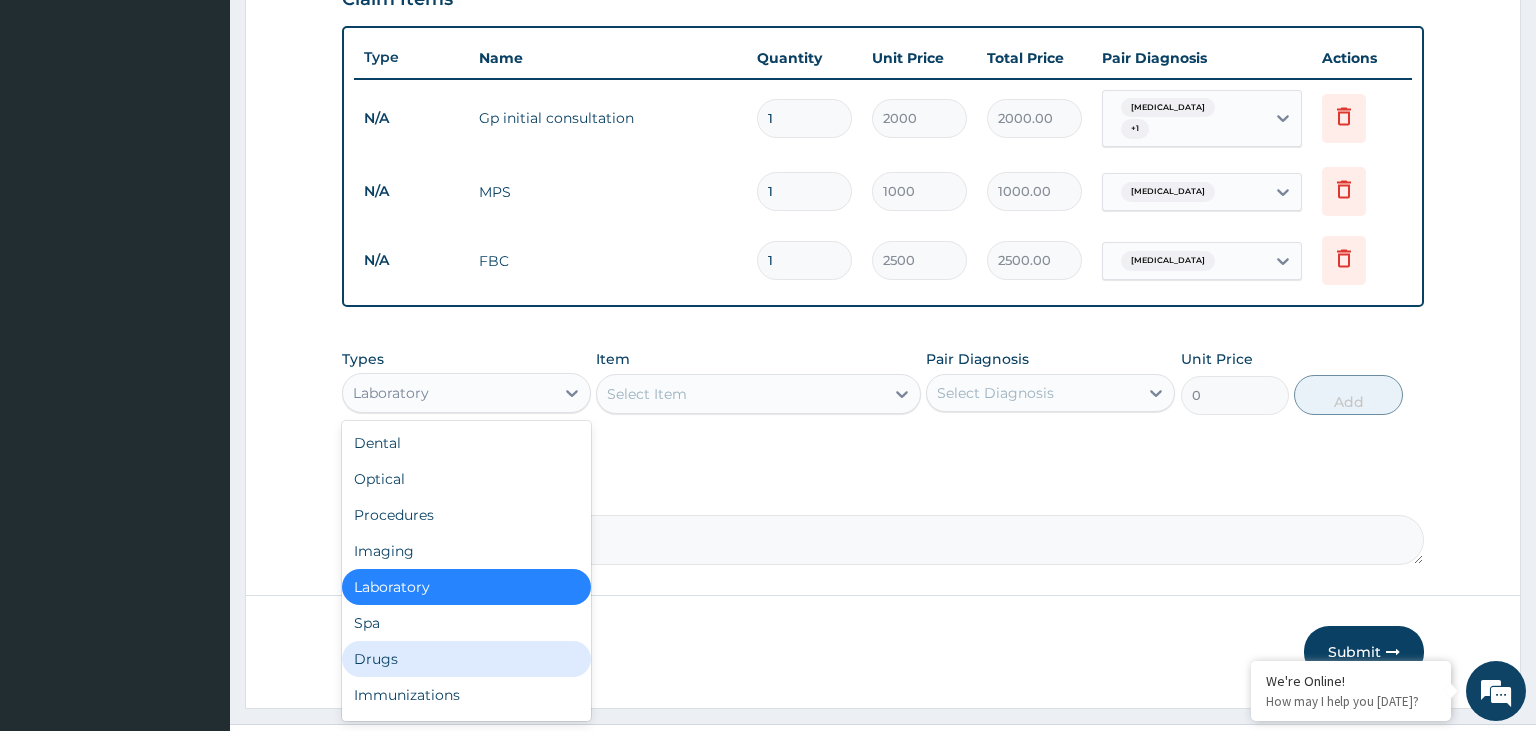 click on "Drugs" at bounding box center (466, 659) 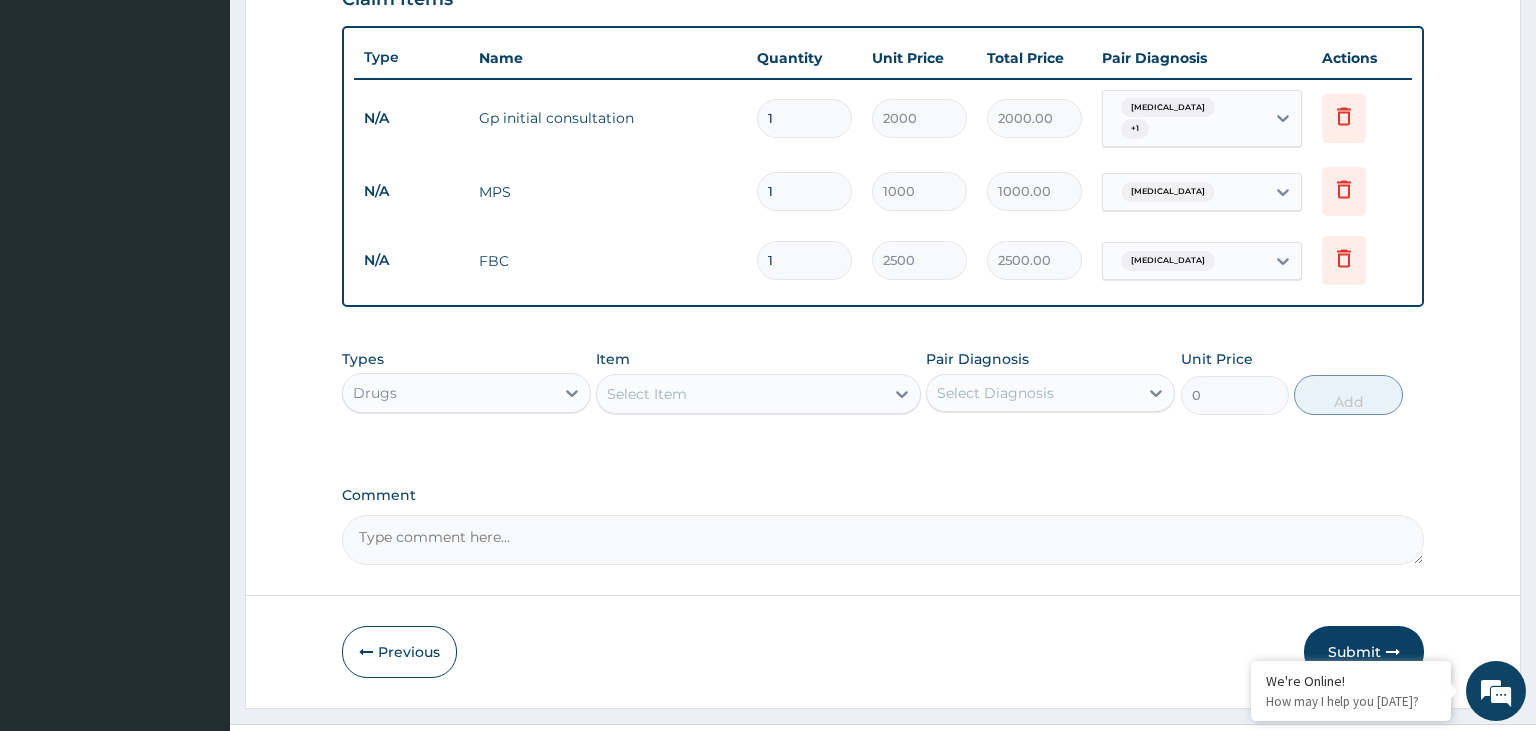 scroll, scrollTop: 750, scrollLeft: 0, axis: vertical 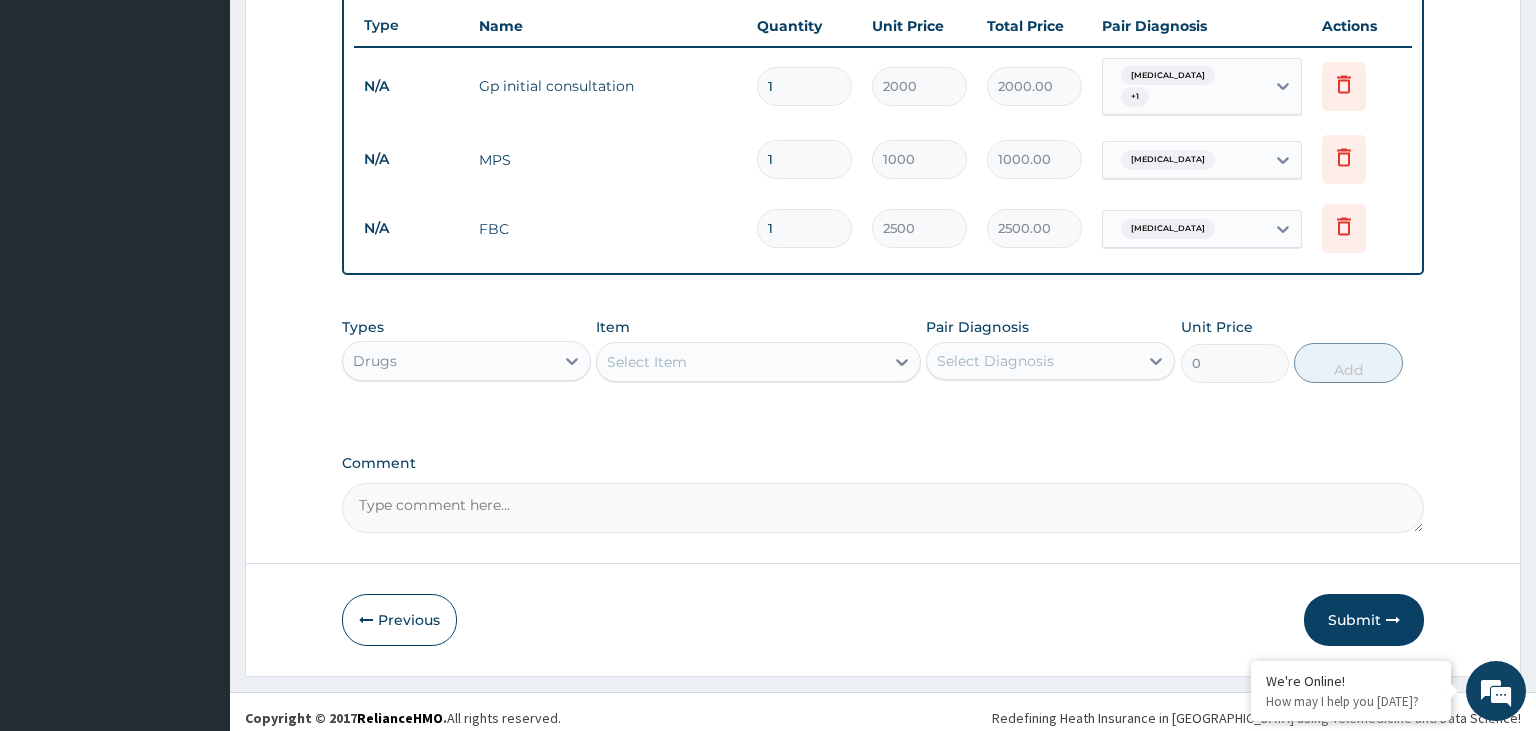 click on "Select Item" at bounding box center (740, 362) 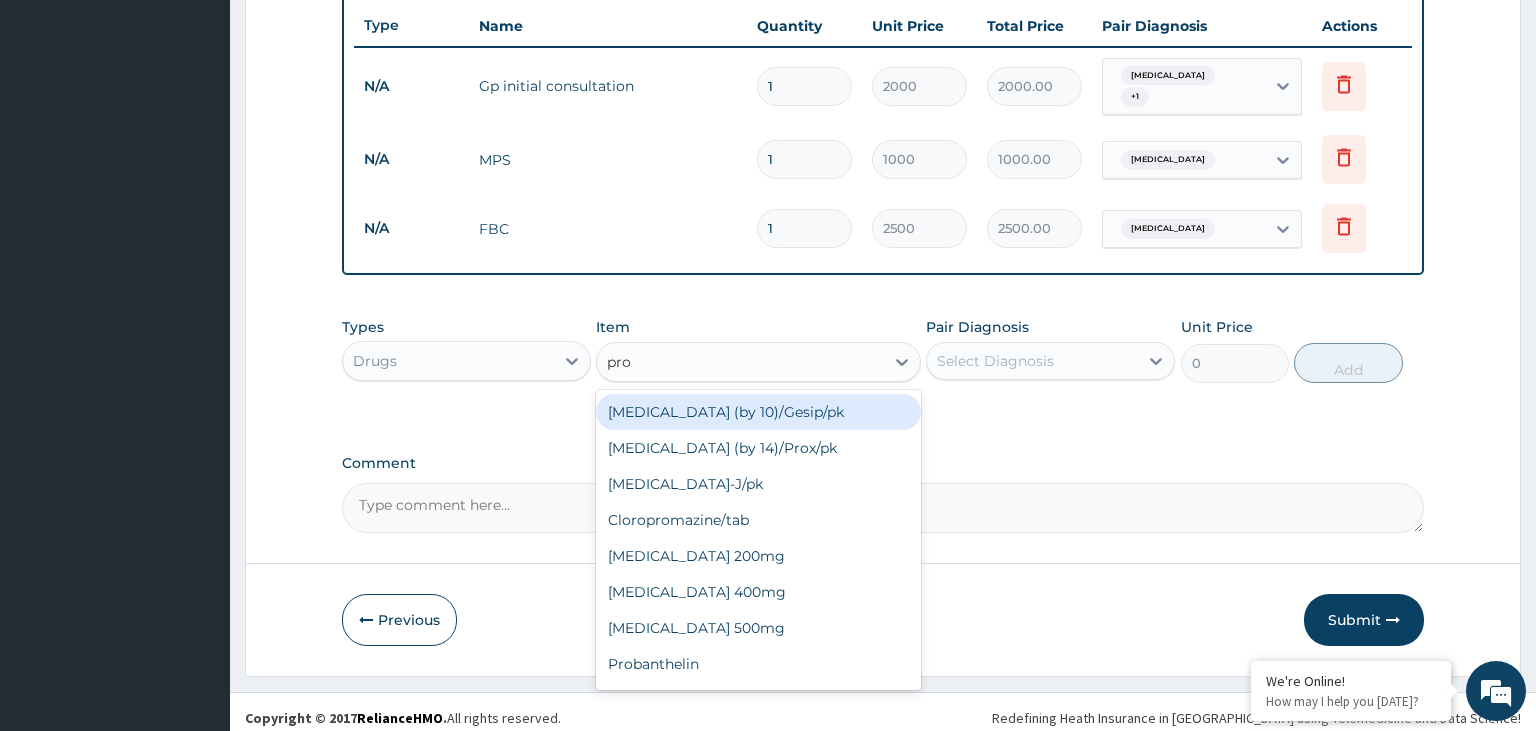 type on "prom" 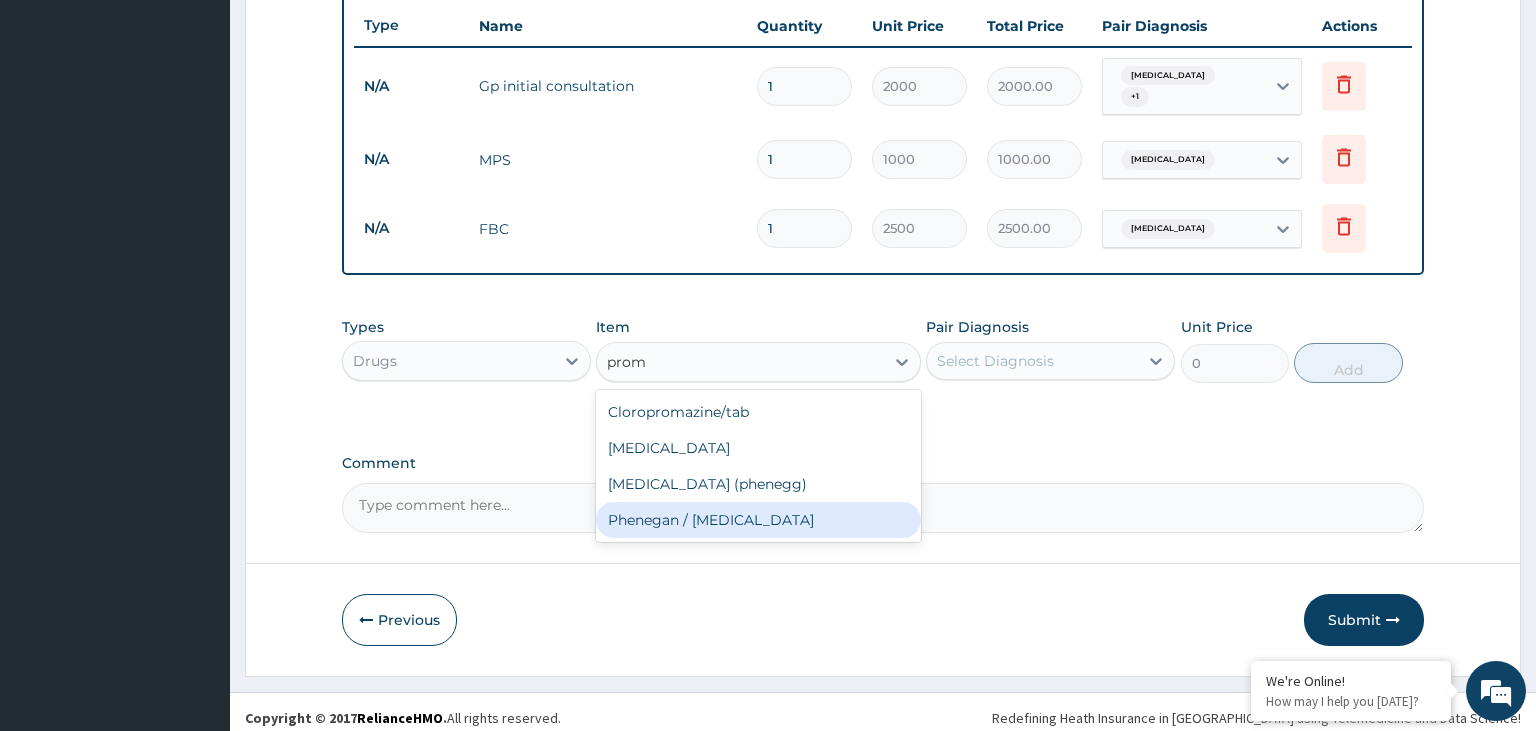 click on "Phenegan / Promethazine" at bounding box center [758, 520] 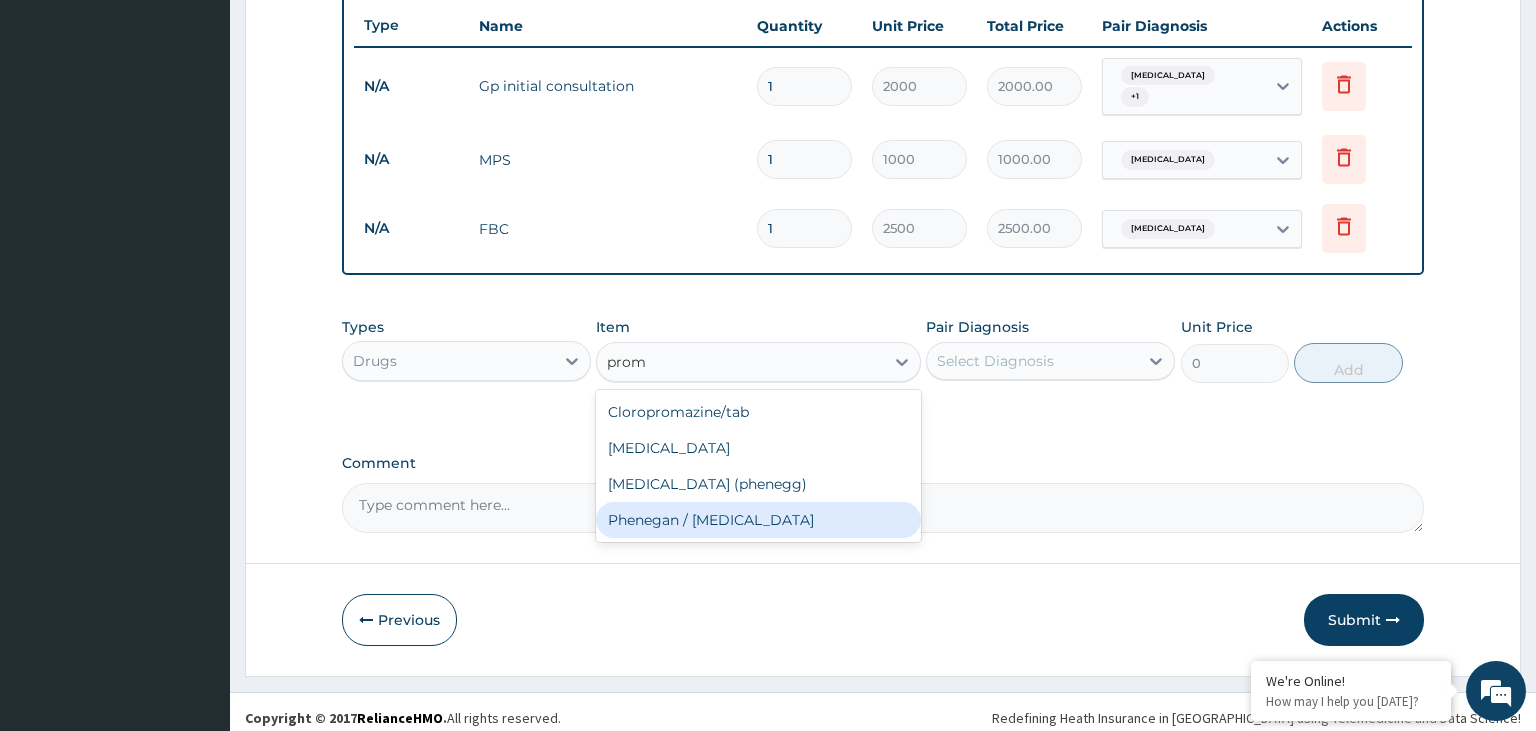 type 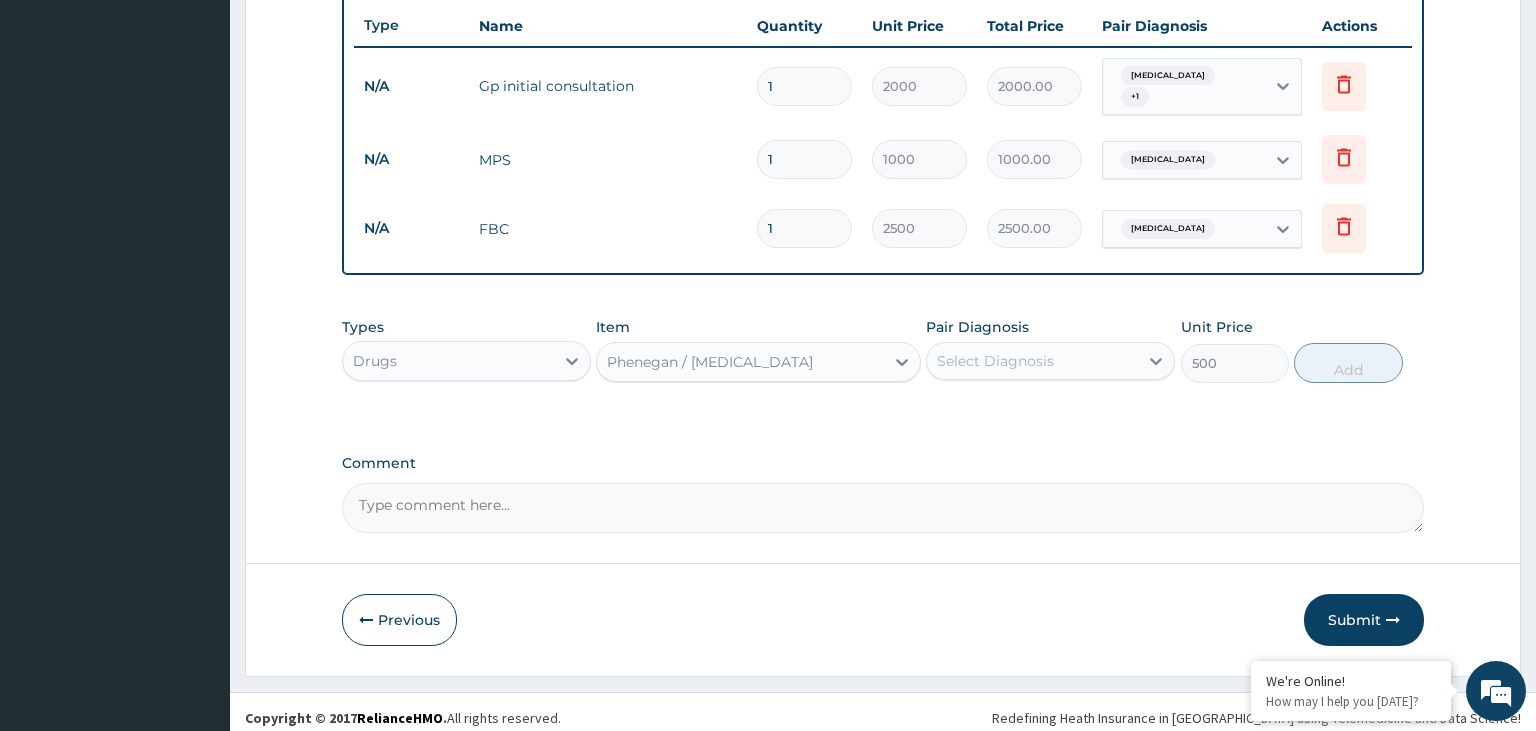 click on "Comment" at bounding box center [883, 508] 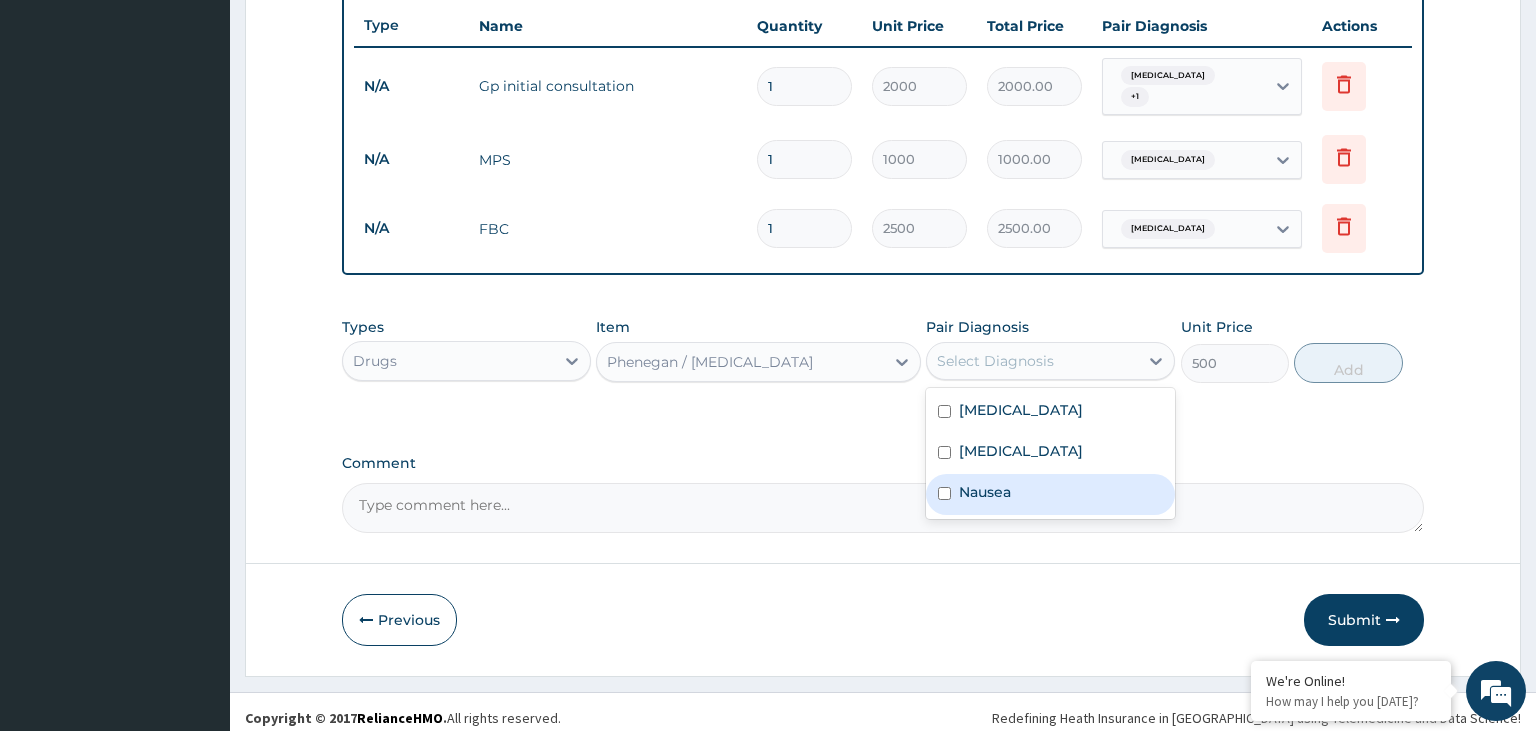 click on "Nausea" at bounding box center (985, 492) 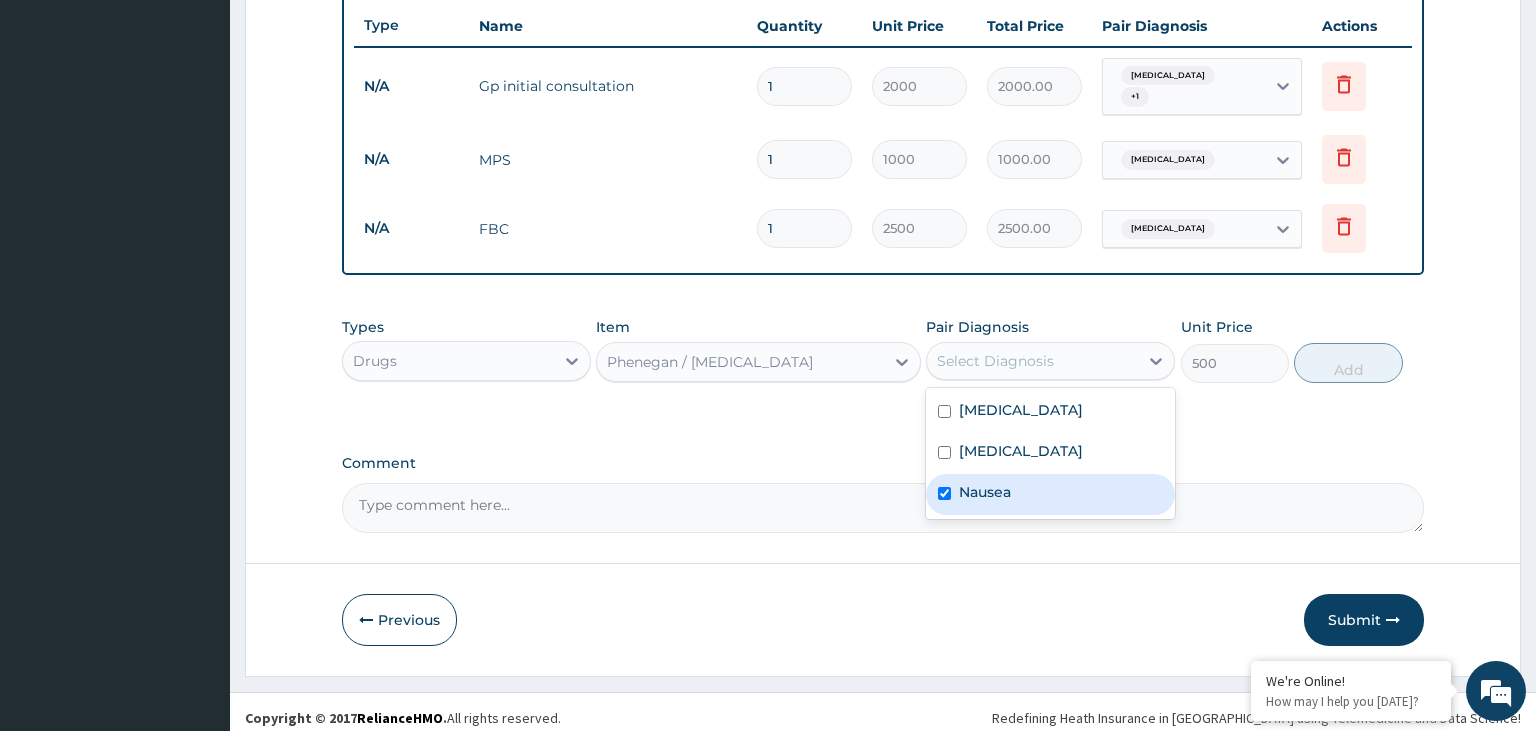 checkbox on "true" 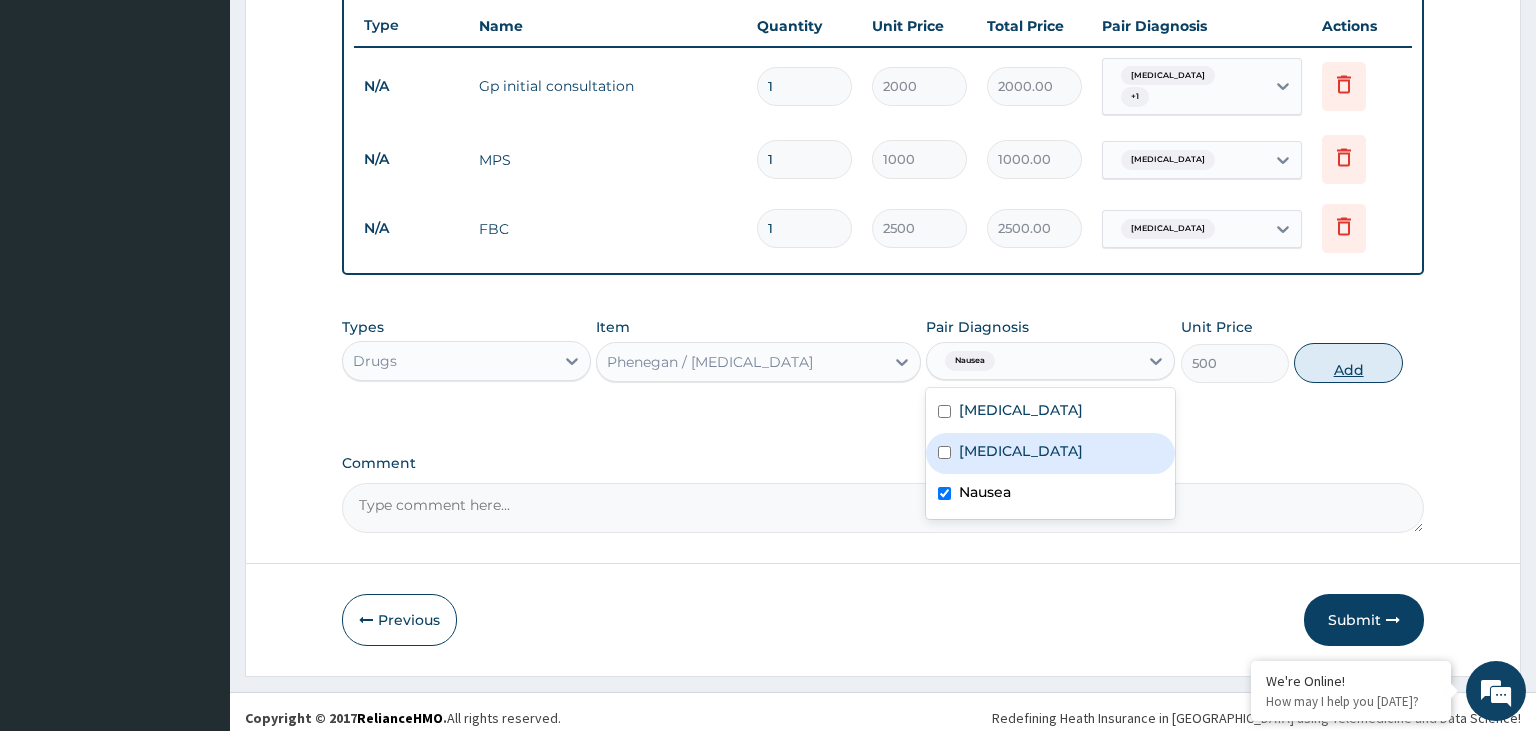 click on "Add" at bounding box center [1348, 363] 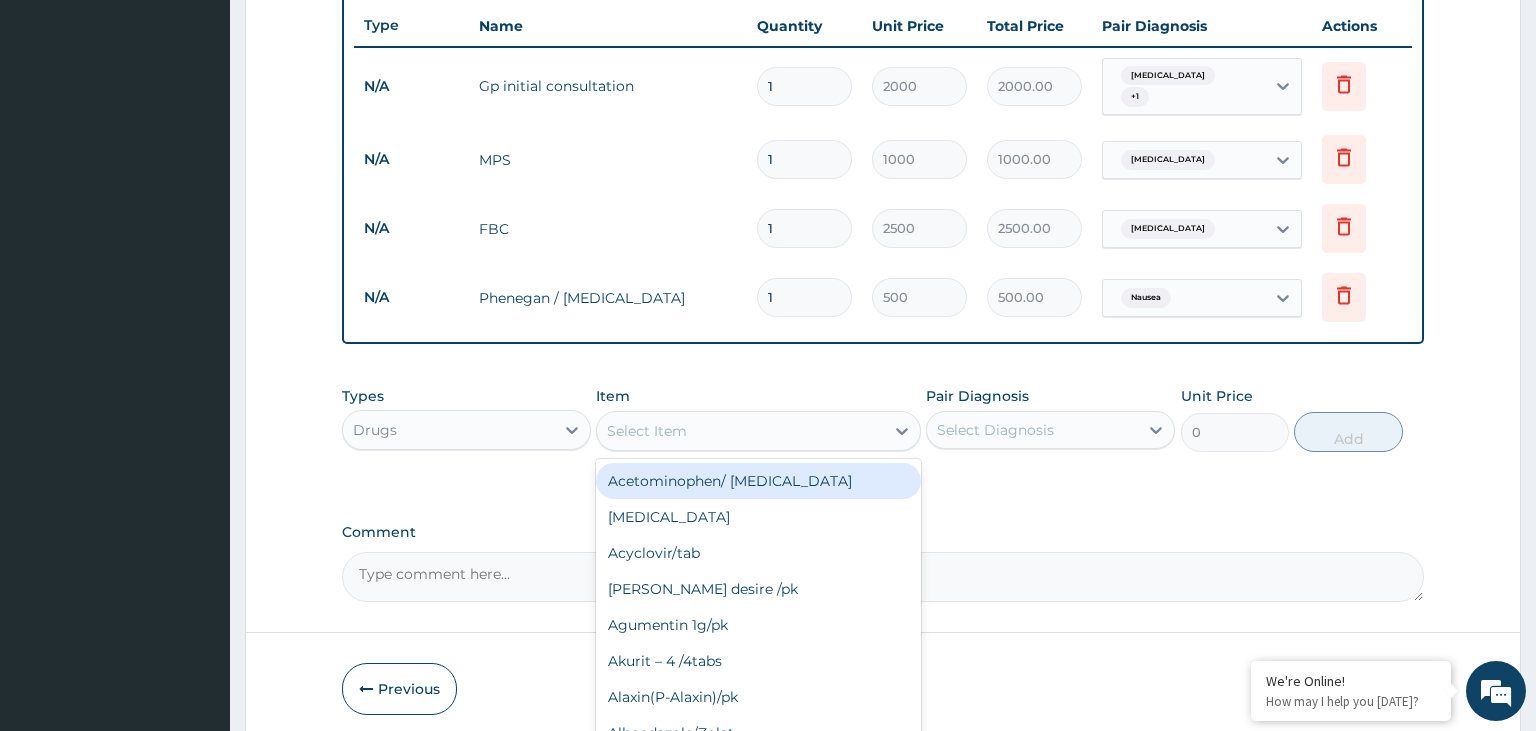 click on "Select Item" at bounding box center [740, 431] 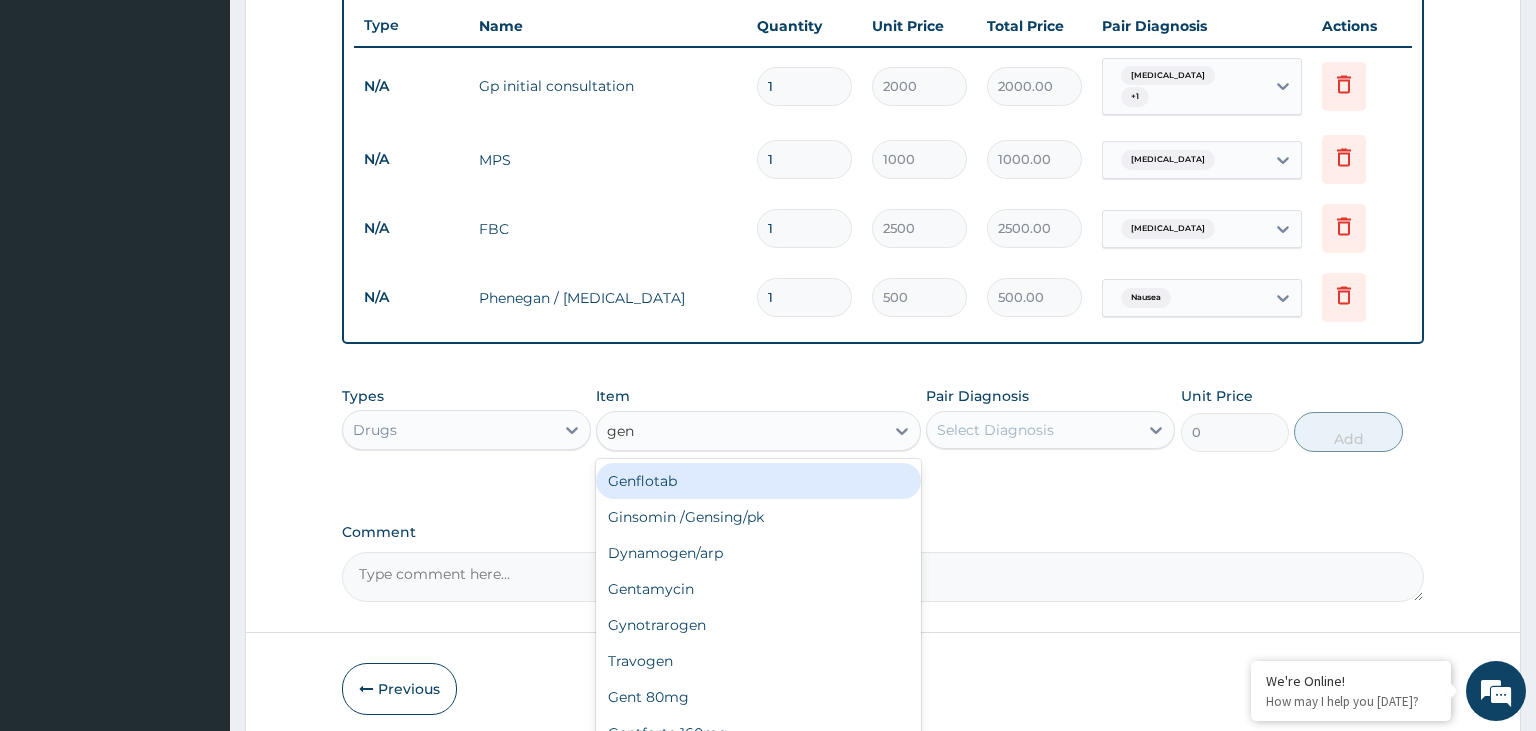 type on "gent" 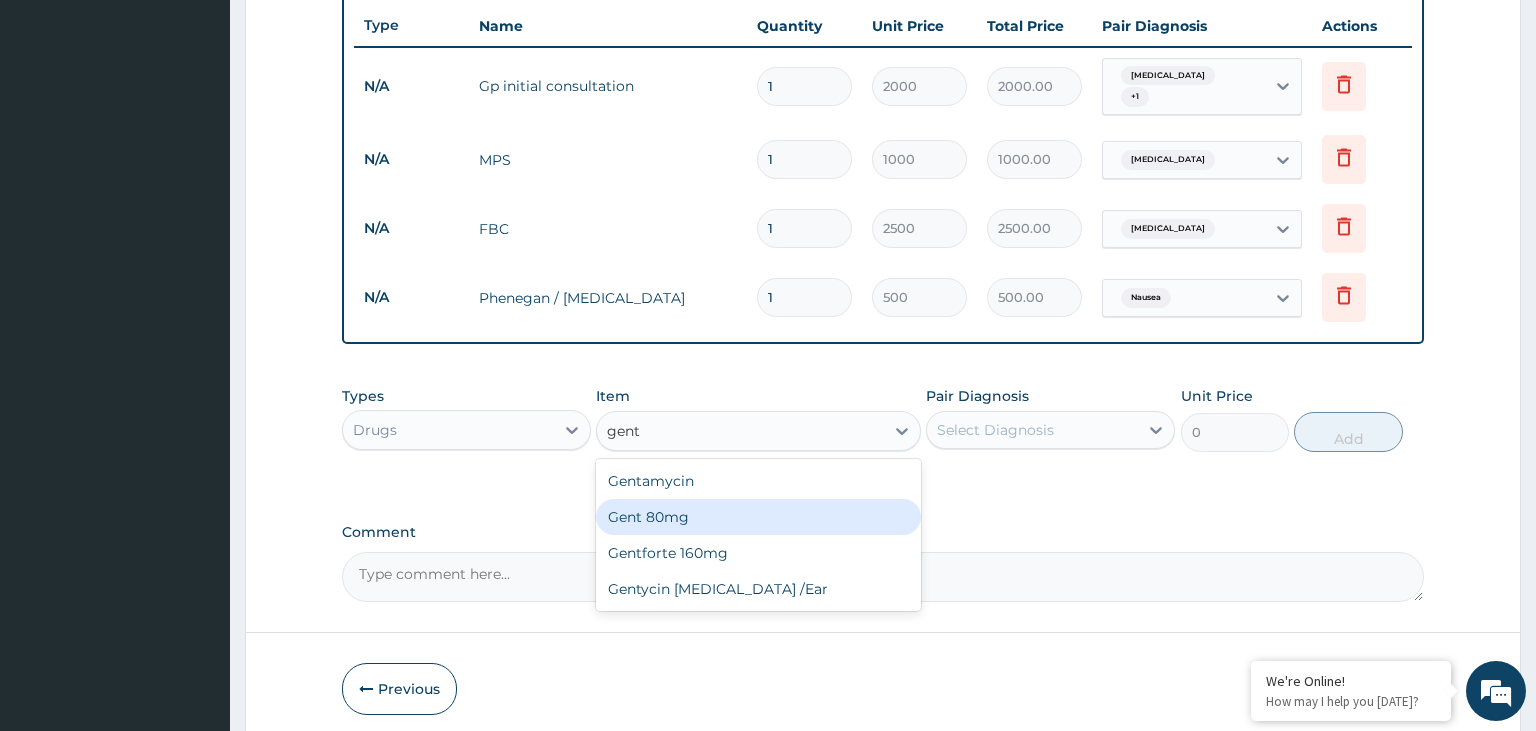 click on "Gent 80mg" at bounding box center [758, 517] 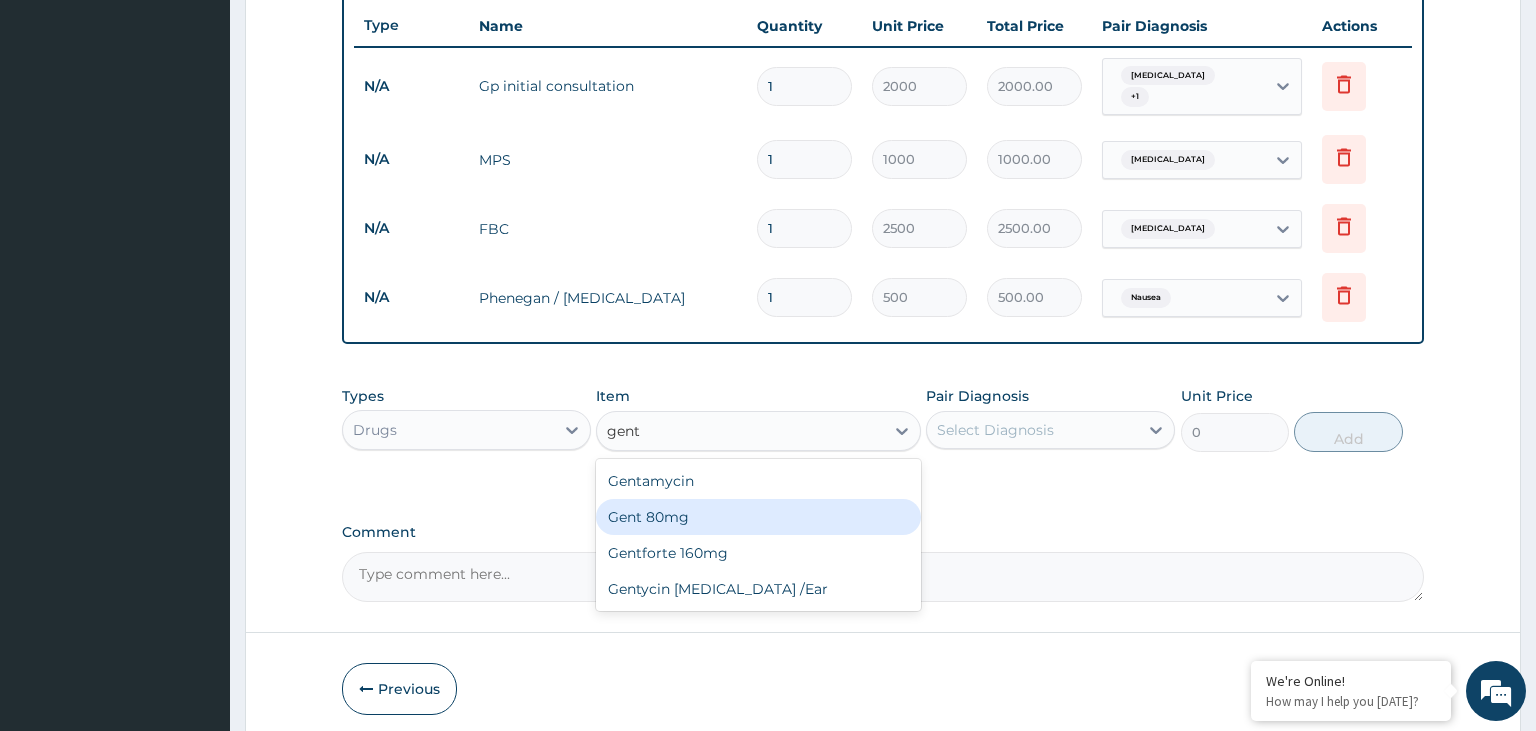 type 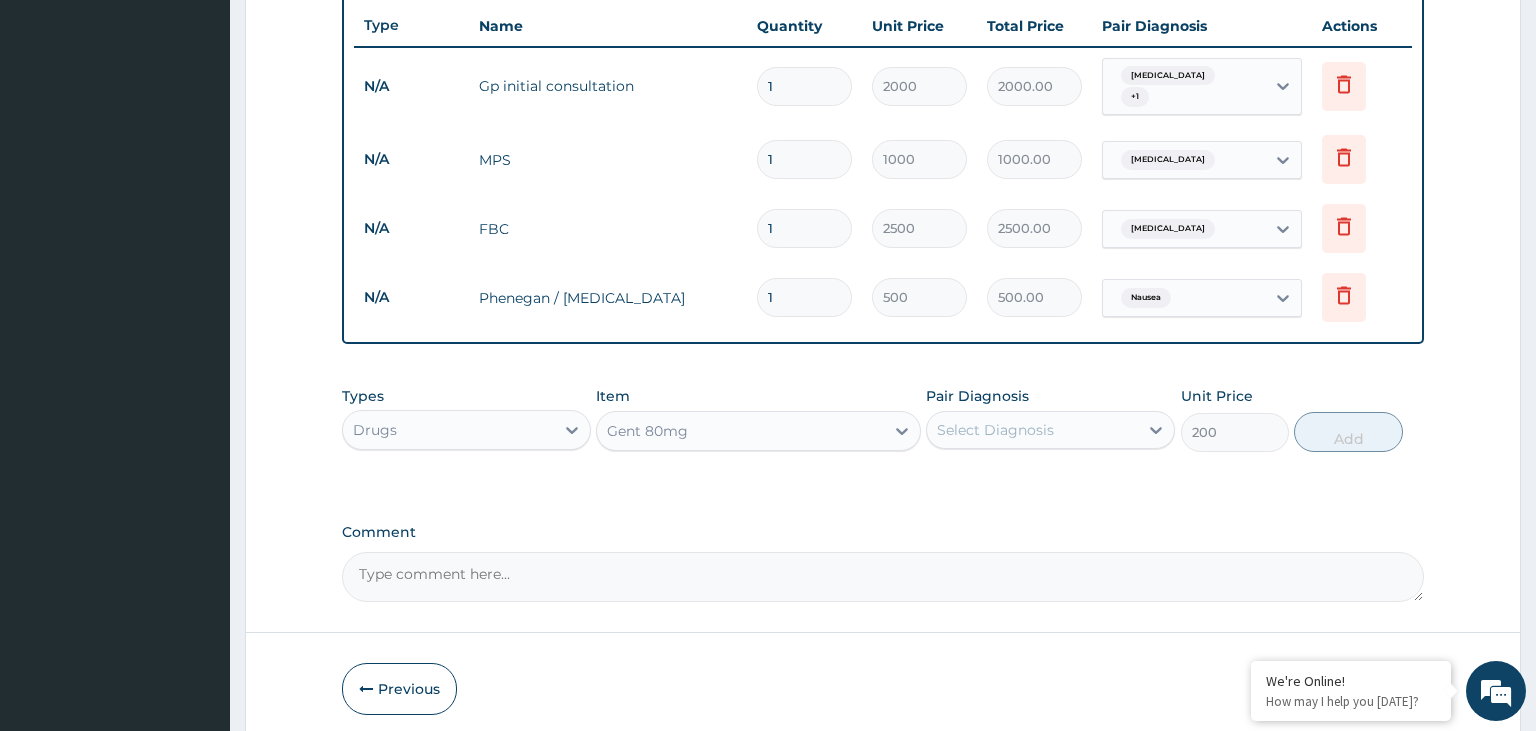 click on "Select Diagnosis" at bounding box center [1032, 430] 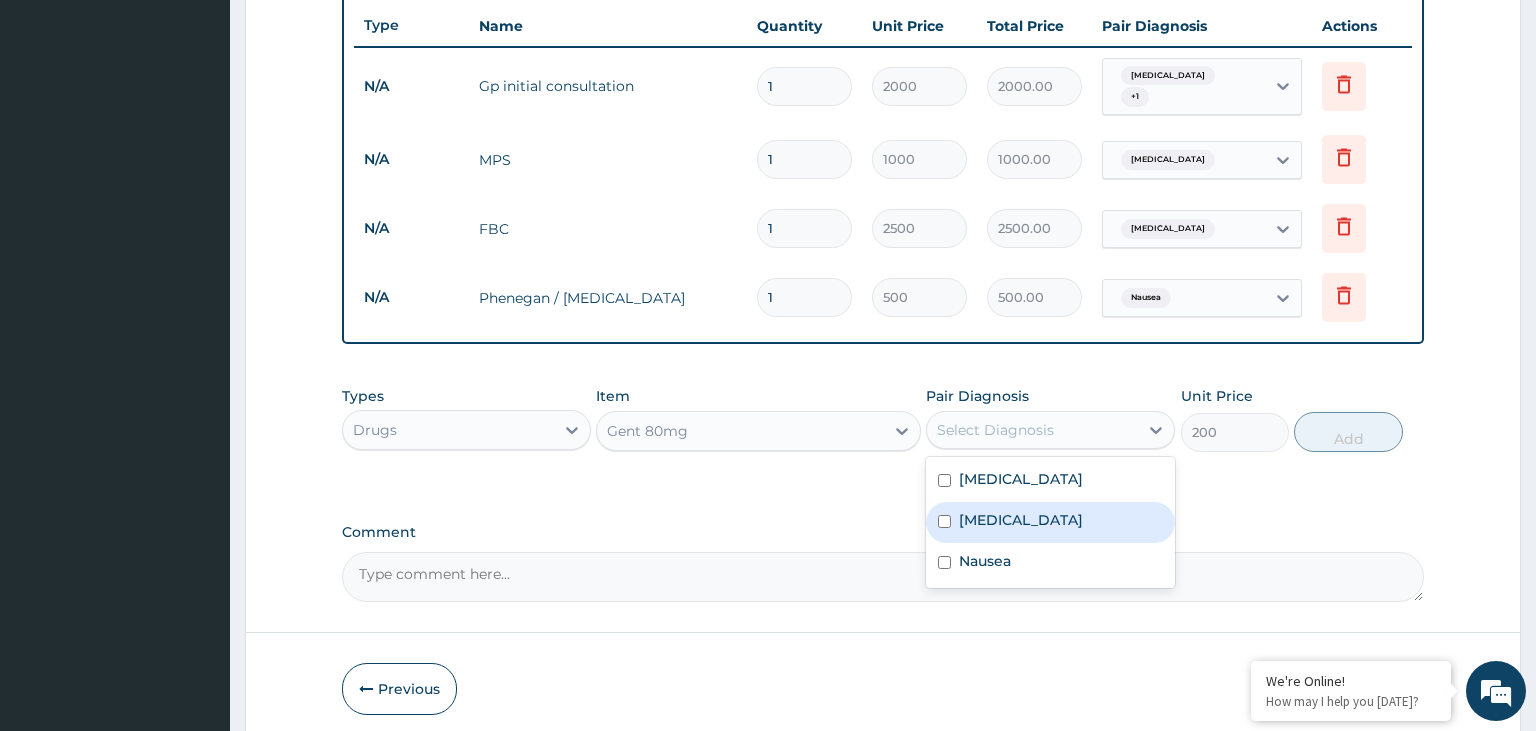click on "Sepsis" at bounding box center (1050, 522) 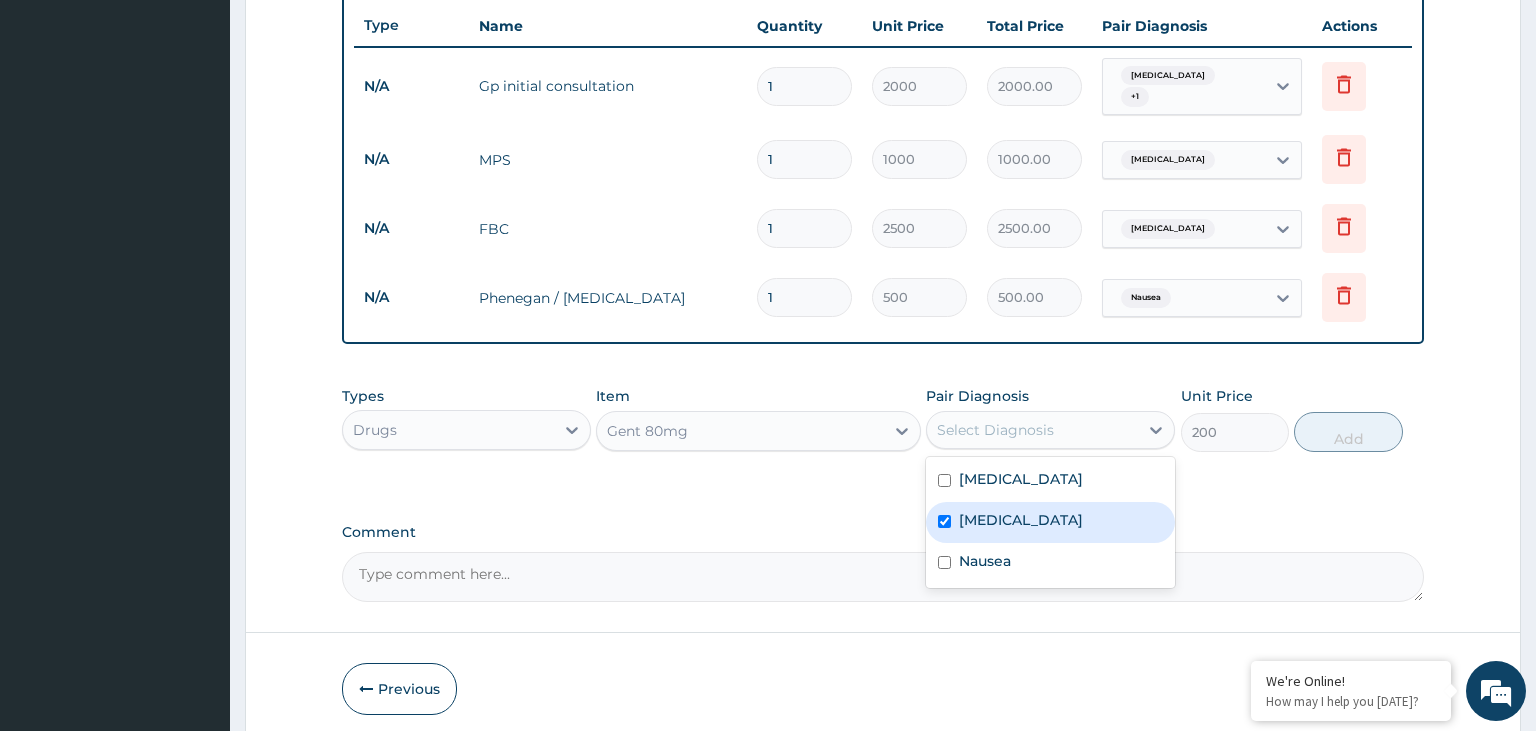 checkbox on "true" 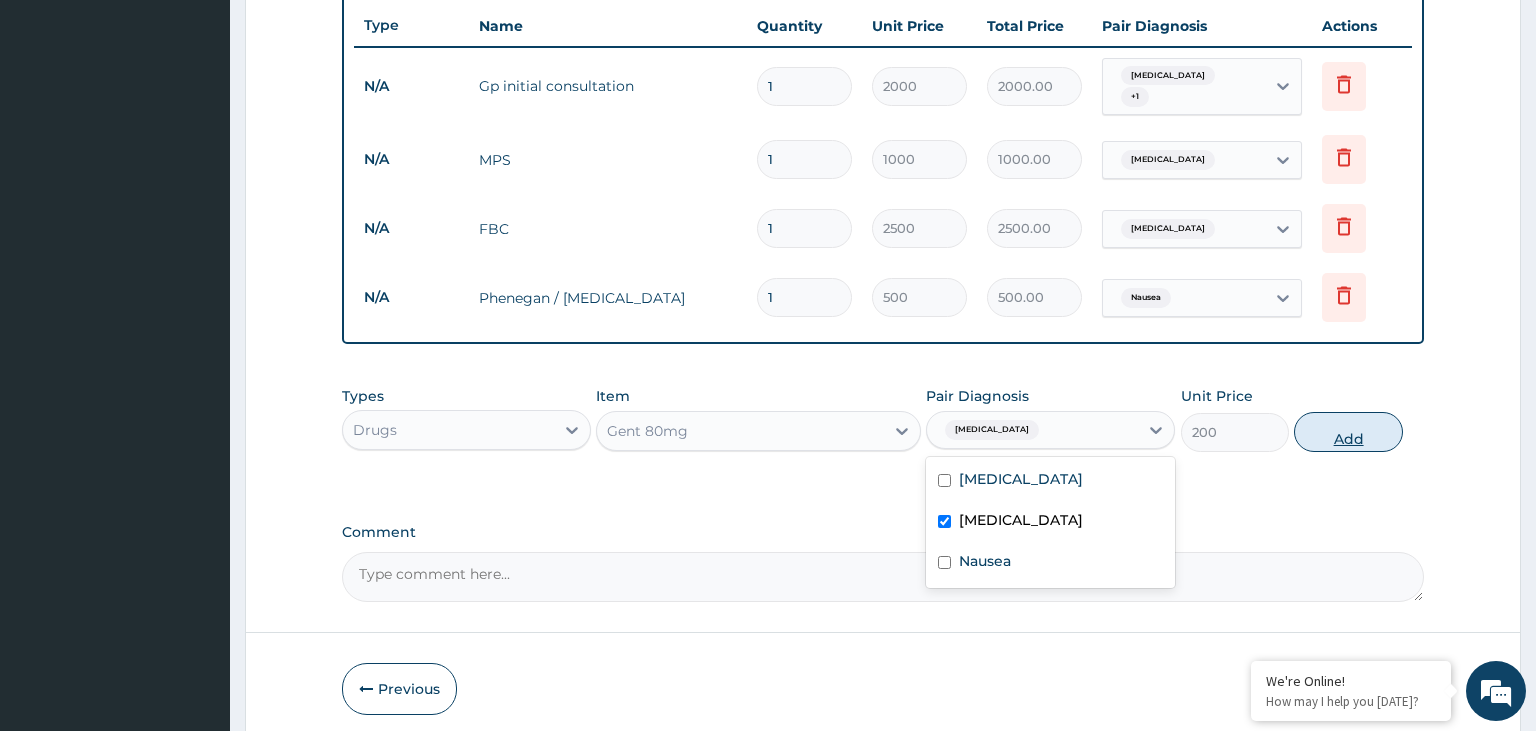 click on "Add" at bounding box center (1348, 432) 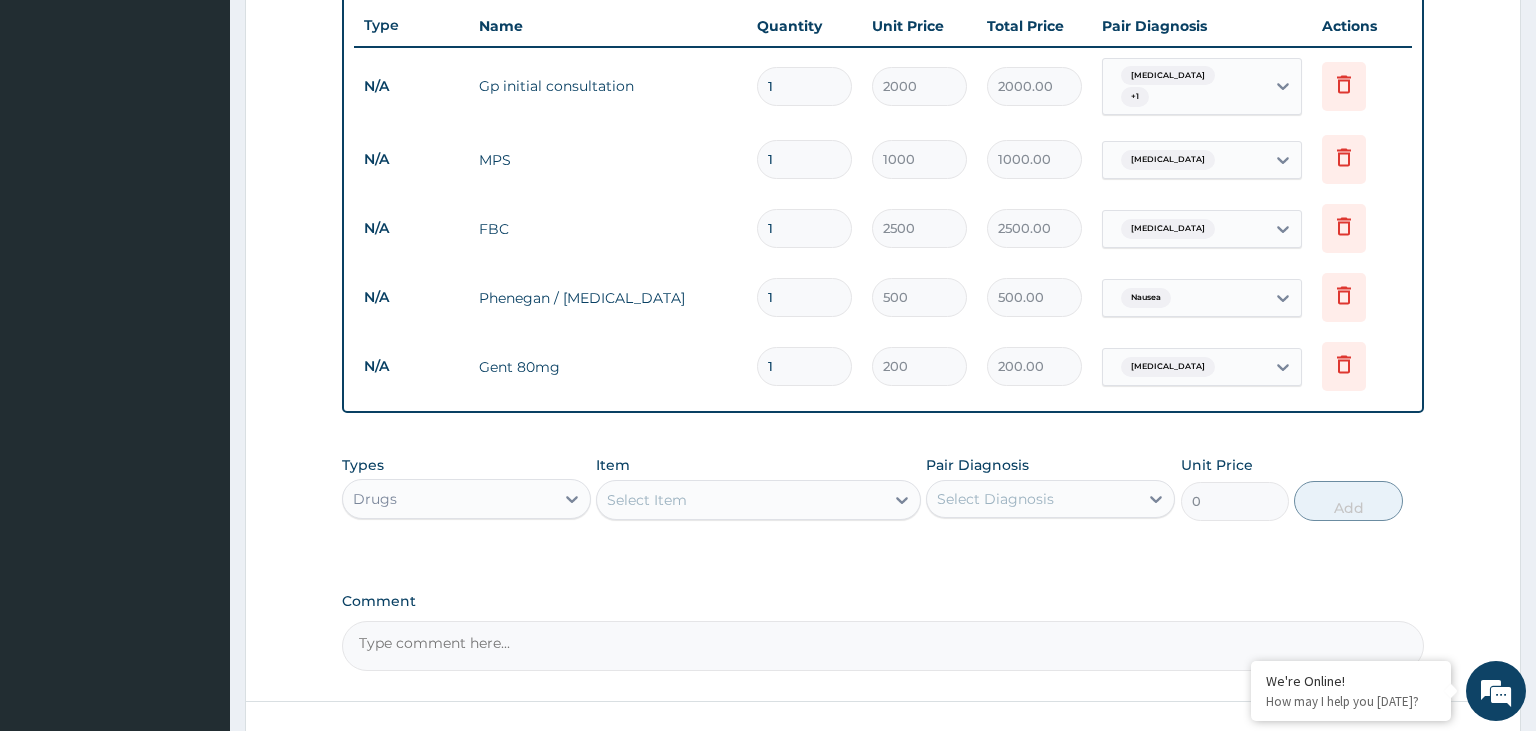 drag, startPoint x: 797, startPoint y: 343, endPoint x: 737, endPoint y: 358, distance: 61.846584 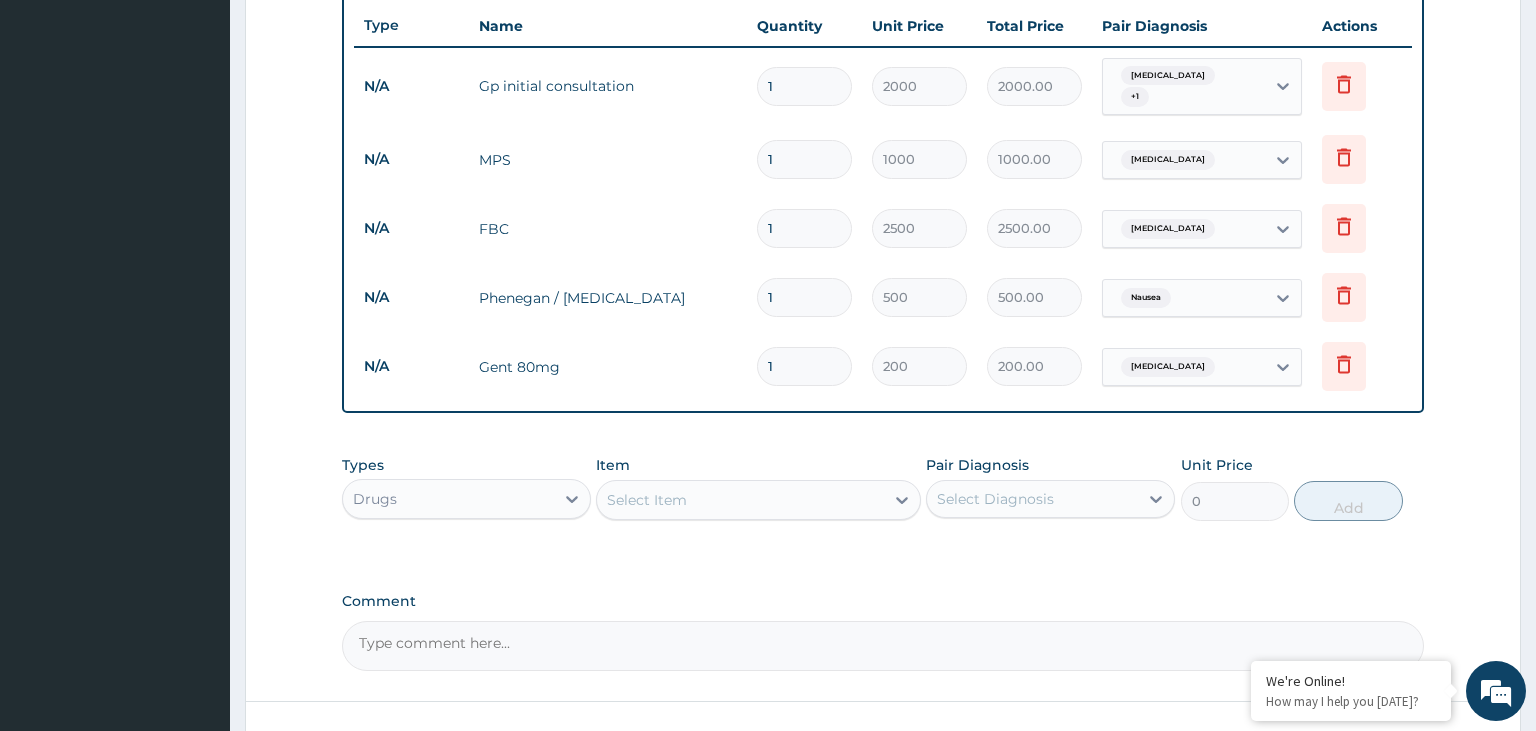 click on "1" at bounding box center (804, 366) 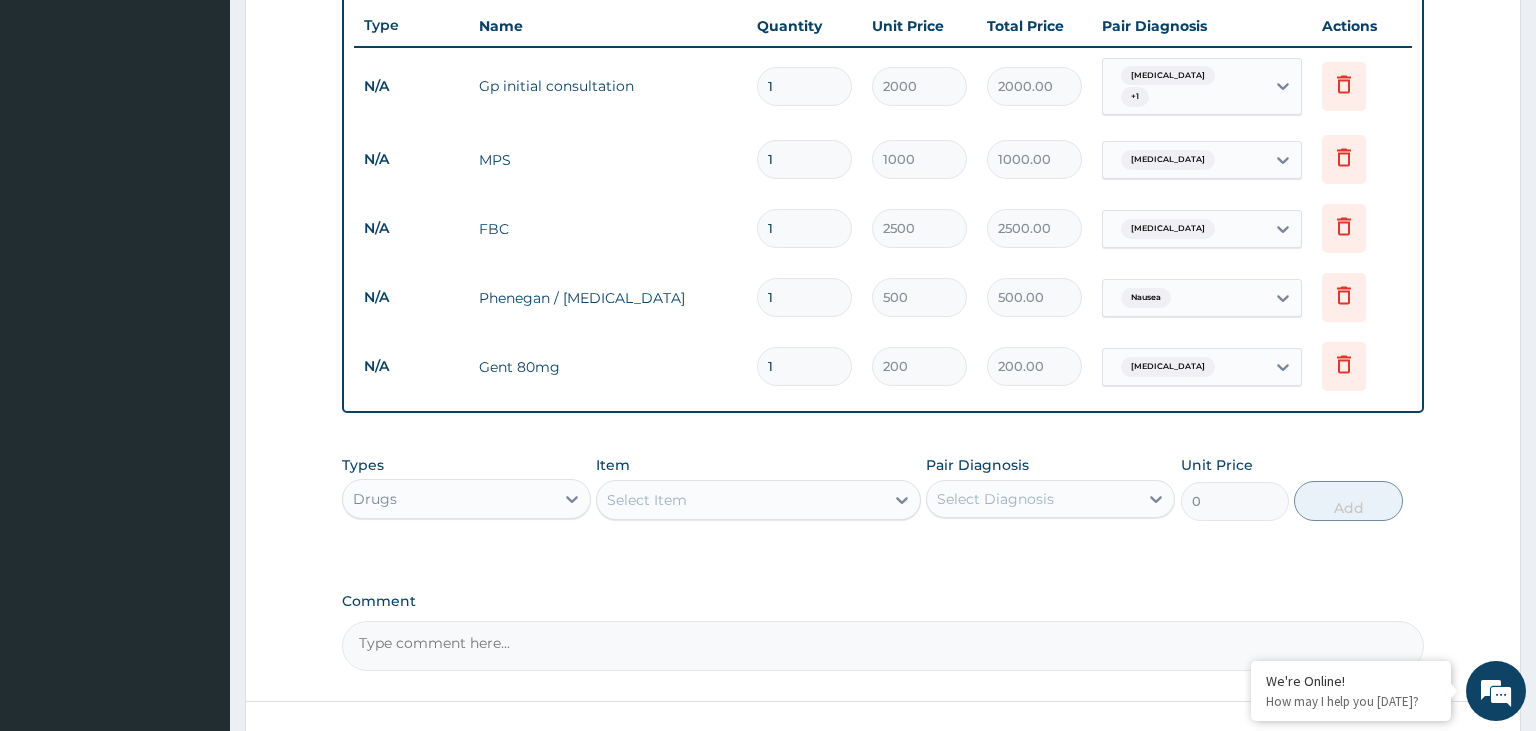 type on "6" 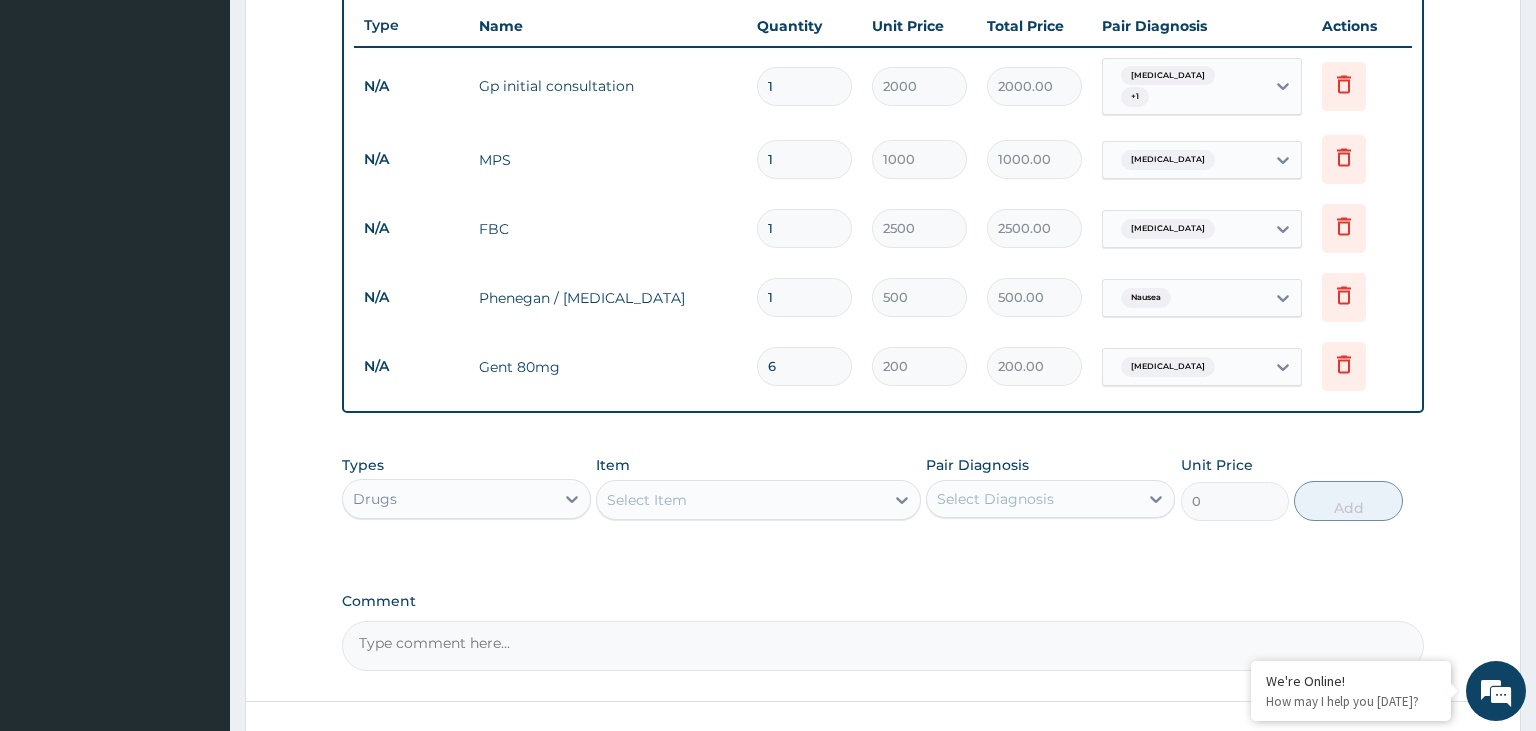 type on "1200.00" 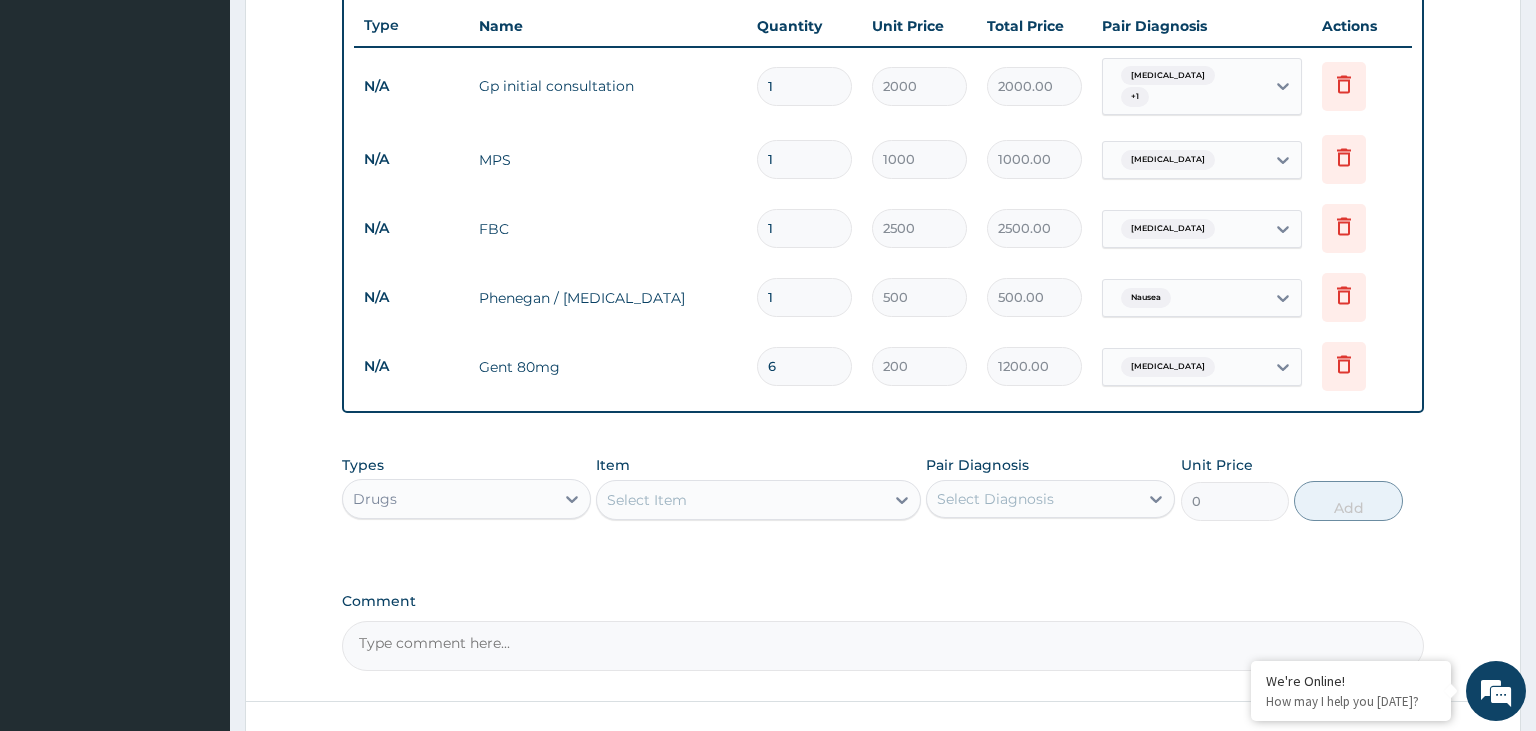 type on "6" 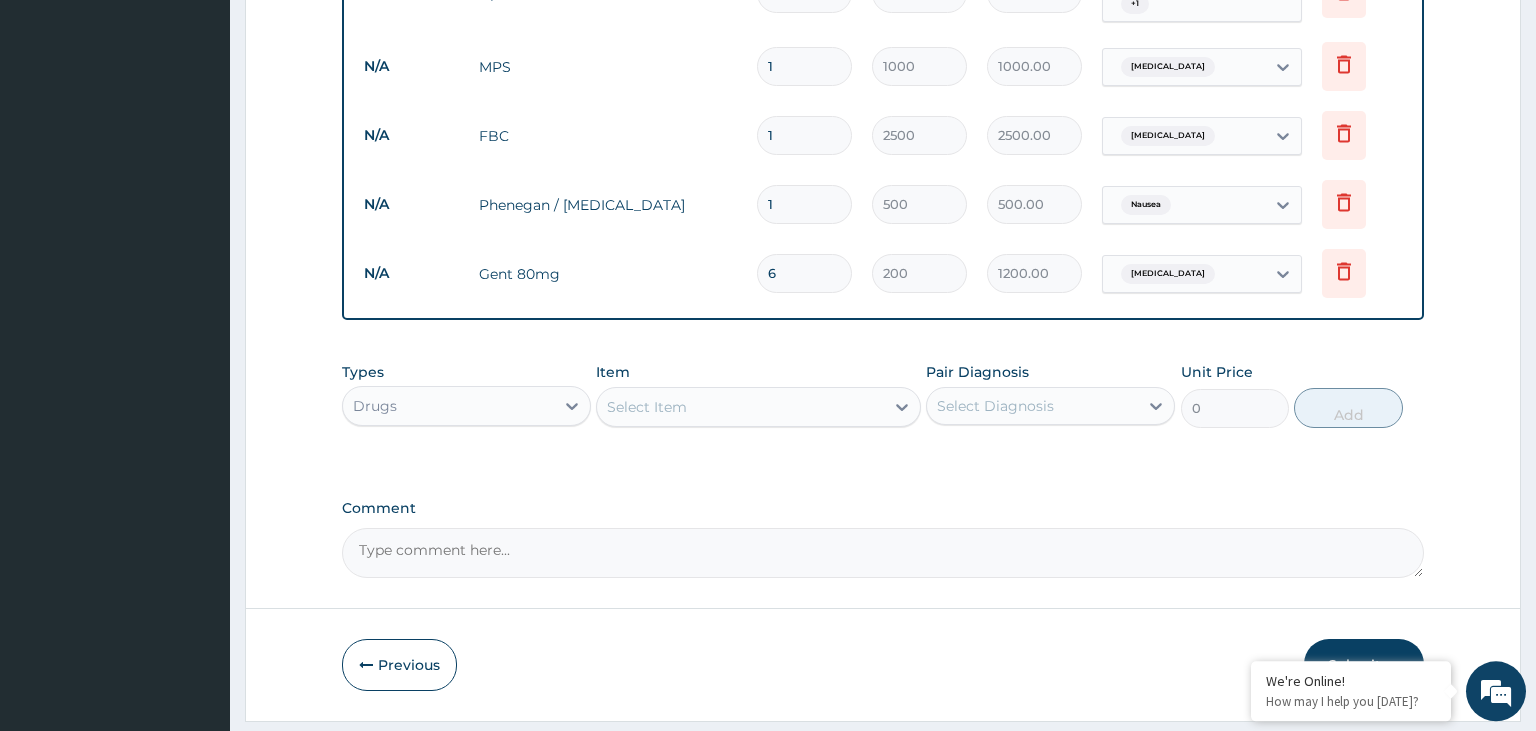 scroll, scrollTop: 888, scrollLeft: 0, axis: vertical 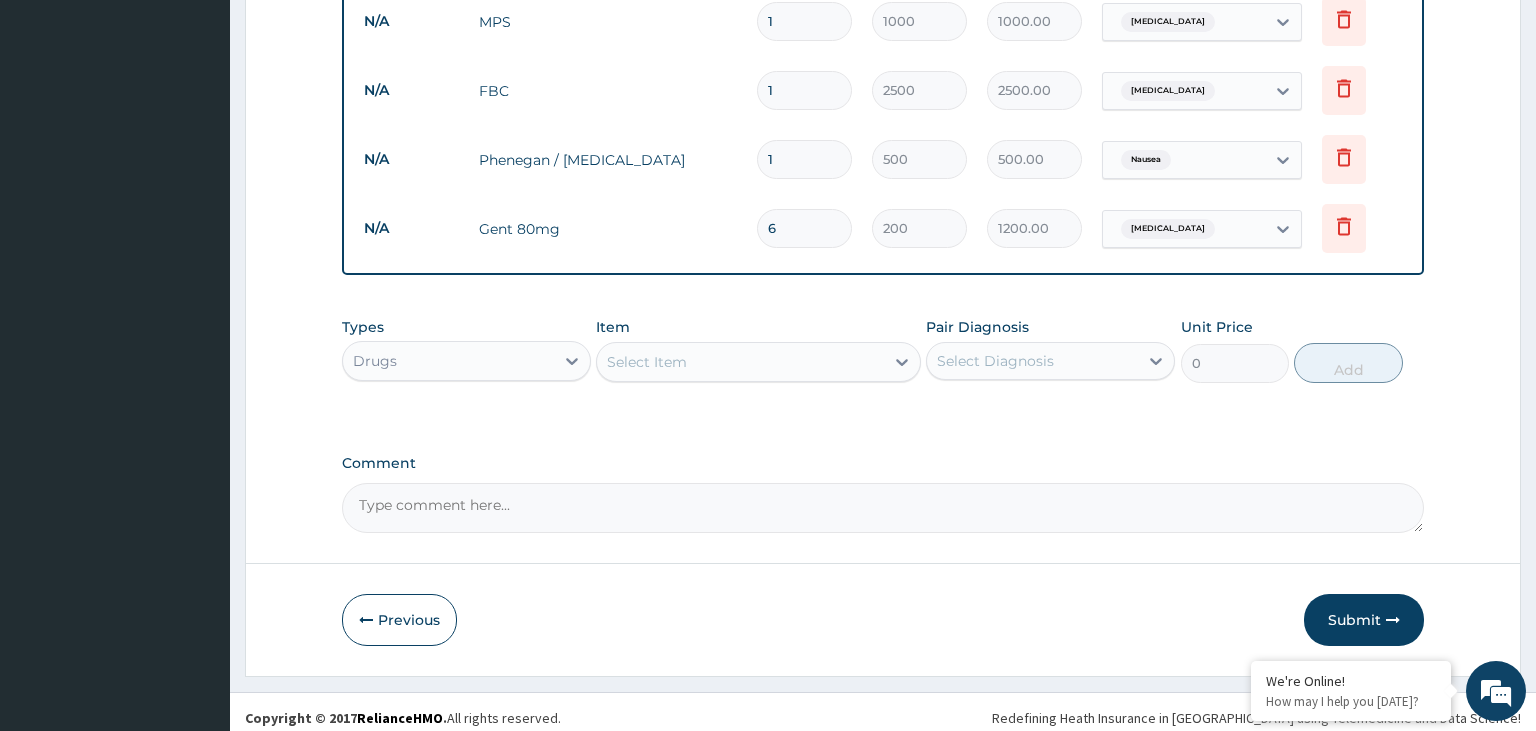 click on "Select Item" at bounding box center [740, 362] 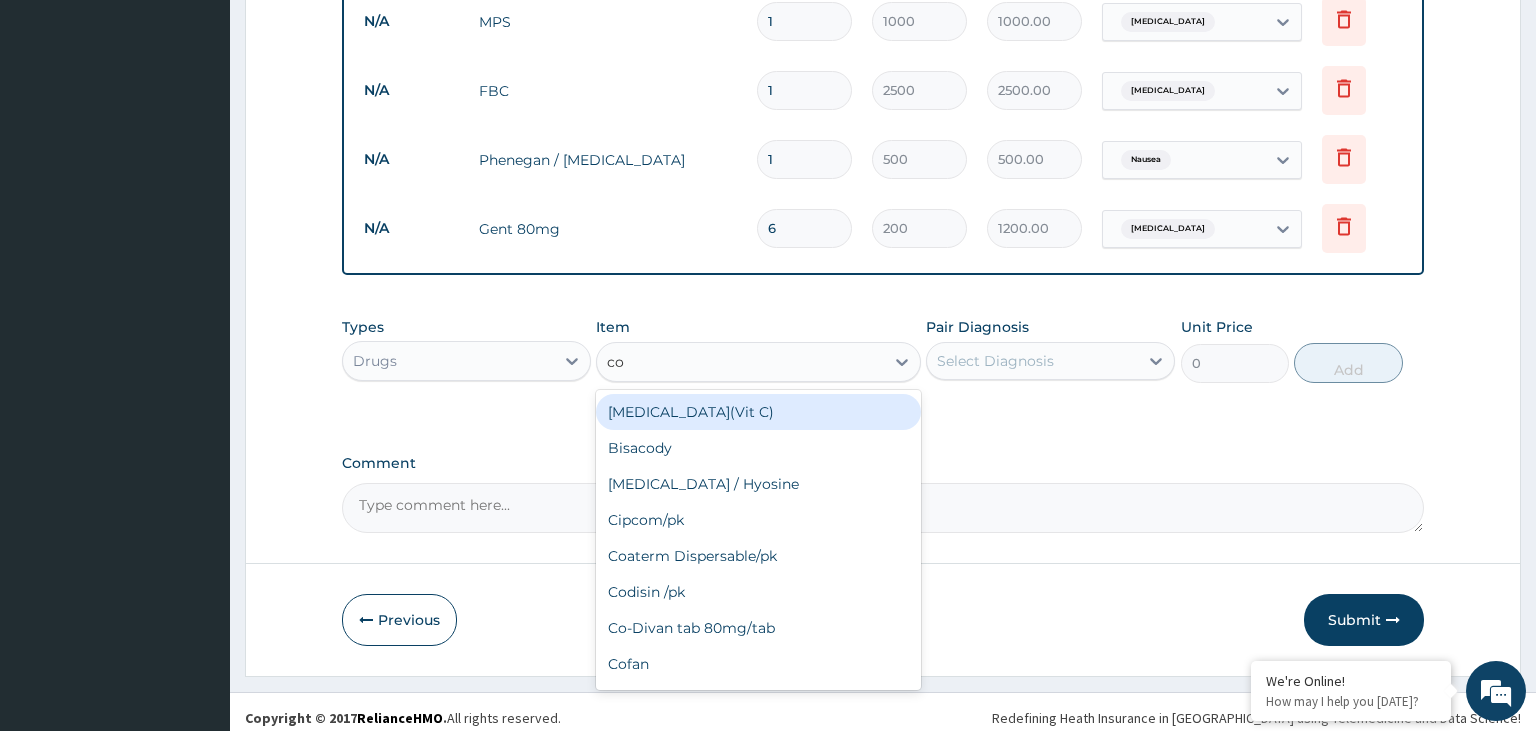 type on "coa" 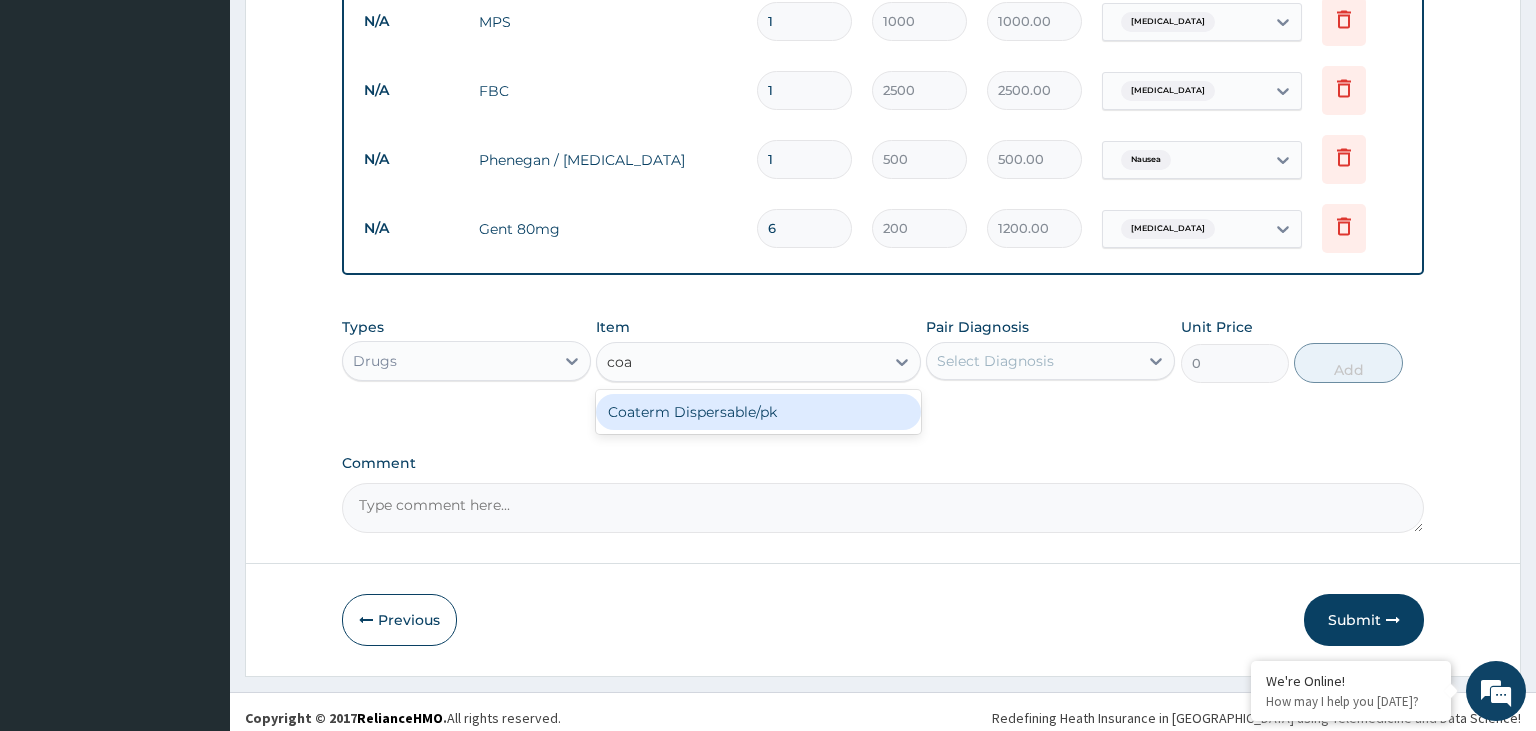 click on "Coaterm Dispersable/pk" at bounding box center [758, 412] 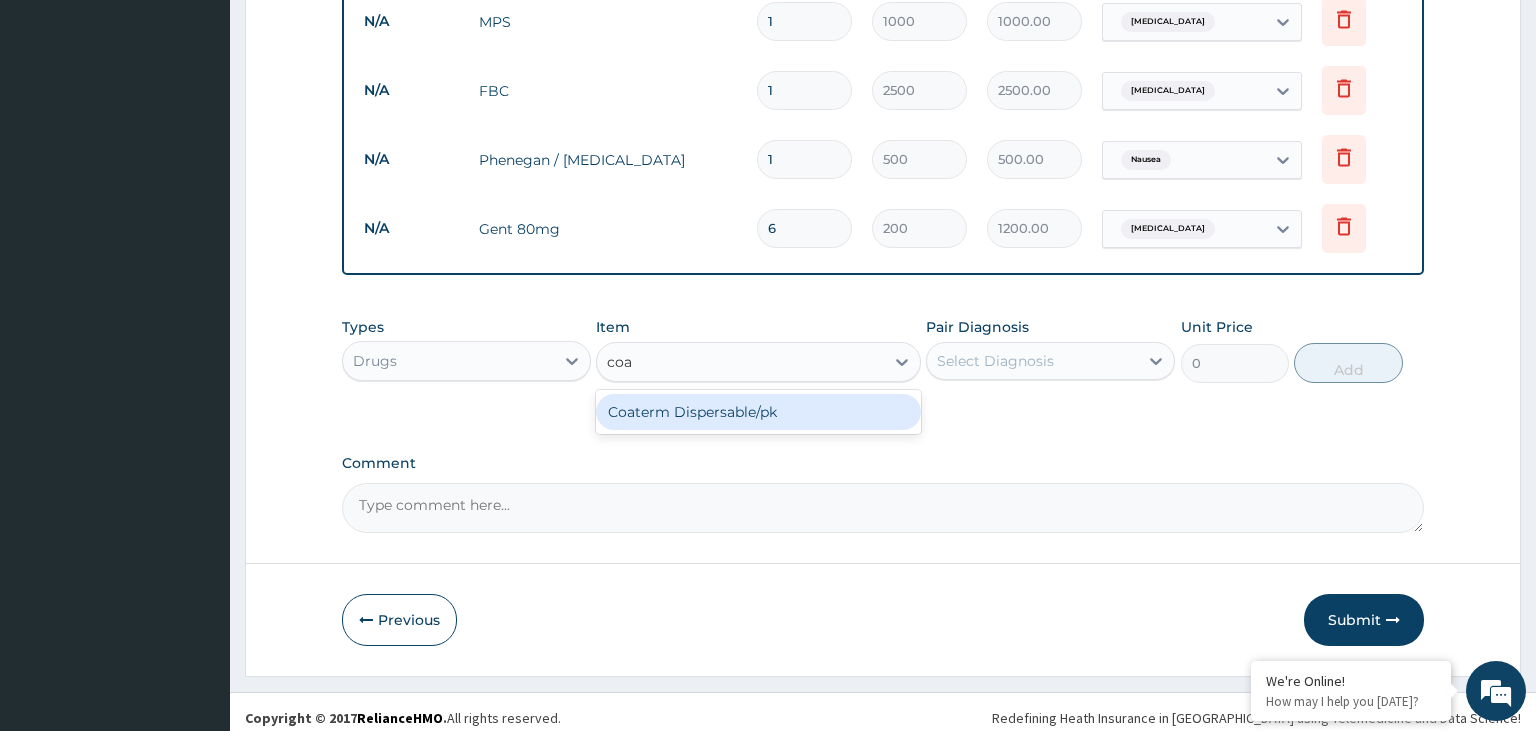 type 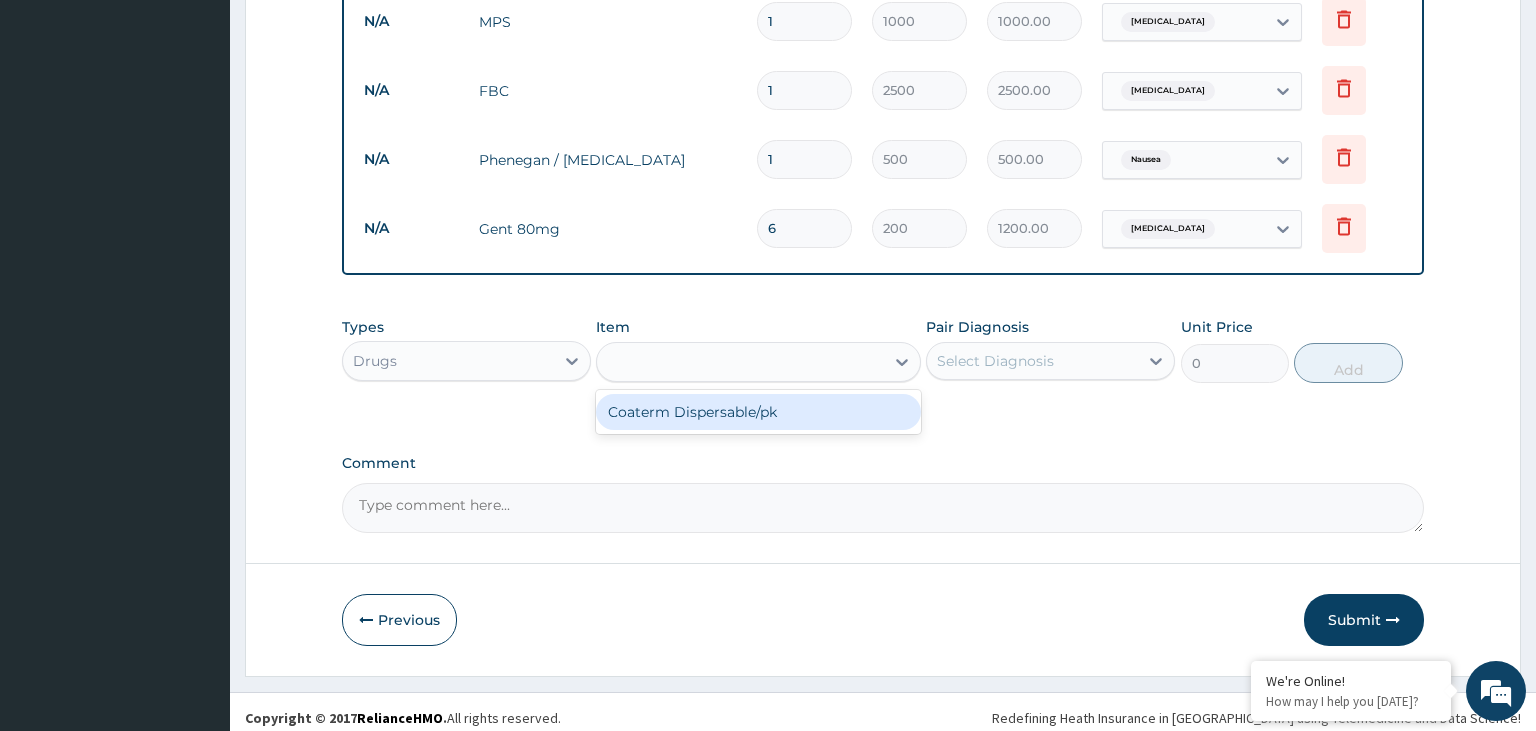 type on "800" 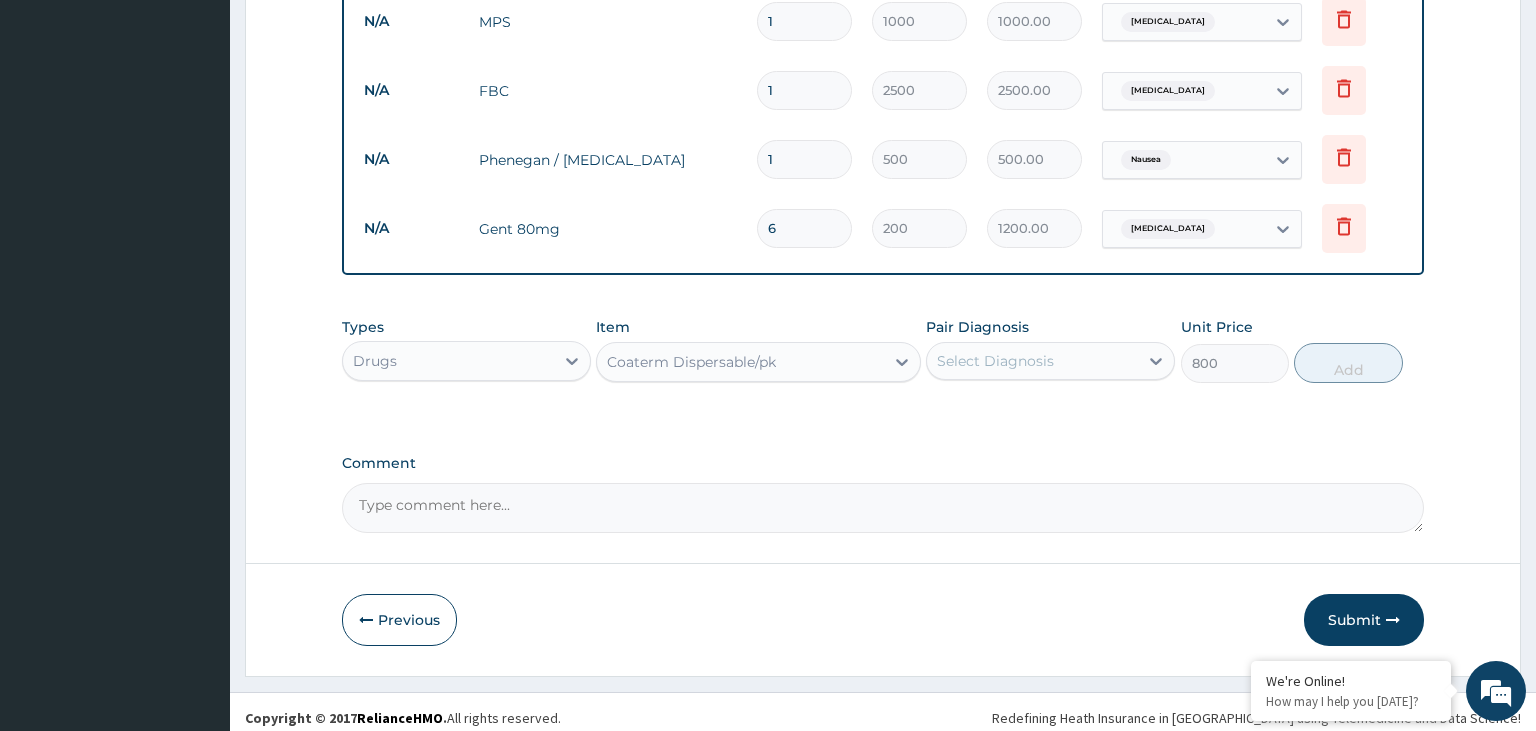 click on "Select Diagnosis" at bounding box center (995, 361) 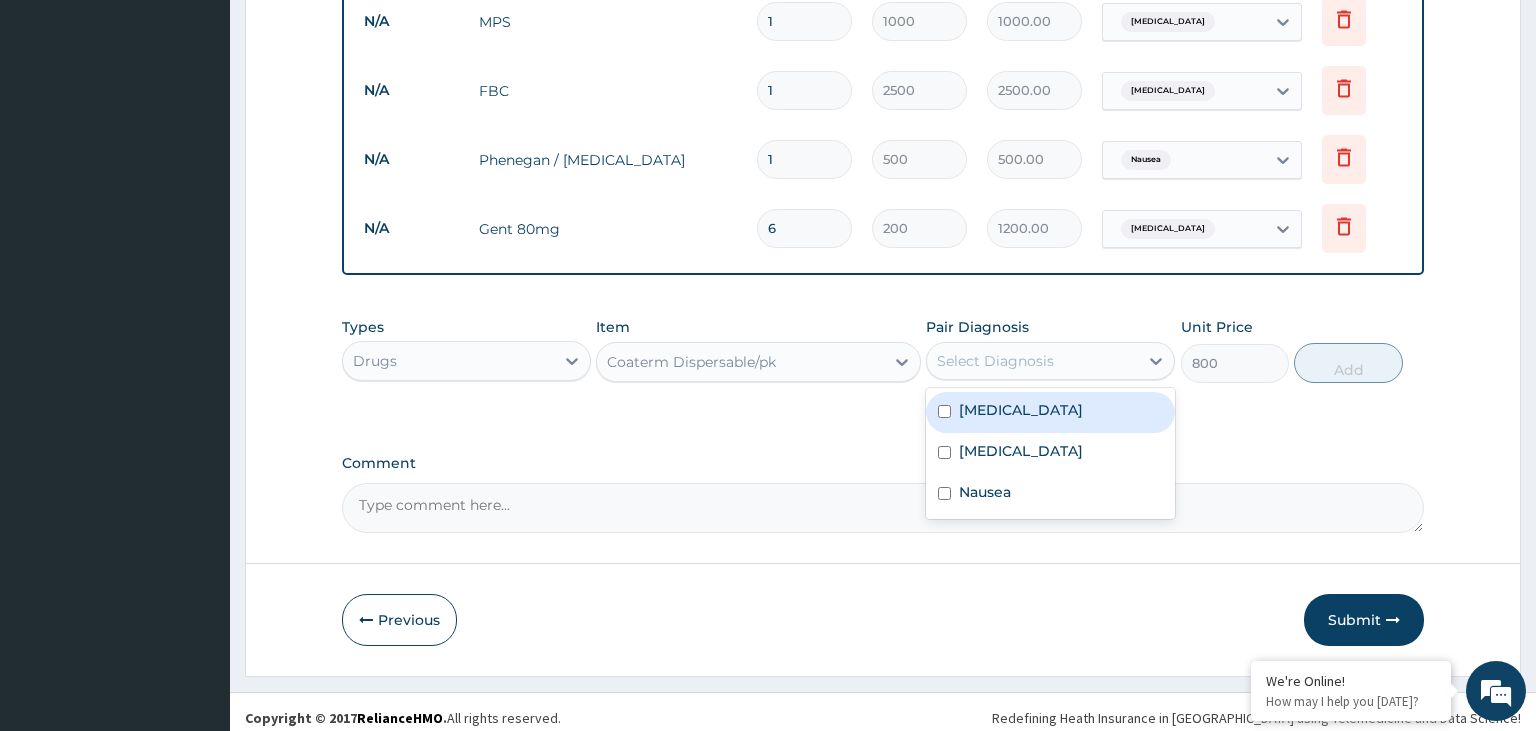 click on "Malaria" at bounding box center [1050, 412] 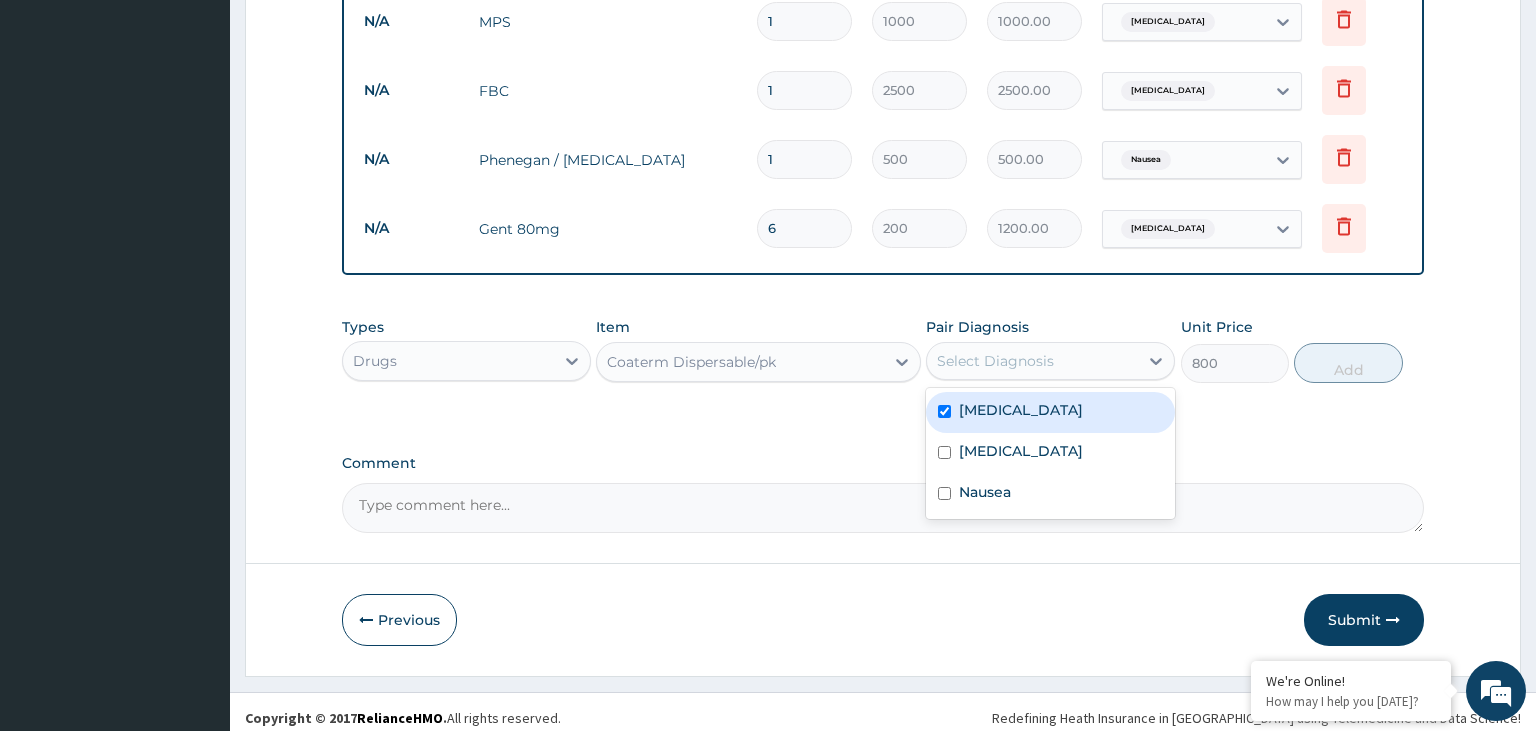 checkbox on "true" 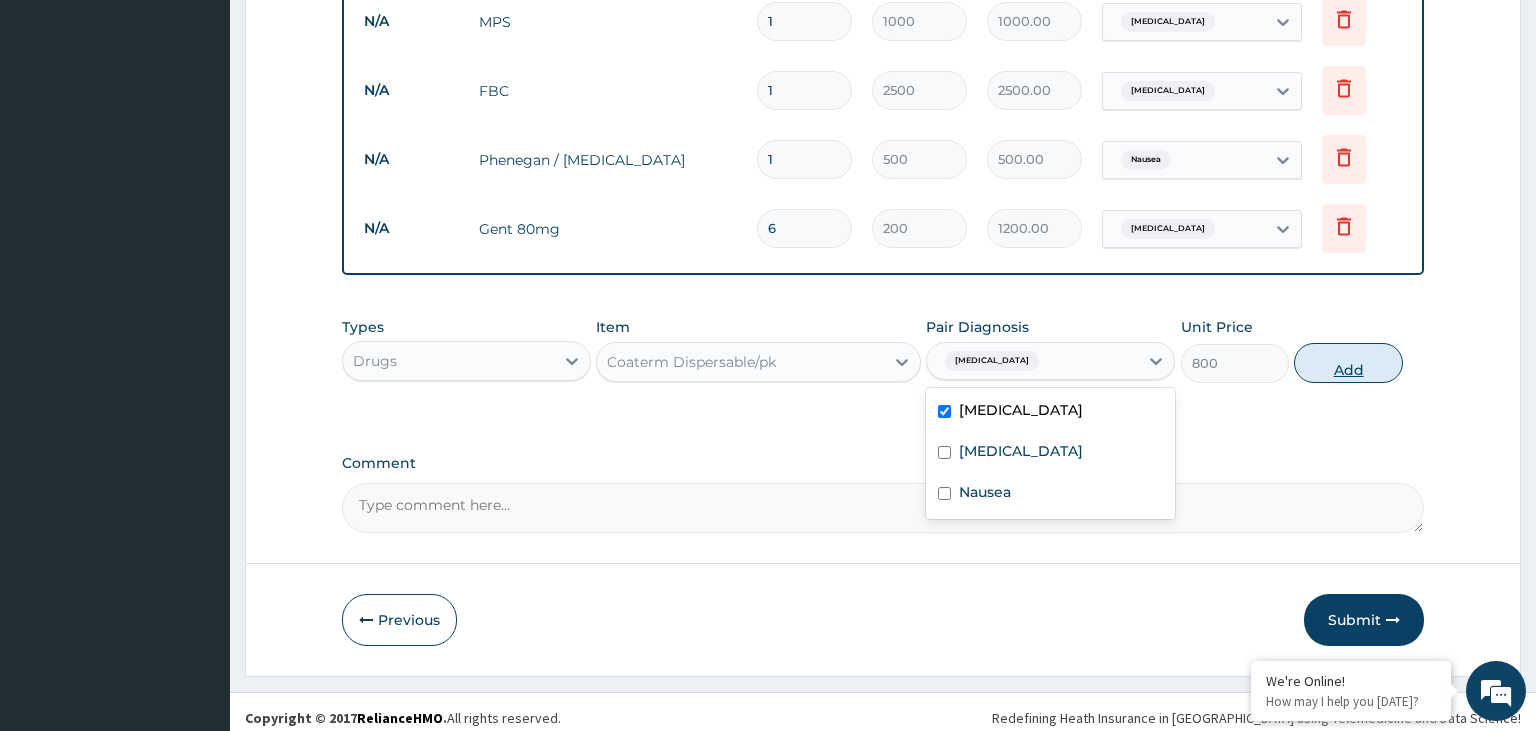 click on "Add" at bounding box center [1348, 363] 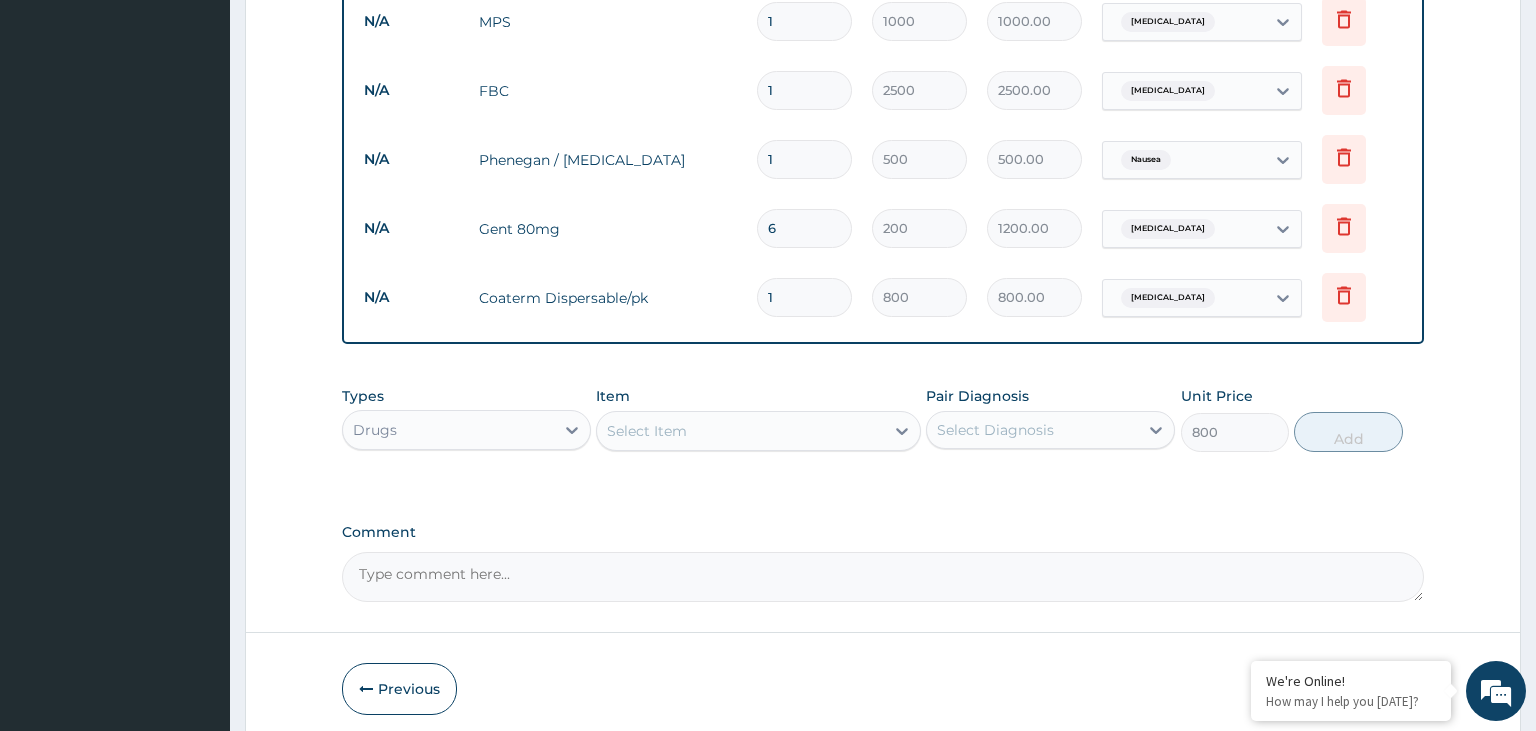type on "0" 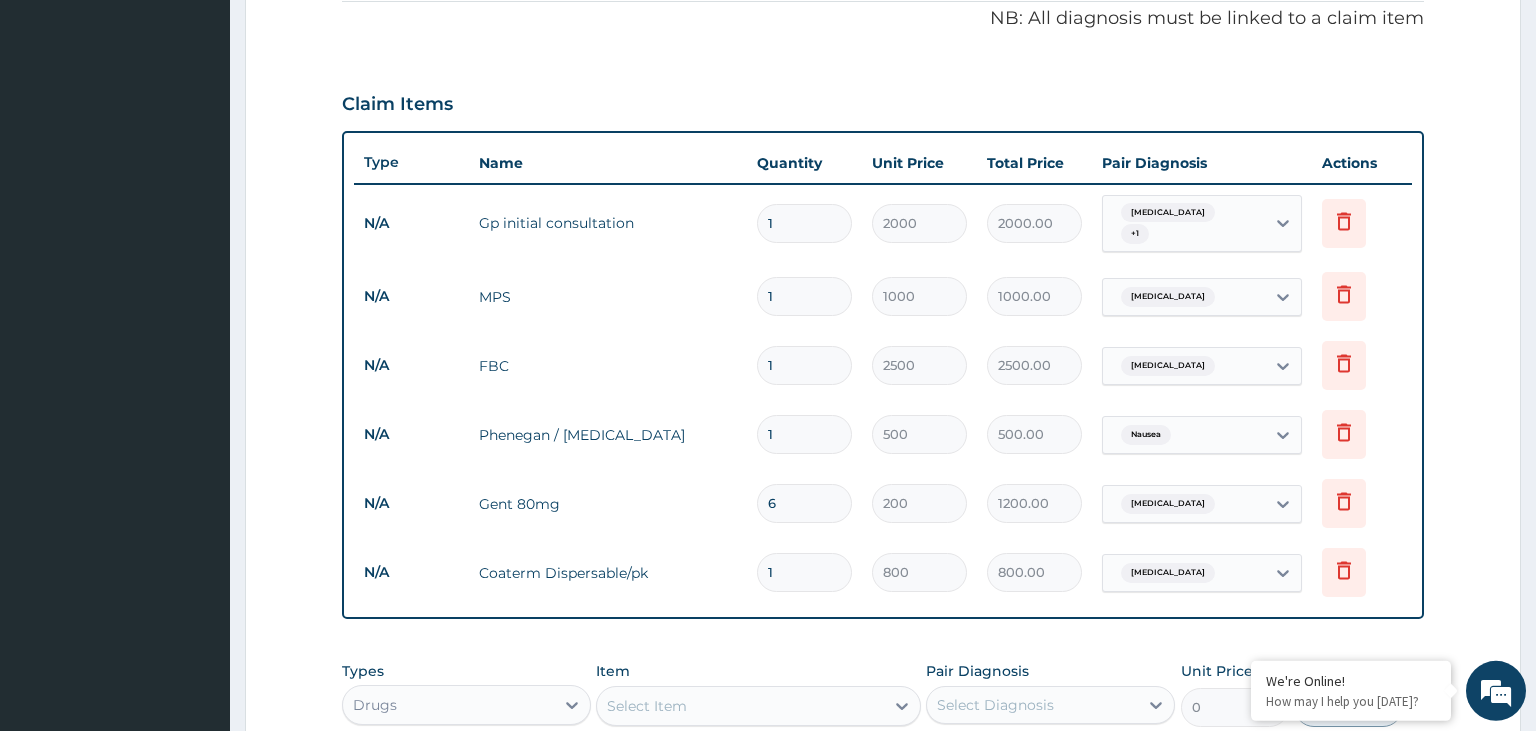 scroll, scrollTop: 676, scrollLeft: 0, axis: vertical 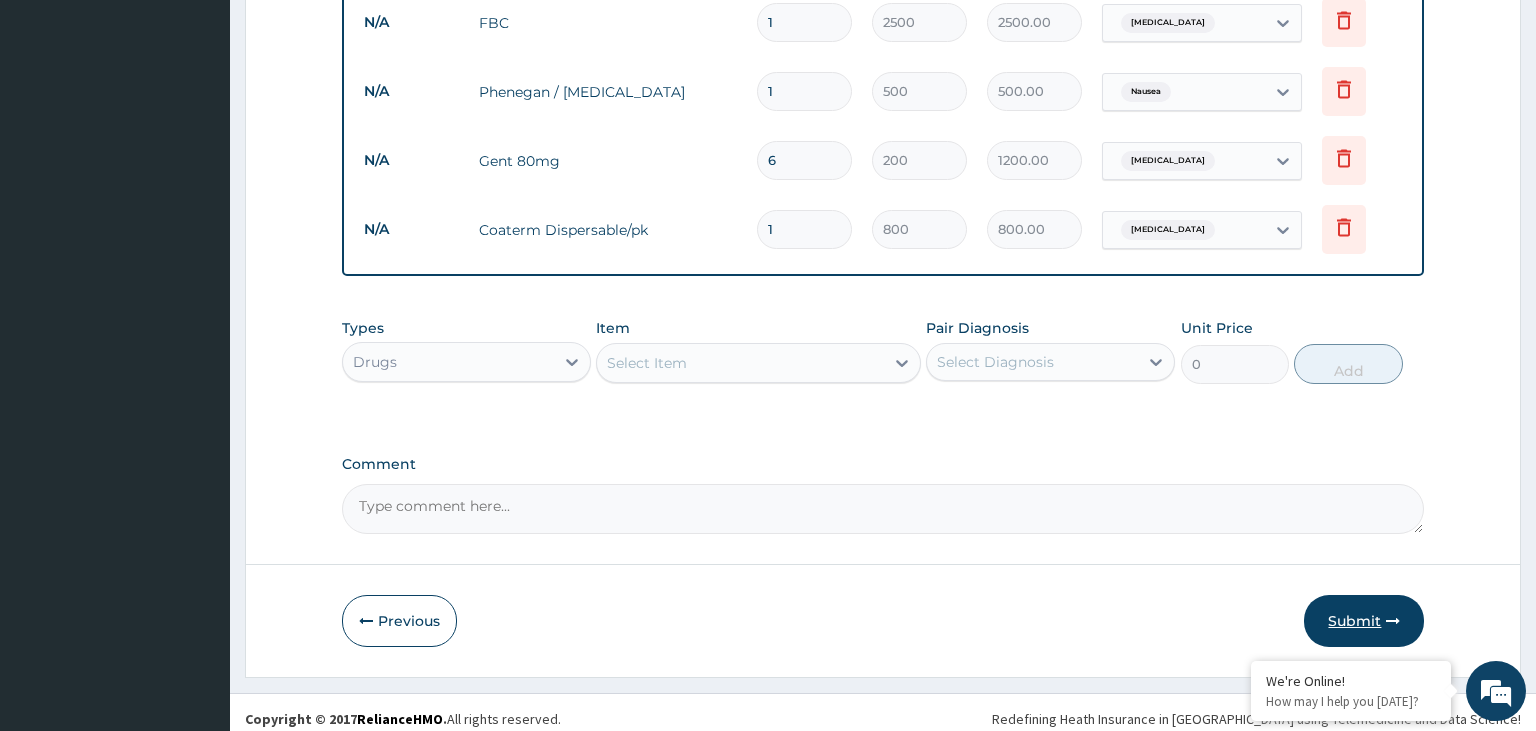 click on "Submit" at bounding box center (1364, 621) 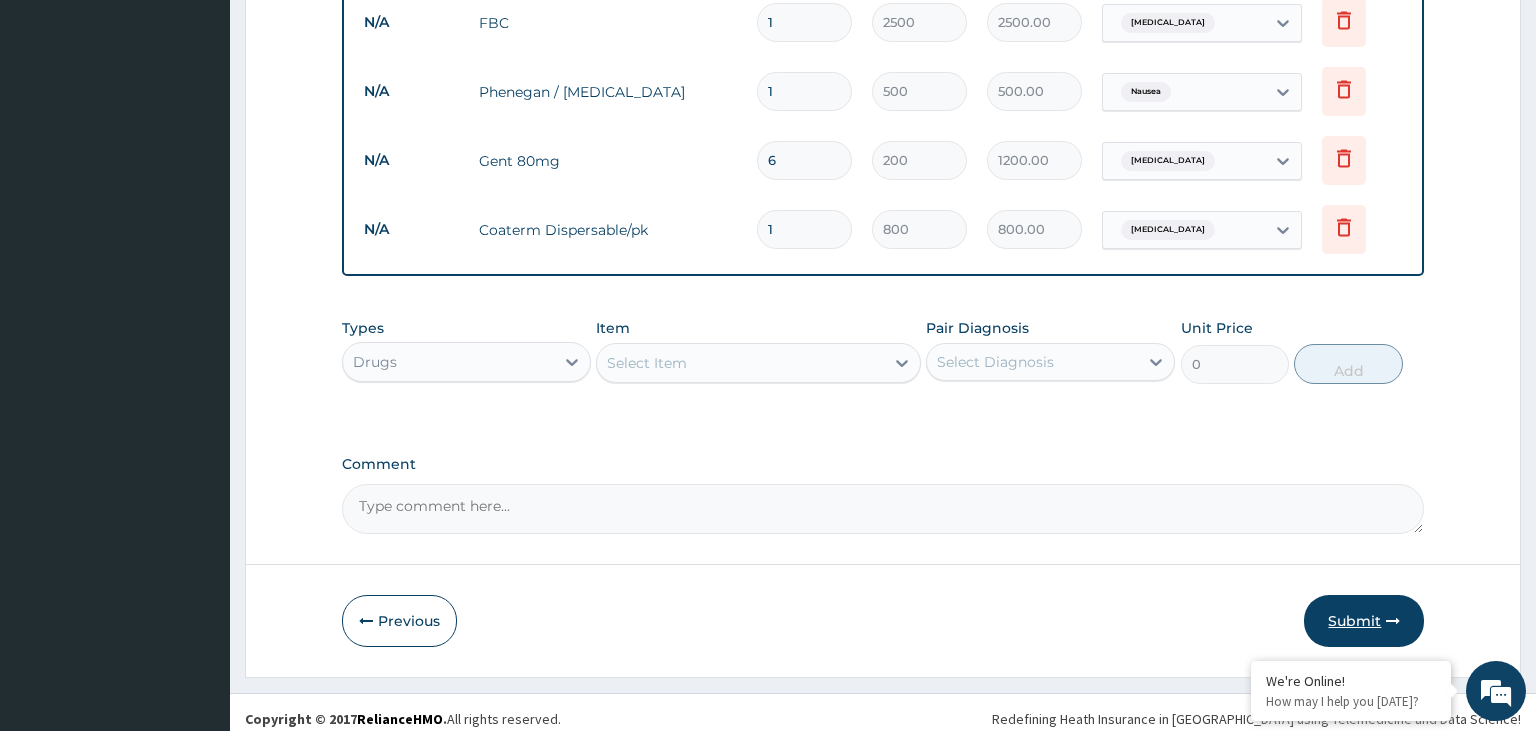 click on "Submit" at bounding box center (1364, 621) 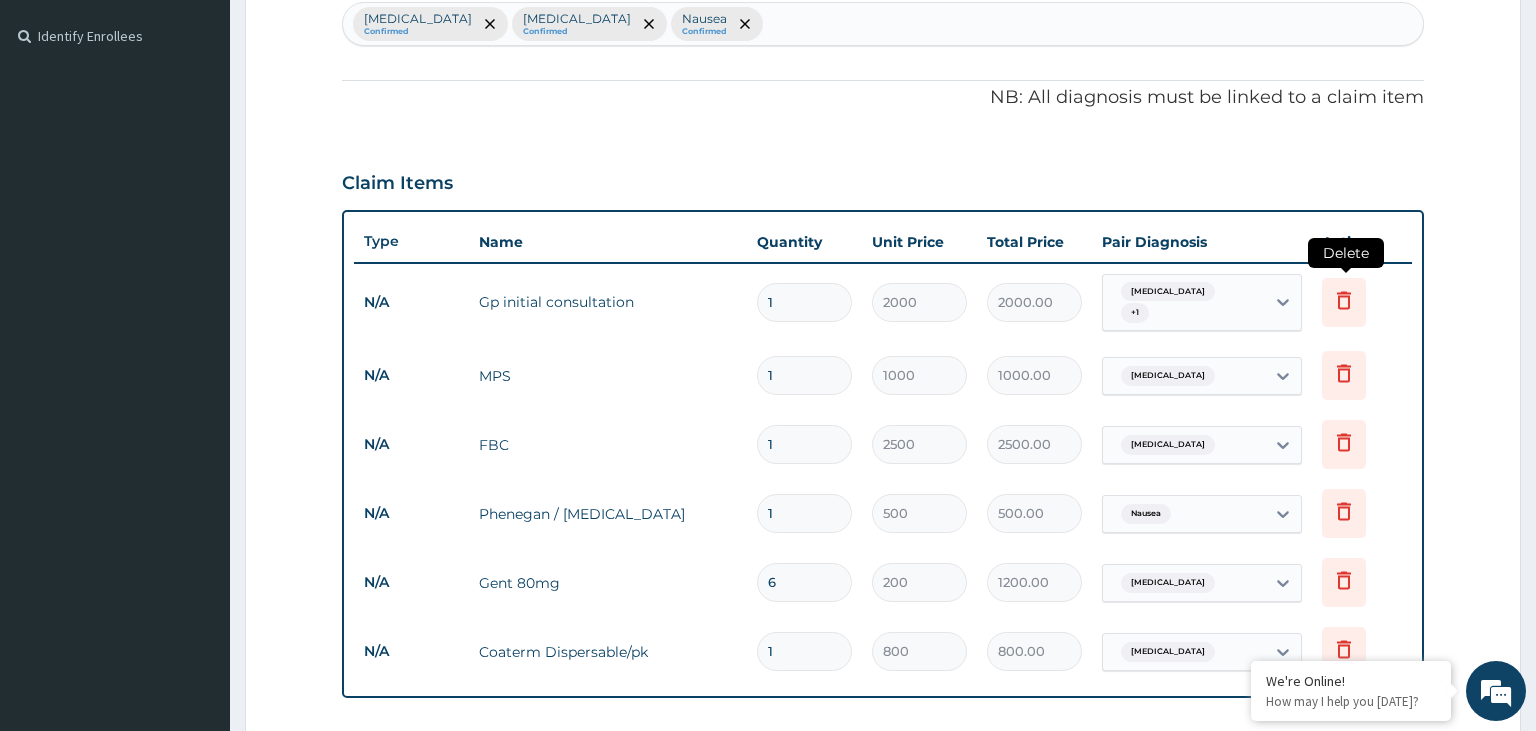 scroll, scrollTop: 112, scrollLeft: 0, axis: vertical 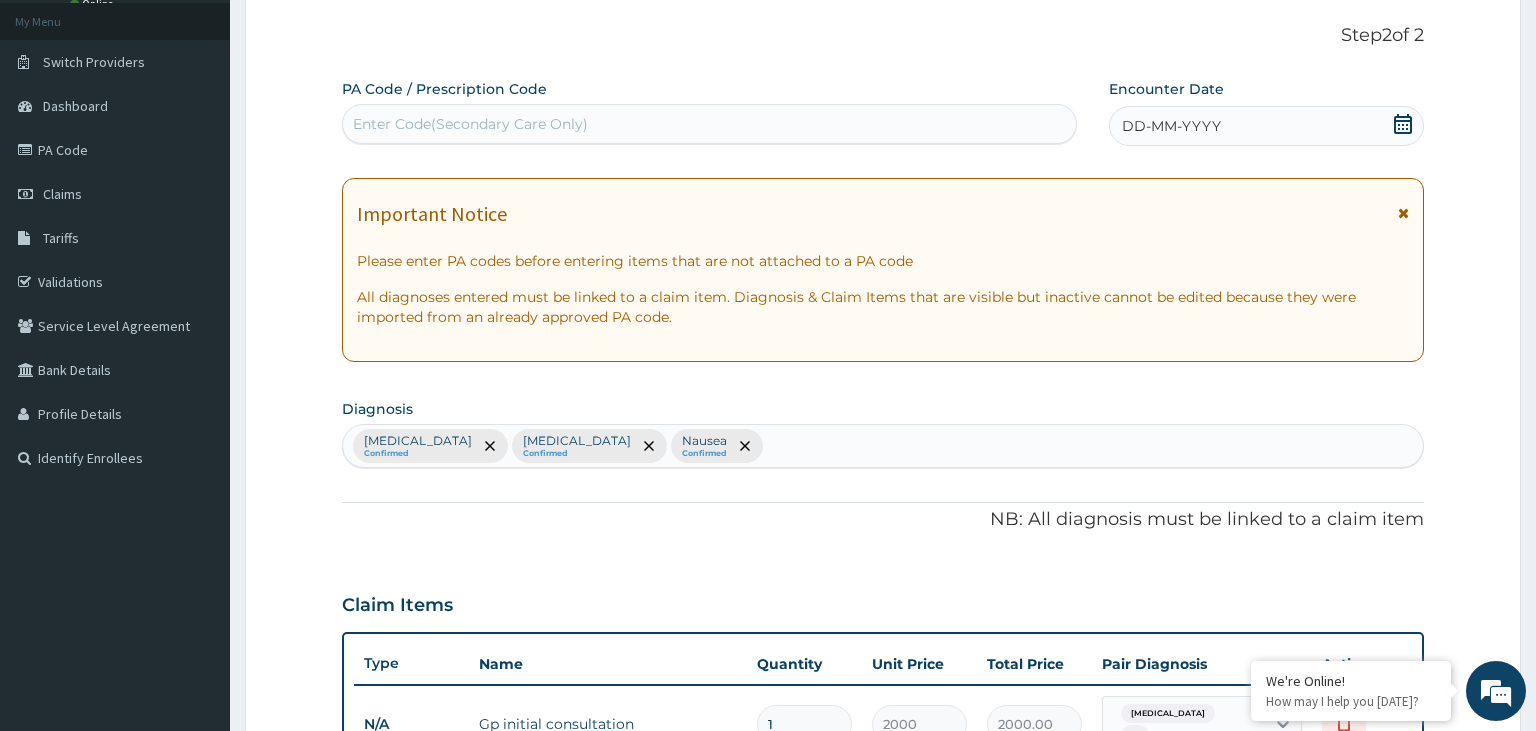 click on "DD-MM-YYYY" at bounding box center [1266, 126] 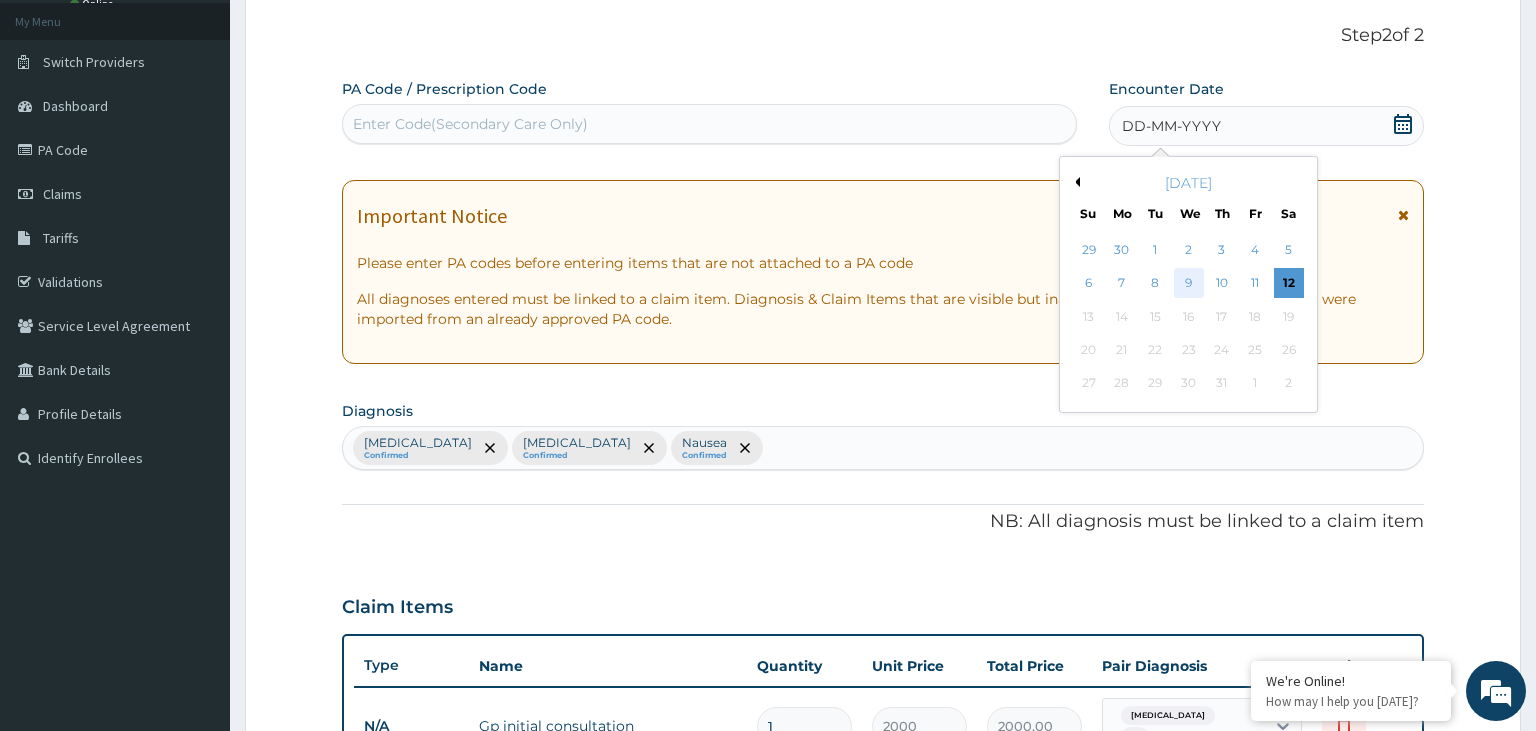 click on "9" at bounding box center [1189, 284] 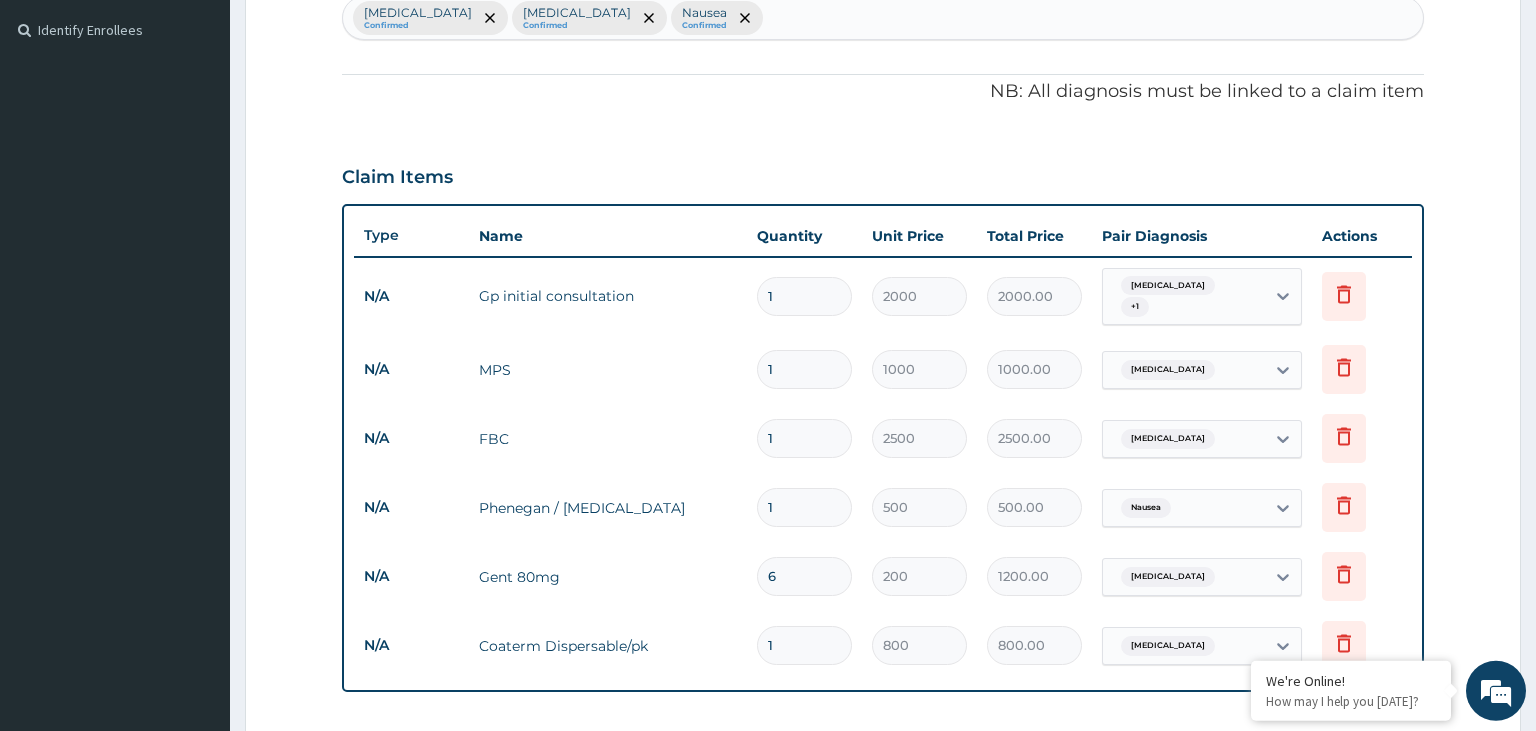 scroll, scrollTop: 956, scrollLeft: 0, axis: vertical 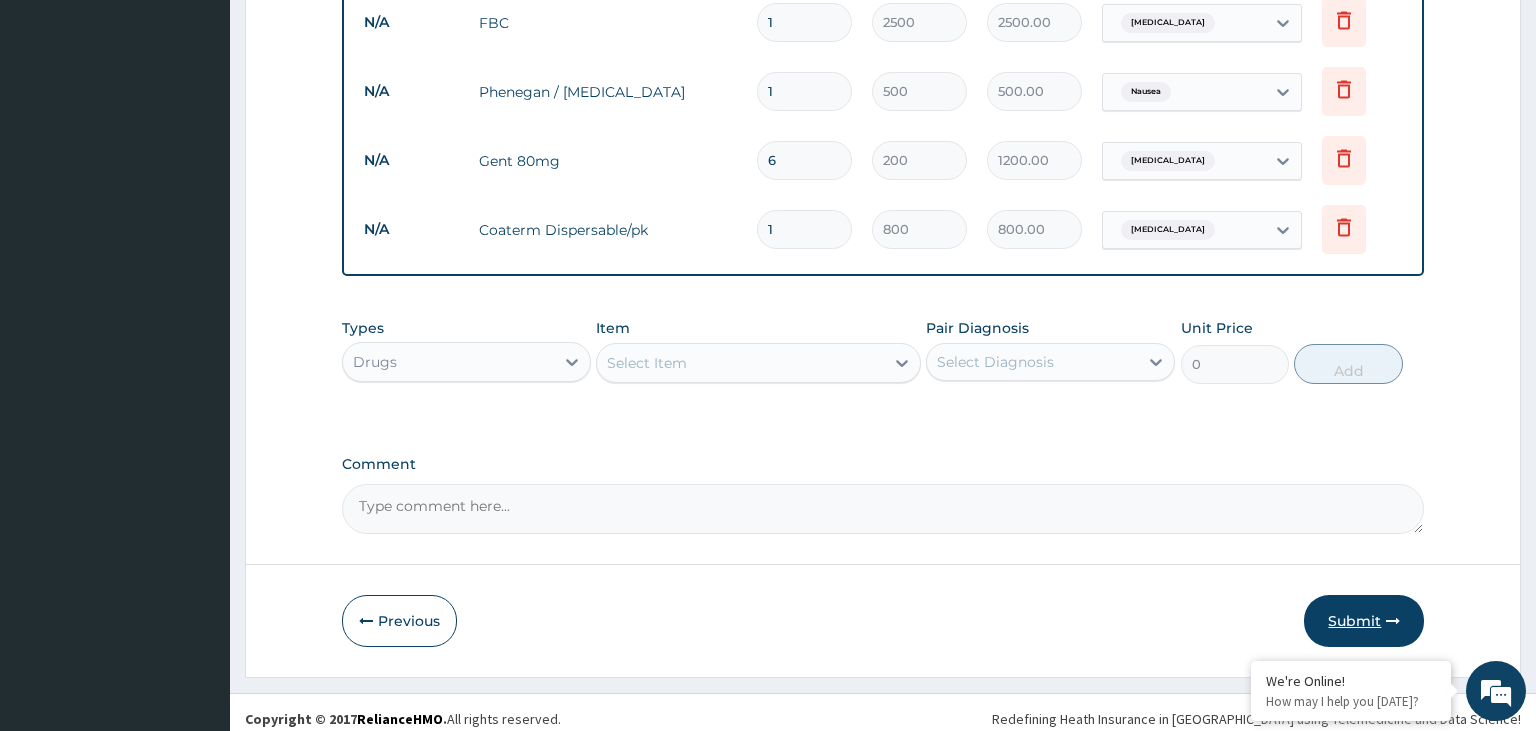 click on "Submit" at bounding box center (1364, 621) 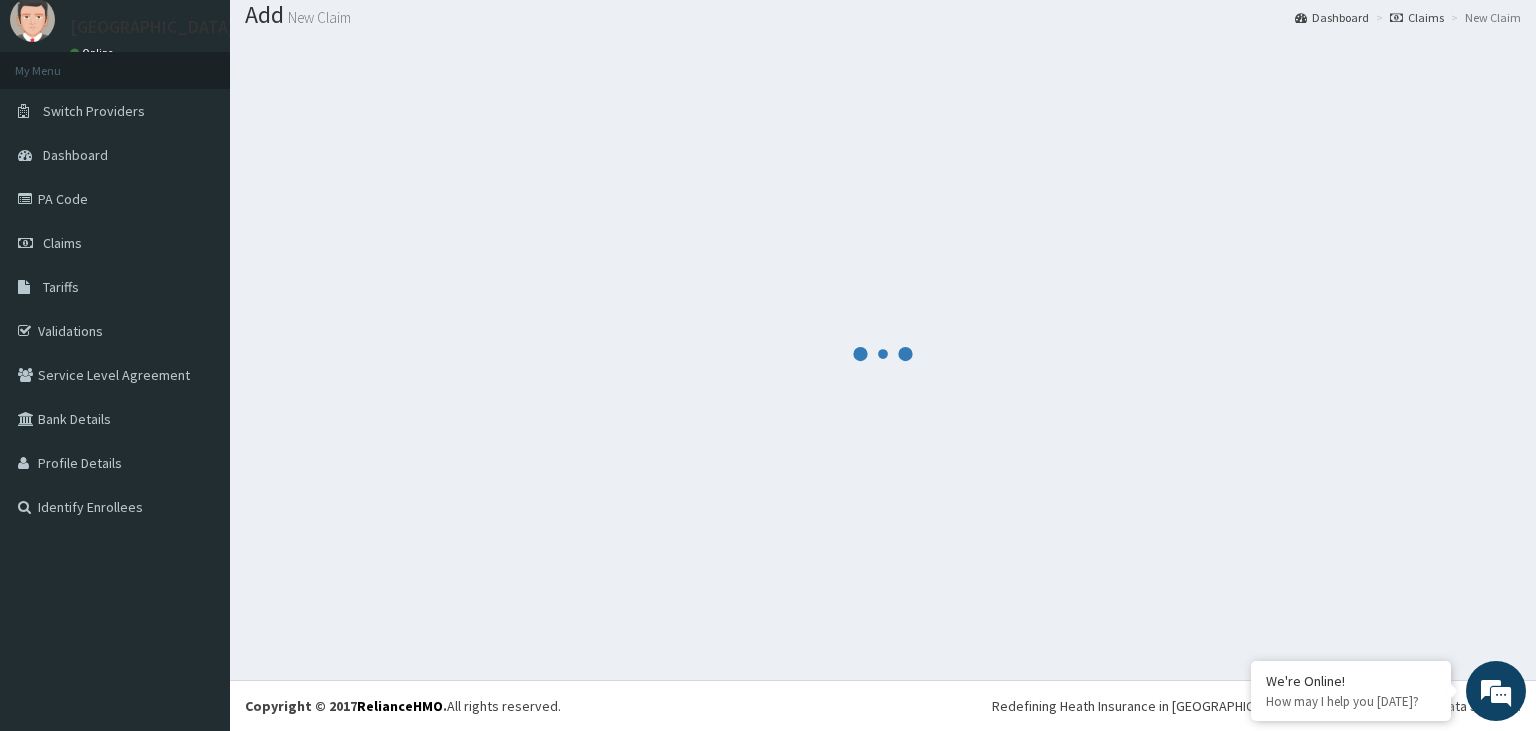 scroll, scrollTop: 62, scrollLeft: 0, axis: vertical 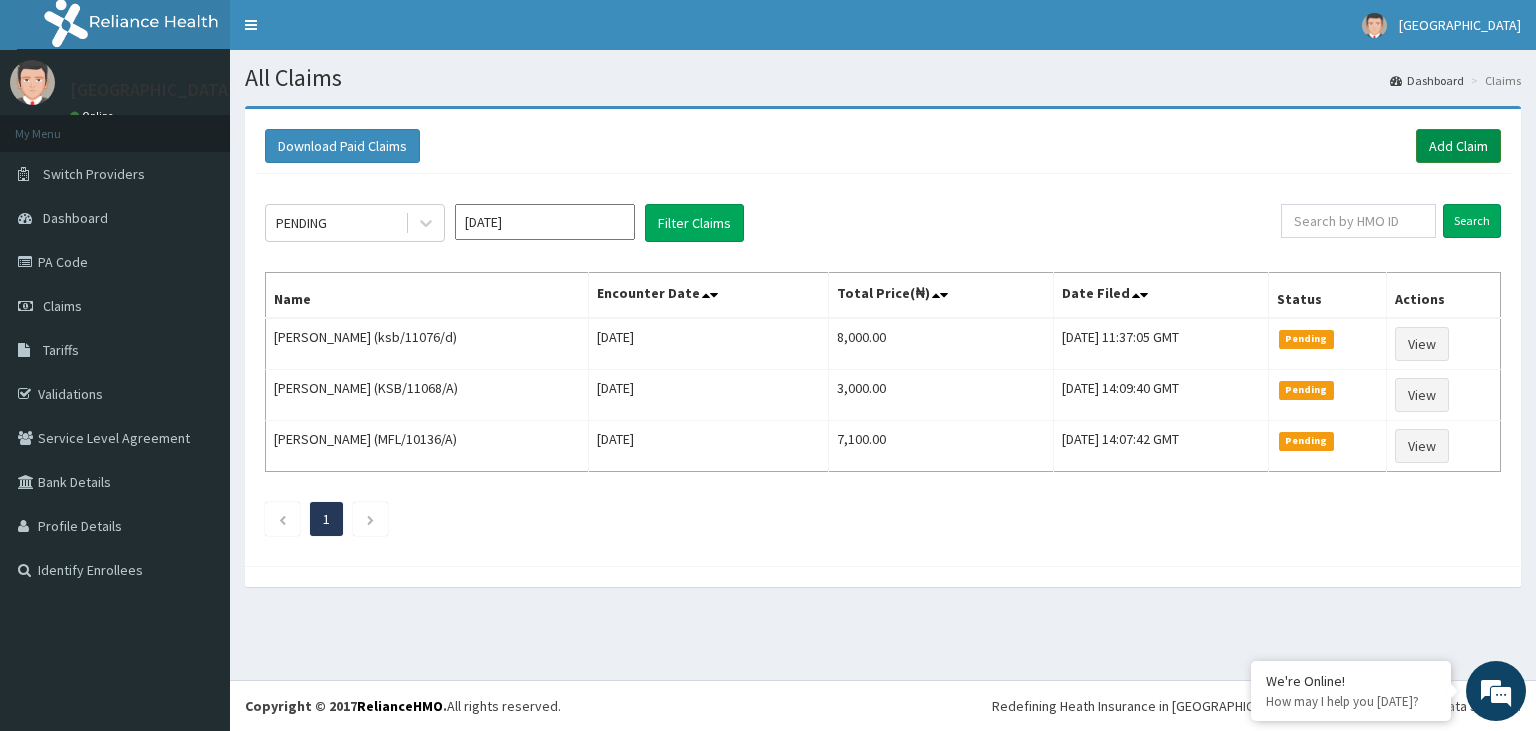 click on "Add Claim" at bounding box center (1458, 146) 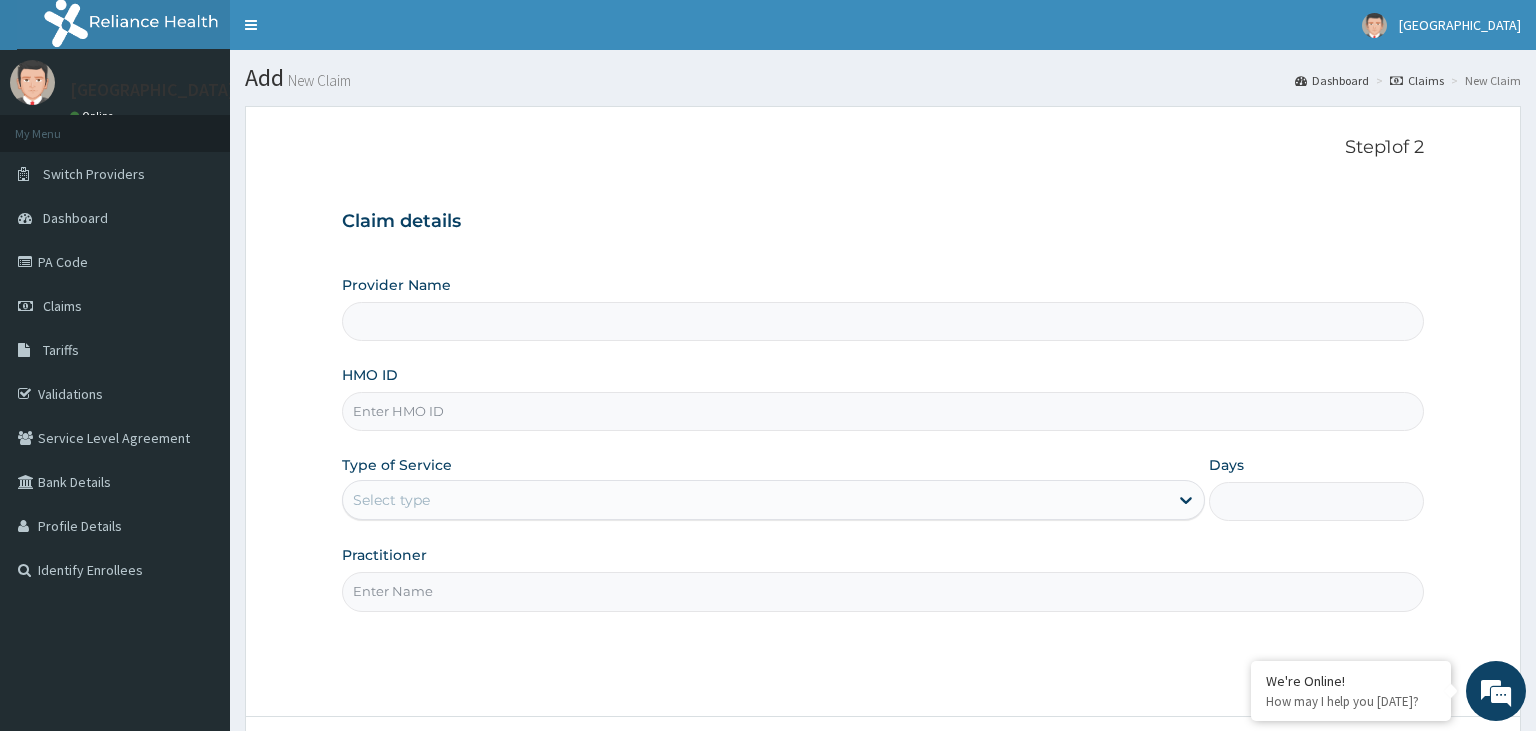scroll, scrollTop: 0, scrollLeft: 0, axis: both 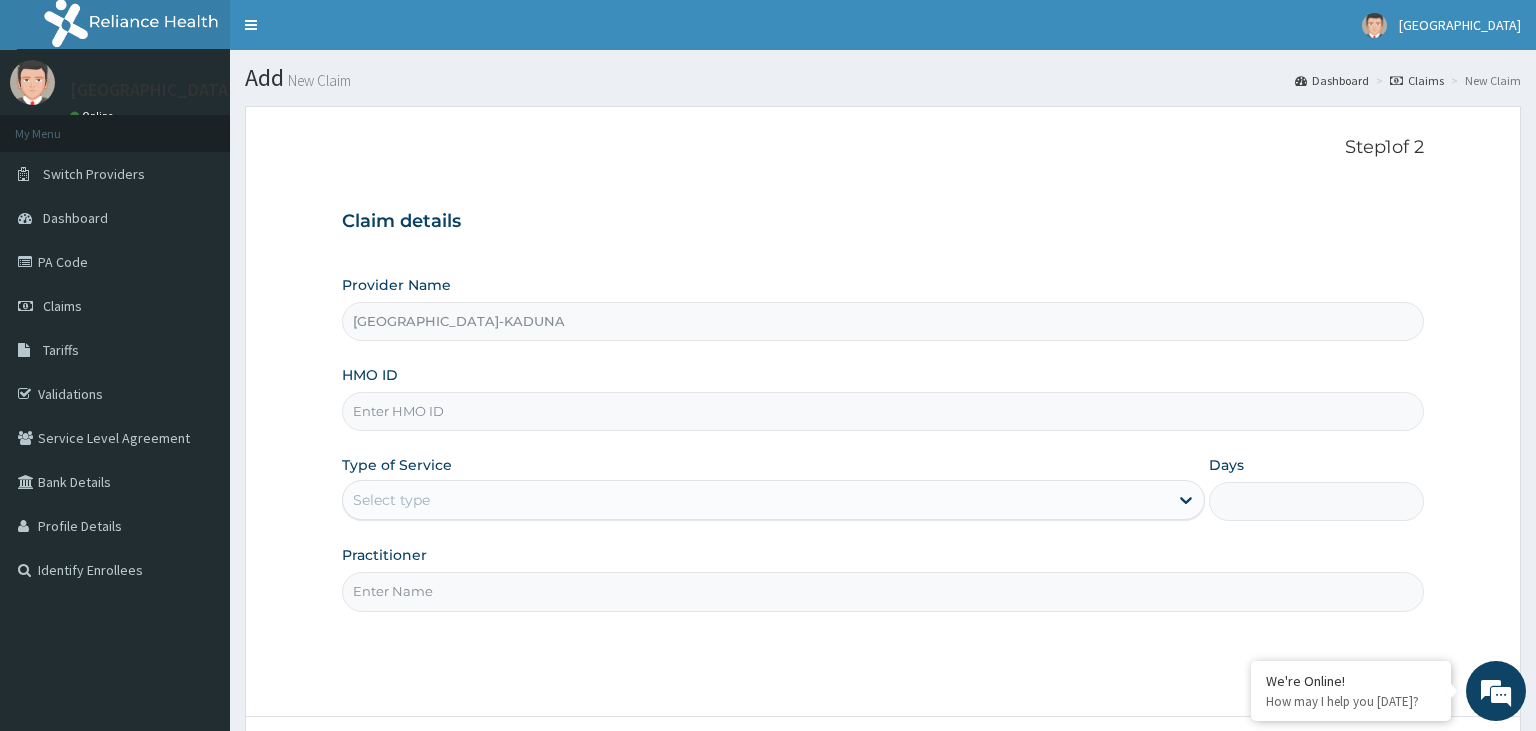 paste on "KSB/11076/D" 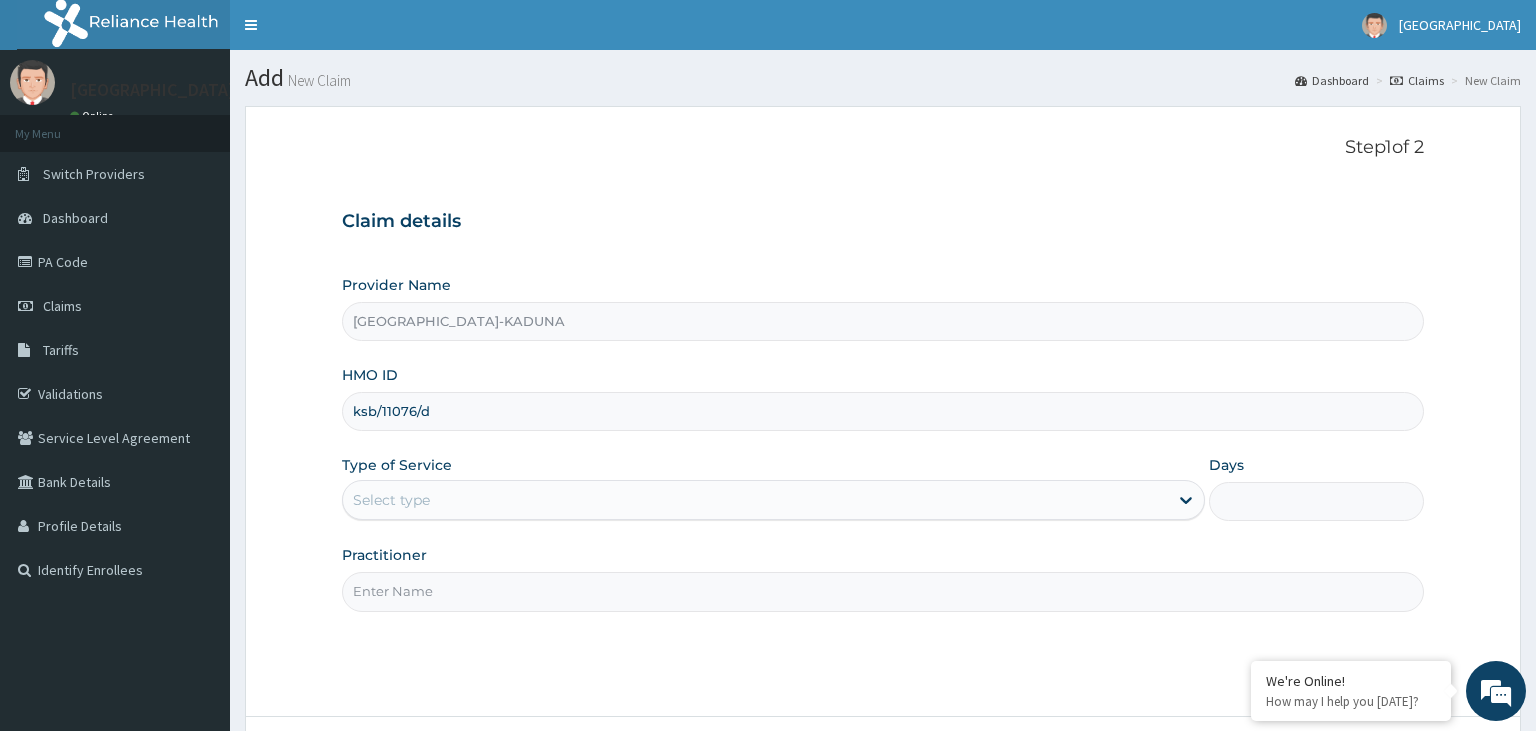 type on "ksb/11076/d" 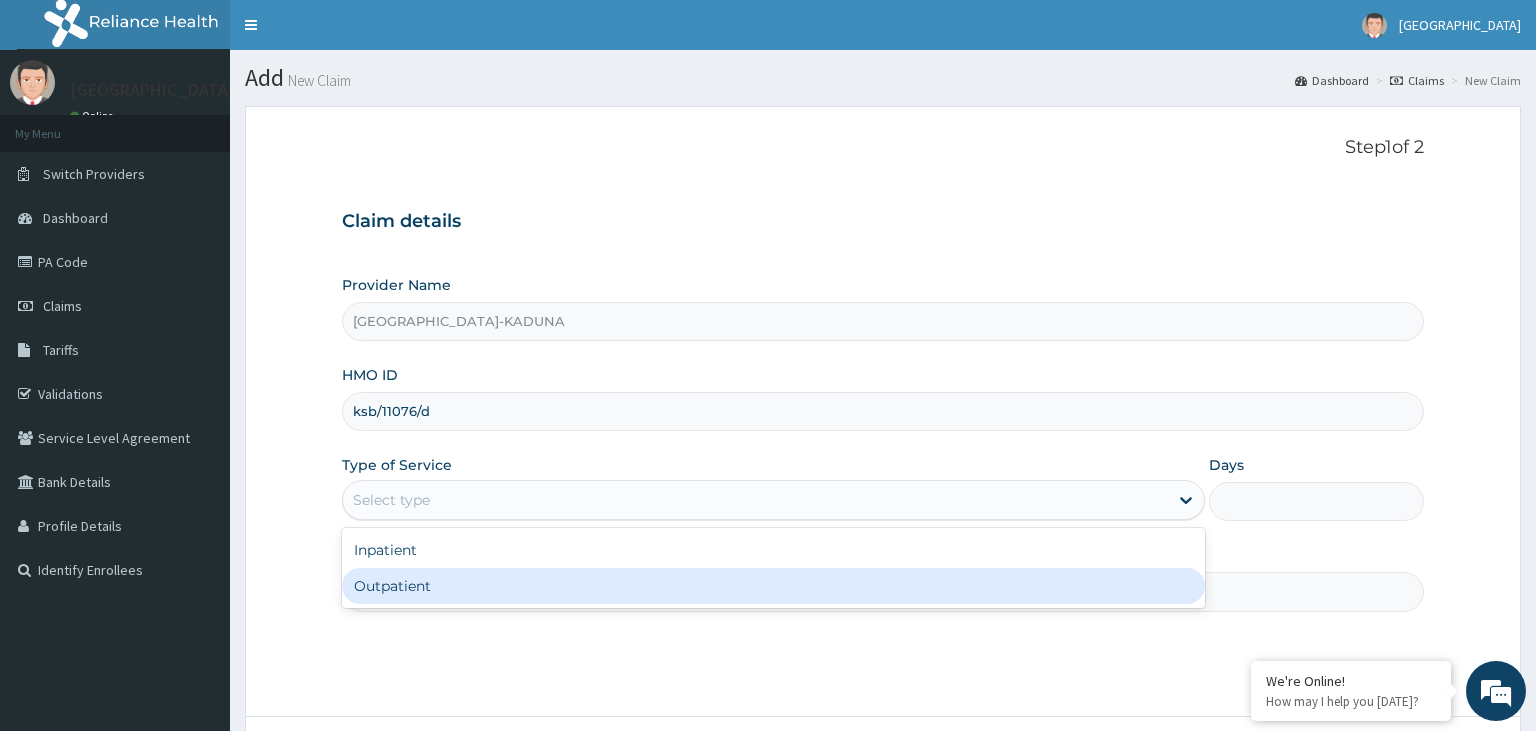 click on "Outpatient" at bounding box center [773, 586] 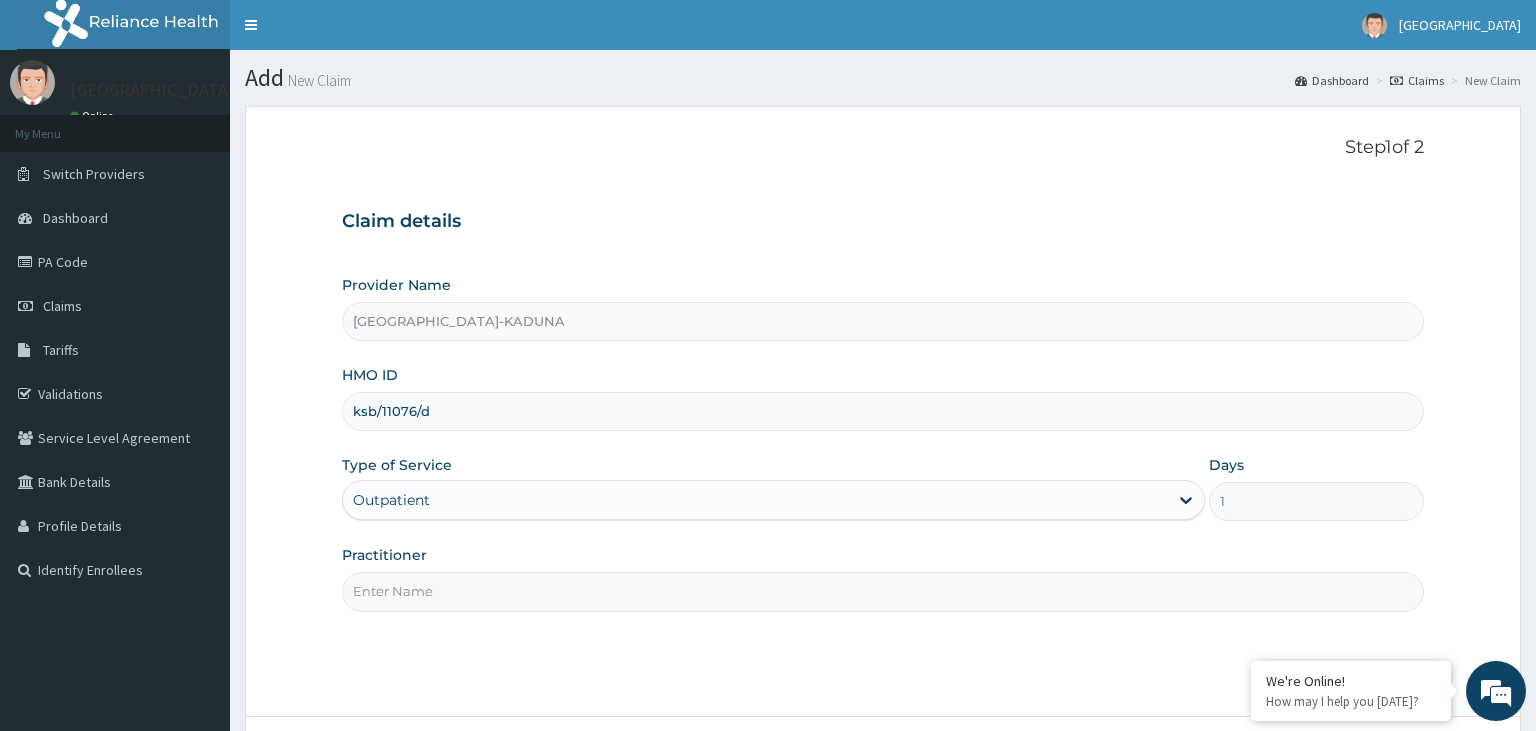 click on "Practitioner" at bounding box center [883, 591] 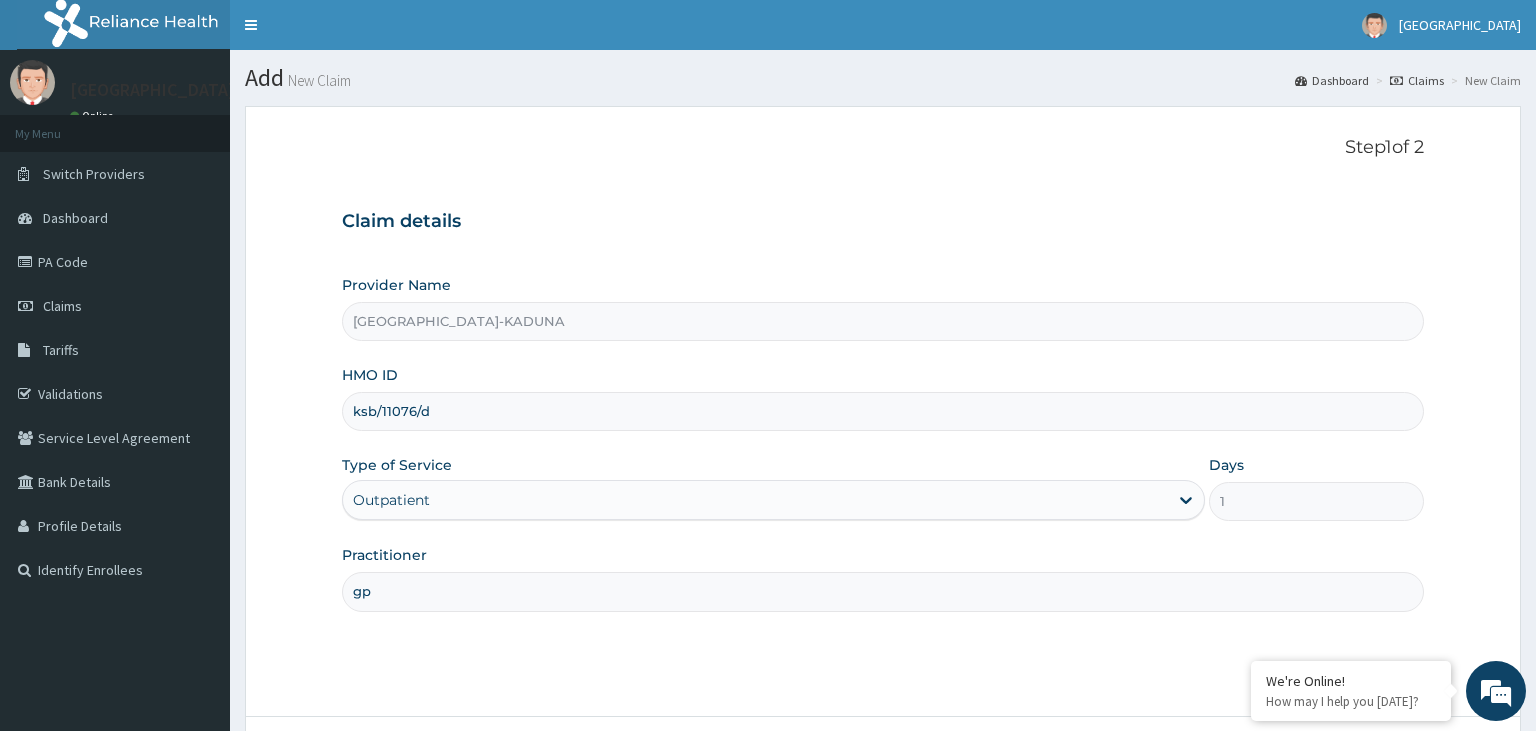 scroll, scrollTop: 164, scrollLeft: 0, axis: vertical 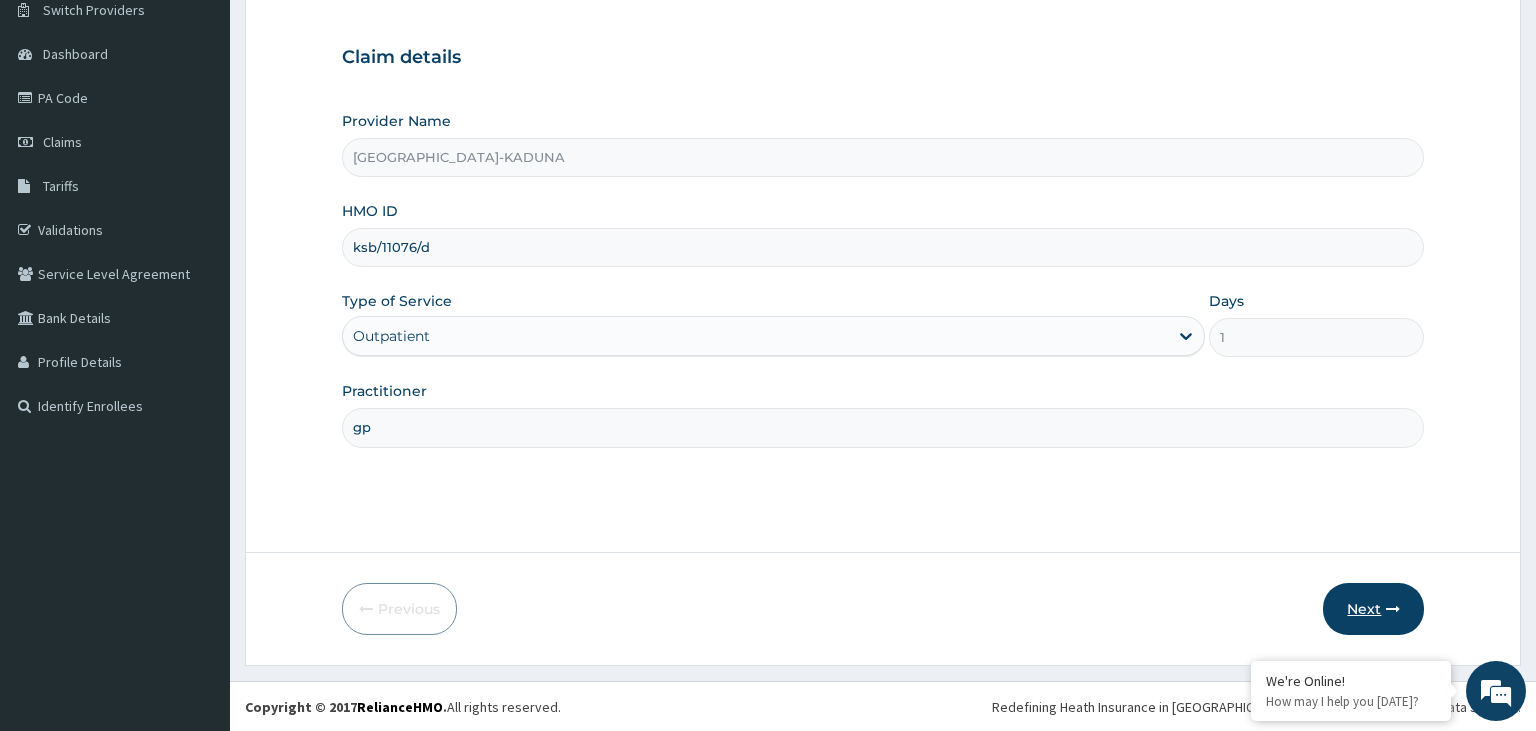 type on "gp" 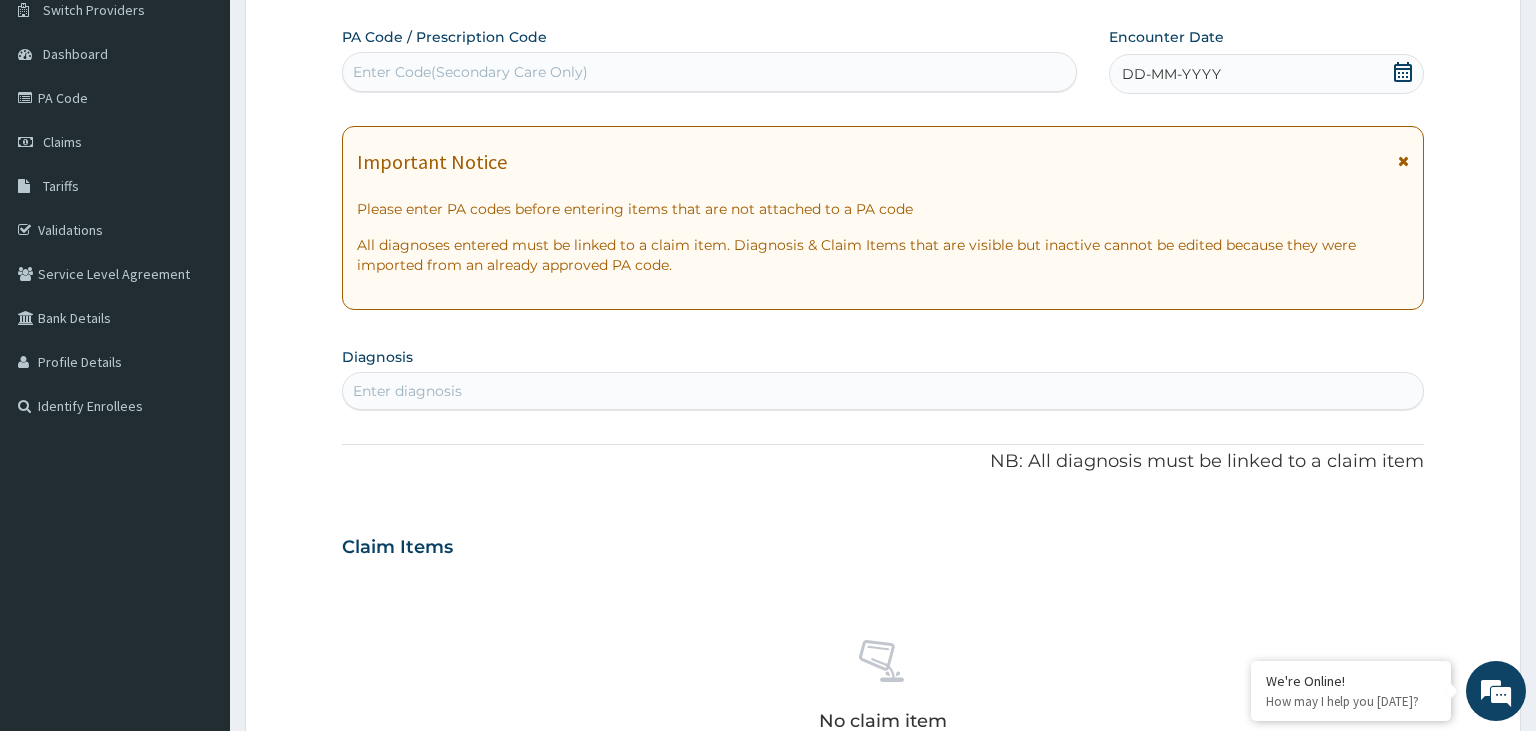 click on "Enter Code(Secondary Care Only)" at bounding box center [470, 72] 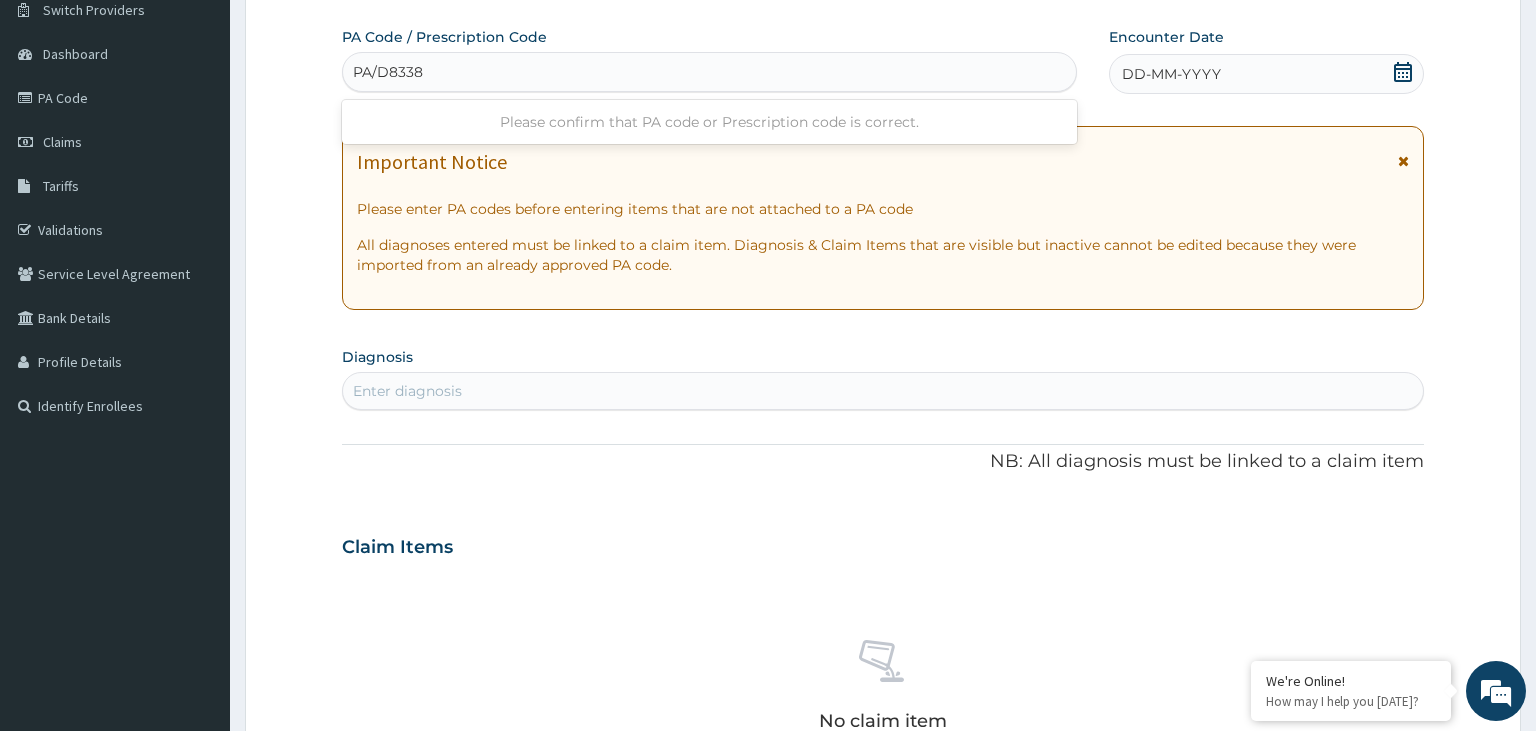 type on "PA/D83381" 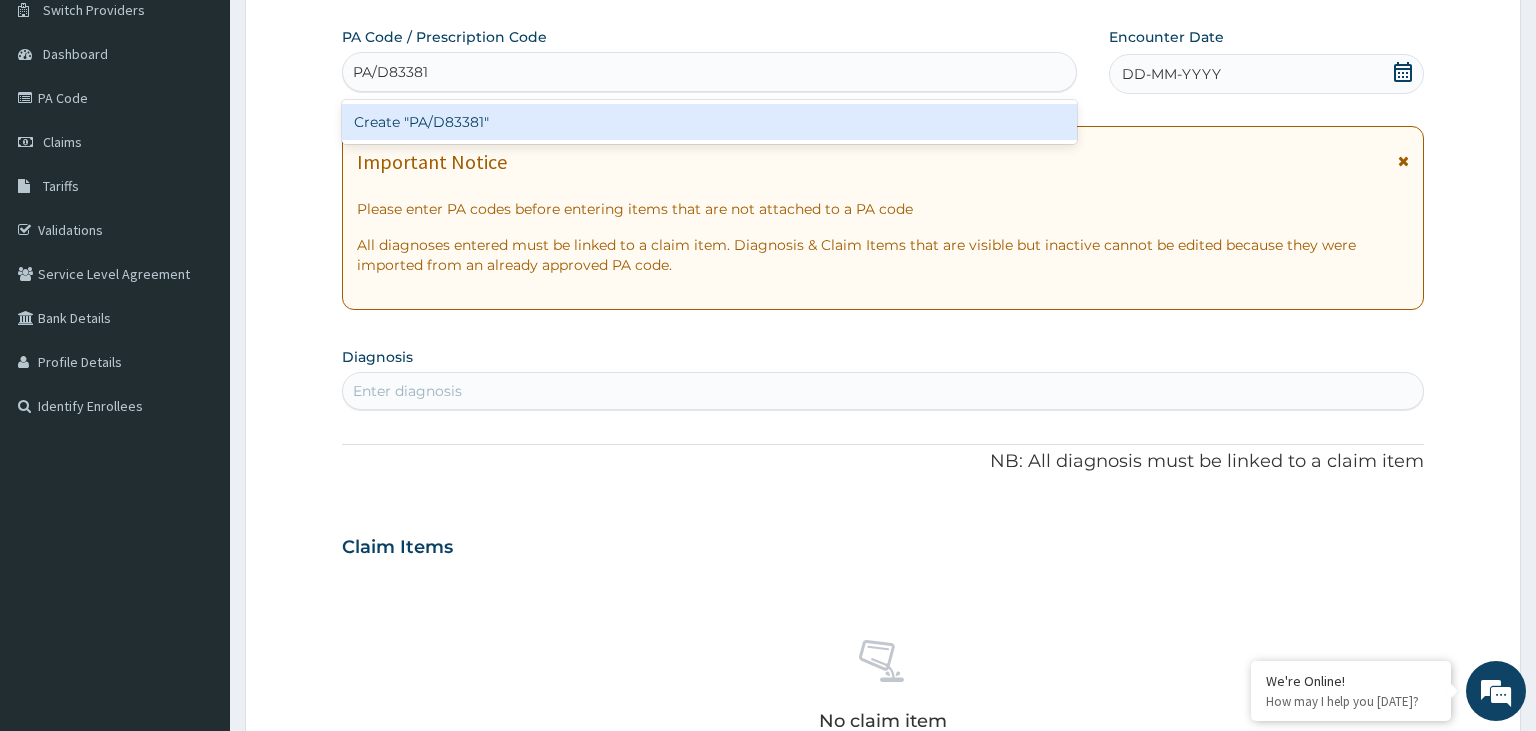 click on "Create "PA/D83381"" at bounding box center (710, 122) 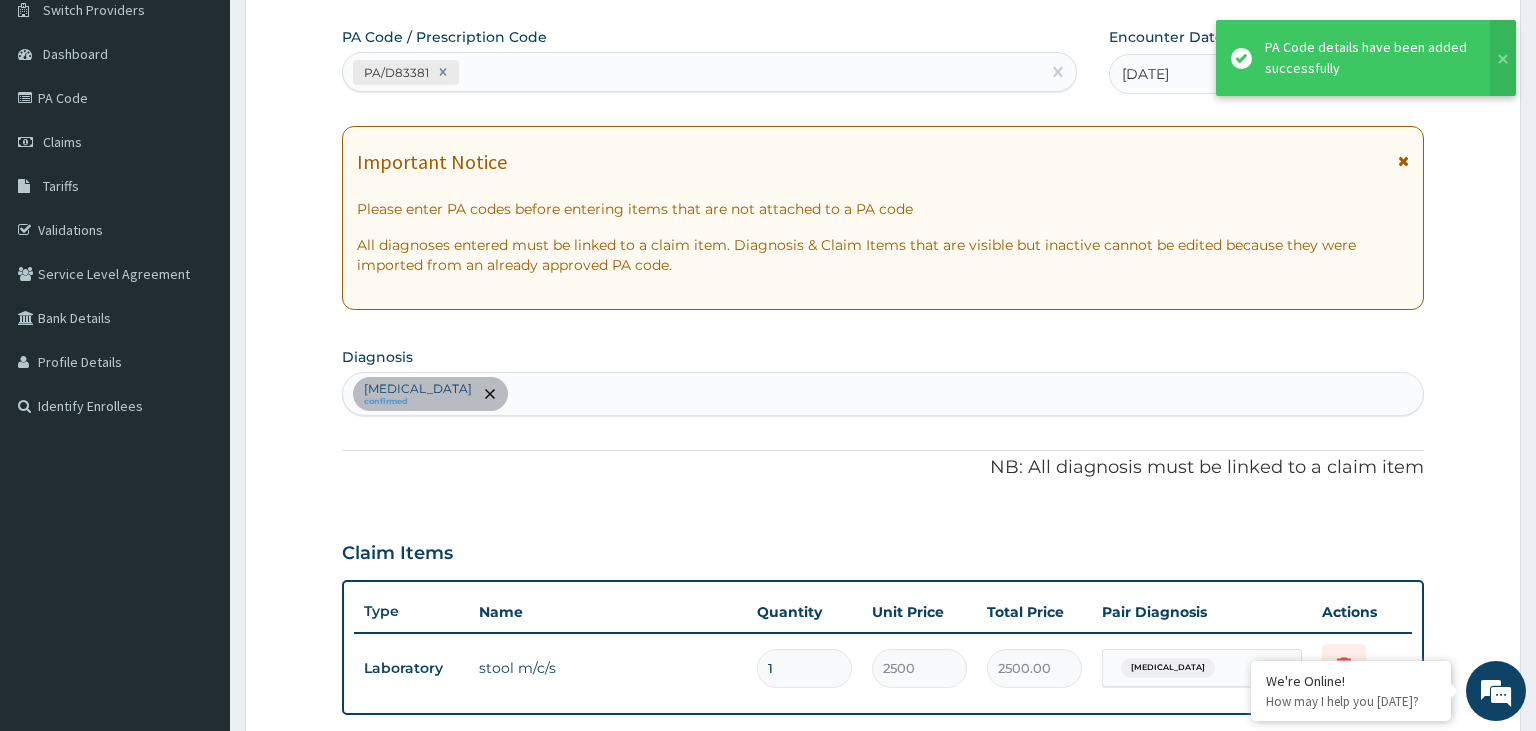 scroll, scrollTop: 586, scrollLeft: 0, axis: vertical 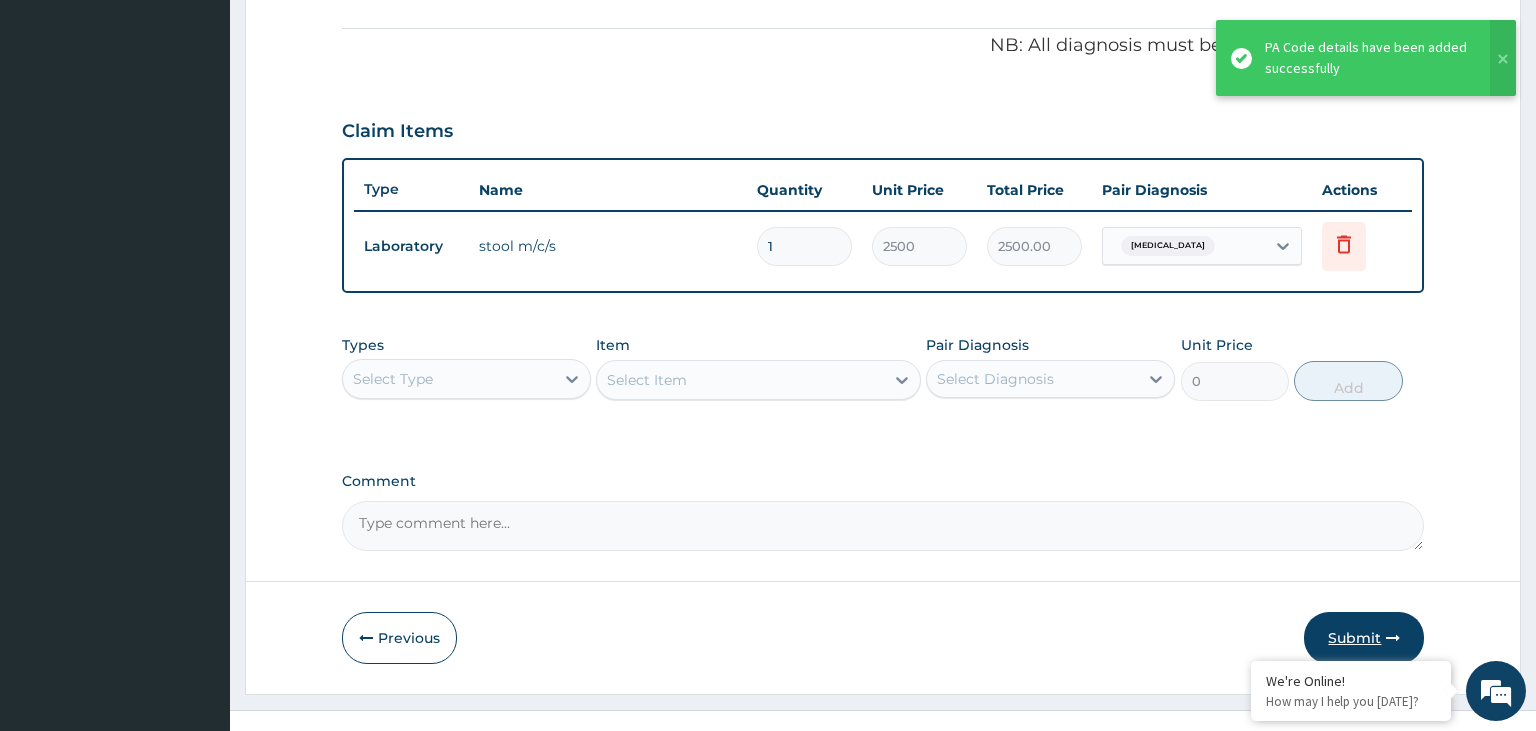 click on "Submit" at bounding box center (1364, 638) 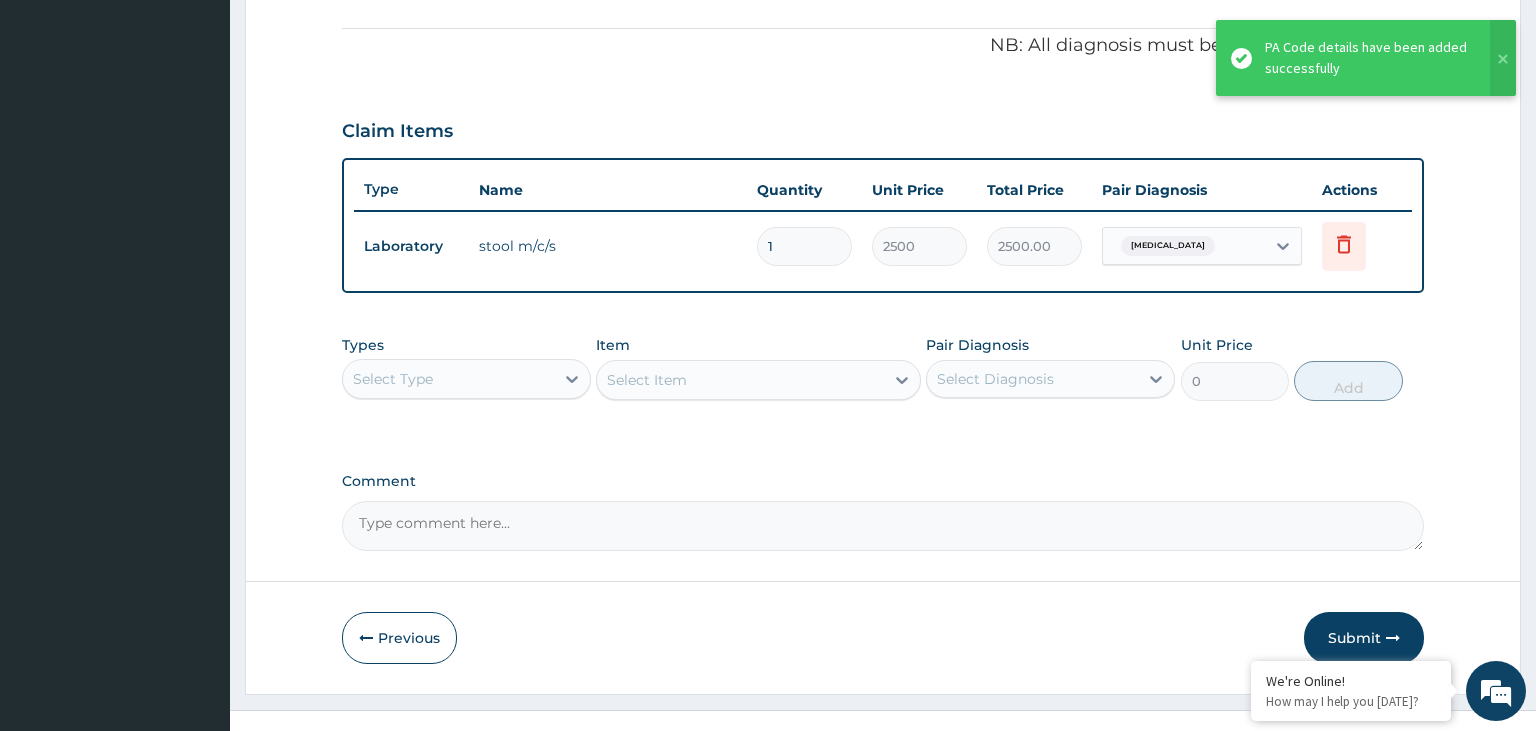 scroll, scrollTop: 62, scrollLeft: 0, axis: vertical 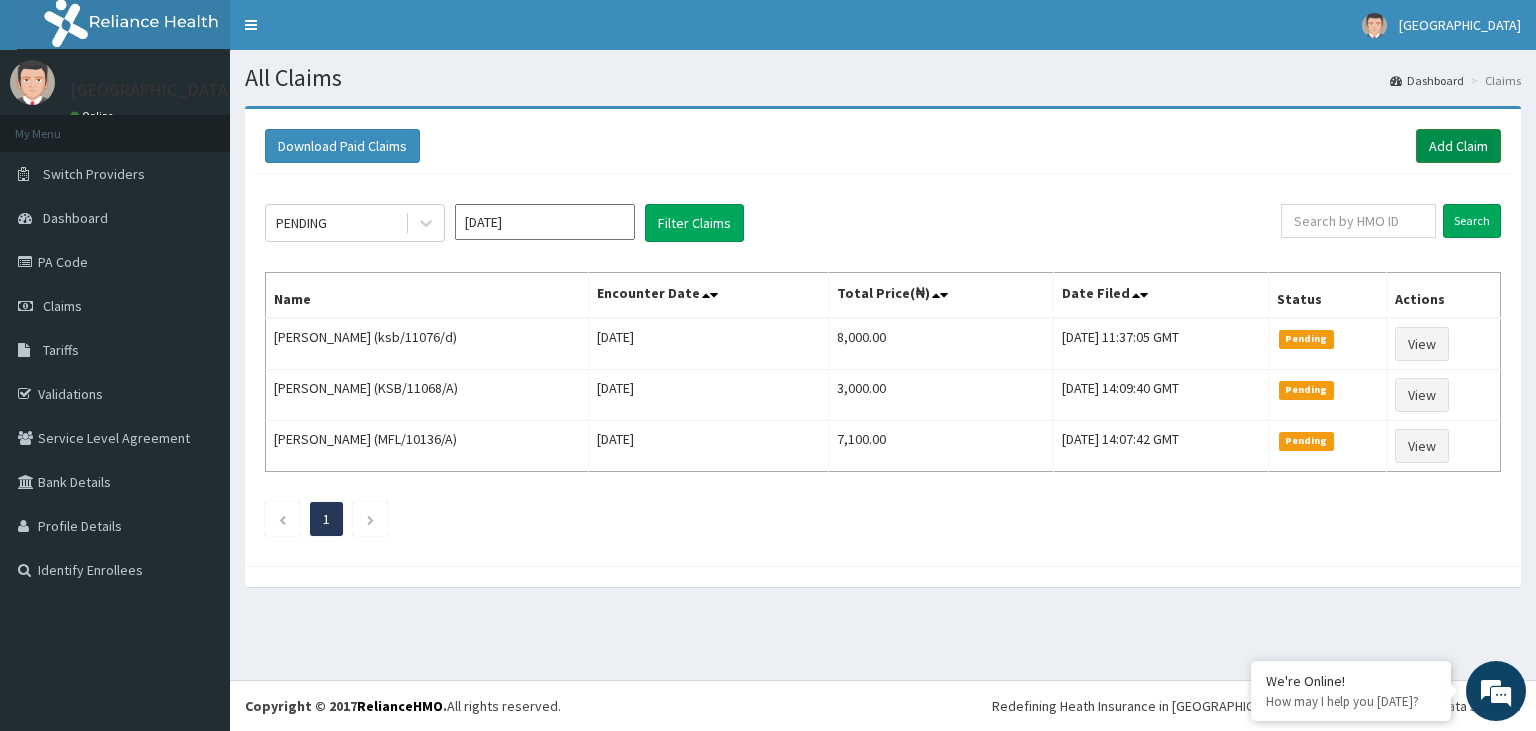 click on "Add Claim" at bounding box center [1458, 146] 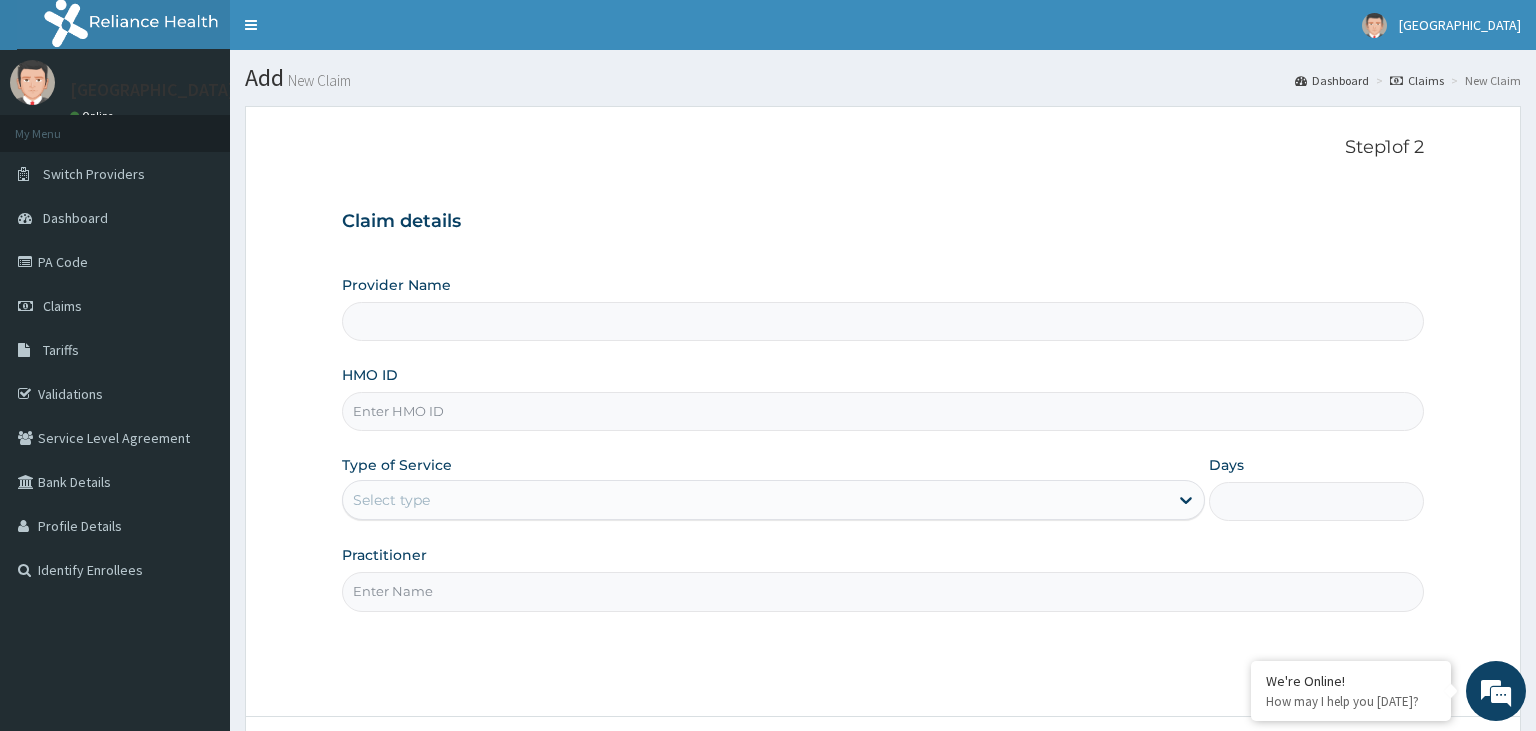 type on "[GEOGRAPHIC_DATA]-KADUNA" 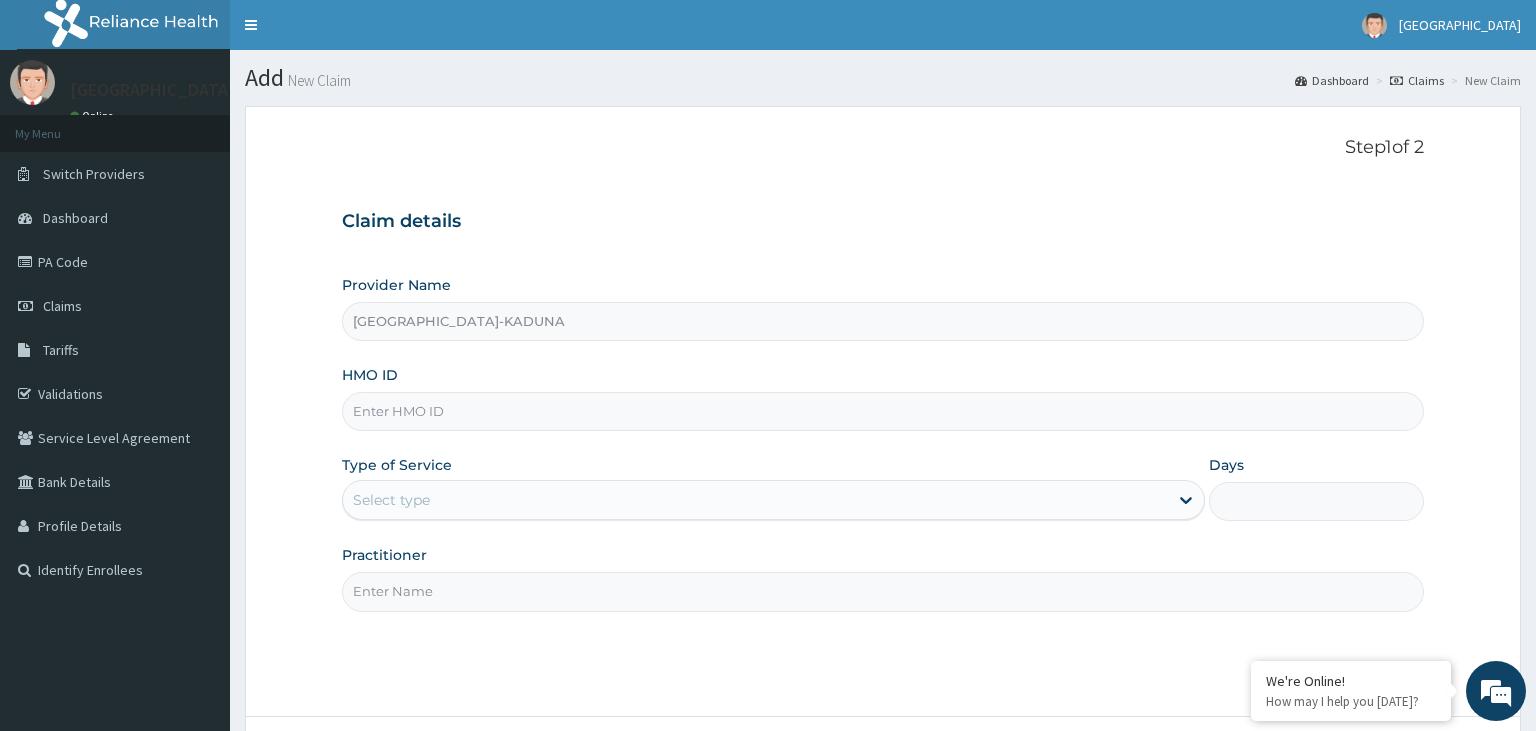 scroll, scrollTop: 0, scrollLeft: 0, axis: both 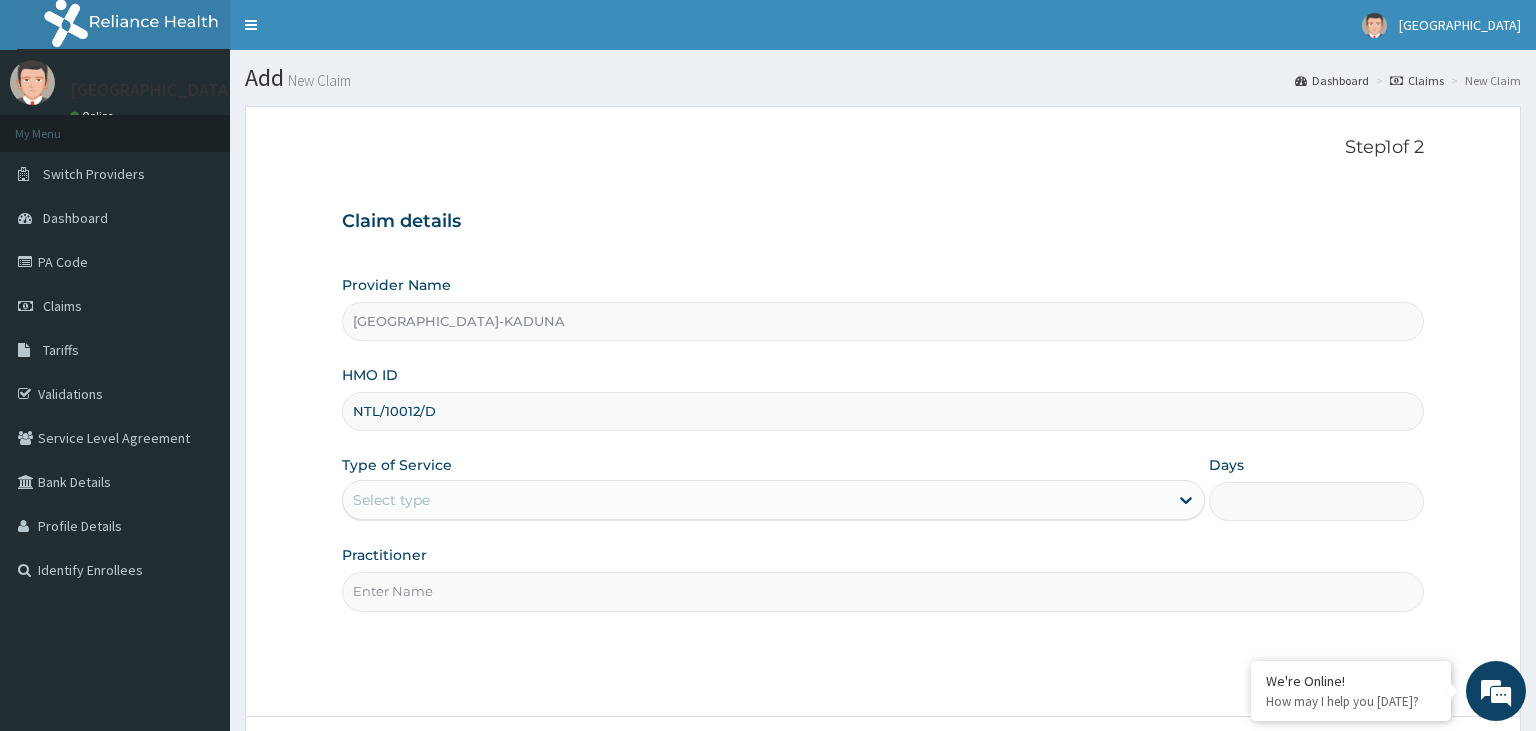 click on "NTL/10012/D" at bounding box center [883, 411] 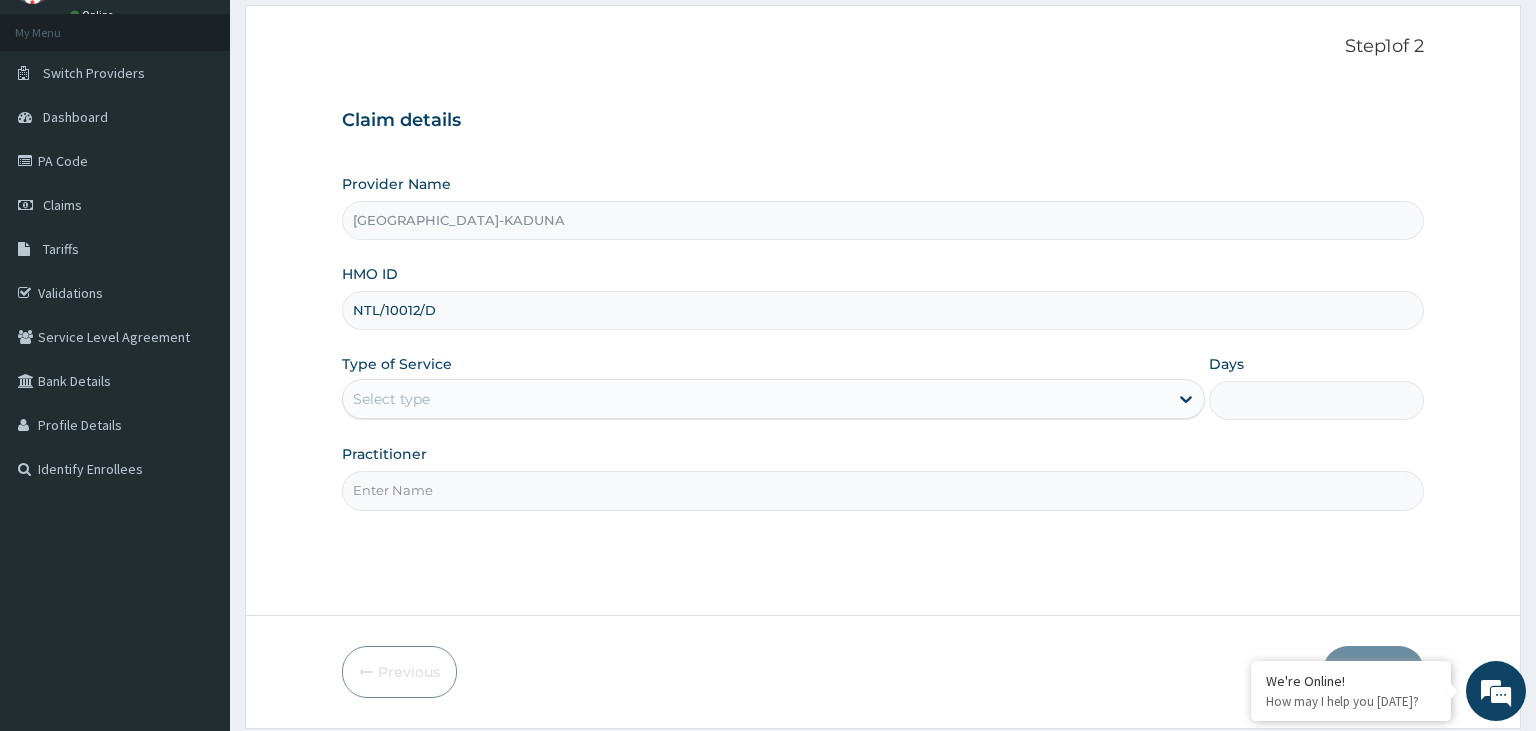 scroll, scrollTop: 164, scrollLeft: 0, axis: vertical 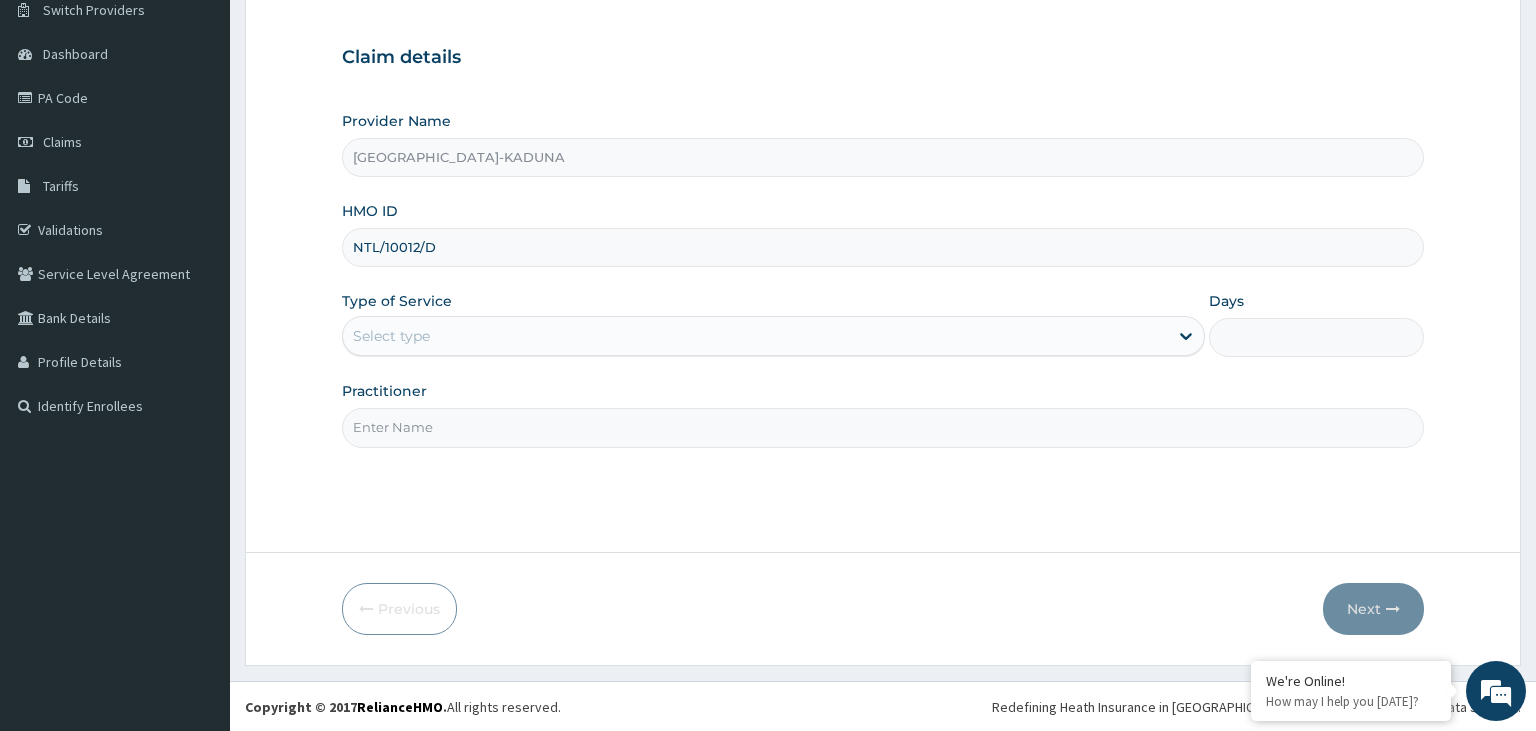 type on "NTL/10012/D" 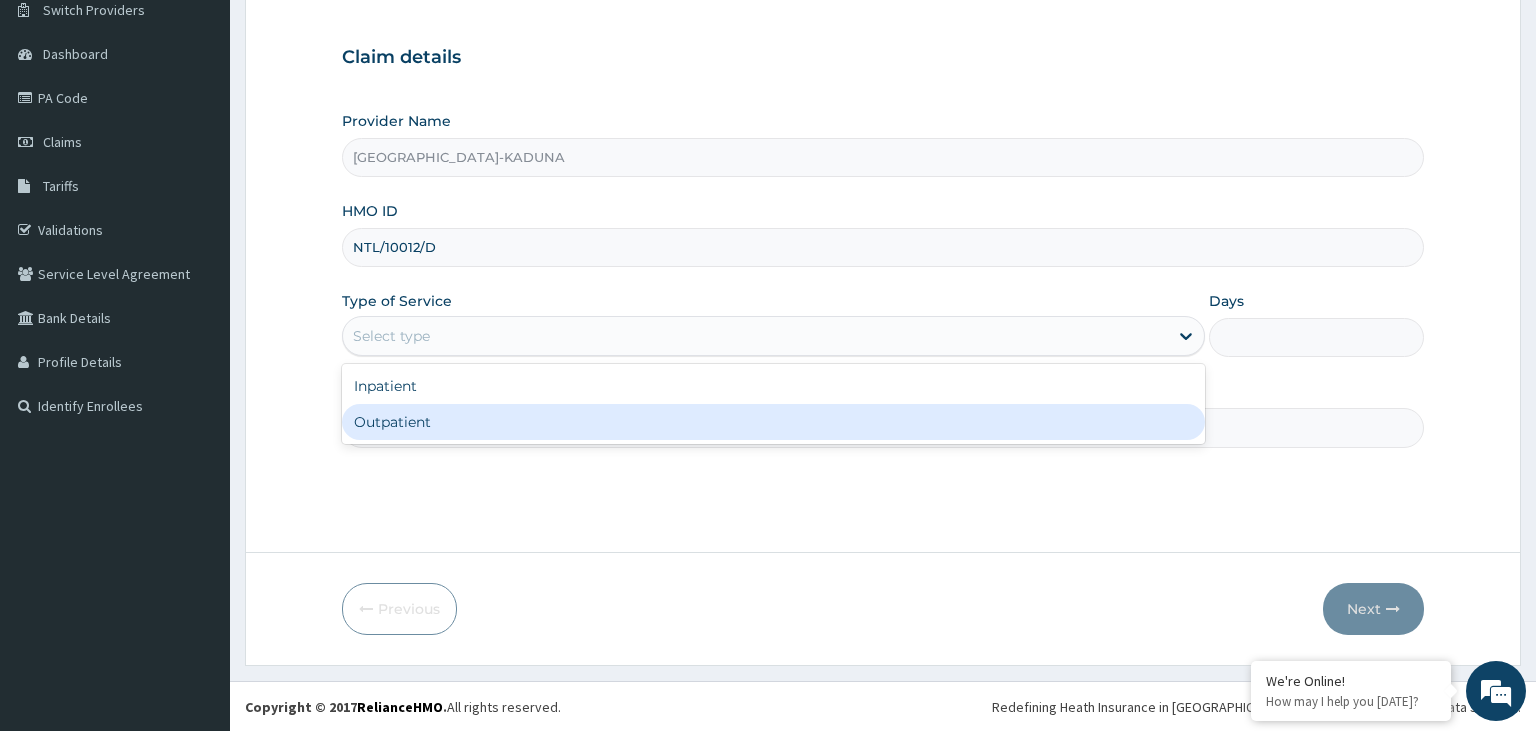 click on "Outpatient" at bounding box center [773, 422] 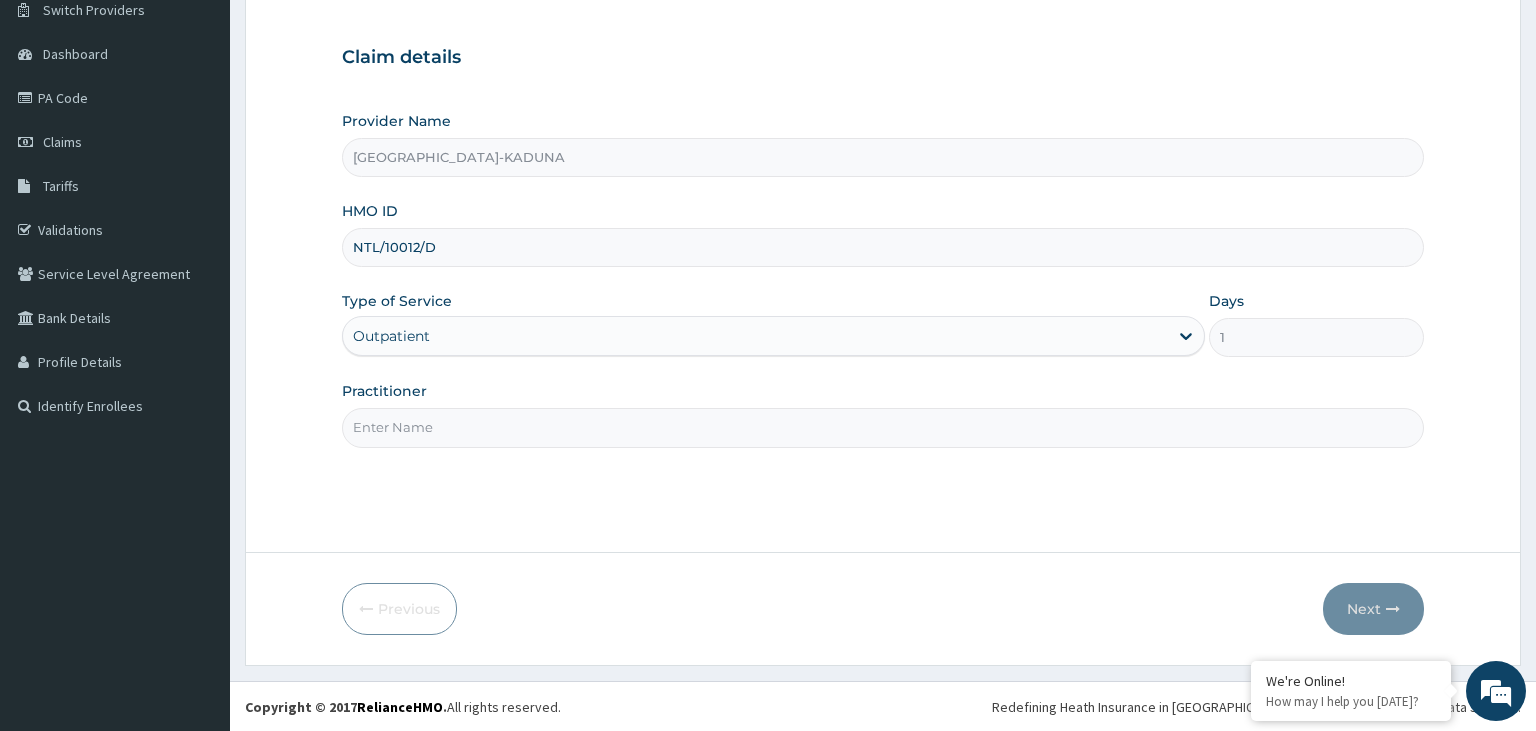 click on "Practitioner" at bounding box center (883, 427) 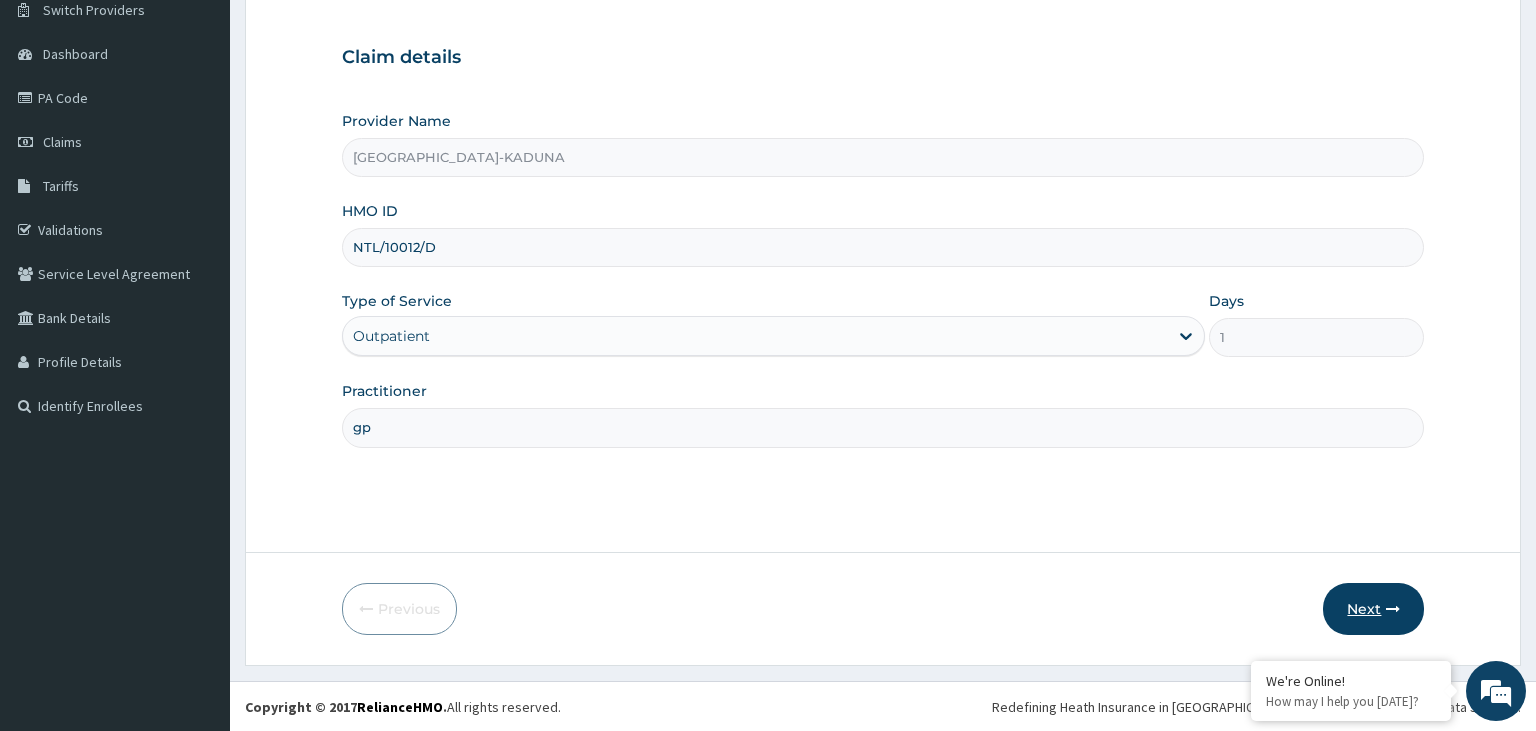 type on "gp" 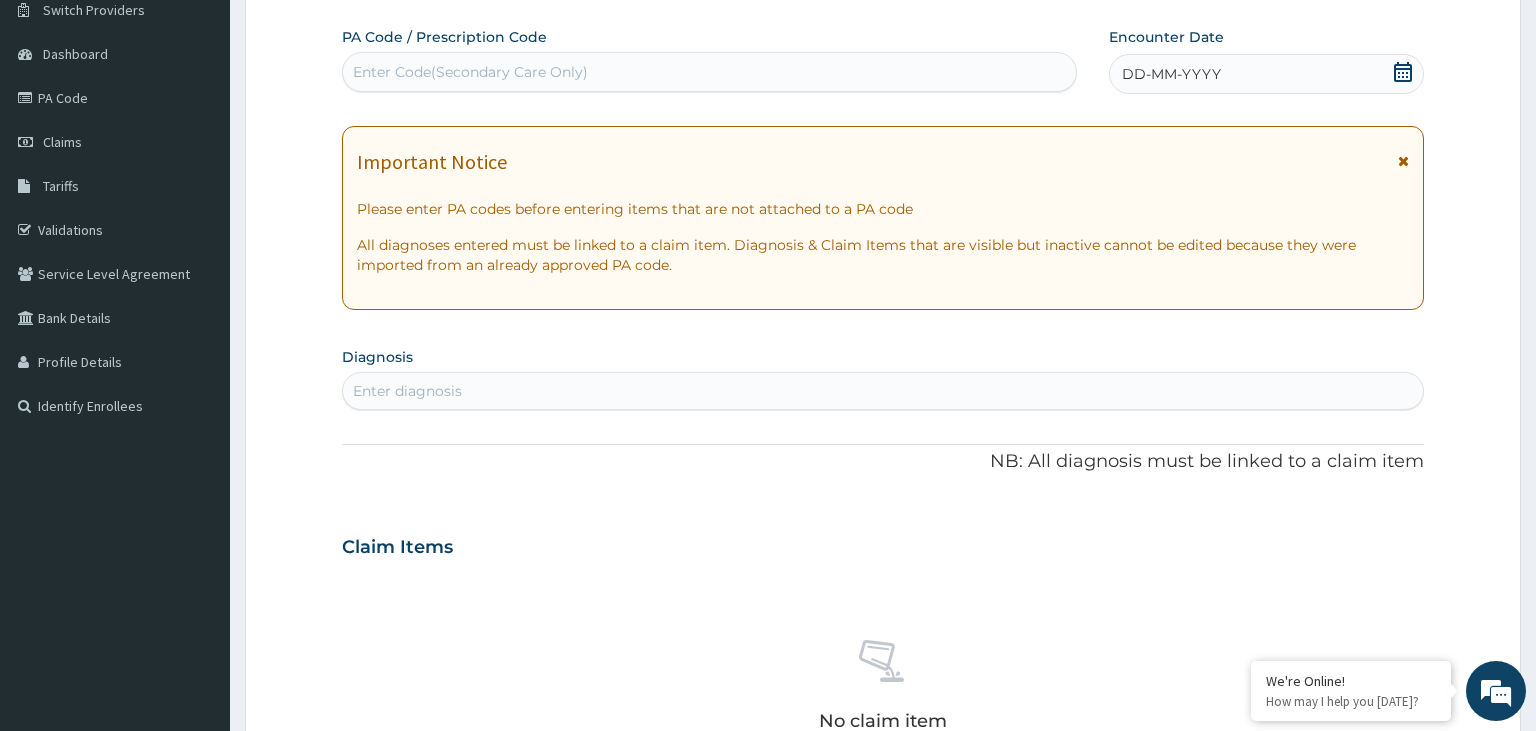 scroll, scrollTop: 0, scrollLeft: 0, axis: both 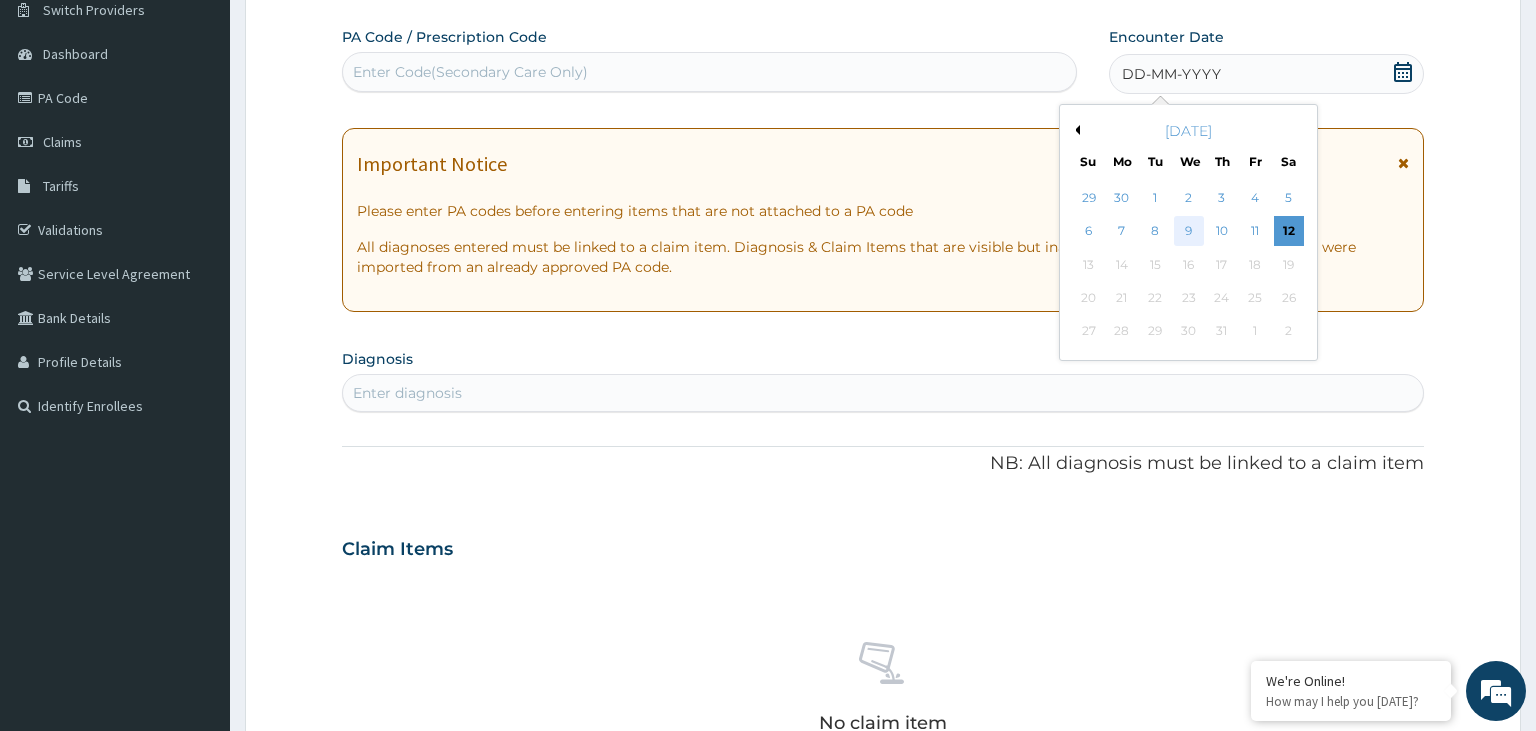 click on "9" at bounding box center (1189, 232) 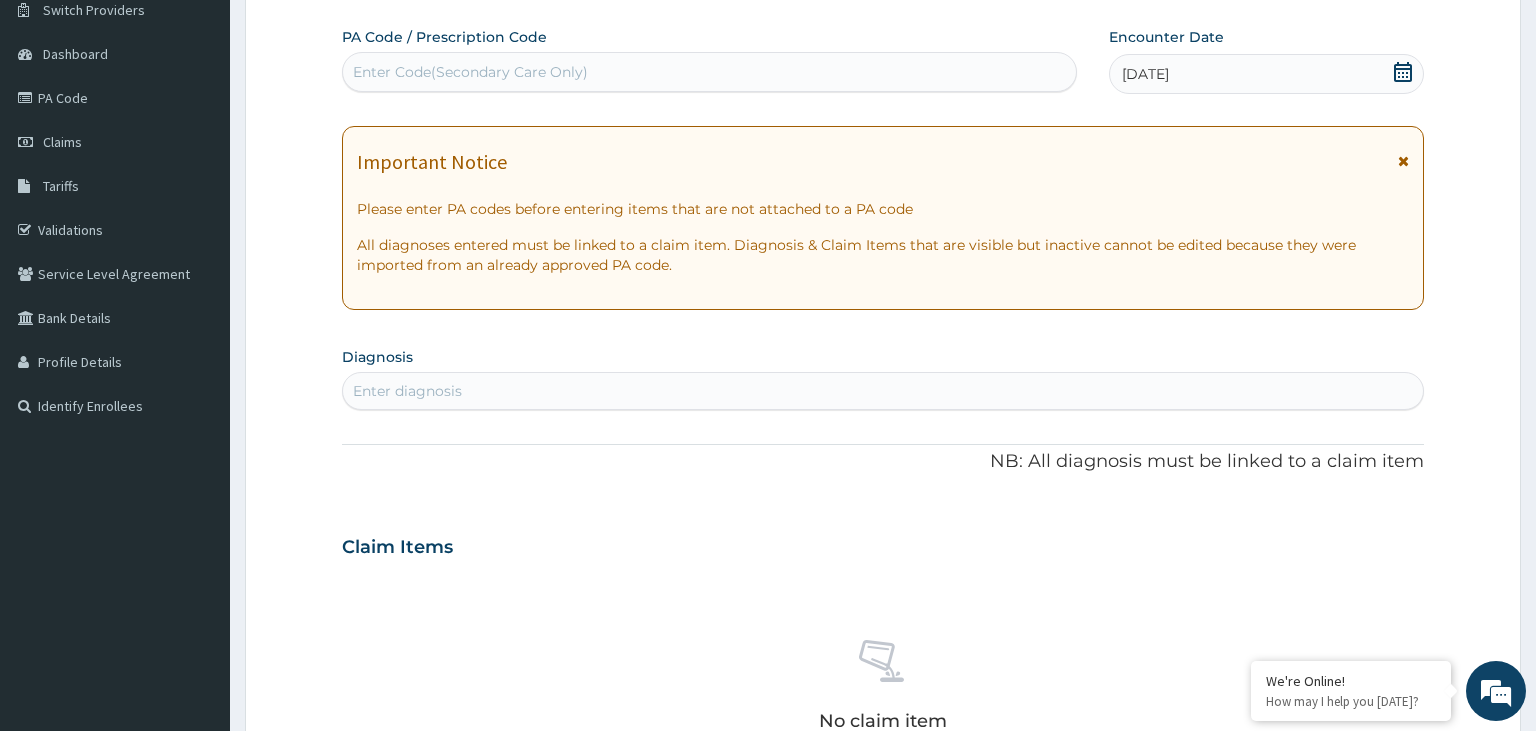 click on "Enter diagnosis" at bounding box center (407, 391) 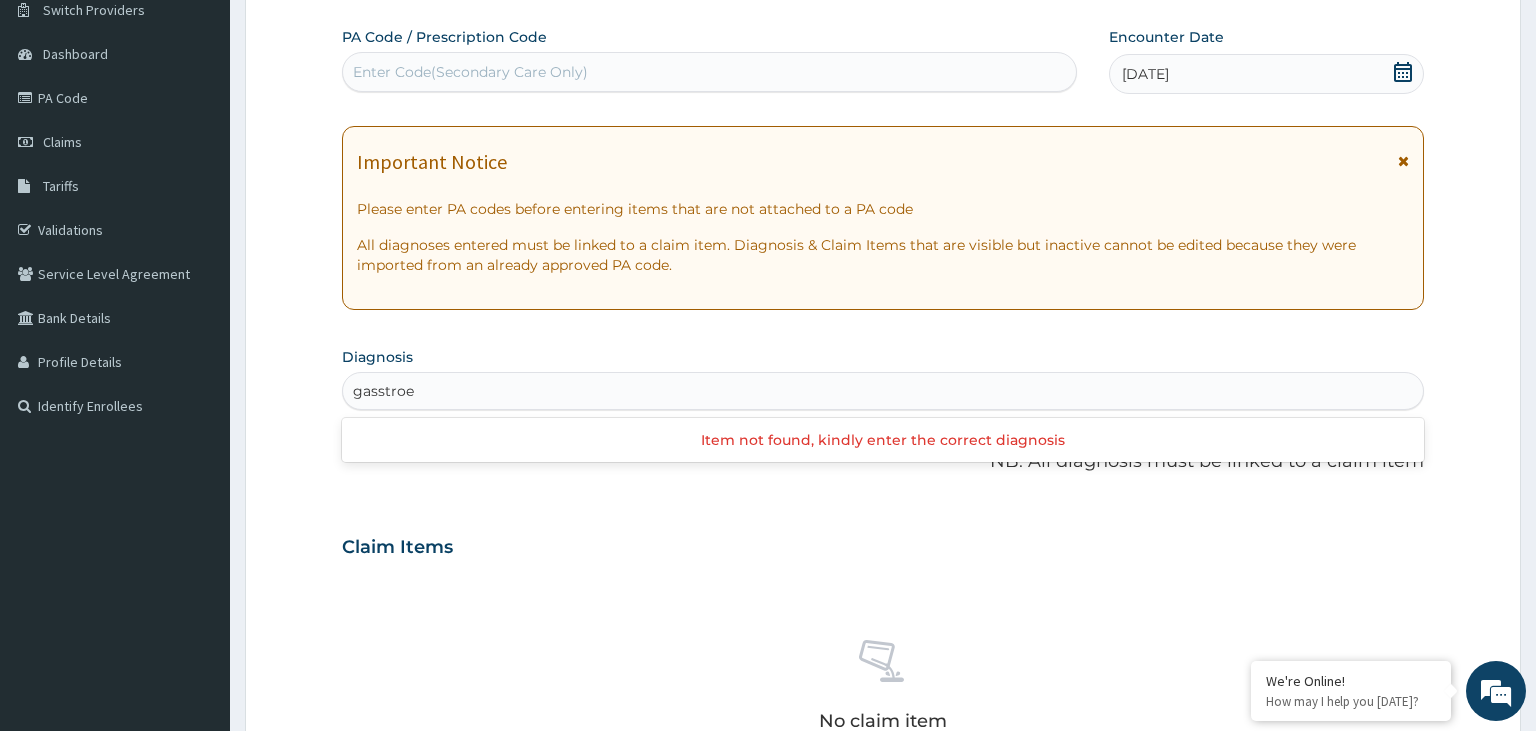click on "gasstroe" at bounding box center [384, 391] 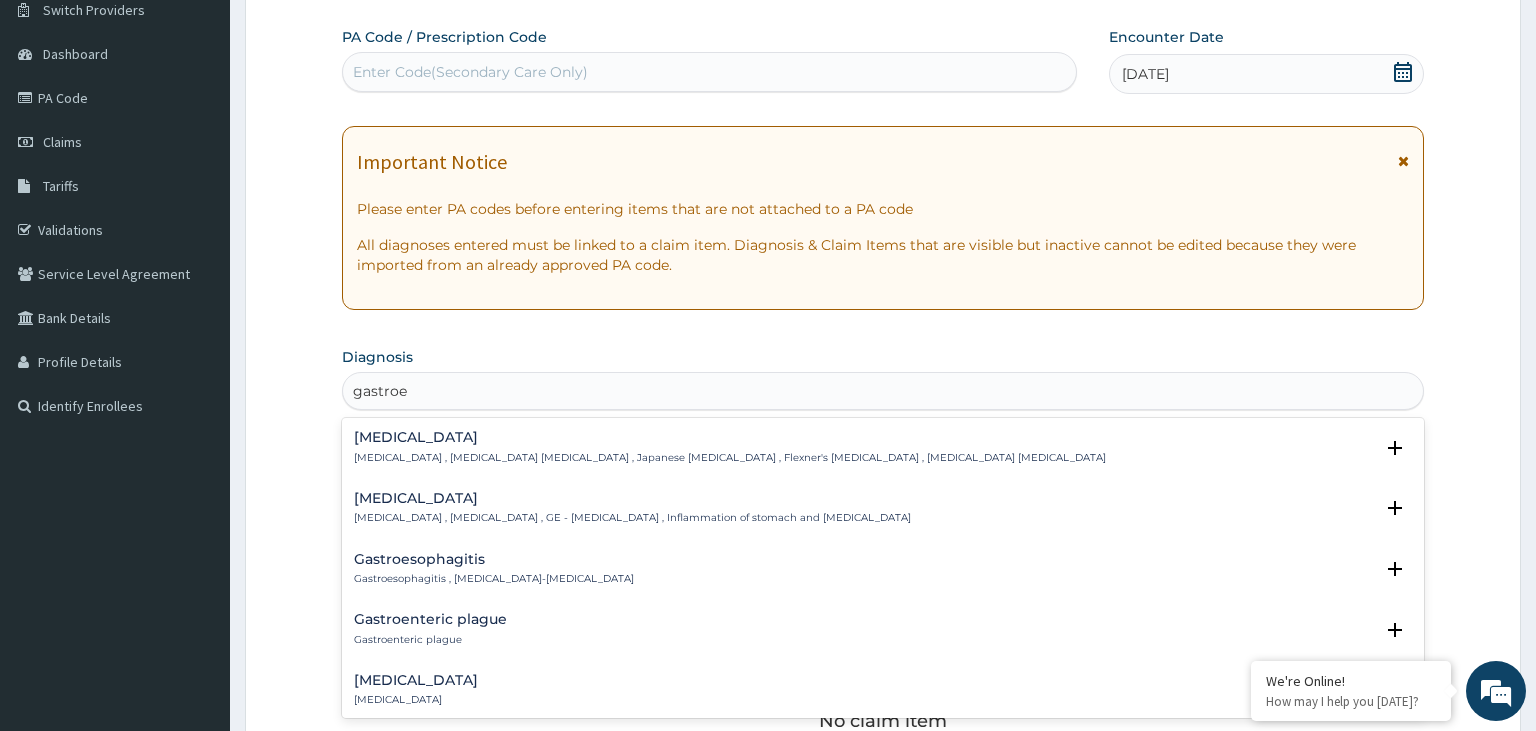 click on "Gastroenteritis , Gastroenteropathy , GE - Gastroenteritis , Inflammation of stomach and intestine" at bounding box center [632, 518] 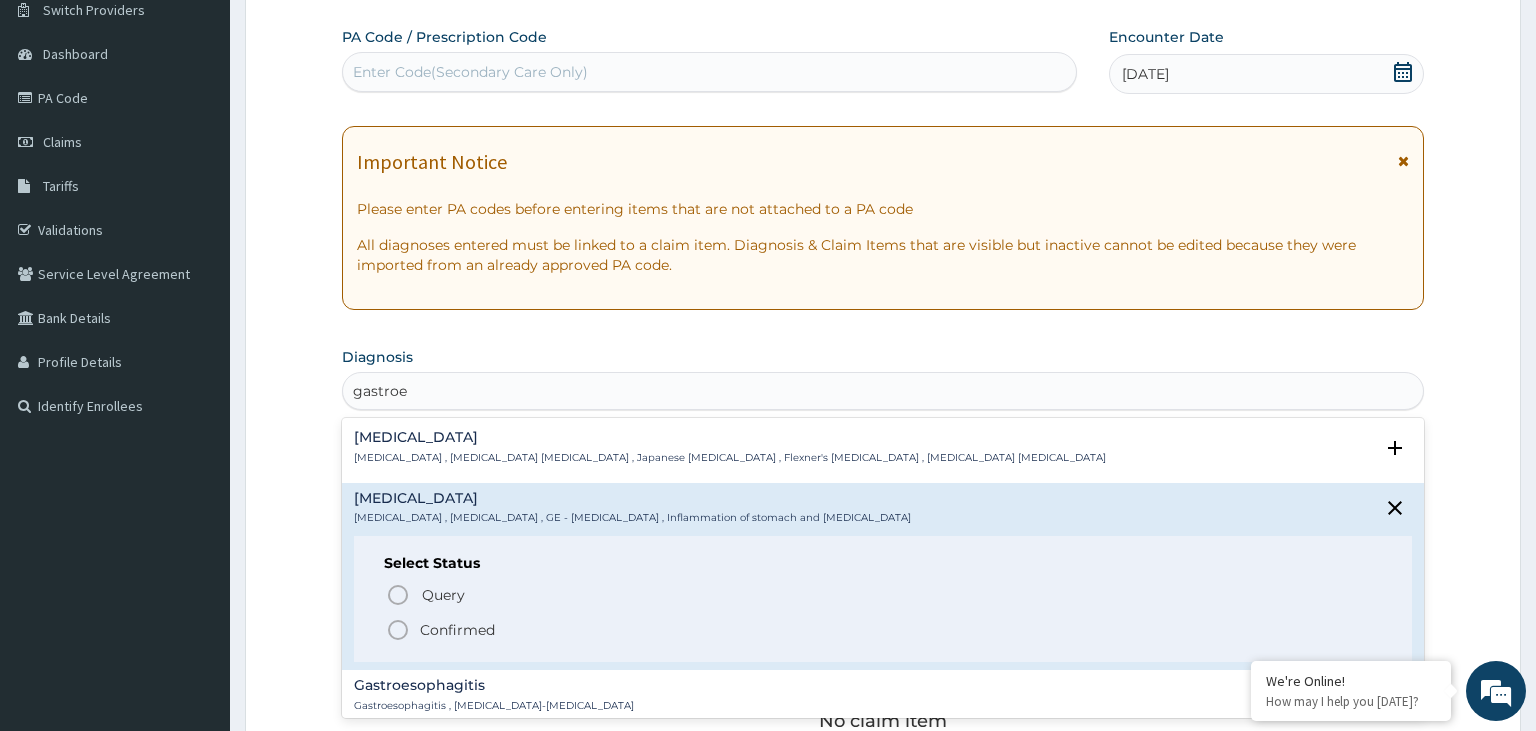 click on "Confirmed" at bounding box center [457, 630] 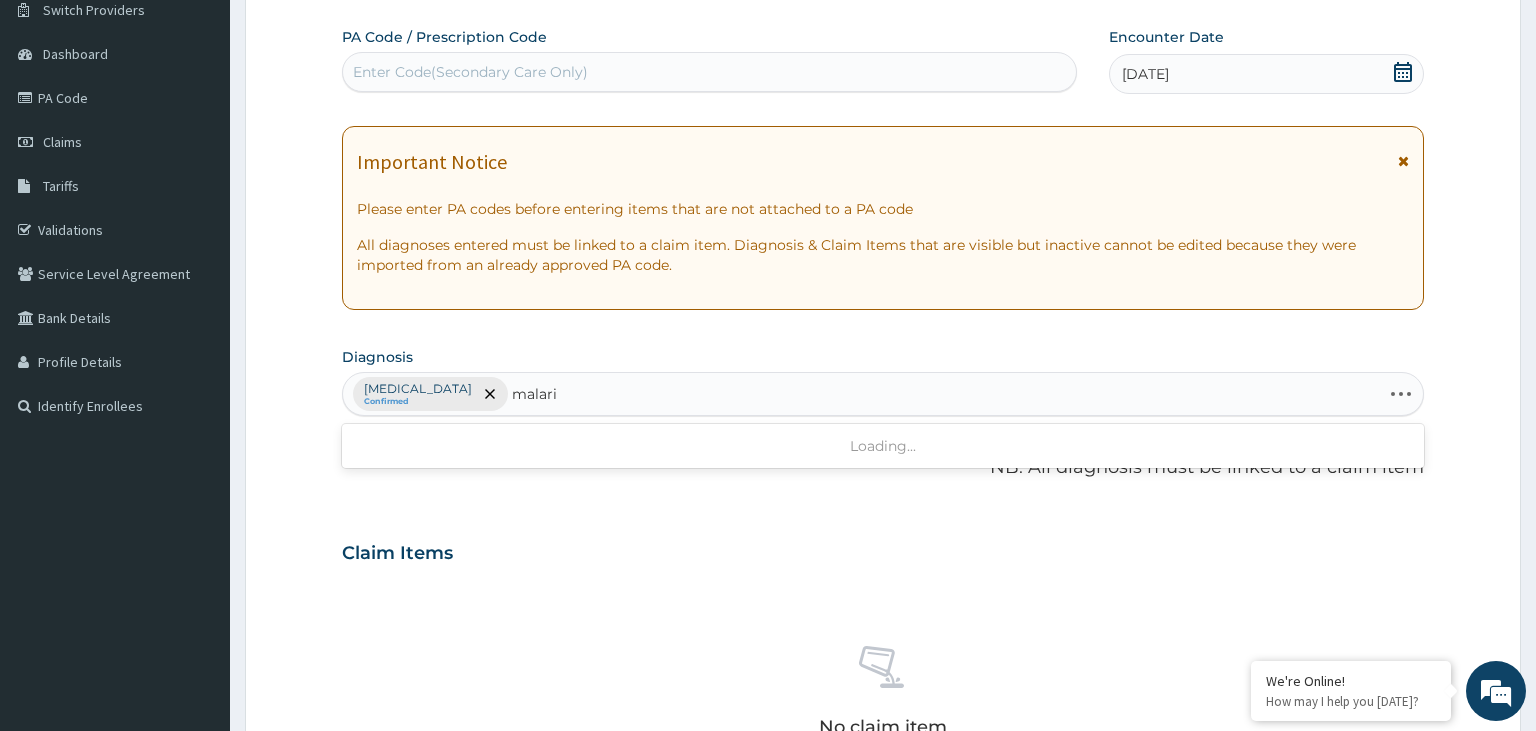 type on "malaria" 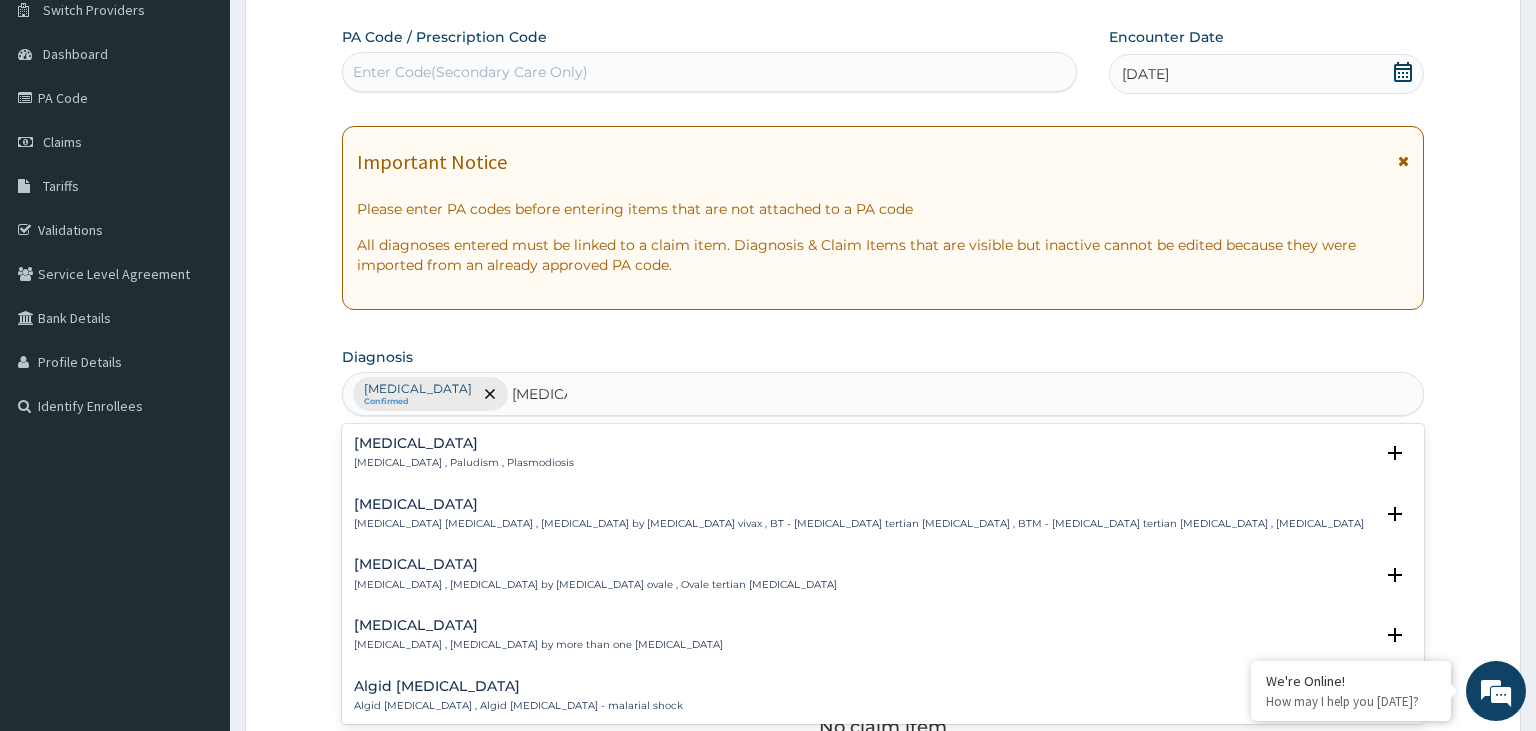 click on "Malaria" at bounding box center [464, 443] 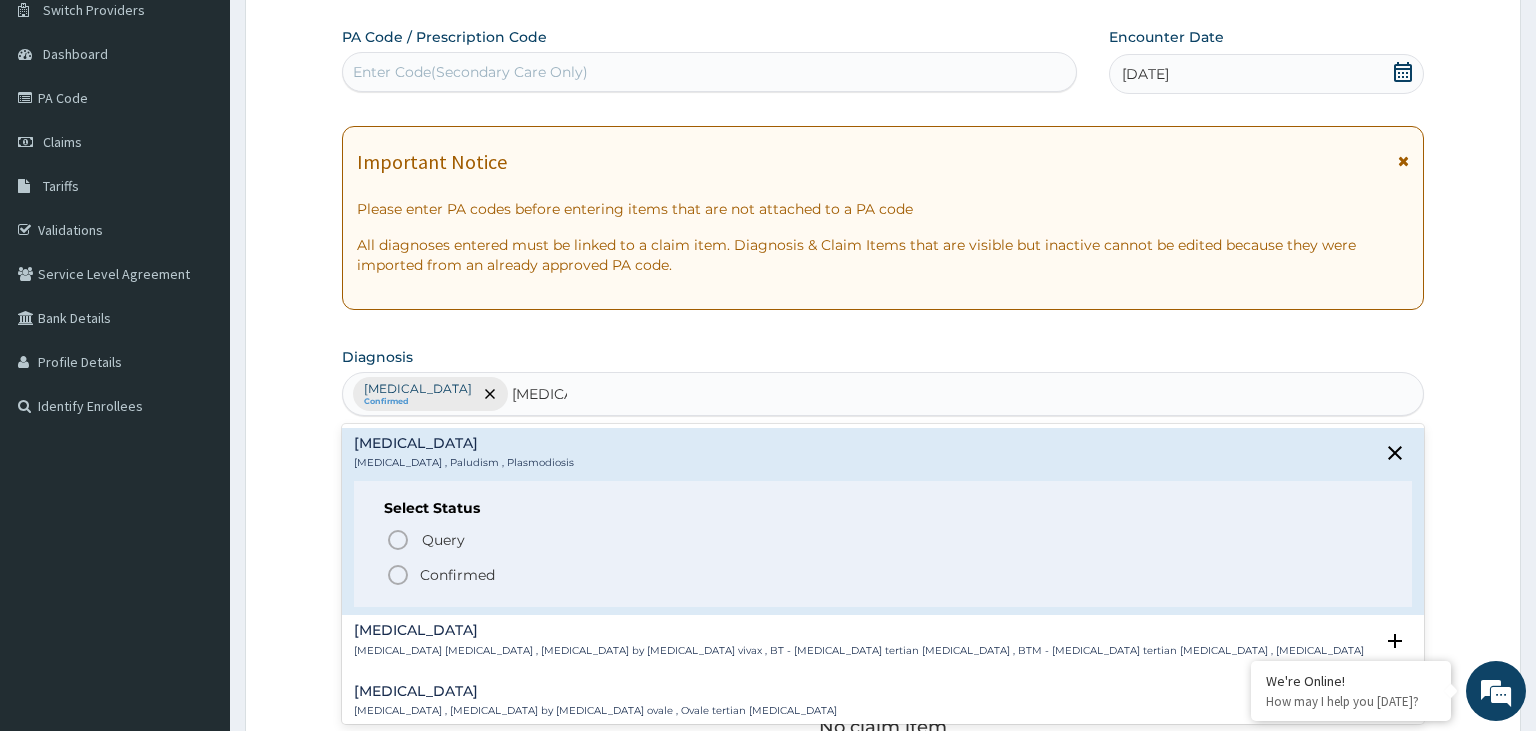 click on "Confirmed" at bounding box center (457, 575) 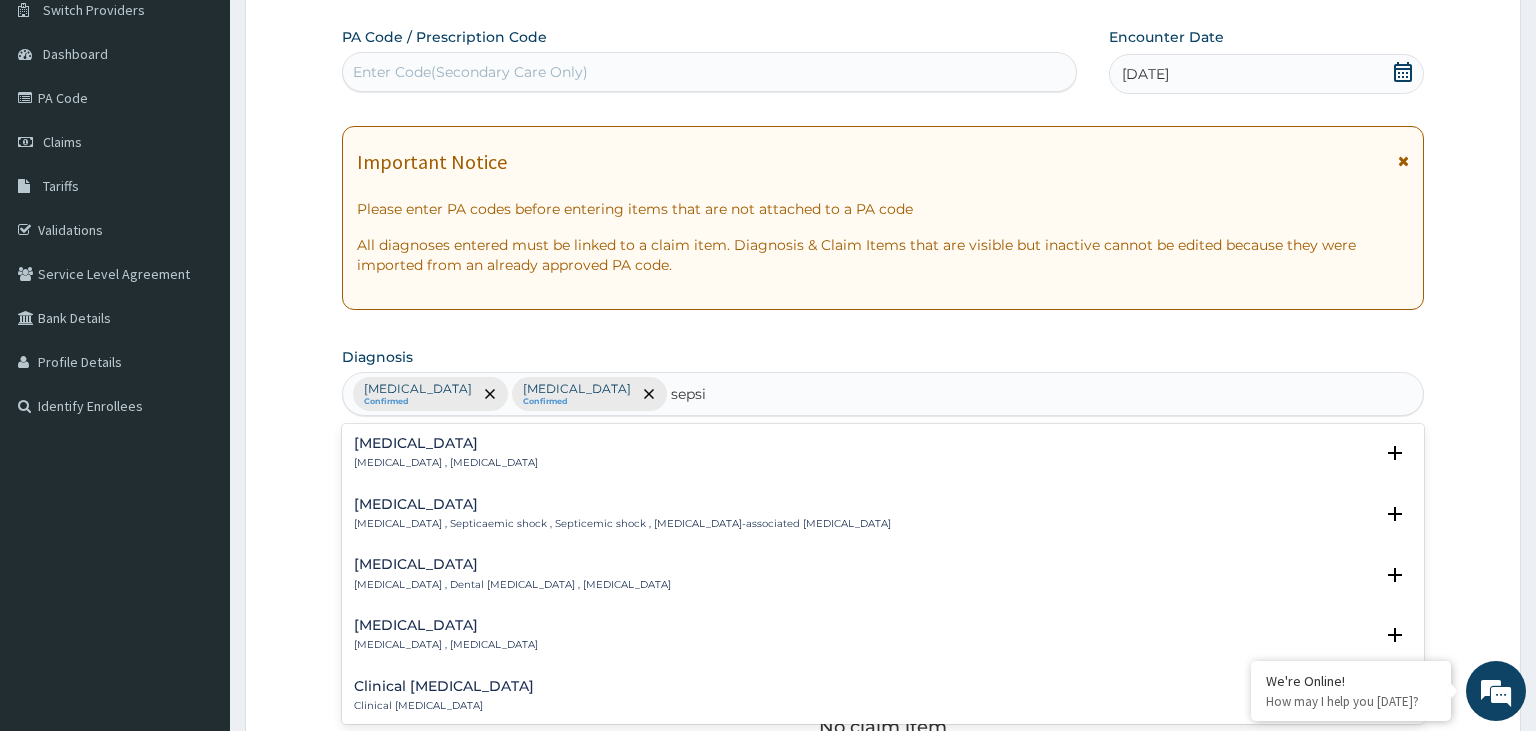 type on "sepsis" 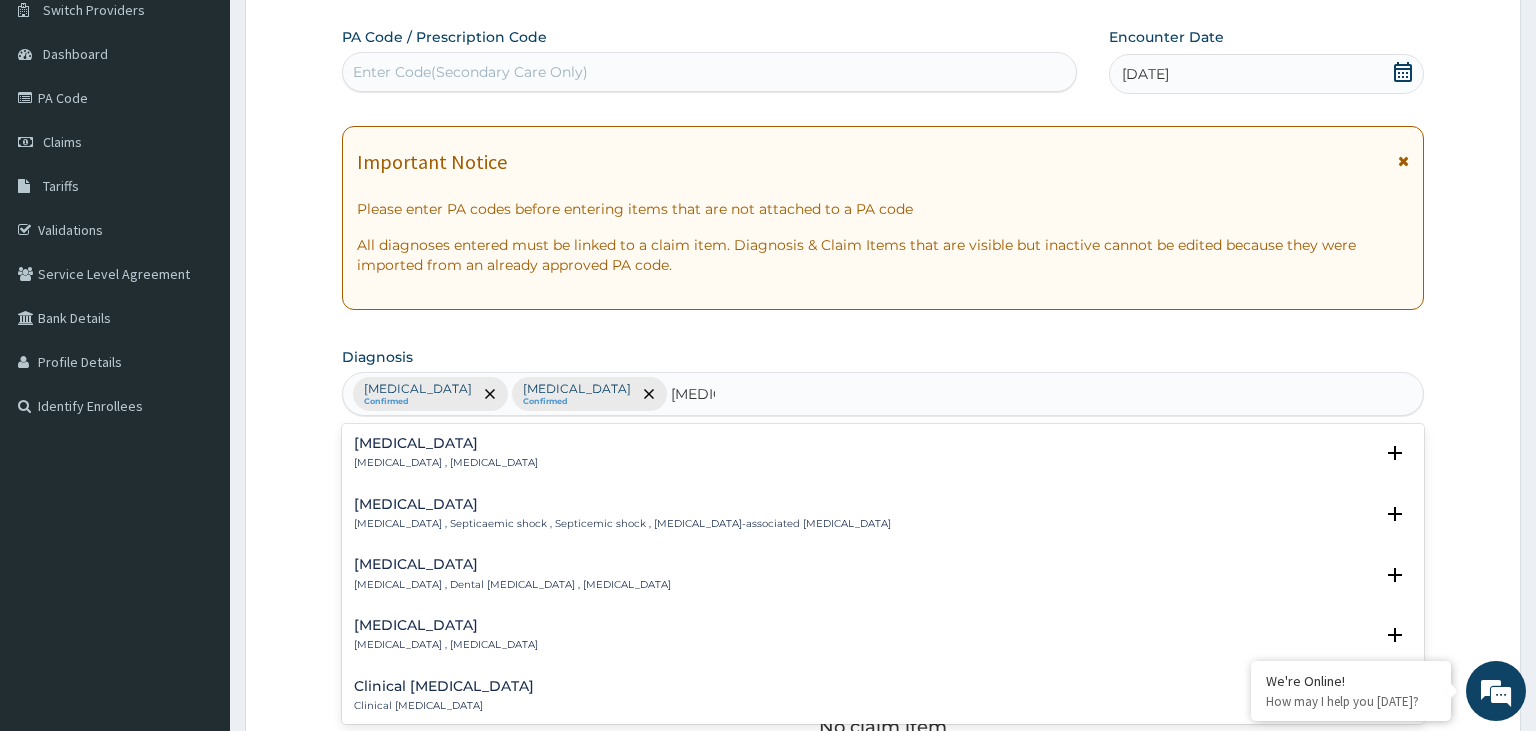 click on "Sepsis Systemic infection , Sepsis Select Status Query Query covers suspected (?), Keep in view (kiv), Ruled out (r/o) Confirmed Septic shock Septic shock , Septicaemic shock , Septicemic shock , Sepsis-associated hypotension Select Status Query Query covers suspected (?), Keep in view (kiv), Ruled out (r/o) Confirmed Dental abscess Dental abscess , Dental sepsis , Tooth abscess Select Status Query Query covers suspected (?), Keep in view (kiv), Ruled out (r/o) Confirmed Sepsis syndrome Sepsis syndrome , Septic syndrome Select Status Query Query covers suspected (?), Keep in view (kiv), Ruled out (r/o) Confirmed Clinical sepsis Clinical sepsis Select Status Query Query covers suspected (?), Keep in view (kiv), Ruled out (r/o) Confirmed Bacterial sepsis Bacterial septicemia , Bacterial sepsis , Bacterial septicaemia Select Status Query Query covers suspected (?), Keep in view (kiv), Ruled out (r/o) Confirmed Perinatal sepsis Perinatal sepsis Select Status Query Confirmed Puerperal sepsis Select Status Query" at bounding box center (883, 574) 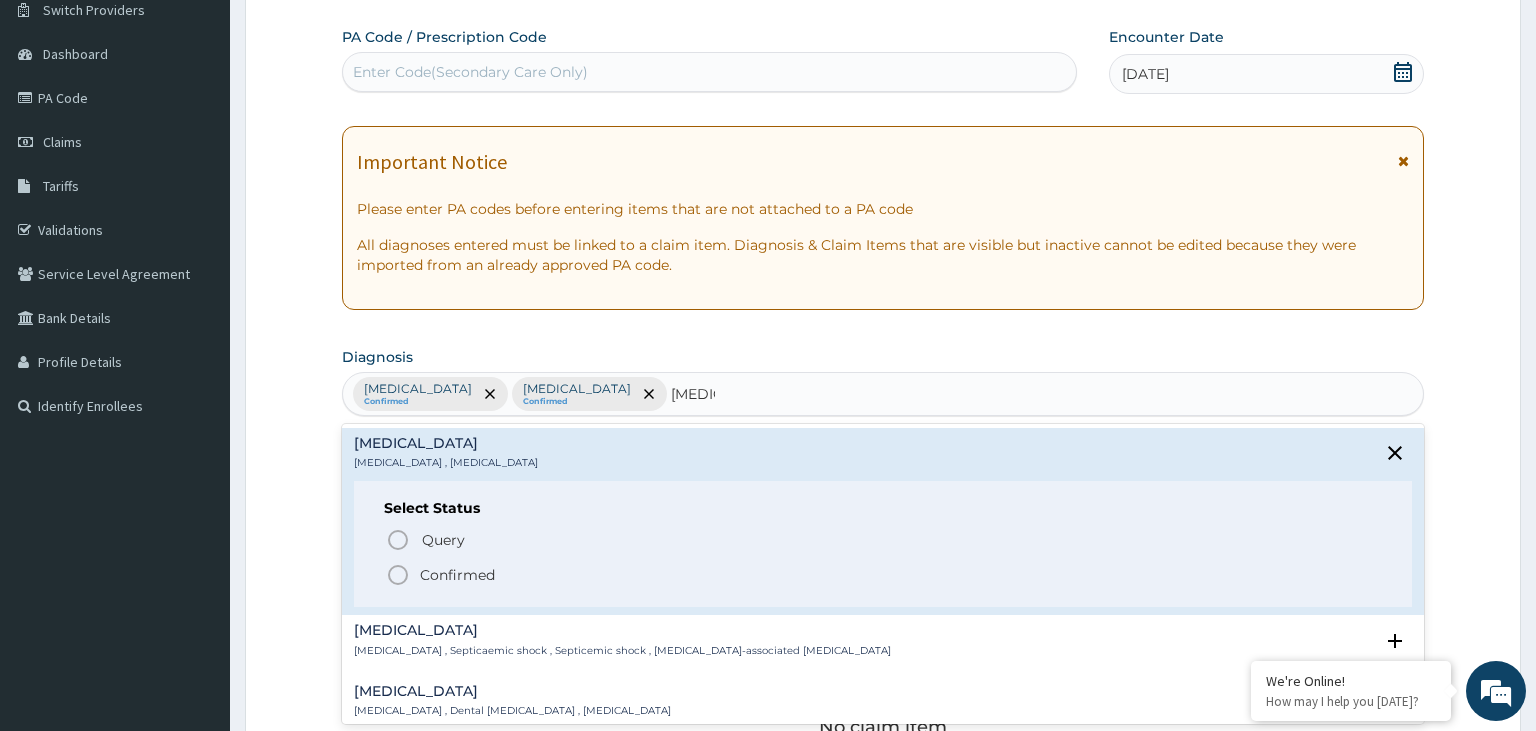 click on "Confirmed" at bounding box center [457, 575] 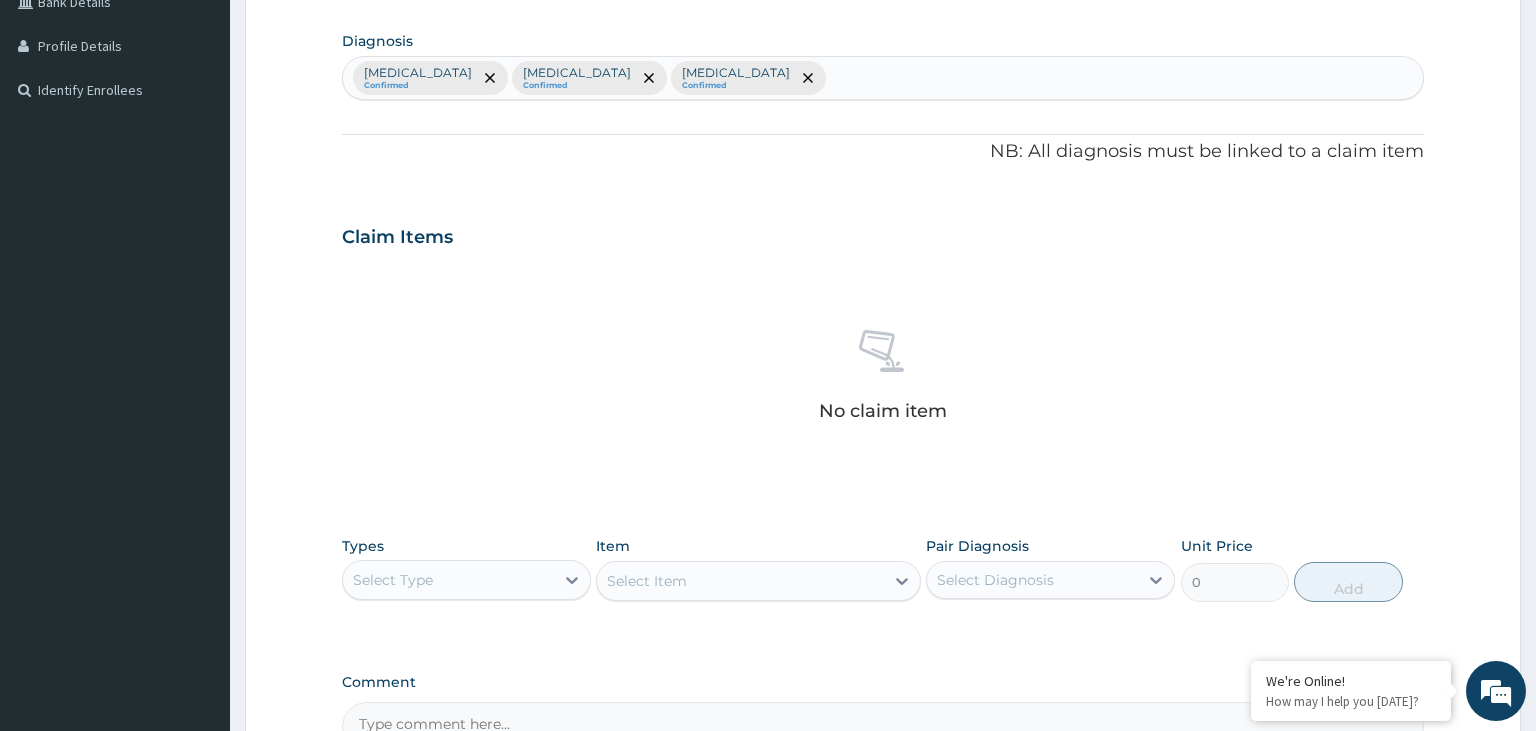 scroll, scrollTop: 708, scrollLeft: 0, axis: vertical 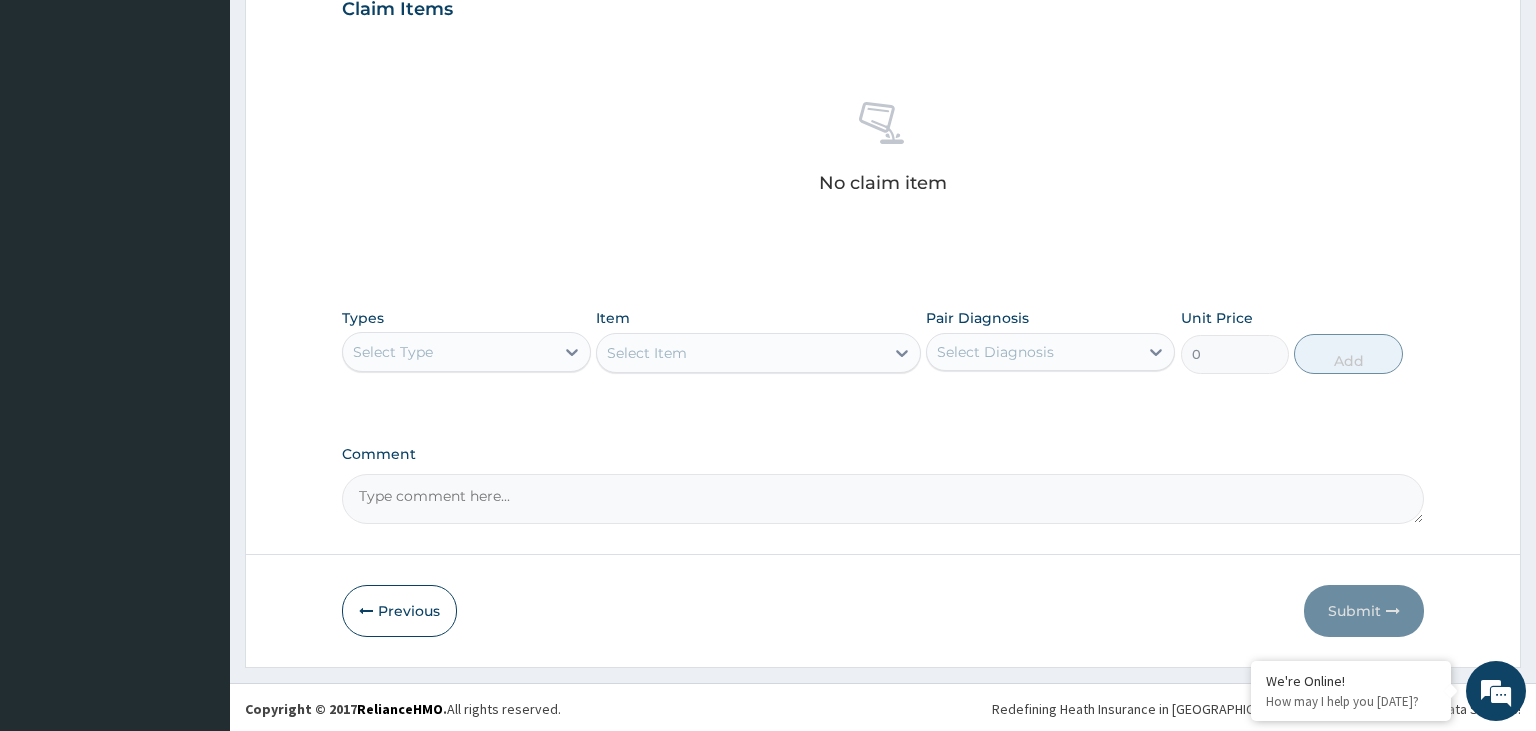 click on "Select Type" at bounding box center [466, 352] 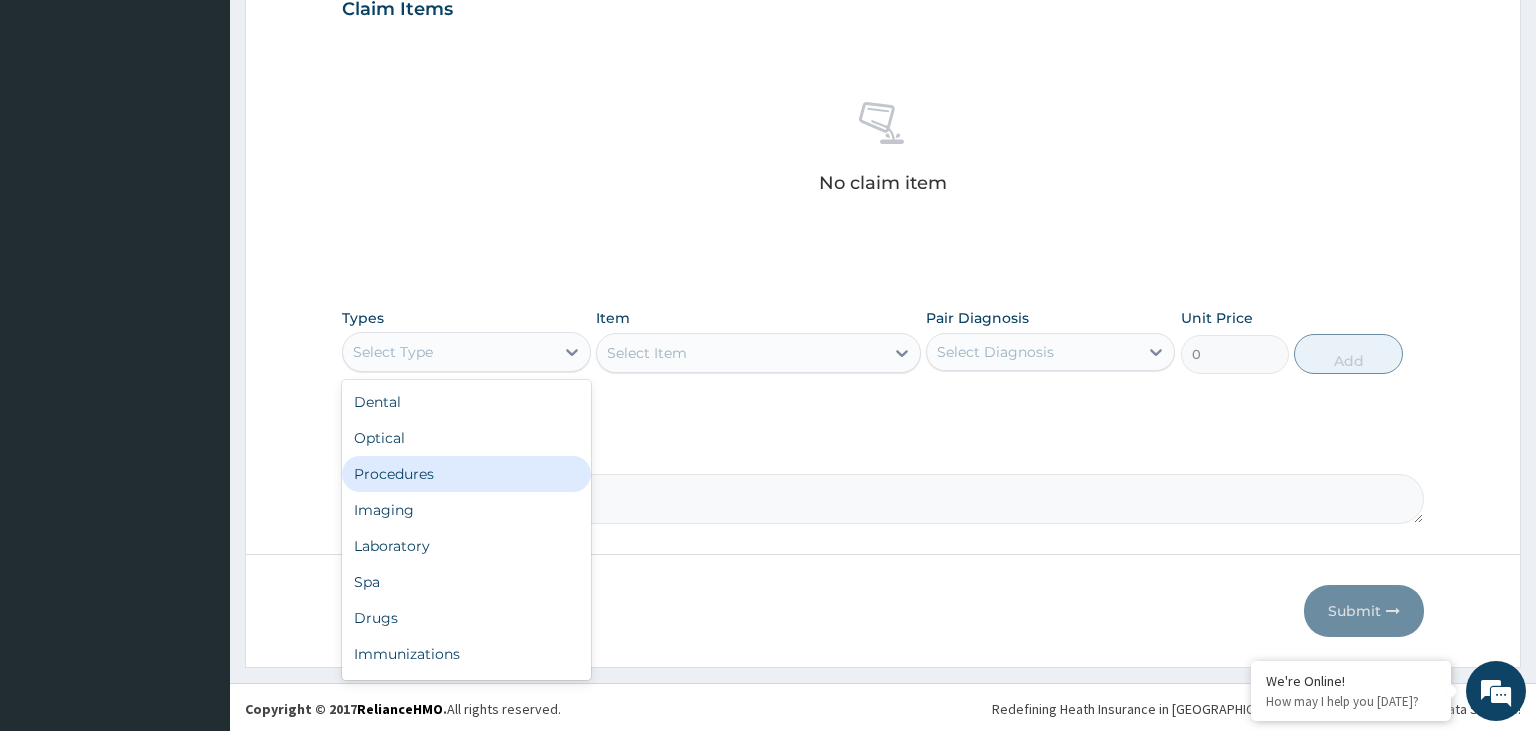 click on "Procedures" at bounding box center (466, 474) 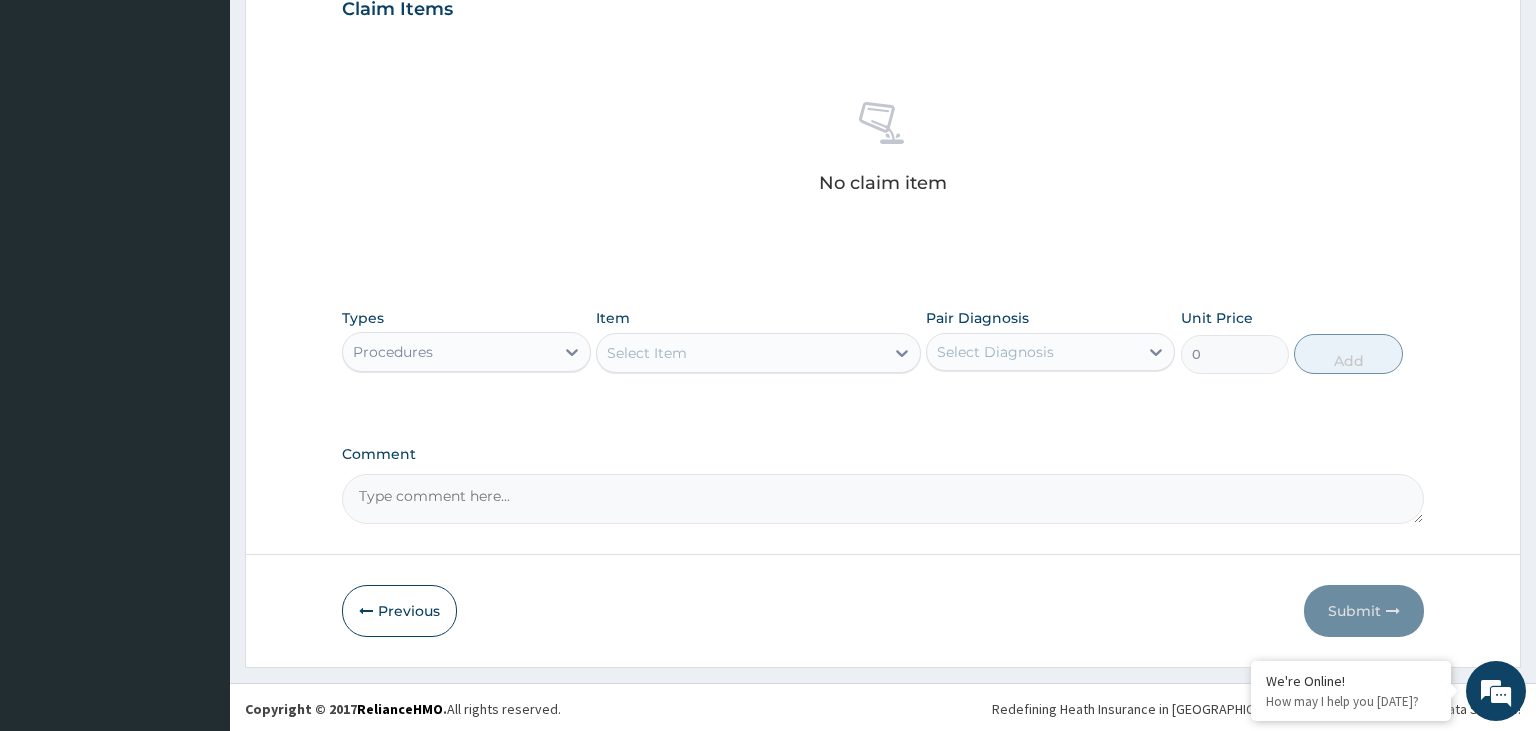 click on "Select Item" at bounding box center (740, 353) 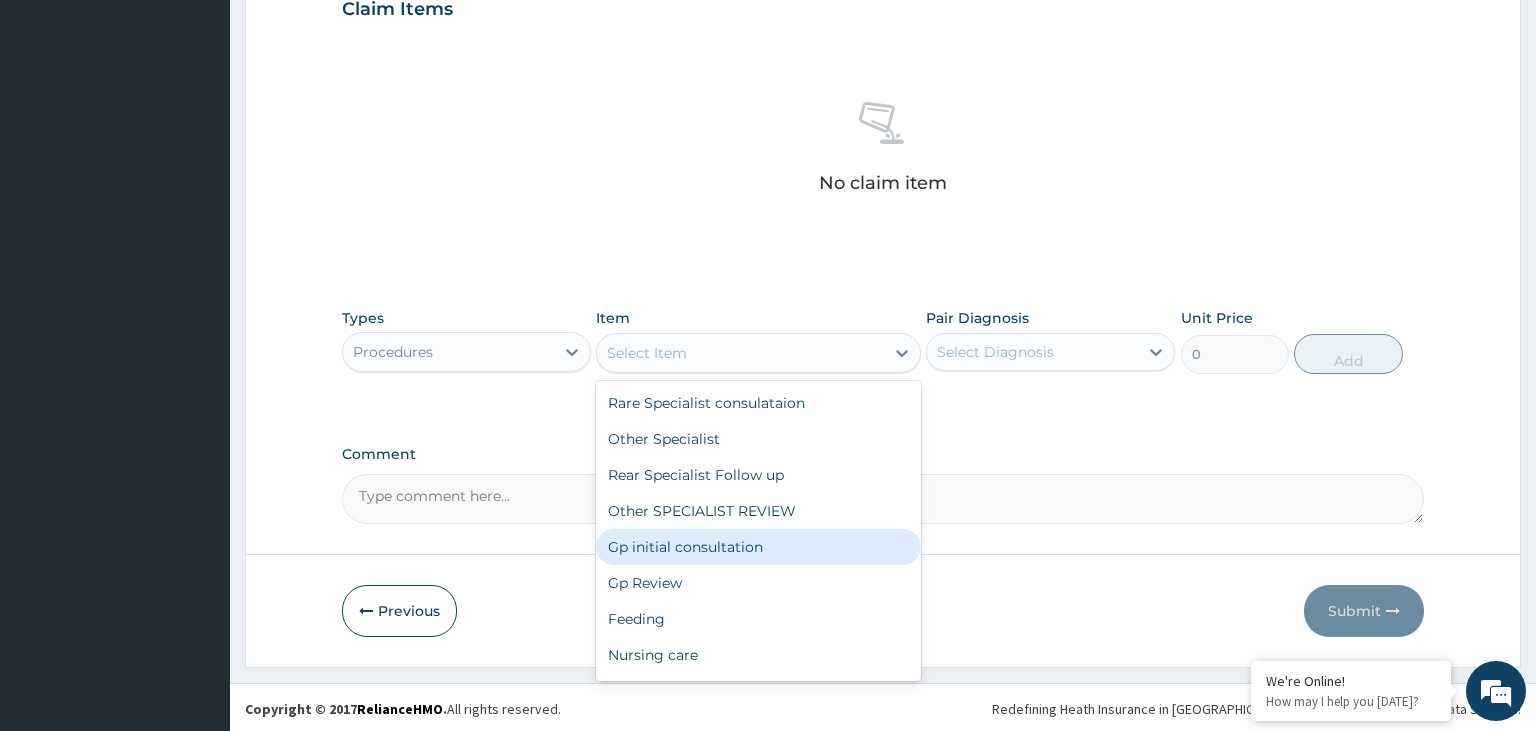 click on "Gp initial consultation" at bounding box center [758, 547] 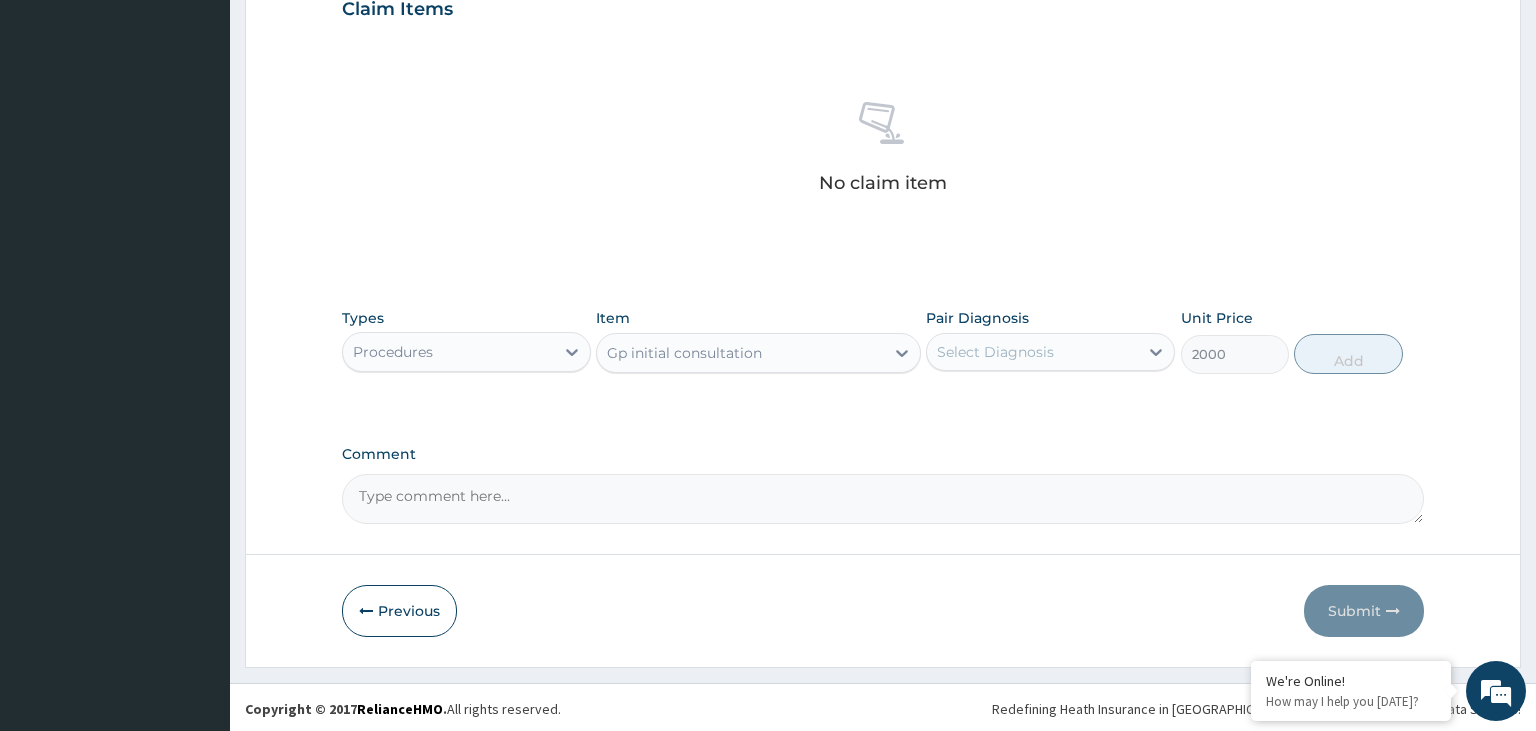 click on "Select Diagnosis" at bounding box center (1032, 352) 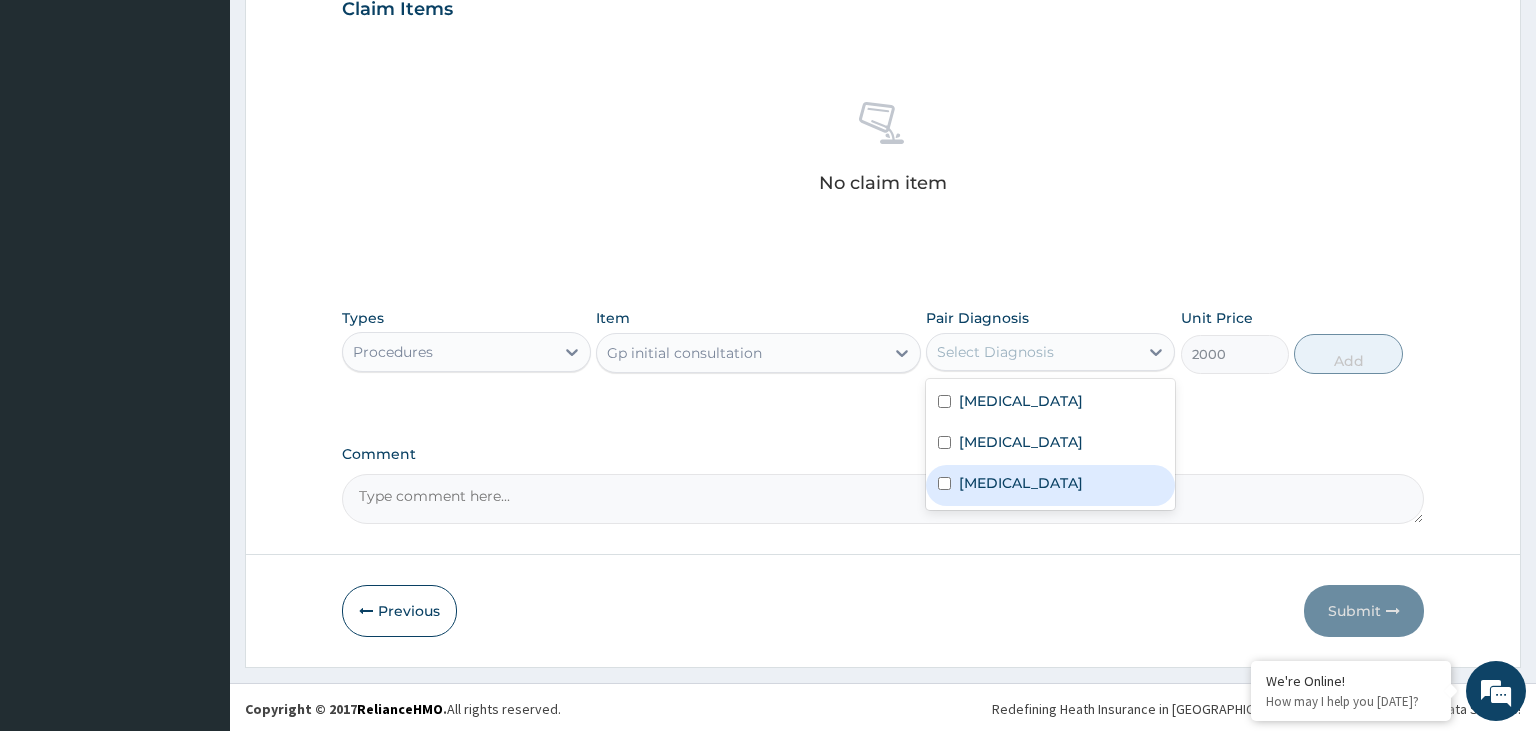 click on "Sepsis" at bounding box center [1021, 483] 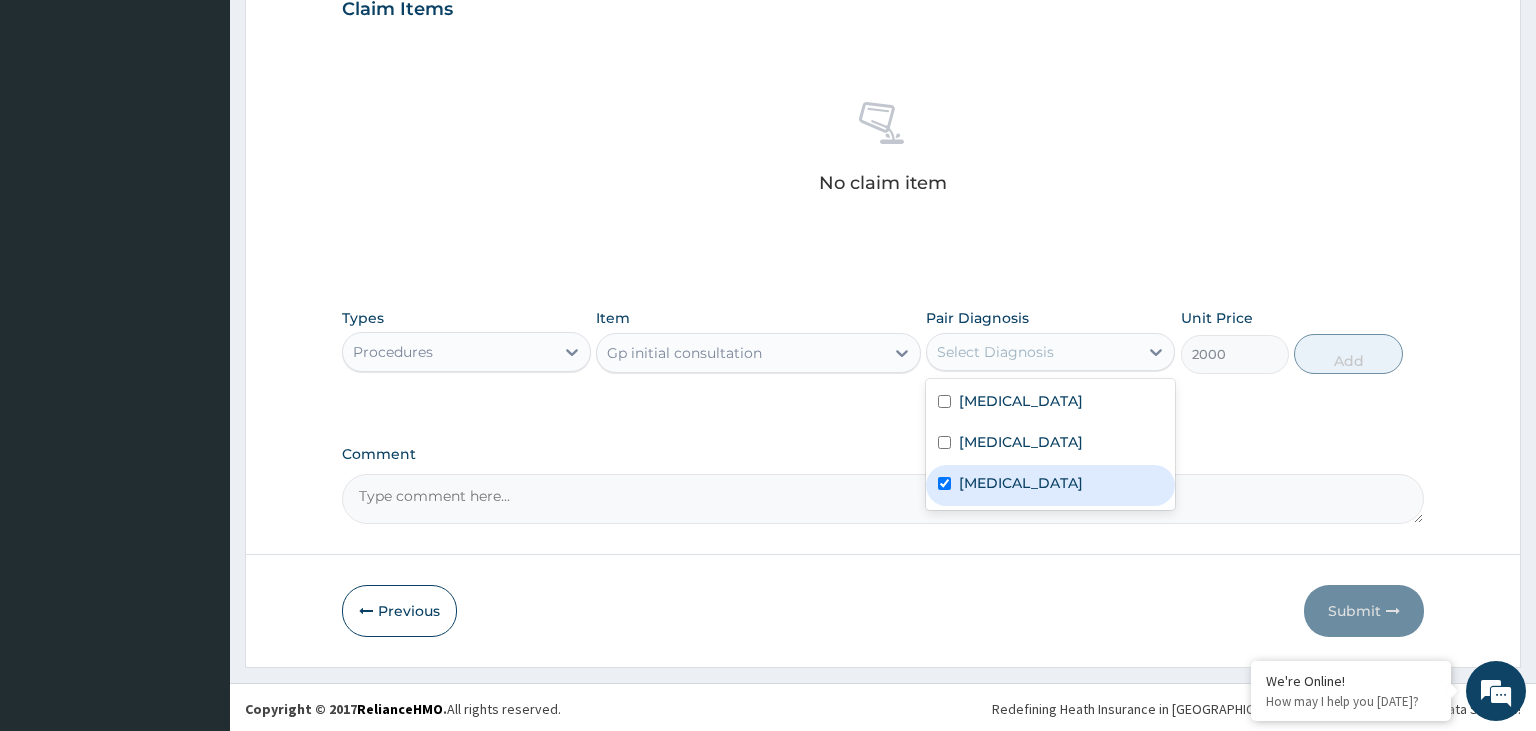 checkbox on "true" 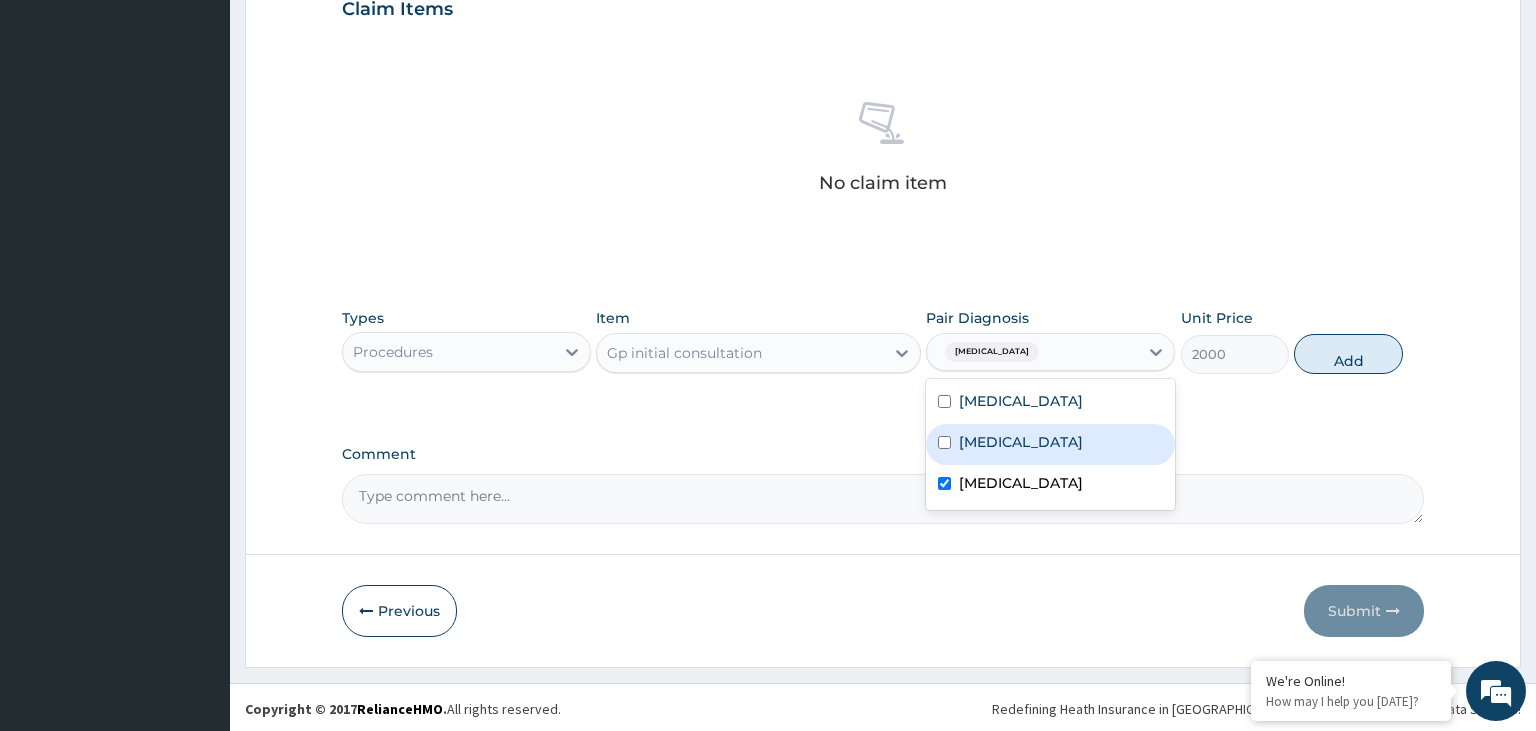 click on "Malaria" at bounding box center [1021, 442] 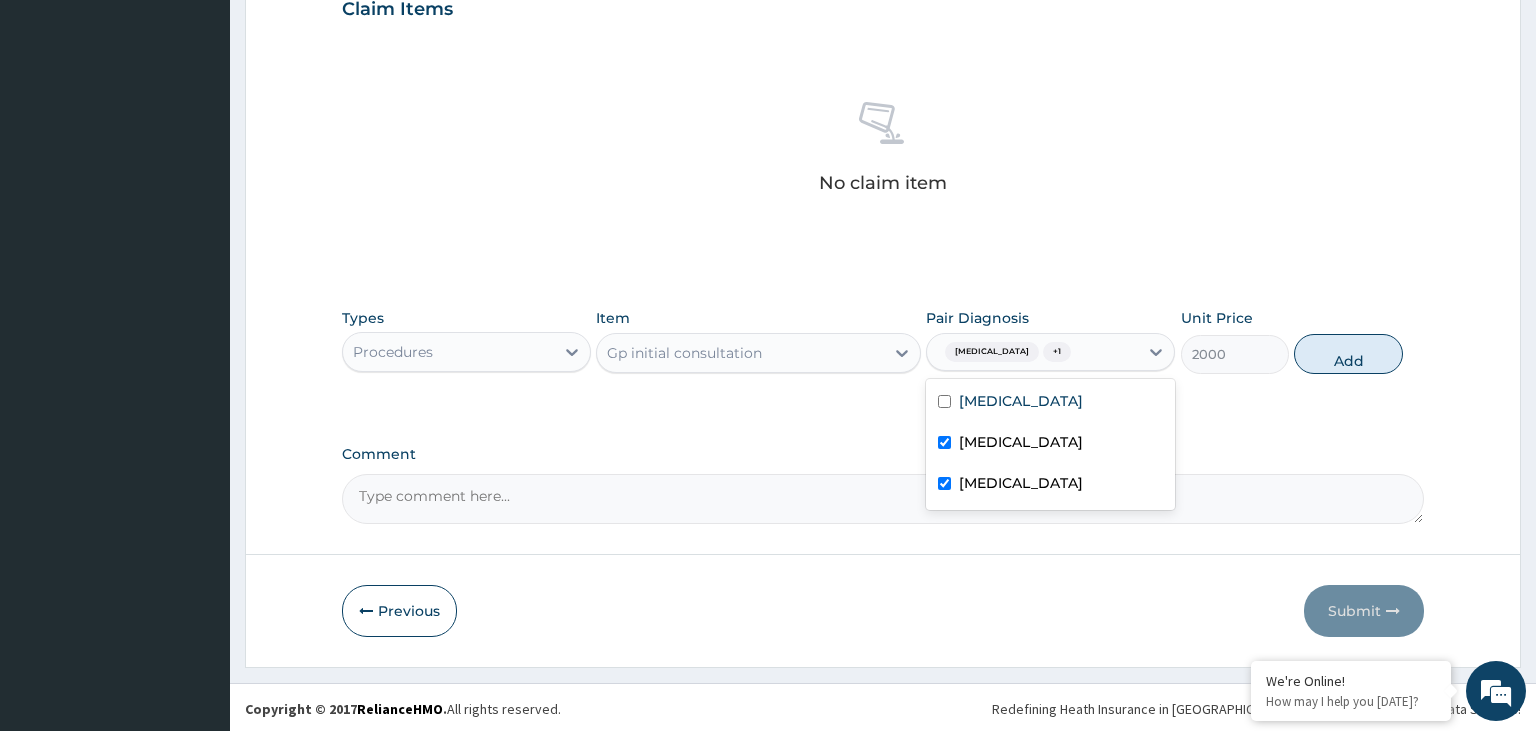 checkbox on "true" 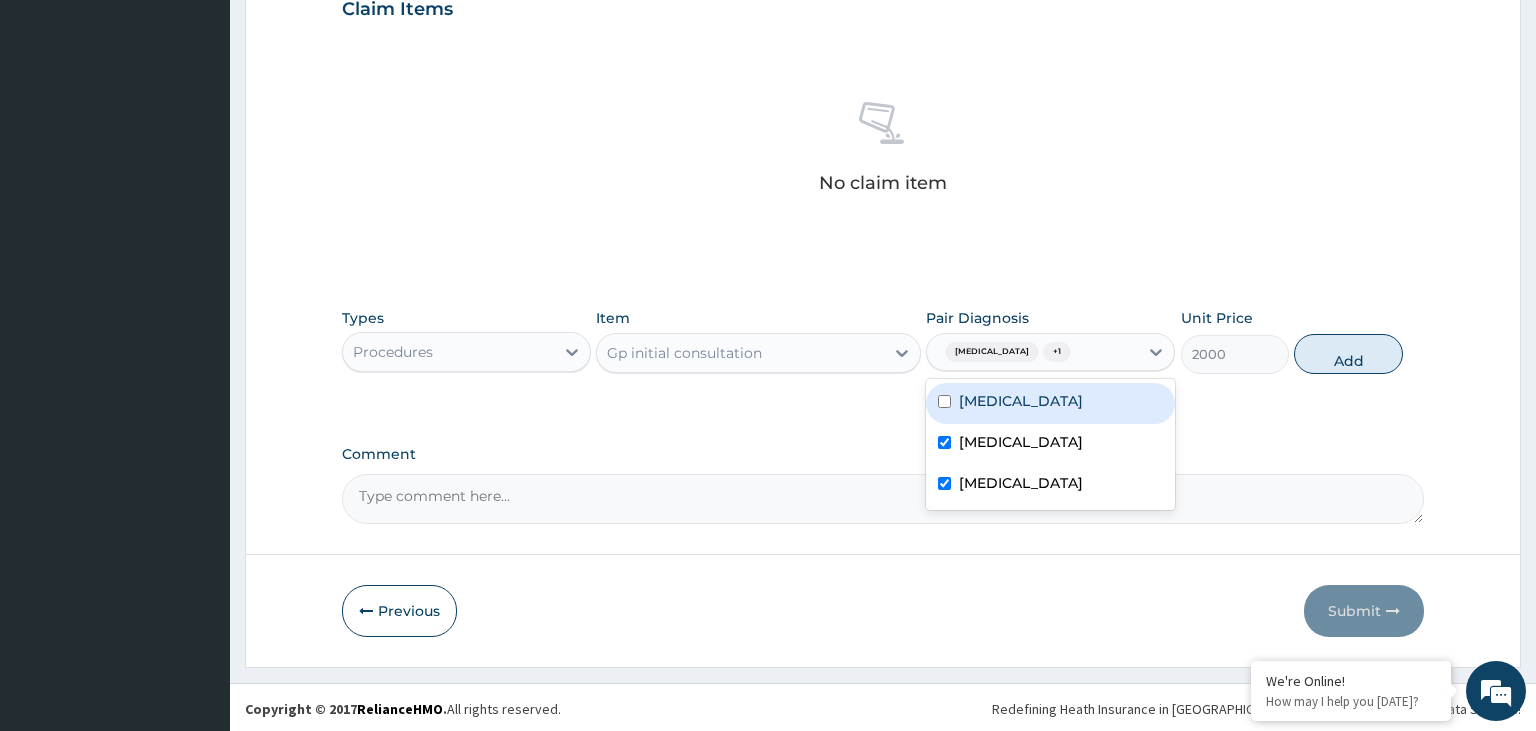 click on "Gastroenteritis" at bounding box center [1050, 403] 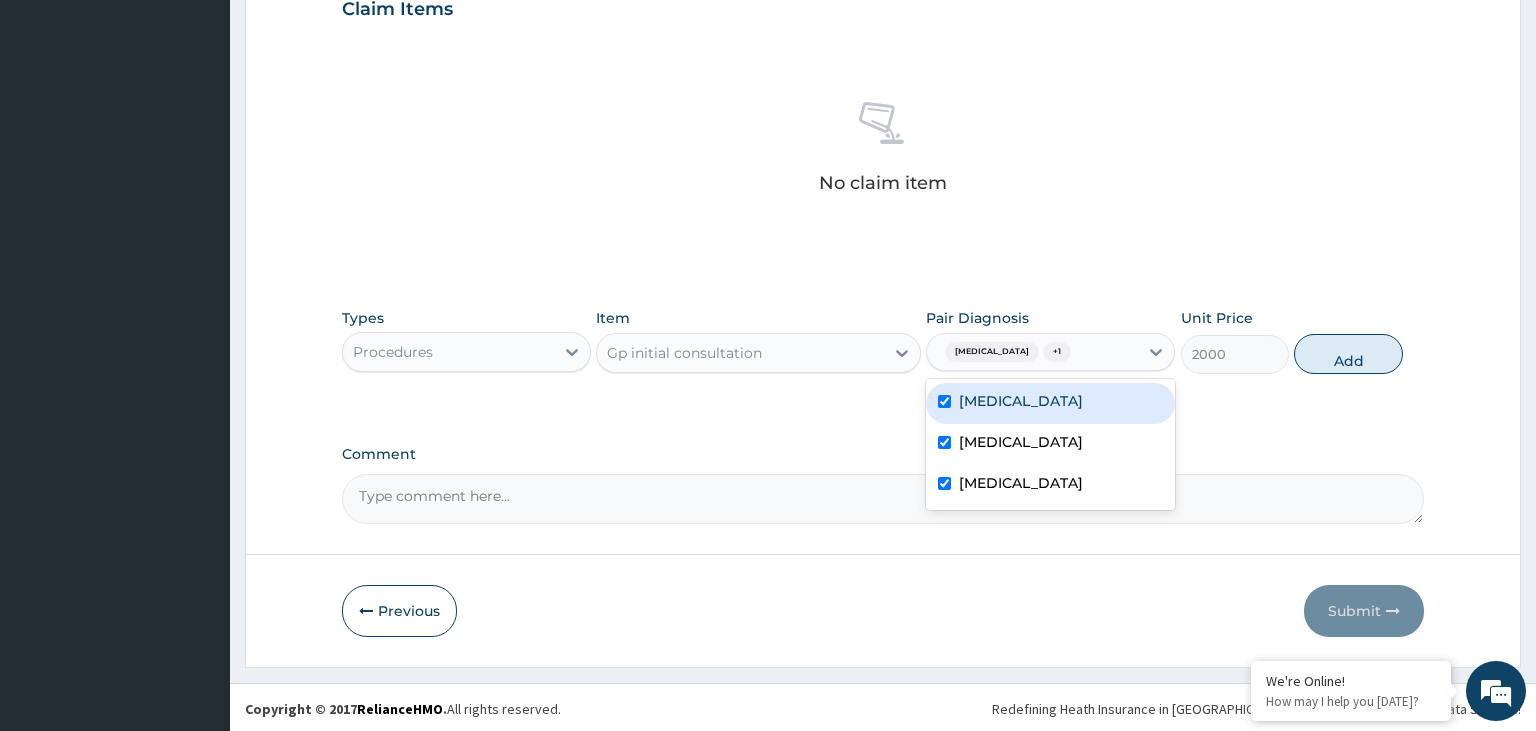 checkbox on "true" 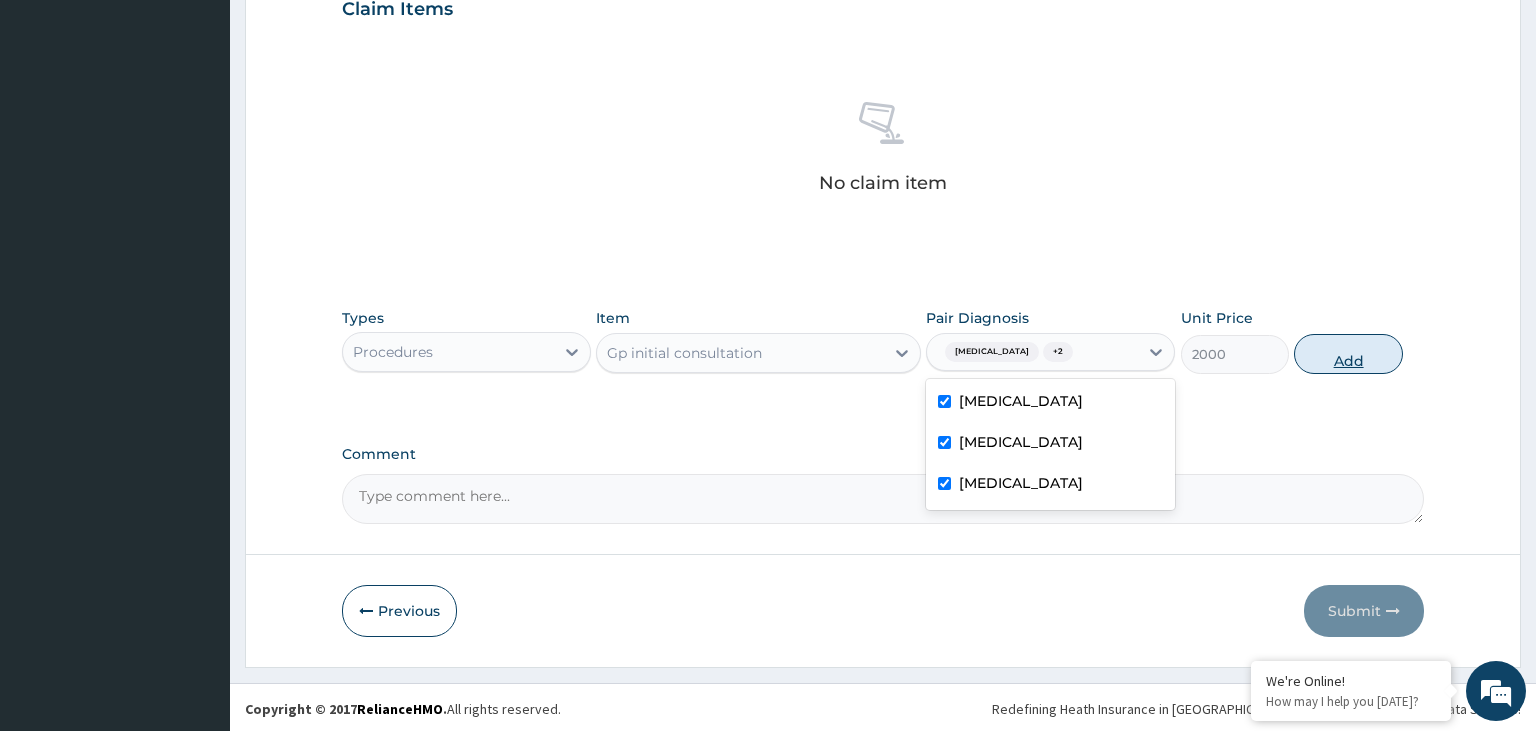 click on "Add" at bounding box center [1348, 354] 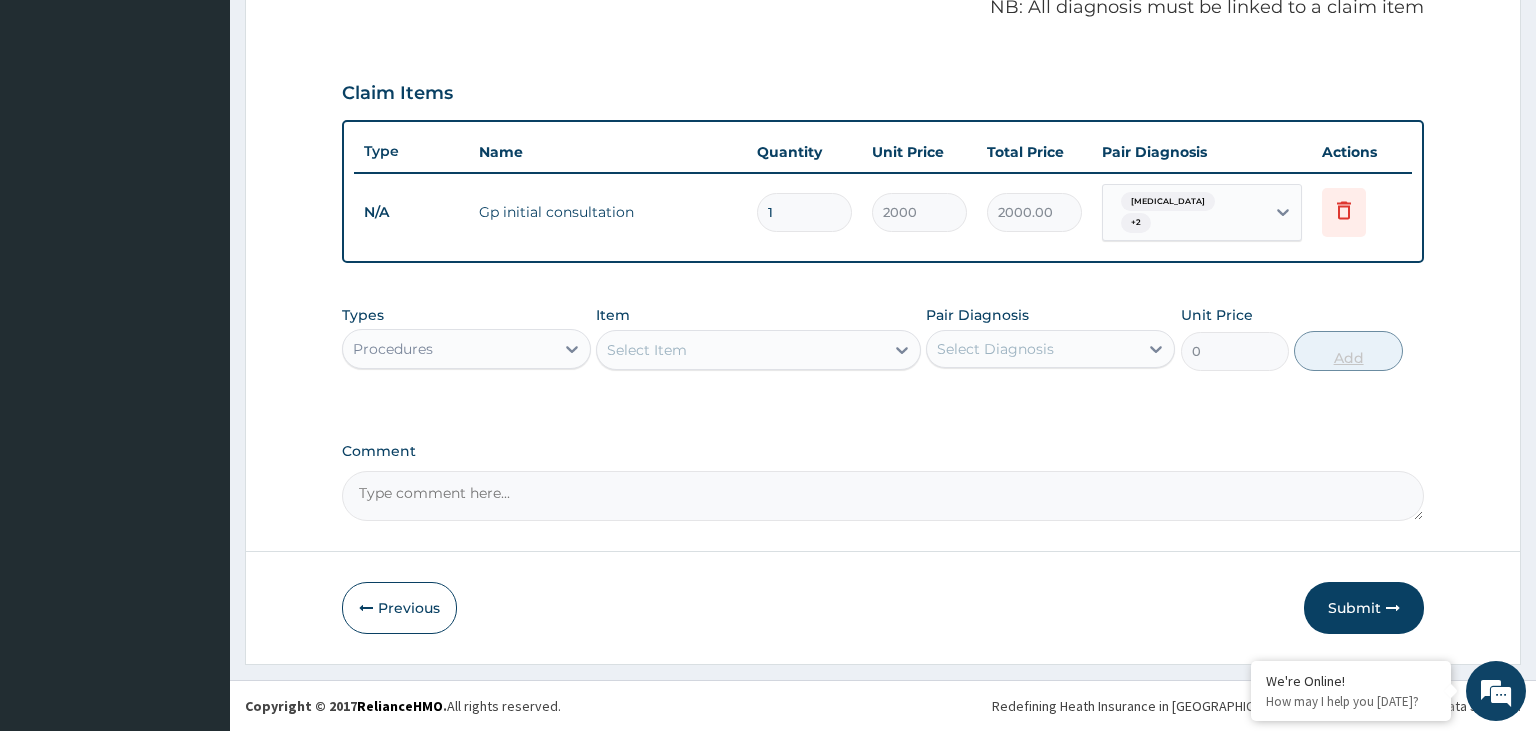 scroll, scrollTop: 612, scrollLeft: 0, axis: vertical 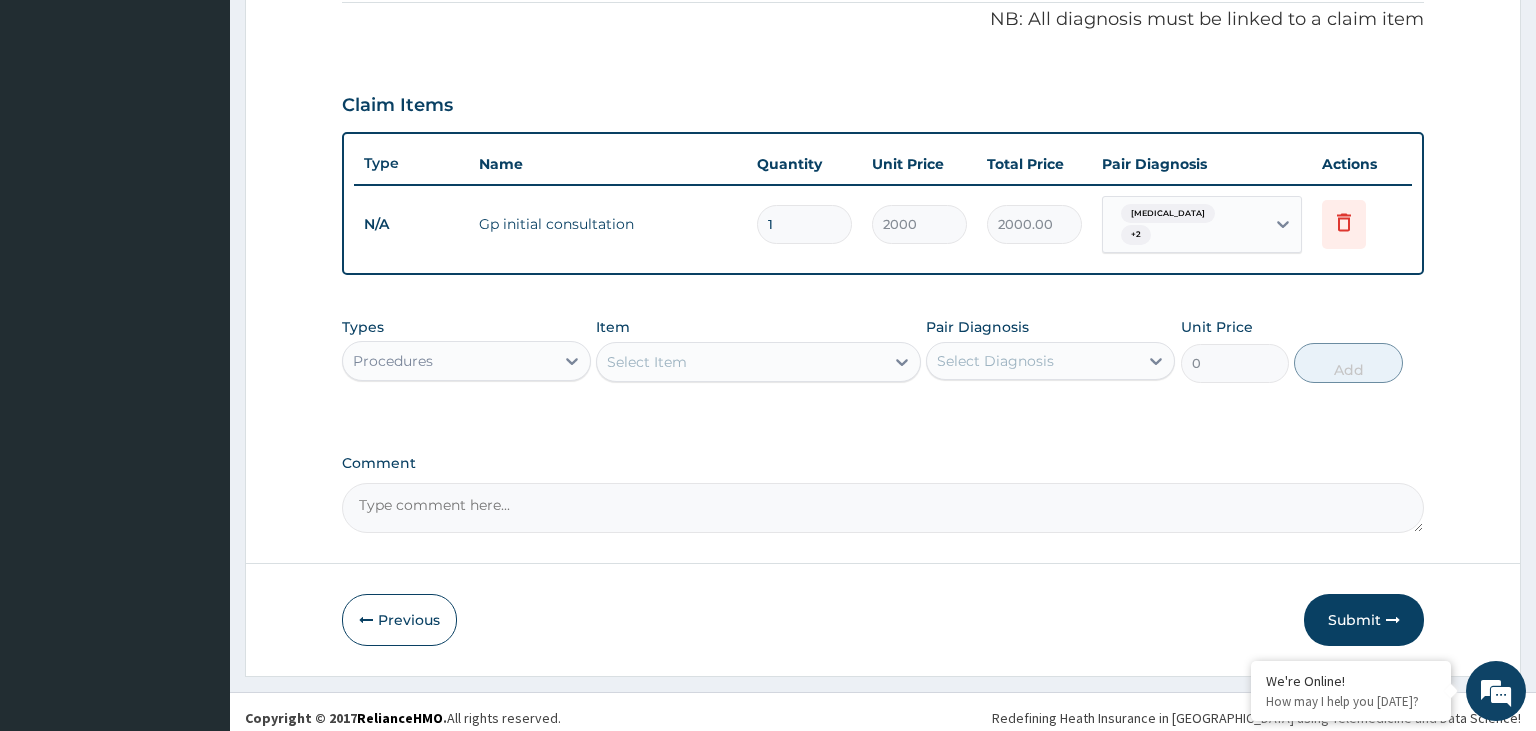 click on "Procedures" at bounding box center [448, 361] 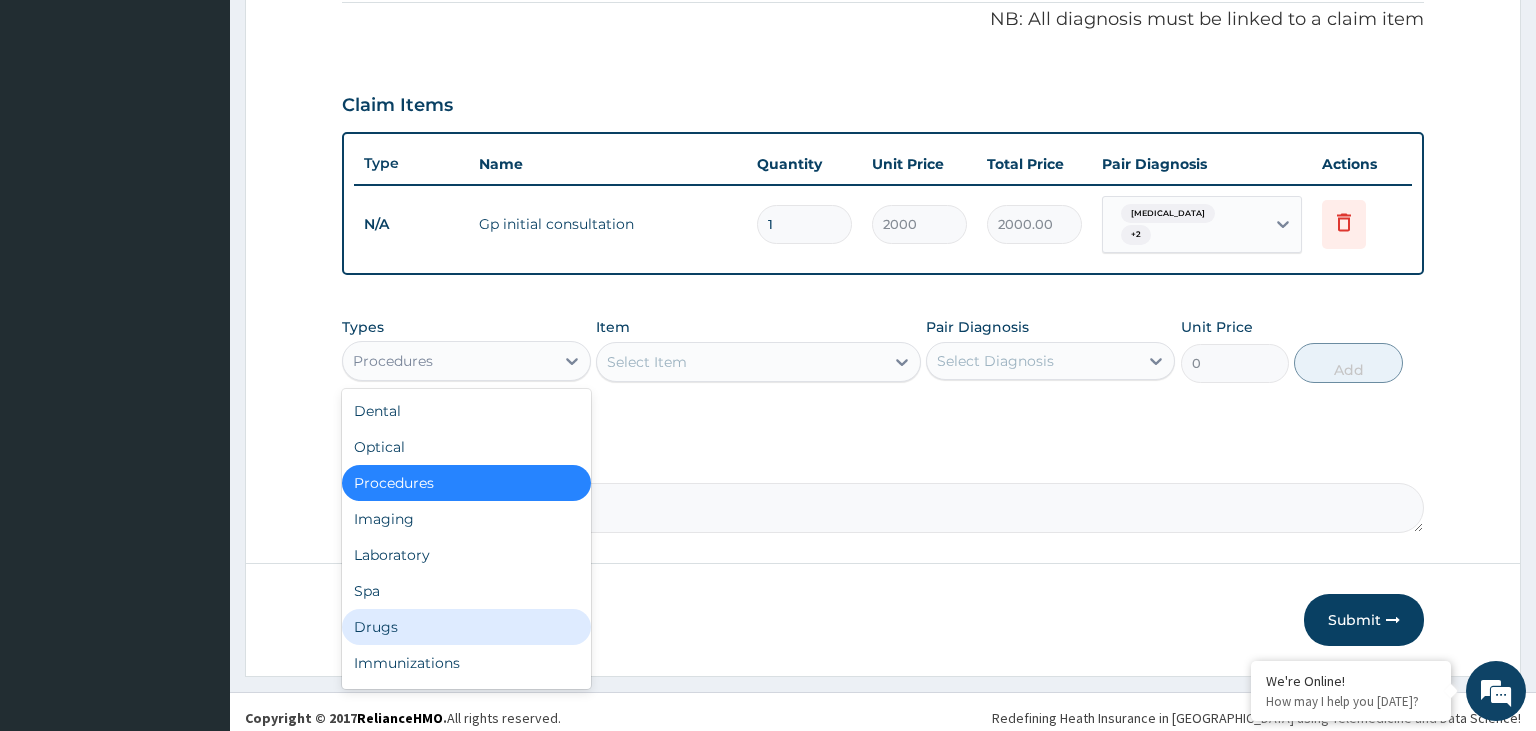 click on "Drugs" at bounding box center [466, 627] 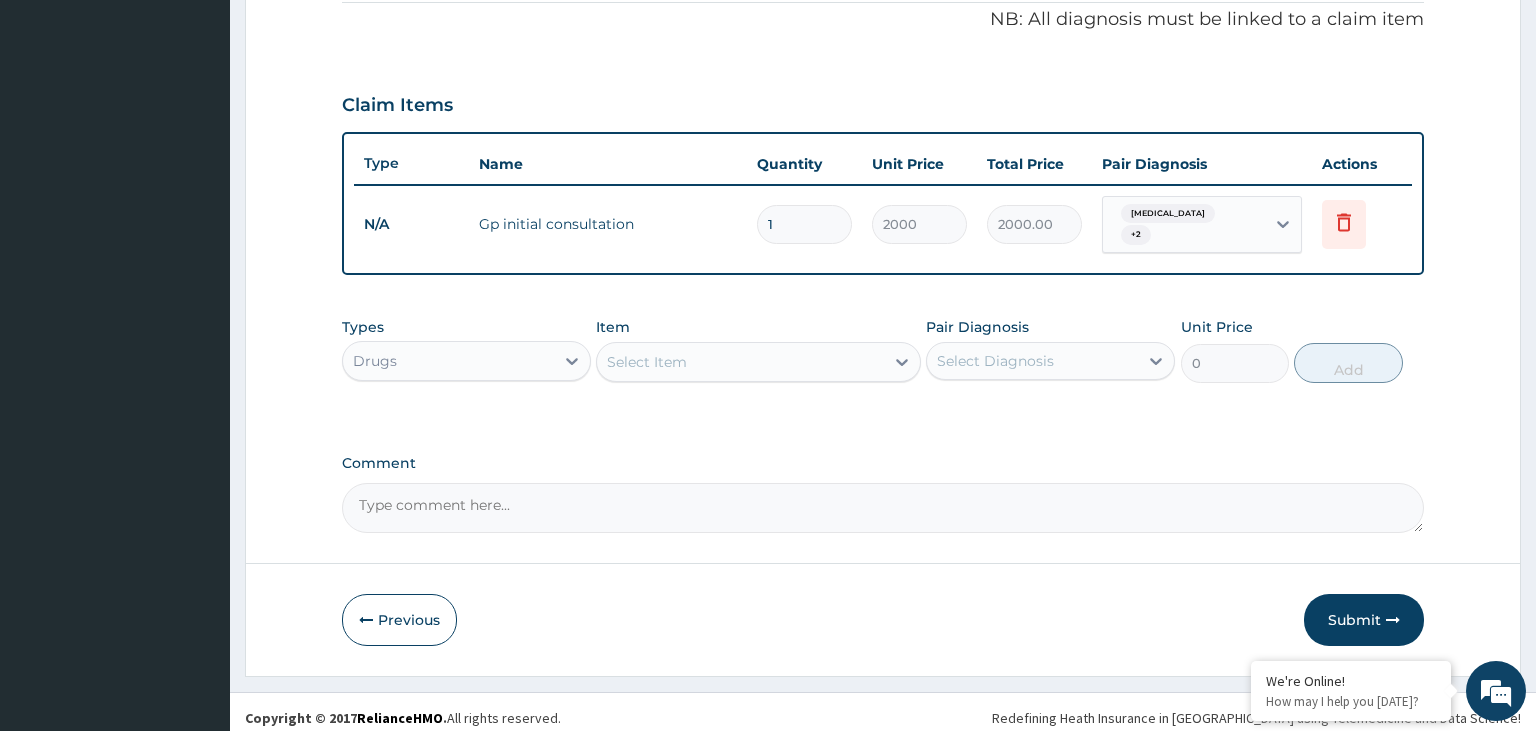 click on "Select Item" at bounding box center (758, 362) 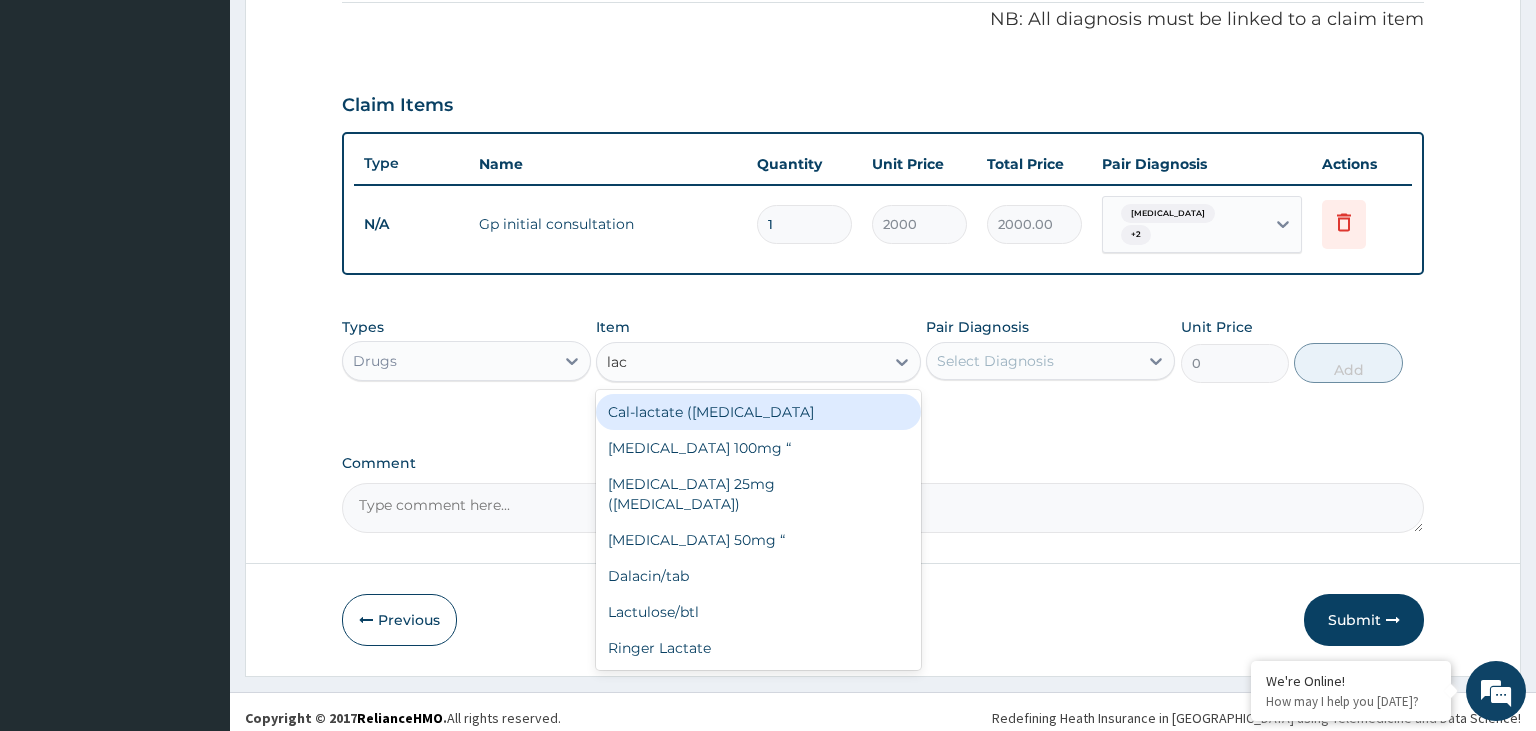 type on "lact" 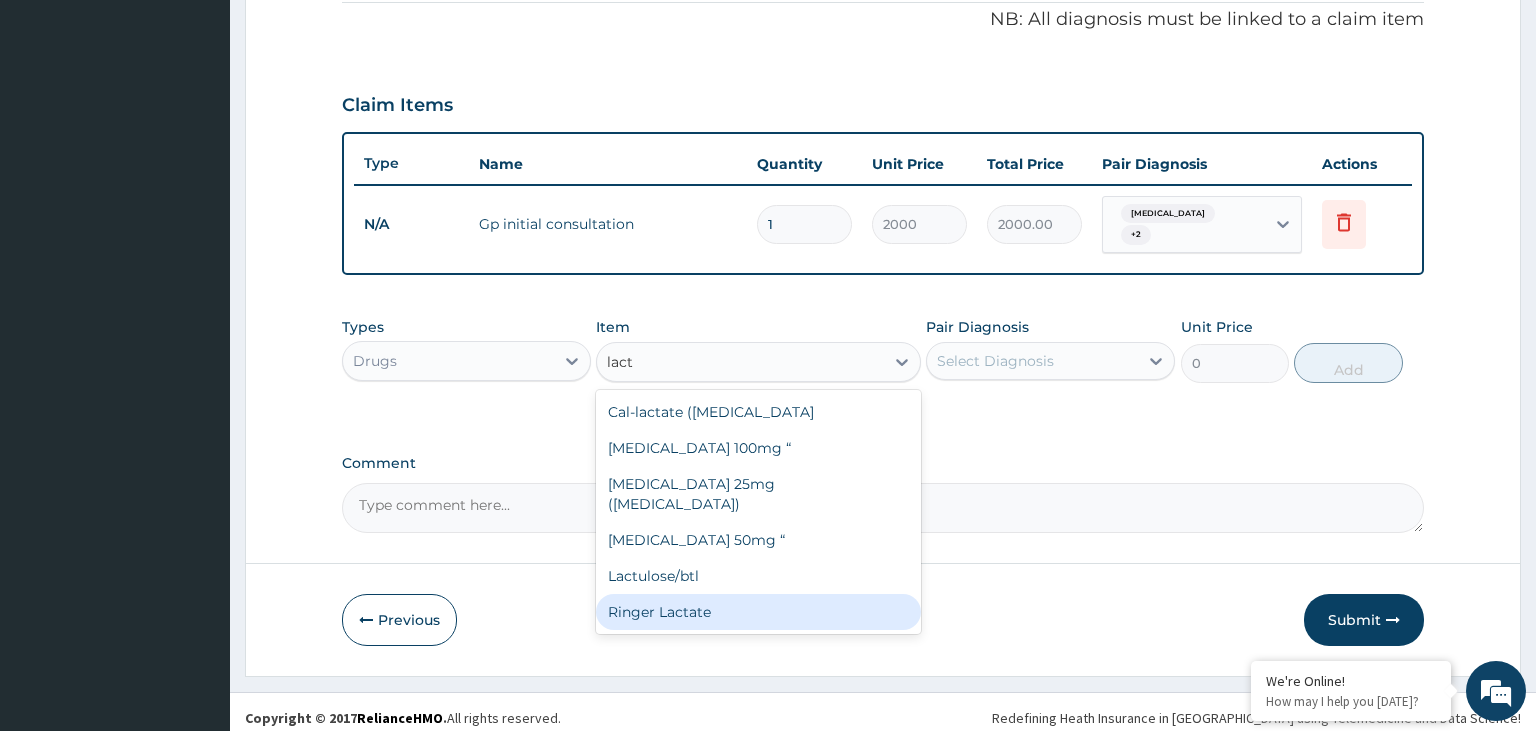 click on "Ringer Lactate" at bounding box center (758, 612) 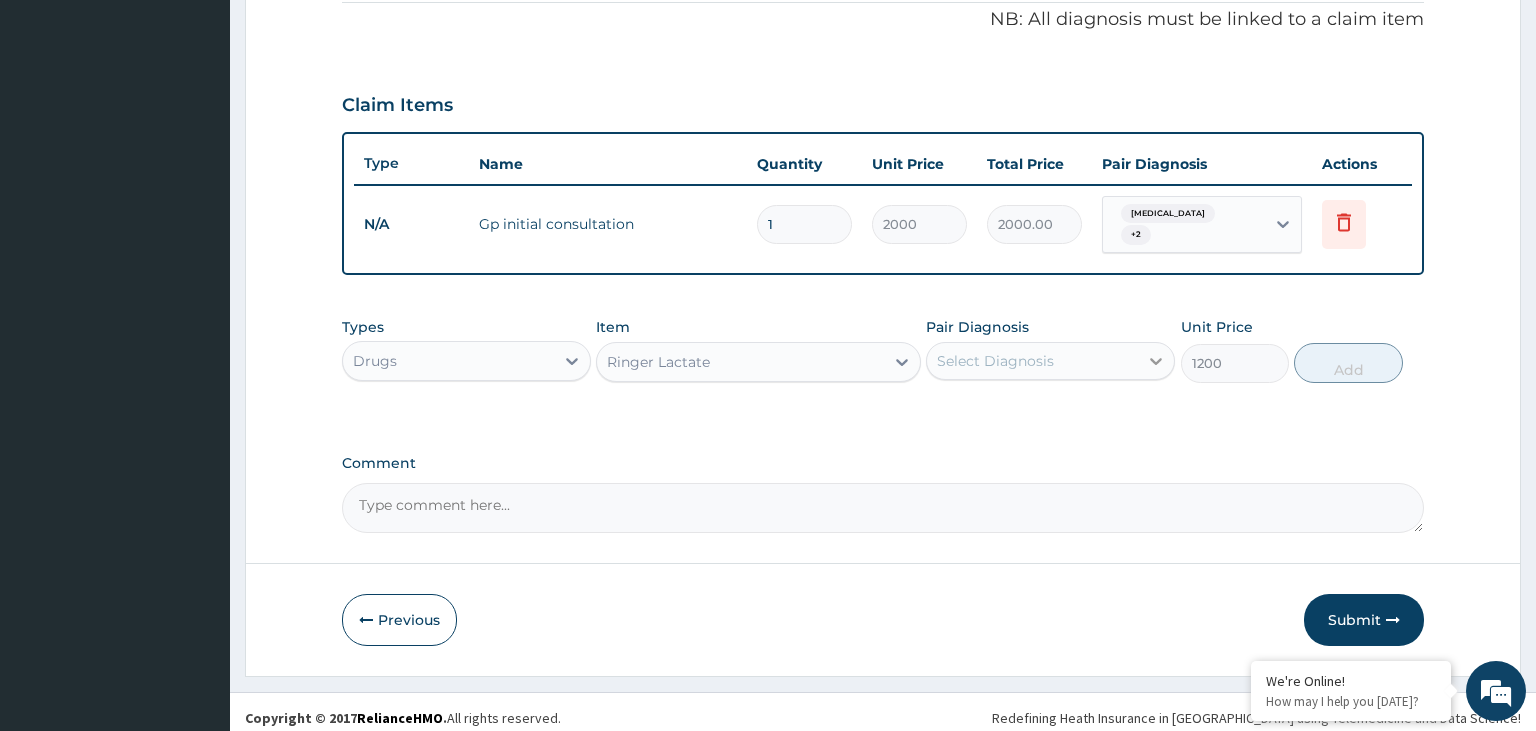 click 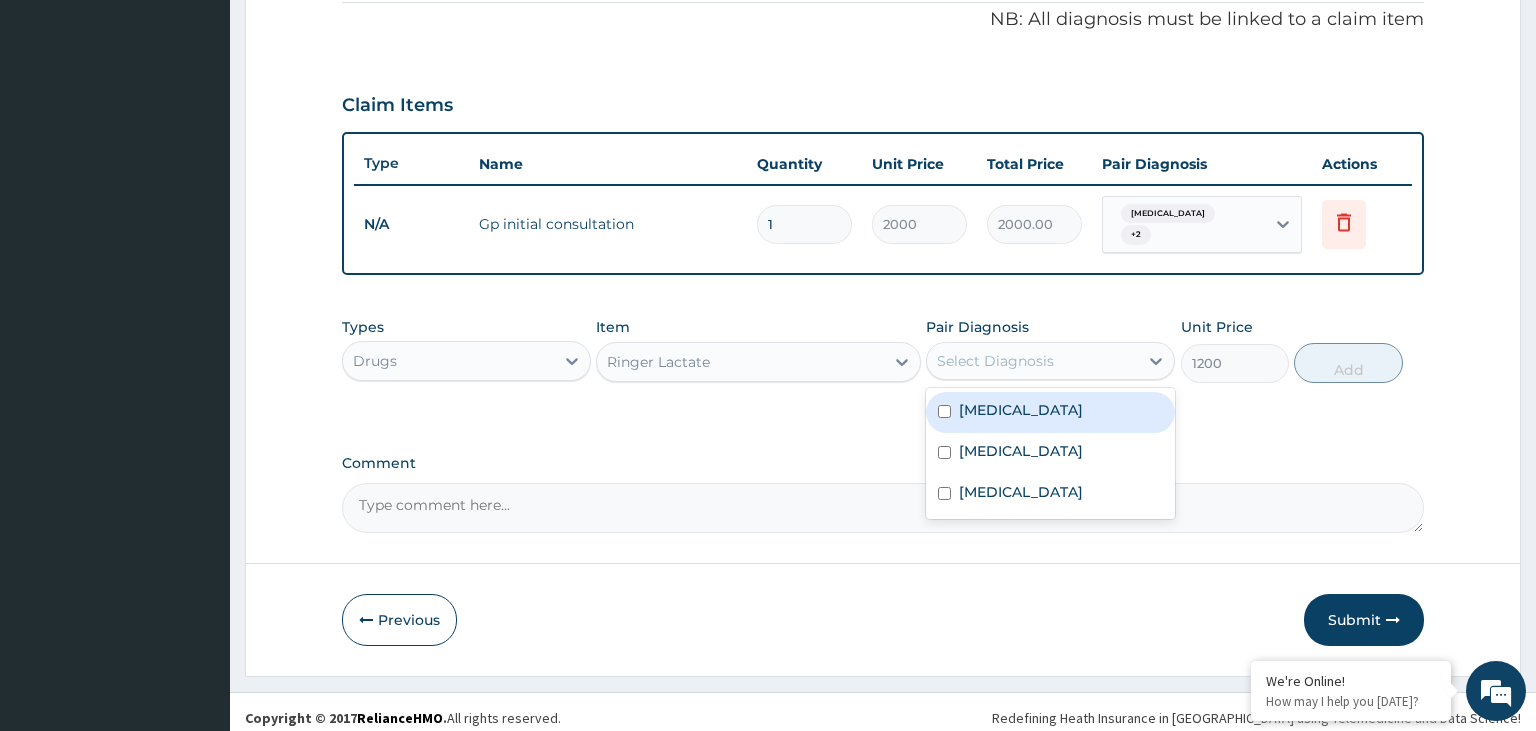 click on "Gastroenteritis" at bounding box center (1050, 412) 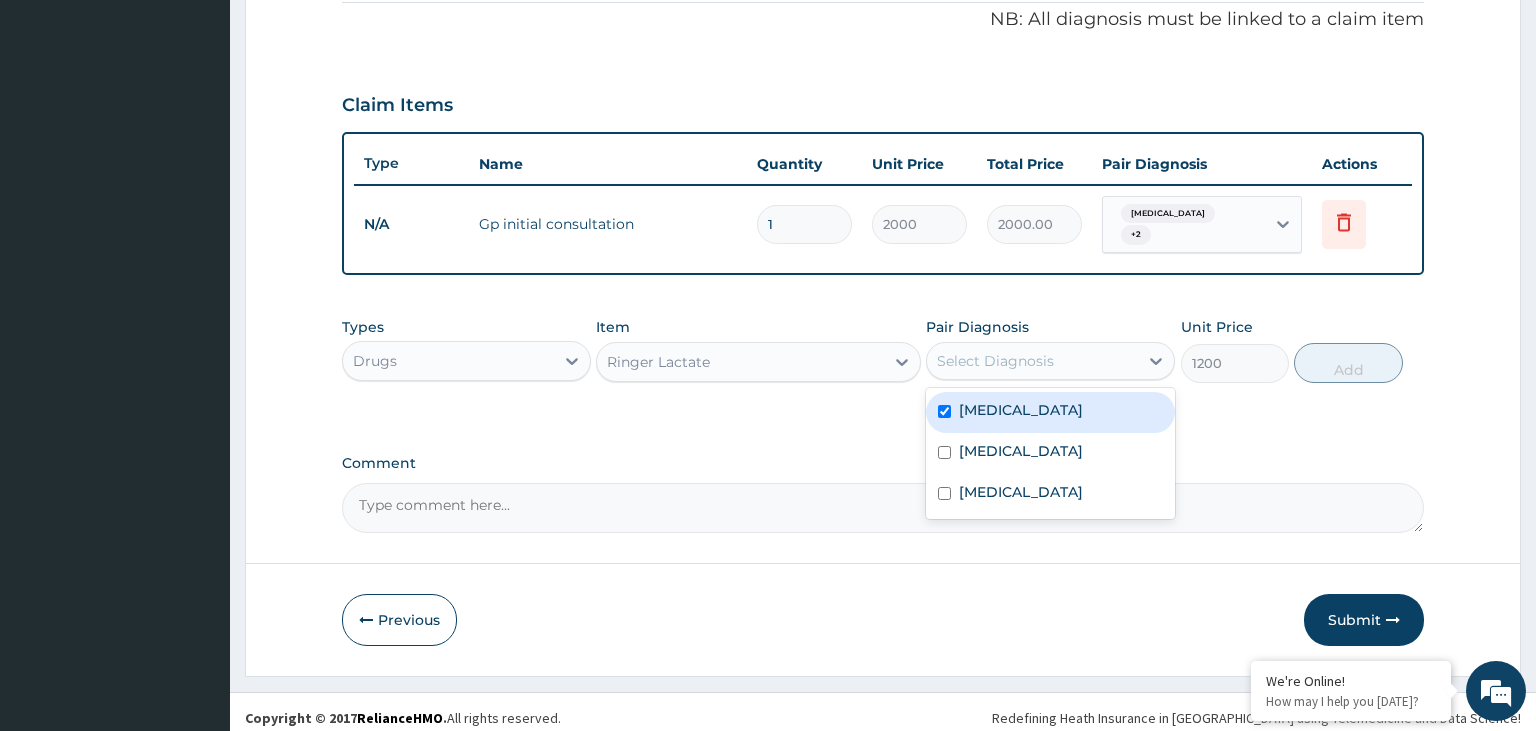 checkbox on "true" 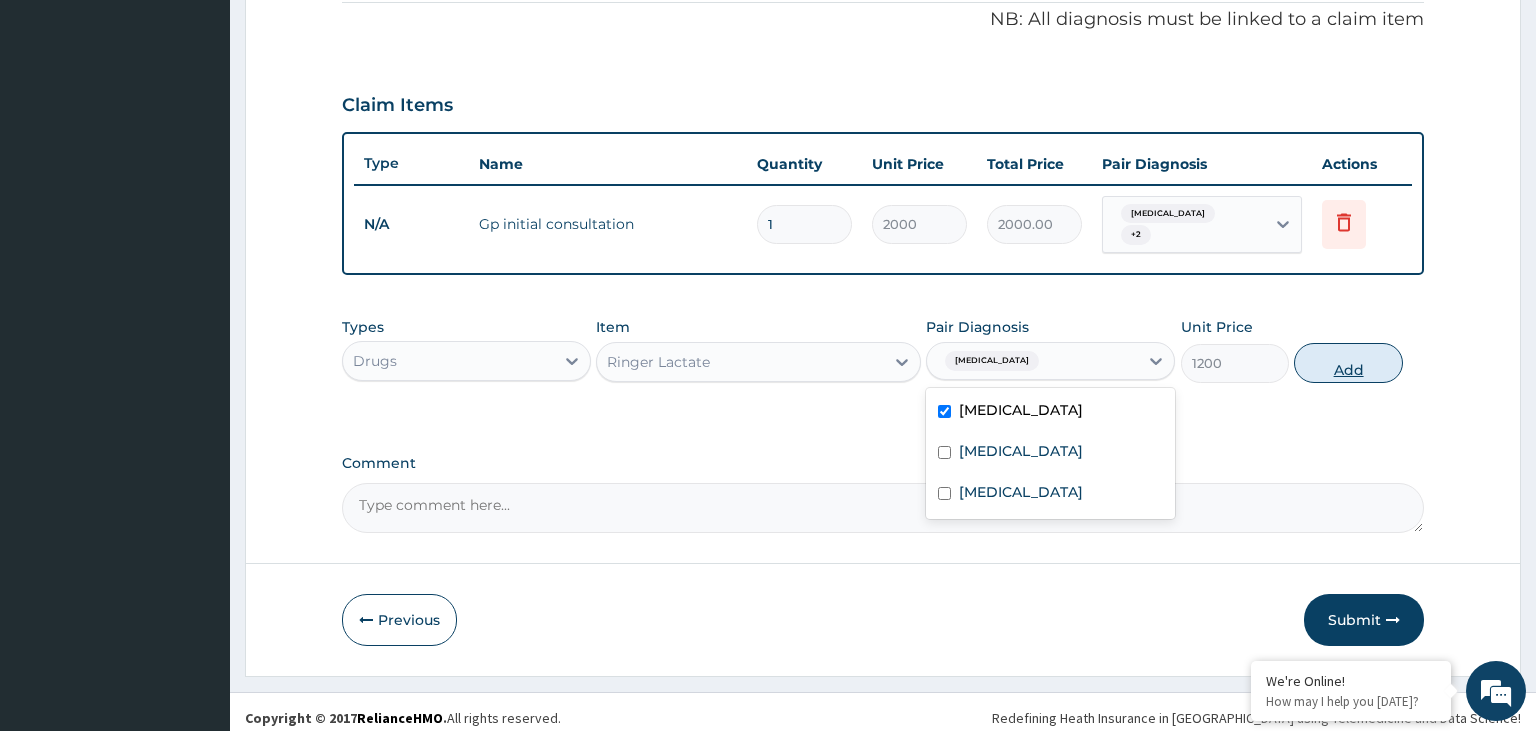 click on "Add" at bounding box center [1348, 363] 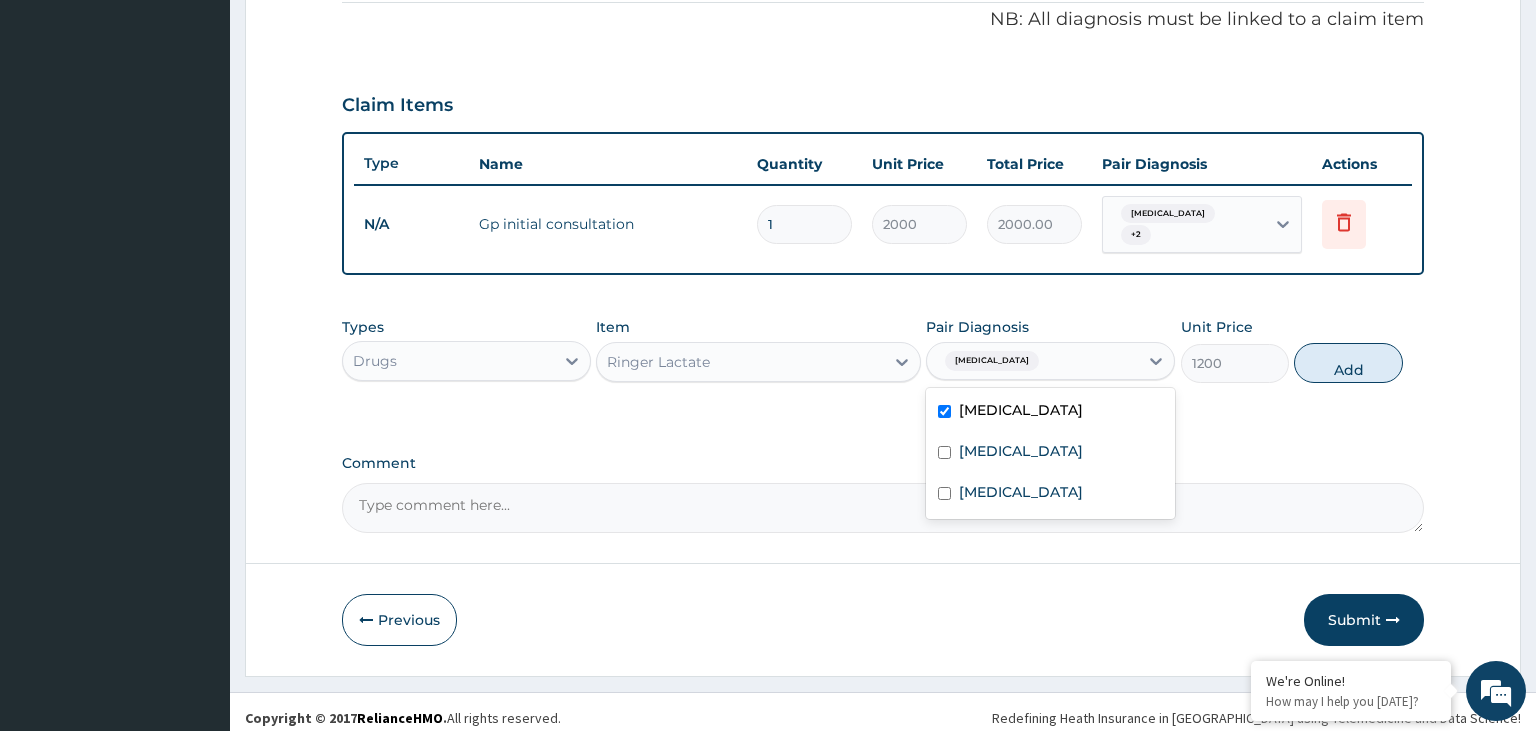 type on "0" 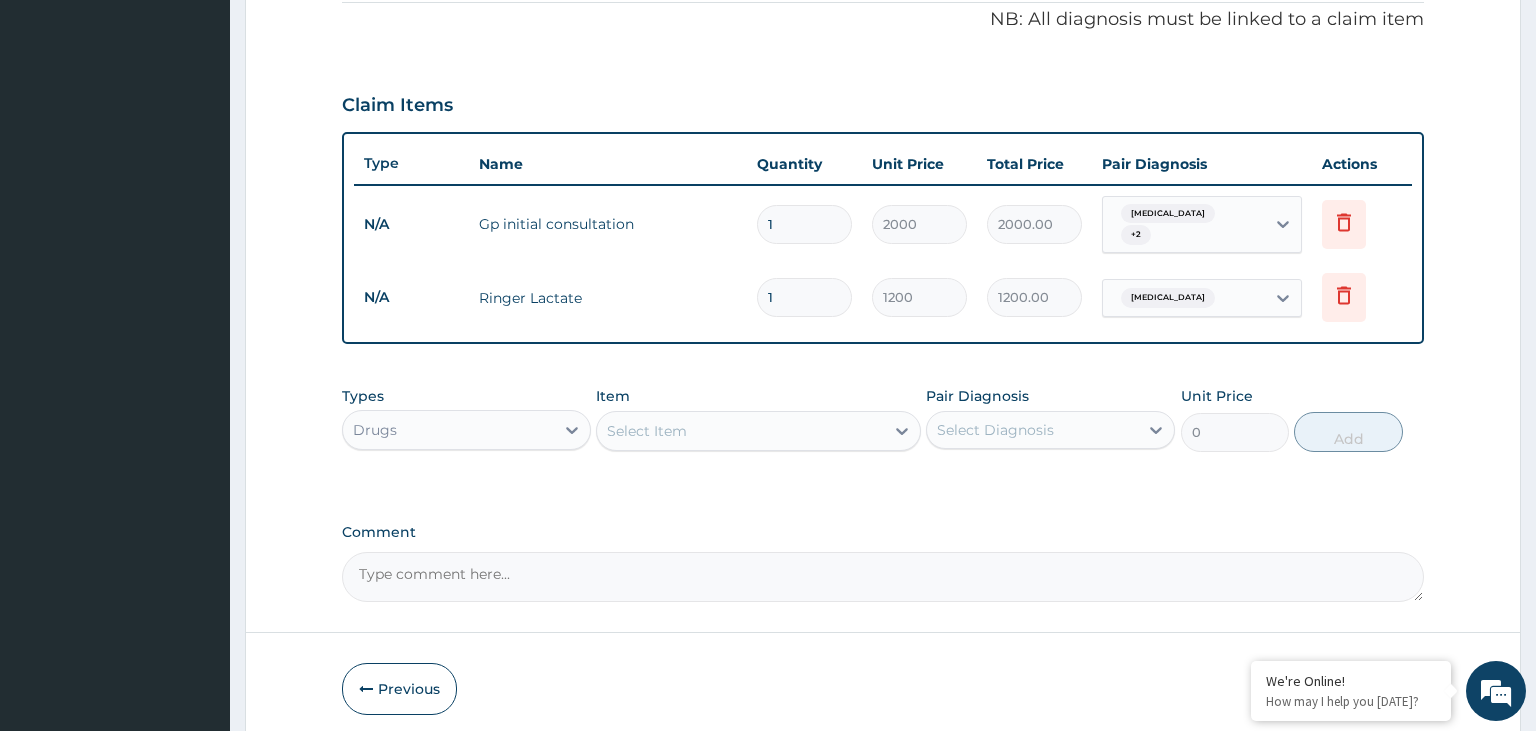 click on "Select Item" at bounding box center [740, 431] 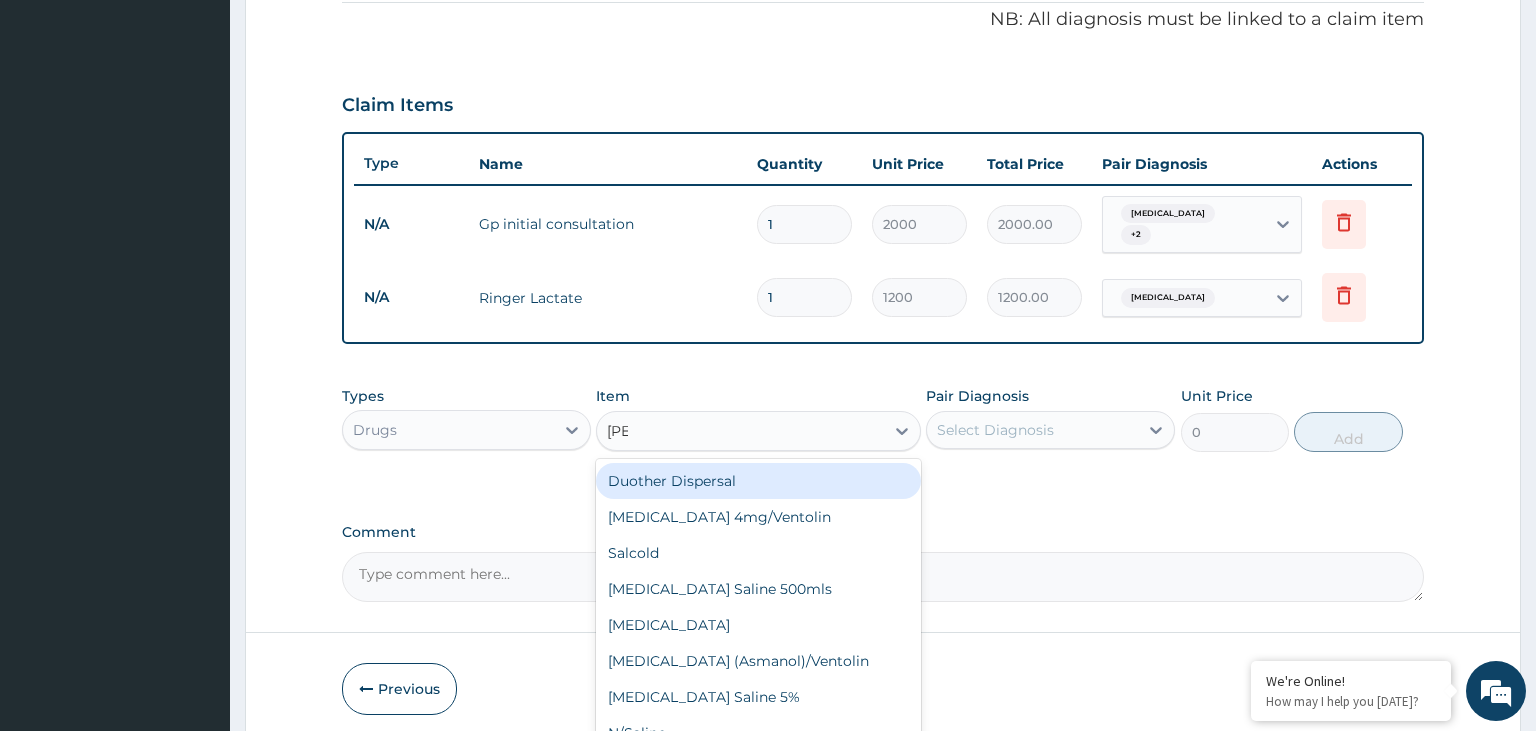 type on "sali" 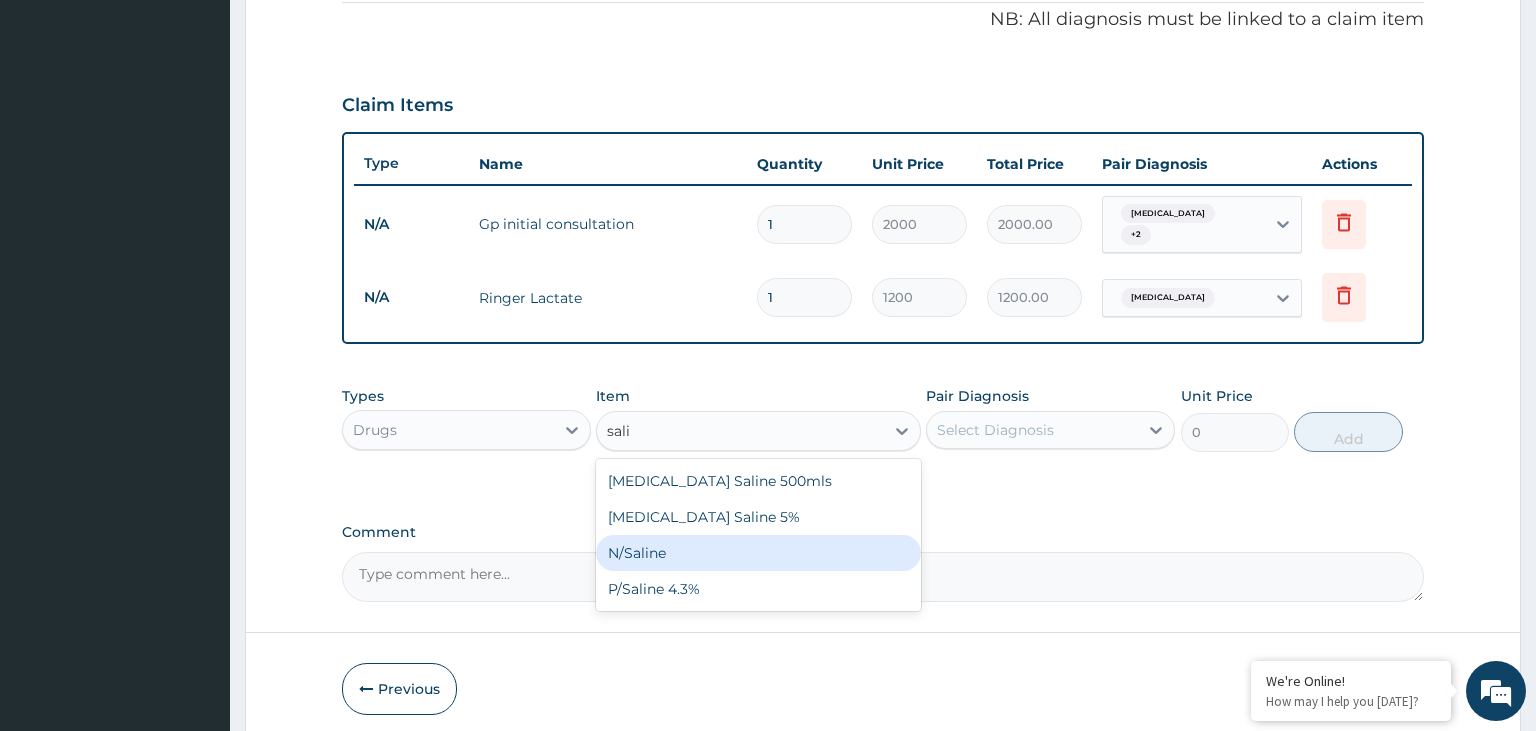 click on "N/Saline" at bounding box center [758, 553] 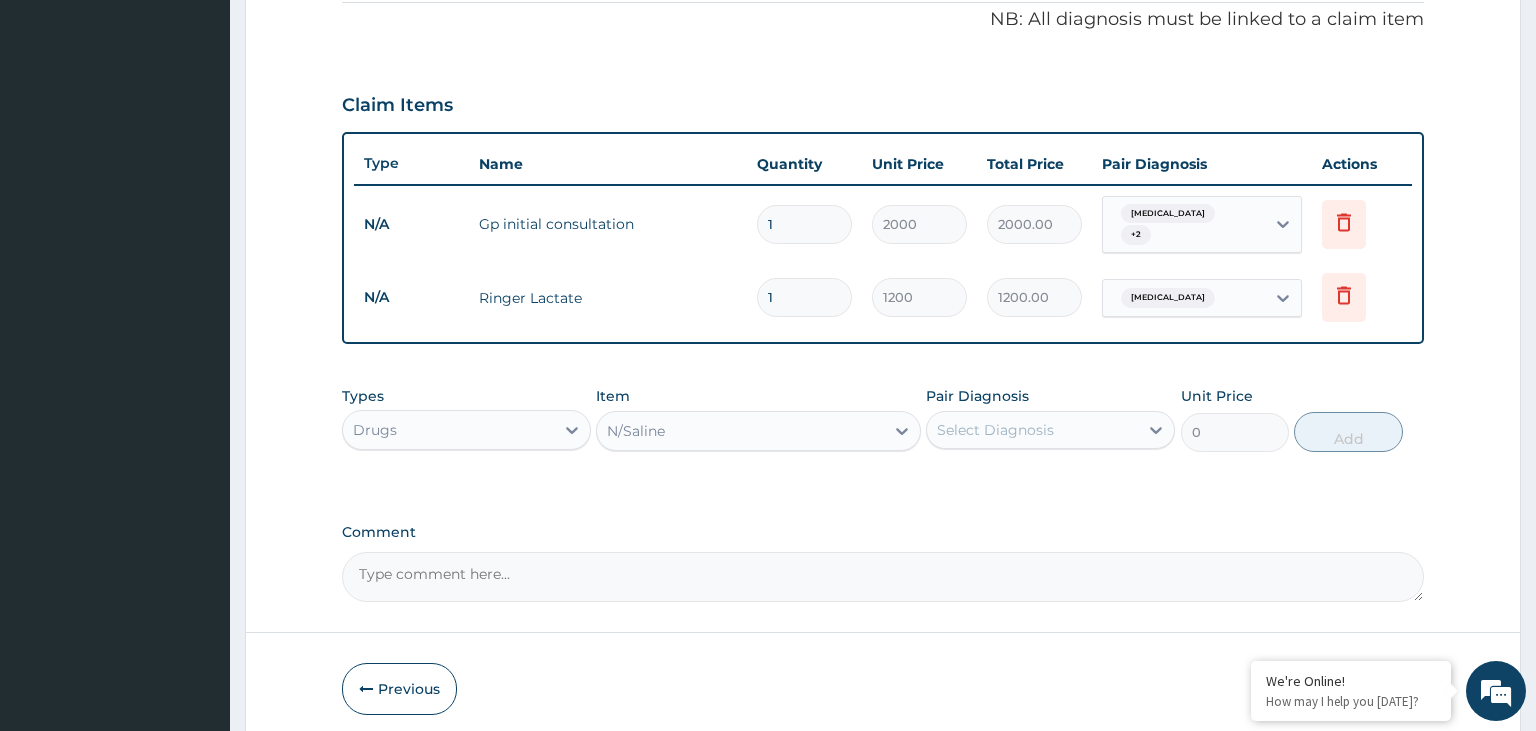 type 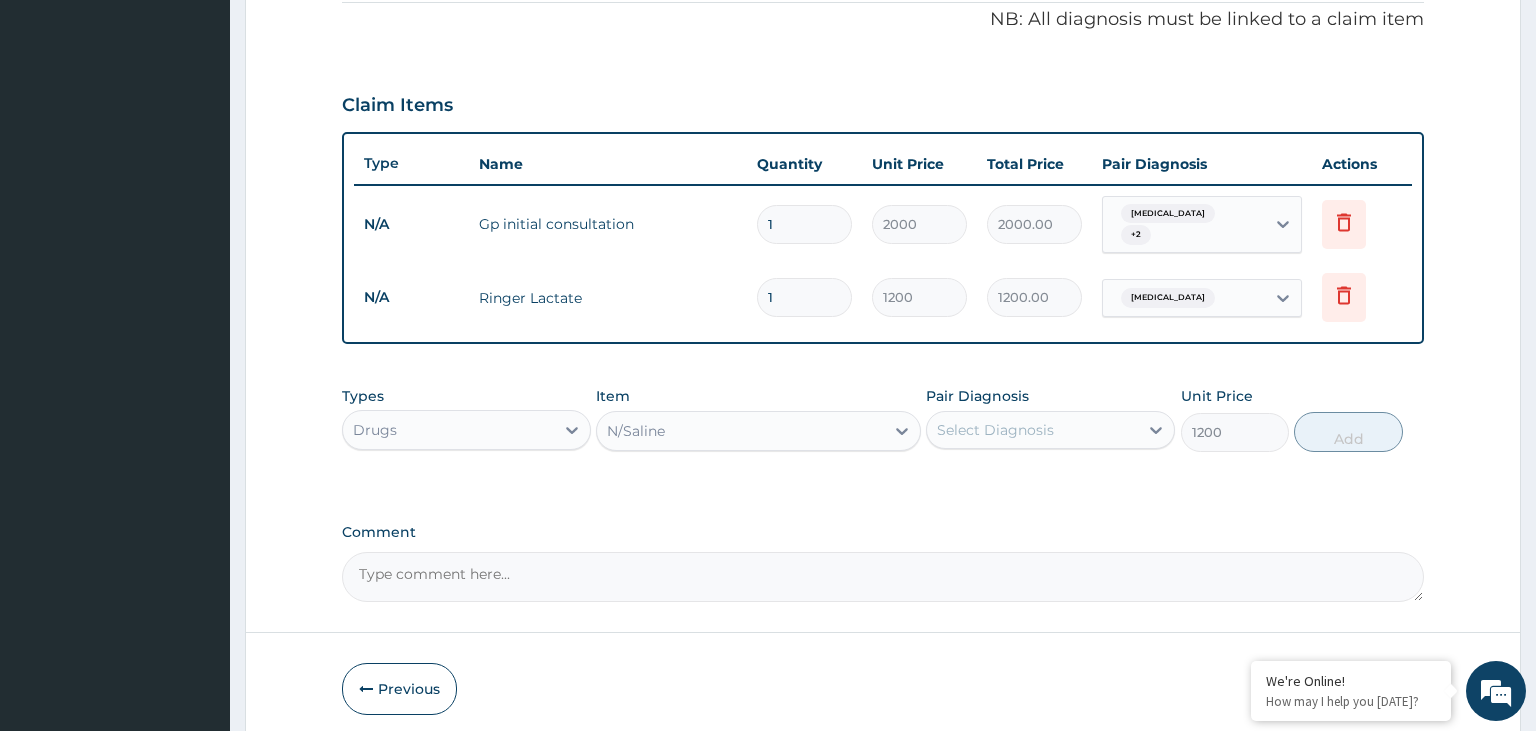 click on "Select Diagnosis" at bounding box center (995, 430) 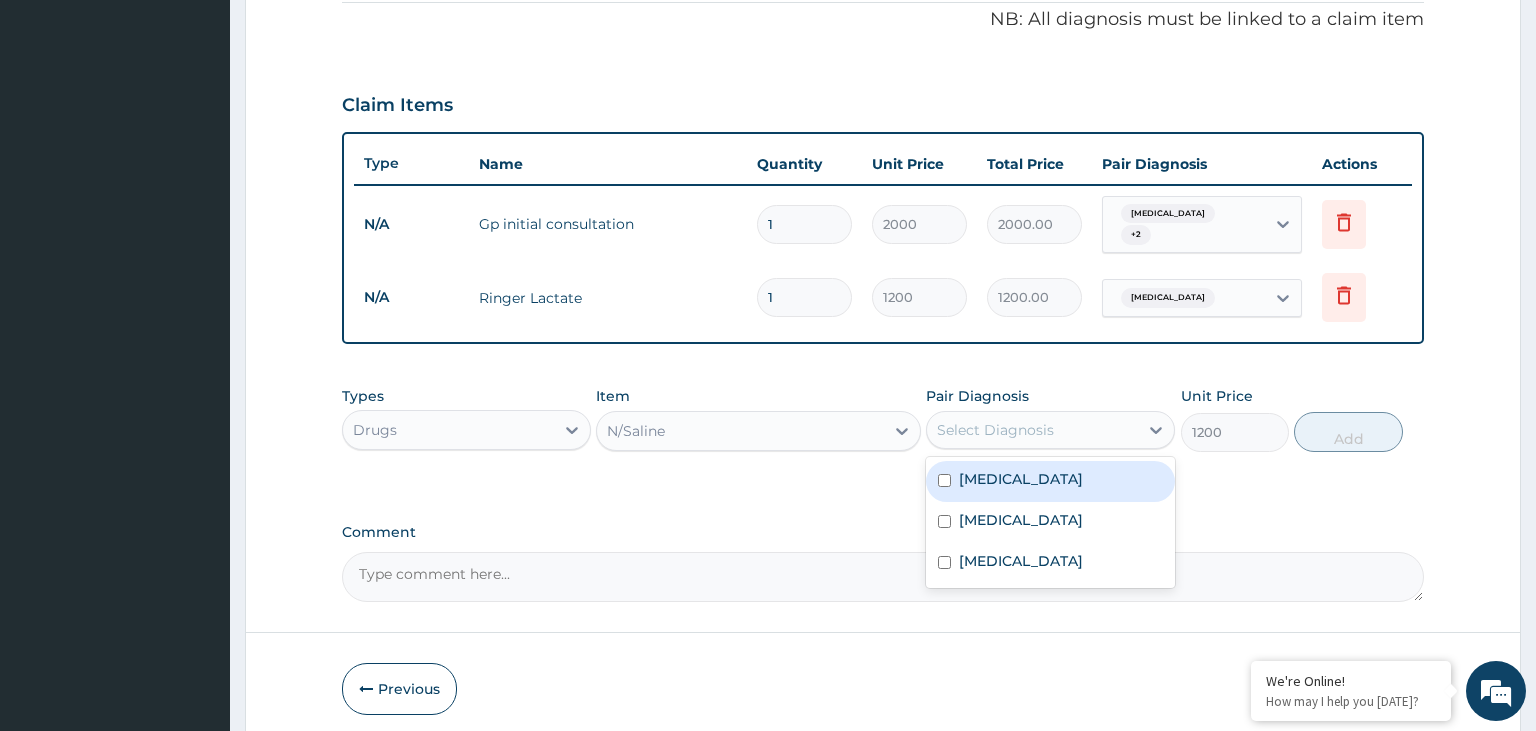 click on "Gastroenteritis" at bounding box center [1050, 481] 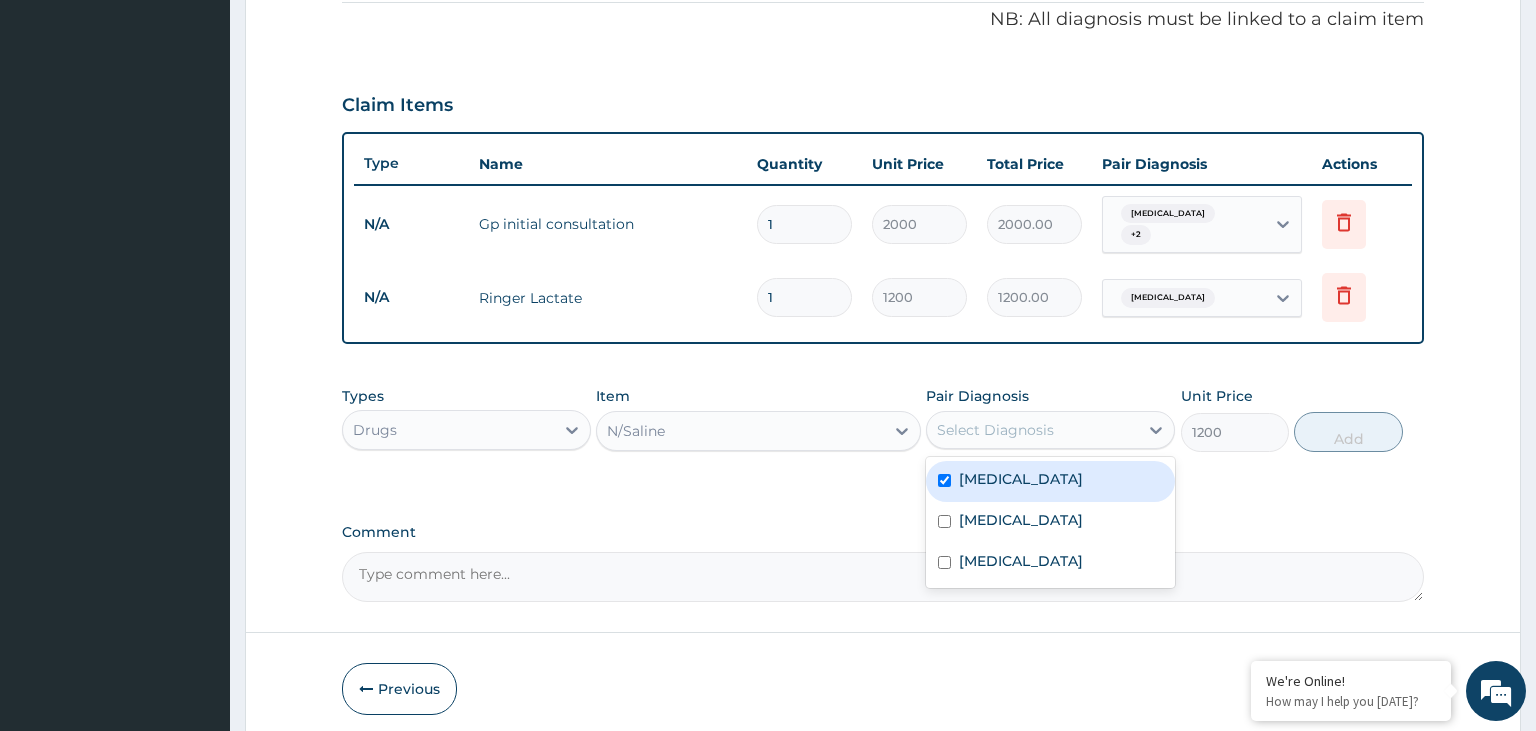 checkbox on "true" 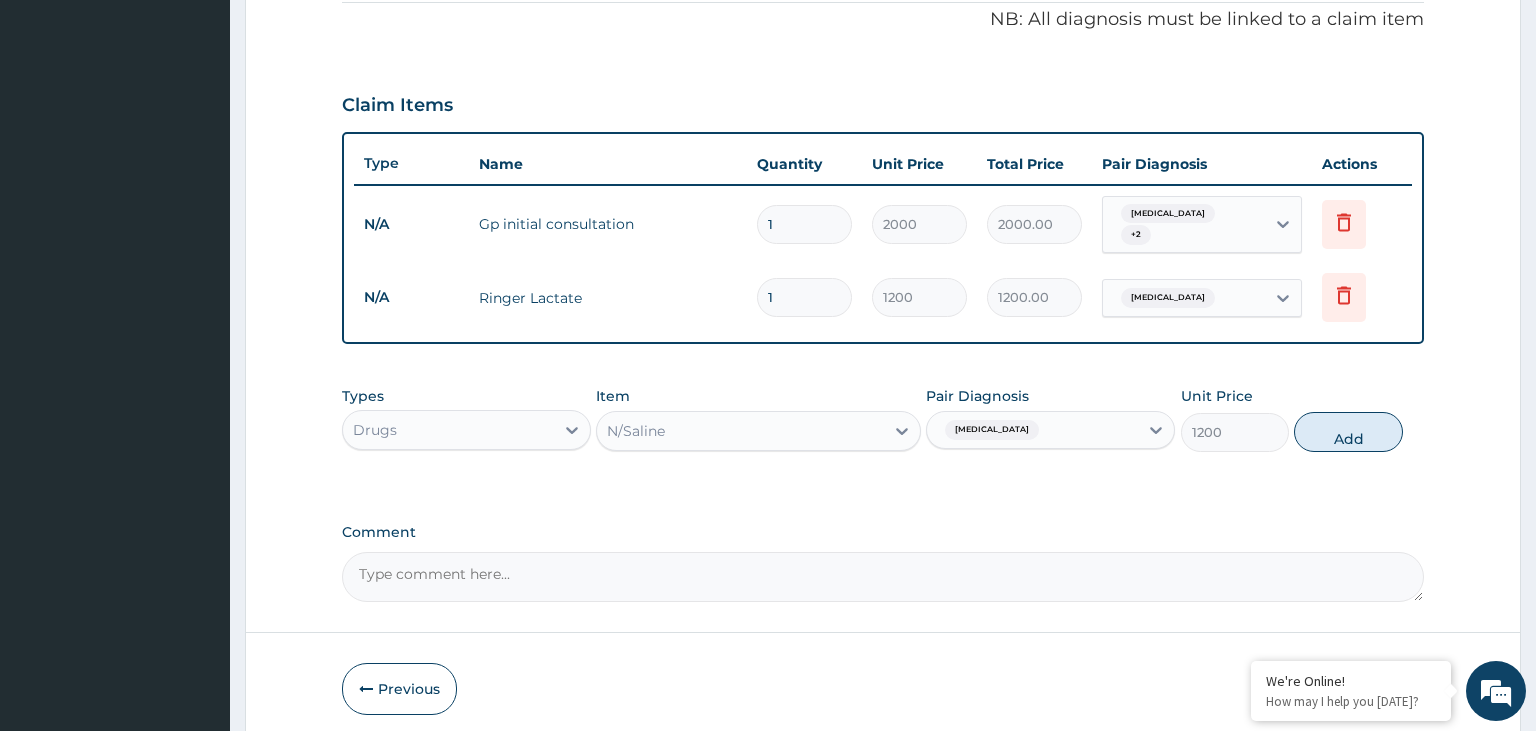 drag, startPoint x: 1350, startPoint y: 418, endPoint x: 1354, endPoint y: 428, distance: 10.770329 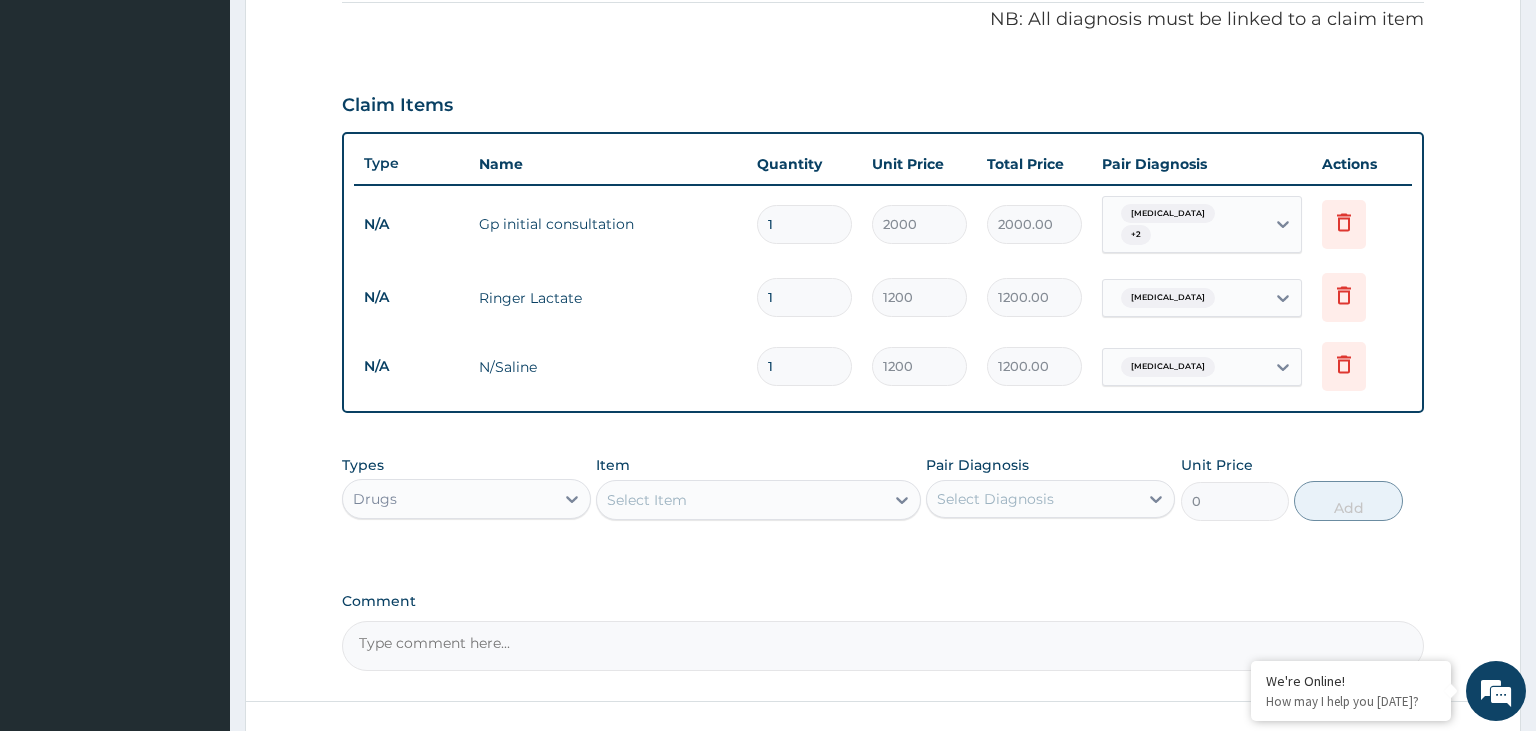 click on "Select Item" at bounding box center (647, 500) 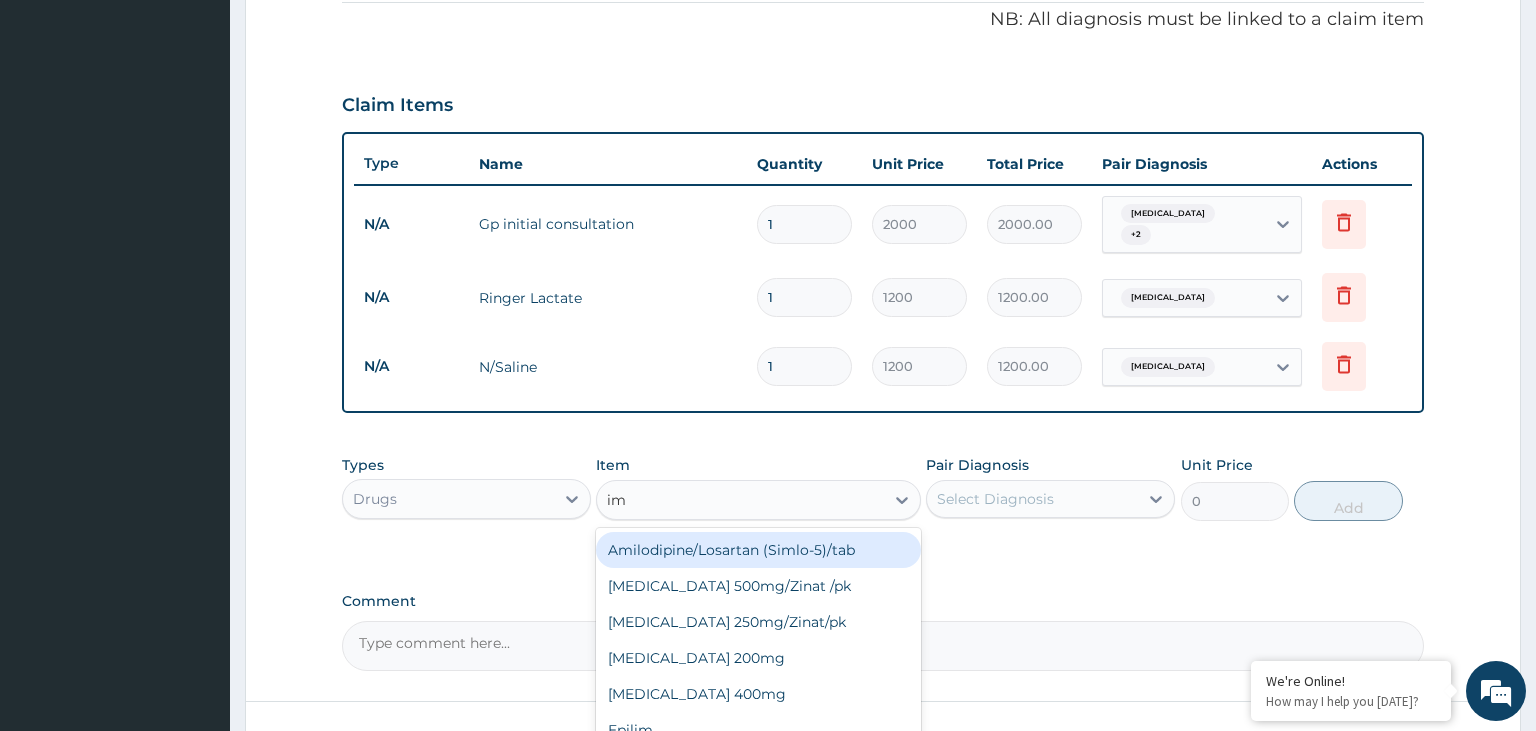 type on "imo" 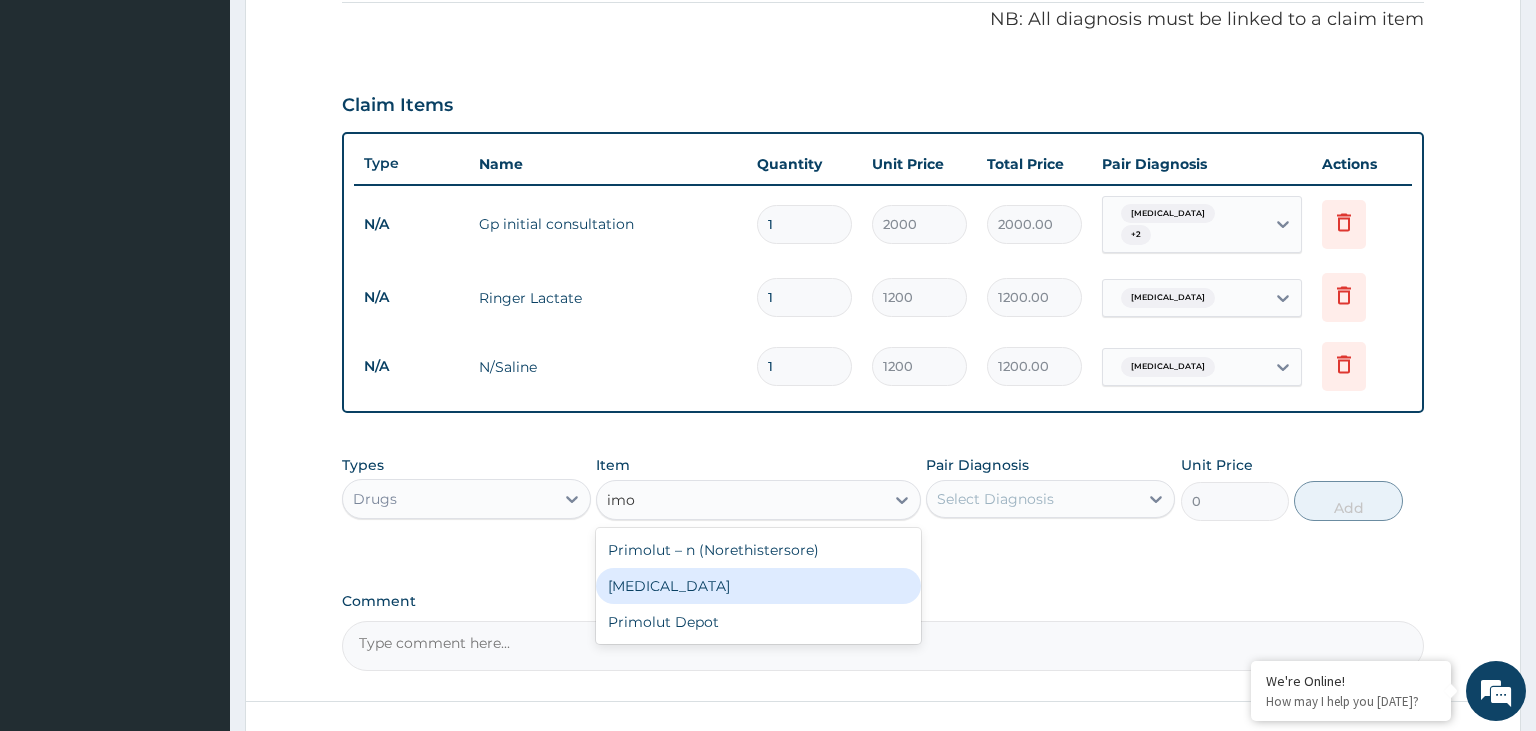 click on "Imodium" at bounding box center (758, 586) 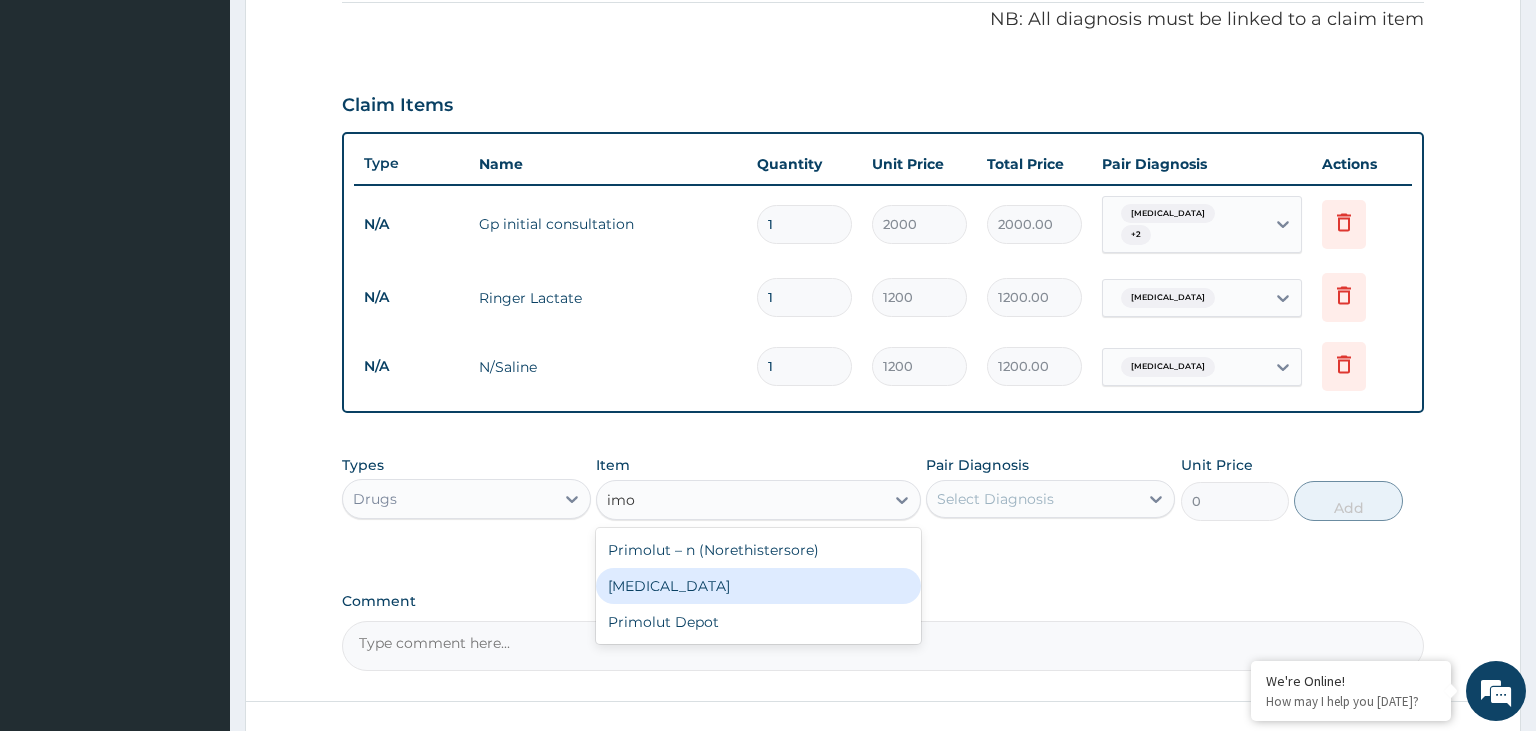type 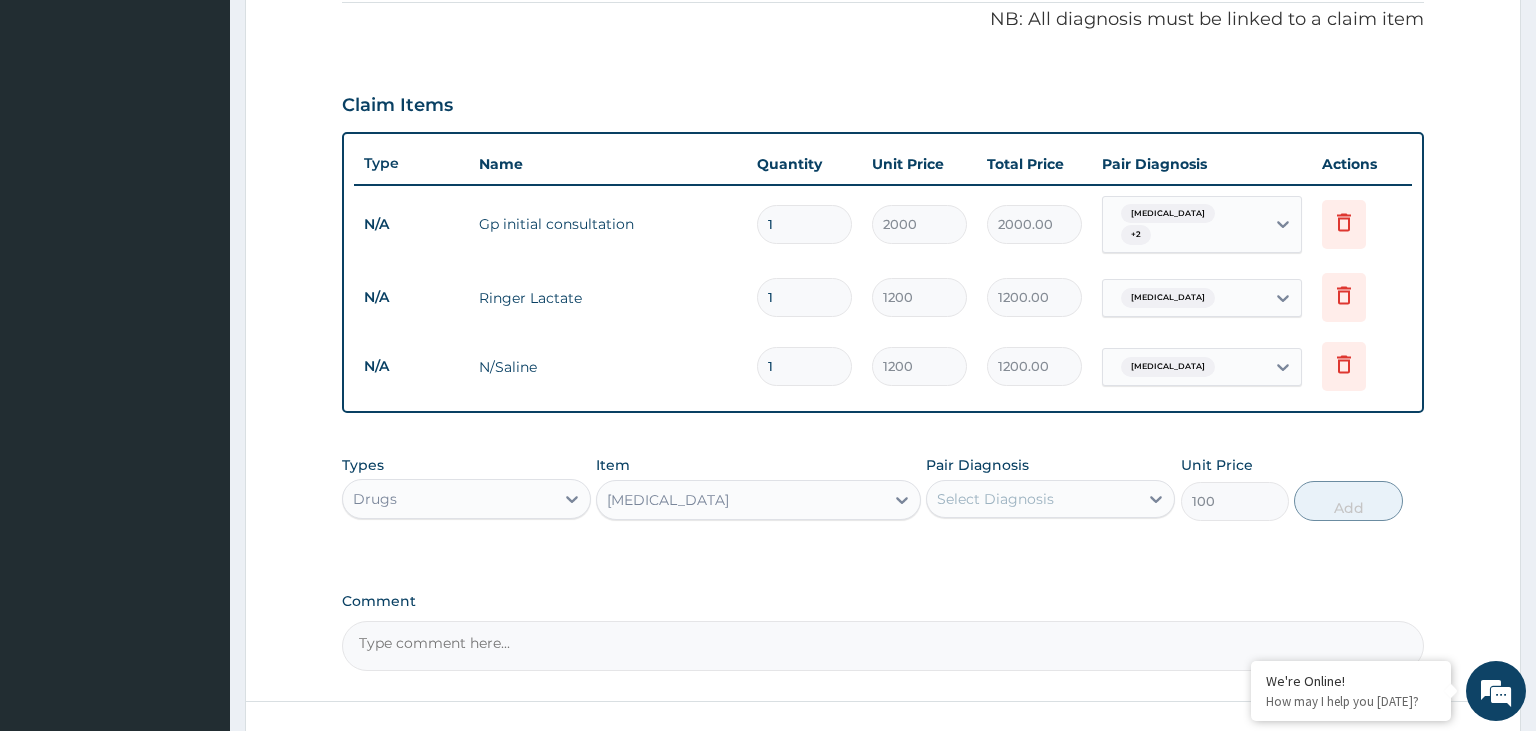 click on "Select Diagnosis" at bounding box center (1032, 499) 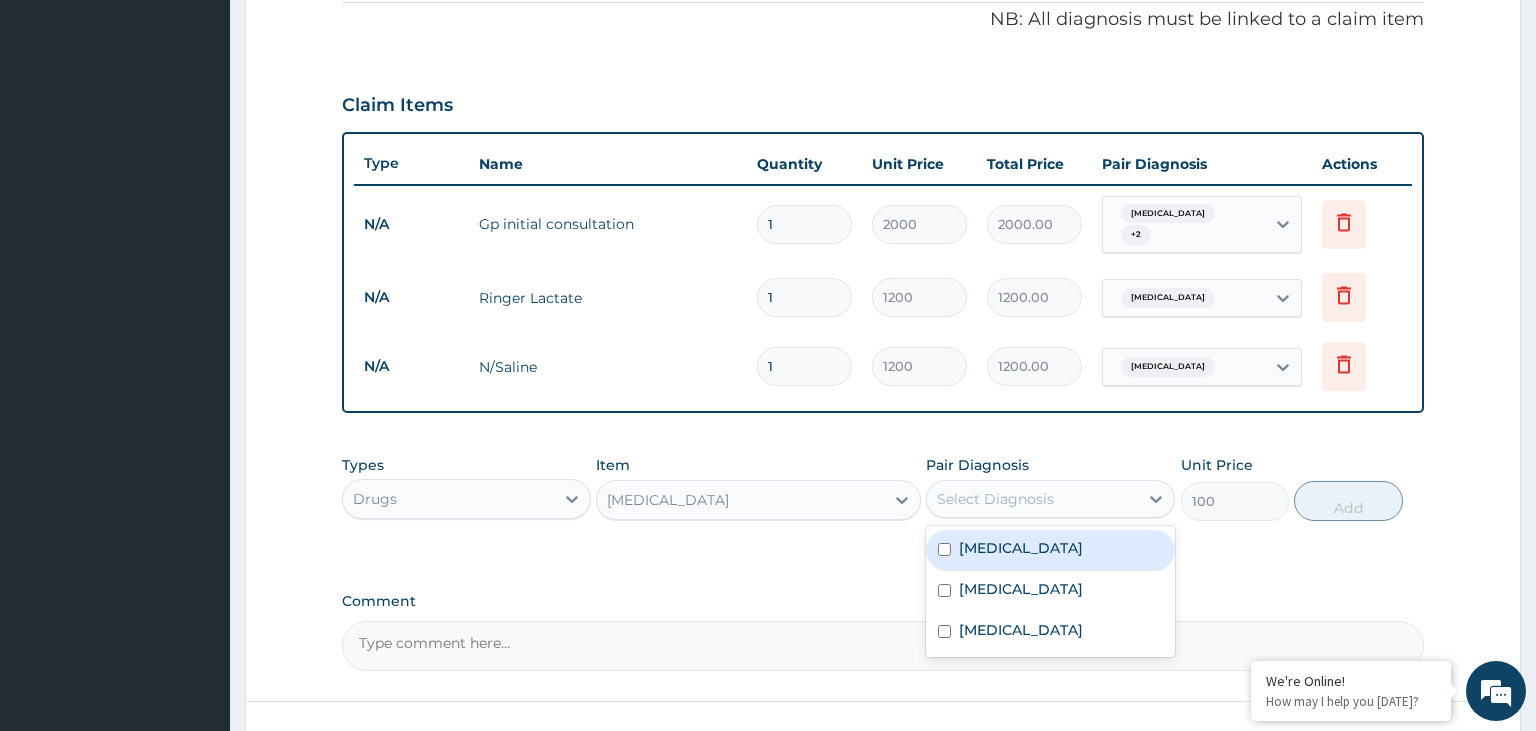 click on "Gastroenteritis" at bounding box center (1050, 550) 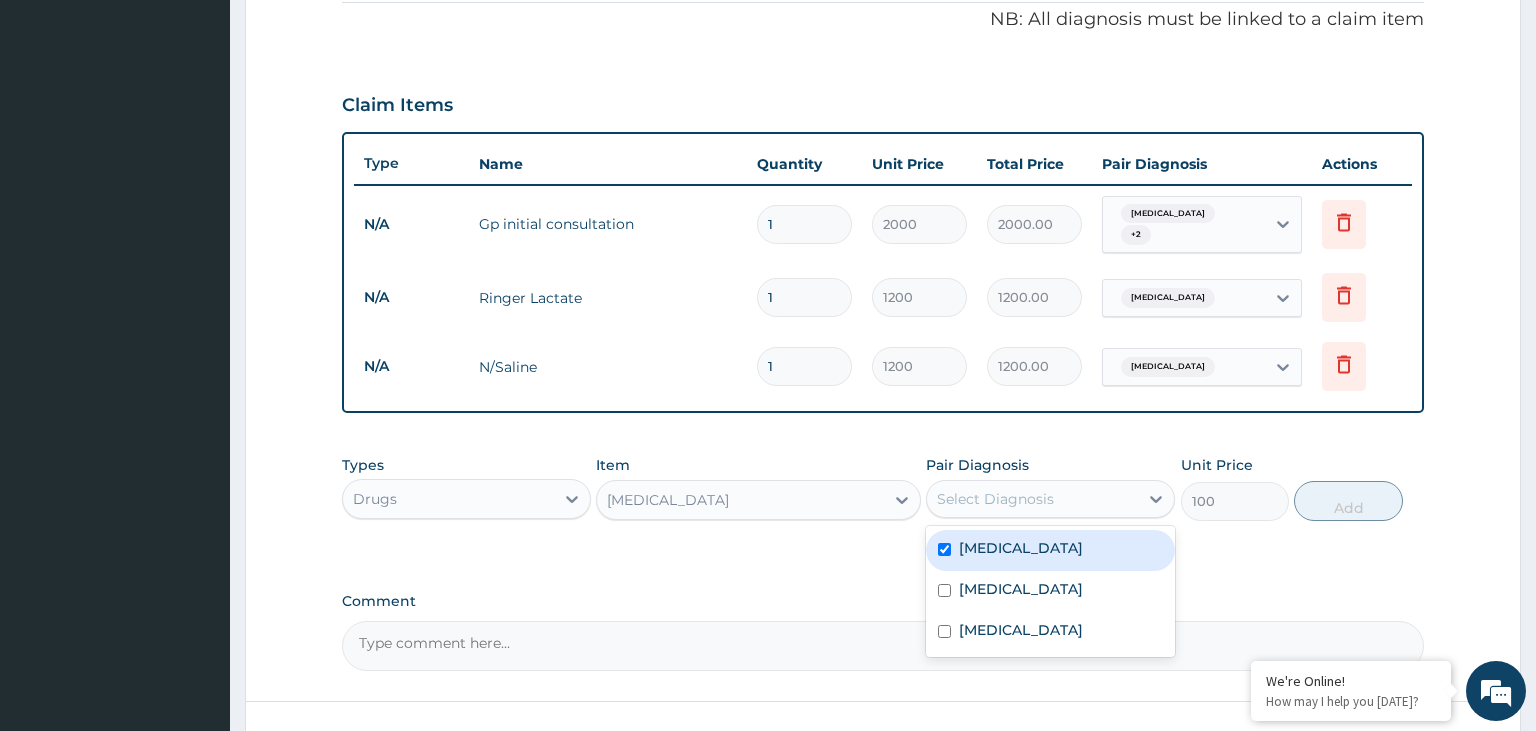 checkbox on "true" 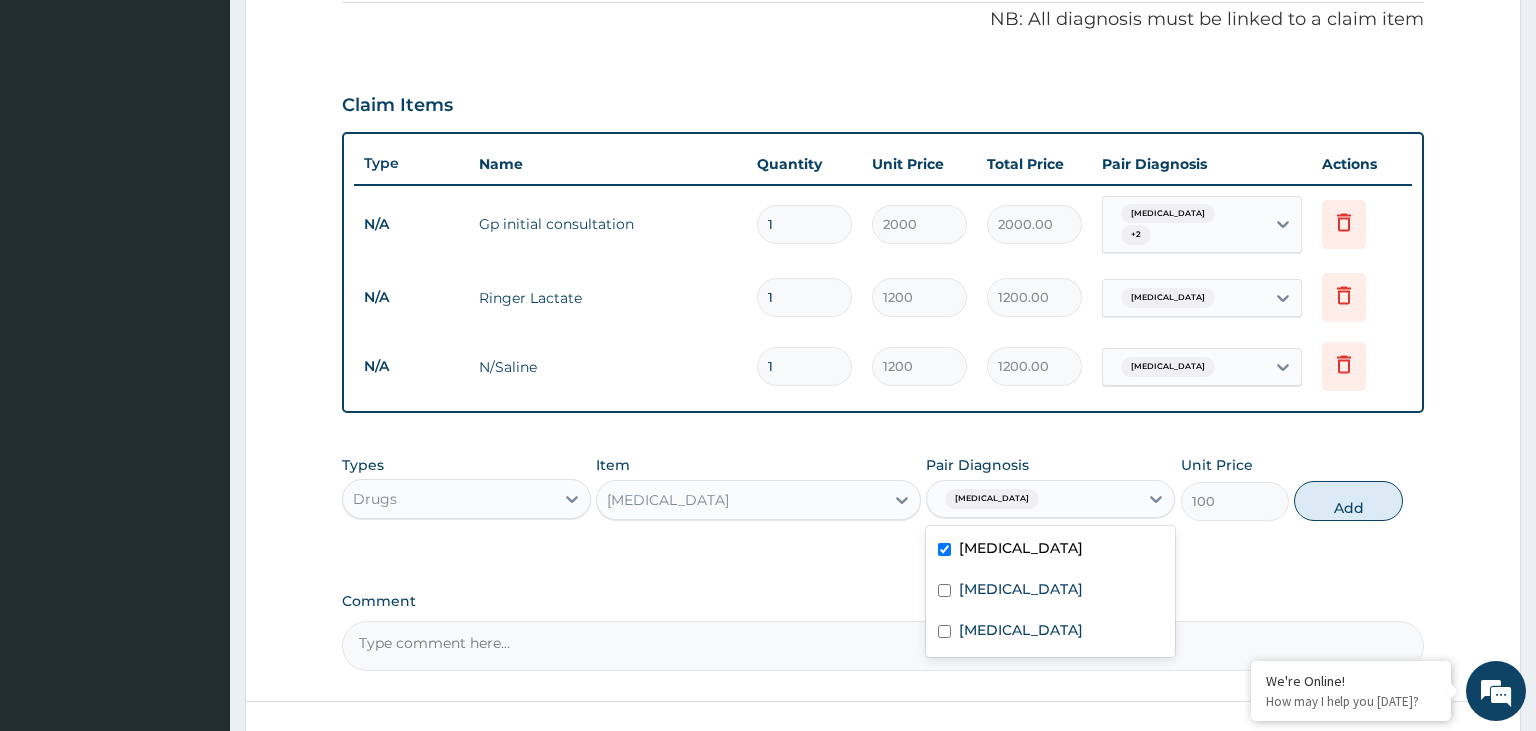 click on "Add" at bounding box center (1348, 501) 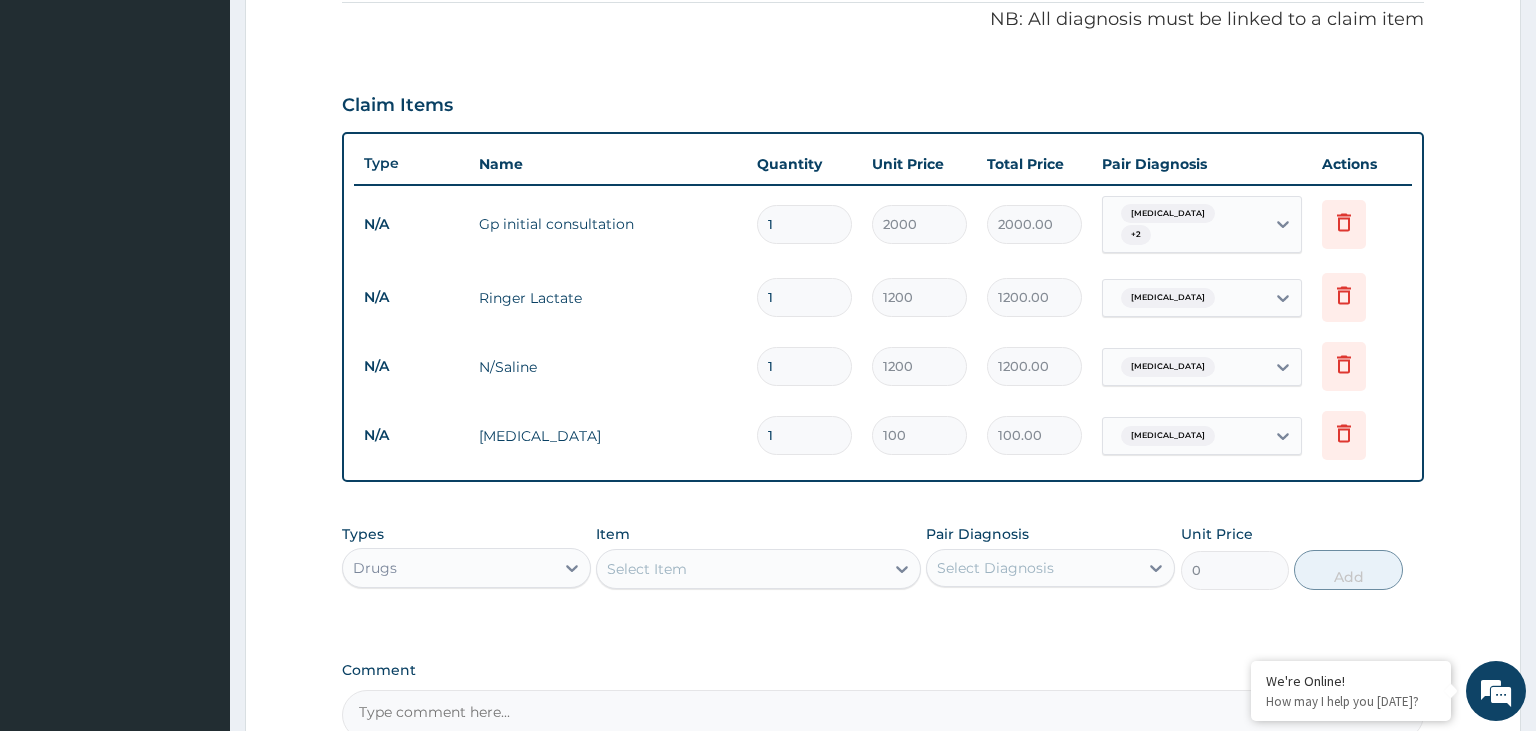 click on "Select Item" at bounding box center (740, 569) 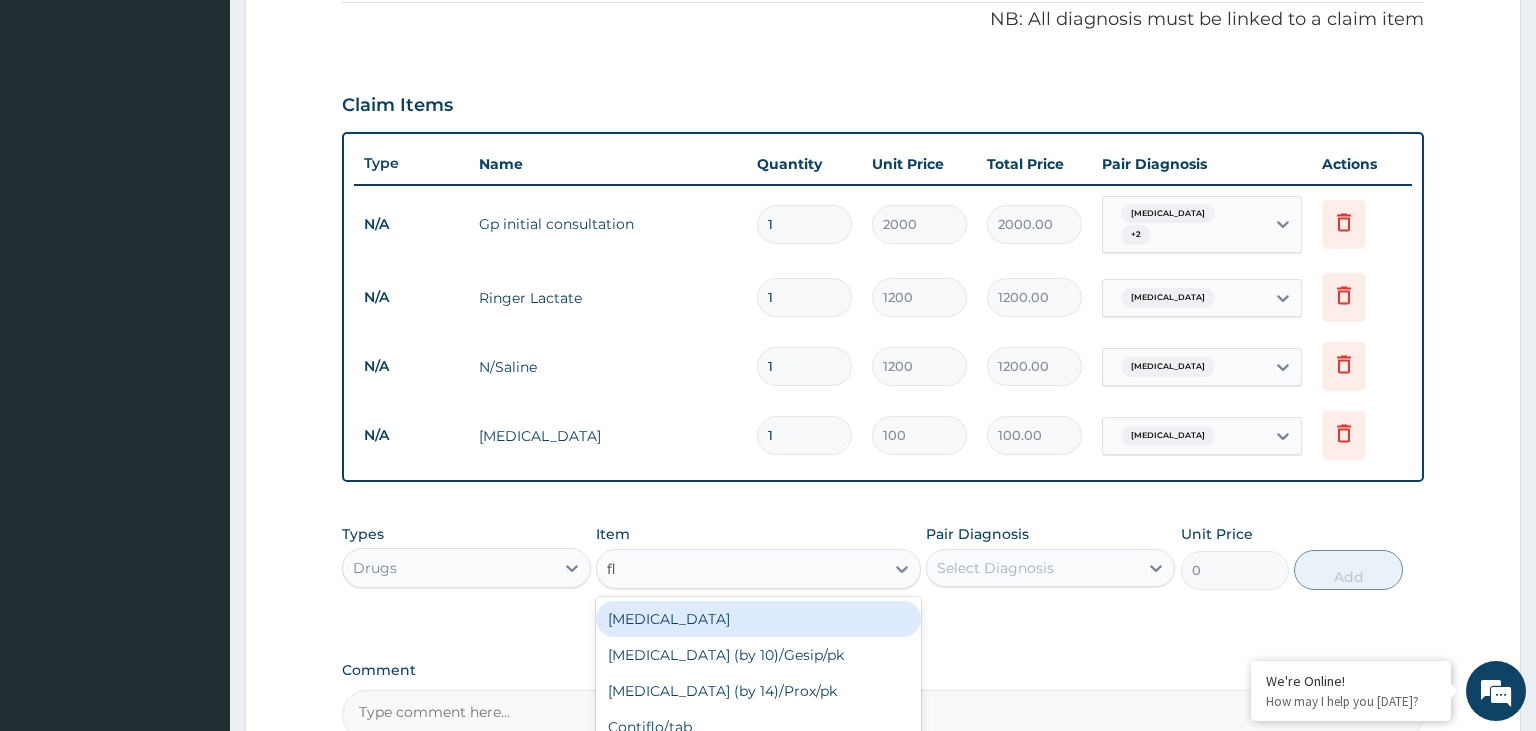 type on "fla" 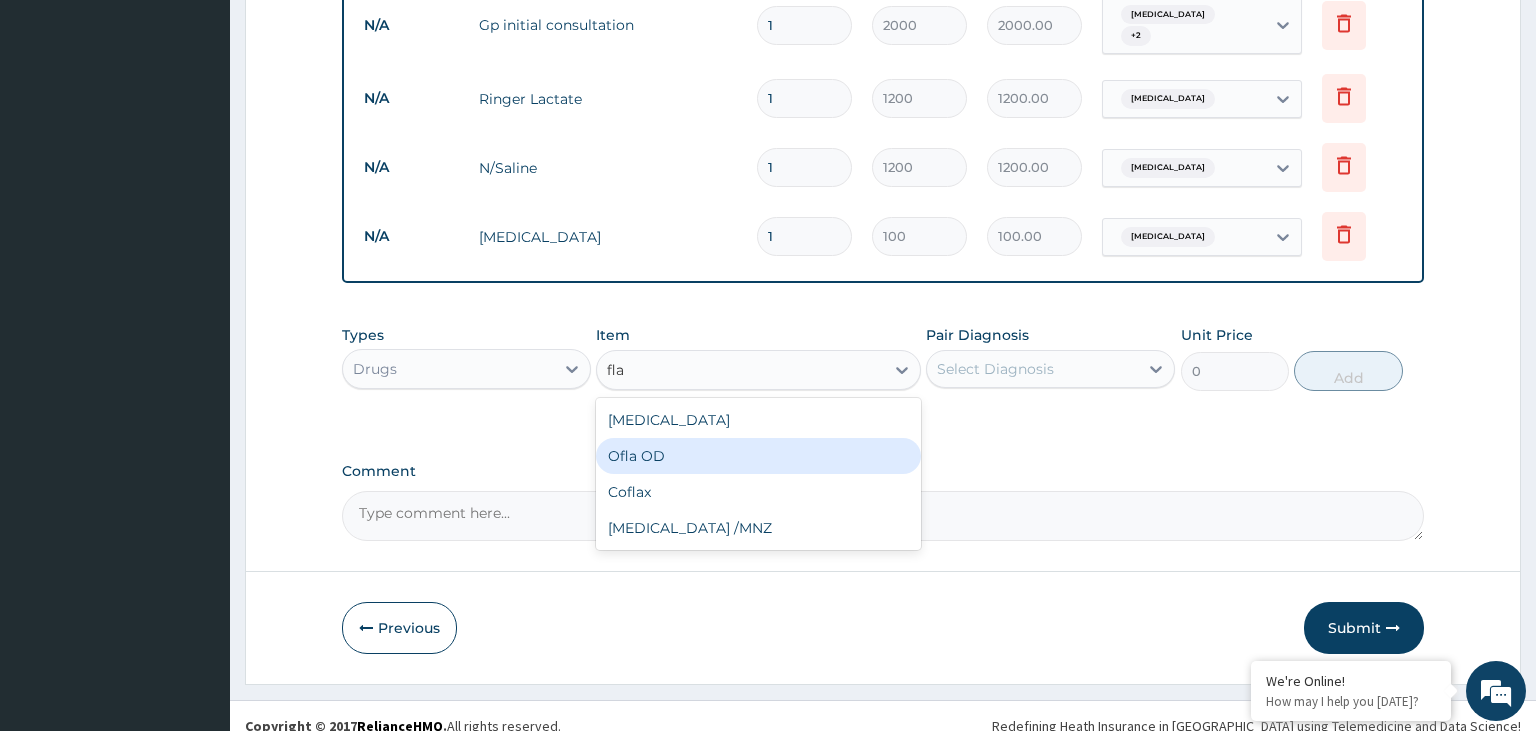 scroll, scrollTop: 819, scrollLeft: 0, axis: vertical 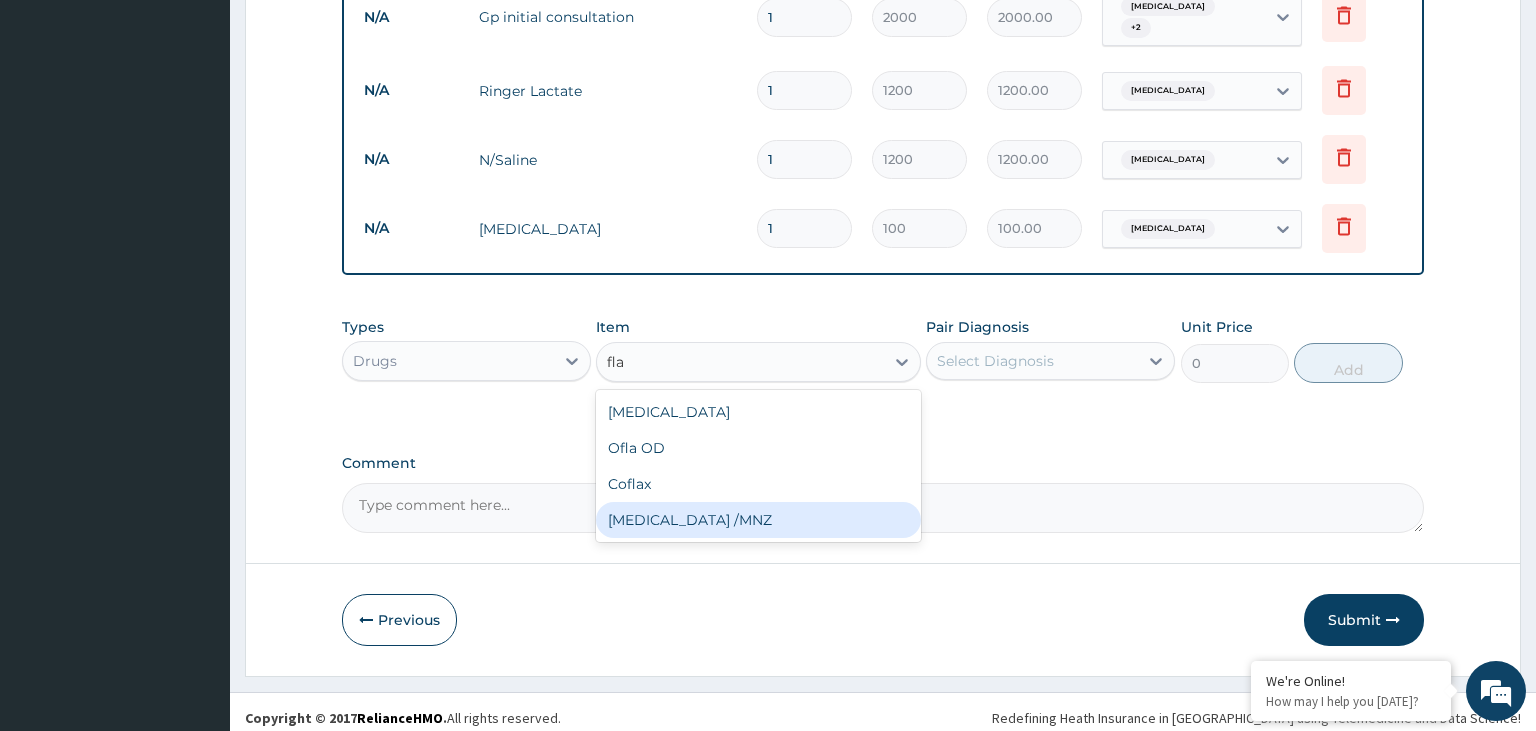 click on "Coflax" at bounding box center [758, 484] 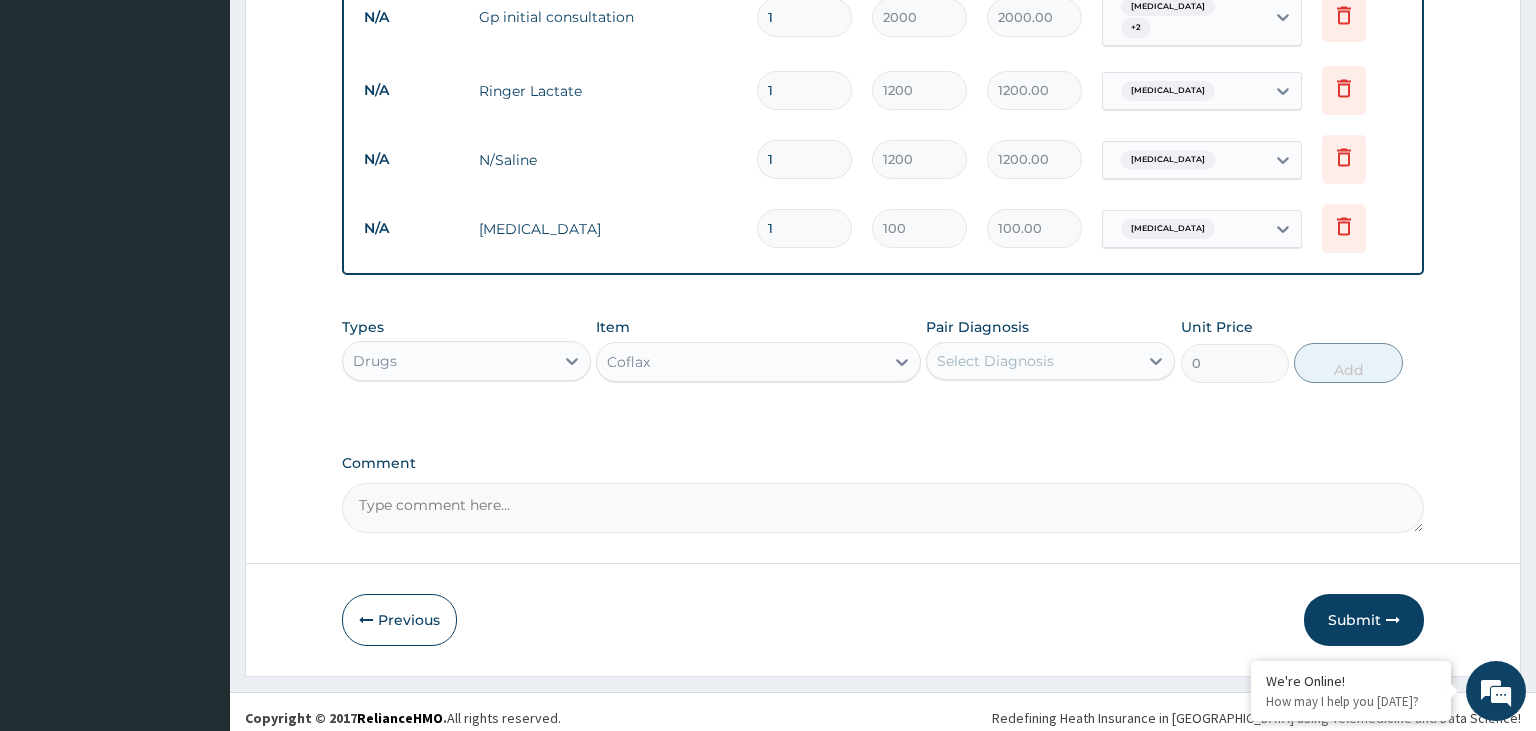 type 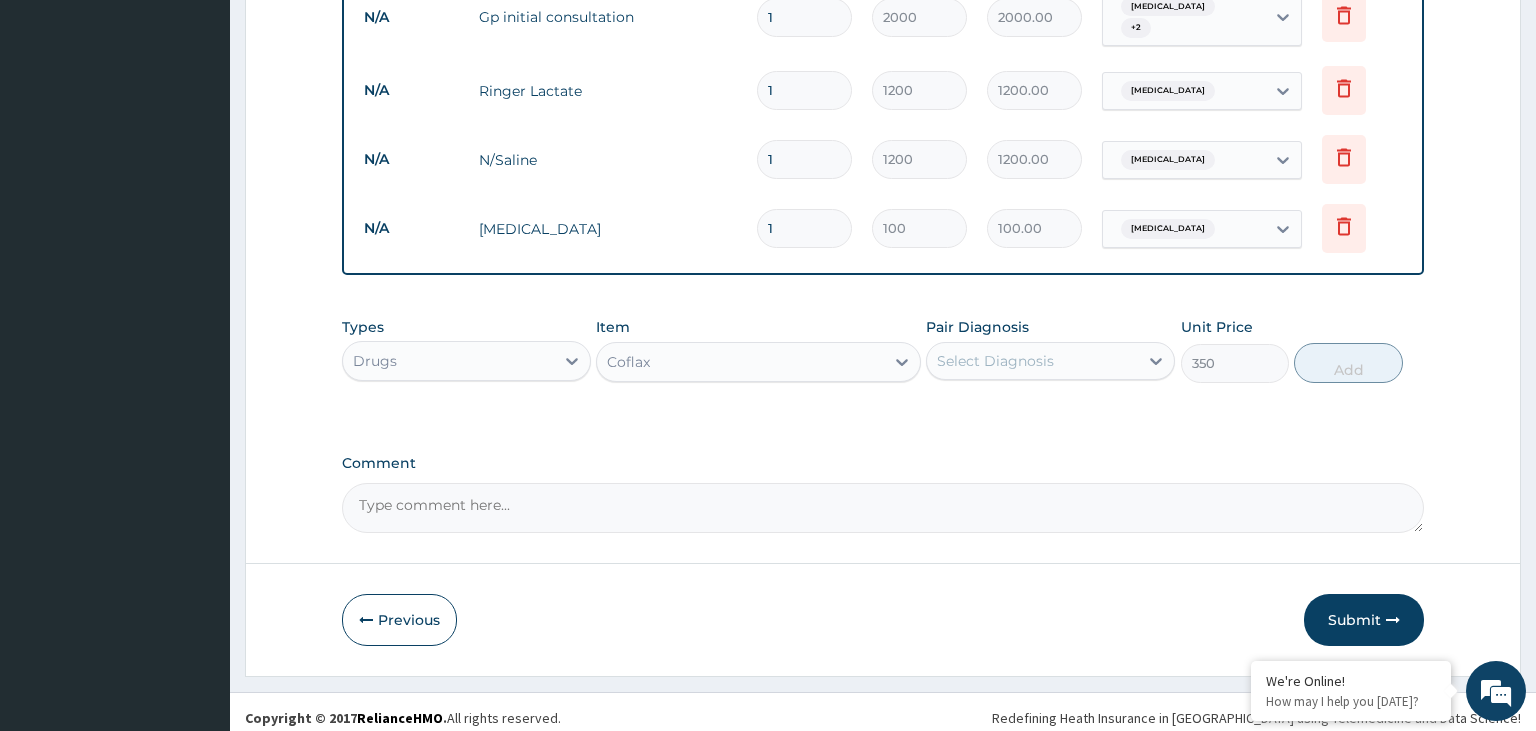 click on "Select Diagnosis" at bounding box center (995, 361) 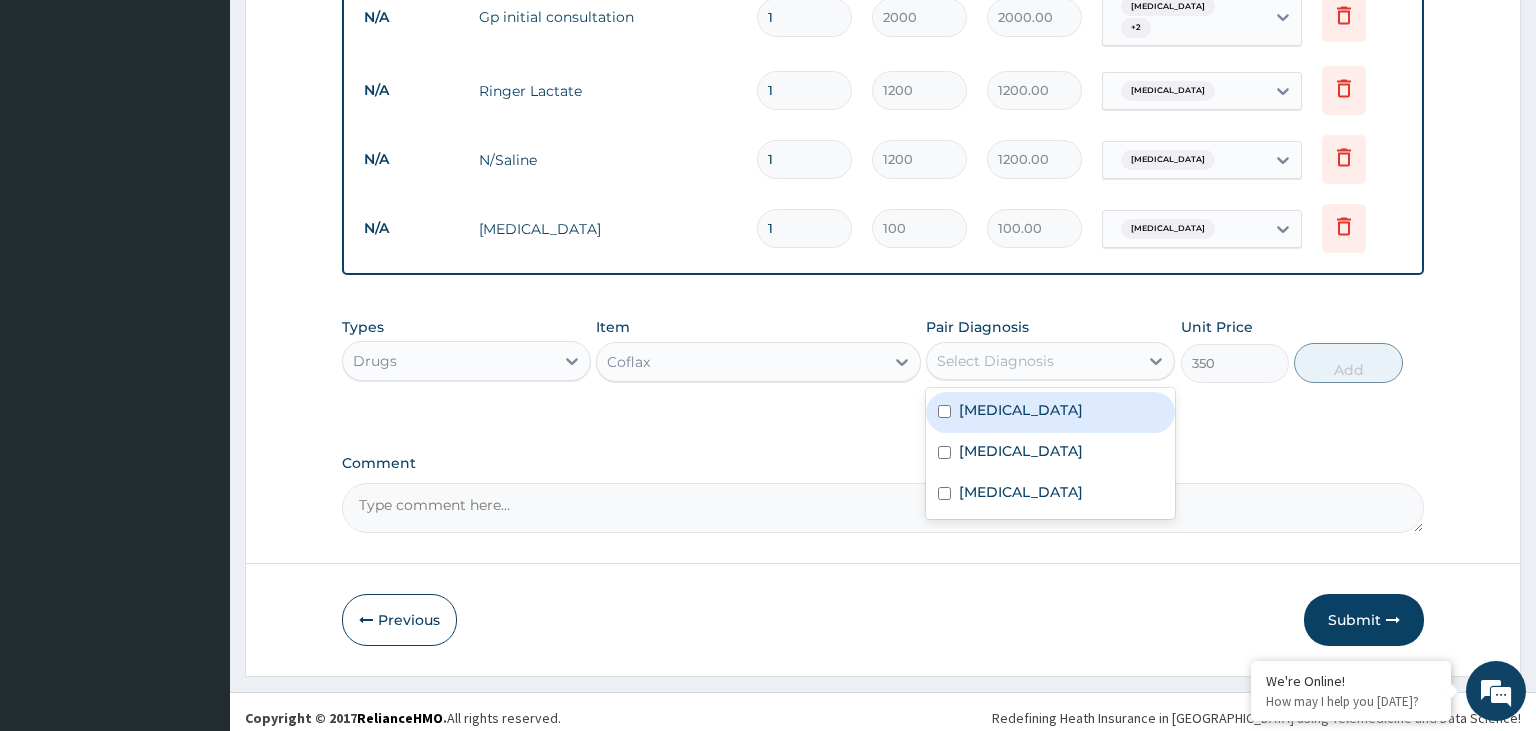 click on "Gastroenteritis" at bounding box center (1021, 410) 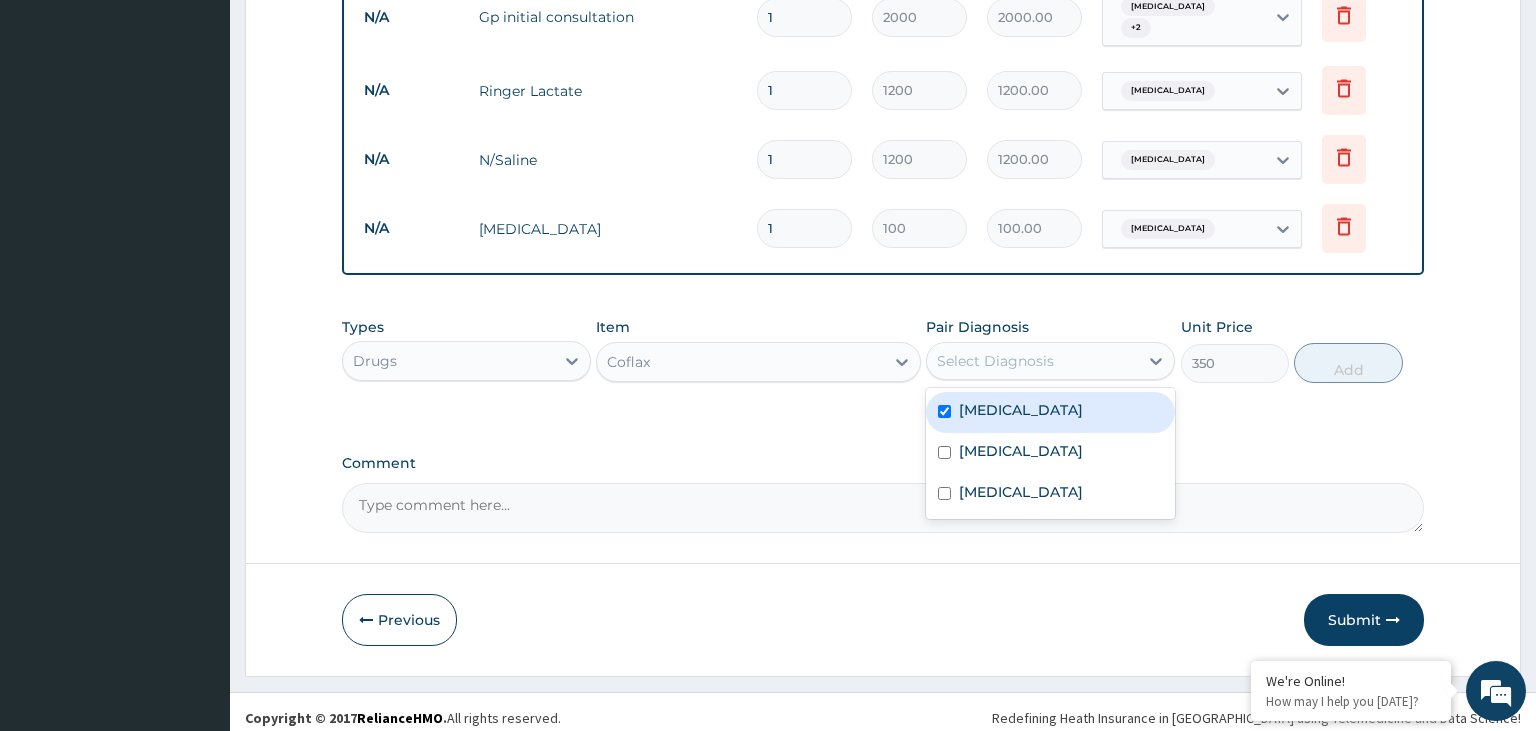 checkbox on "true" 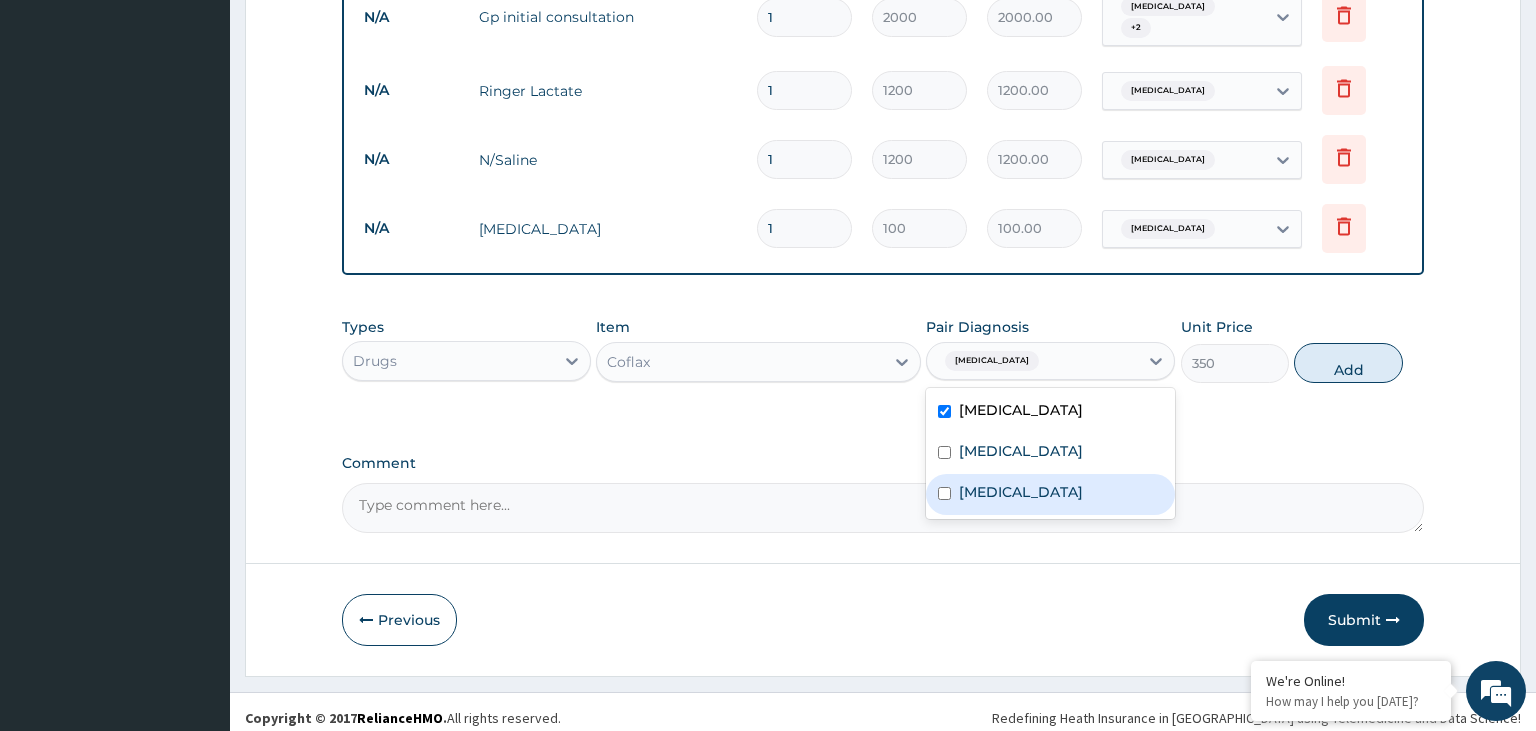 click on "Coflax" at bounding box center [740, 362] 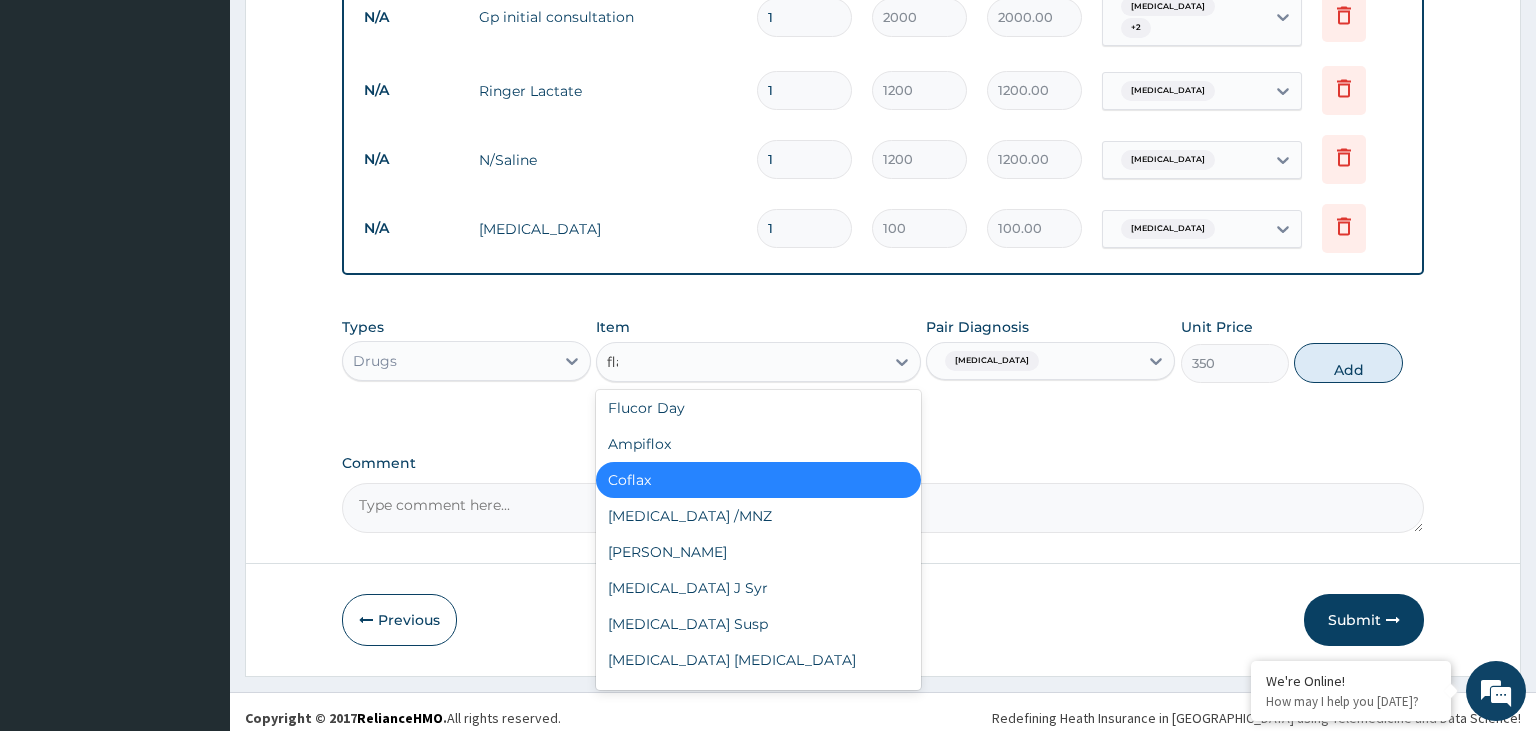scroll, scrollTop: 0, scrollLeft: 0, axis: both 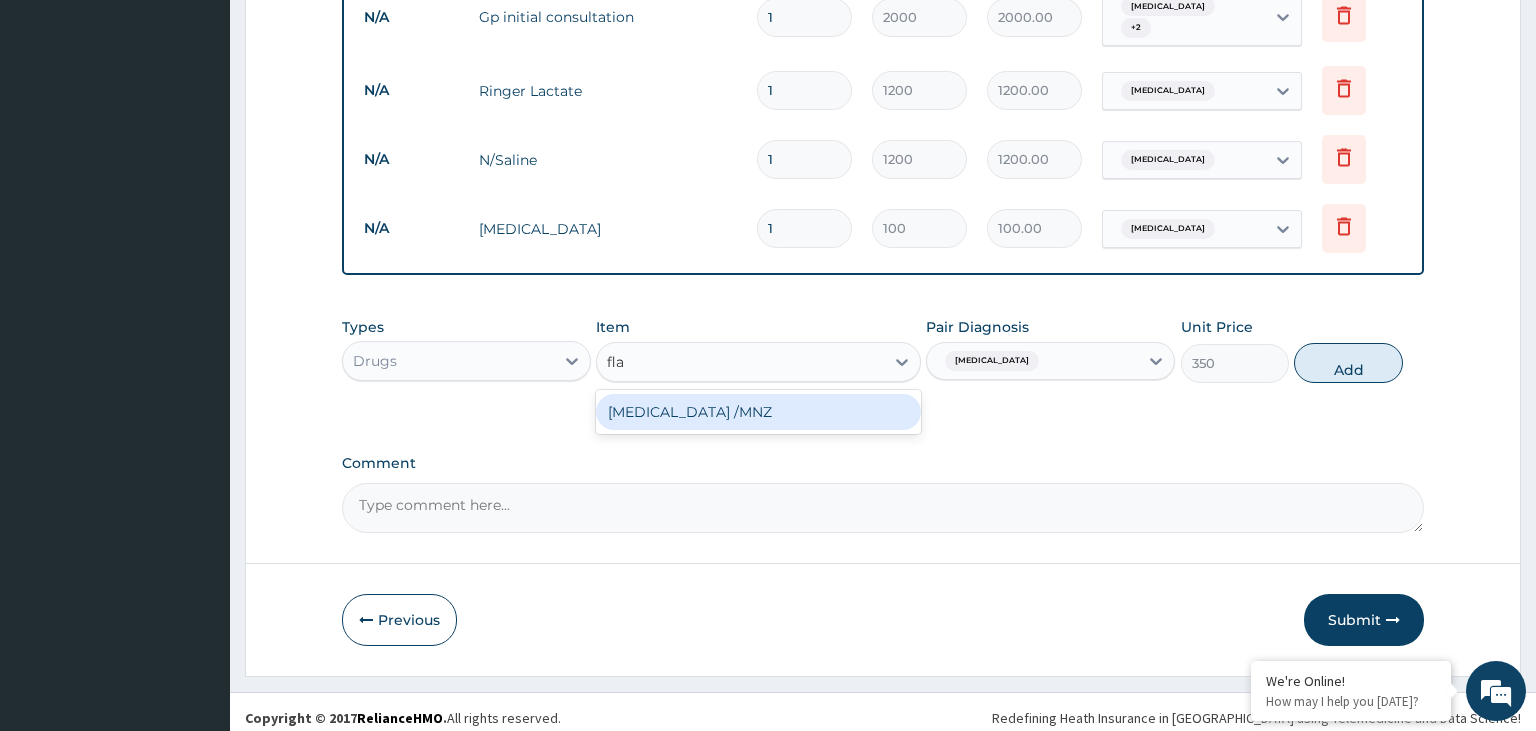 type on "flag" 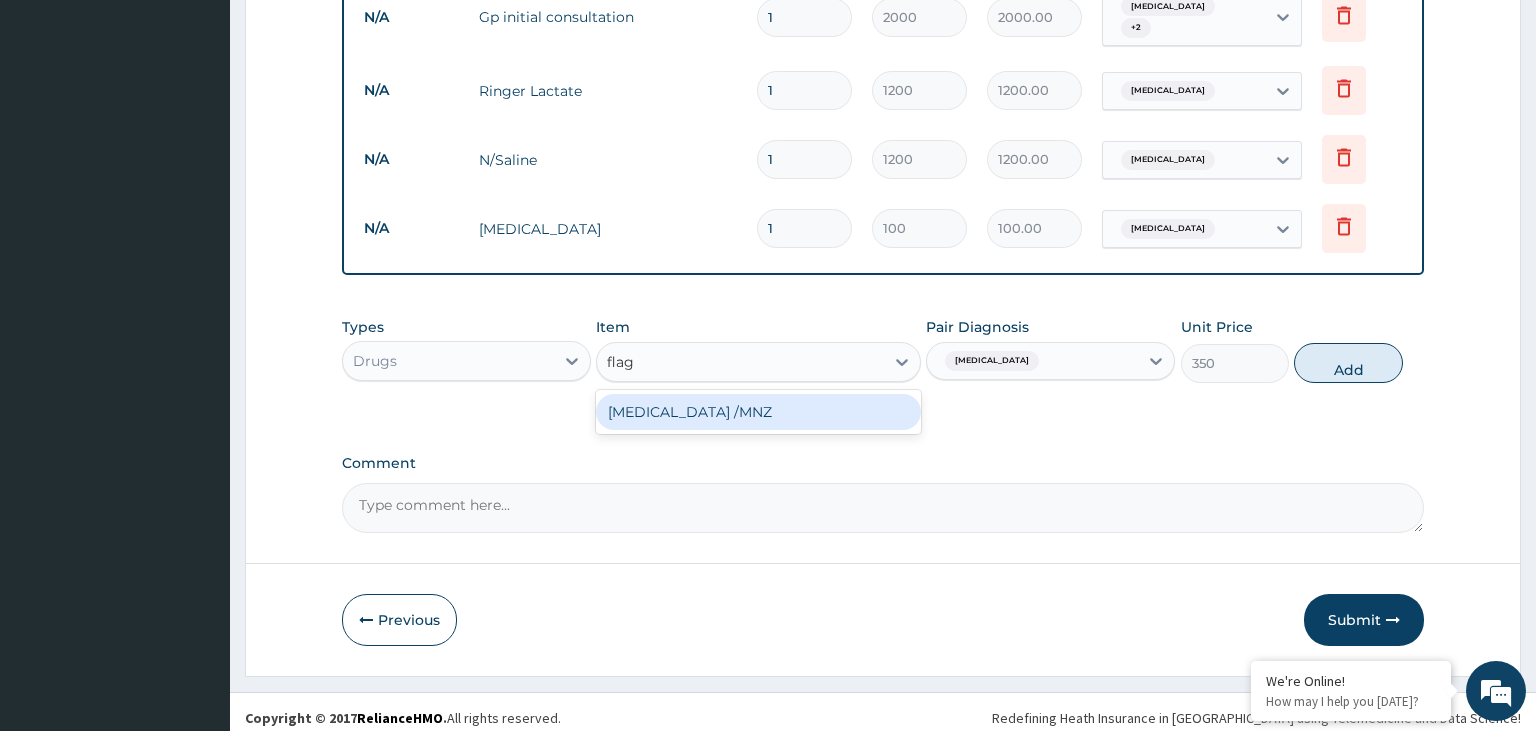click on "Flagyl /MNZ" at bounding box center (758, 412) 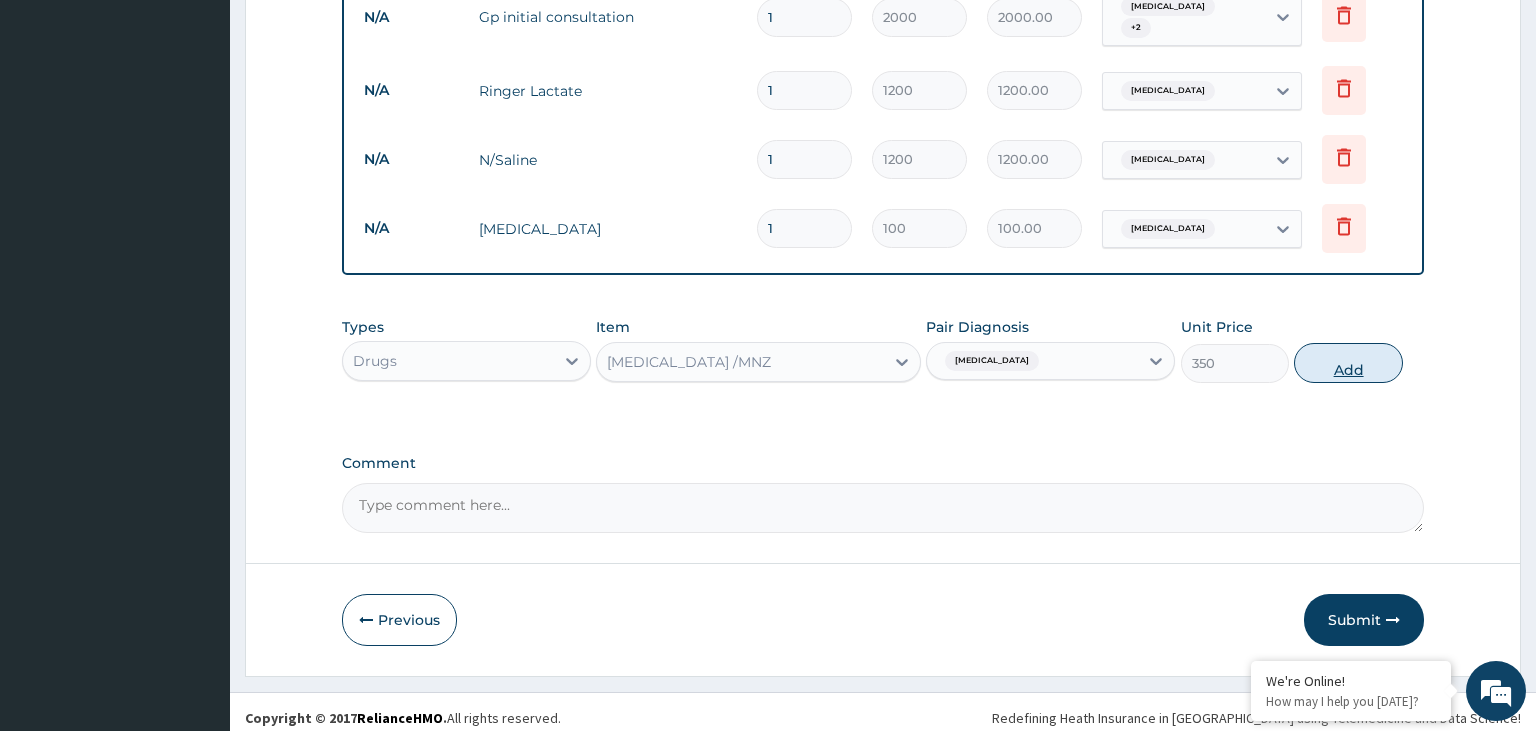 click on "Add" at bounding box center (1348, 363) 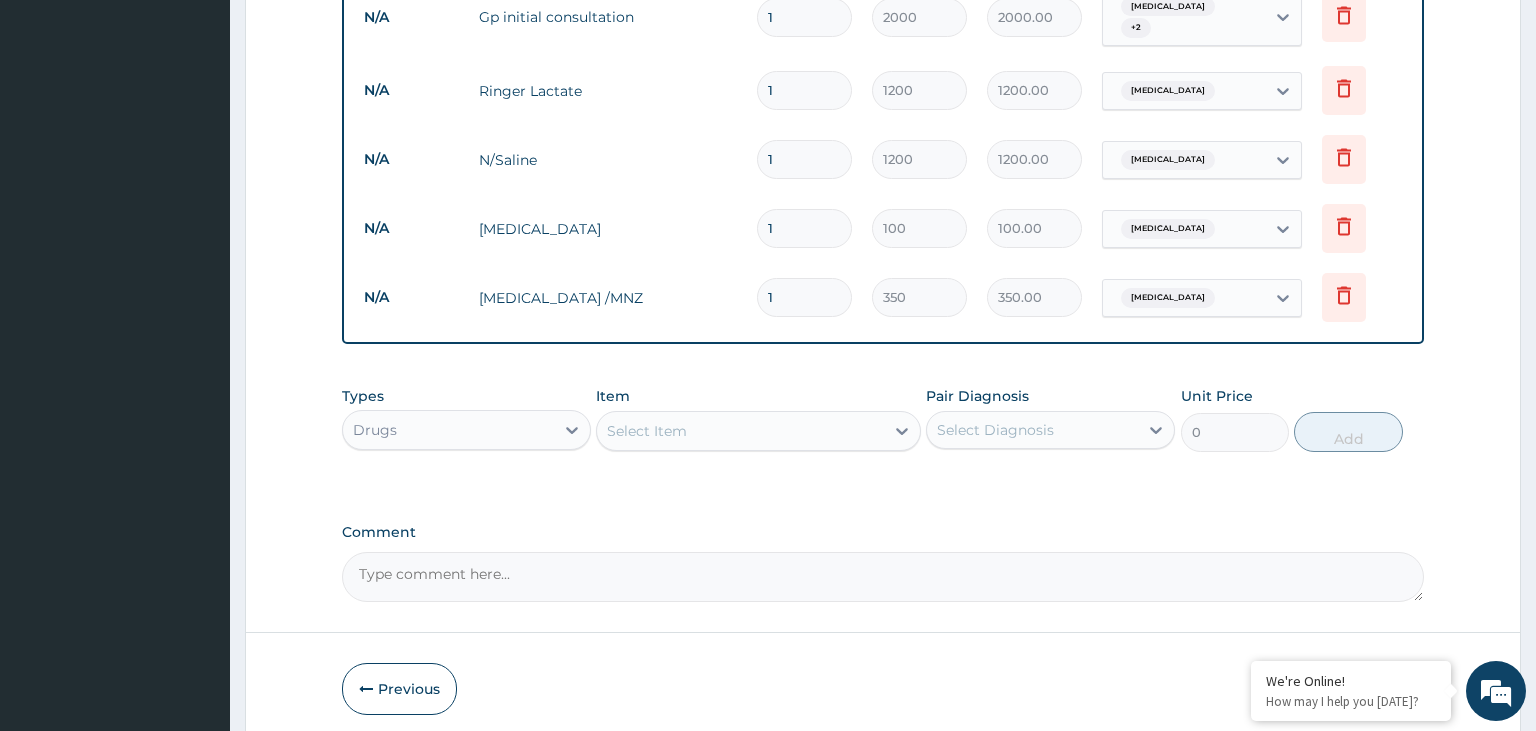 drag, startPoint x: 790, startPoint y: 294, endPoint x: 681, endPoint y: 314, distance: 110.81967 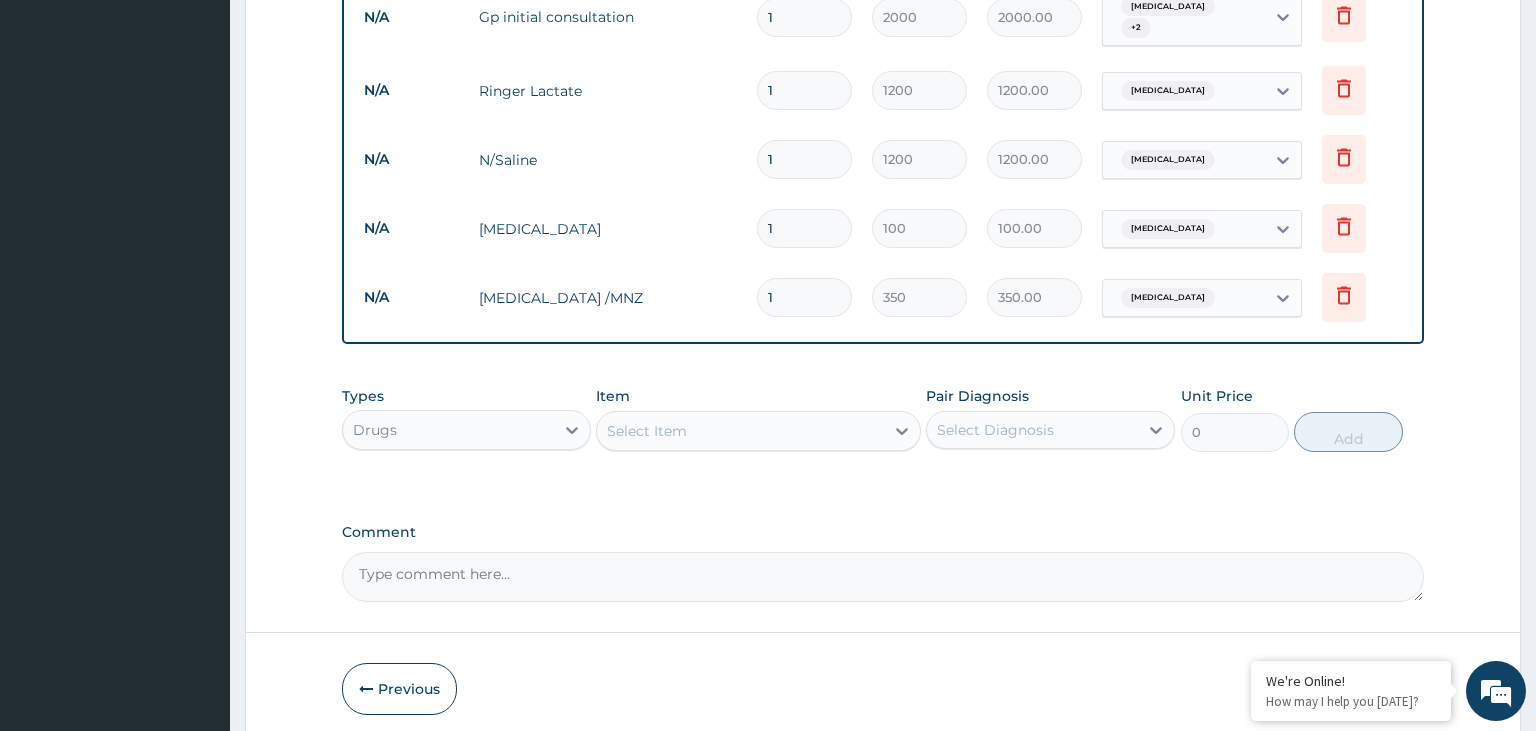 type on "2" 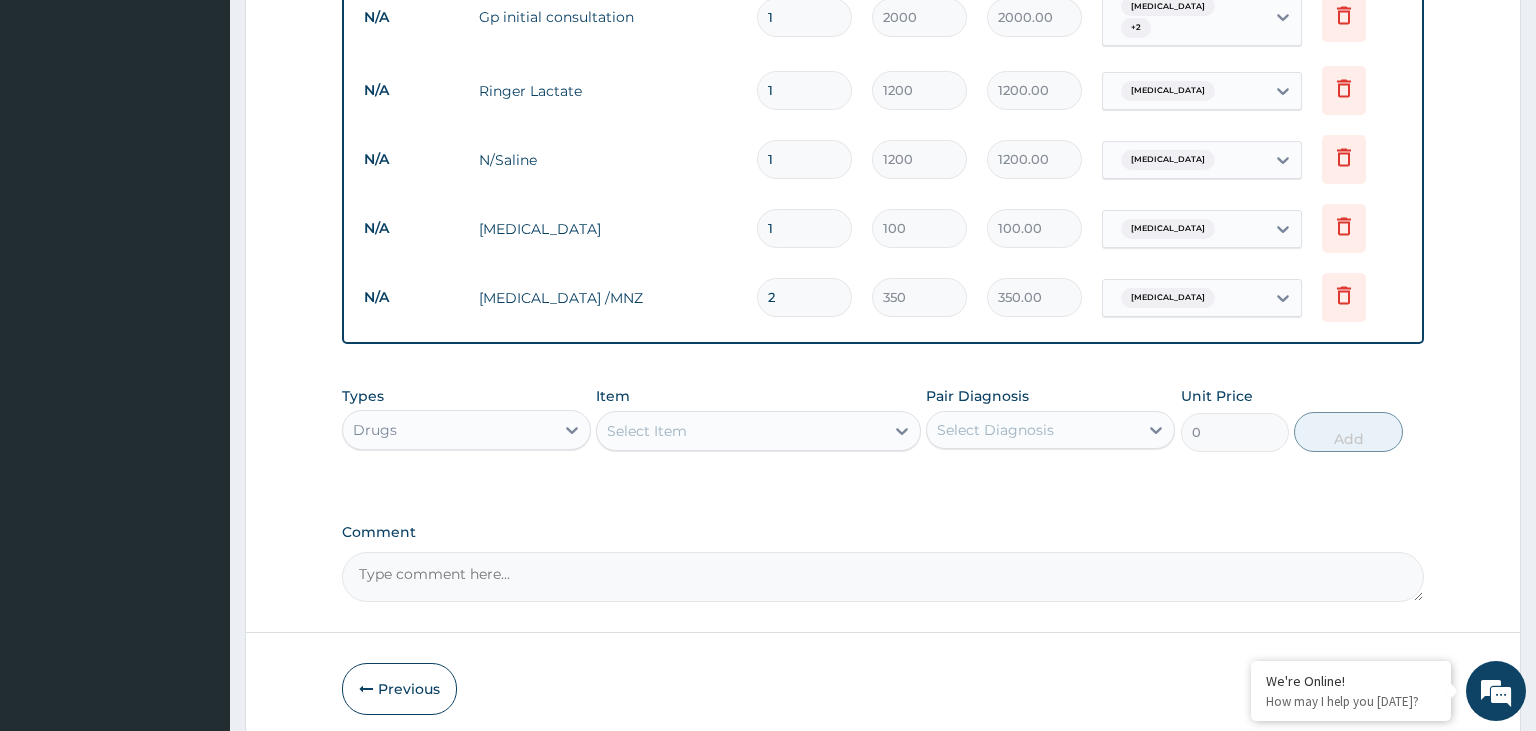 type on "700.00" 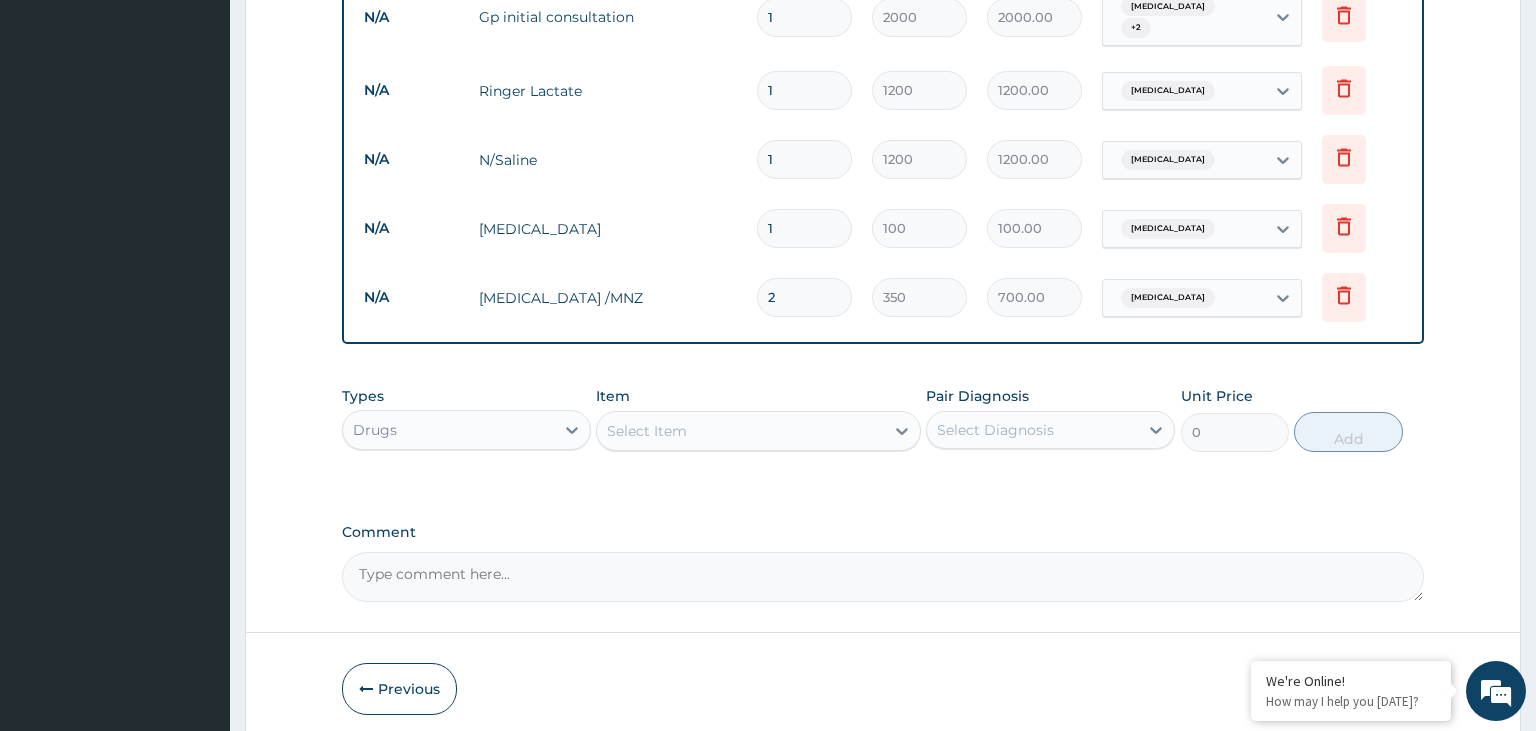 type on "2" 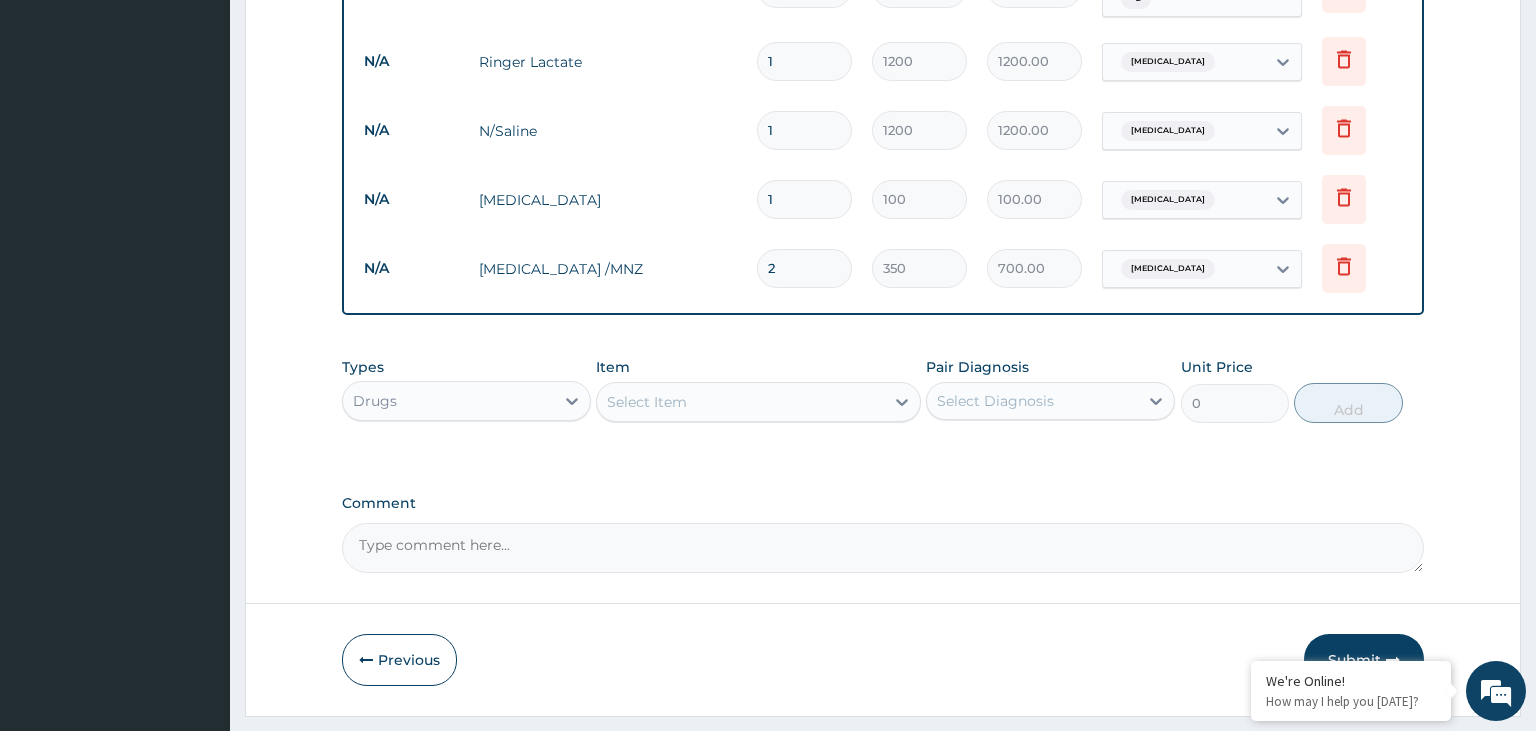 scroll, scrollTop: 888, scrollLeft: 0, axis: vertical 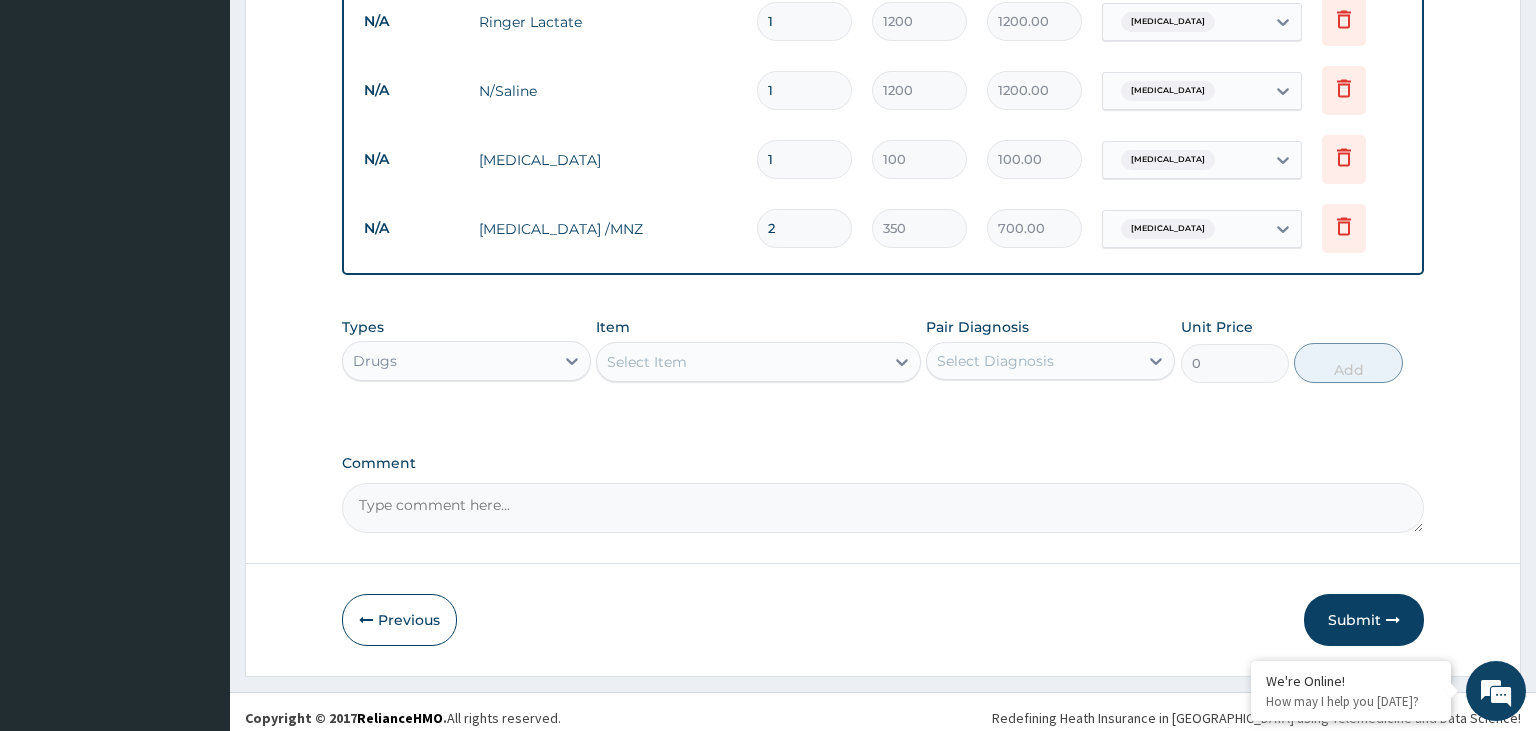 click on "Select Item" at bounding box center [740, 362] 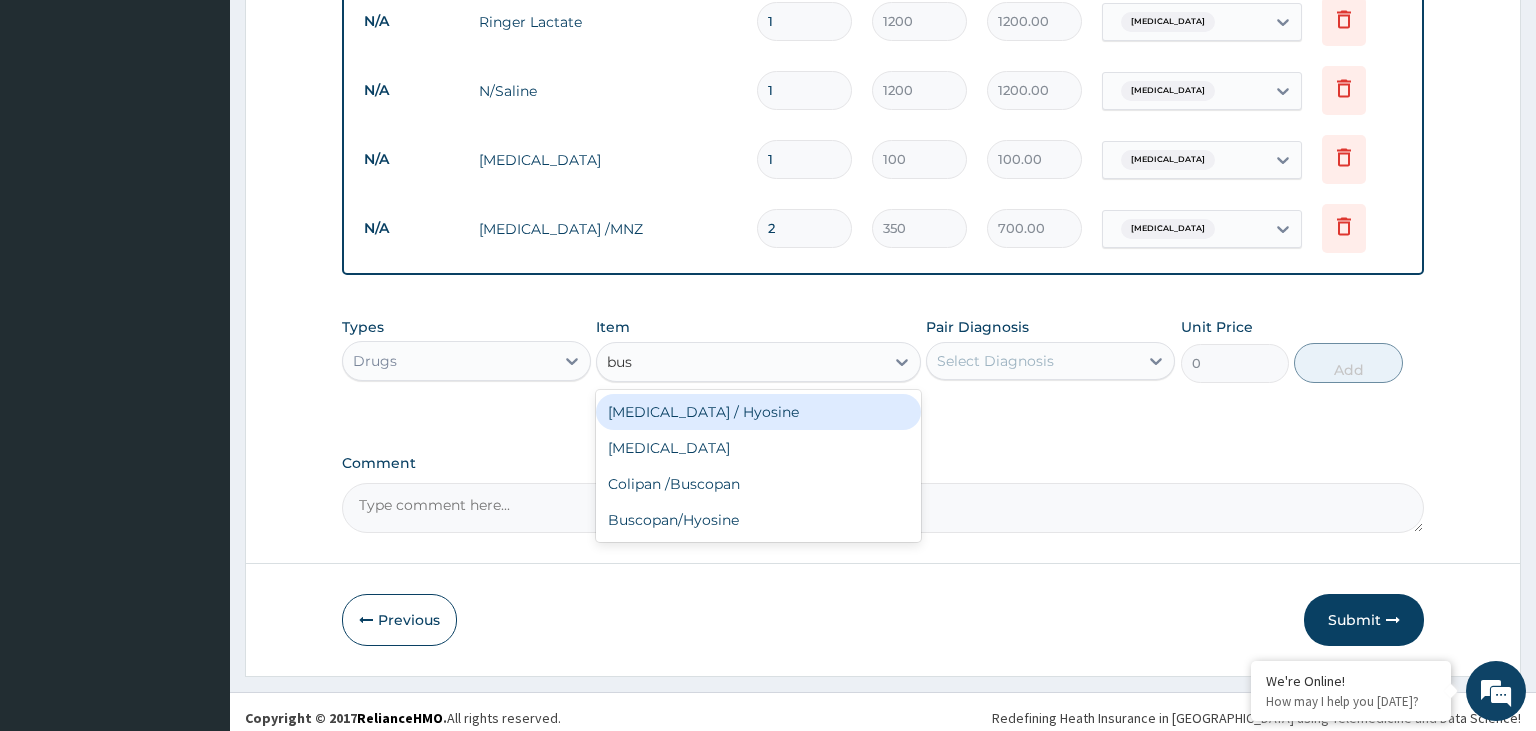 type on "busc" 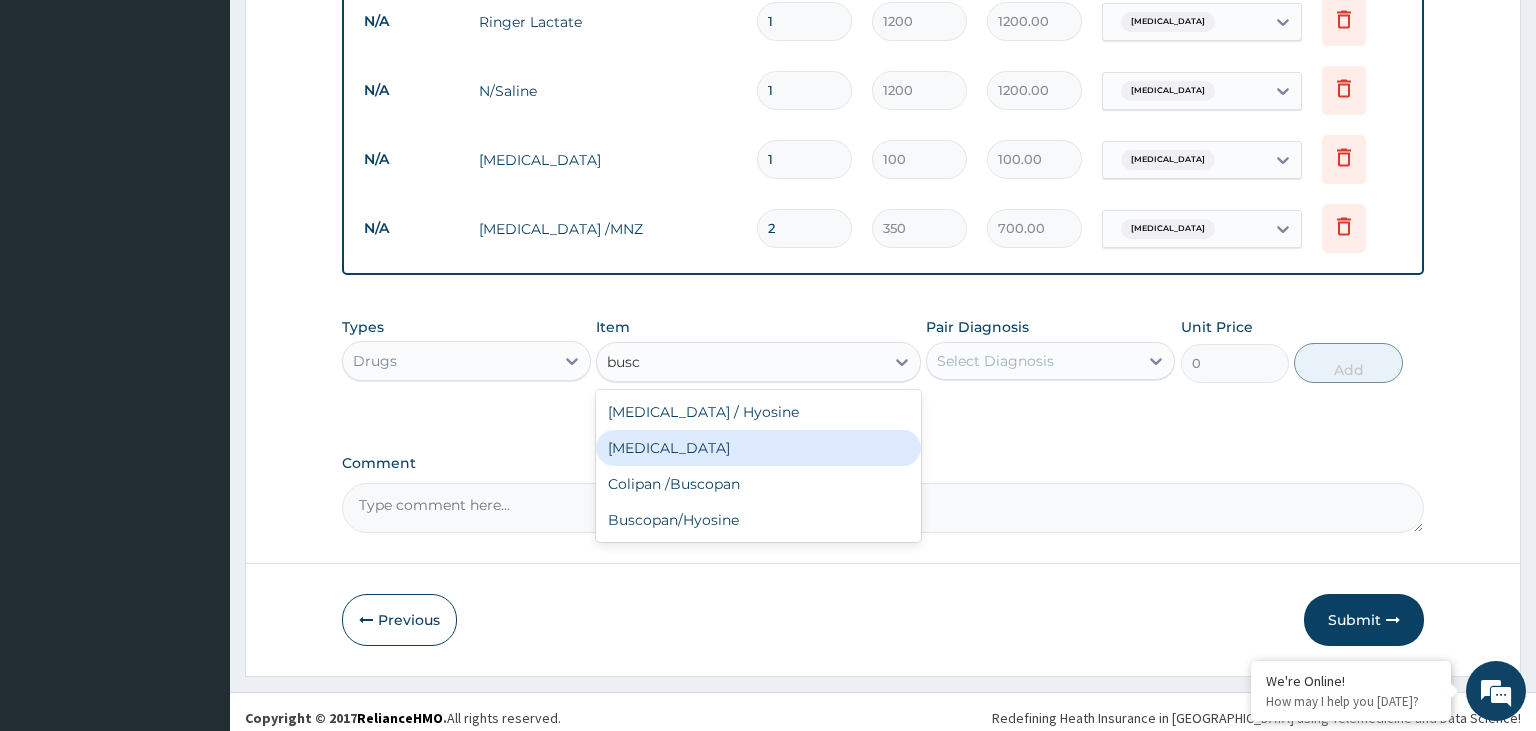 click on "[MEDICAL_DATA]" at bounding box center (758, 448) 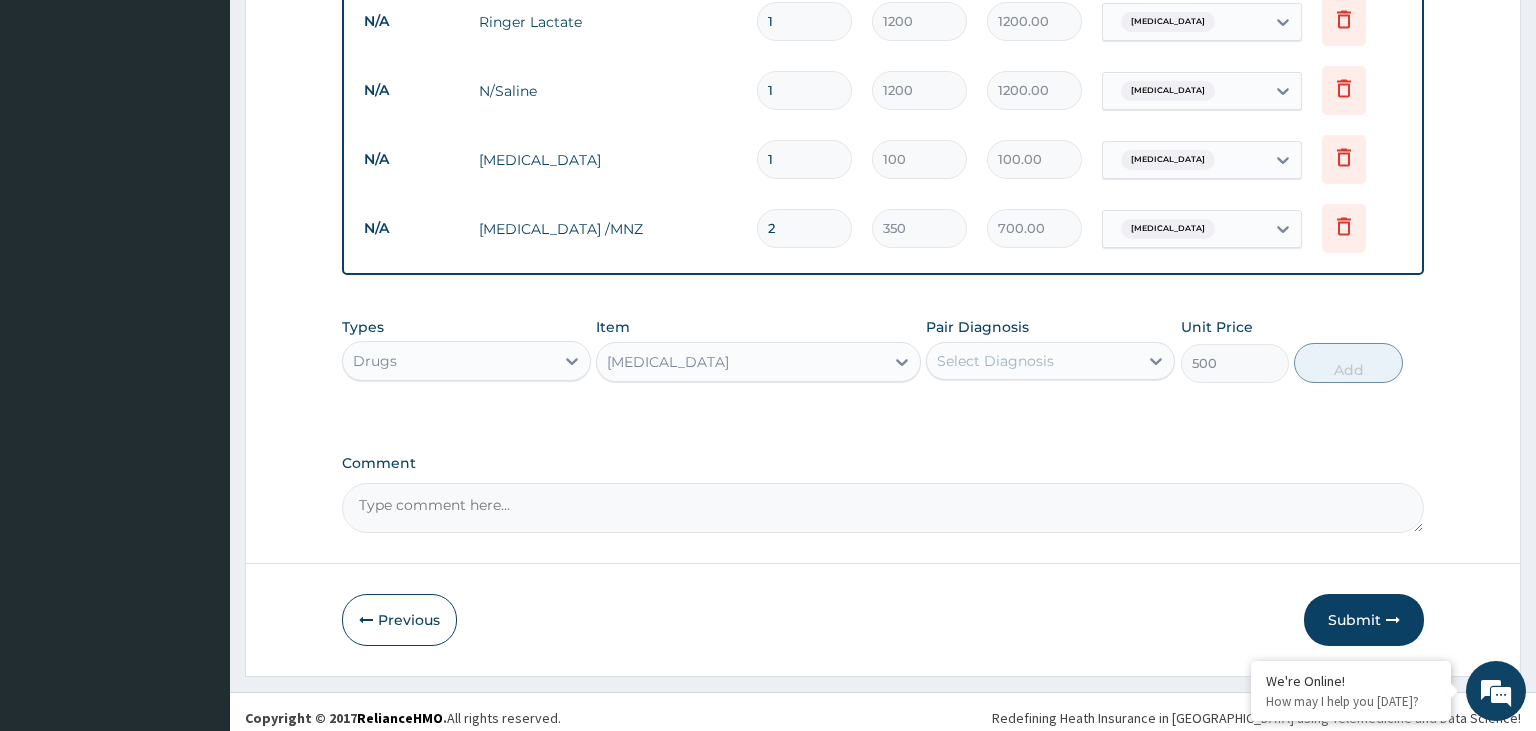 click on "Select Diagnosis" at bounding box center (1032, 361) 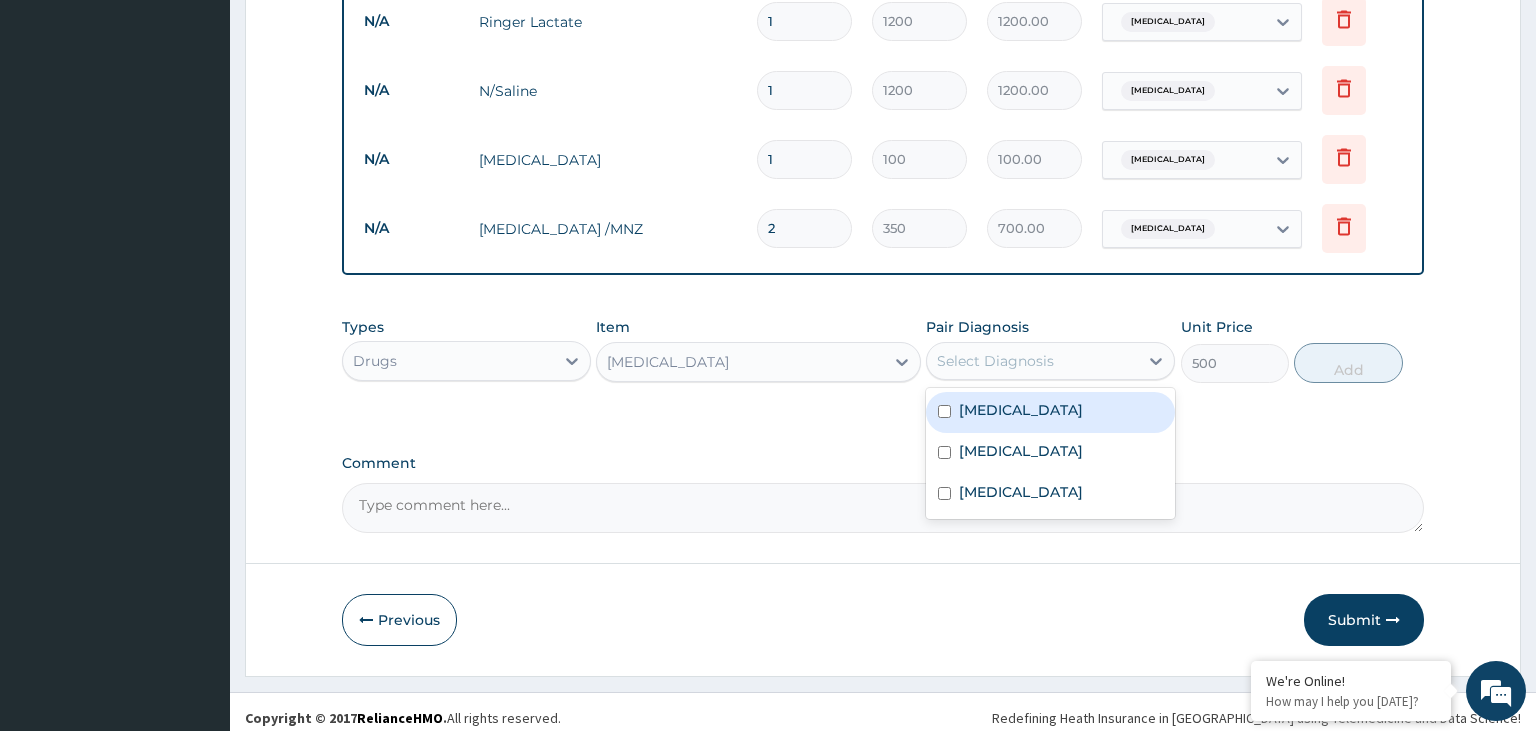 click on "Gastroenteritis" at bounding box center (1021, 410) 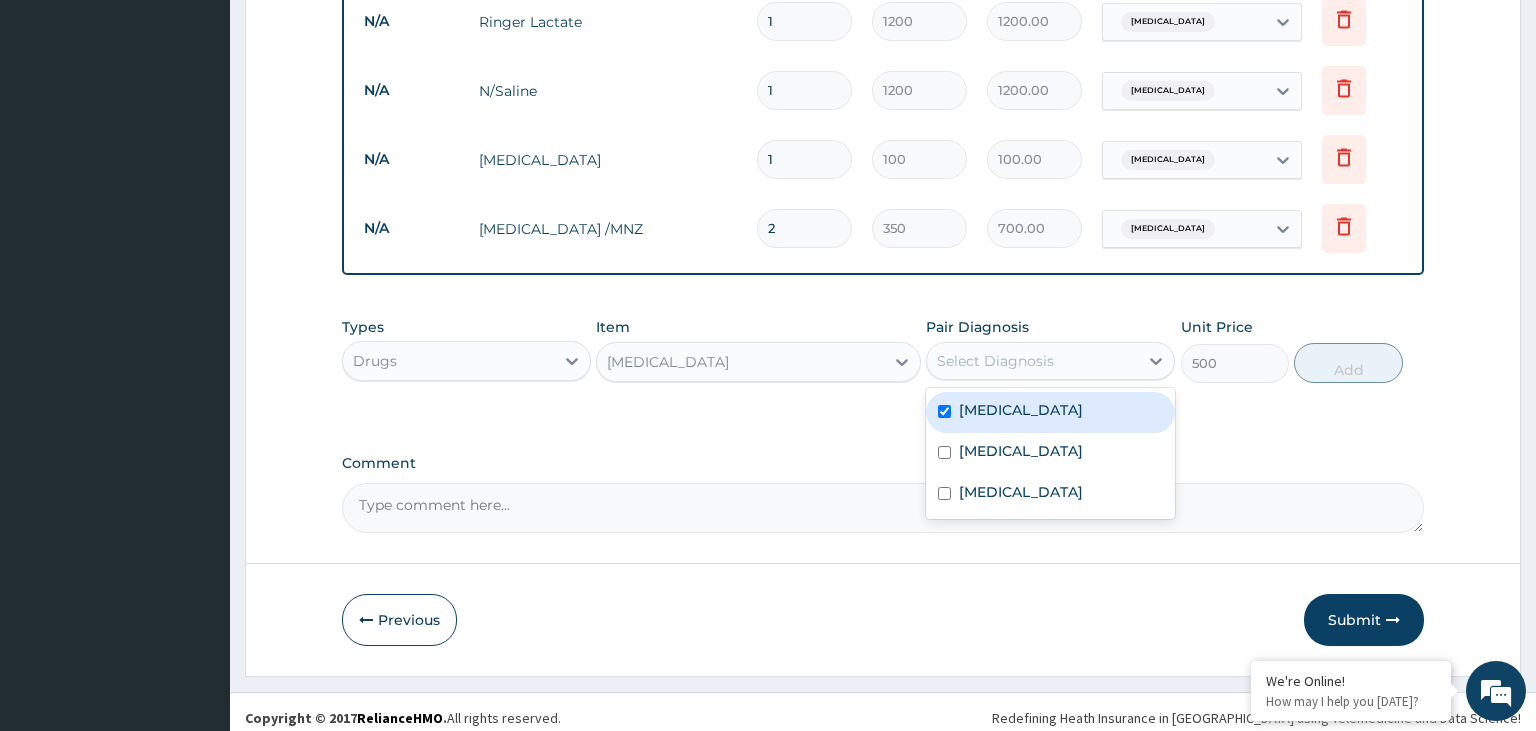 checkbox on "true" 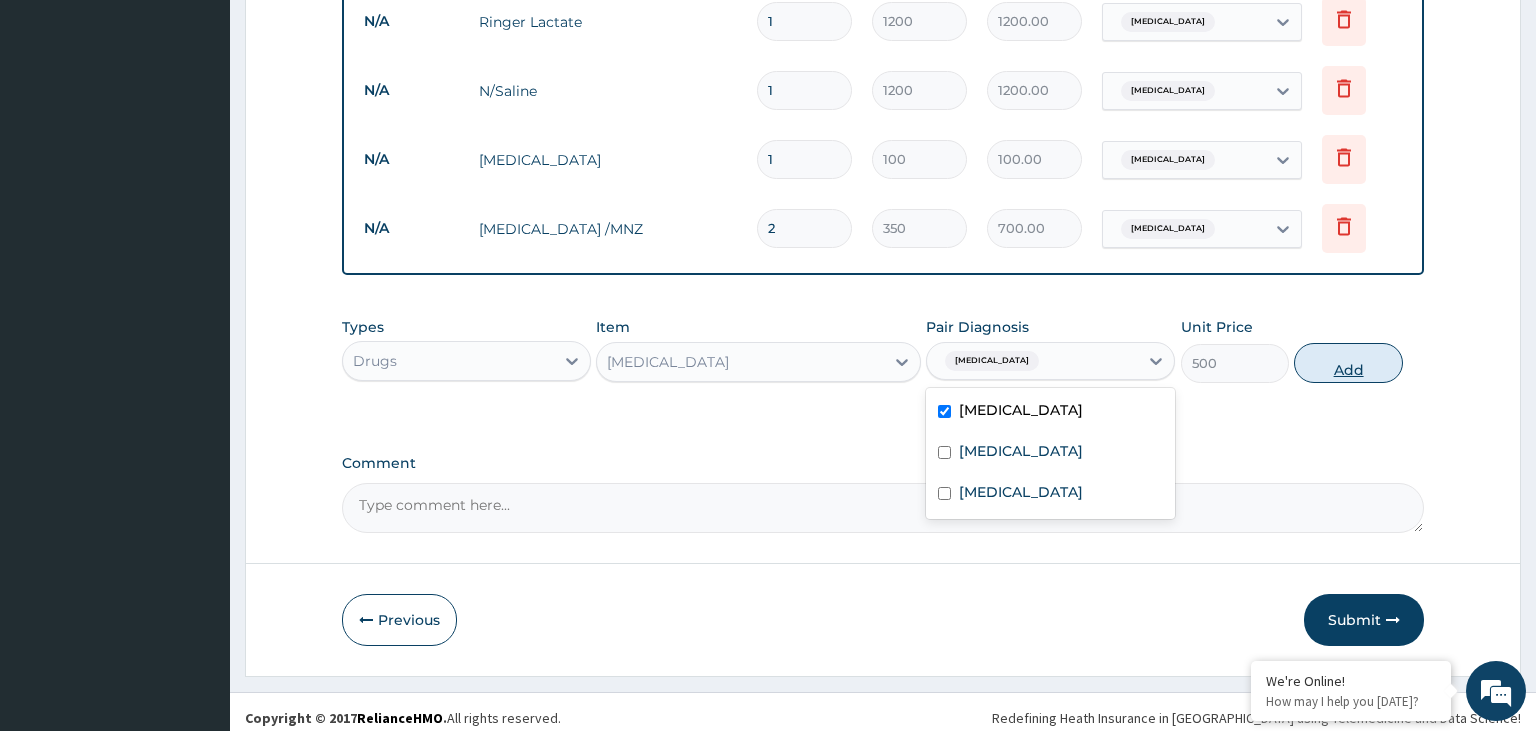 click on "Add" at bounding box center (1348, 363) 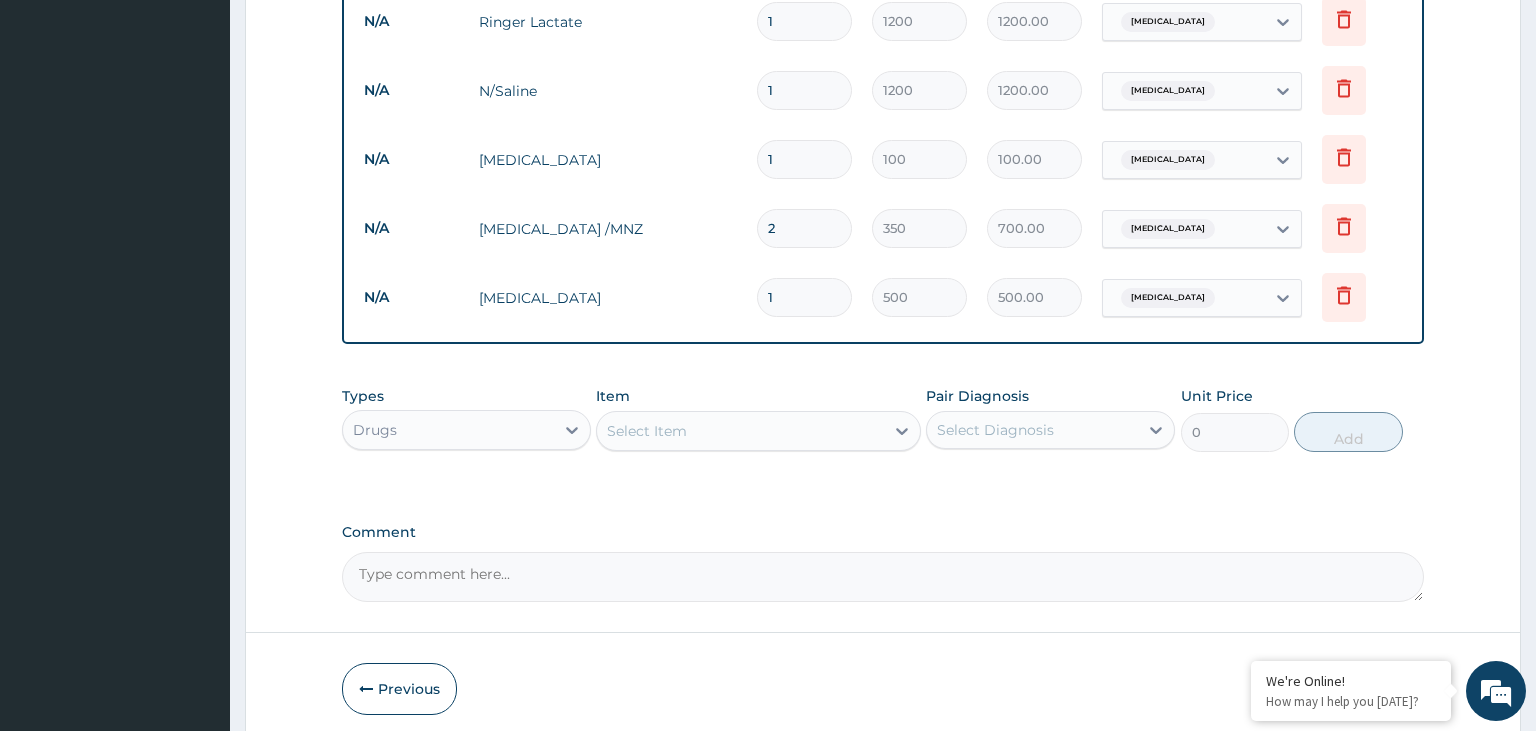 click on "Select Item" at bounding box center [758, 431] 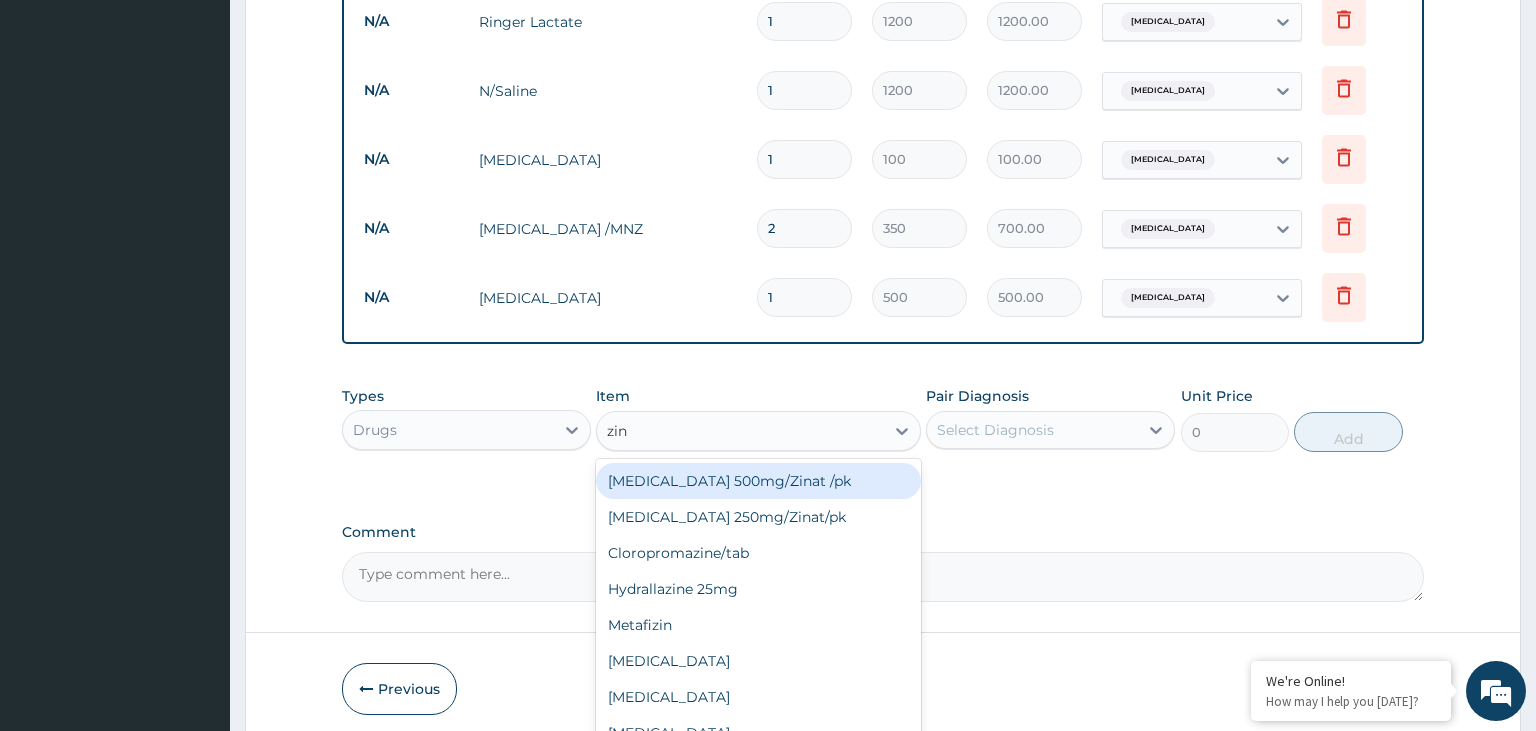 type on "zinc" 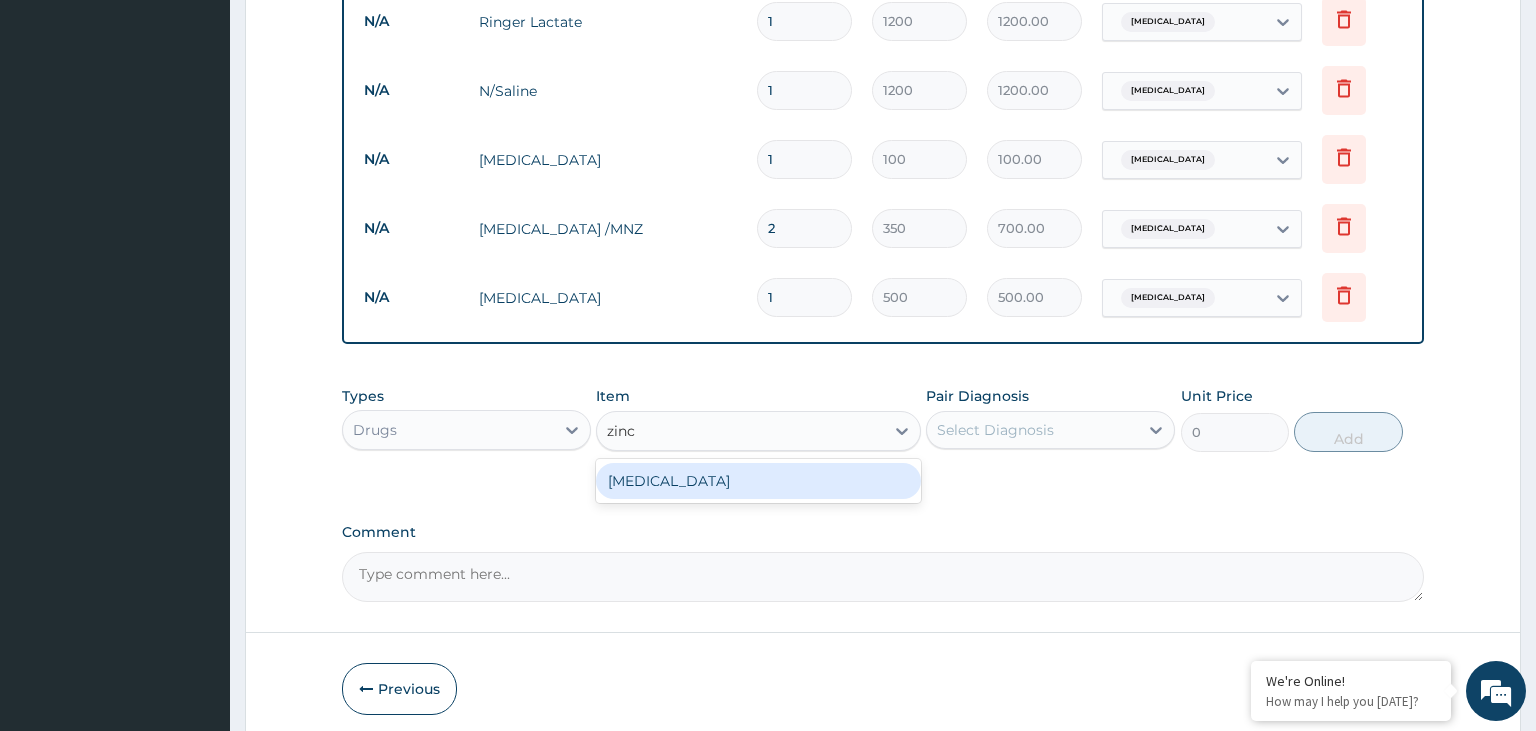 click on "Zinc Gluconate" at bounding box center (758, 481) 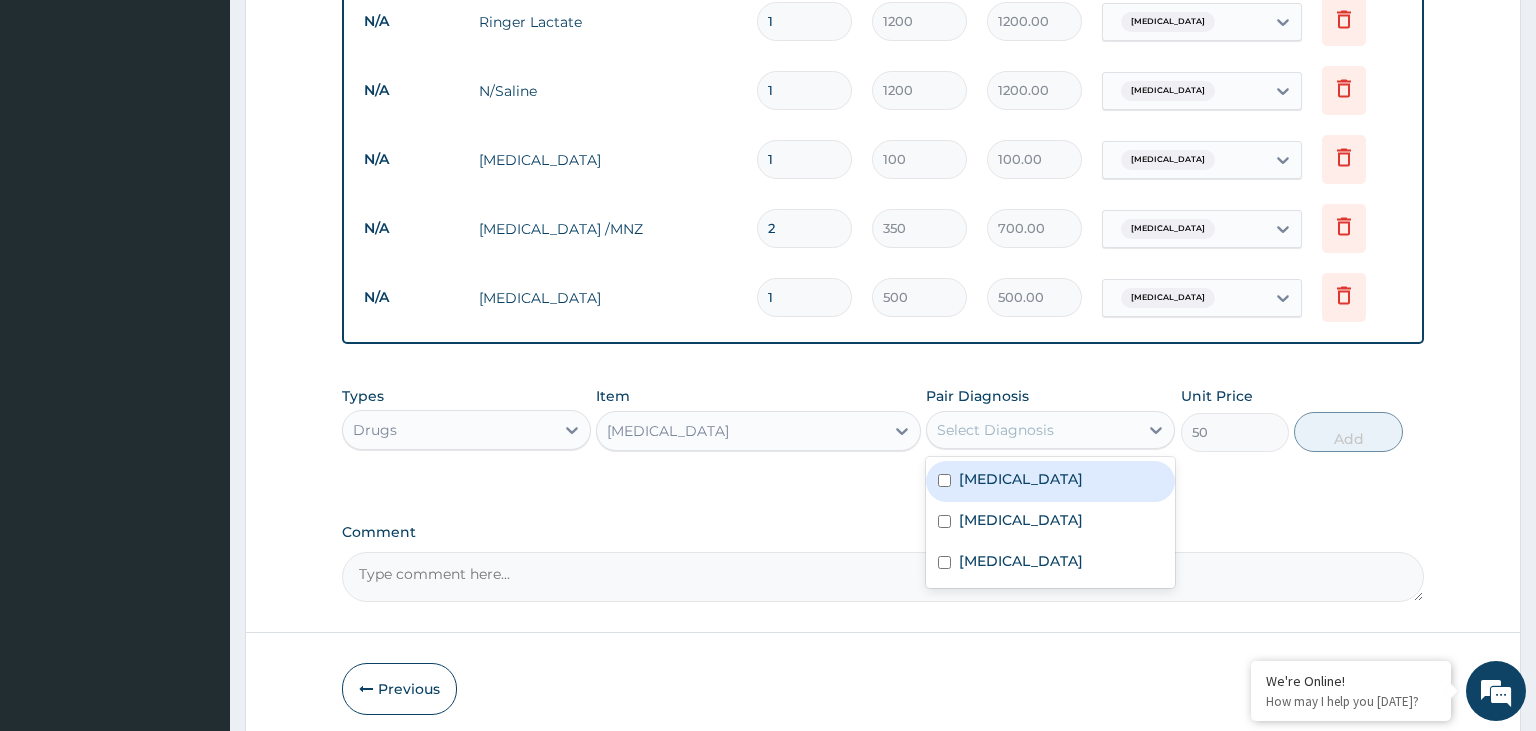 click on "Select Diagnosis" at bounding box center [1032, 430] 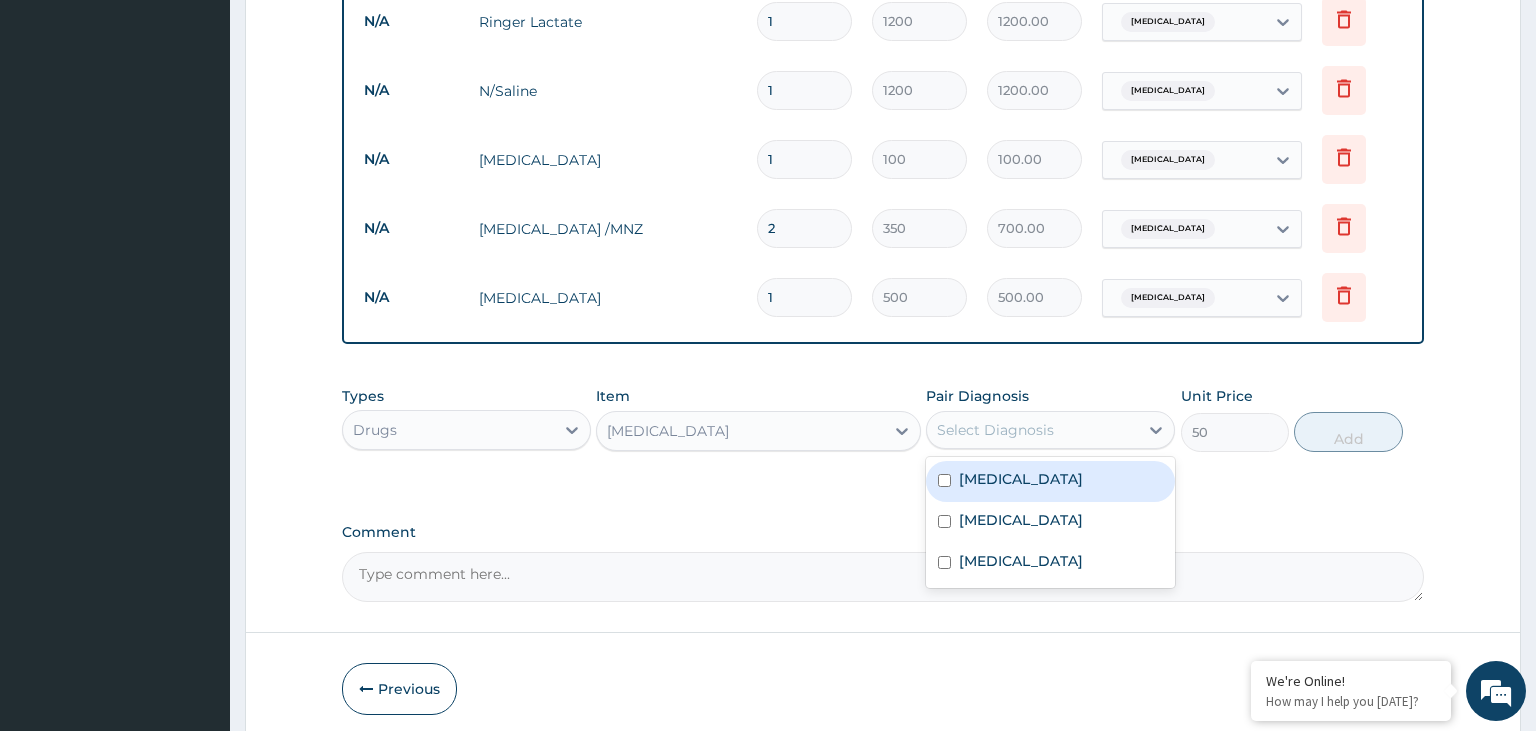 click on "Gastroenteritis" at bounding box center [1021, 479] 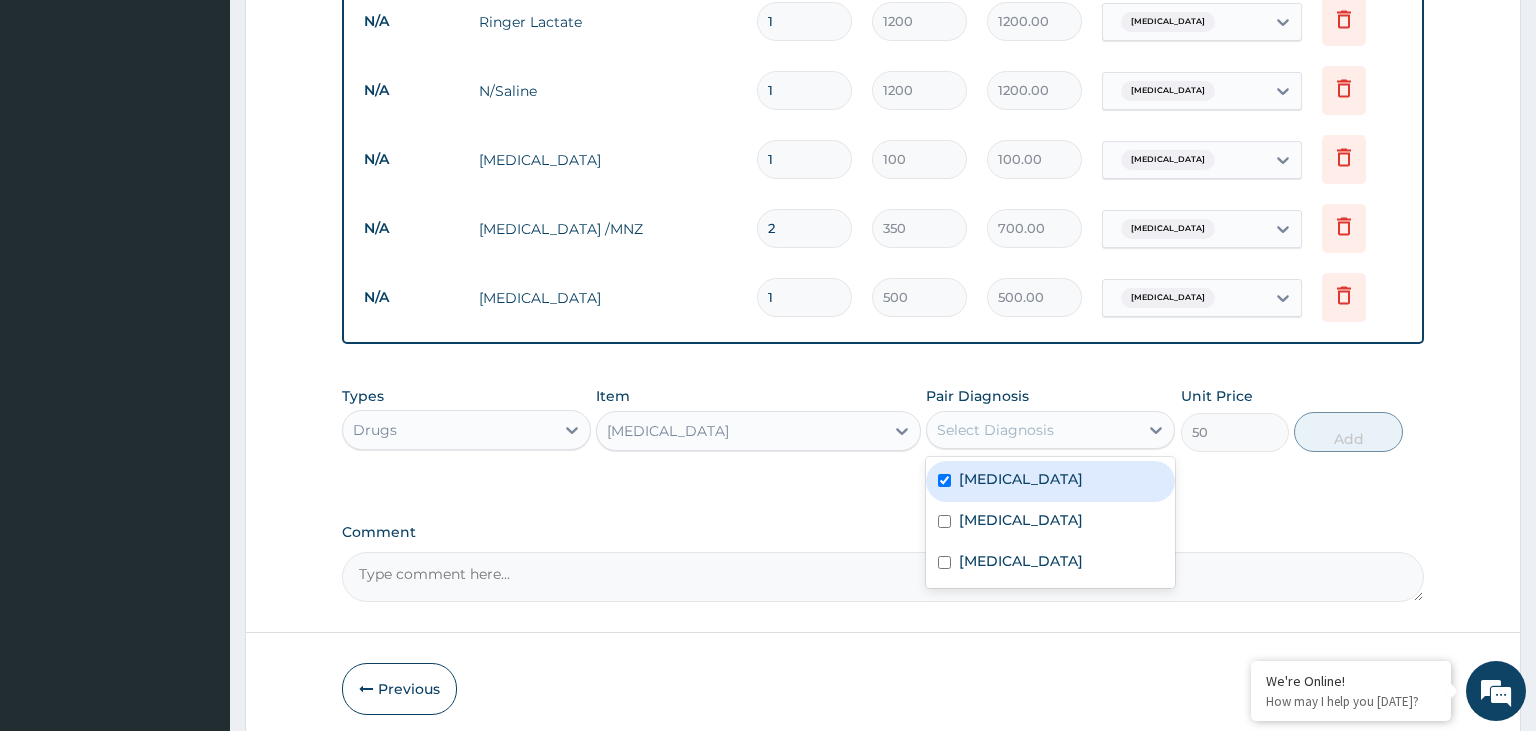 checkbox on "true" 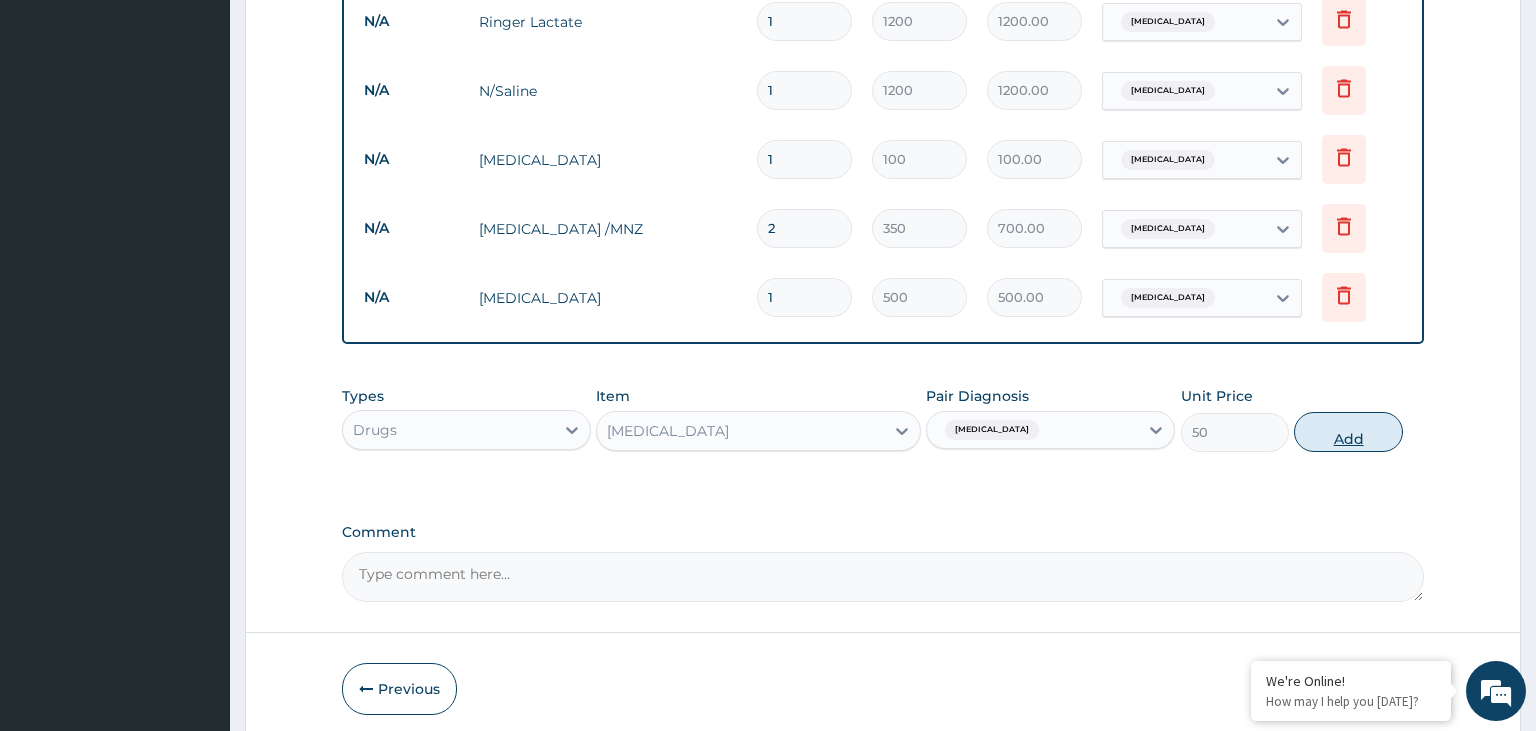 click on "Add" at bounding box center [1348, 432] 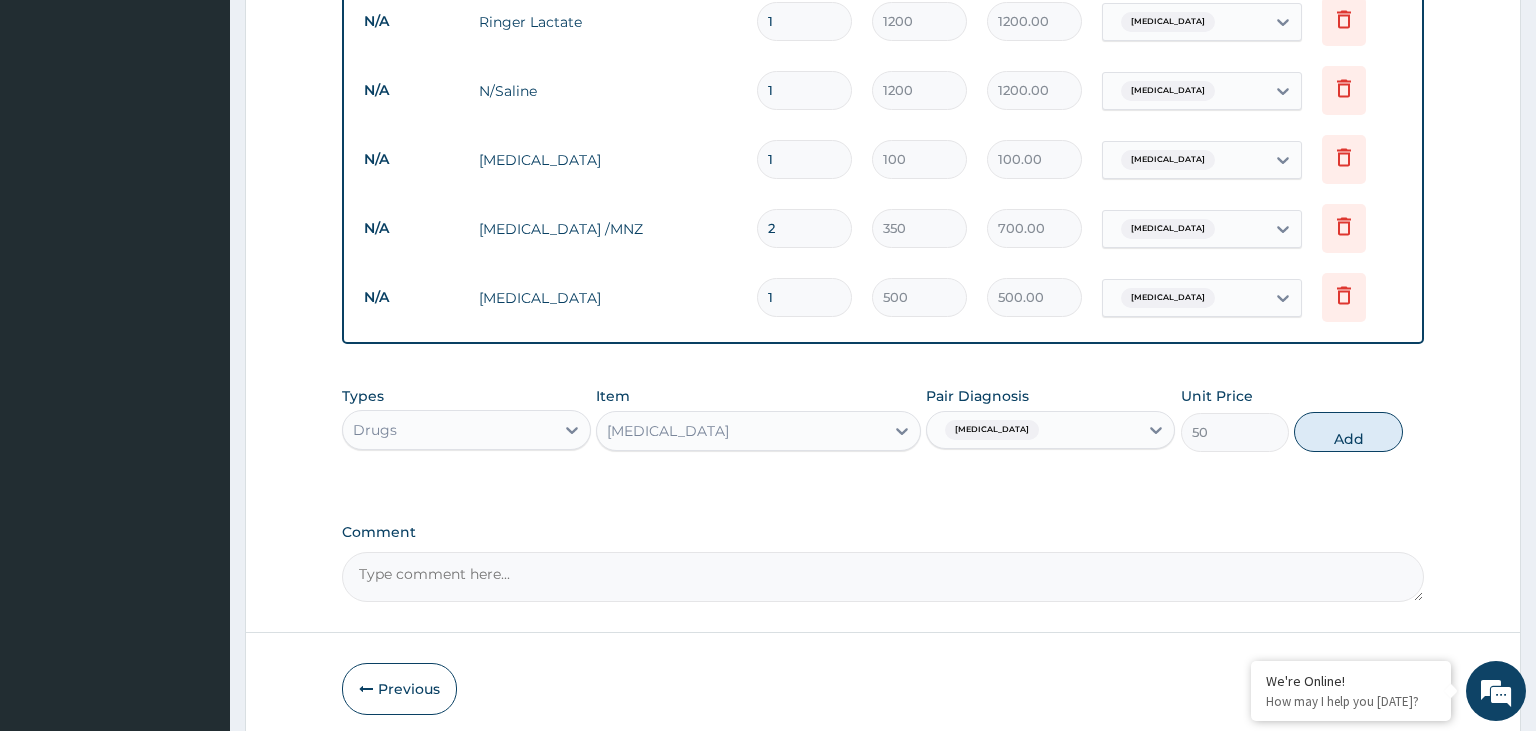 type on "0" 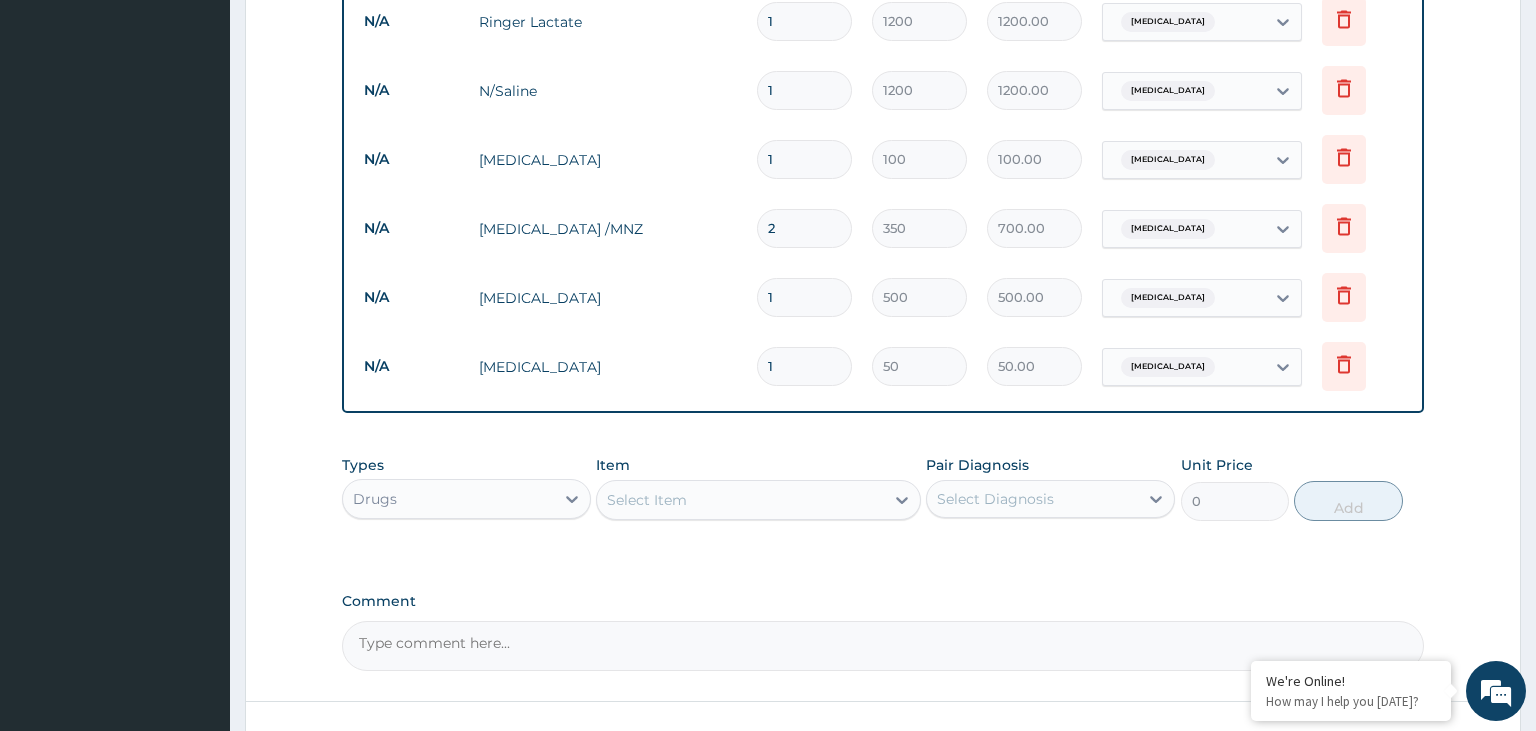 drag, startPoint x: 780, startPoint y: 356, endPoint x: 685, endPoint y: 382, distance: 98.49365 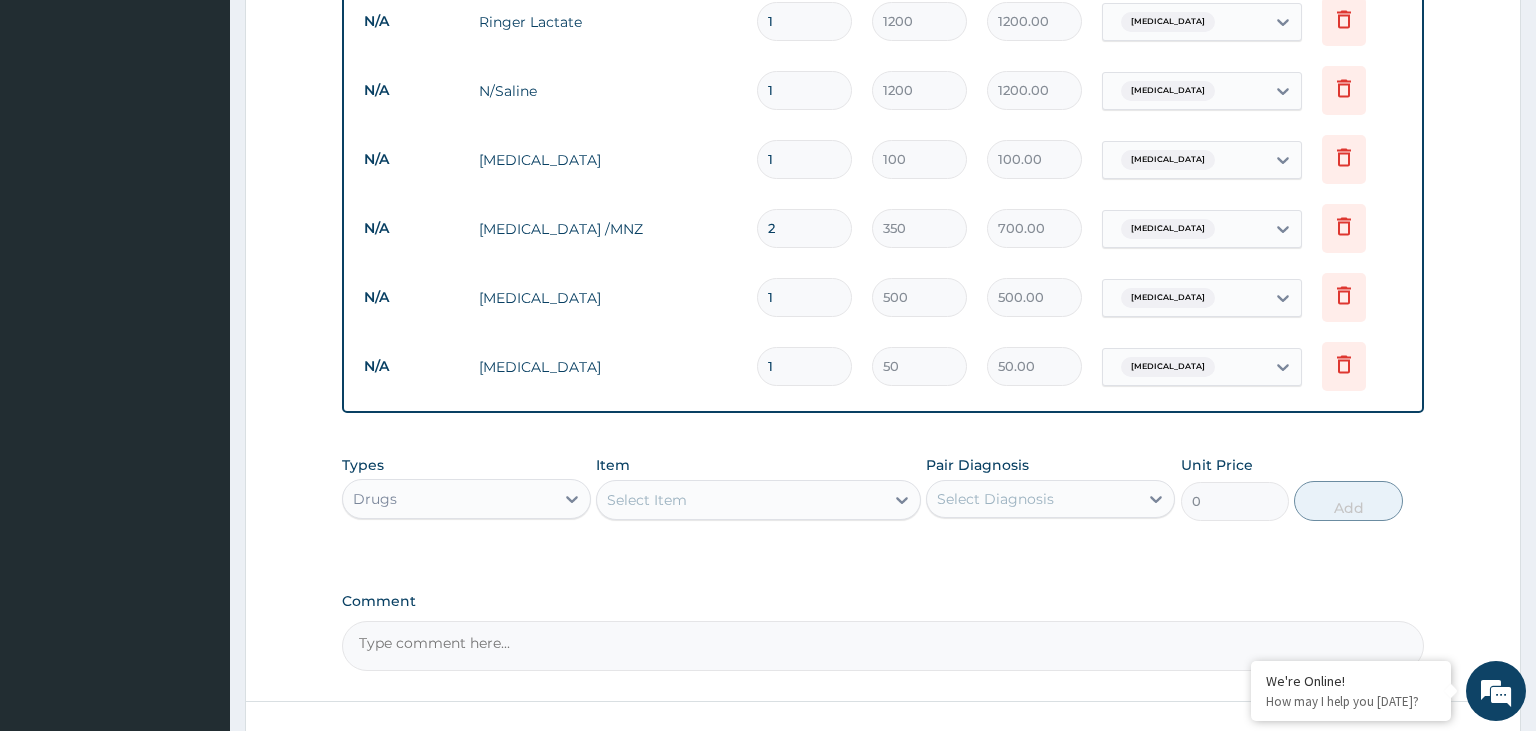 click on "1" at bounding box center [804, 366] 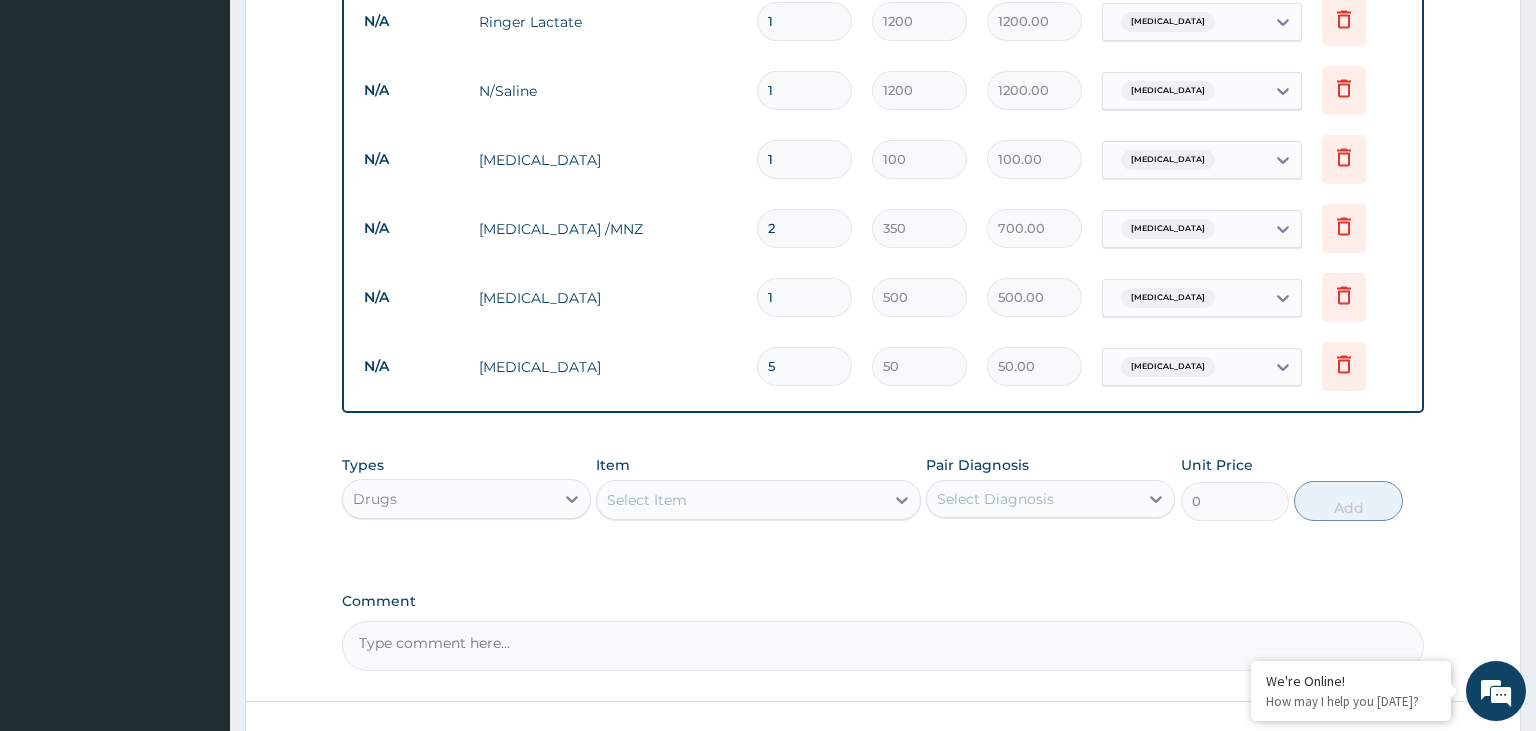 type on "250.00" 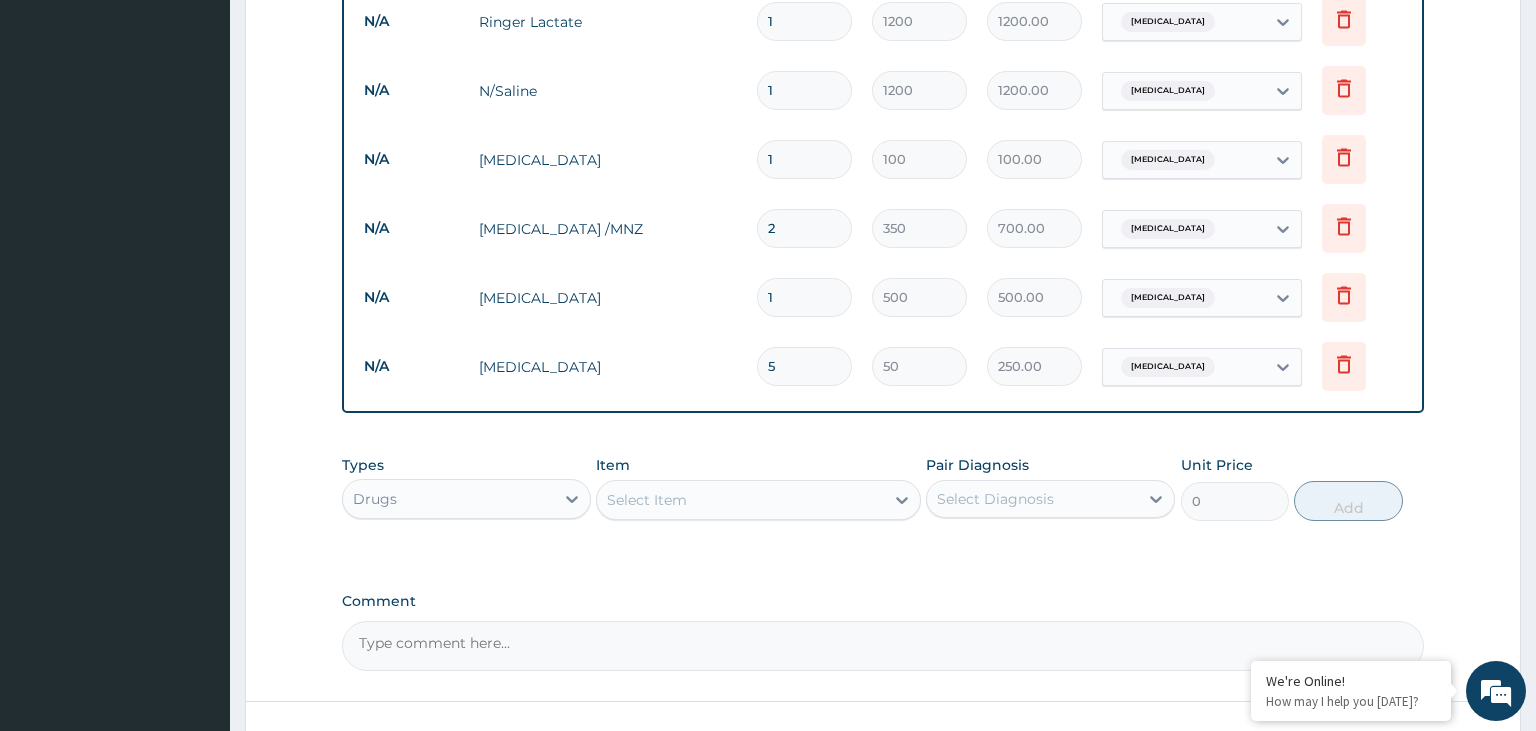 type on "5" 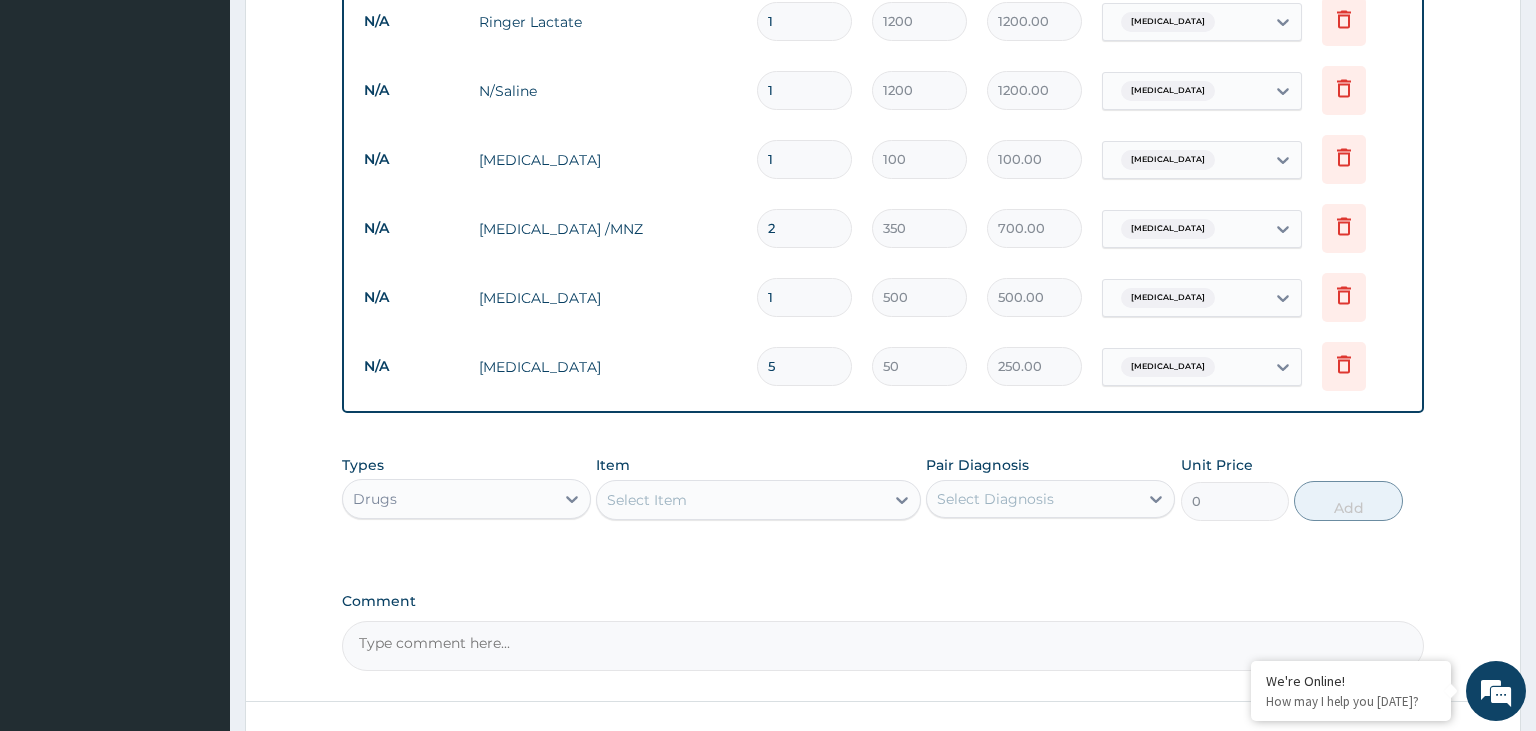 click on "Select Item" at bounding box center (758, 500) 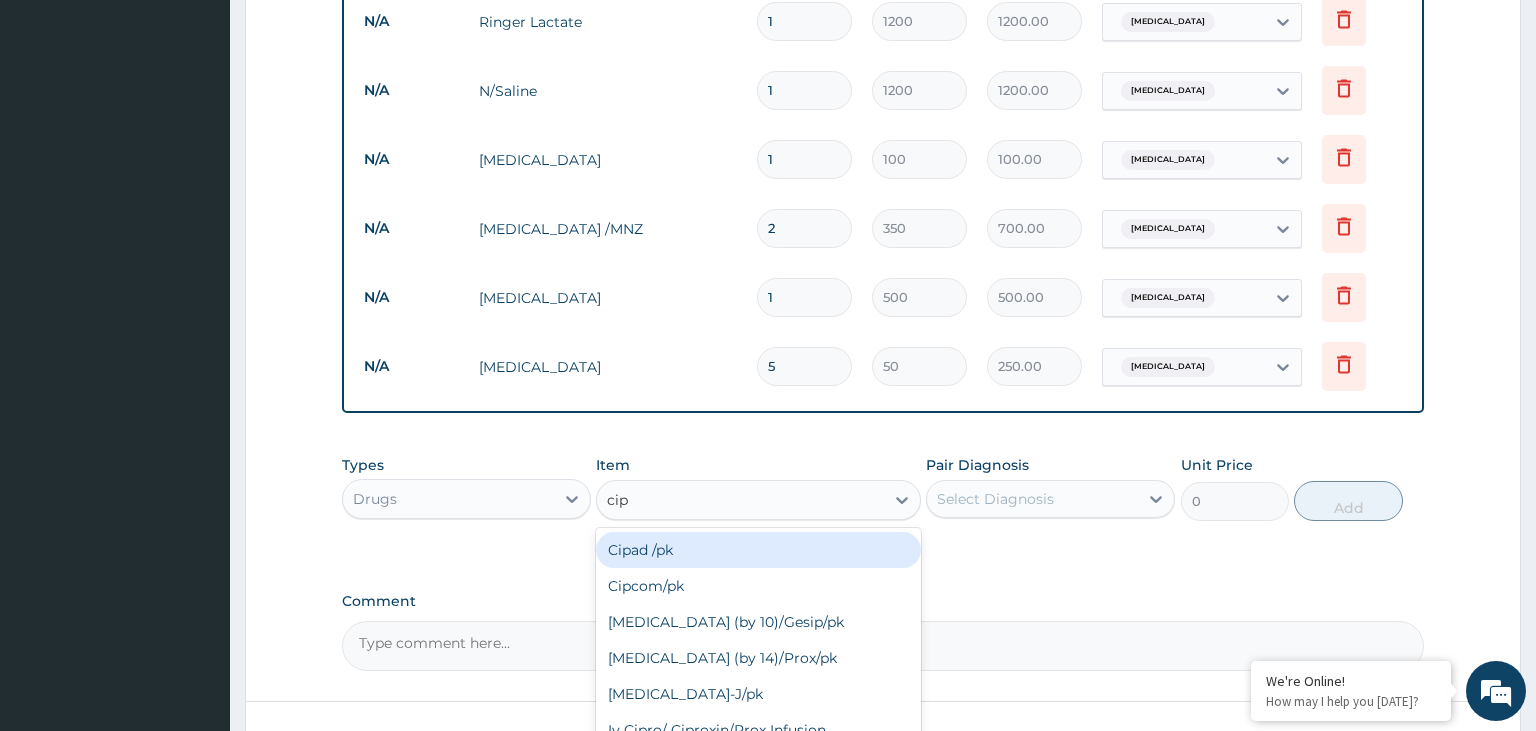 type on "cipr" 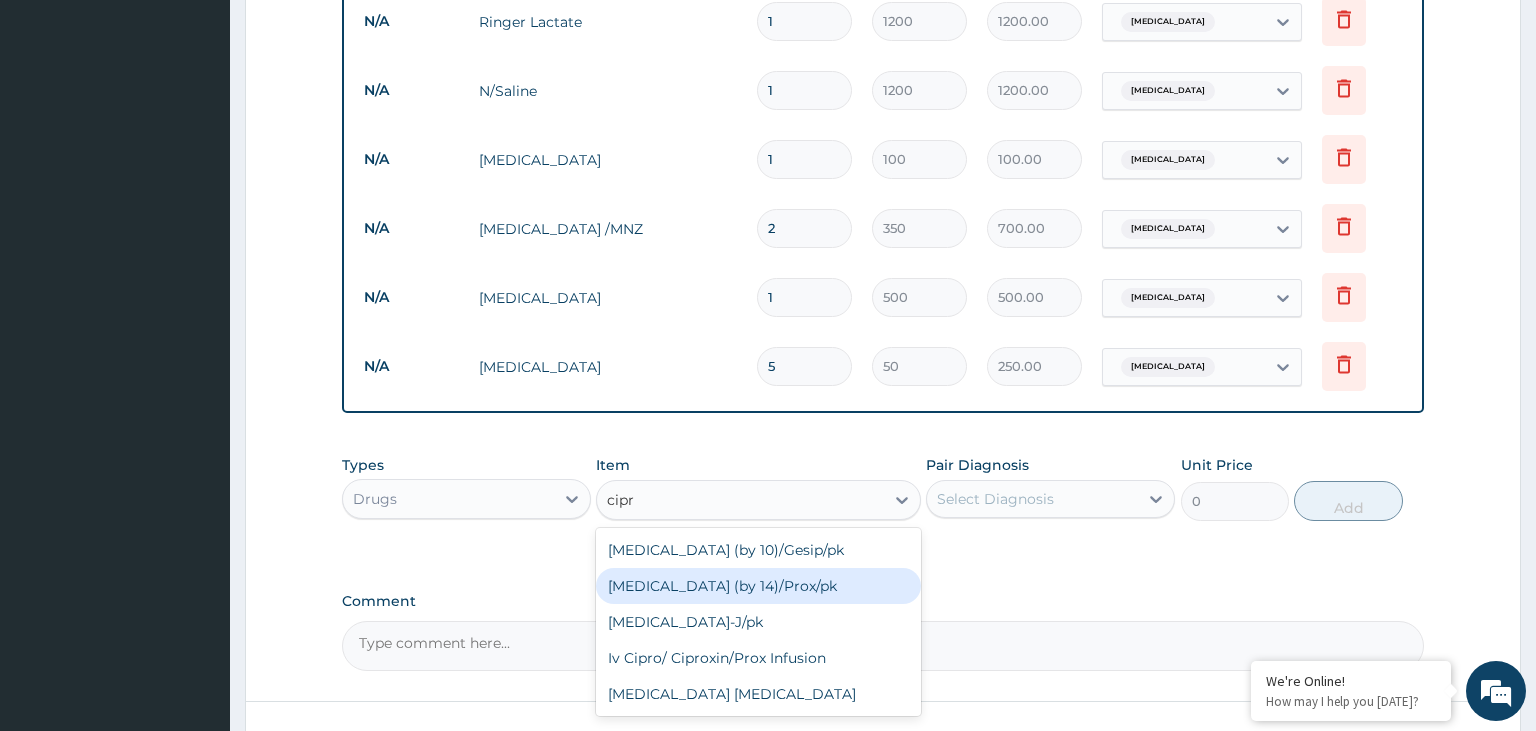 click on "Ciprofloxacin (by 14)/Prox/pk" at bounding box center (758, 586) 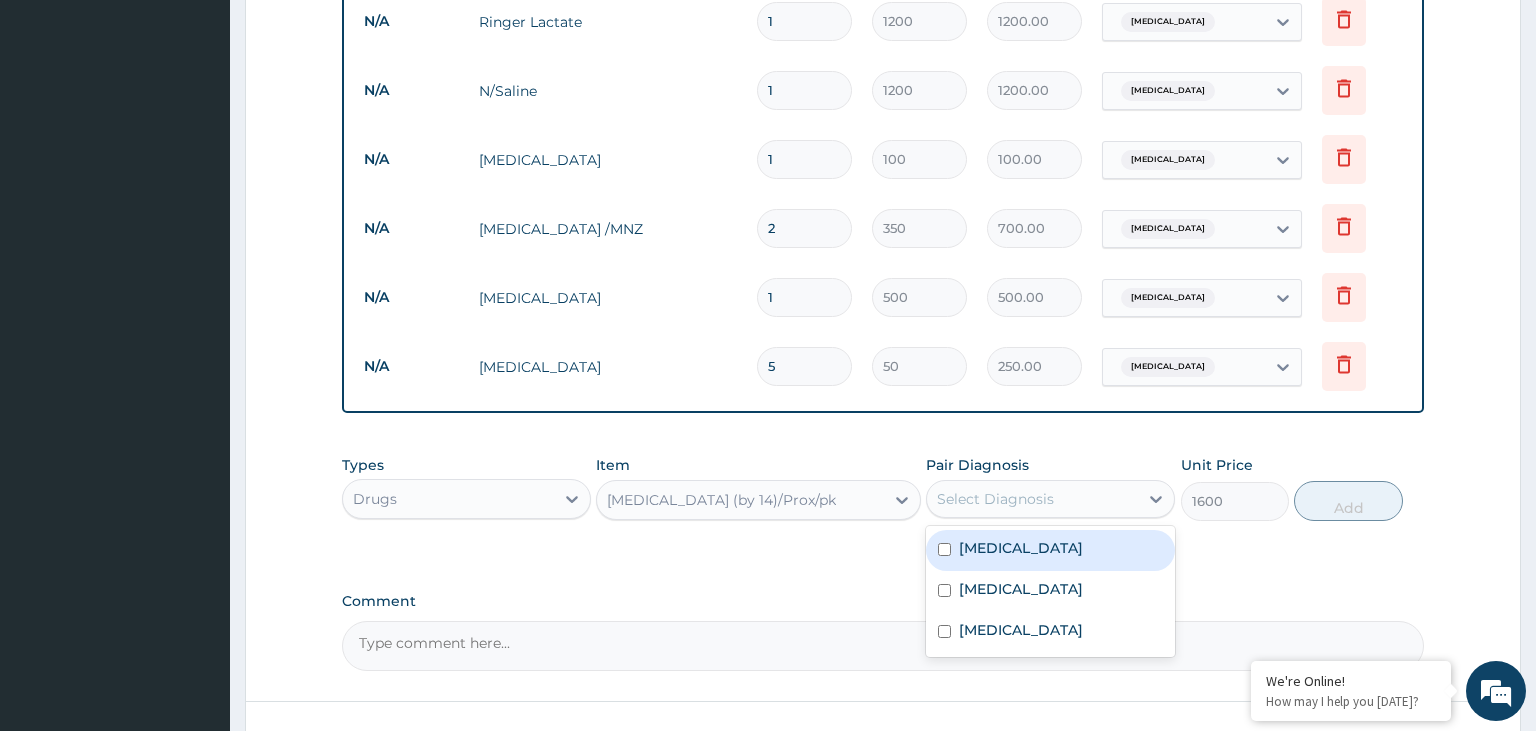 click on "Select Diagnosis" at bounding box center (1032, 499) 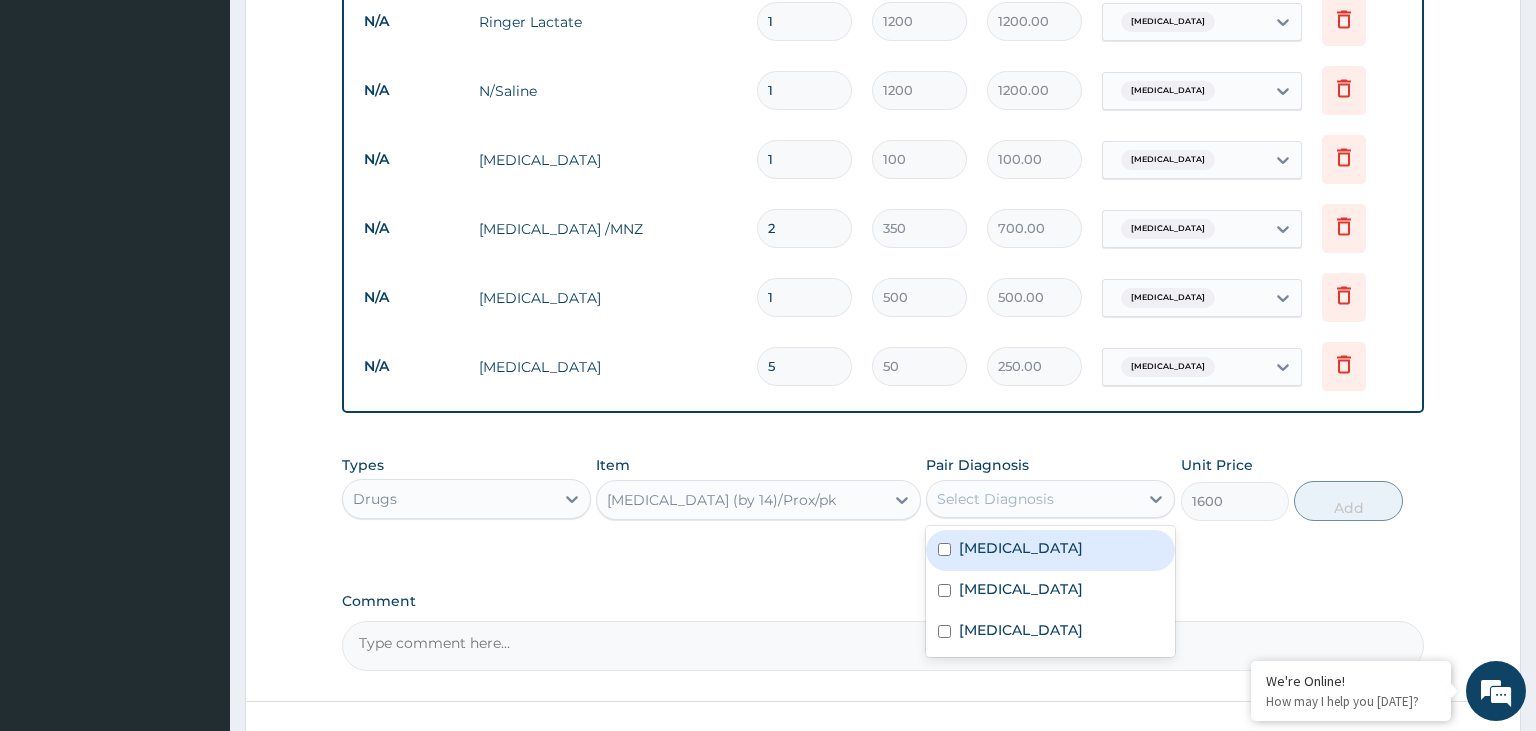 click on "Gastroenteritis" at bounding box center [1021, 548] 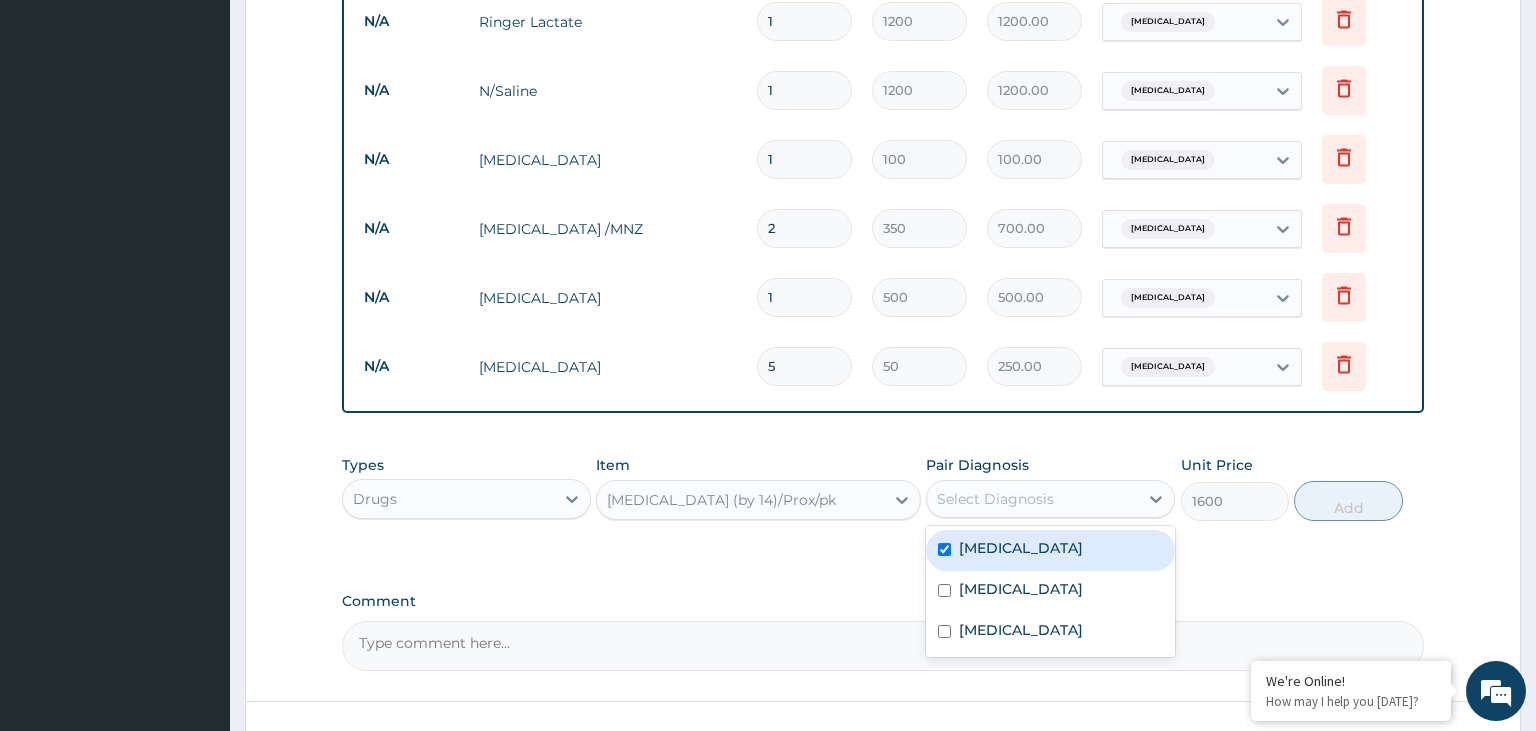 checkbox on "true" 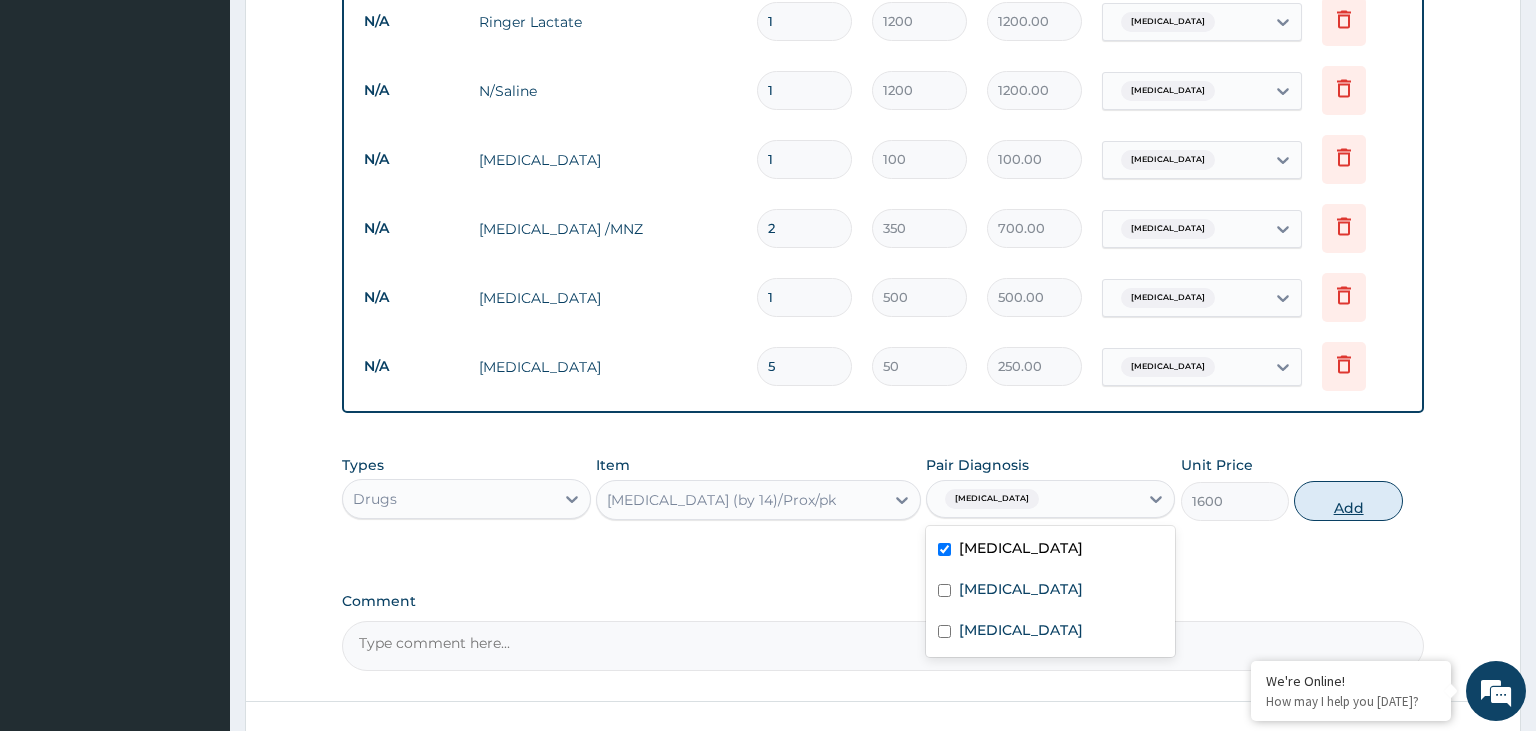 click on "Add" at bounding box center [1348, 501] 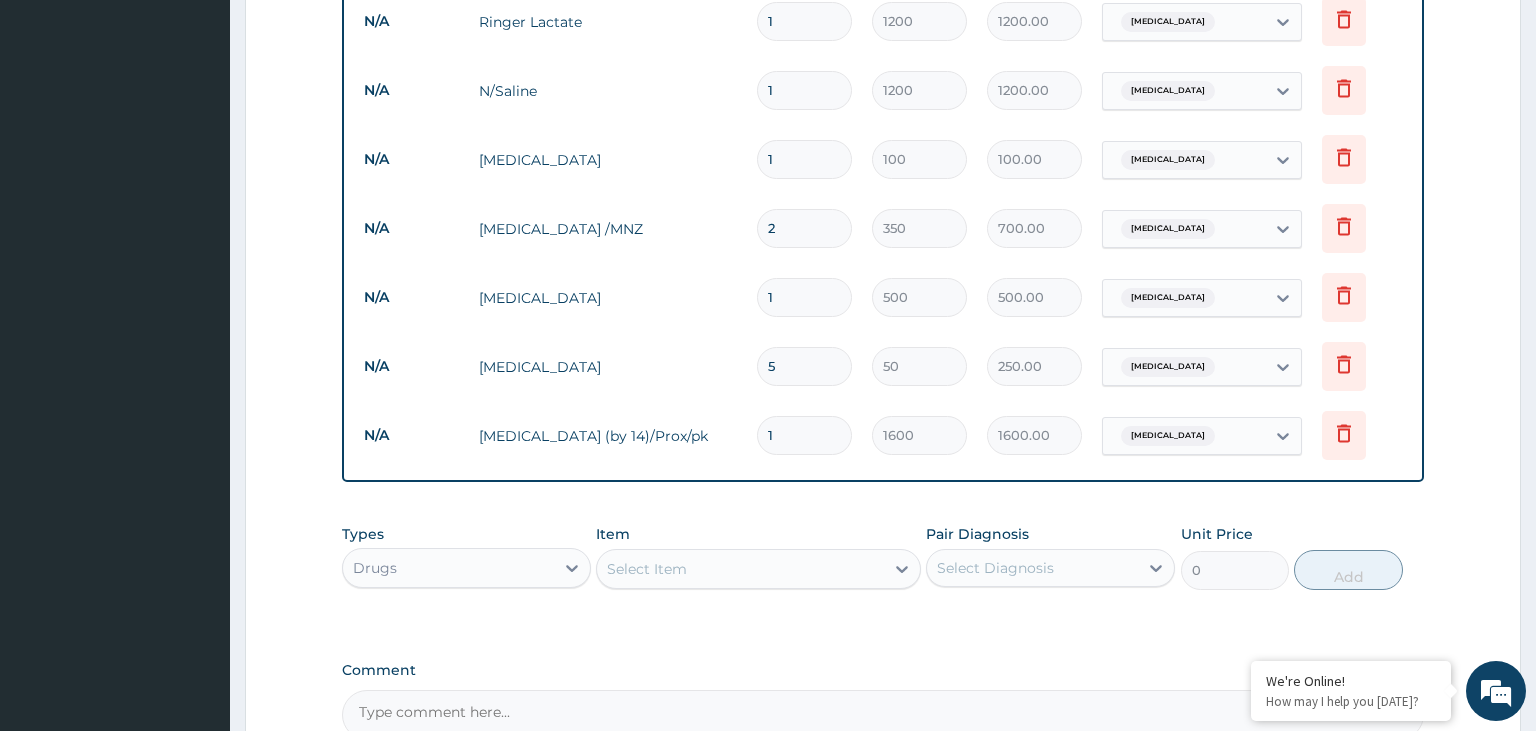 click on "Select Item" at bounding box center [740, 569] 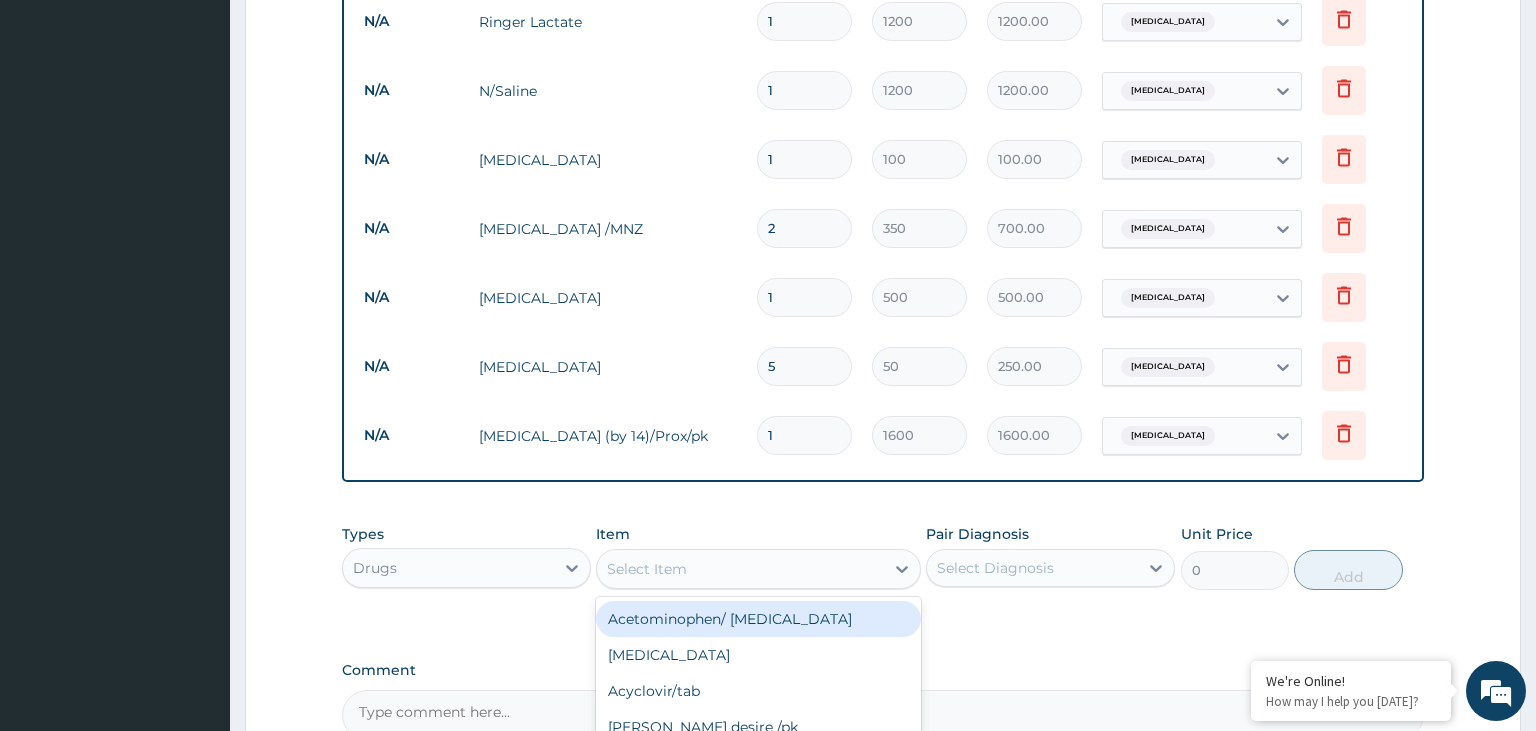 click on "Acetominophen/ Paracetamol" at bounding box center (758, 619) 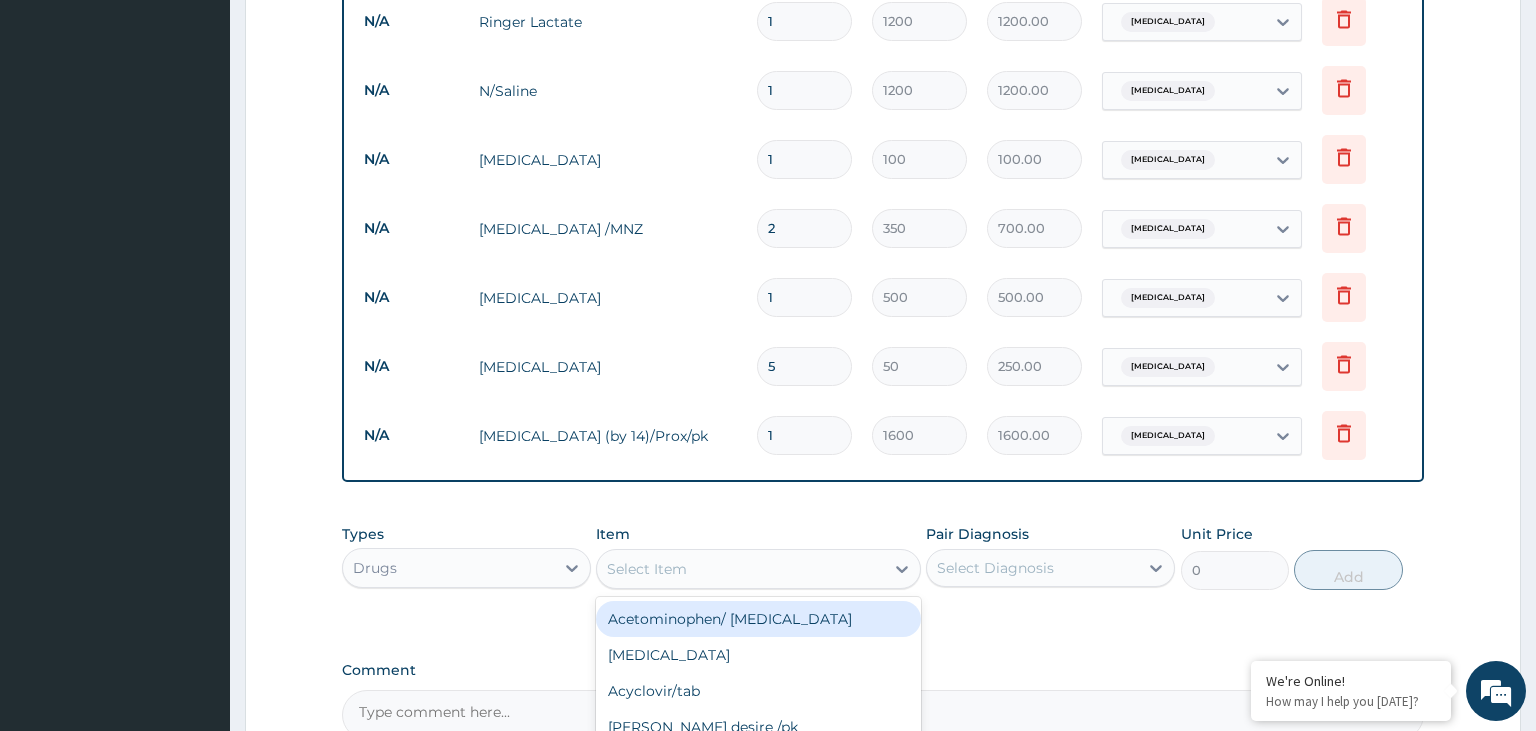 type on "20" 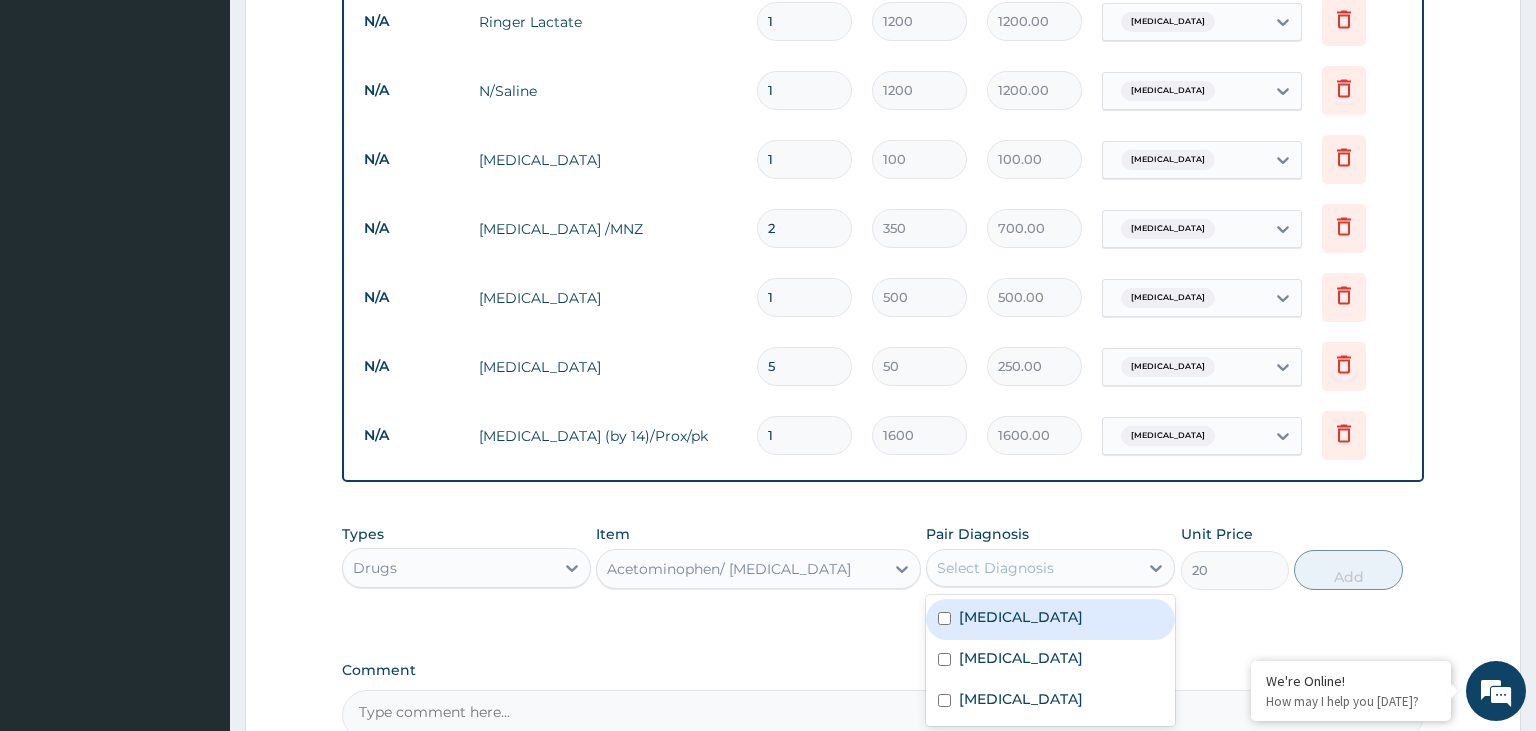 click on "Select Diagnosis" at bounding box center (995, 568) 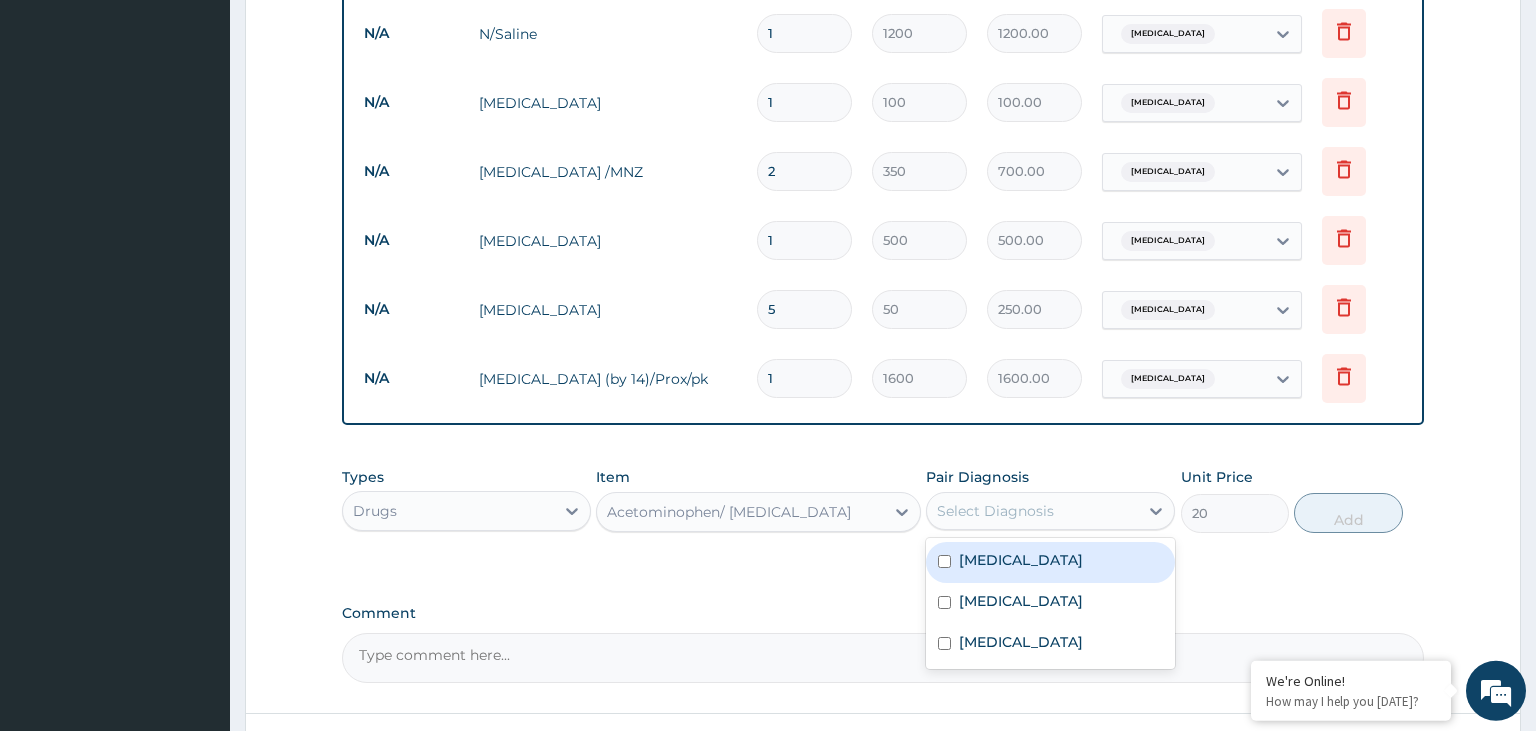 scroll, scrollTop: 1094, scrollLeft: 0, axis: vertical 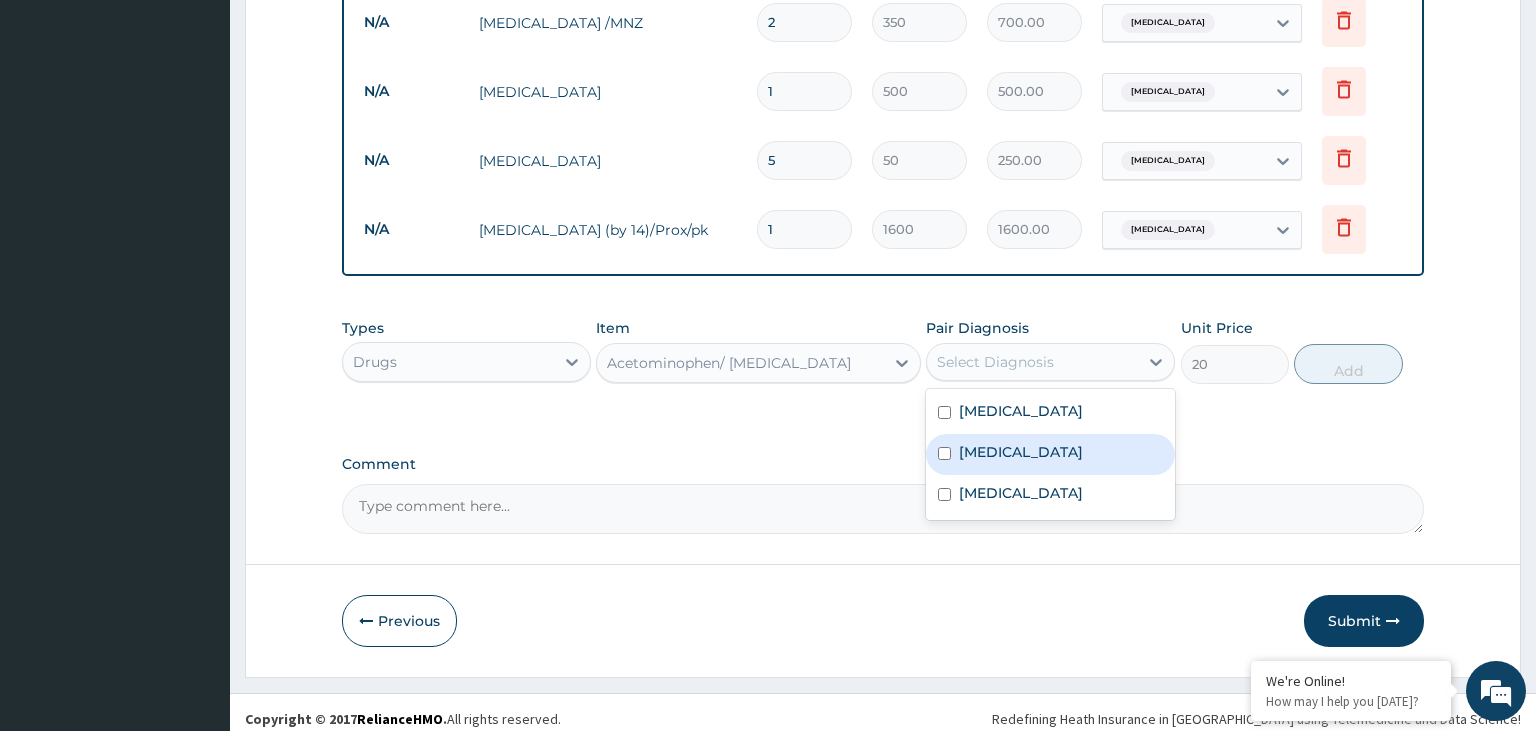 click on "Malaria" at bounding box center (1050, 454) 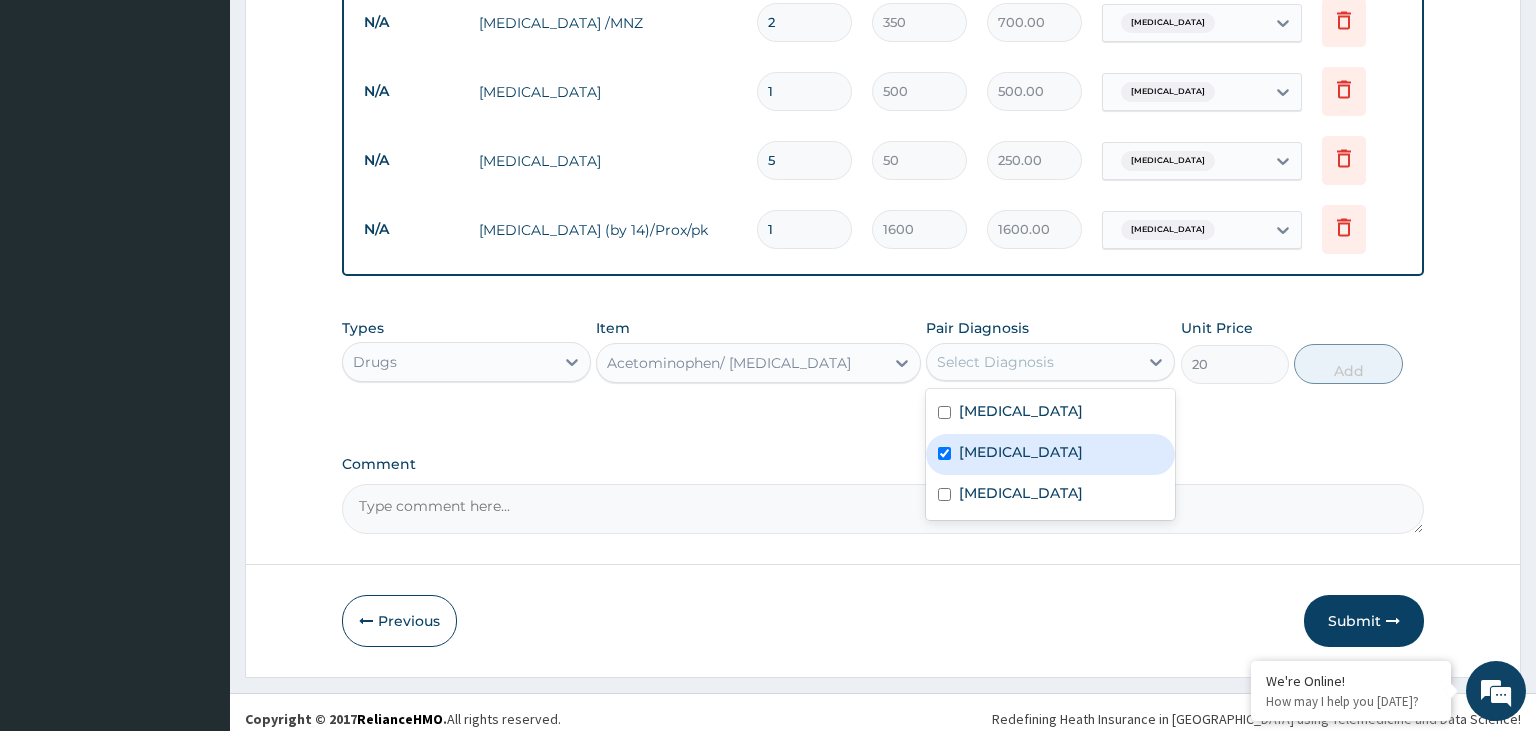 checkbox on "true" 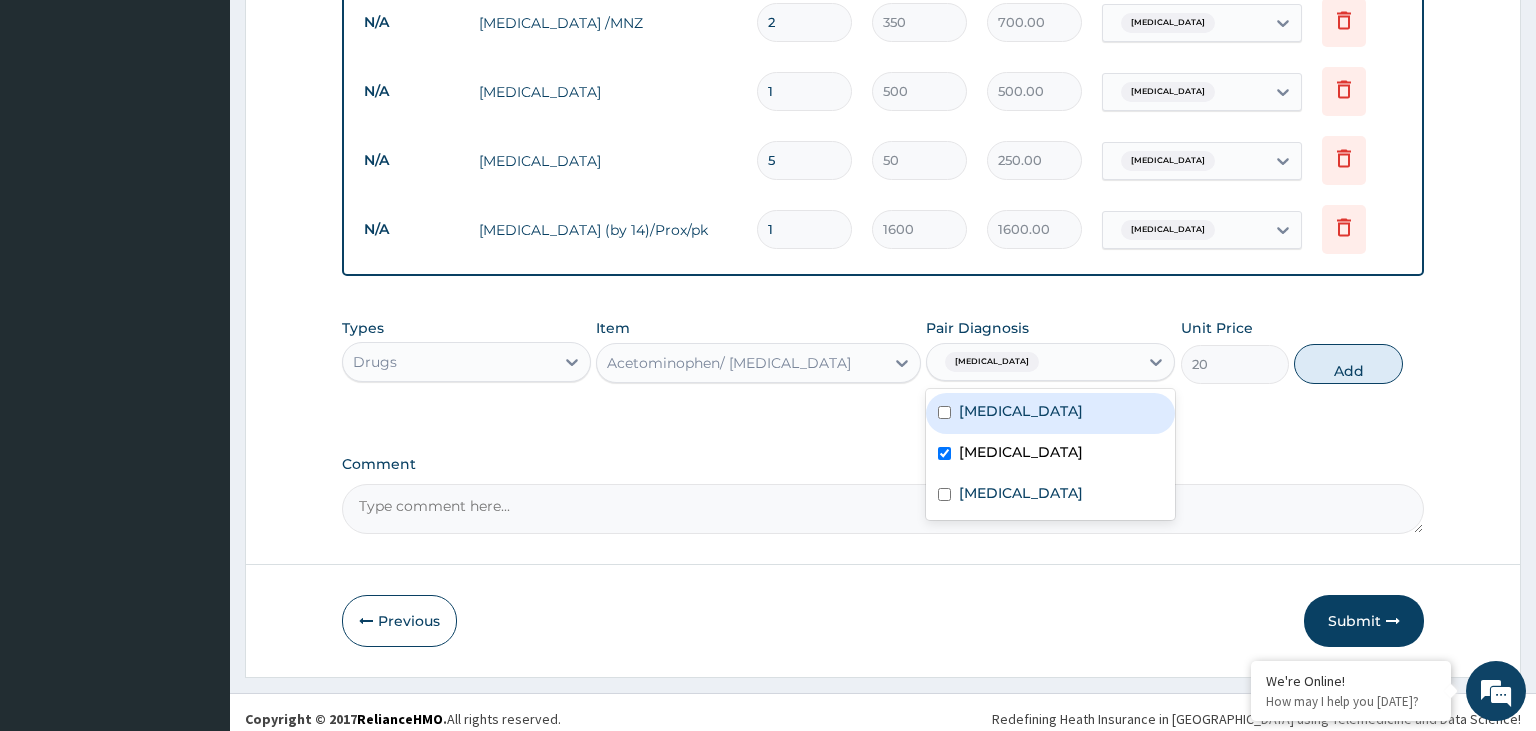 click on "Add" at bounding box center (1348, 364) 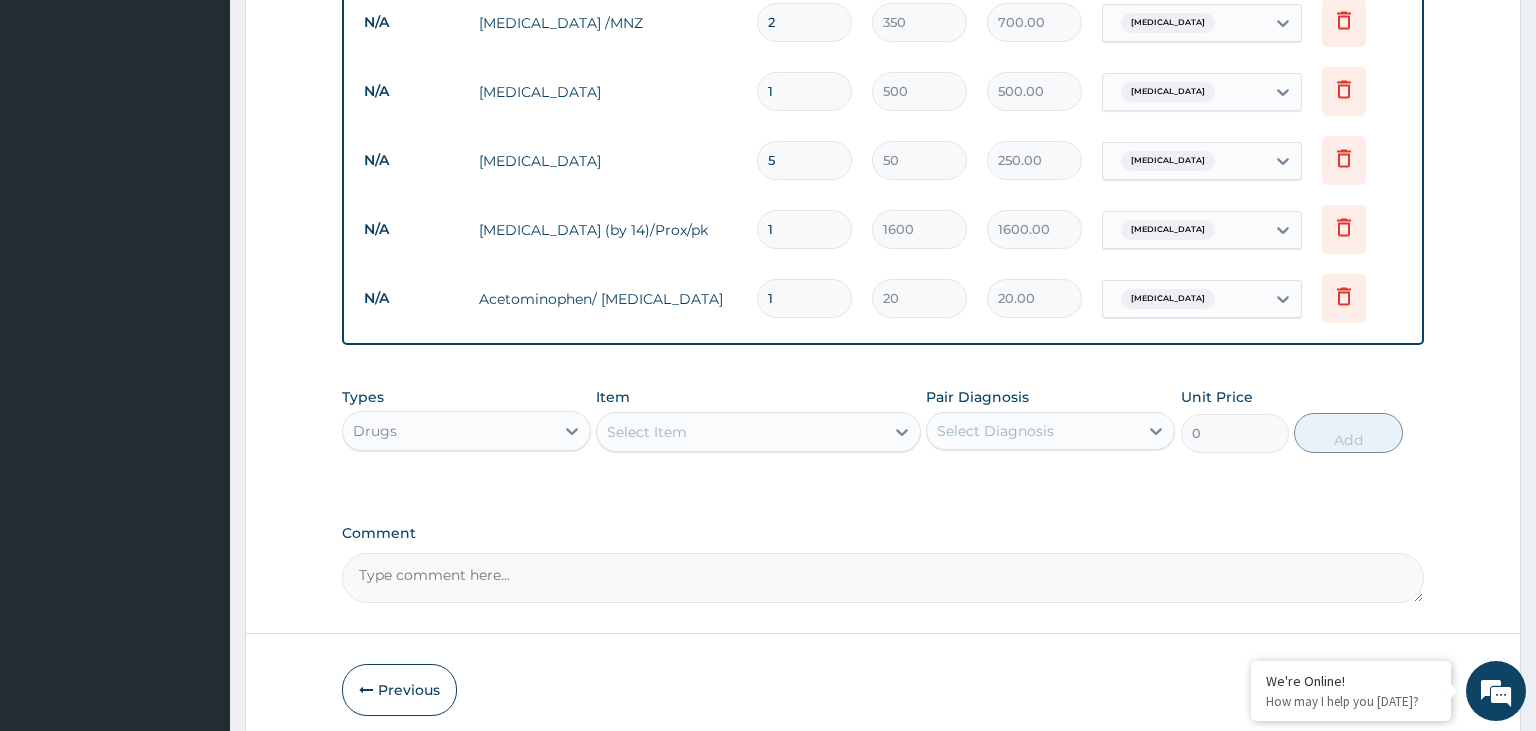 click on "1" at bounding box center (804, 298) 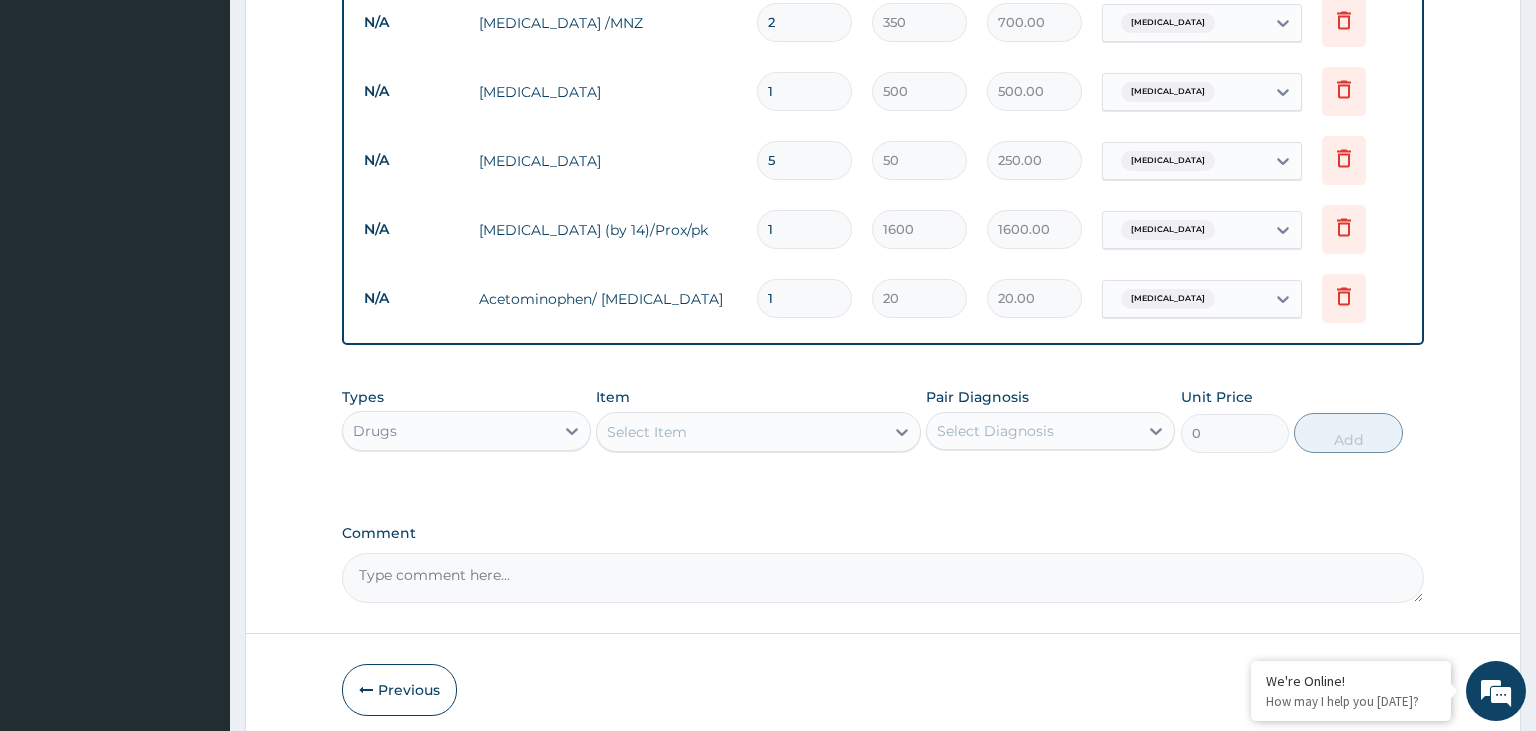 type on "12" 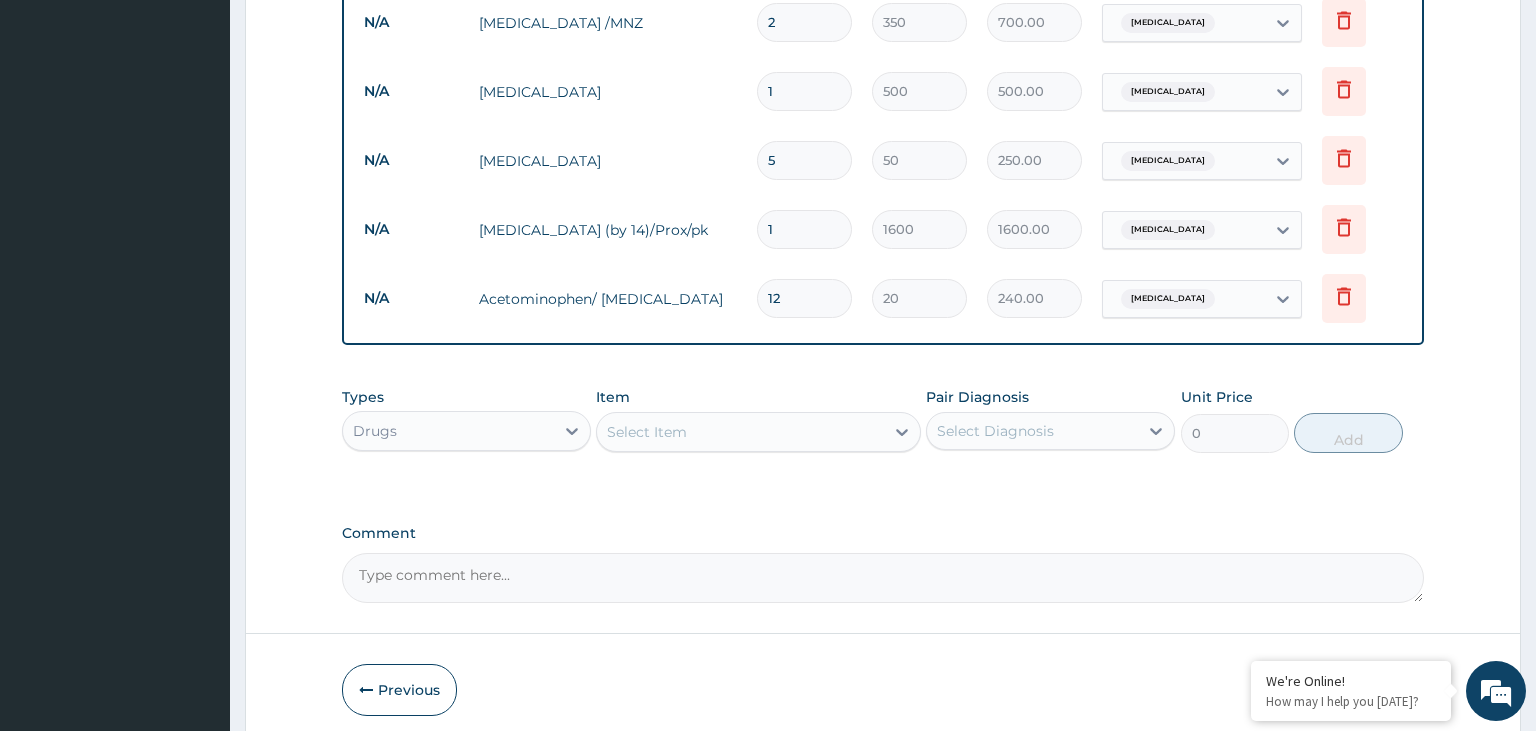 type on "12" 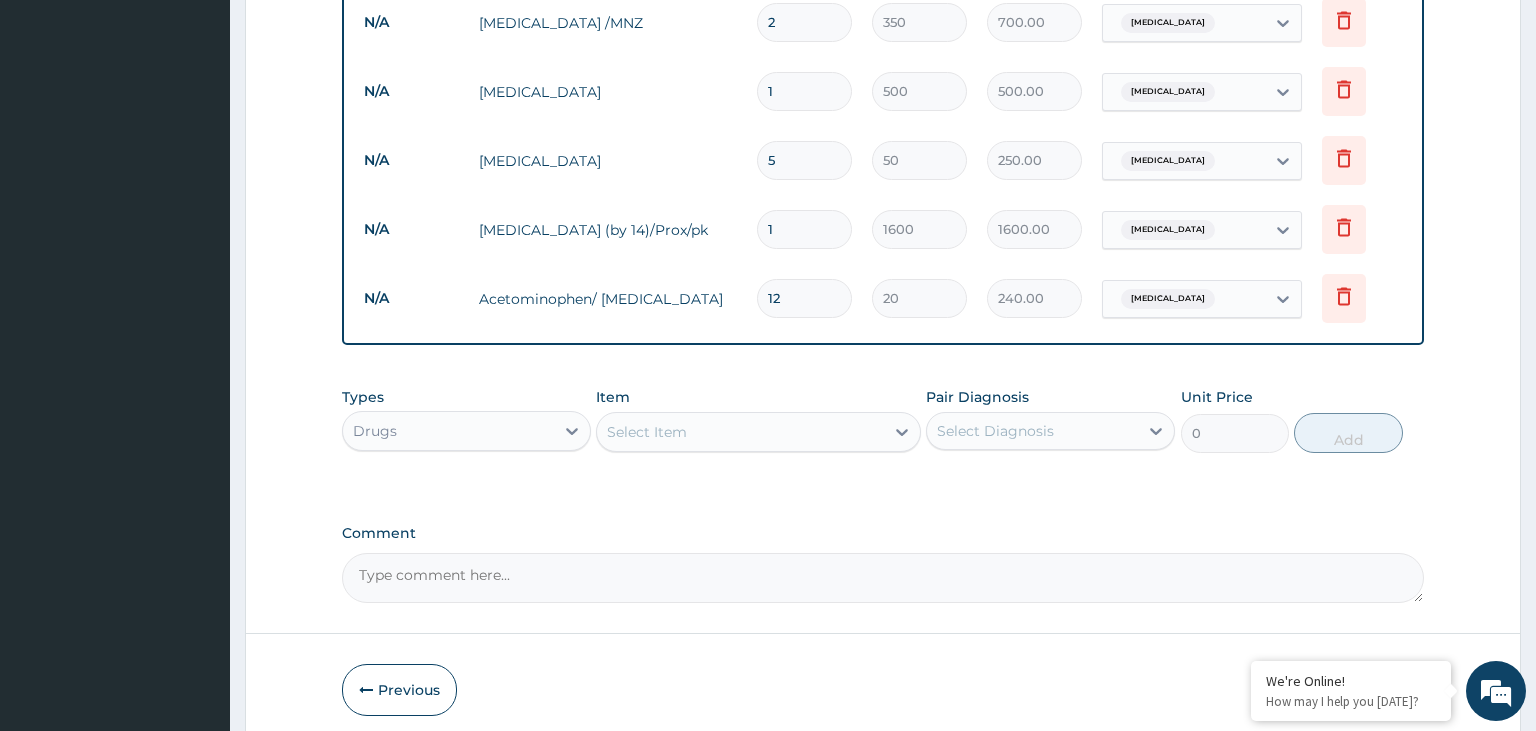 click on "Select Item" at bounding box center (740, 432) 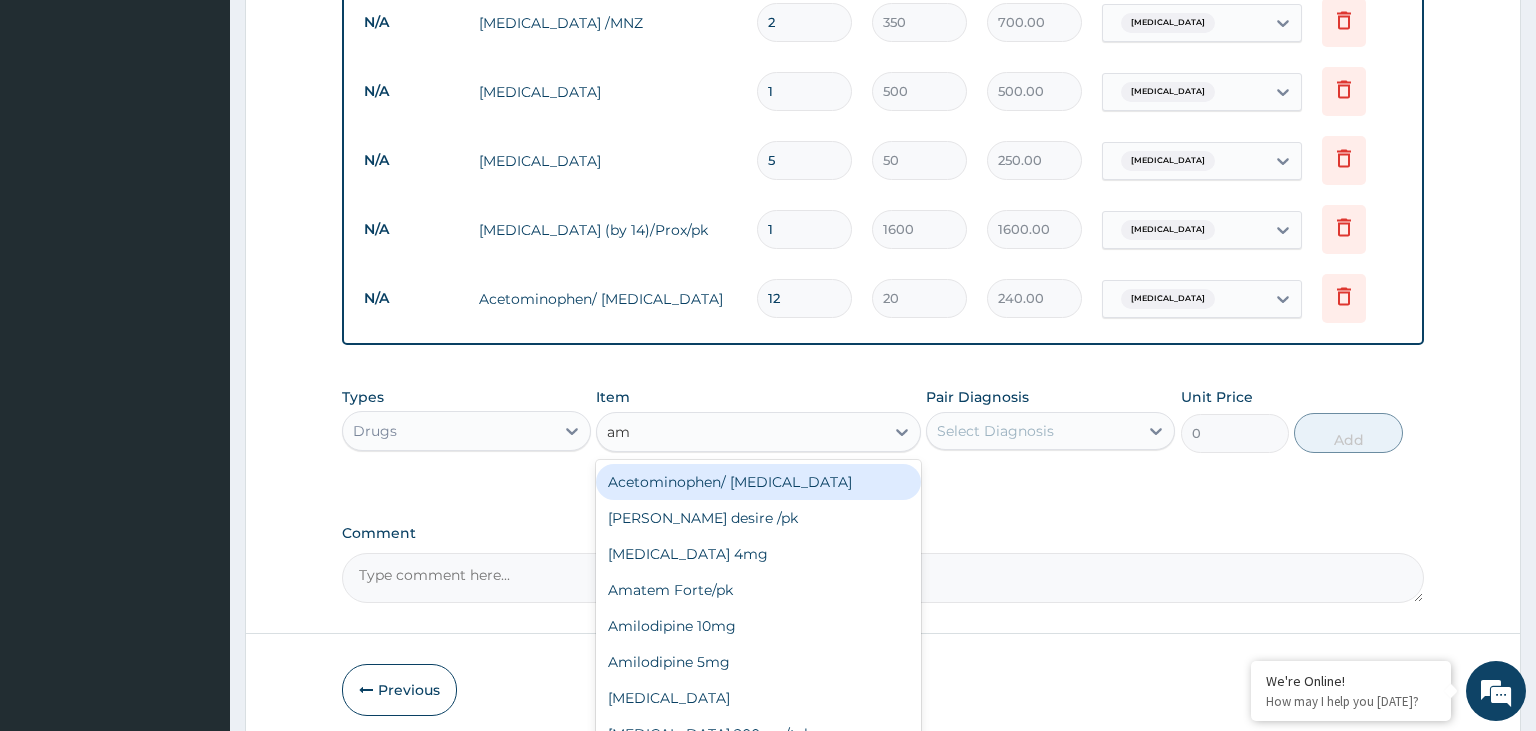 type on "ama" 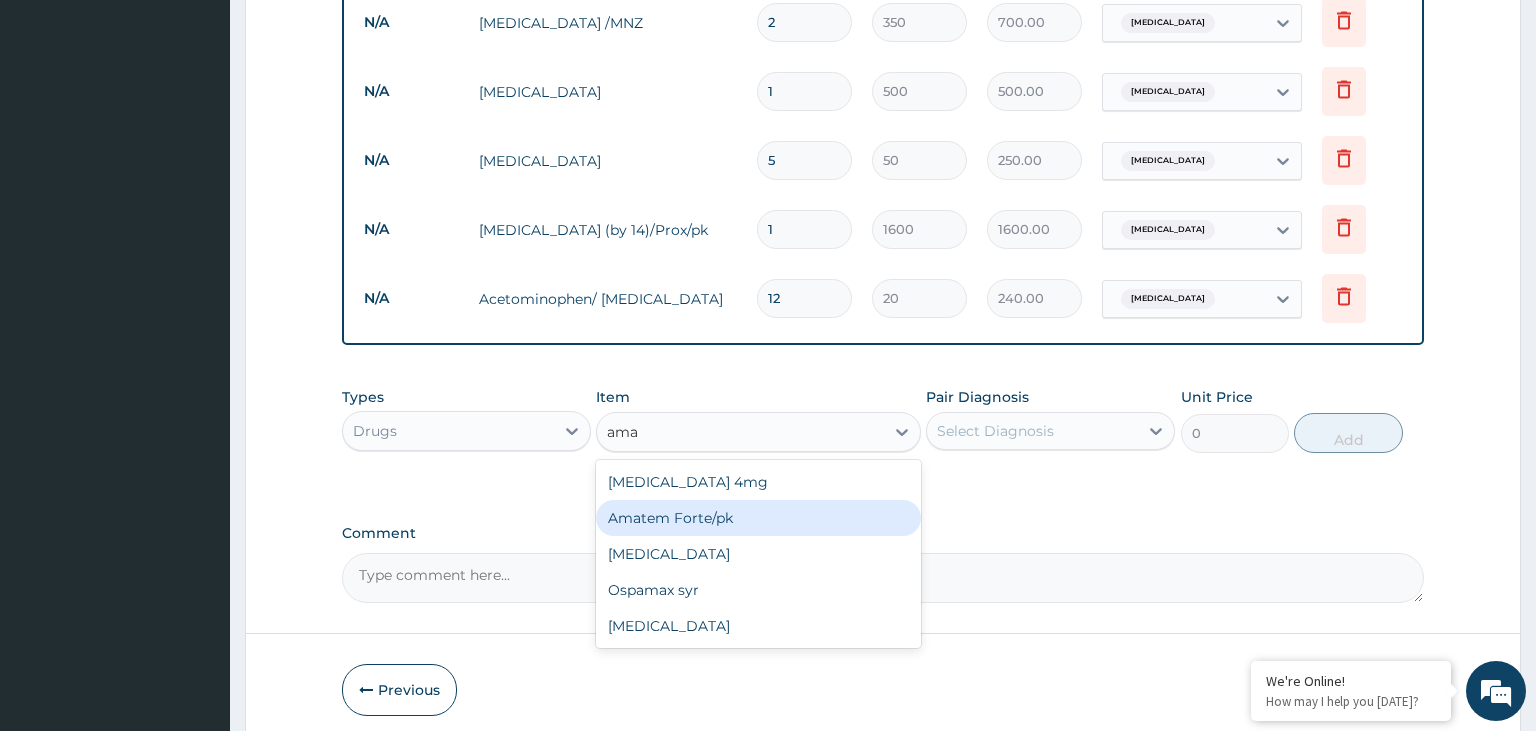 click on "Amatem Forte/pk" at bounding box center [758, 518] 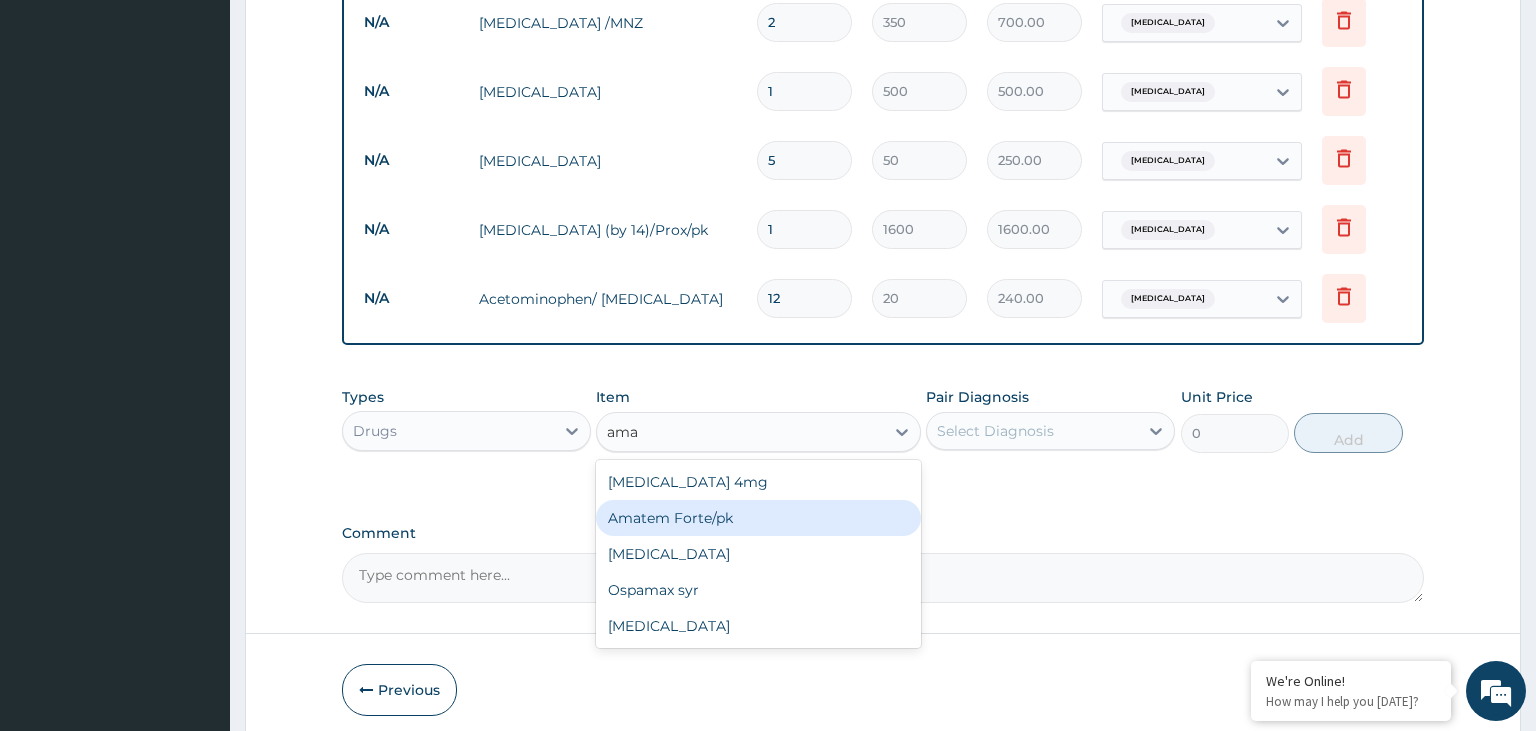 type 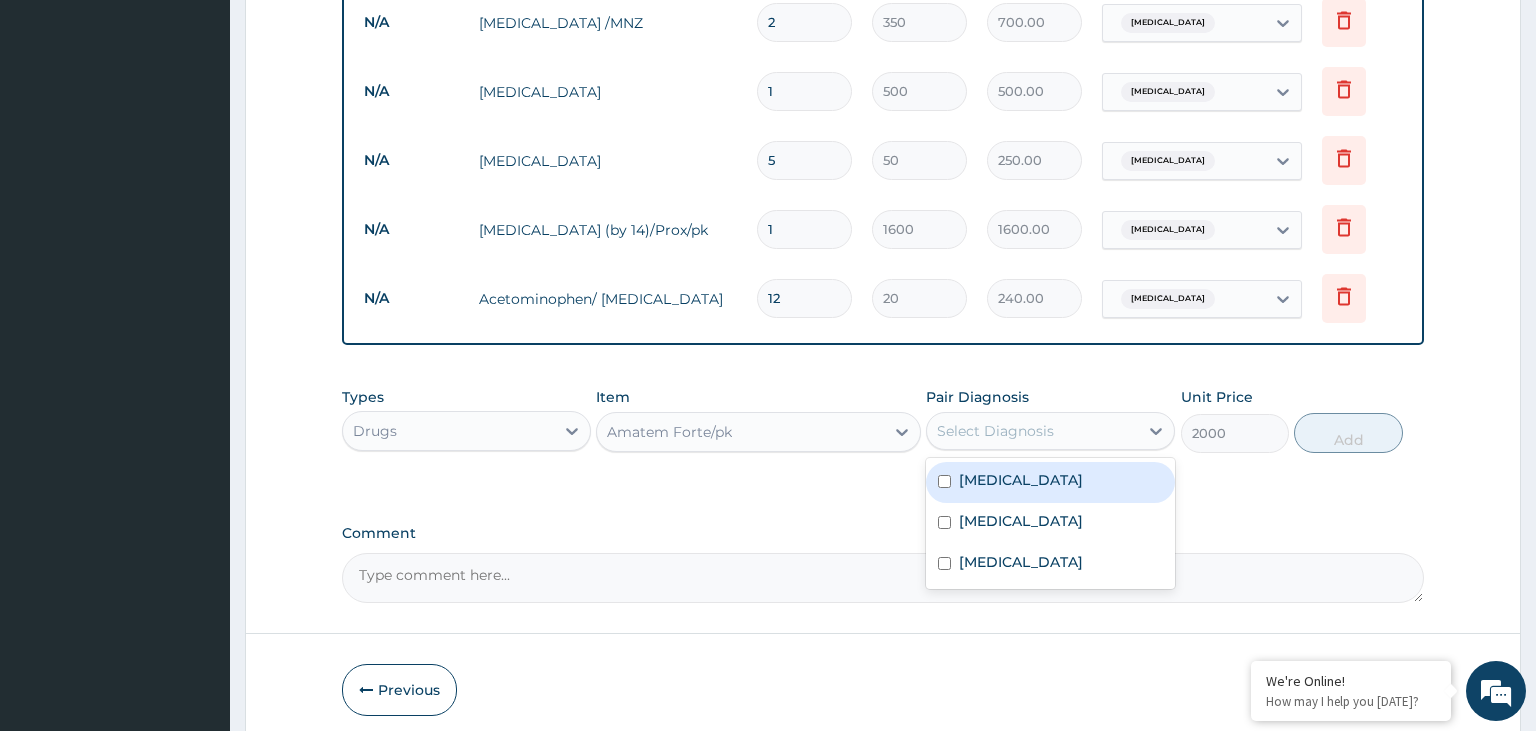 click on "Select Diagnosis" at bounding box center (1032, 431) 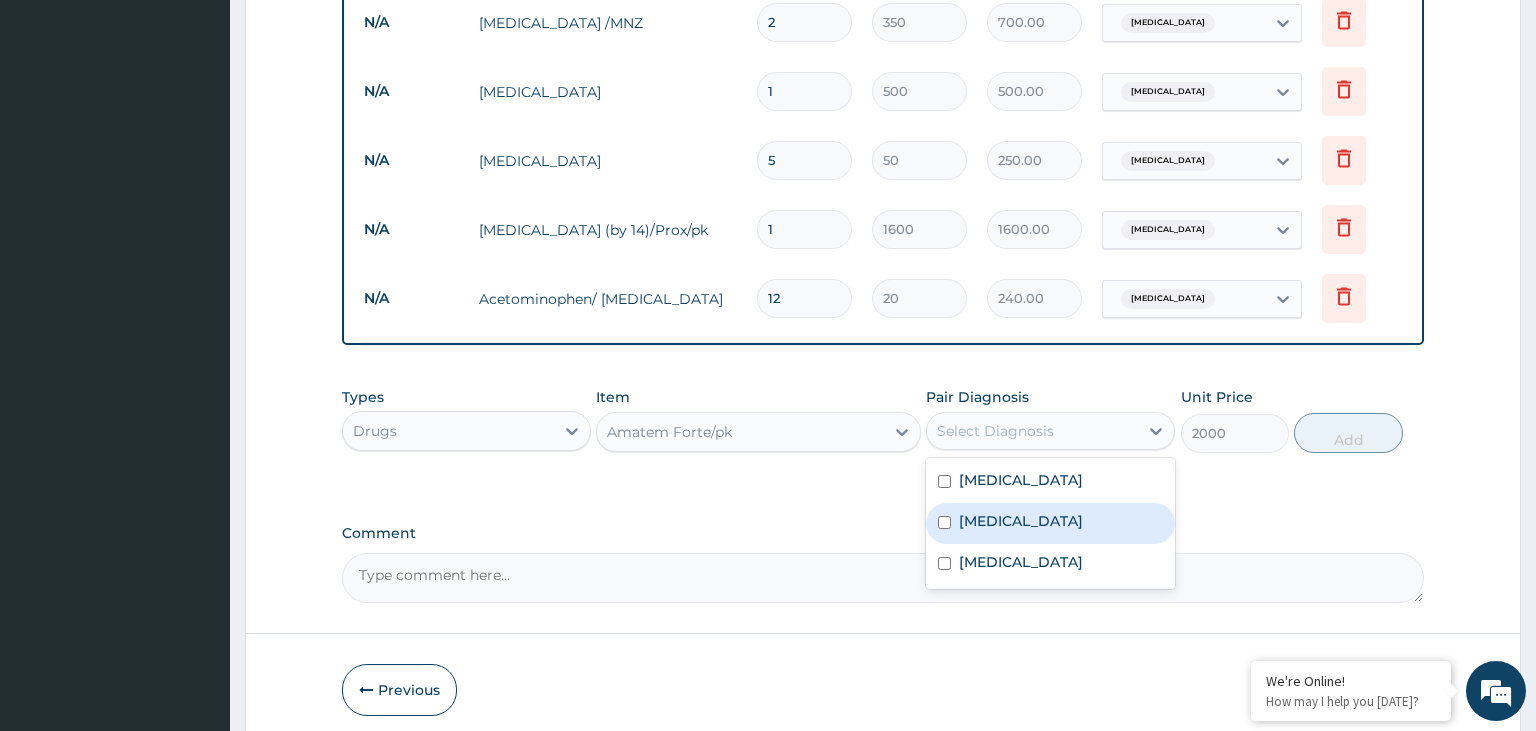 click on "Malaria" at bounding box center (1050, 523) 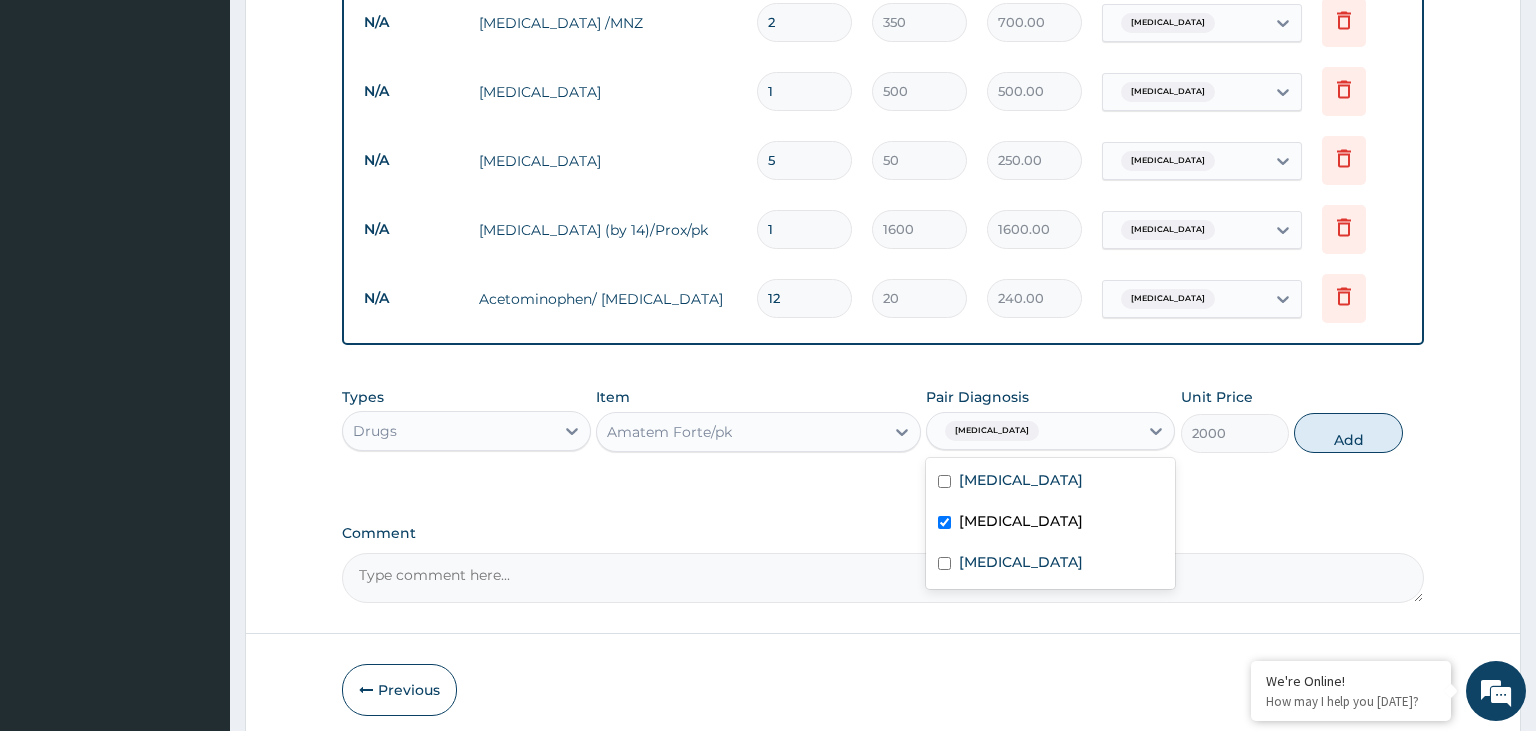 checkbox on "true" 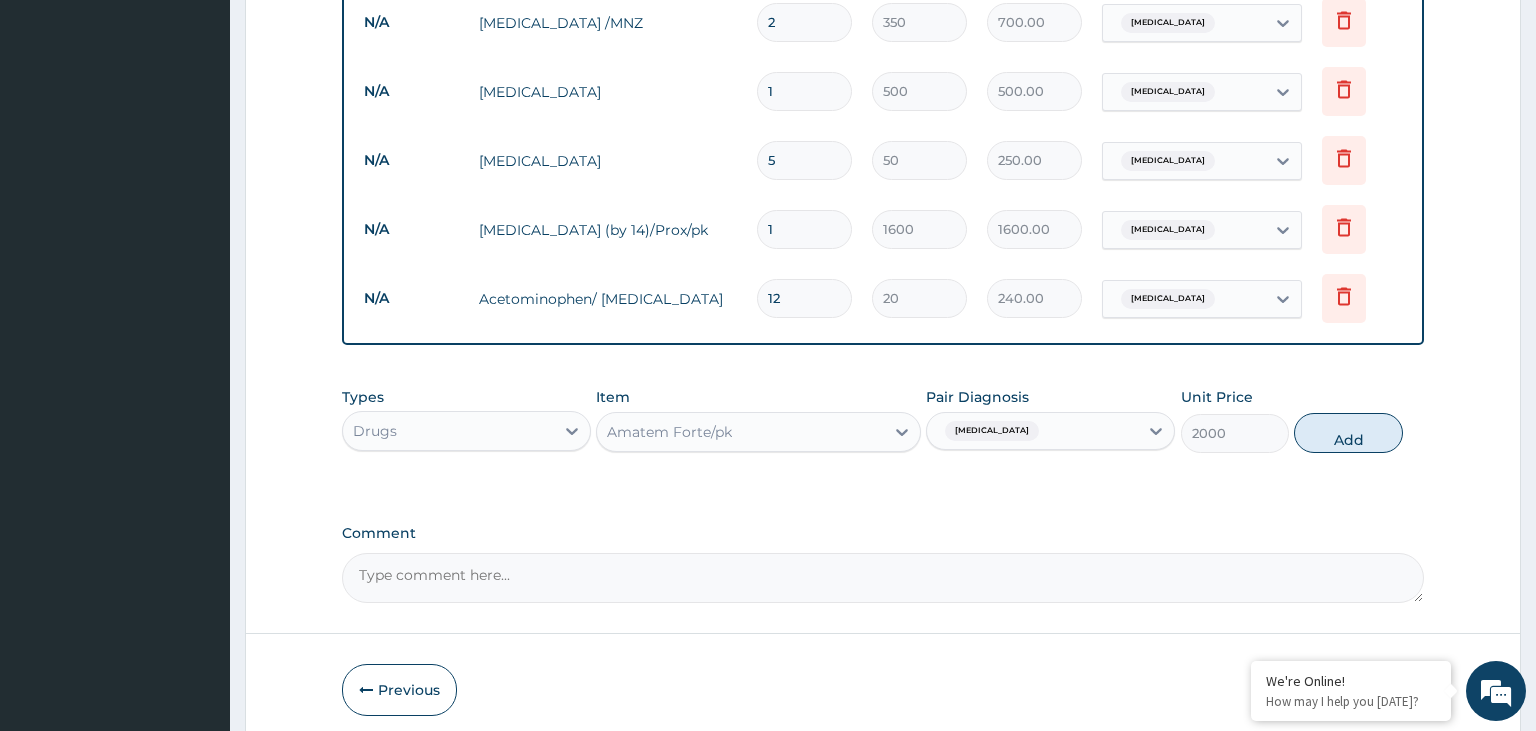 drag, startPoint x: 1310, startPoint y: 418, endPoint x: 1305, endPoint y: 428, distance: 11.18034 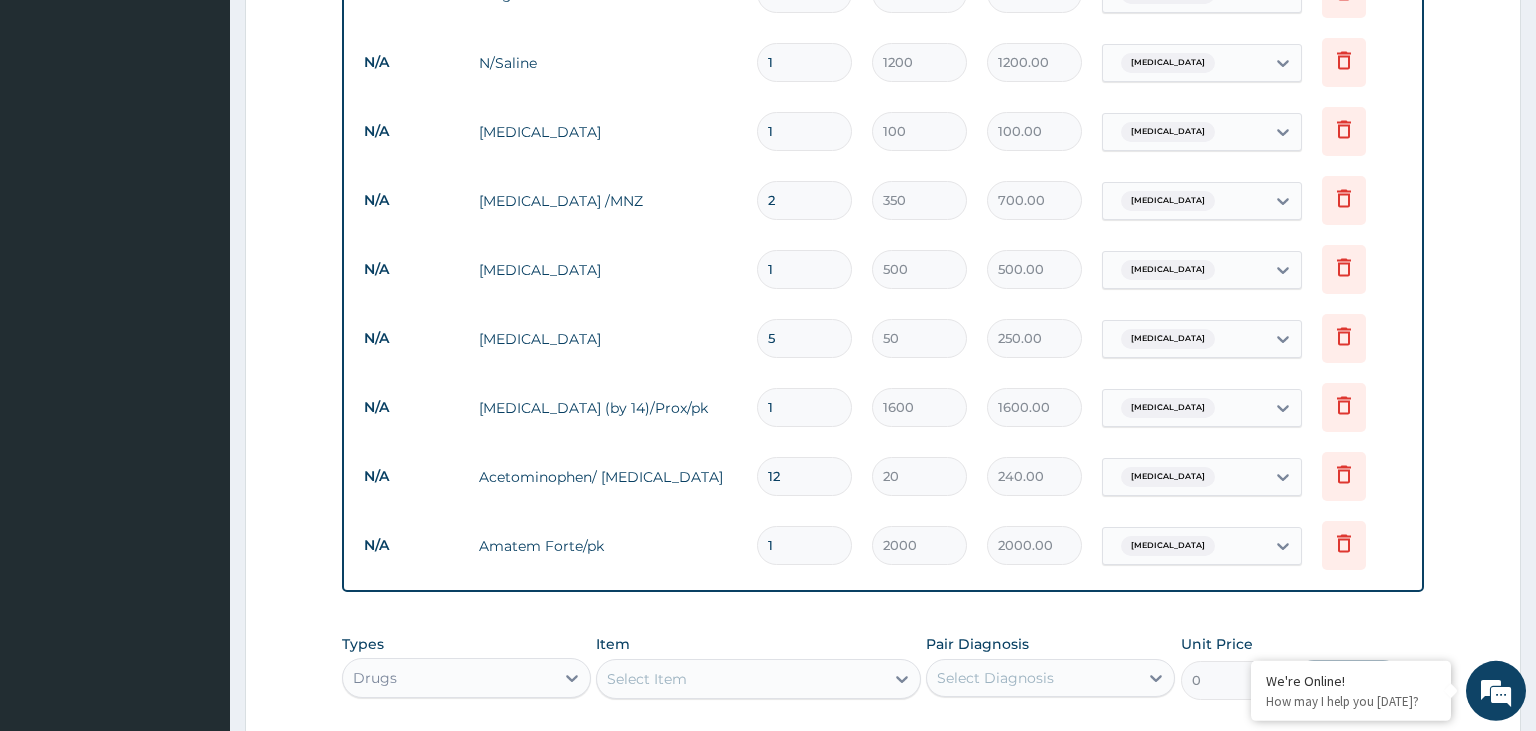 scroll, scrollTop: 1020, scrollLeft: 0, axis: vertical 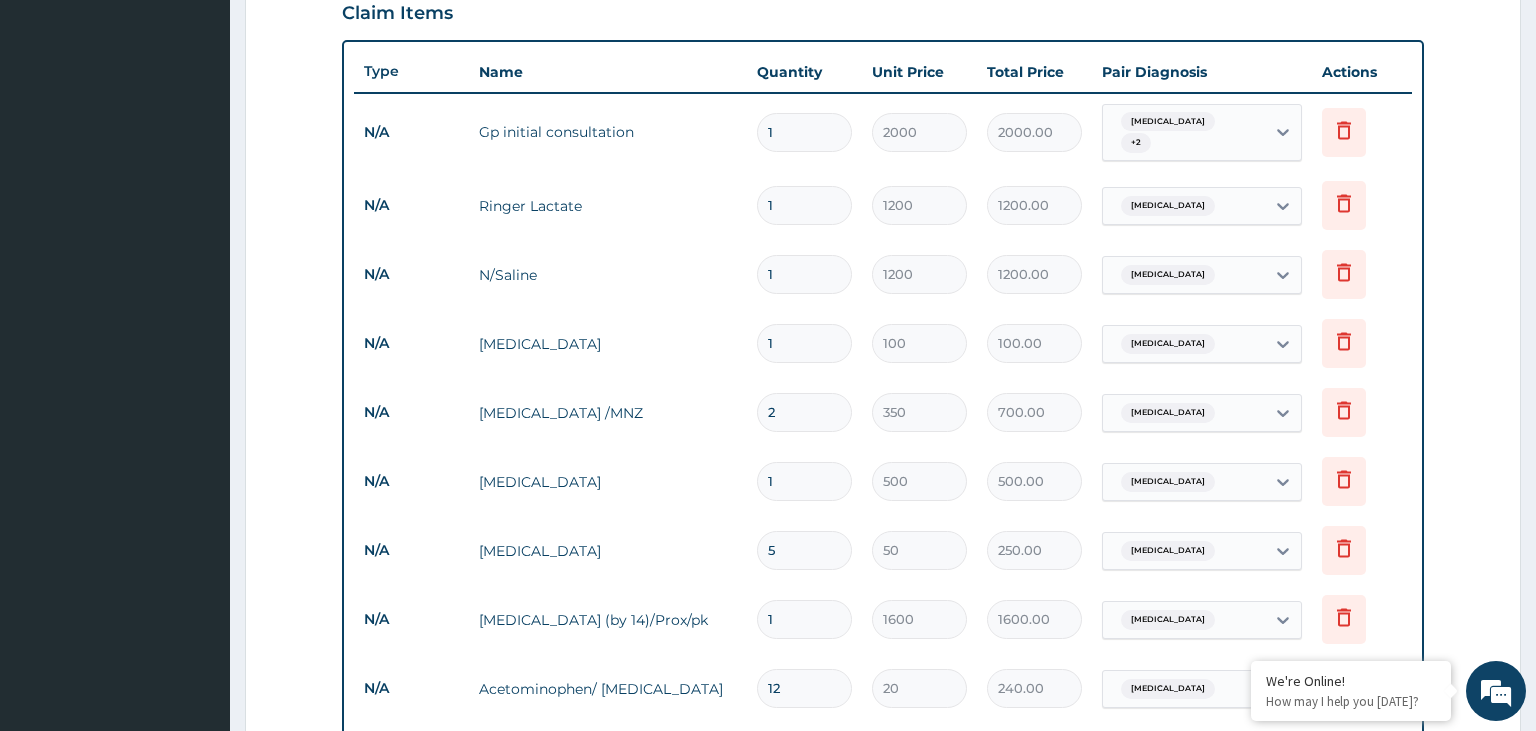 drag, startPoint x: 794, startPoint y: 262, endPoint x: 757, endPoint y: 268, distance: 37.48333 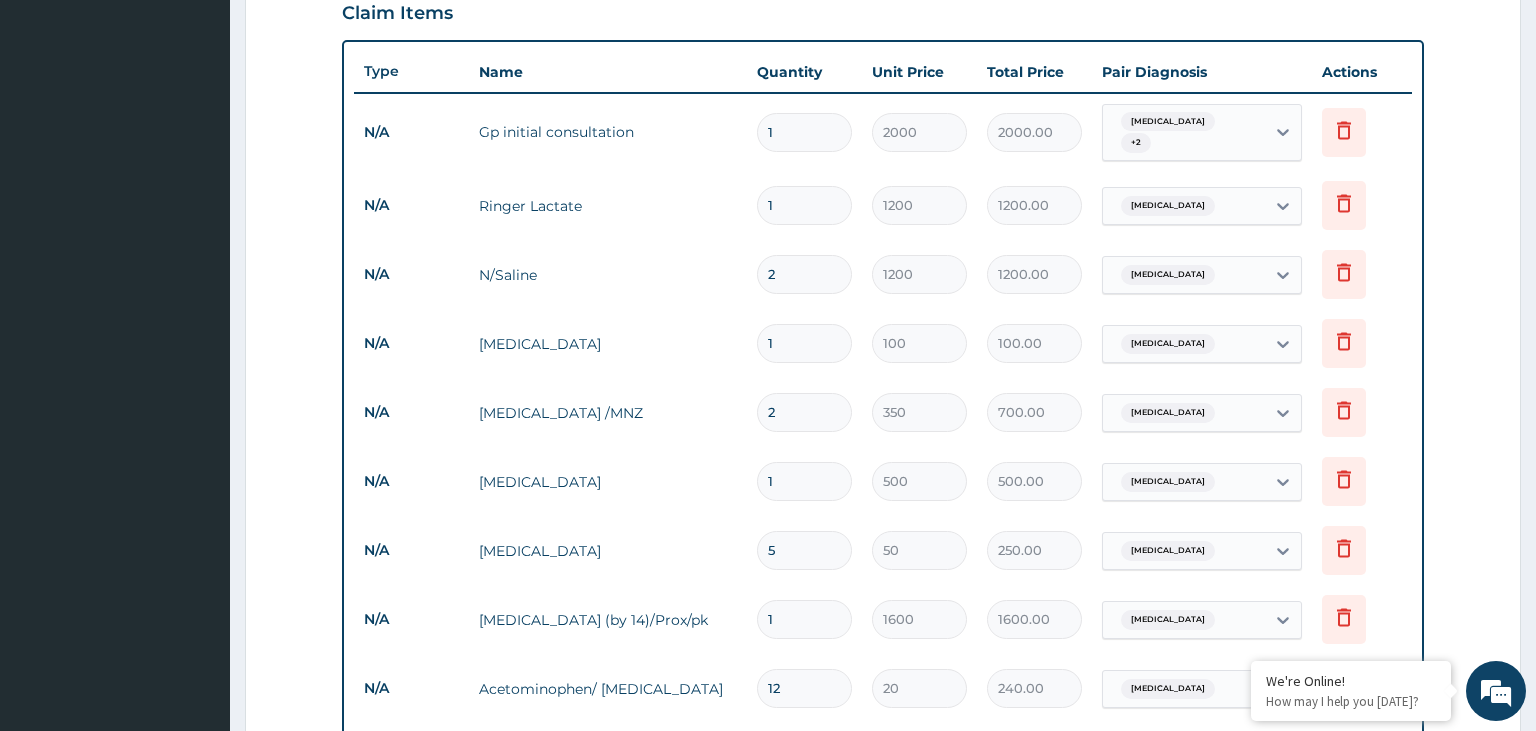 type on "2400.00" 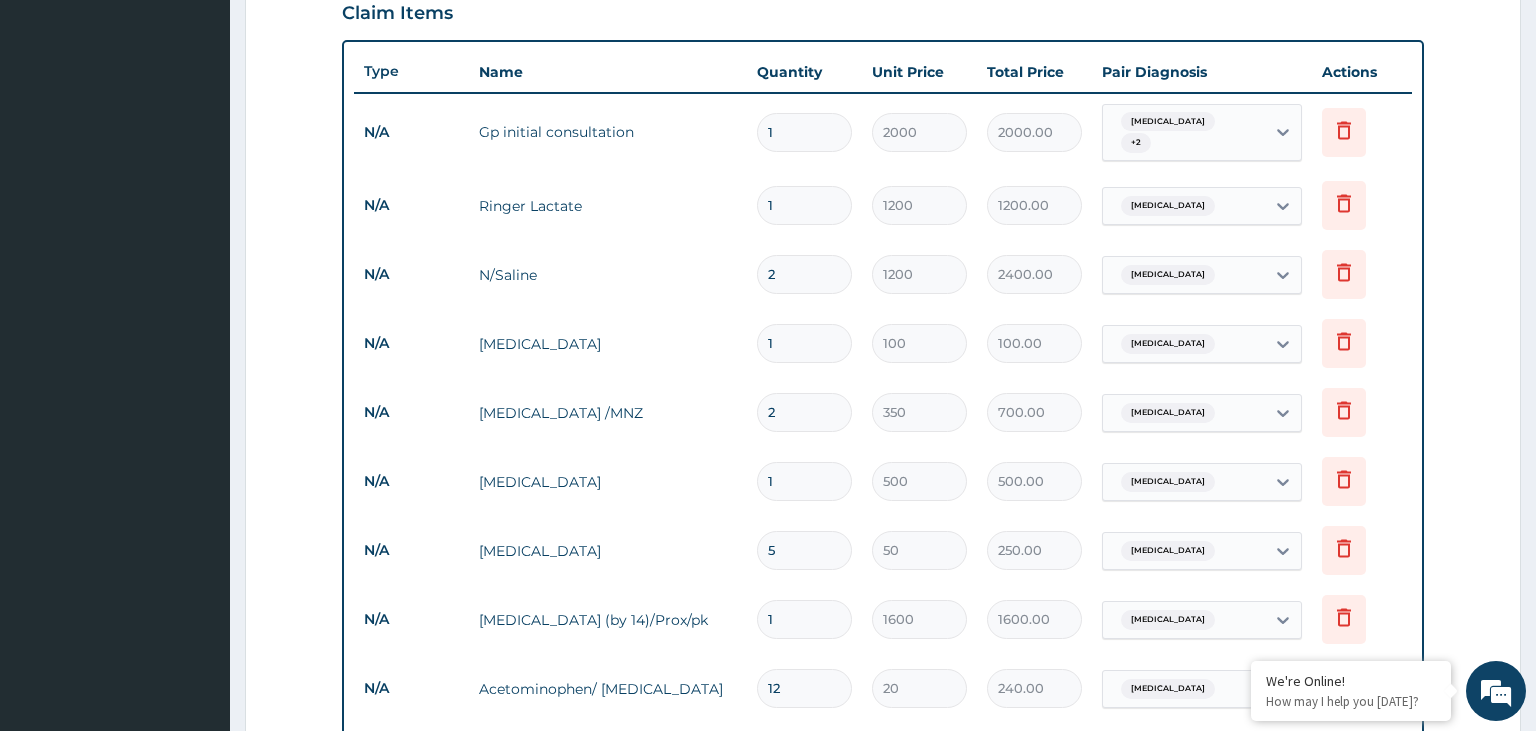 type on "2" 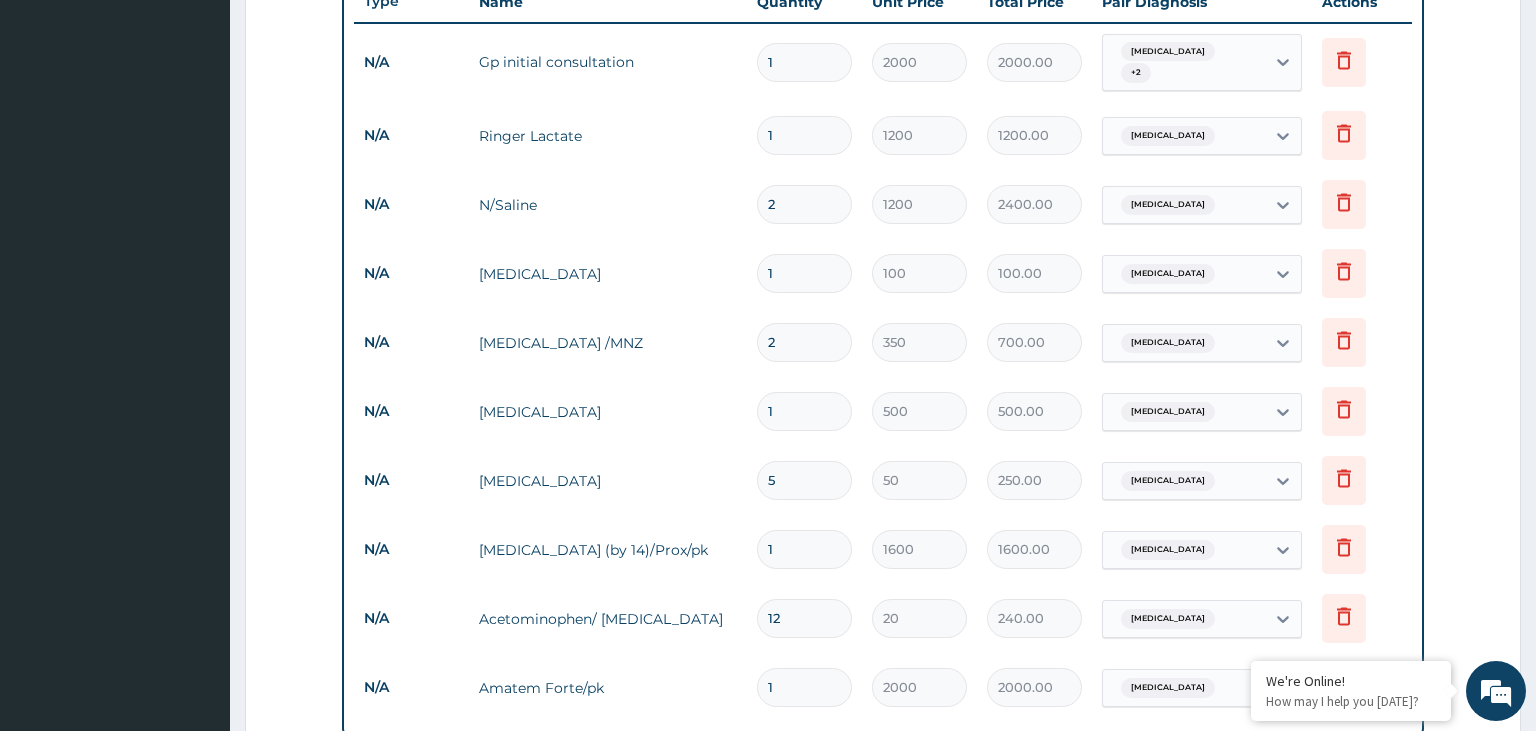 scroll, scrollTop: 809, scrollLeft: 0, axis: vertical 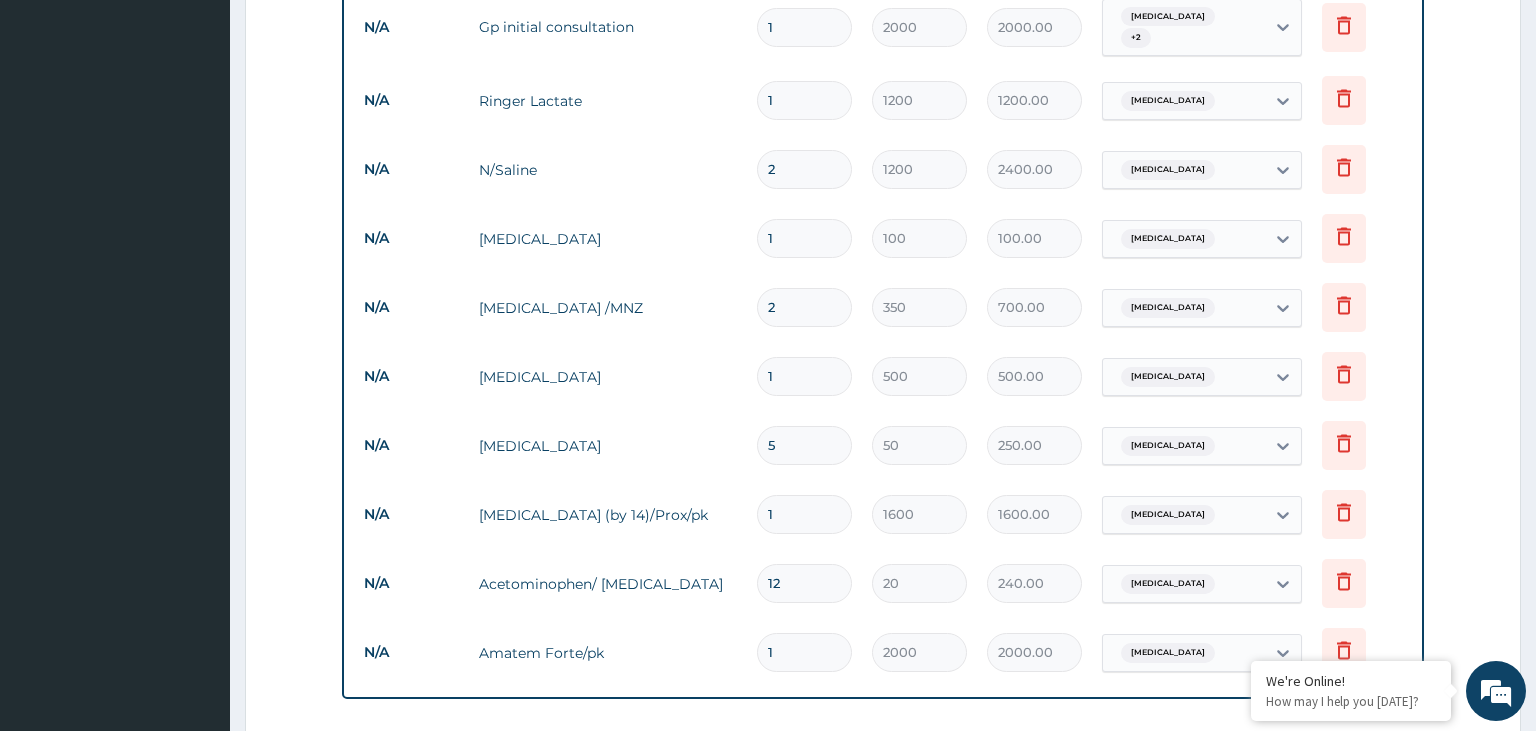 drag, startPoint x: 803, startPoint y: 236, endPoint x: 751, endPoint y: 247, distance: 53.15073 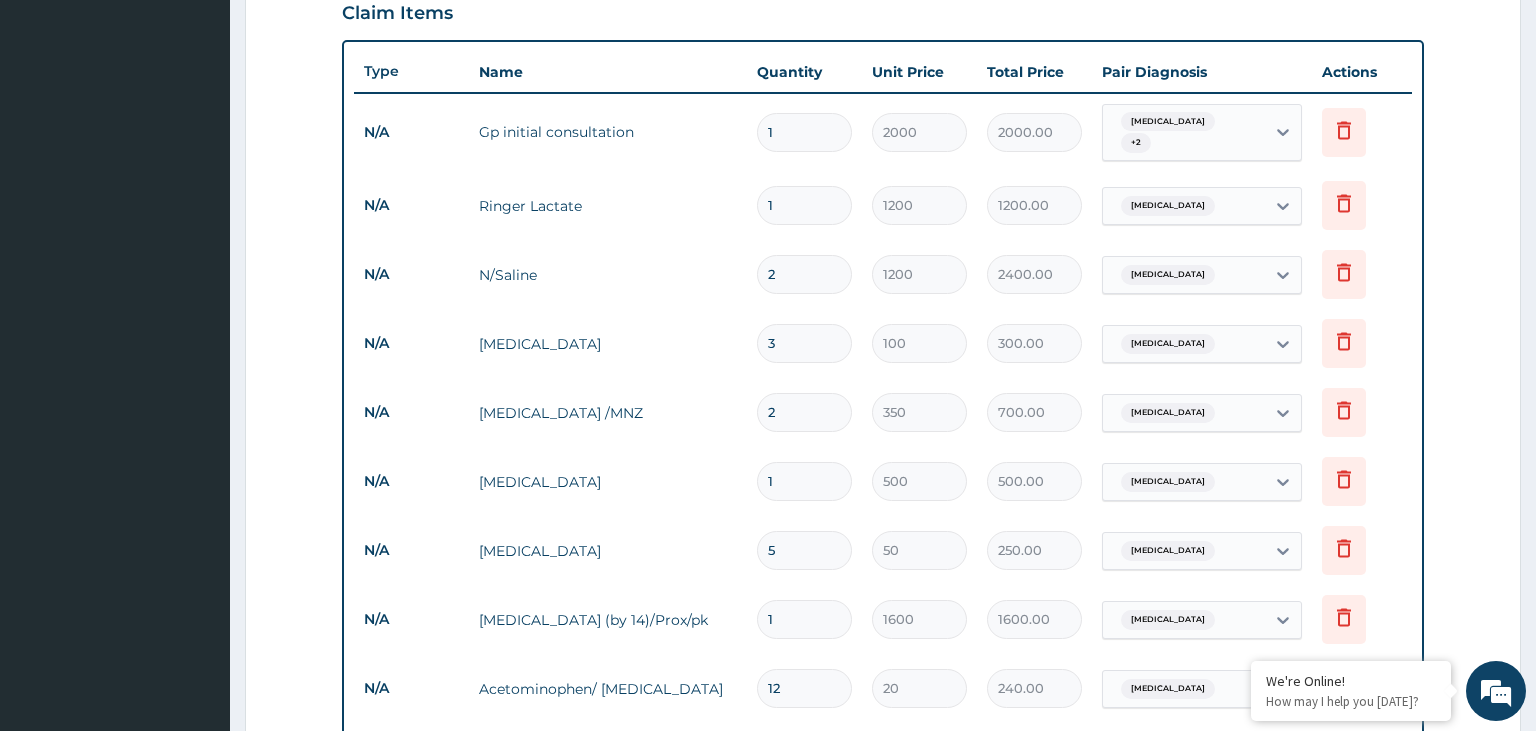 scroll, scrollTop: 1232, scrollLeft: 0, axis: vertical 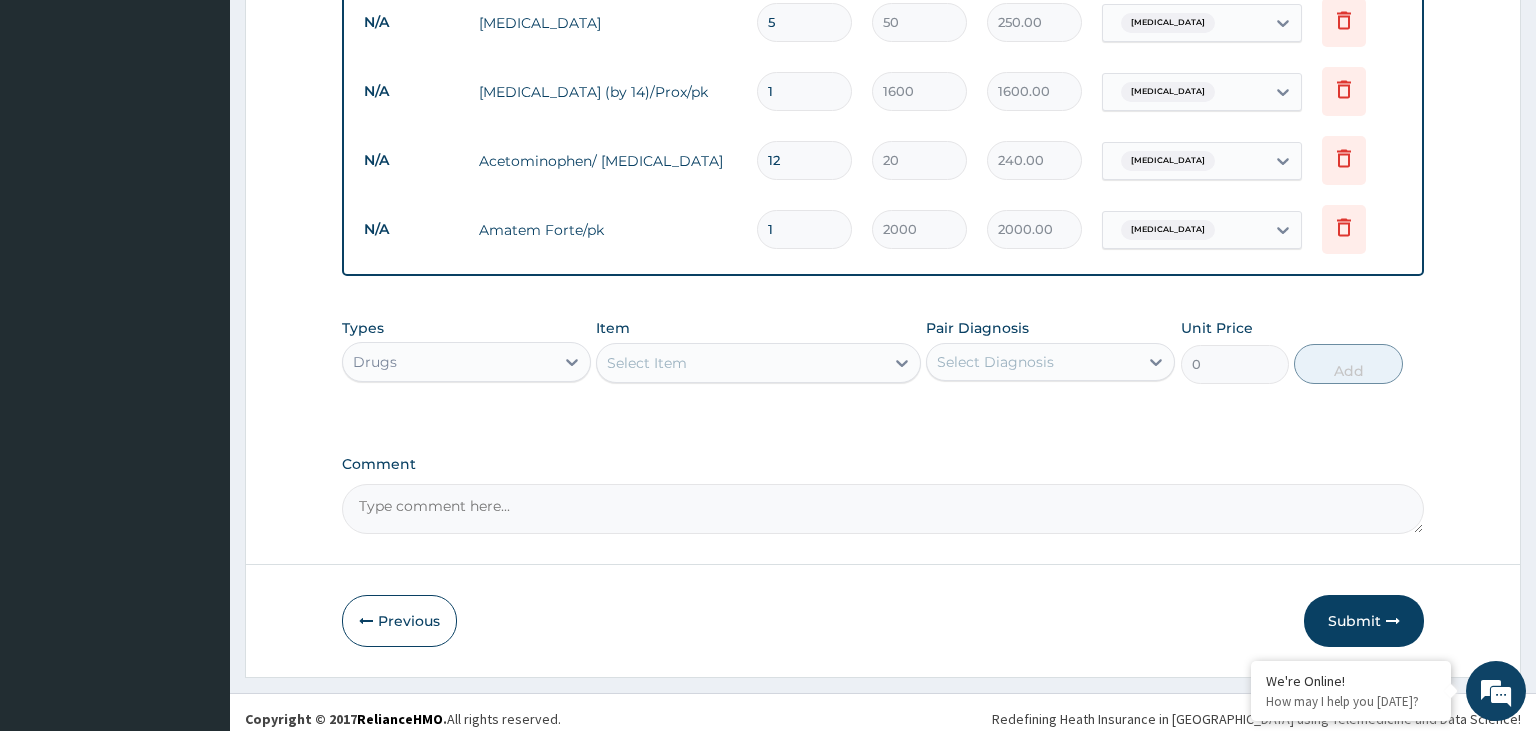 type on "3" 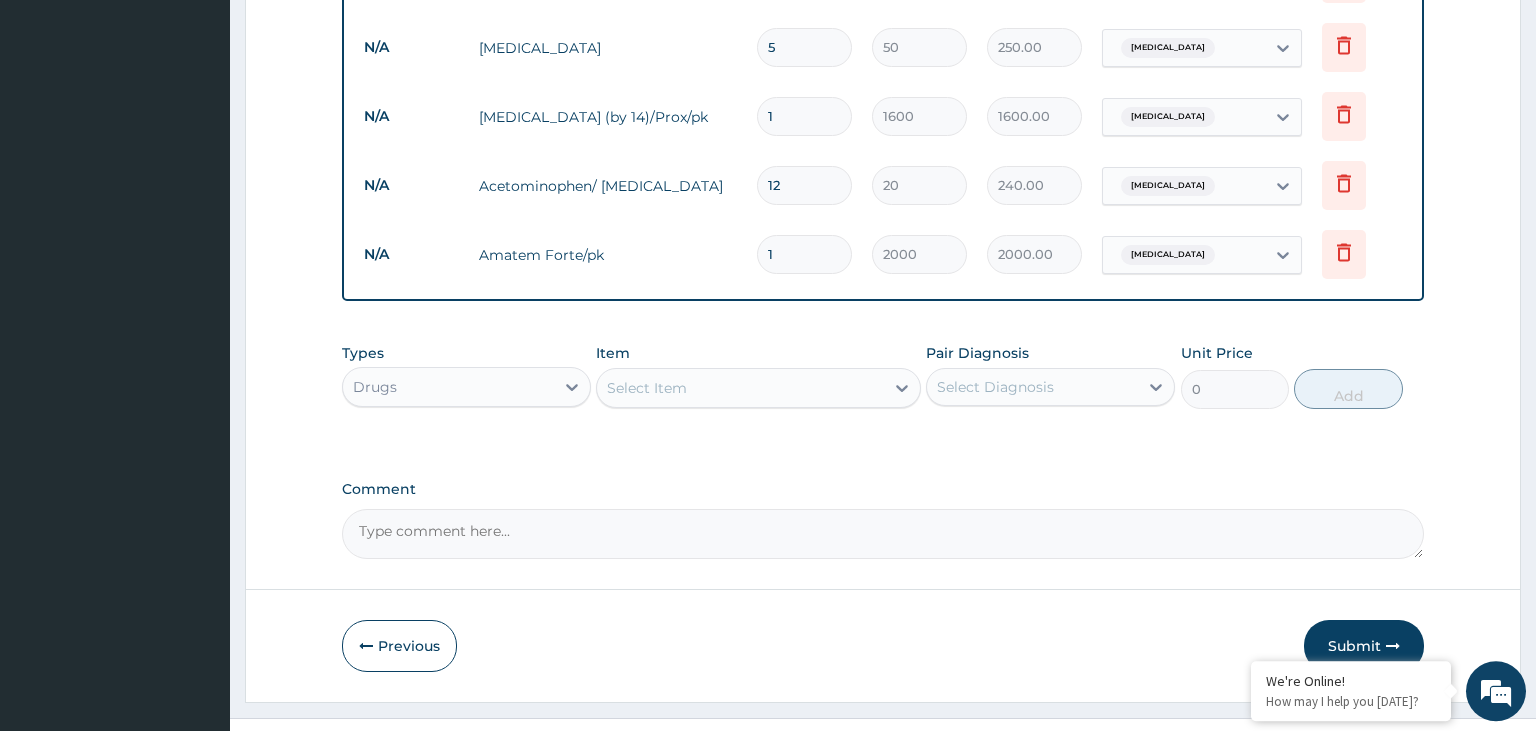 scroll, scrollTop: 1232, scrollLeft: 0, axis: vertical 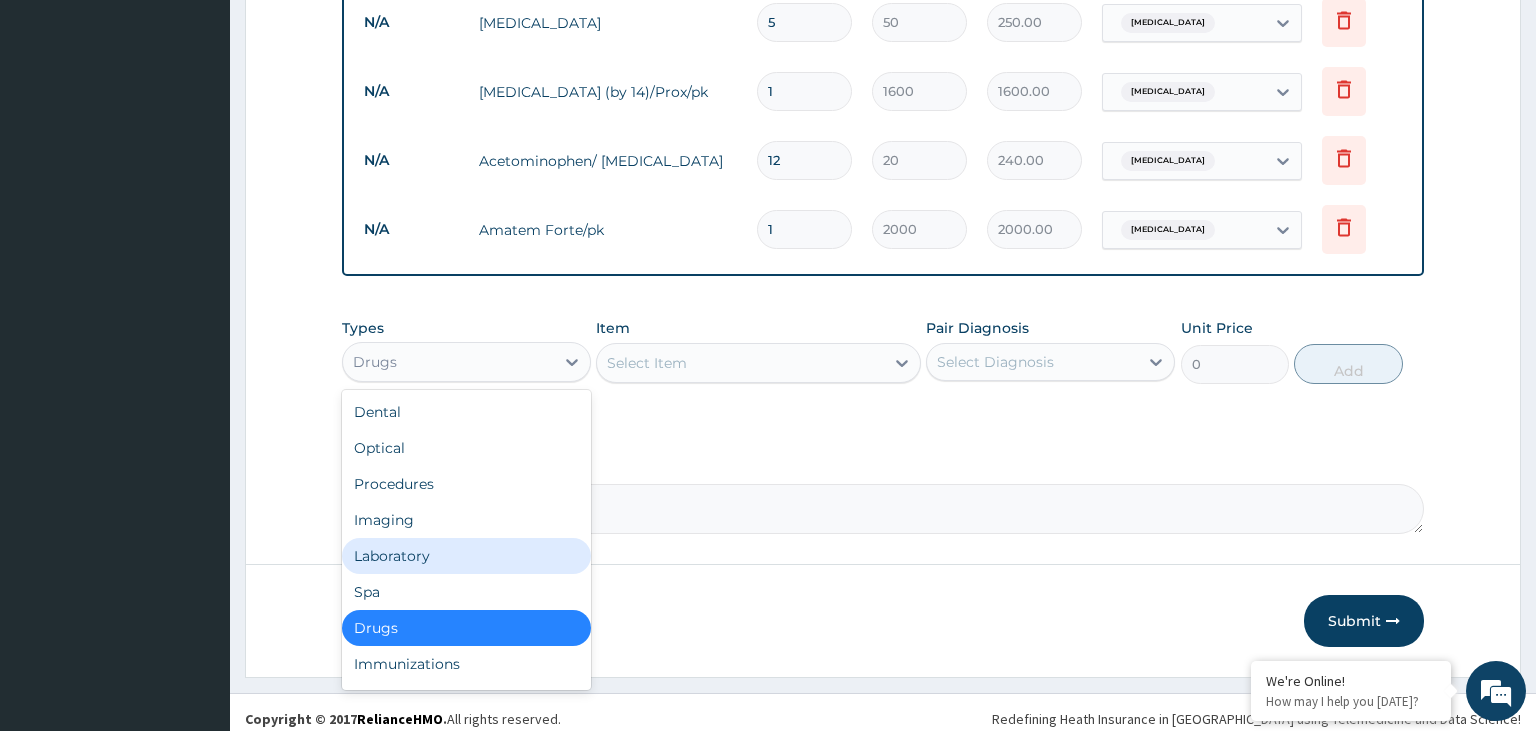 click on "Laboratory" at bounding box center (466, 556) 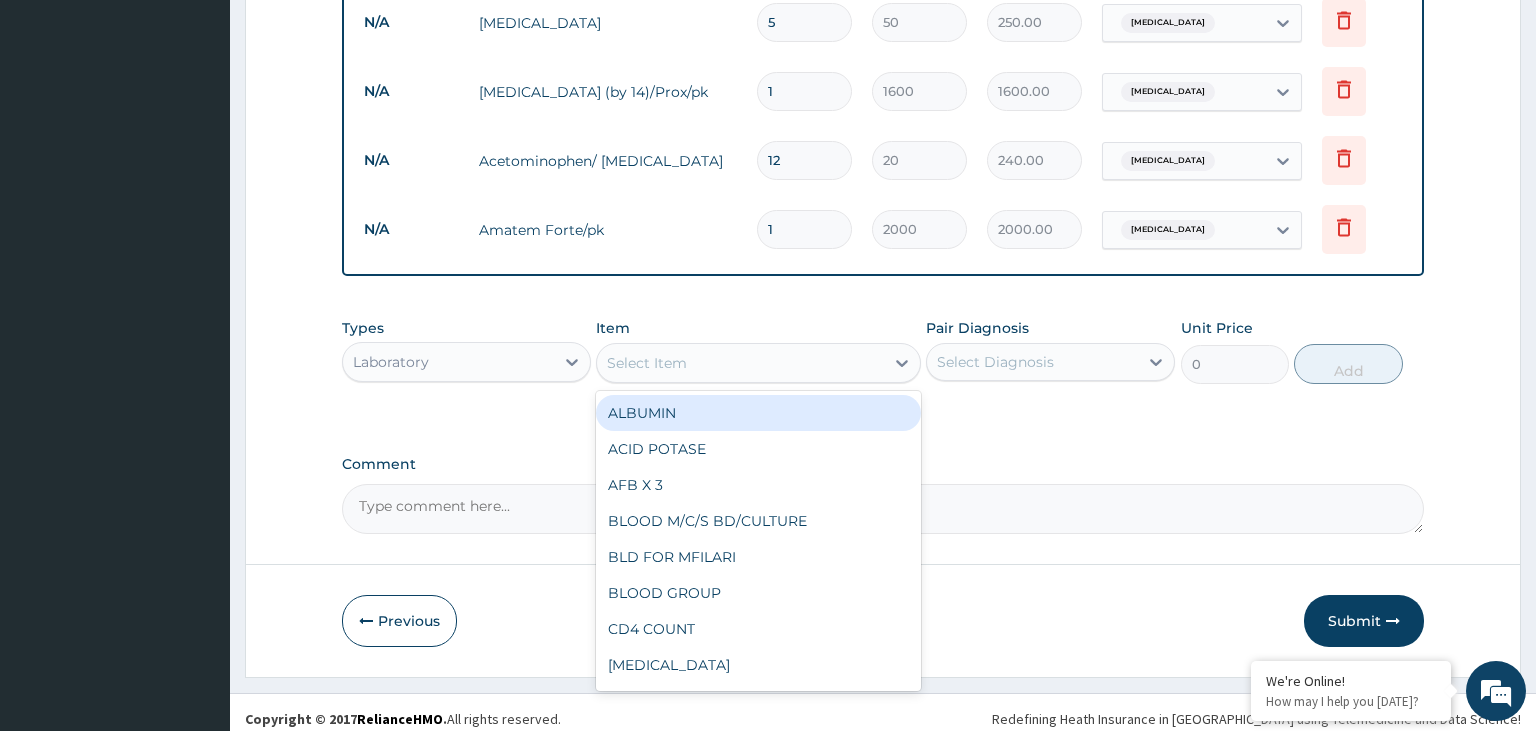 click on "Select Item" at bounding box center [740, 363] 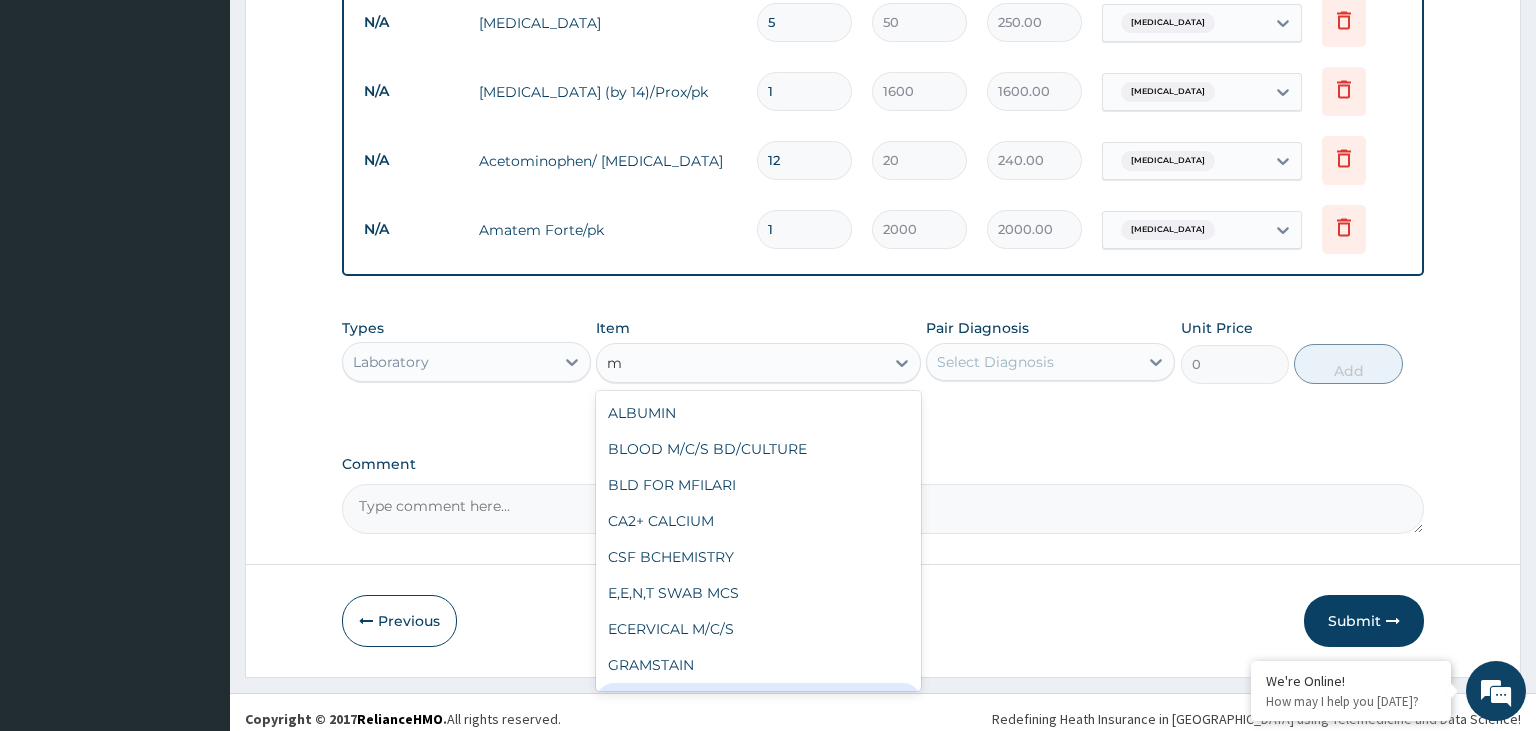 type on "mp" 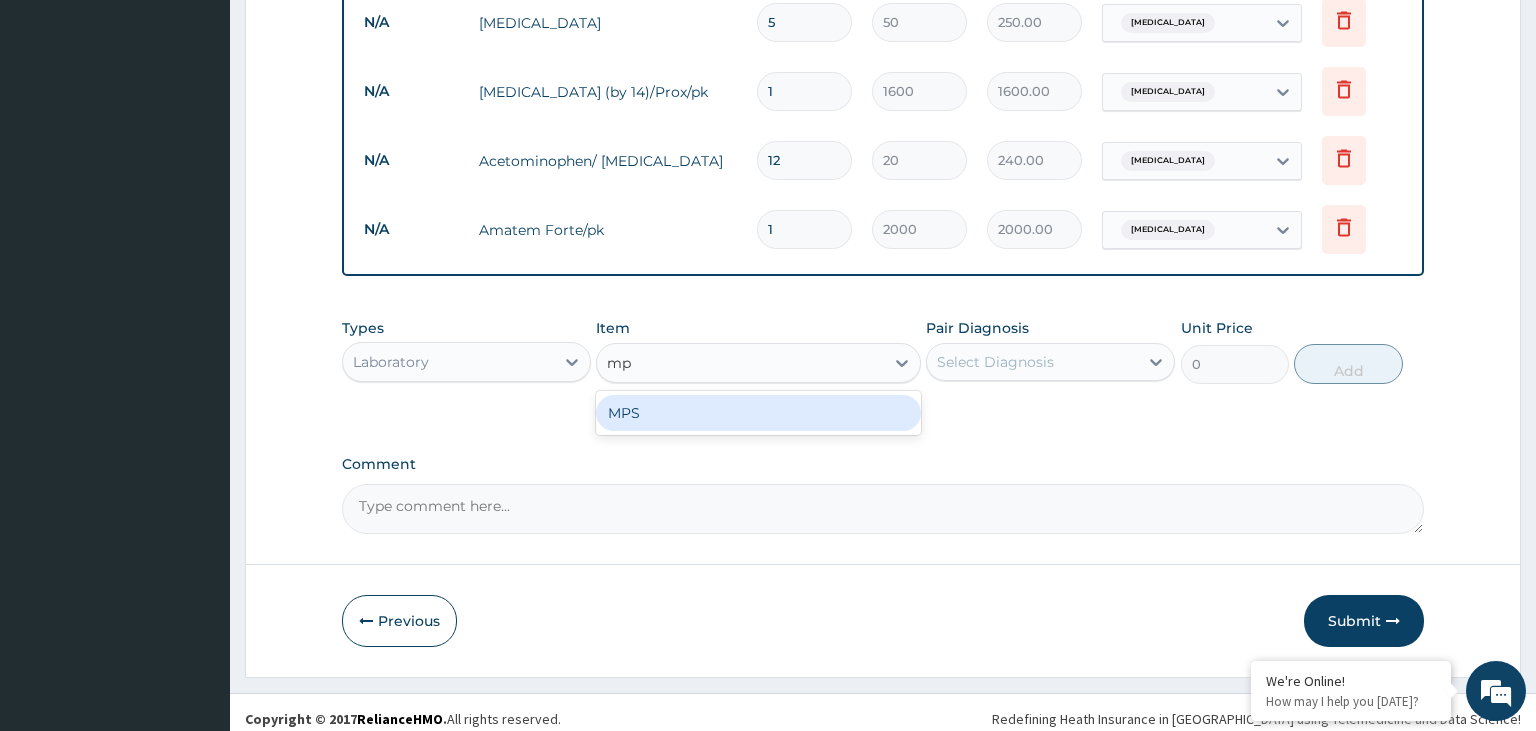 click on "MPS" at bounding box center [758, 413] 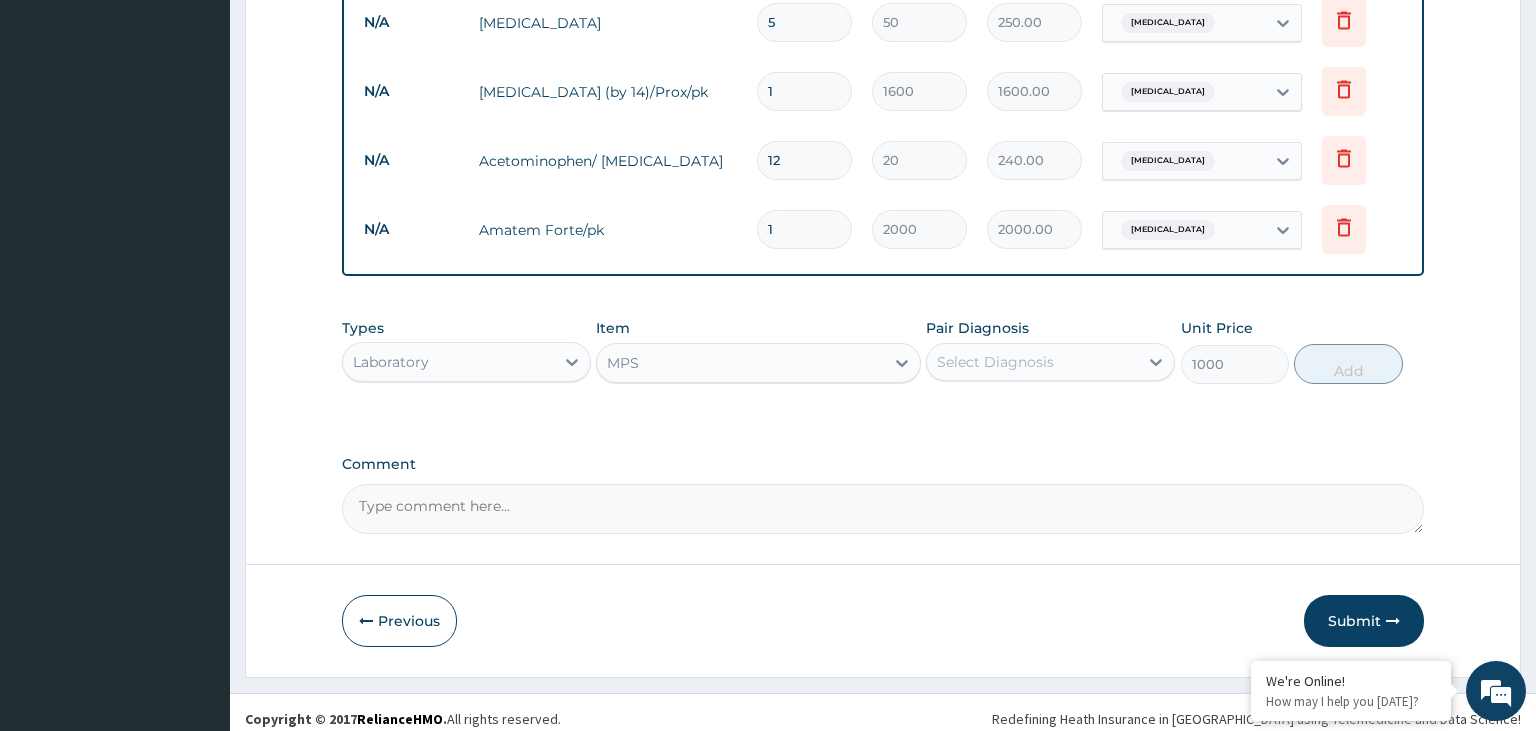 click on "Pair Diagnosis" at bounding box center (977, 328) 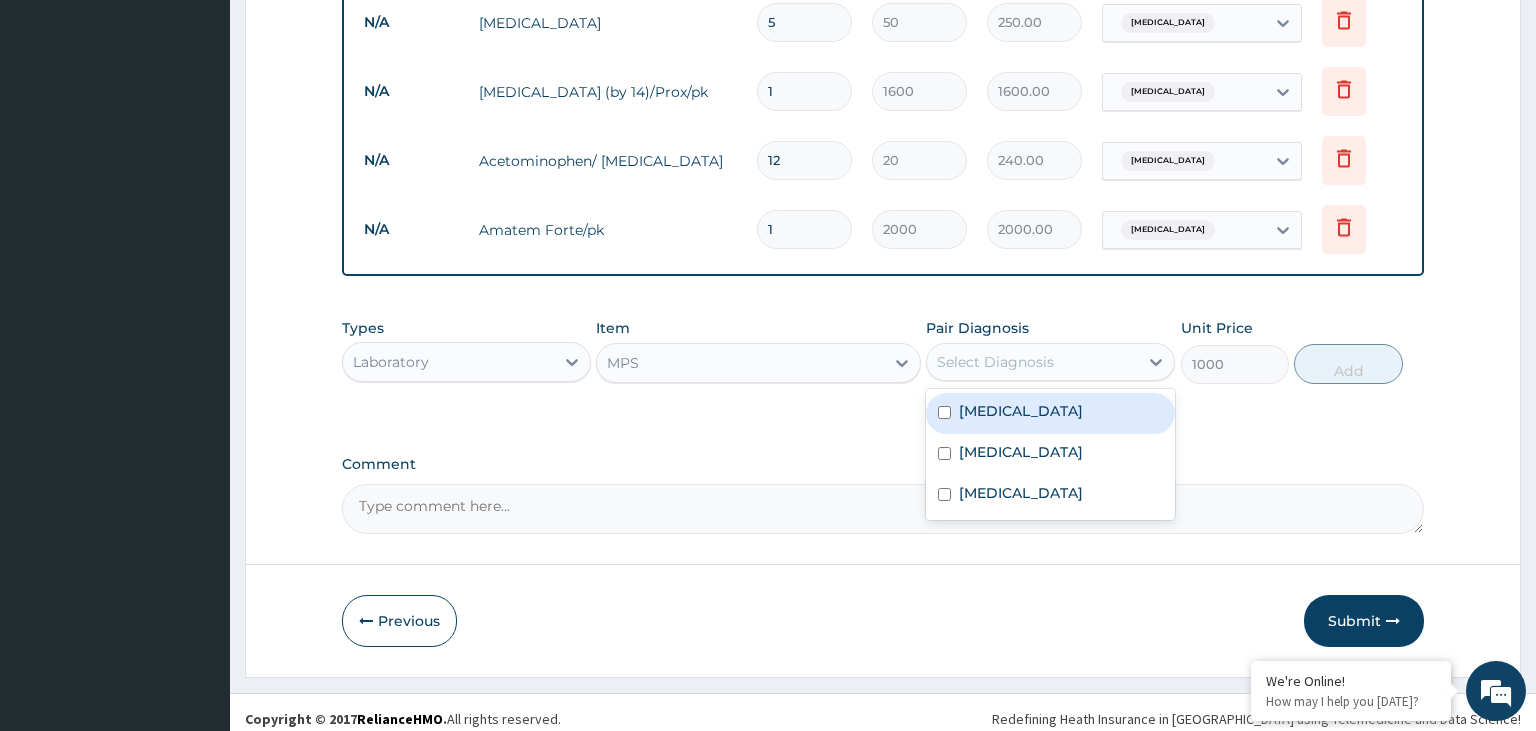 click on "Select Diagnosis" at bounding box center [1032, 362] 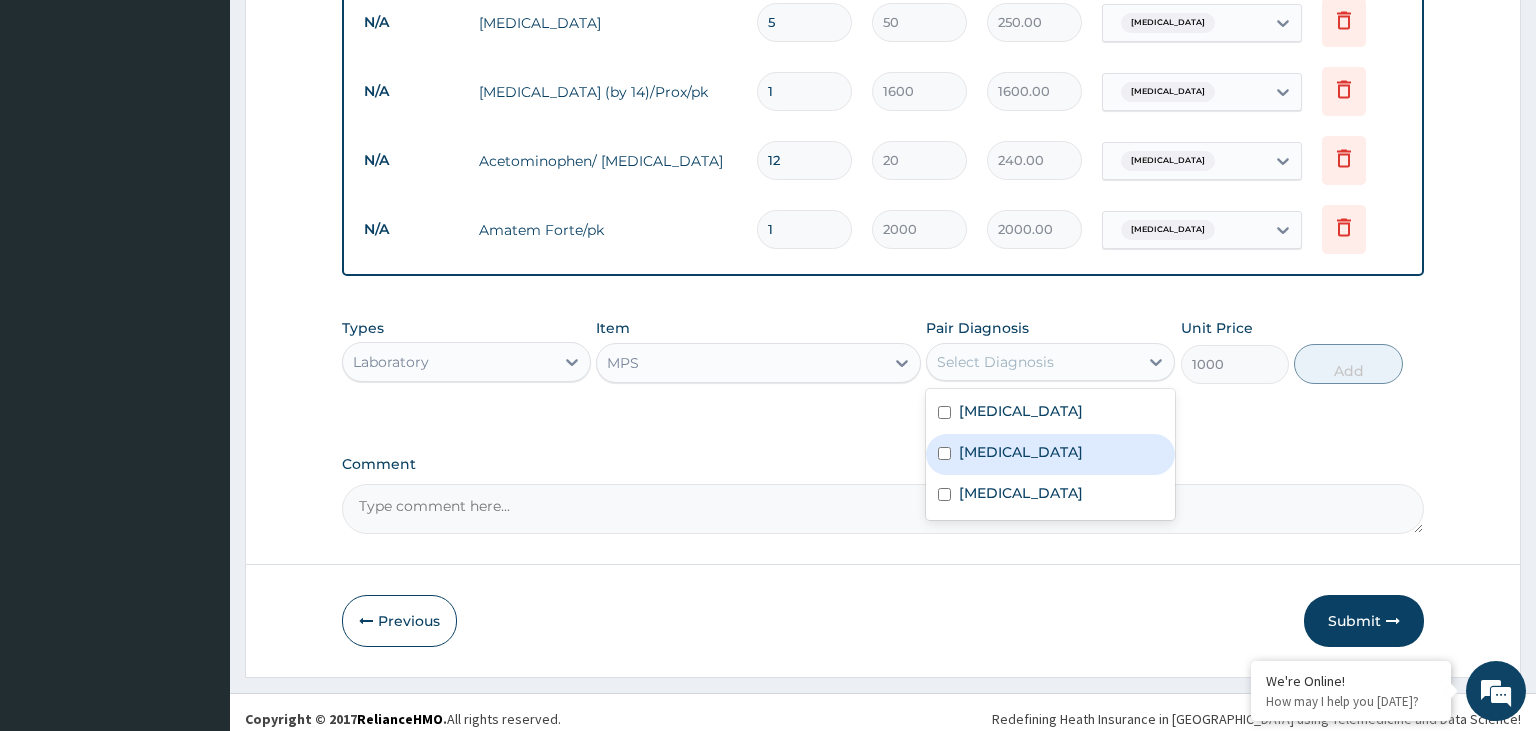 click on "Malaria" at bounding box center (1021, 452) 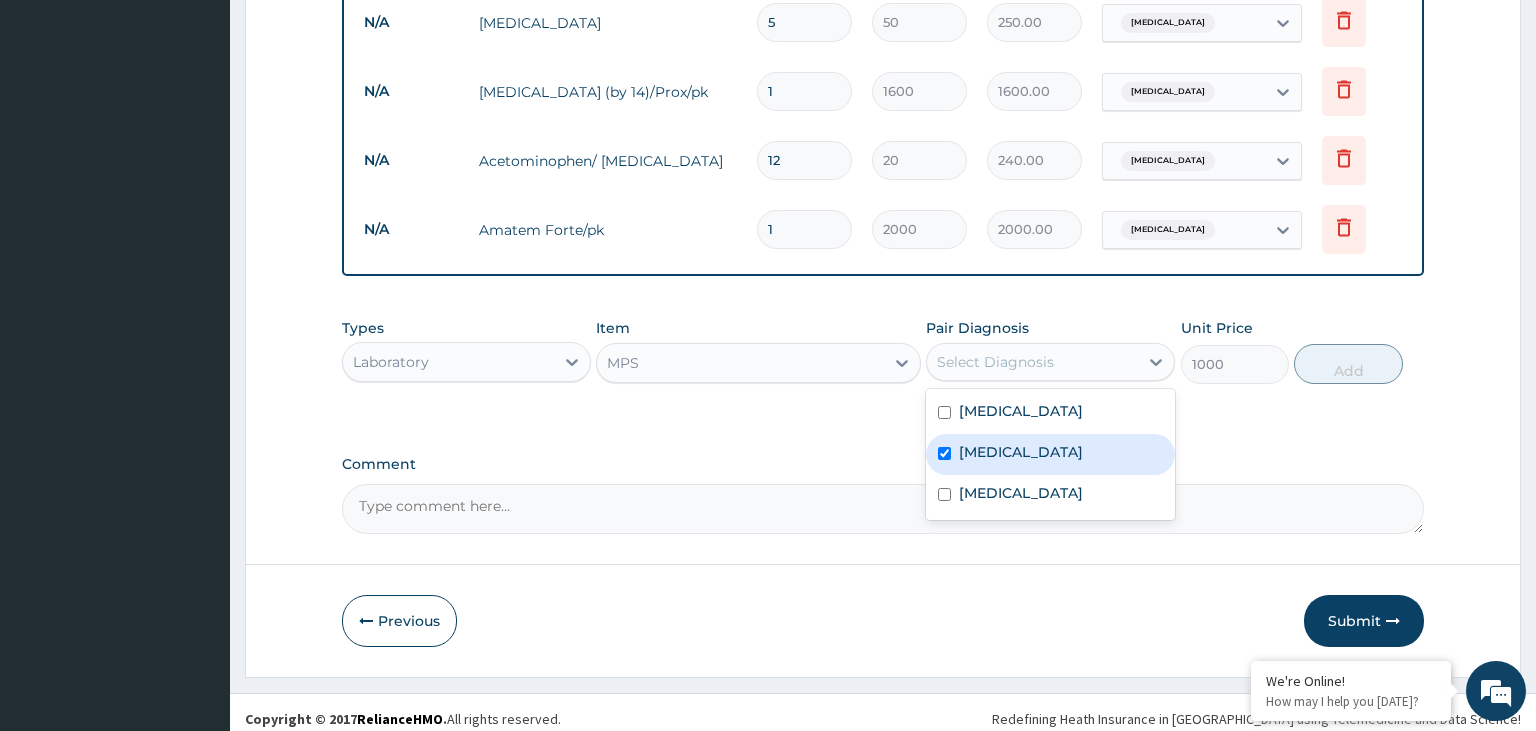 checkbox on "true" 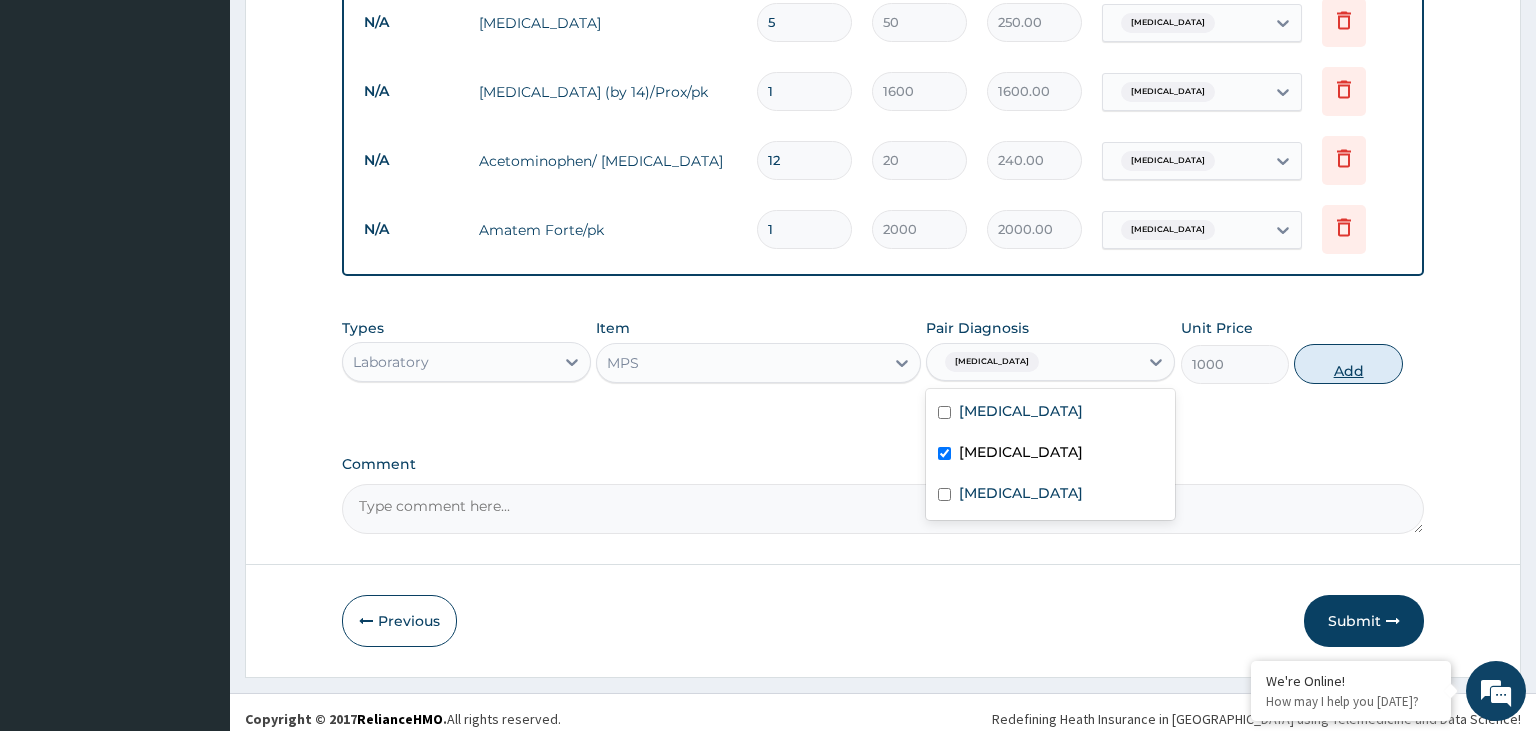 click on "Add" at bounding box center [1348, 364] 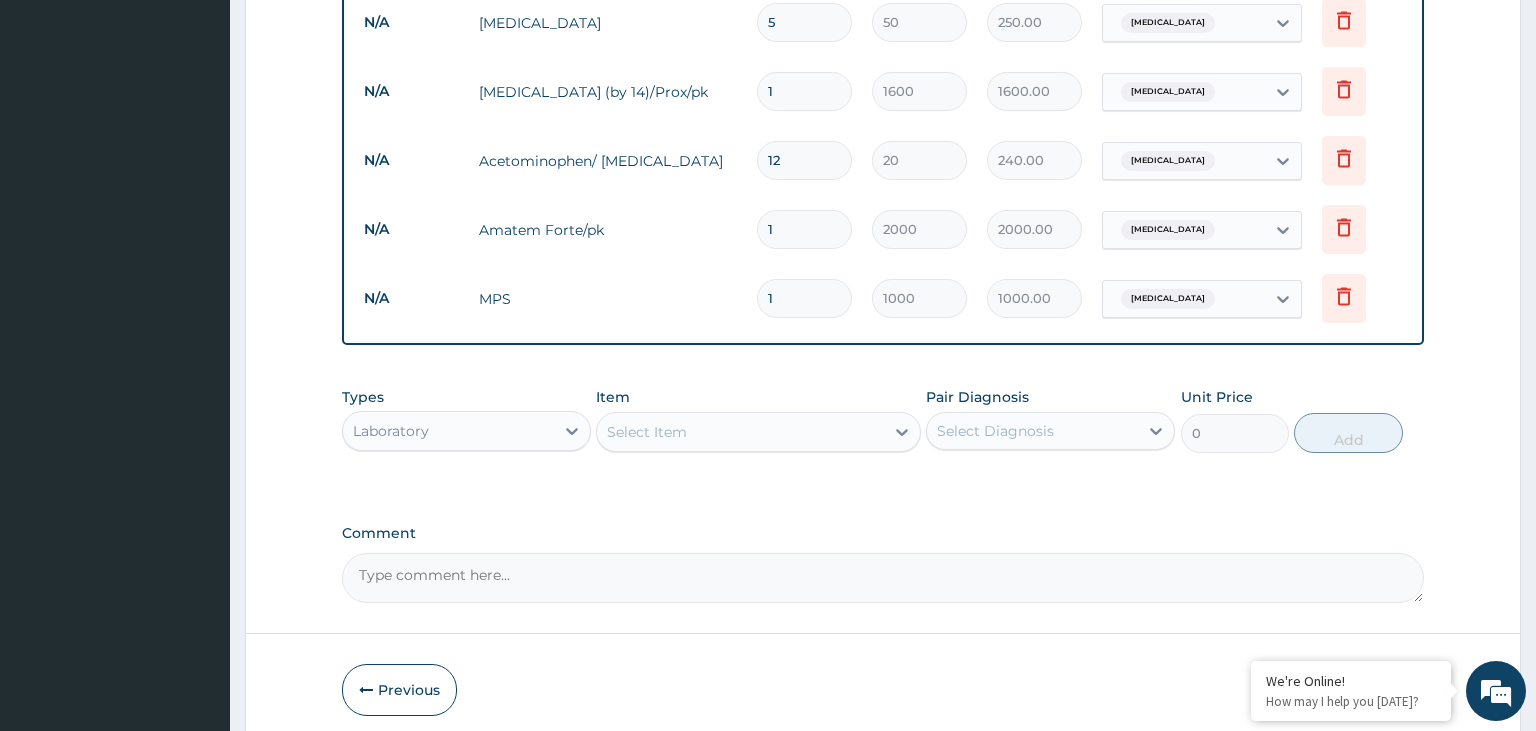 click on "Select Item" at bounding box center [740, 432] 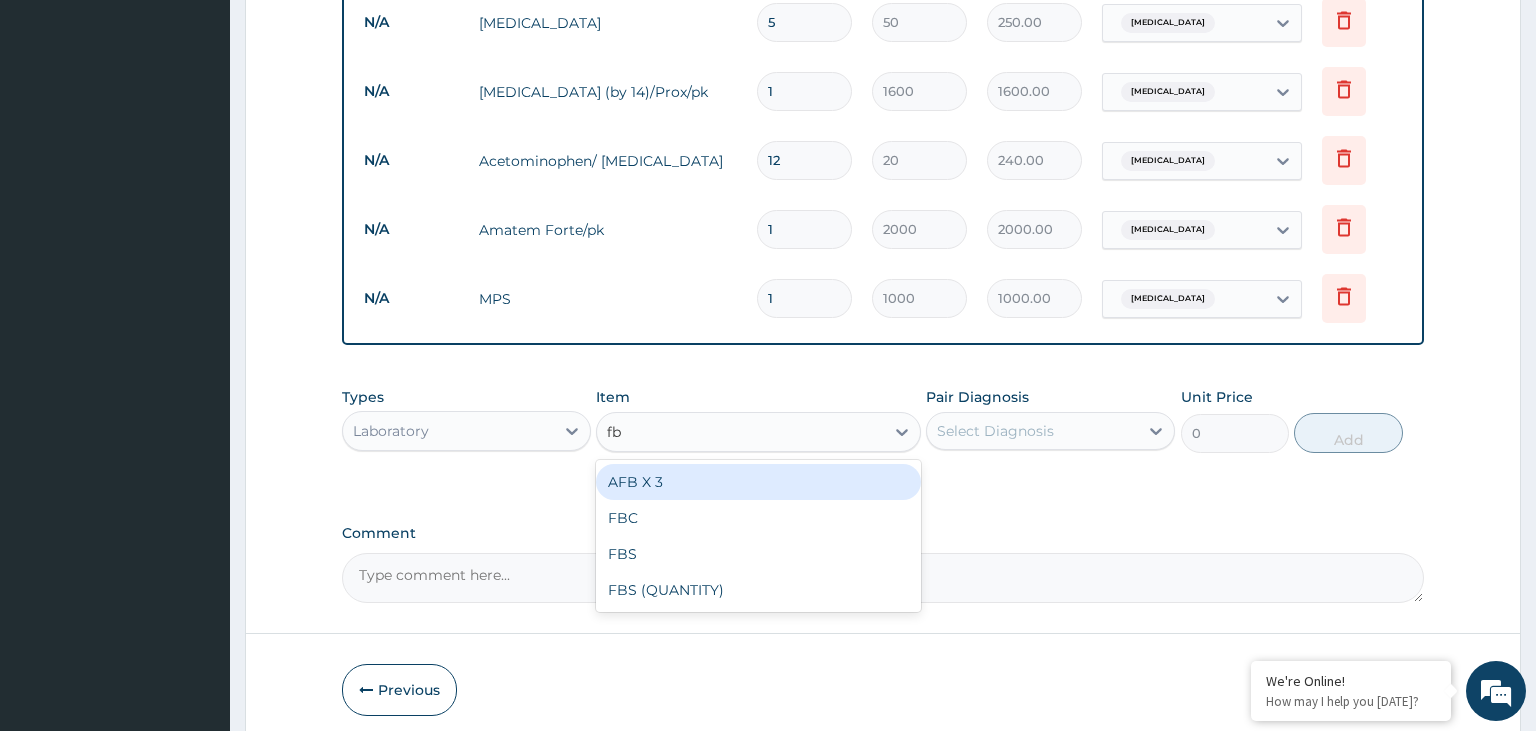 type on "fbc" 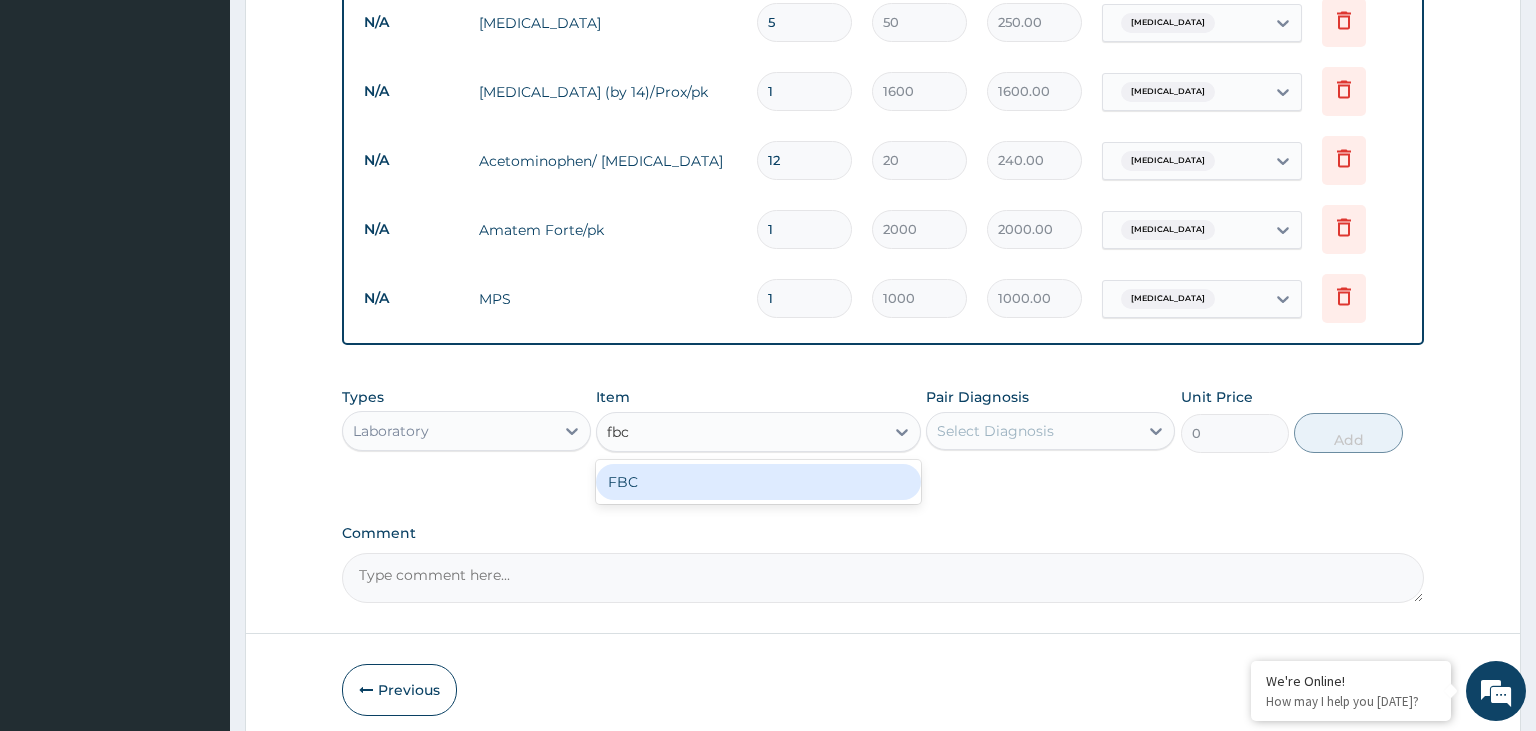 click on "FBC" at bounding box center (758, 482) 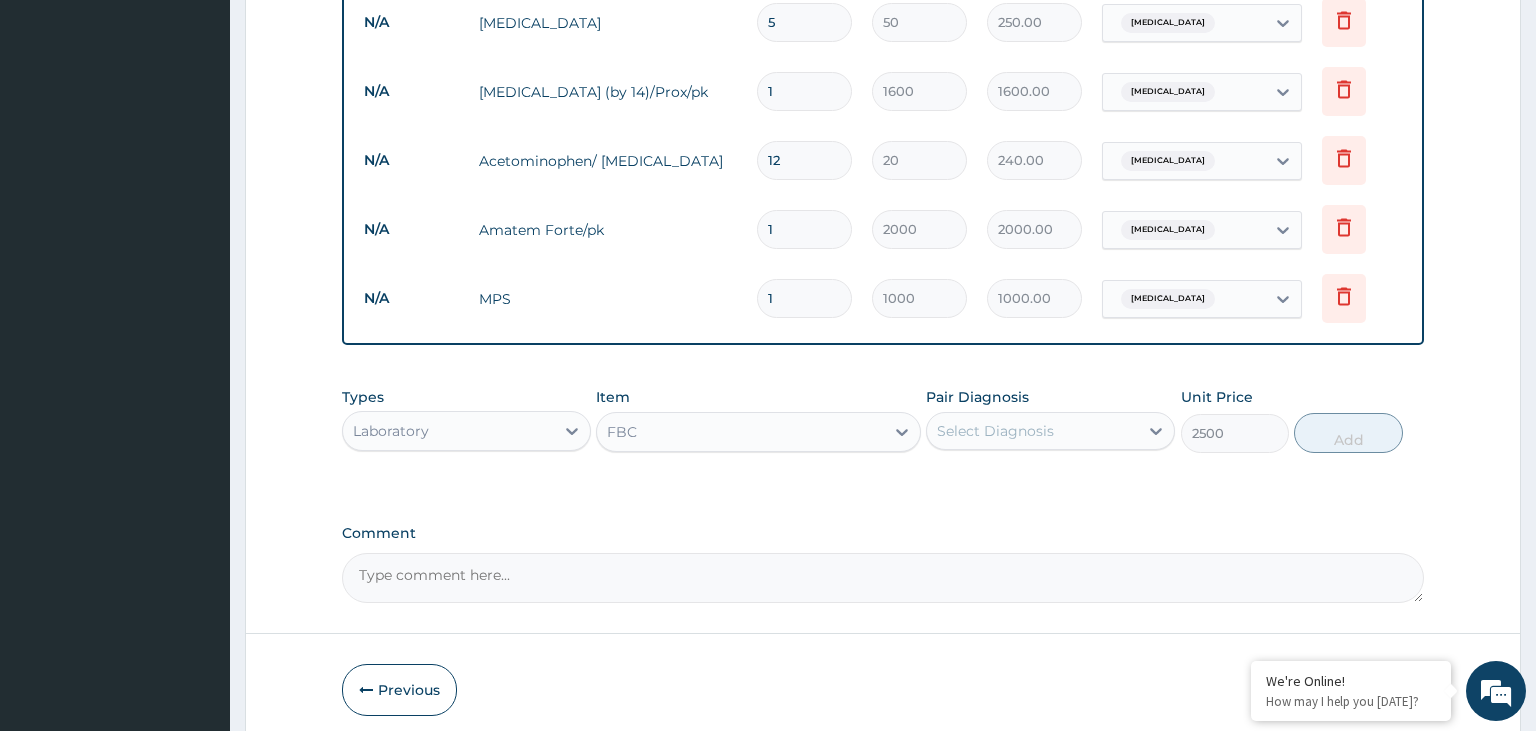 click on "Select Diagnosis" at bounding box center [1032, 431] 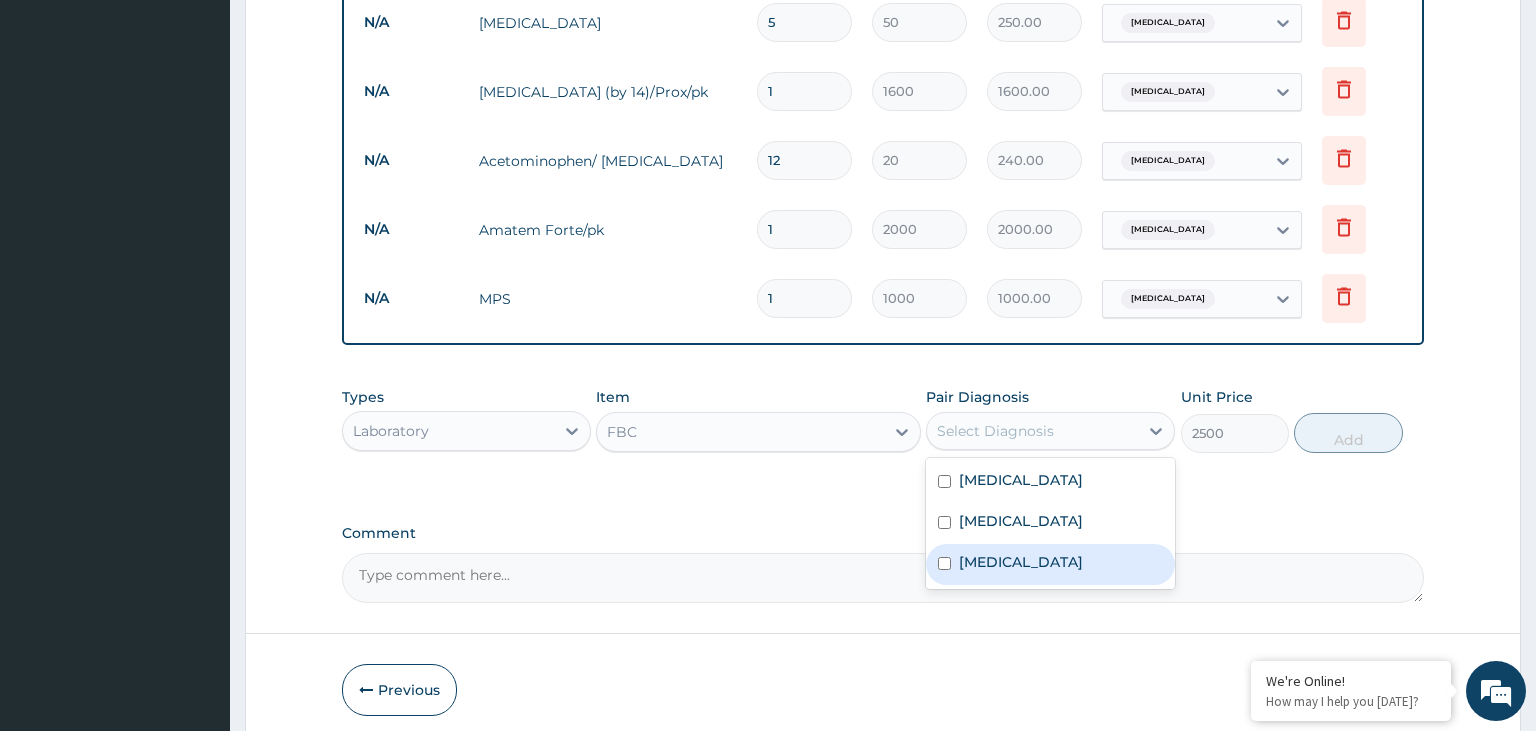 click on "Sepsis" at bounding box center [1050, 564] 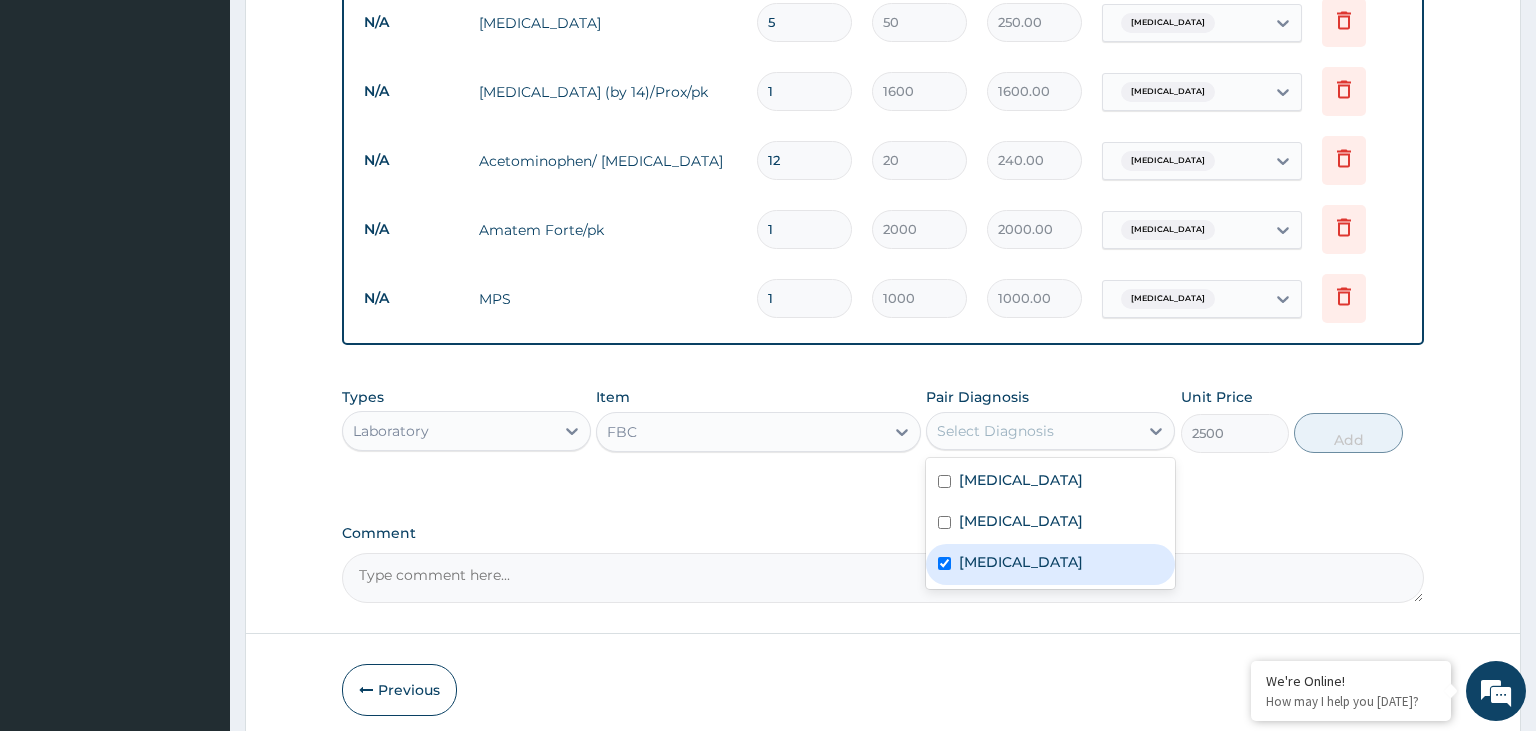 checkbox on "true" 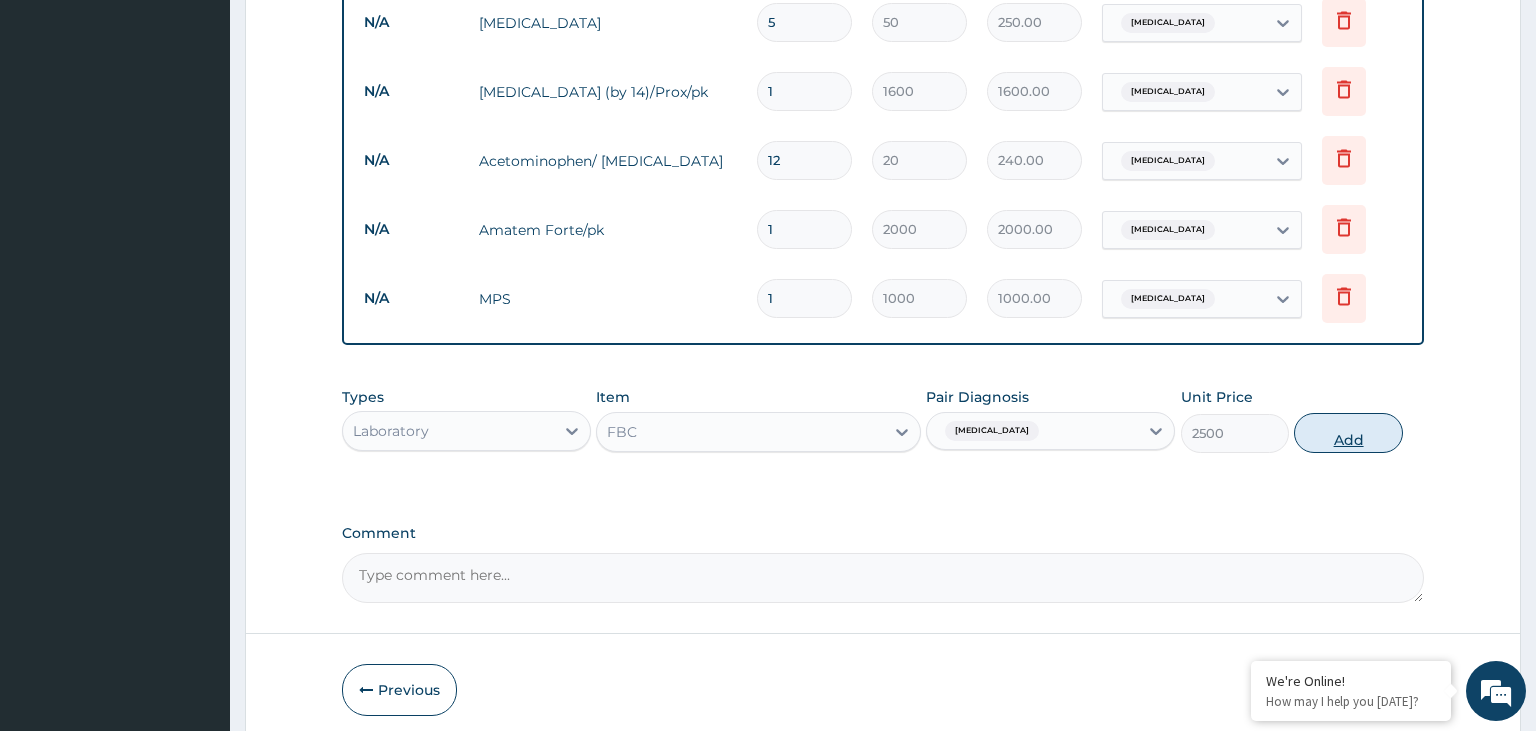 click on "Add" at bounding box center (1348, 433) 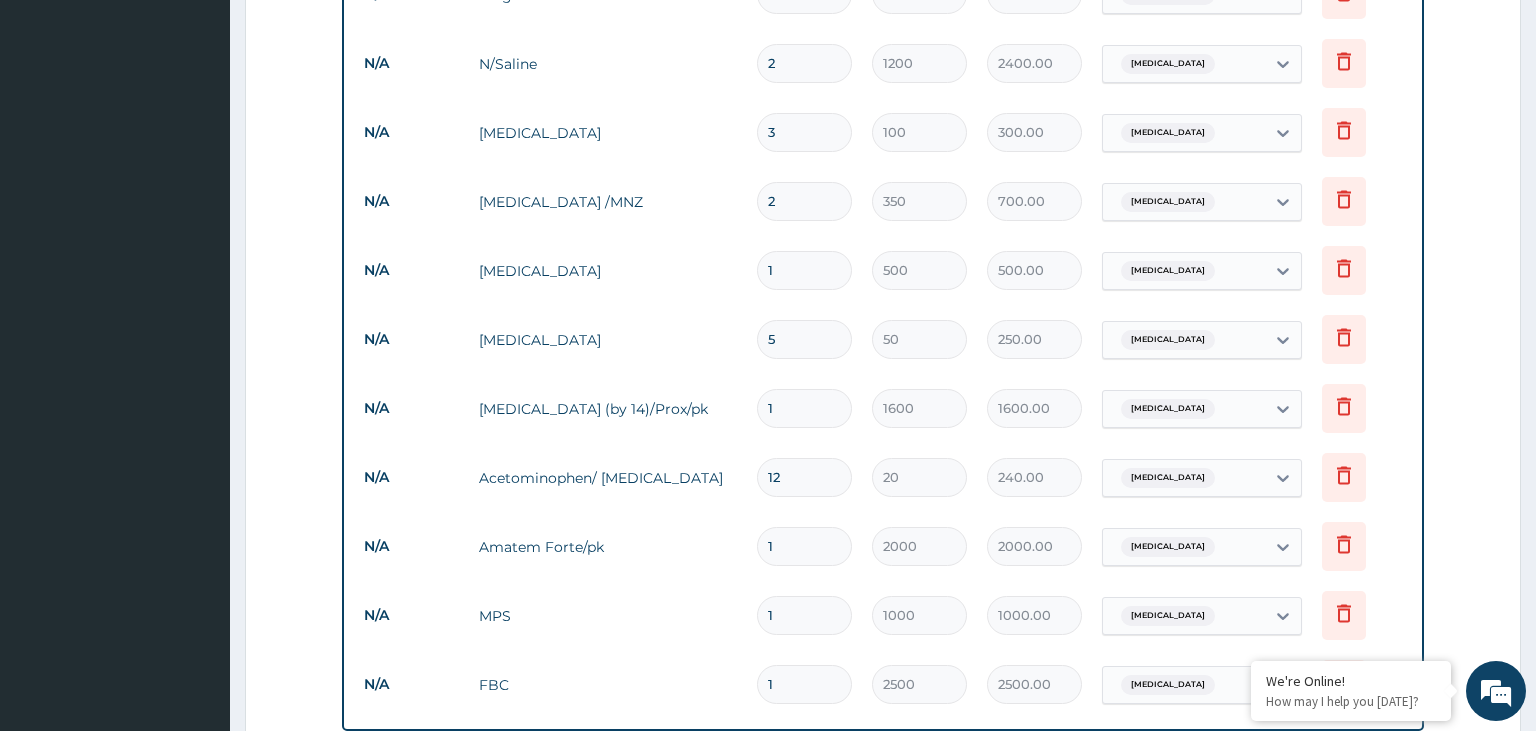 scroll, scrollTop: 1369, scrollLeft: 0, axis: vertical 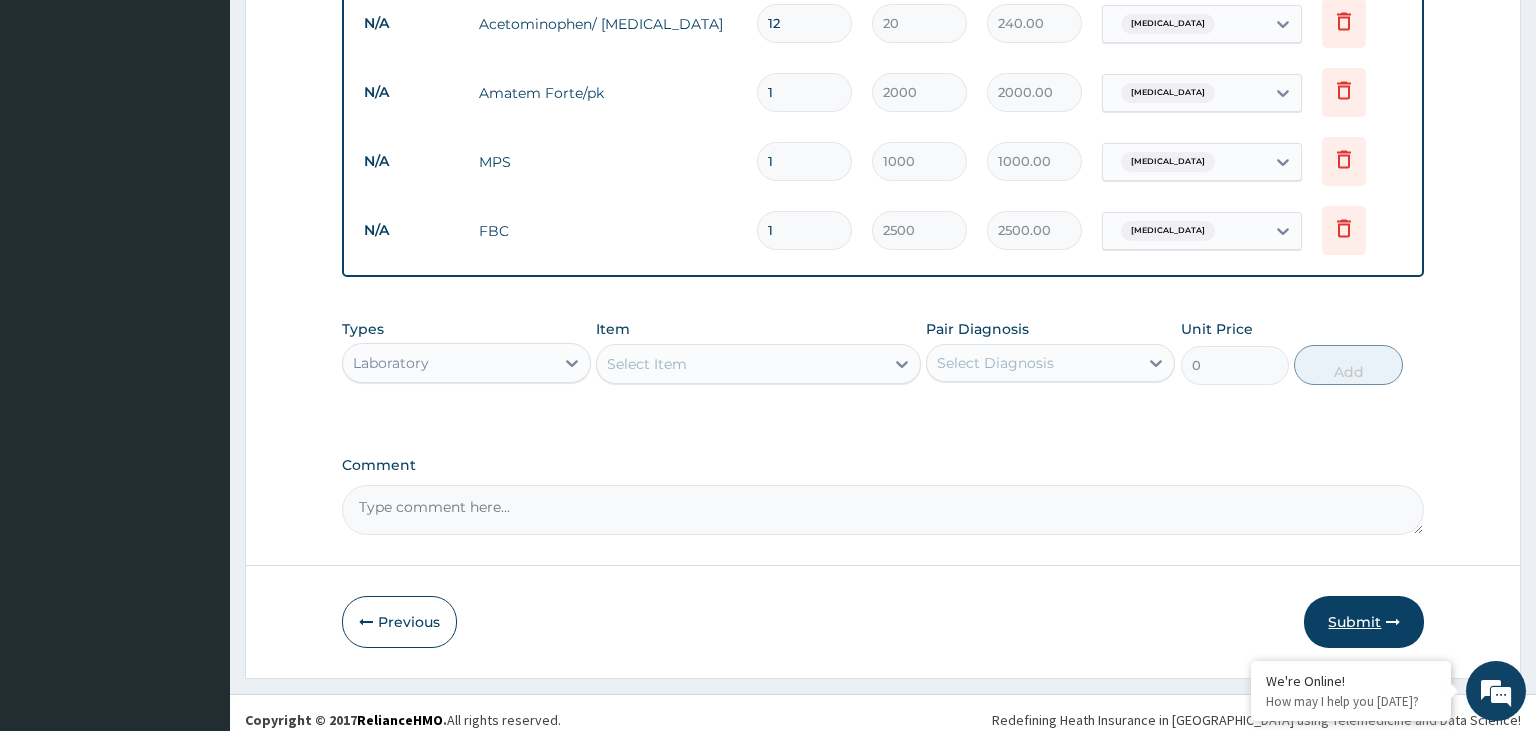 click on "Submit" at bounding box center [1364, 622] 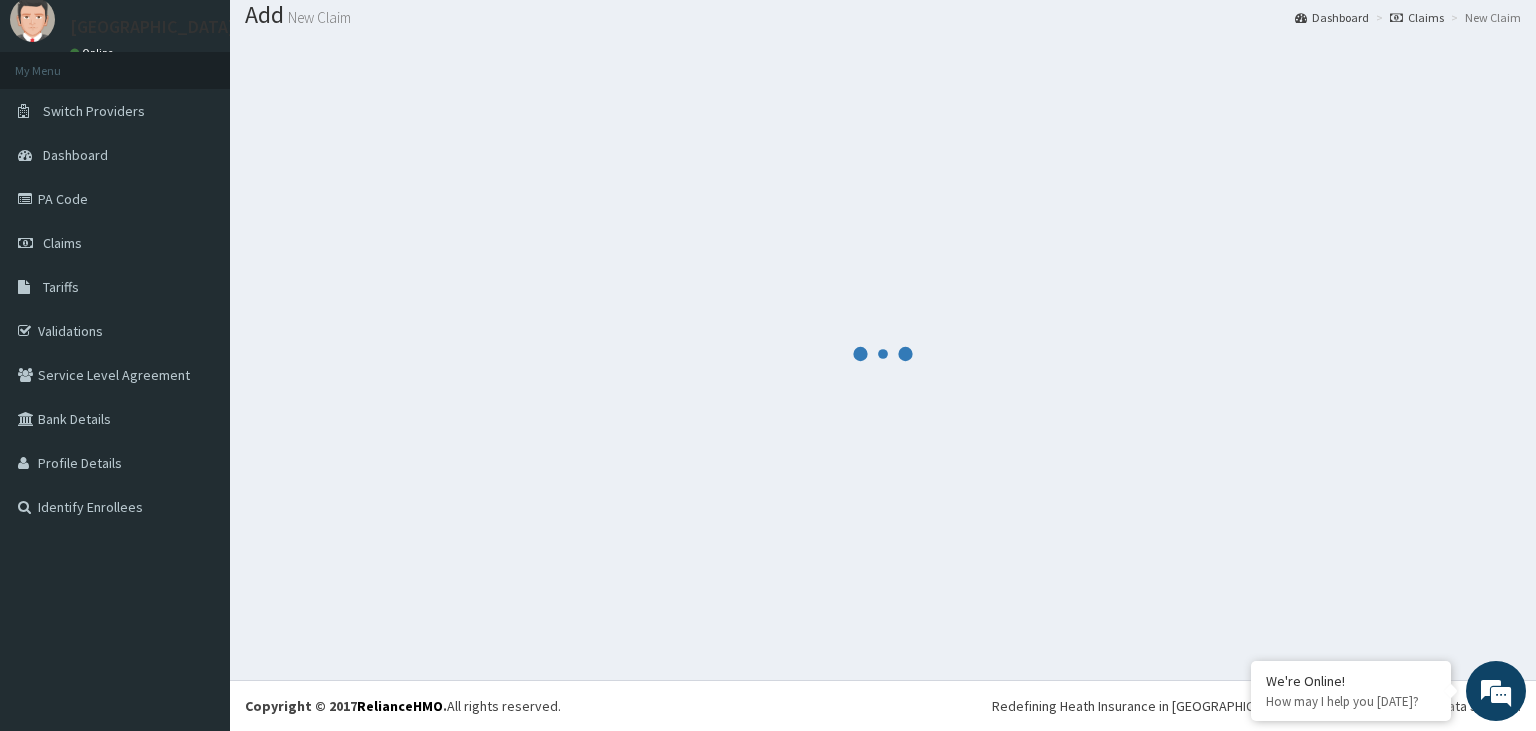 scroll, scrollTop: 62, scrollLeft: 0, axis: vertical 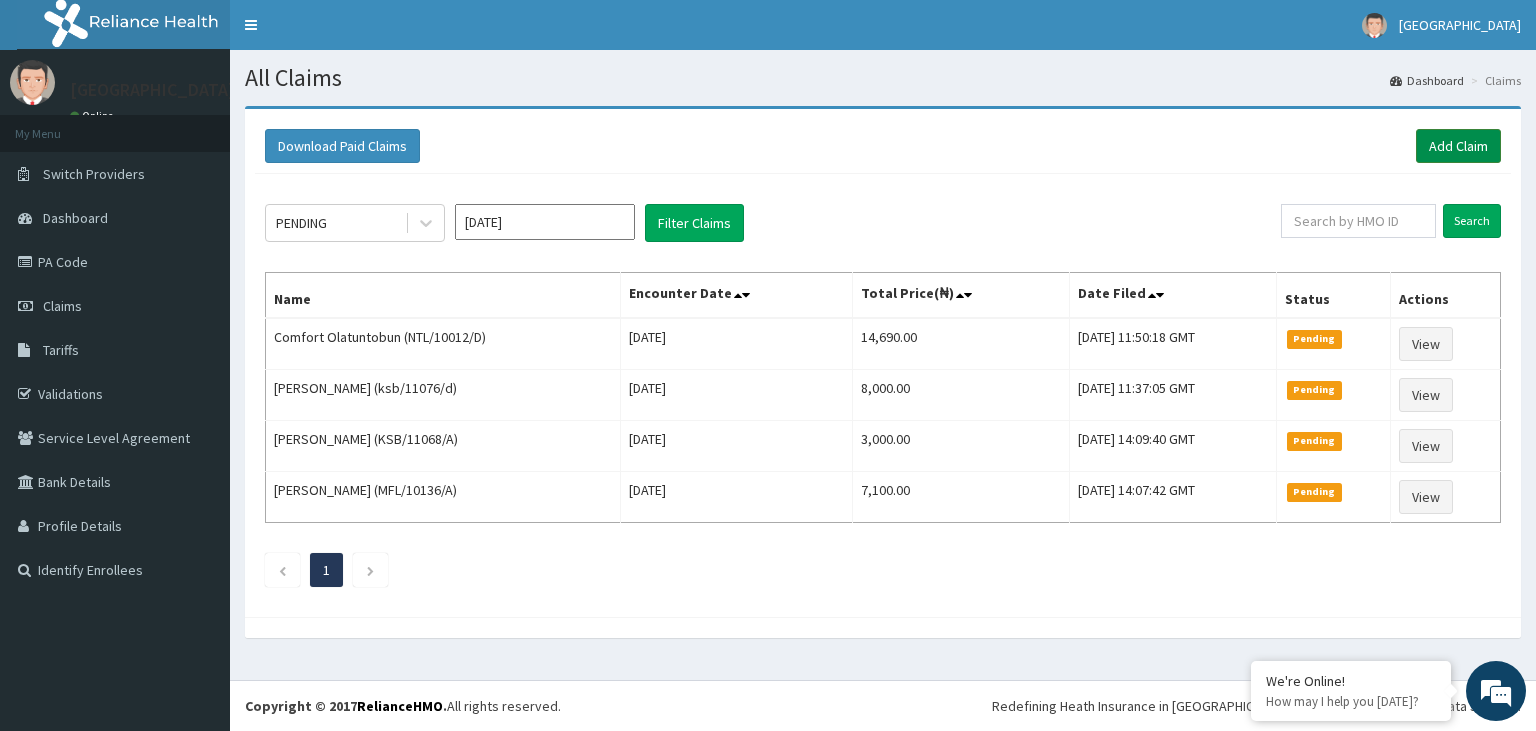 click on "Add Claim" at bounding box center (1458, 146) 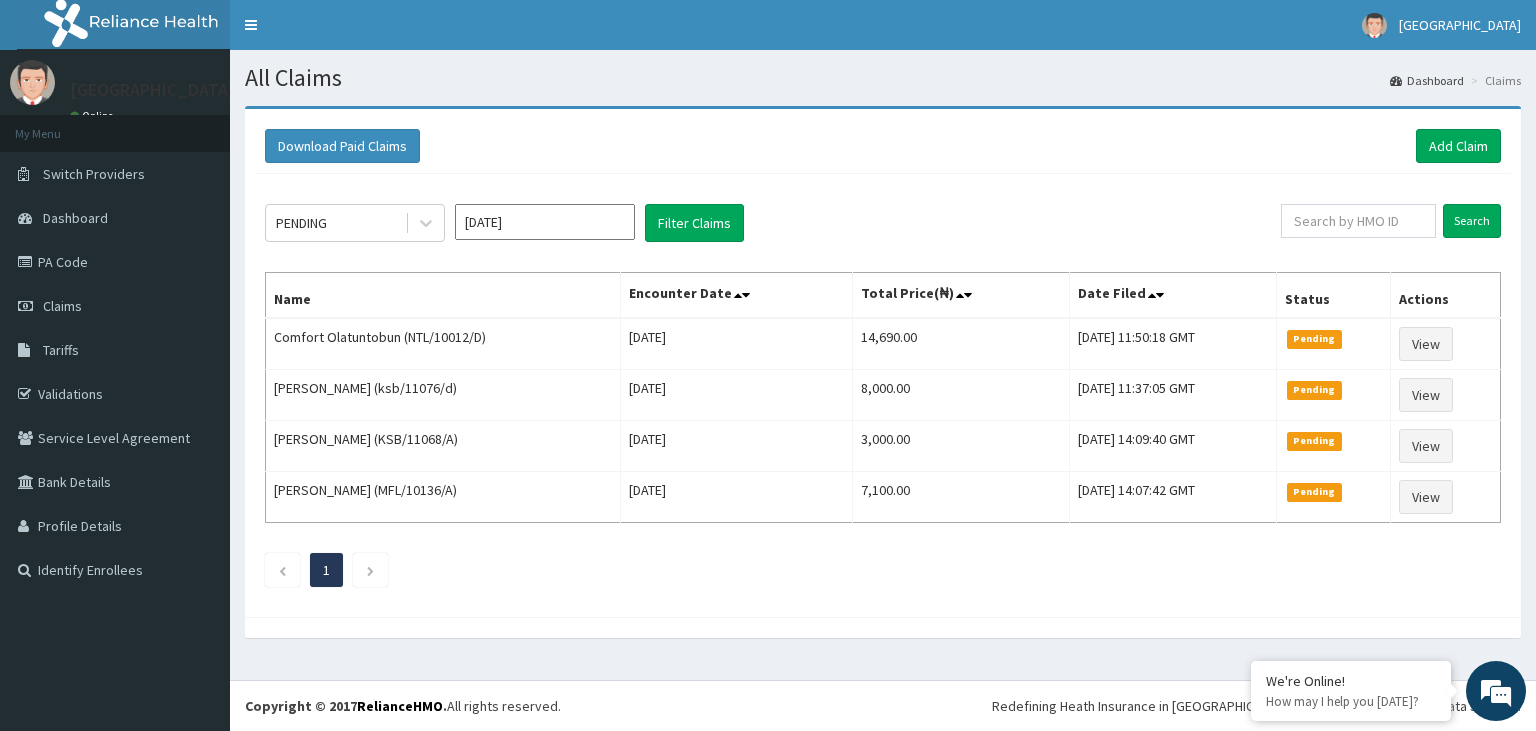 scroll, scrollTop: 0, scrollLeft: 0, axis: both 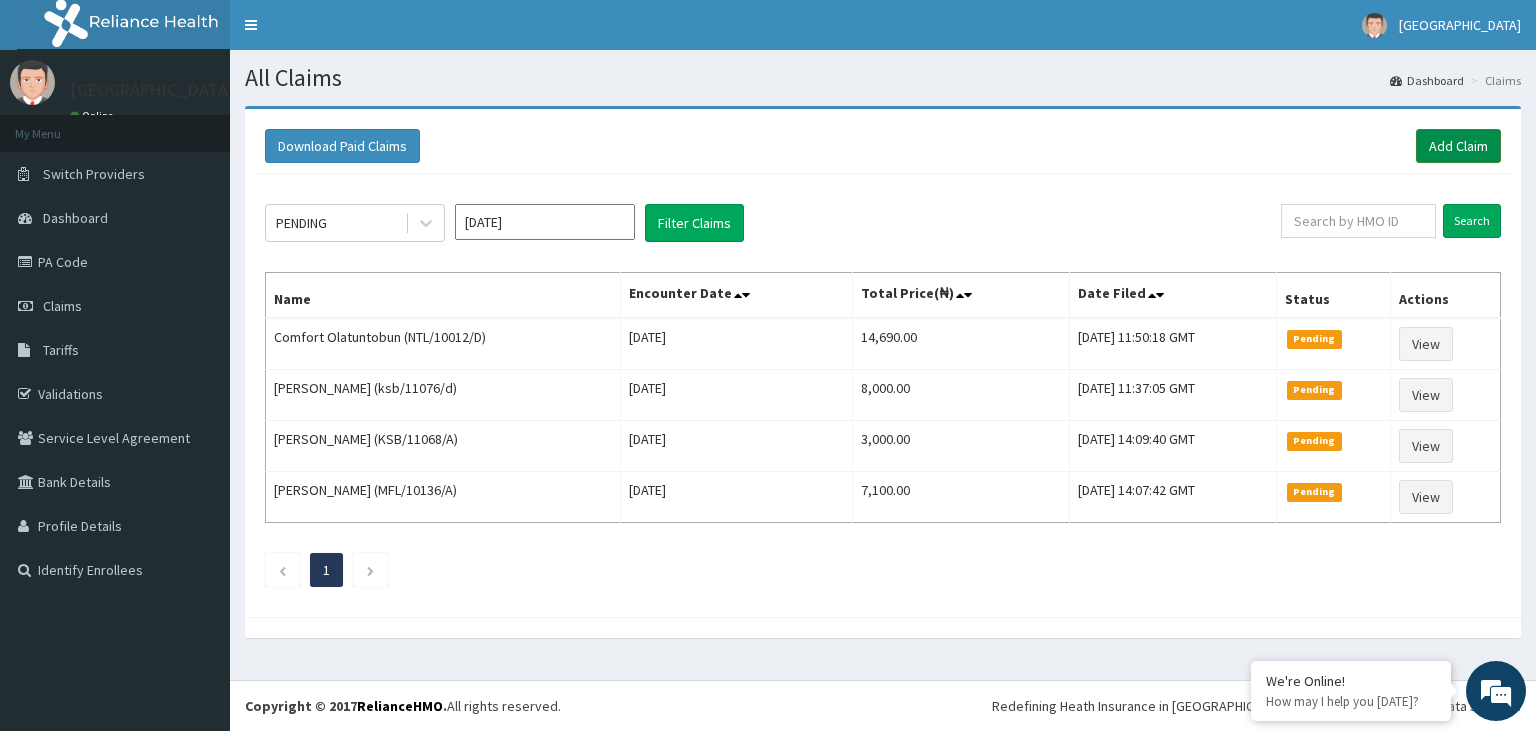 click on "Add Claim" at bounding box center (1458, 146) 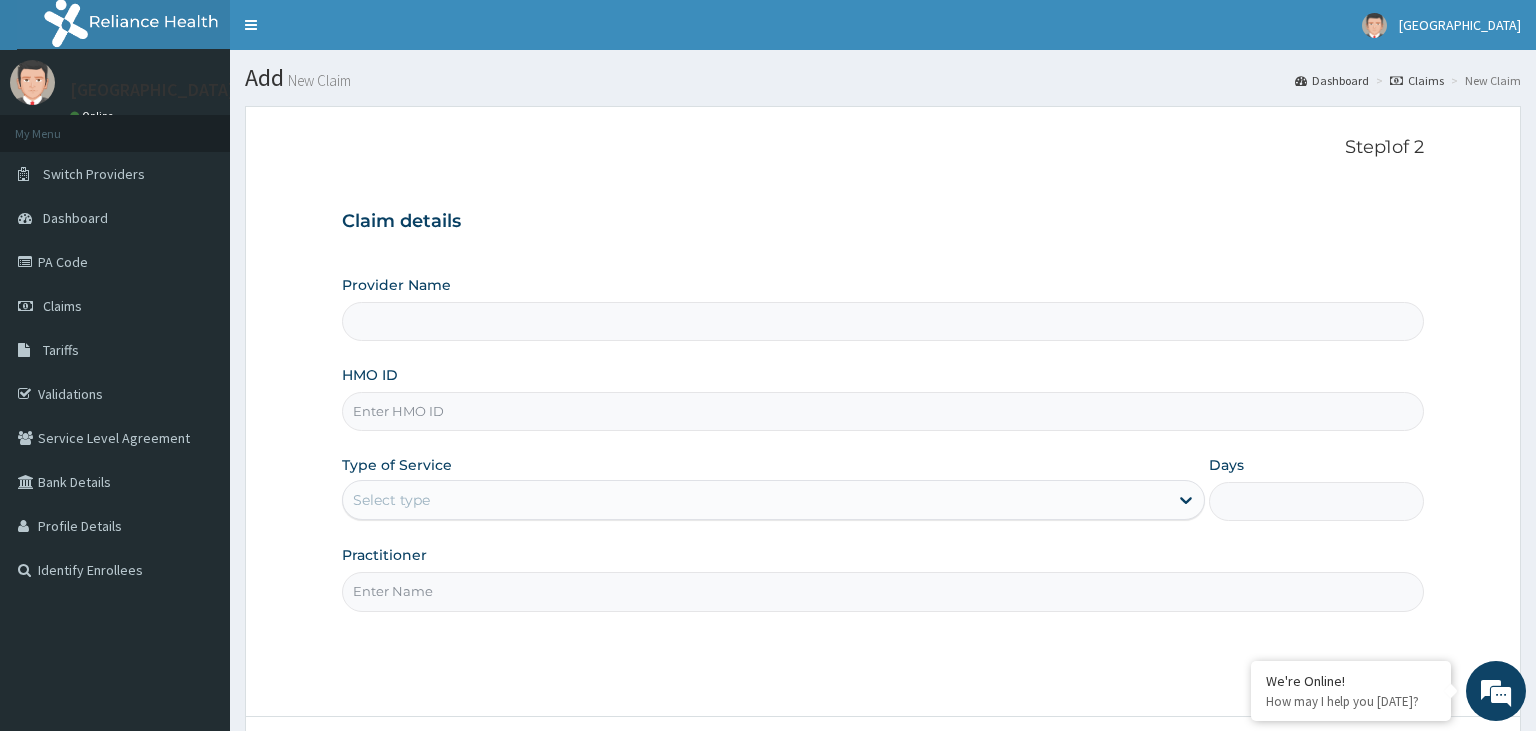 scroll, scrollTop: 0, scrollLeft: 0, axis: both 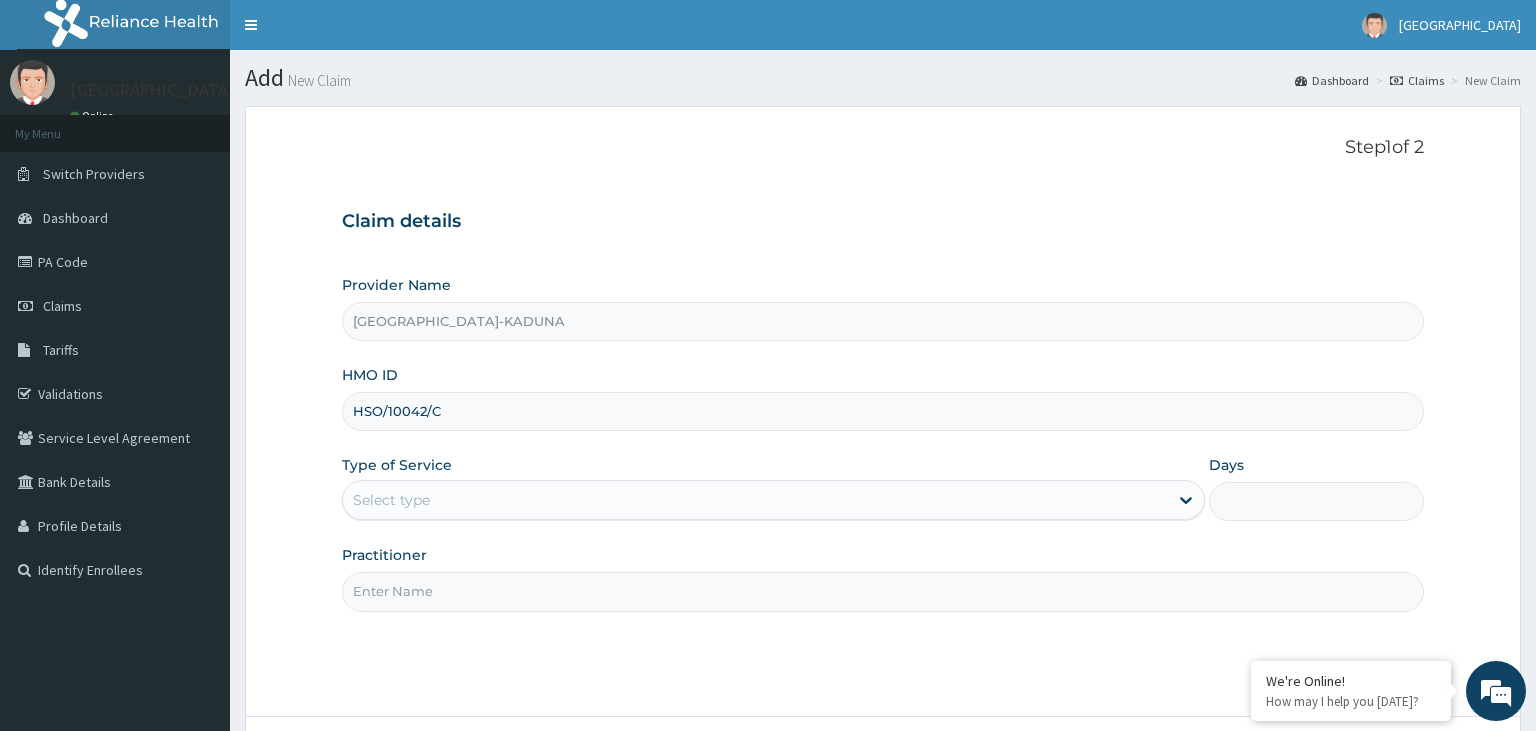 click on "HSO/10042/C" at bounding box center [883, 411] 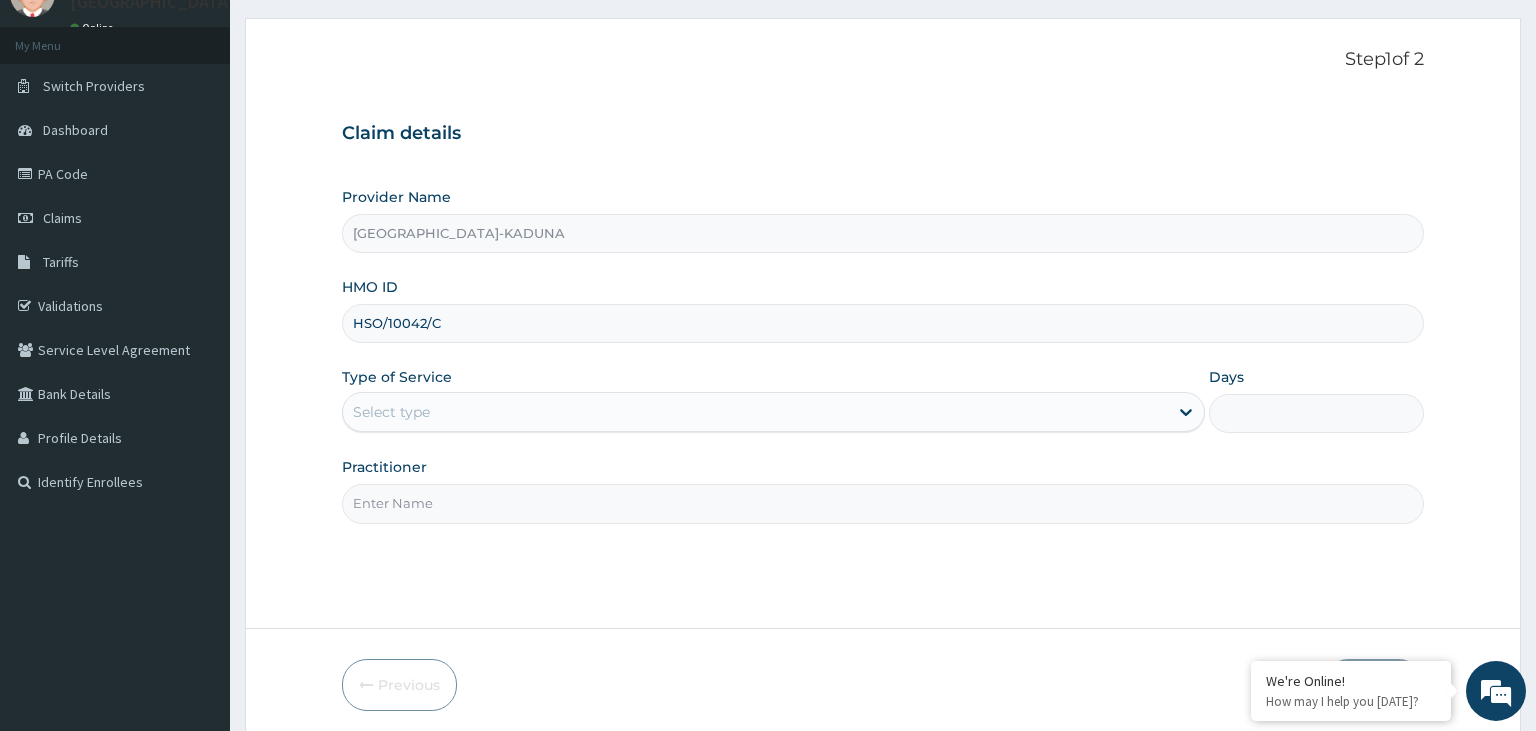 scroll, scrollTop: 164, scrollLeft: 0, axis: vertical 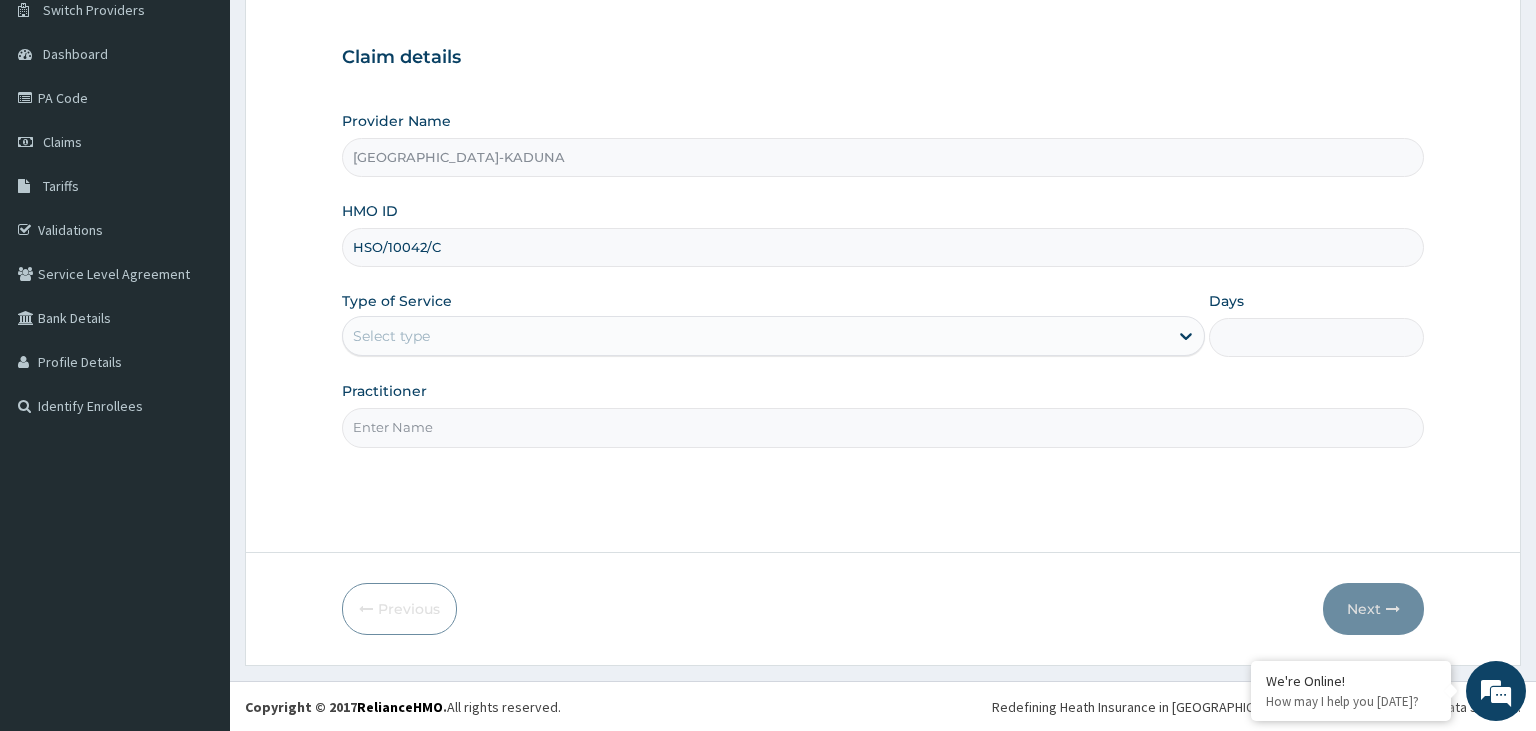 type on "HSO/10042/C" 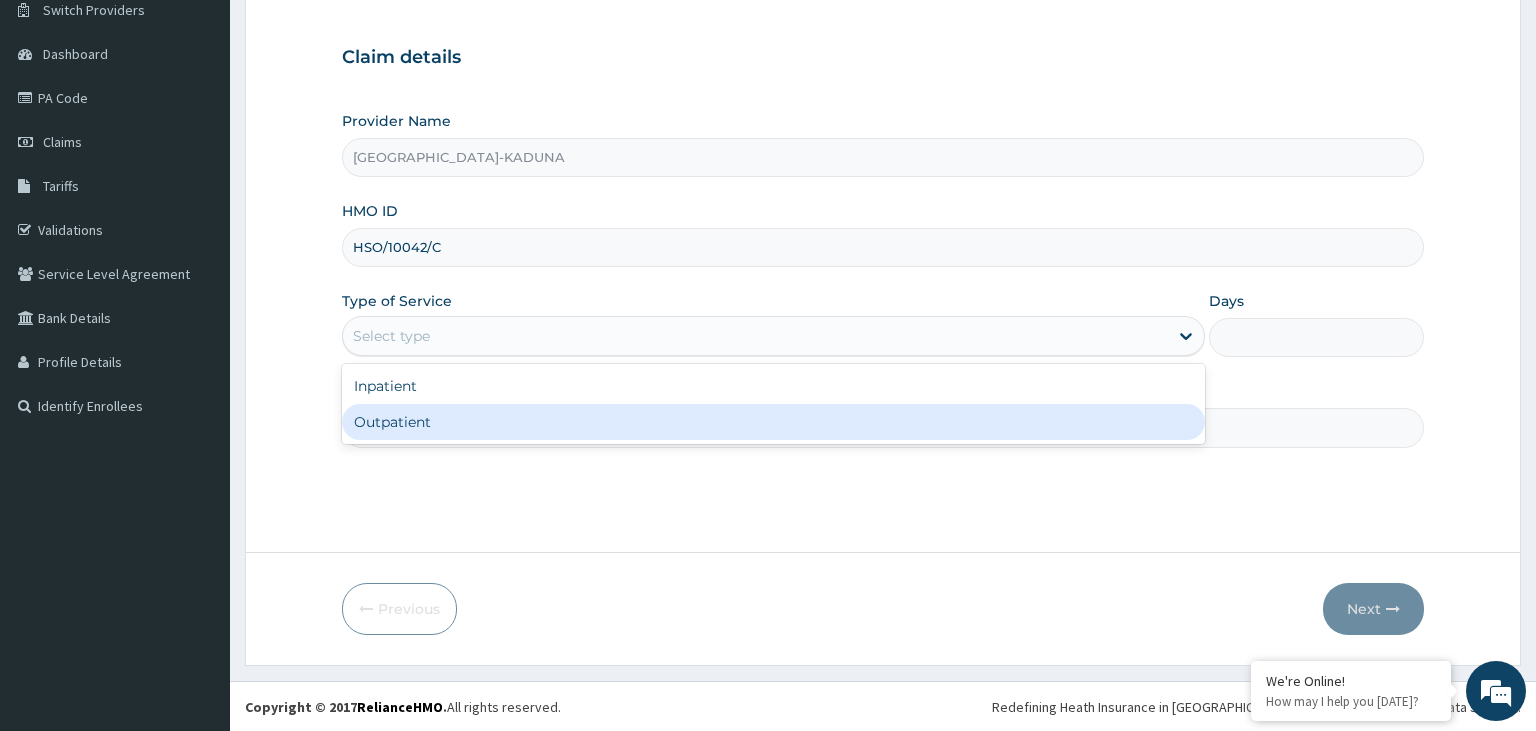 click on "Outpatient" at bounding box center (773, 422) 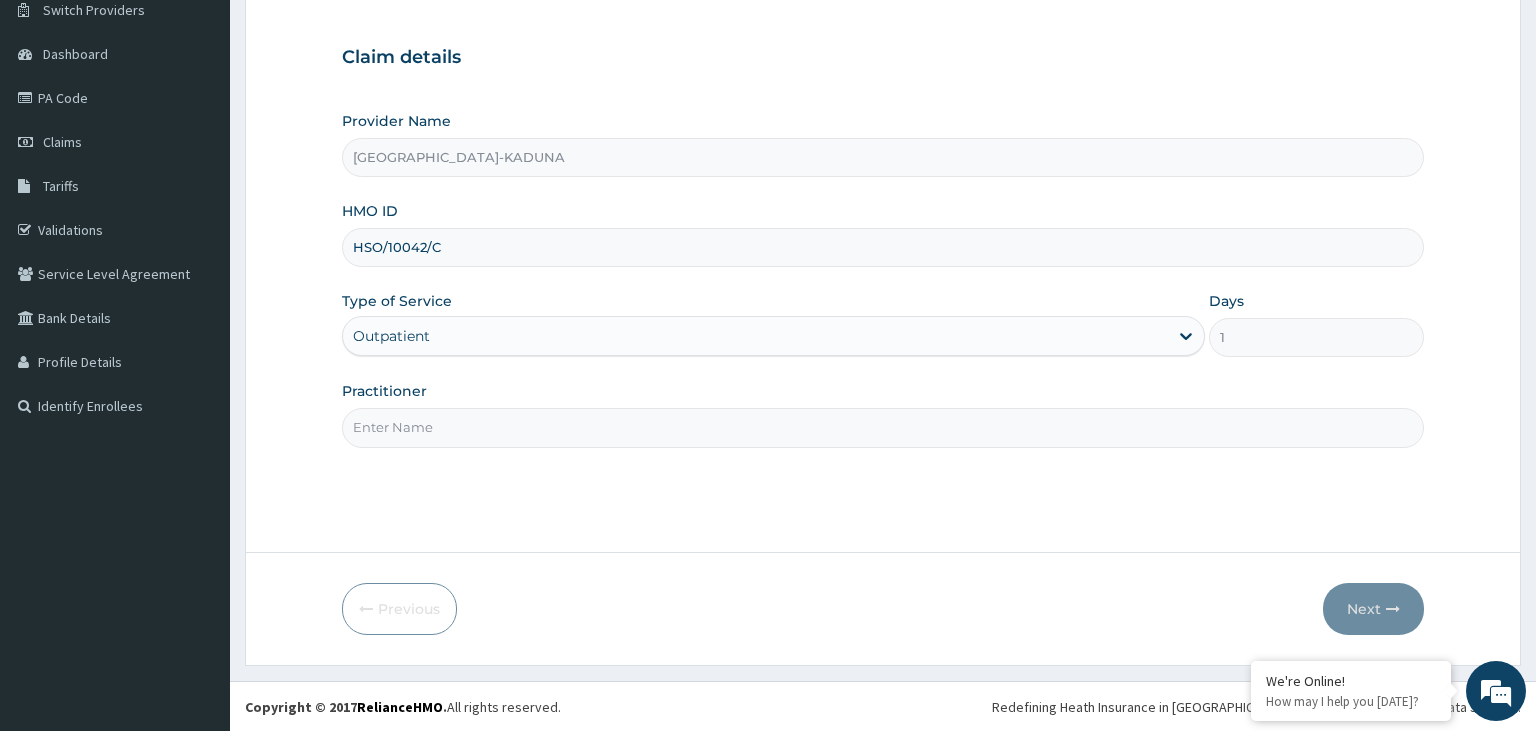 click on "Practitioner" at bounding box center [883, 427] 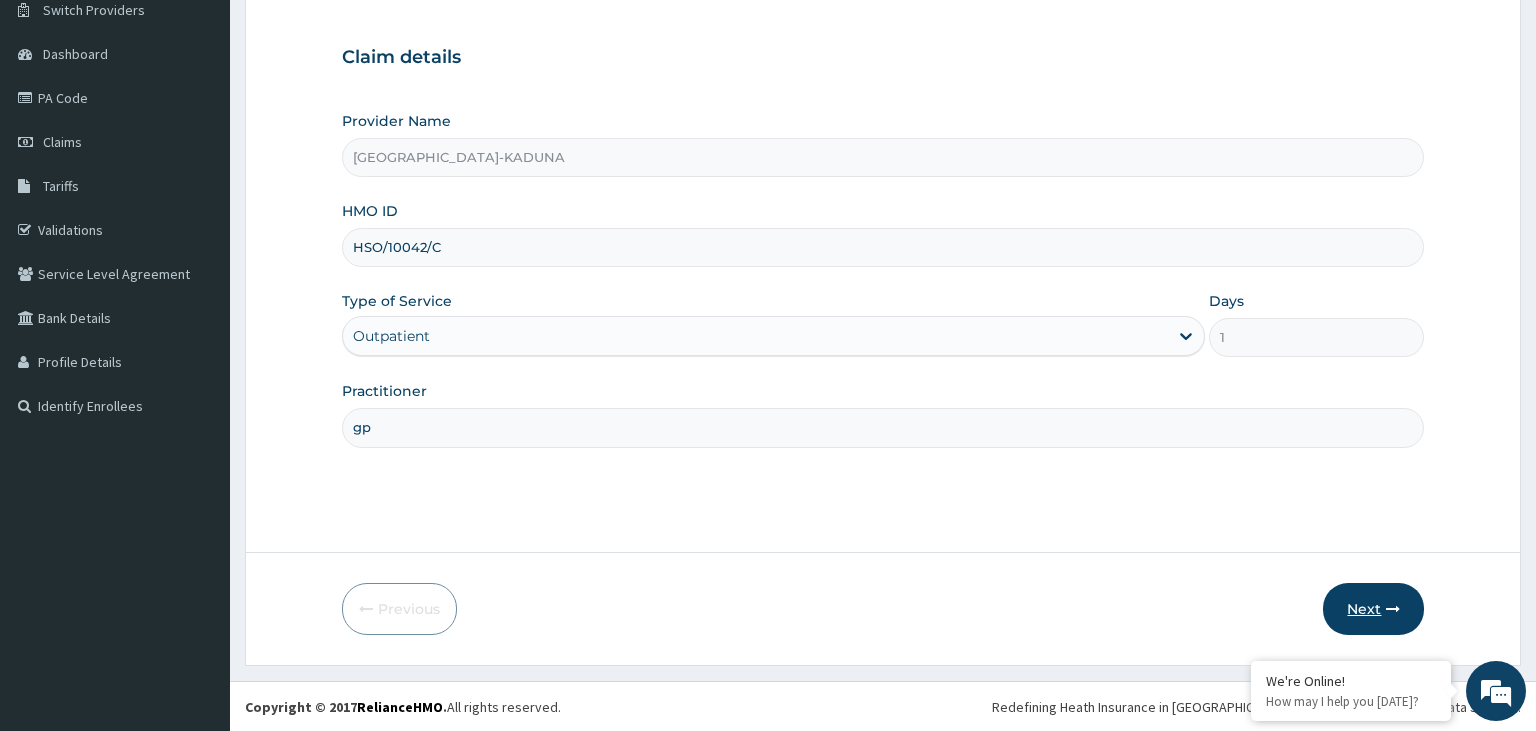 type on "gp" 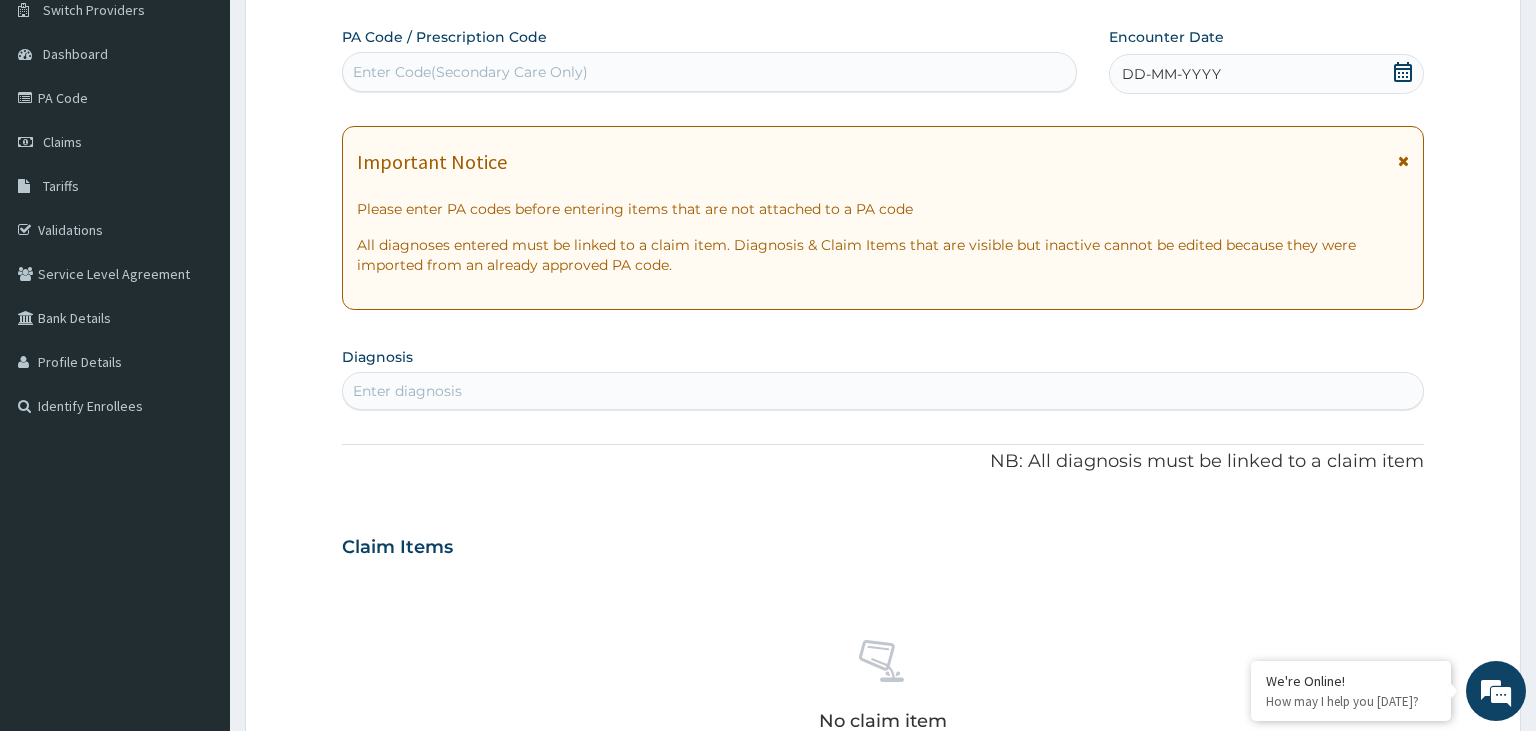 scroll, scrollTop: 0, scrollLeft: 0, axis: both 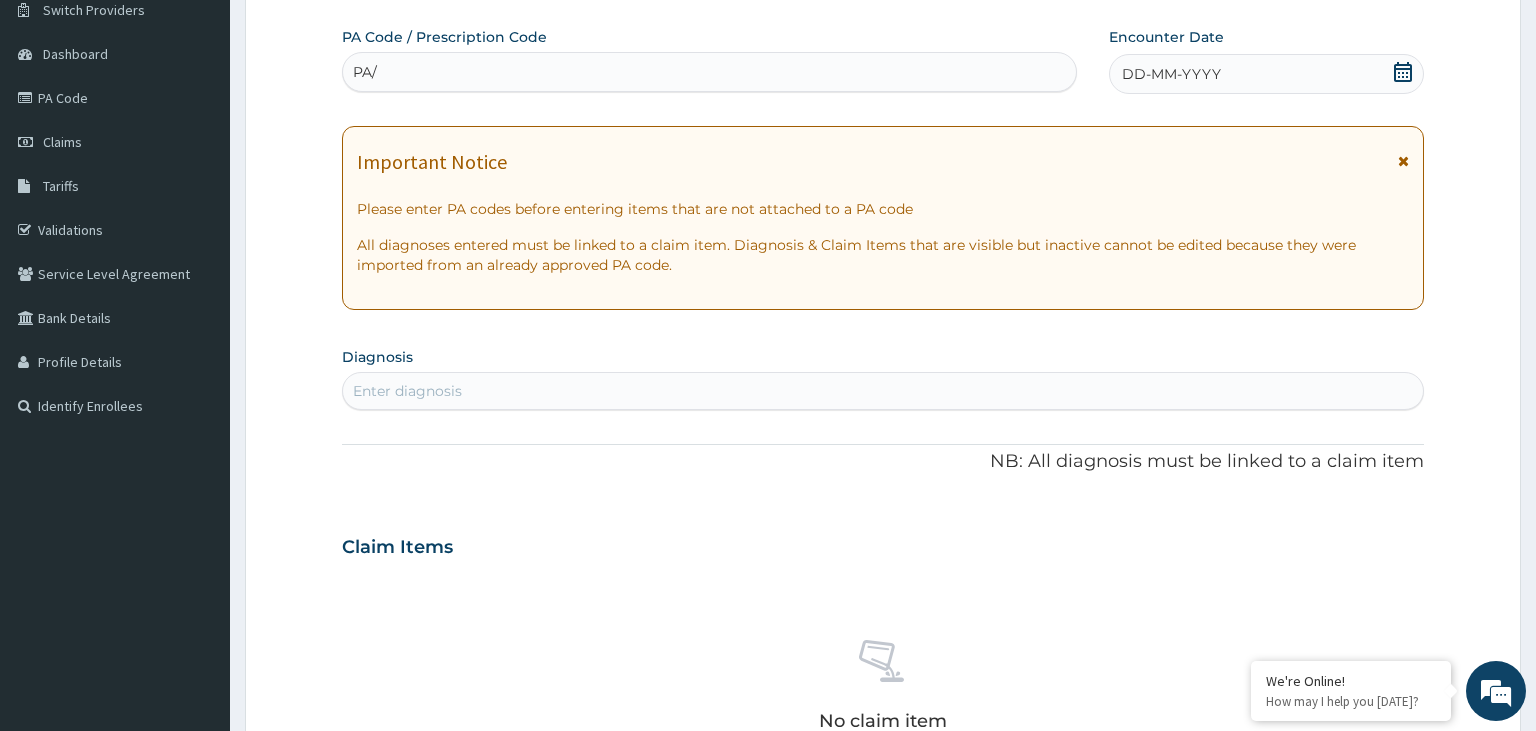 type on "PA/" 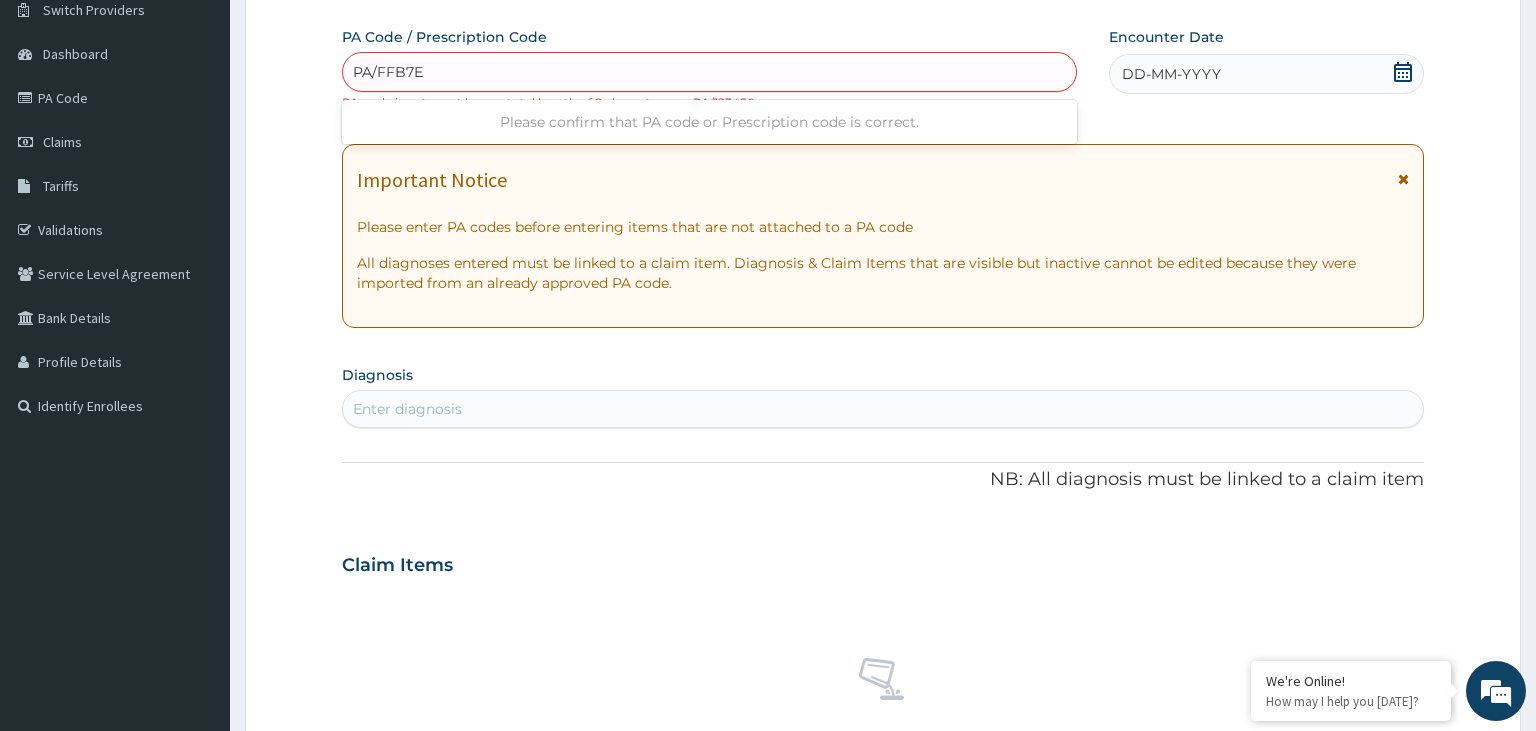 type on "PA/FFB7E0" 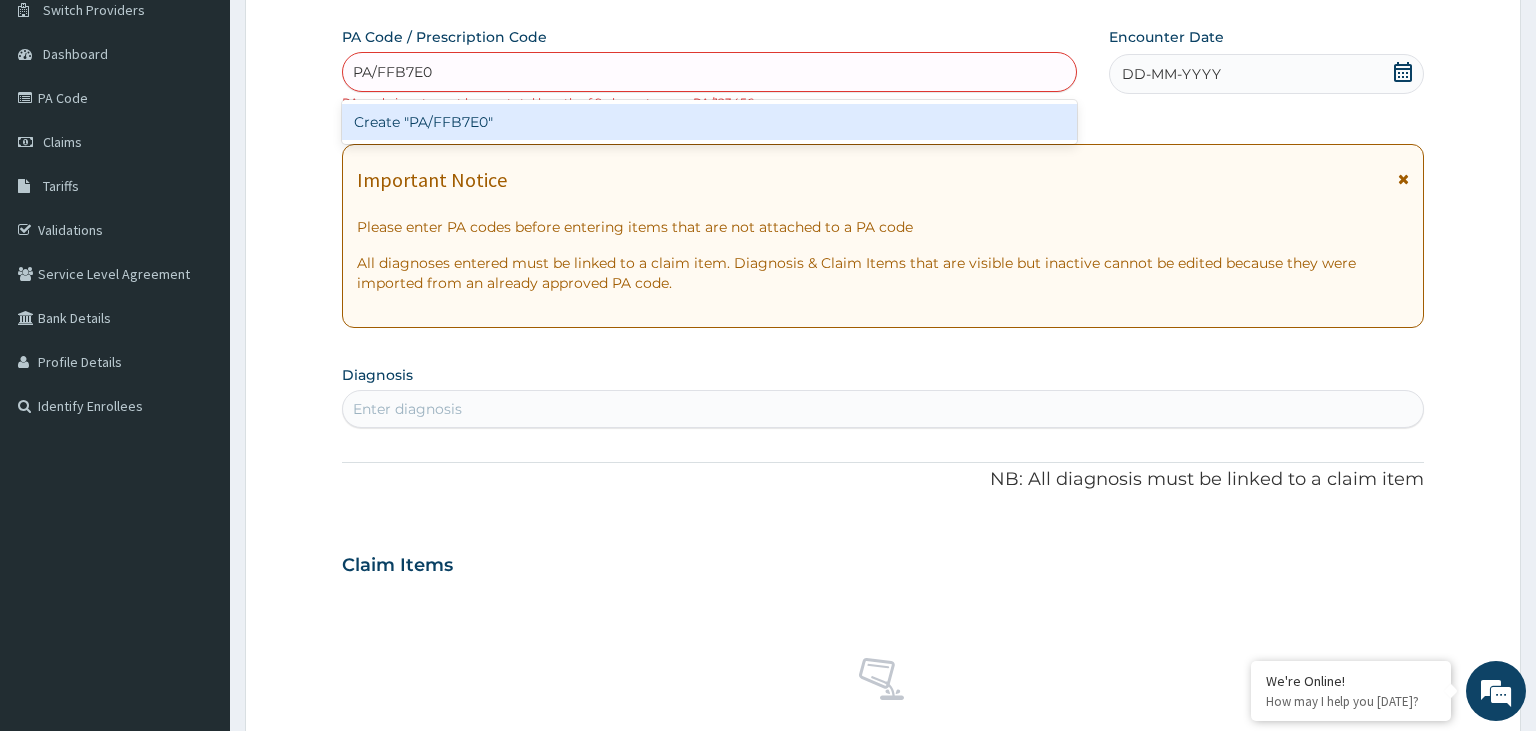 click on "Create "PA/FFB7E0"" at bounding box center (710, 122) 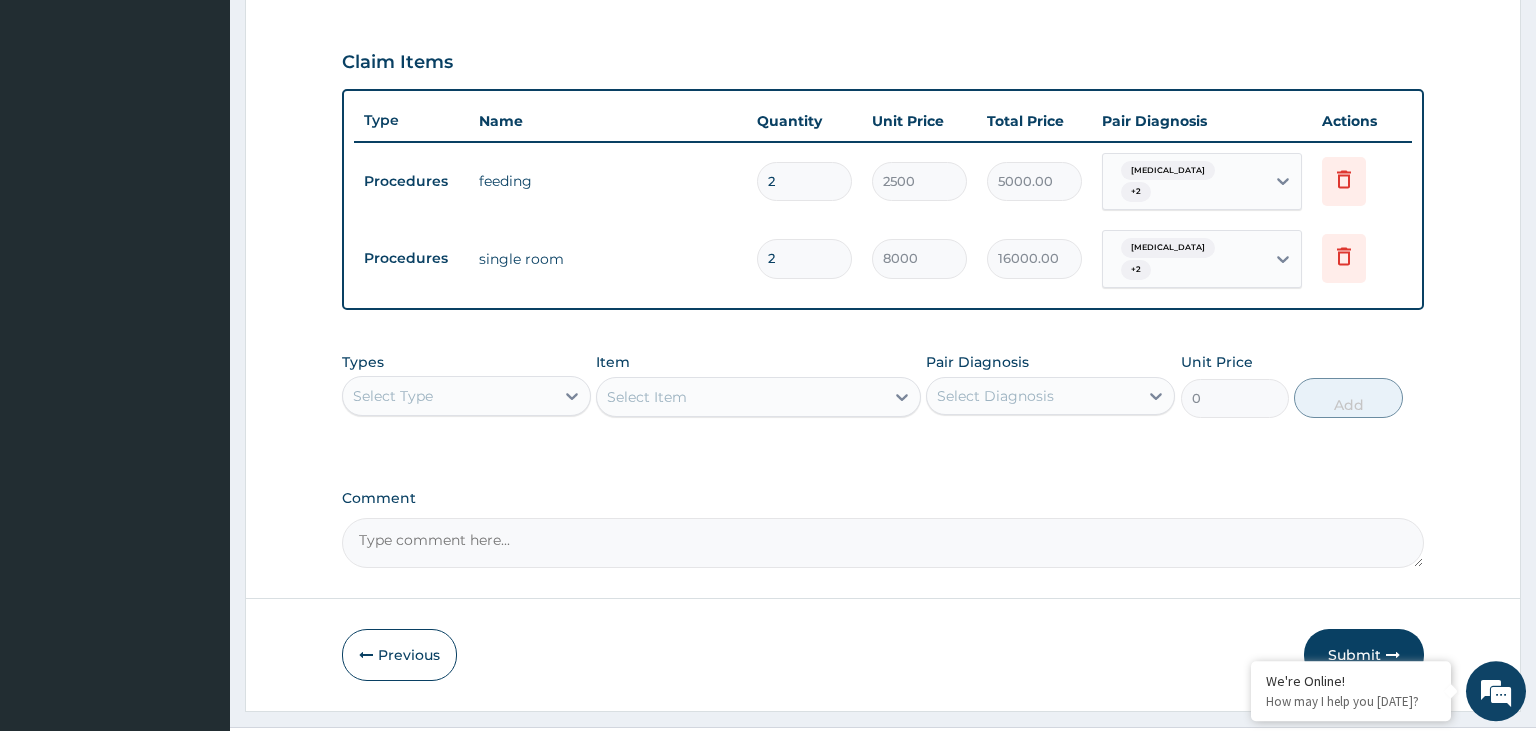 scroll, scrollTop: 681, scrollLeft: 0, axis: vertical 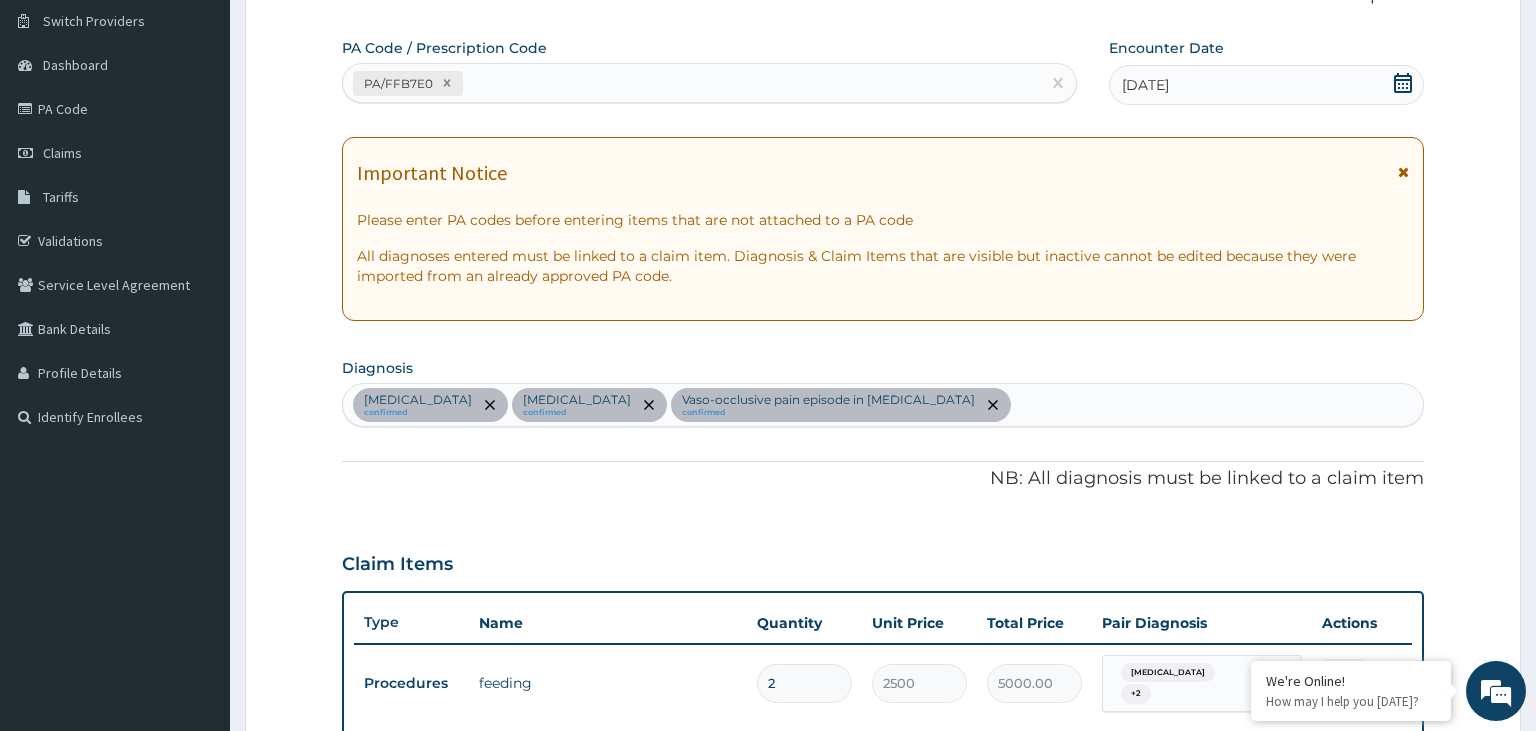 click on "Malaria confirmed Sepsis confirmed Vaso-occlusive pain episode in sickle cell disease confirmed" at bounding box center (883, 405) 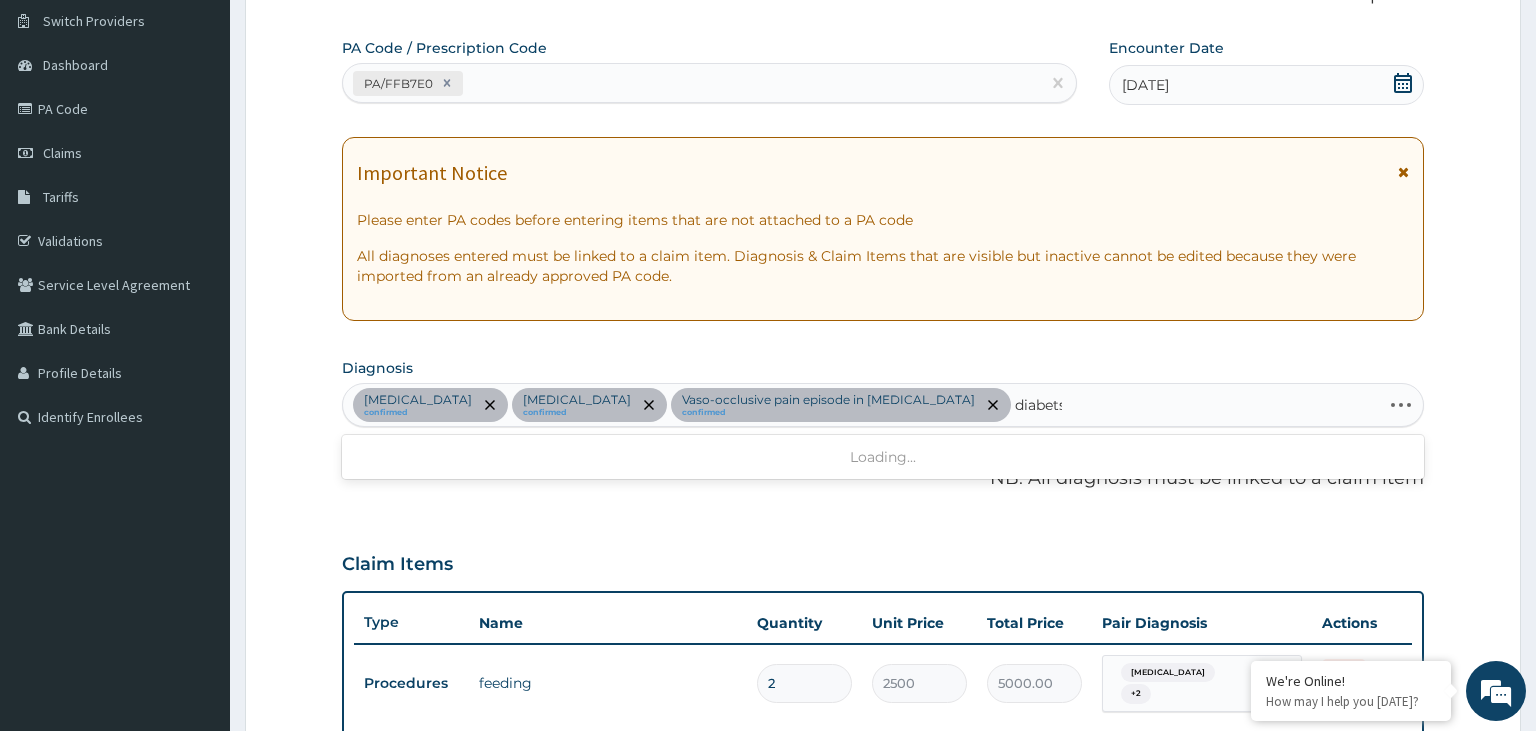 type on "diabet" 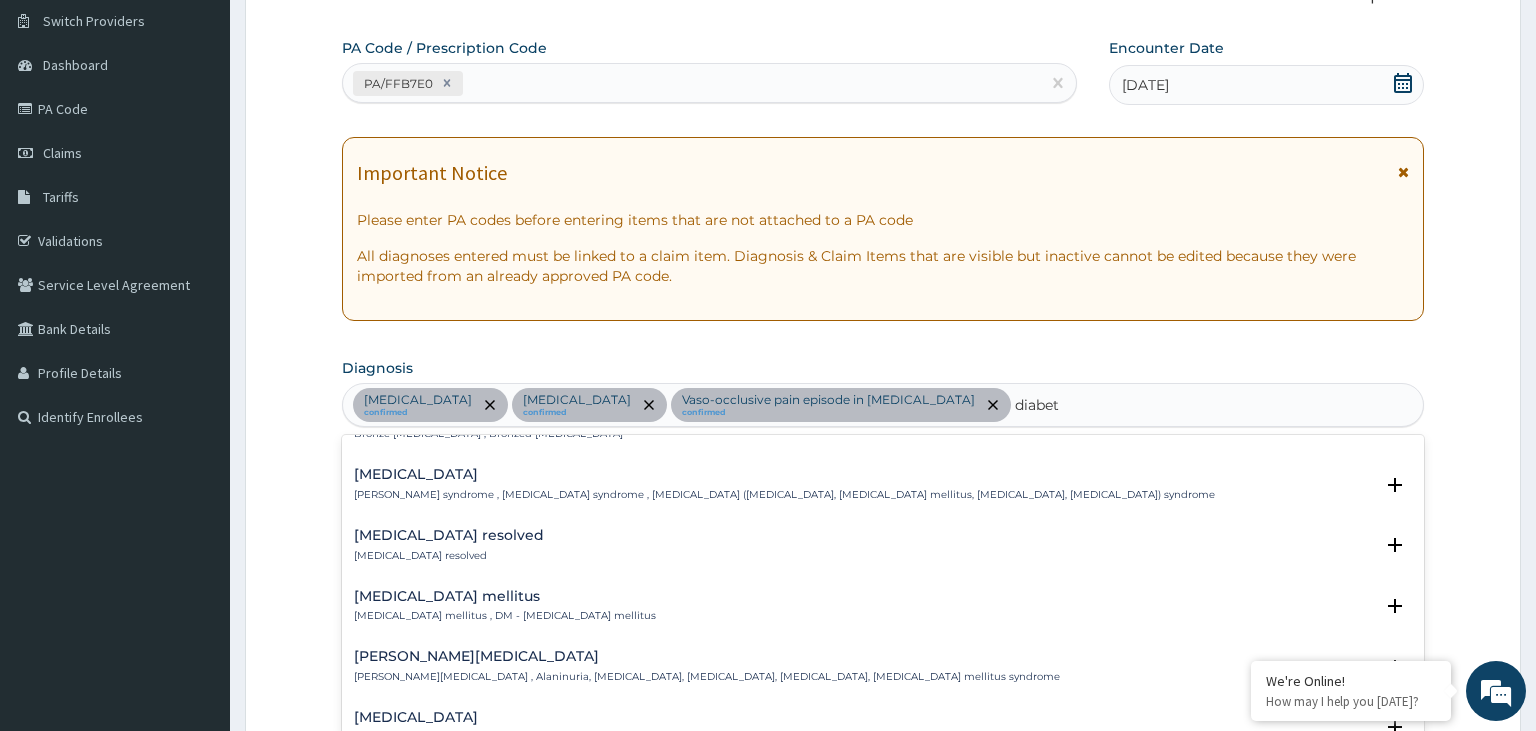 scroll, scrollTop: 302, scrollLeft: 0, axis: vertical 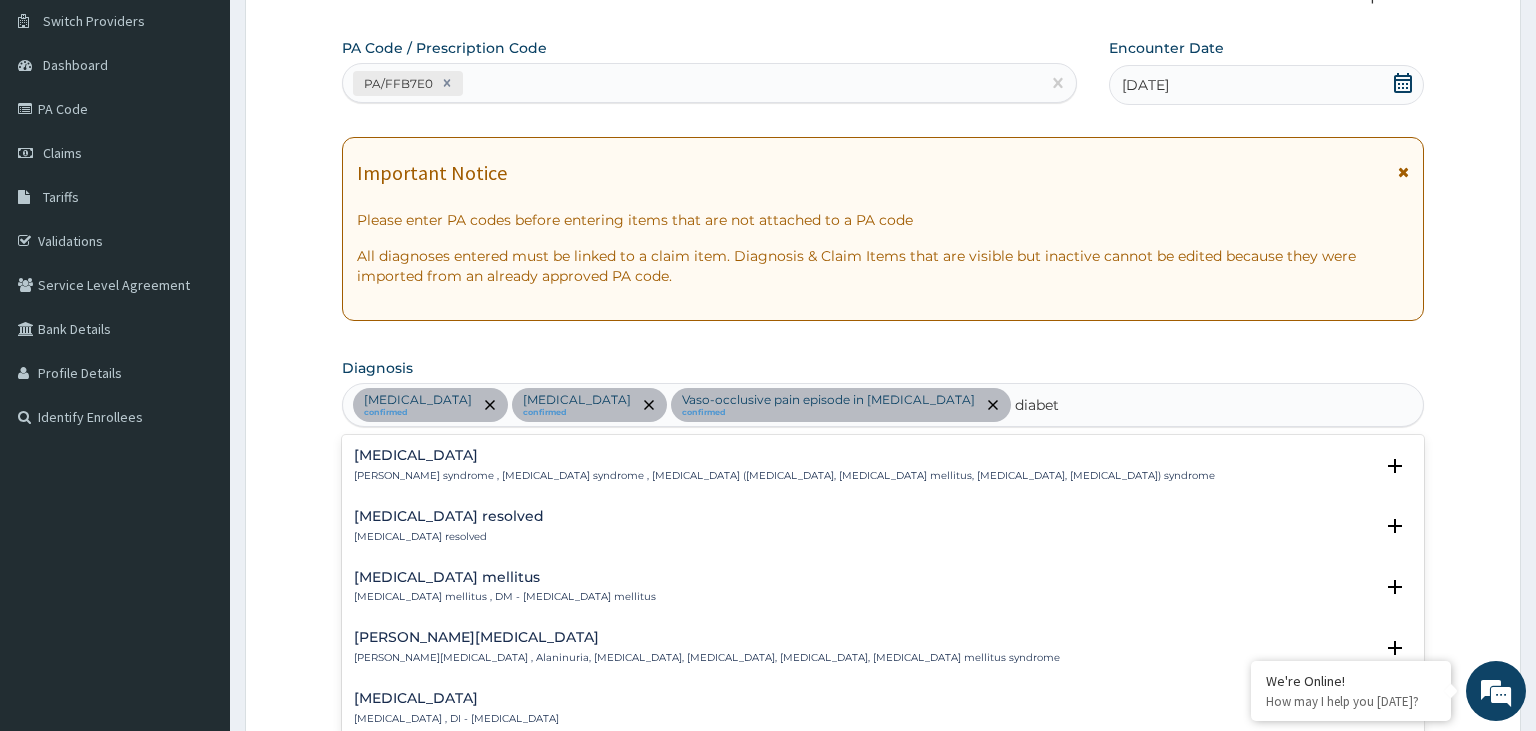 click on "Diabetes mellitus" at bounding box center [505, 577] 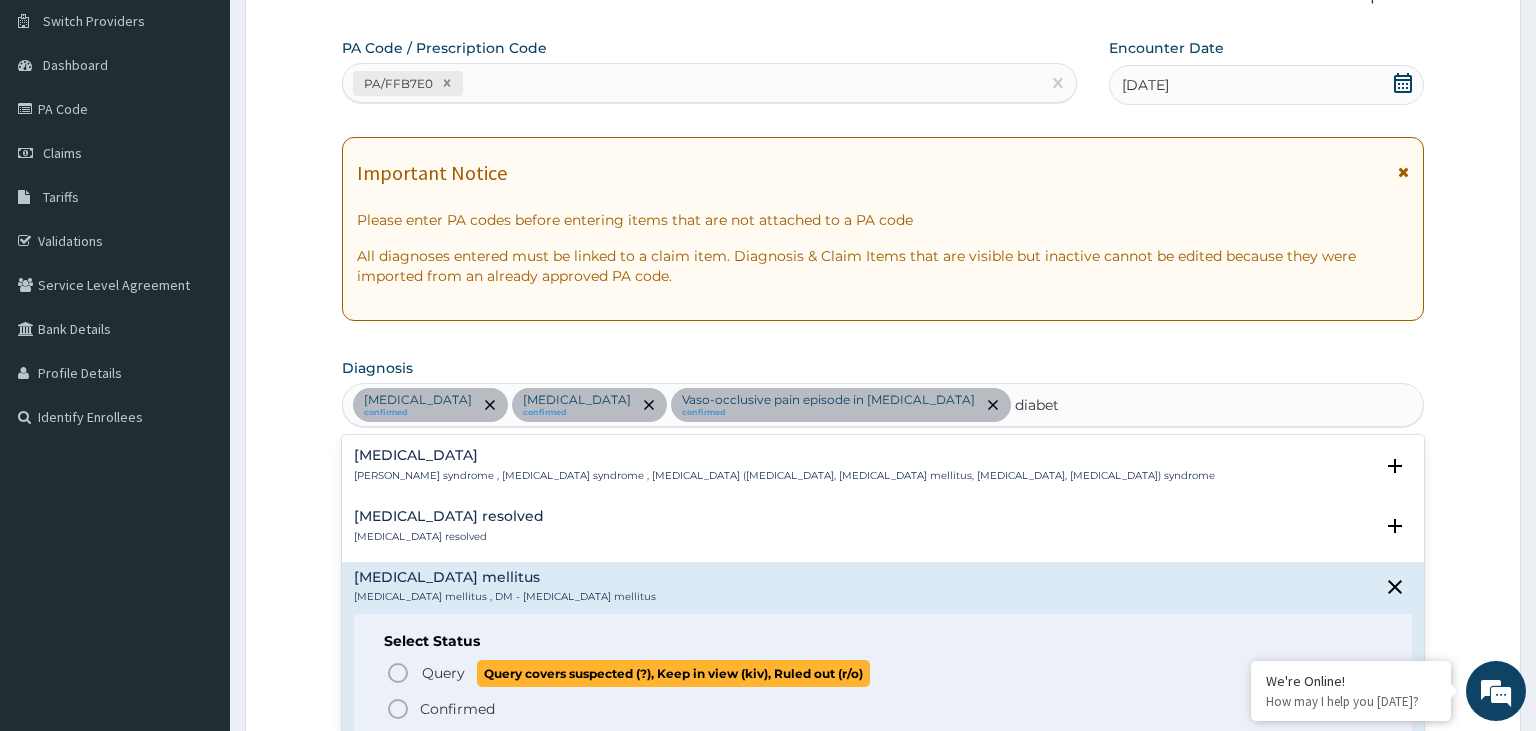 drag, startPoint x: 448, startPoint y: 674, endPoint x: 466, endPoint y: 666, distance: 19.697716 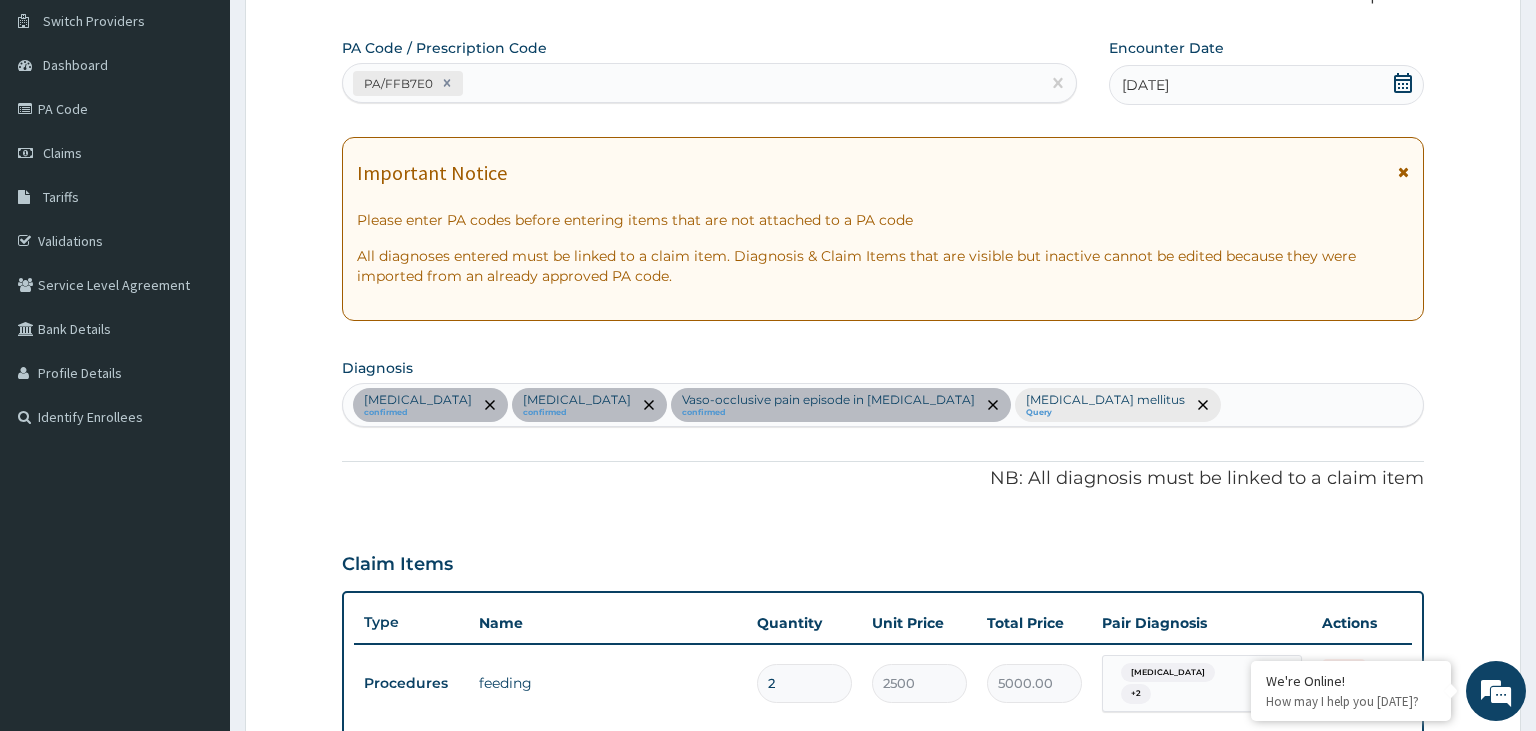 scroll, scrollTop: 681, scrollLeft: 0, axis: vertical 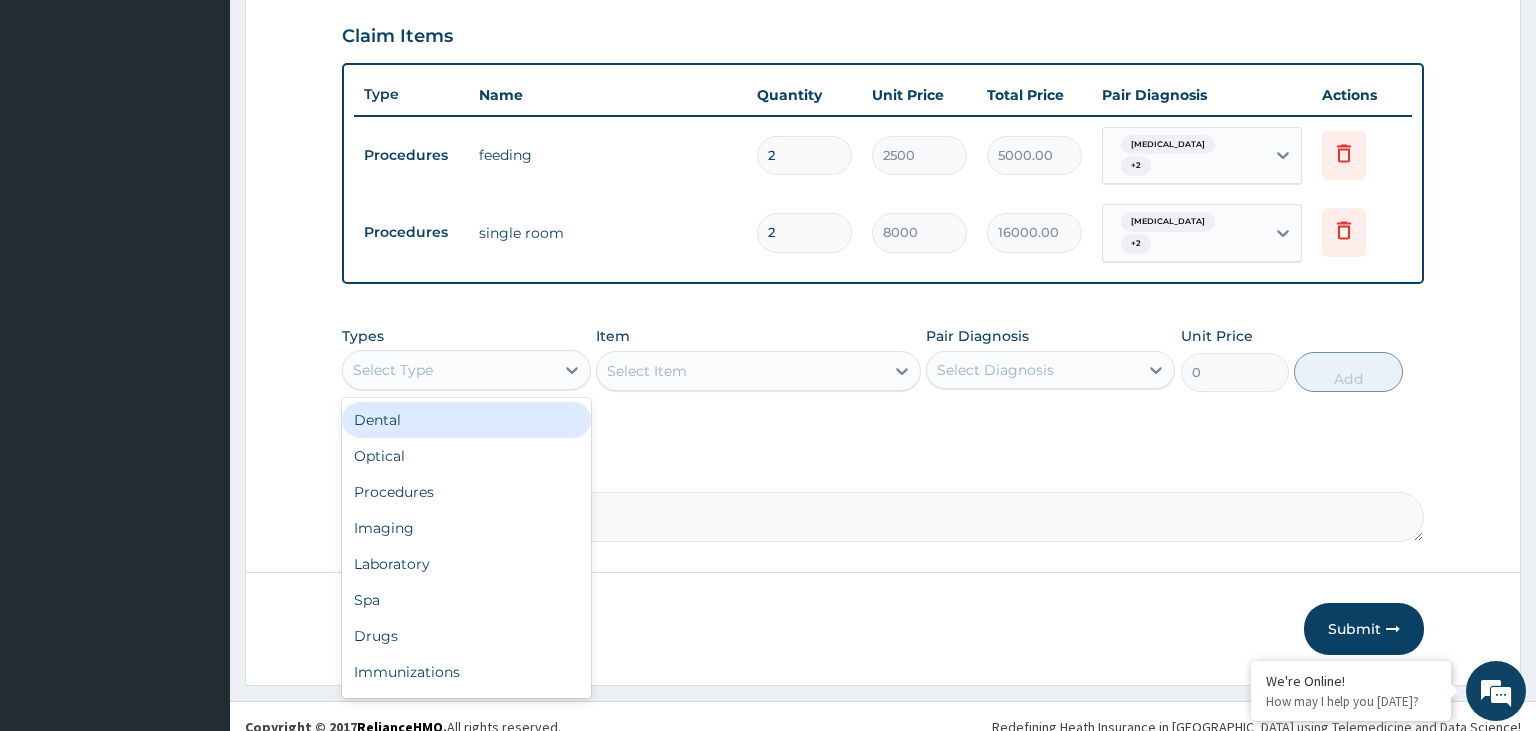 click on "Select Type" at bounding box center (448, 370) 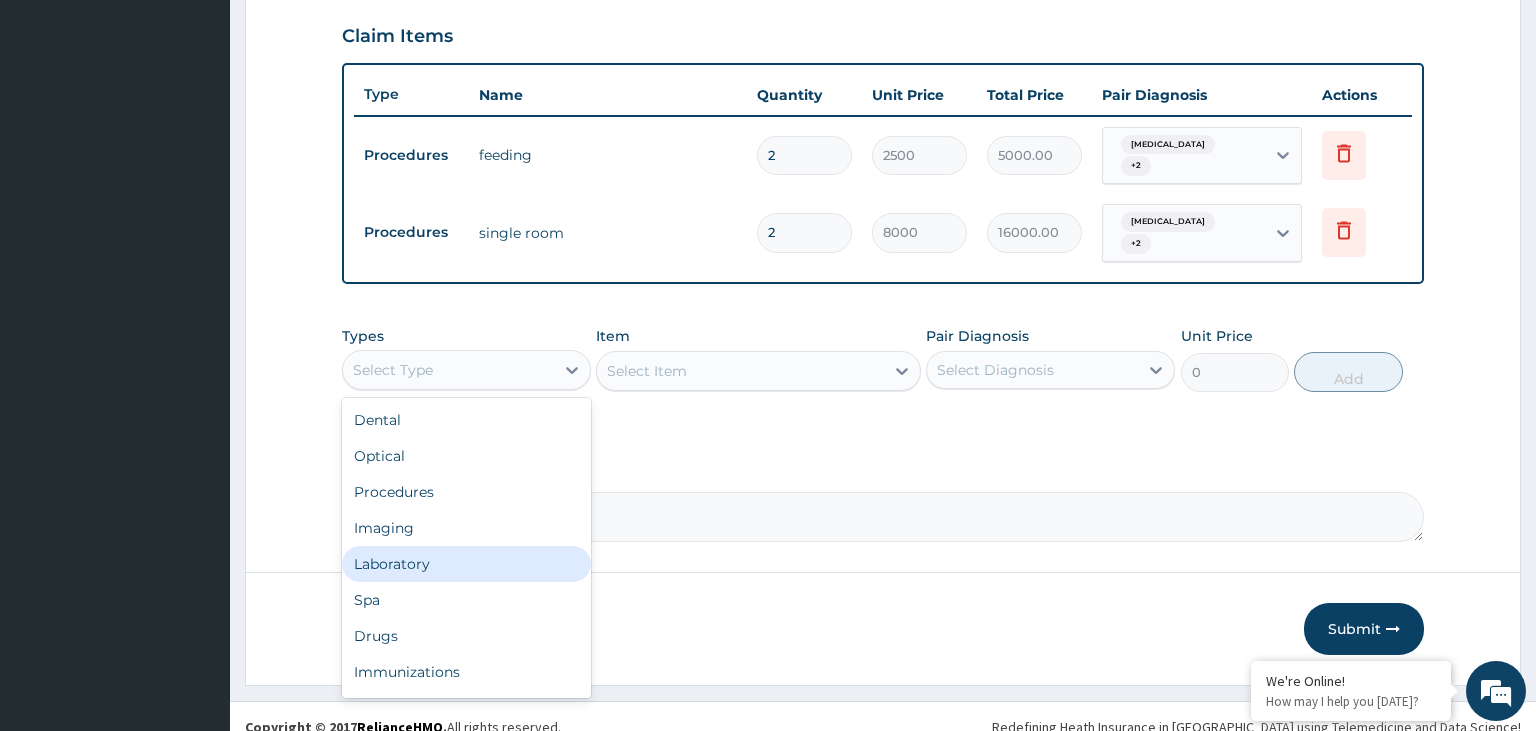 click on "Laboratory" at bounding box center (466, 564) 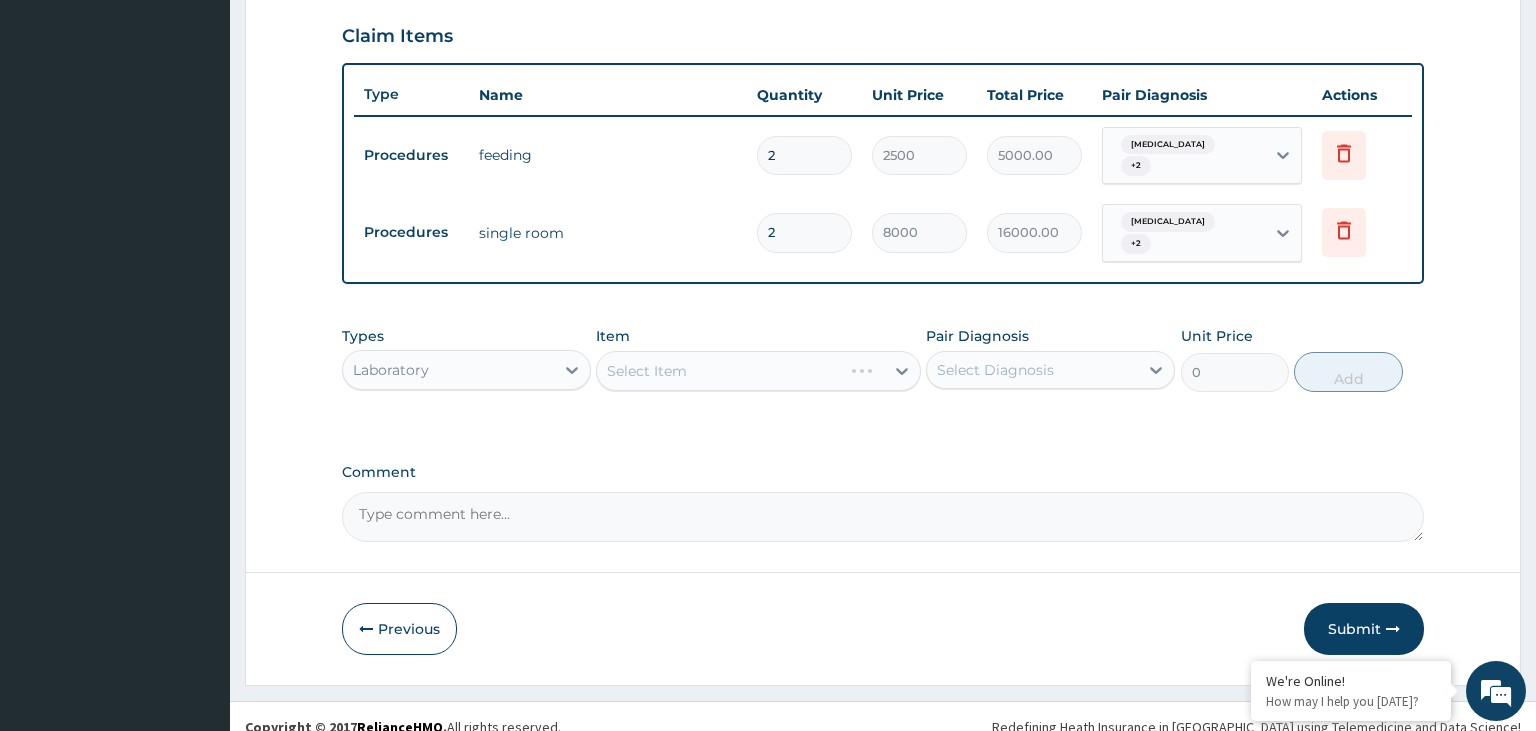 click on "Select Item" at bounding box center [758, 371] 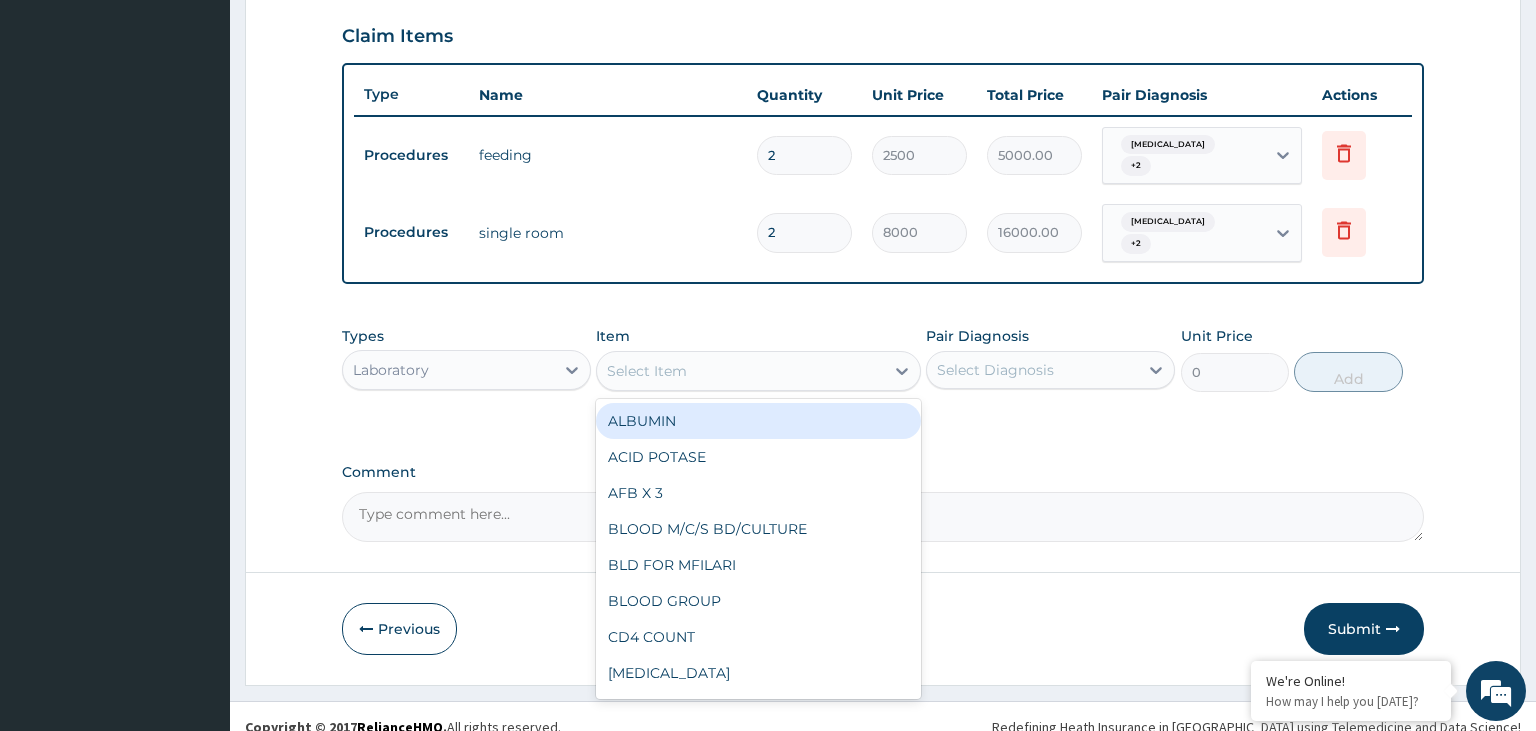 click on "Select Item" at bounding box center [740, 371] 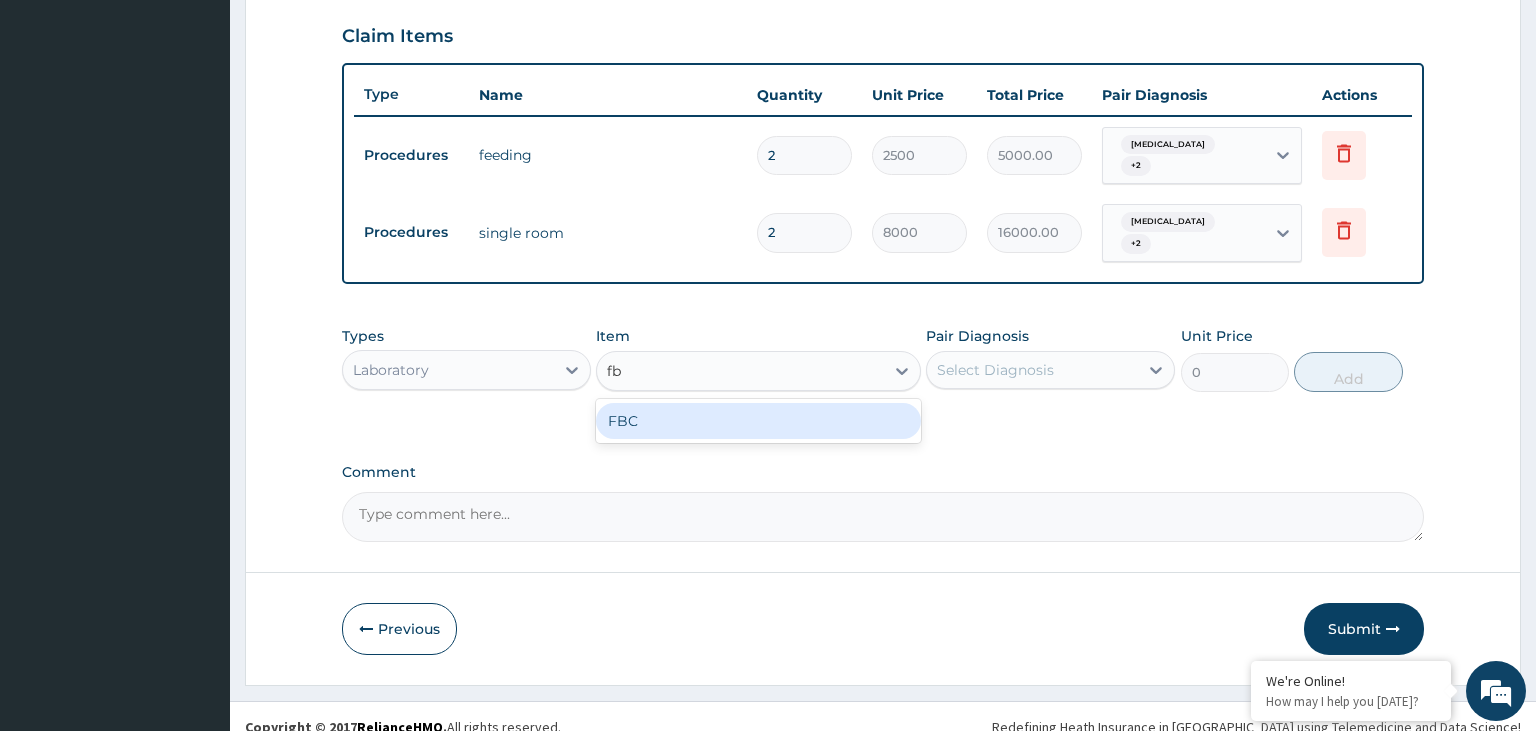 type on "fbc" 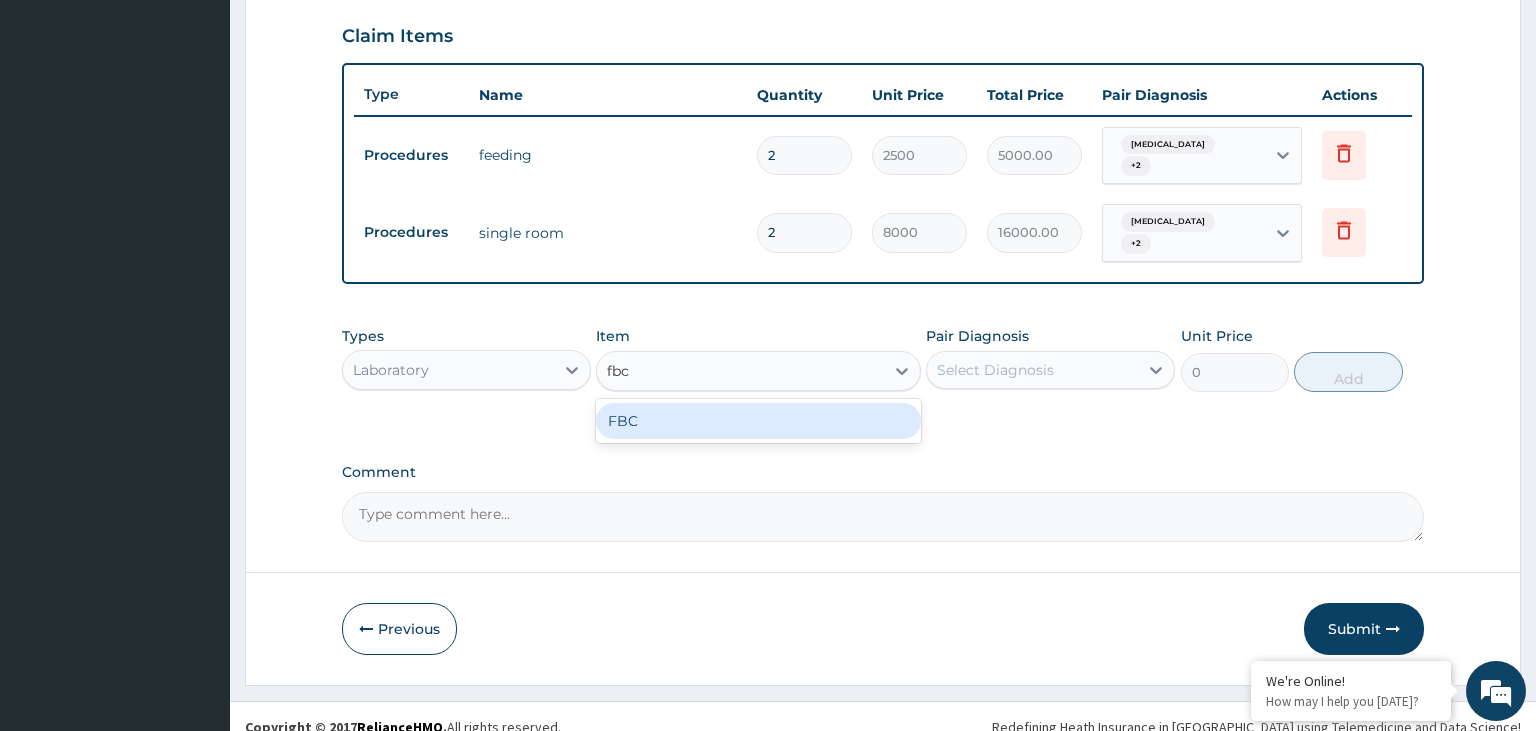 click on "FBC" at bounding box center [758, 421] 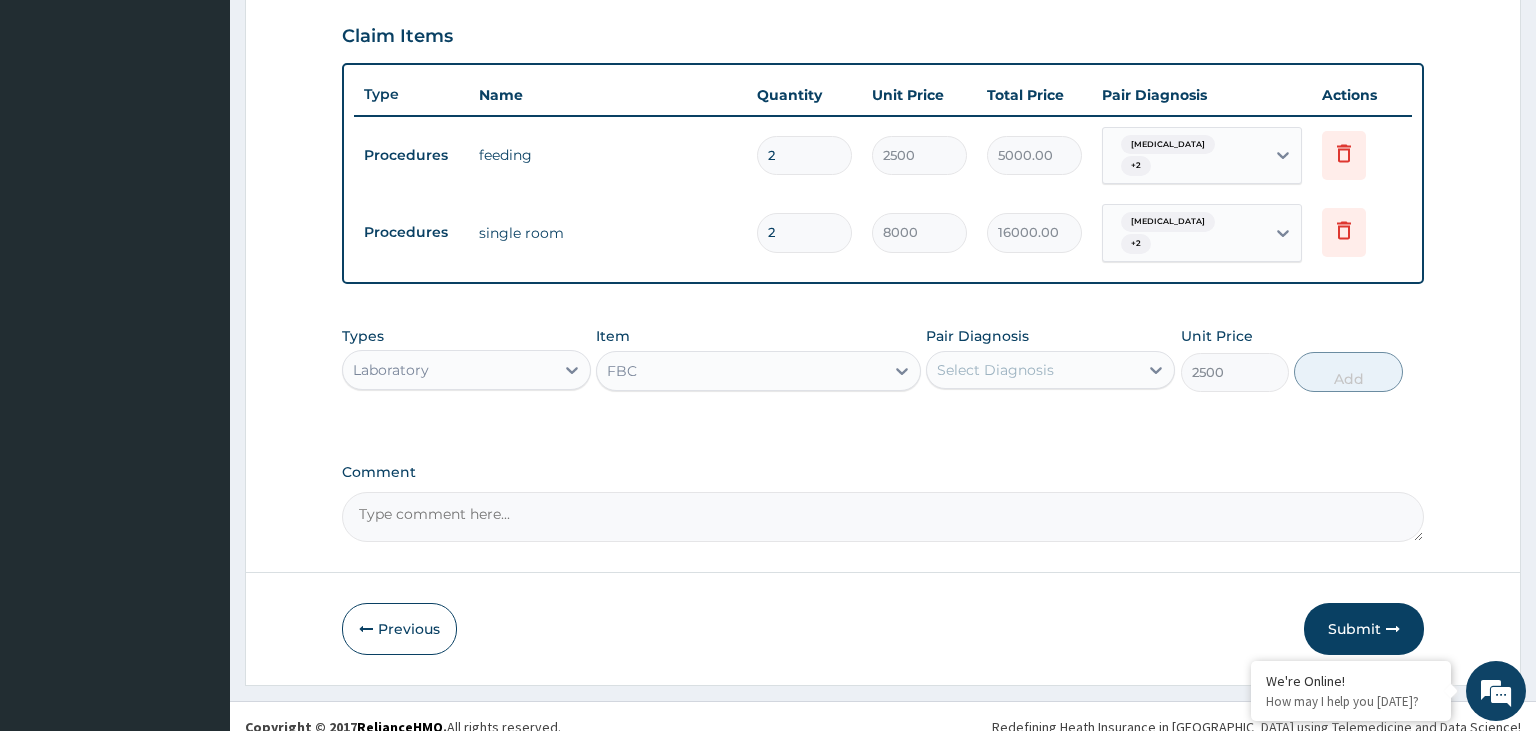 click on "Select Diagnosis" at bounding box center [1032, 370] 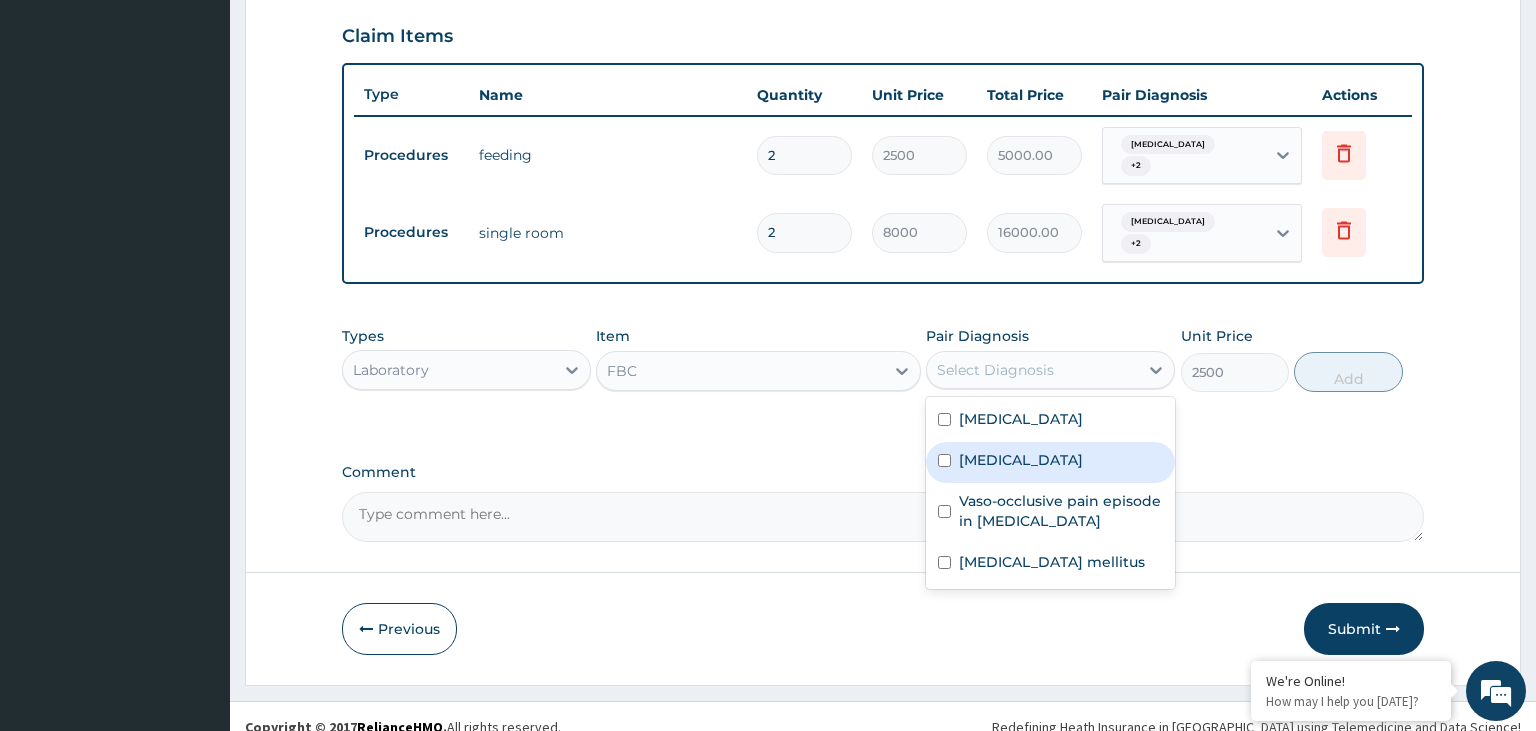 click on "Sepsis" at bounding box center (1021, 460) 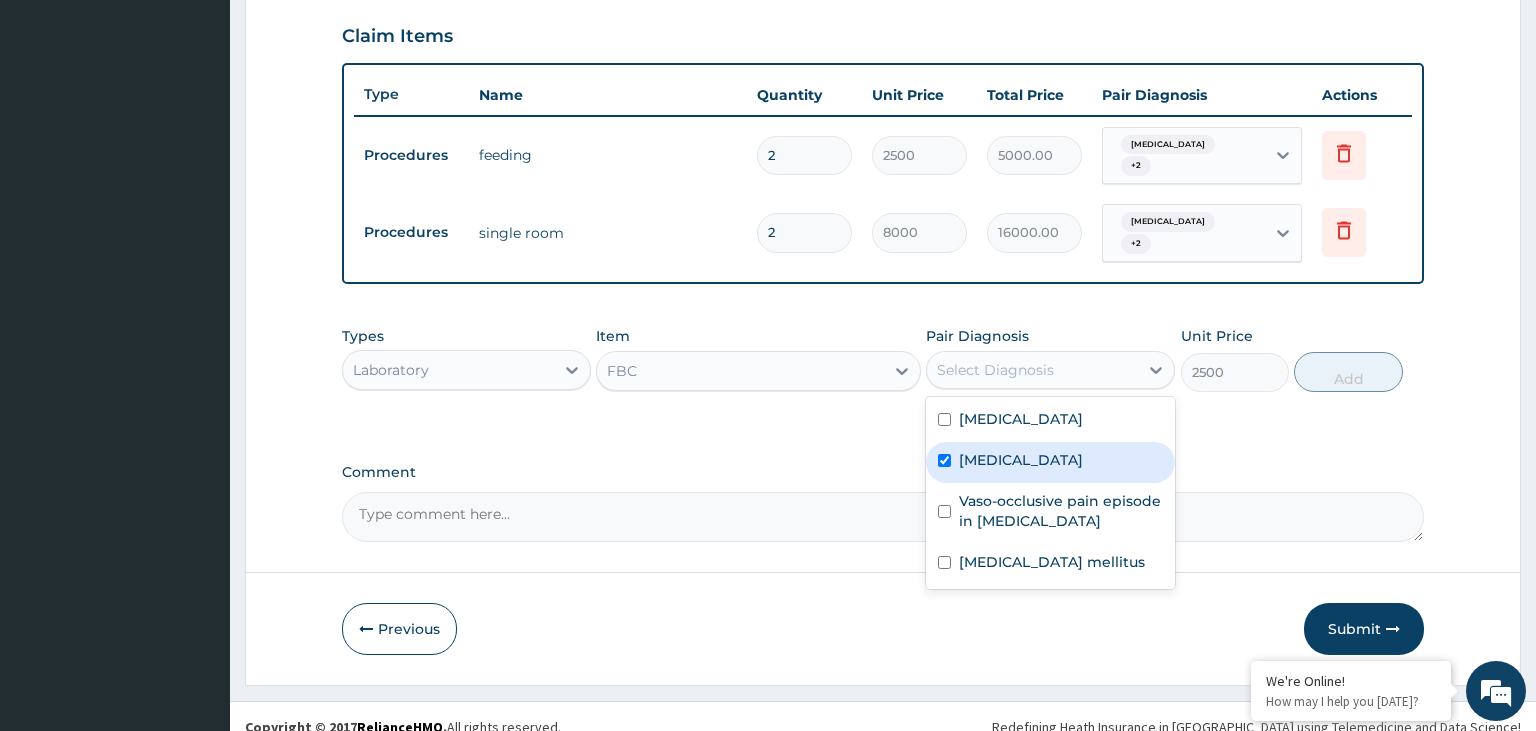 checkbox on "true" 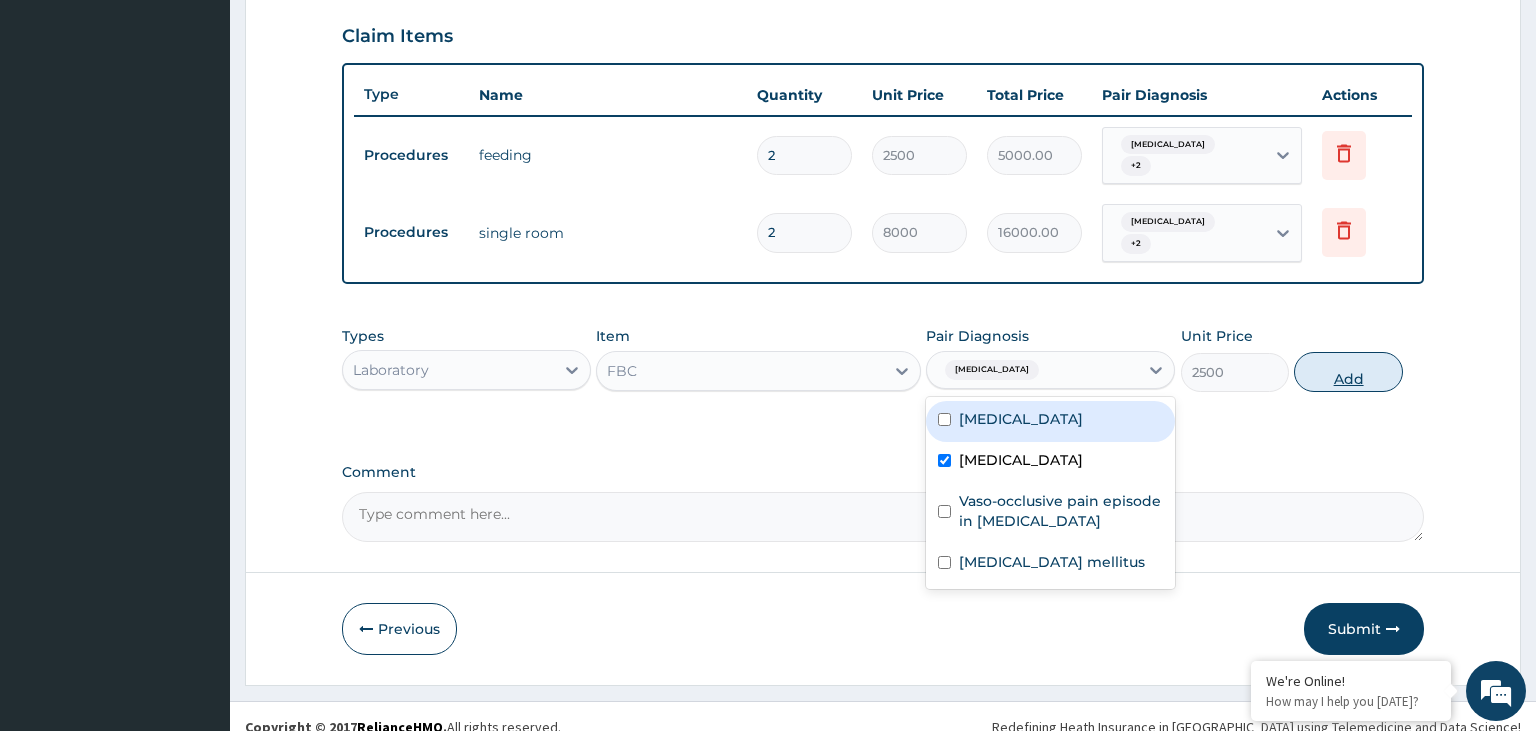 click on "Add" at bounding box center [1348, 372] 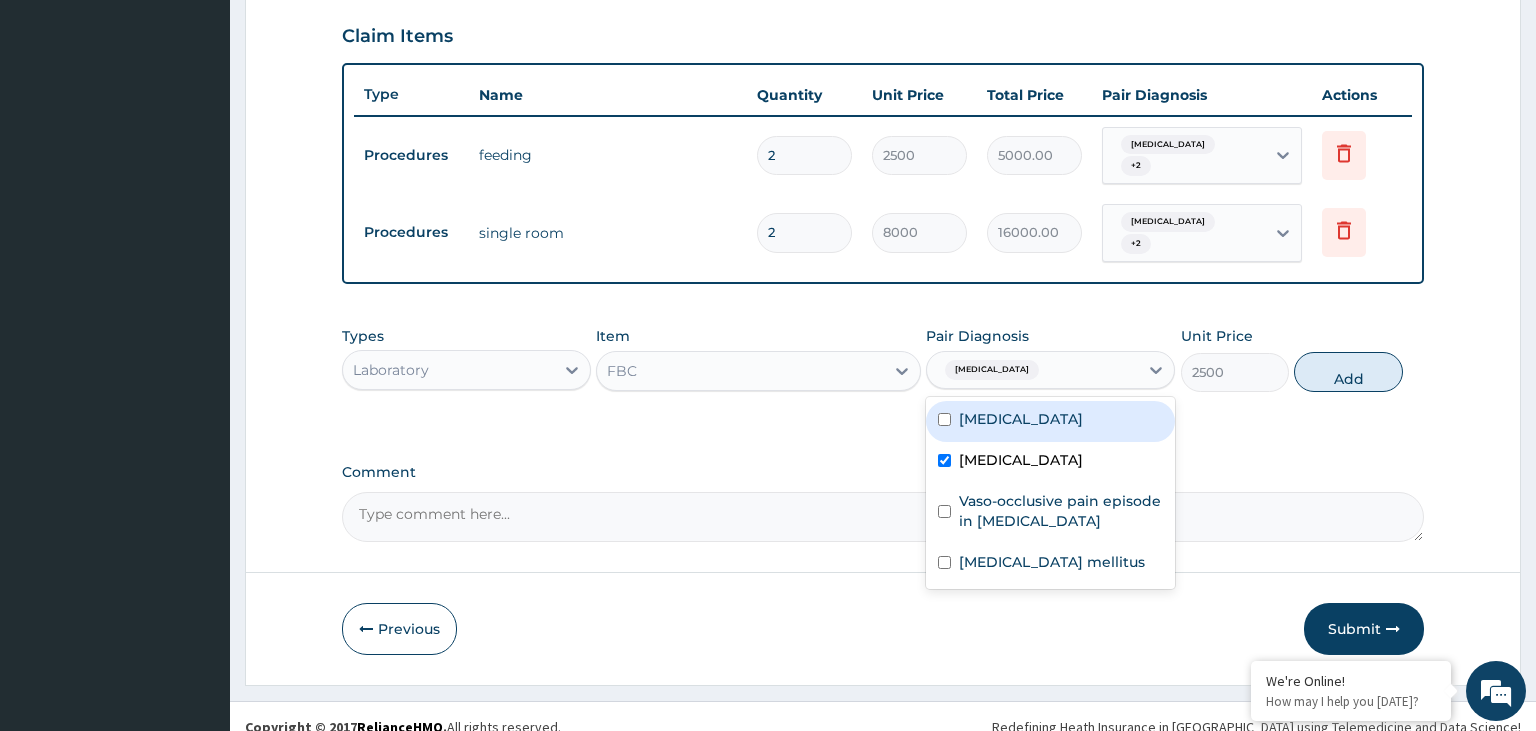 type on "0" 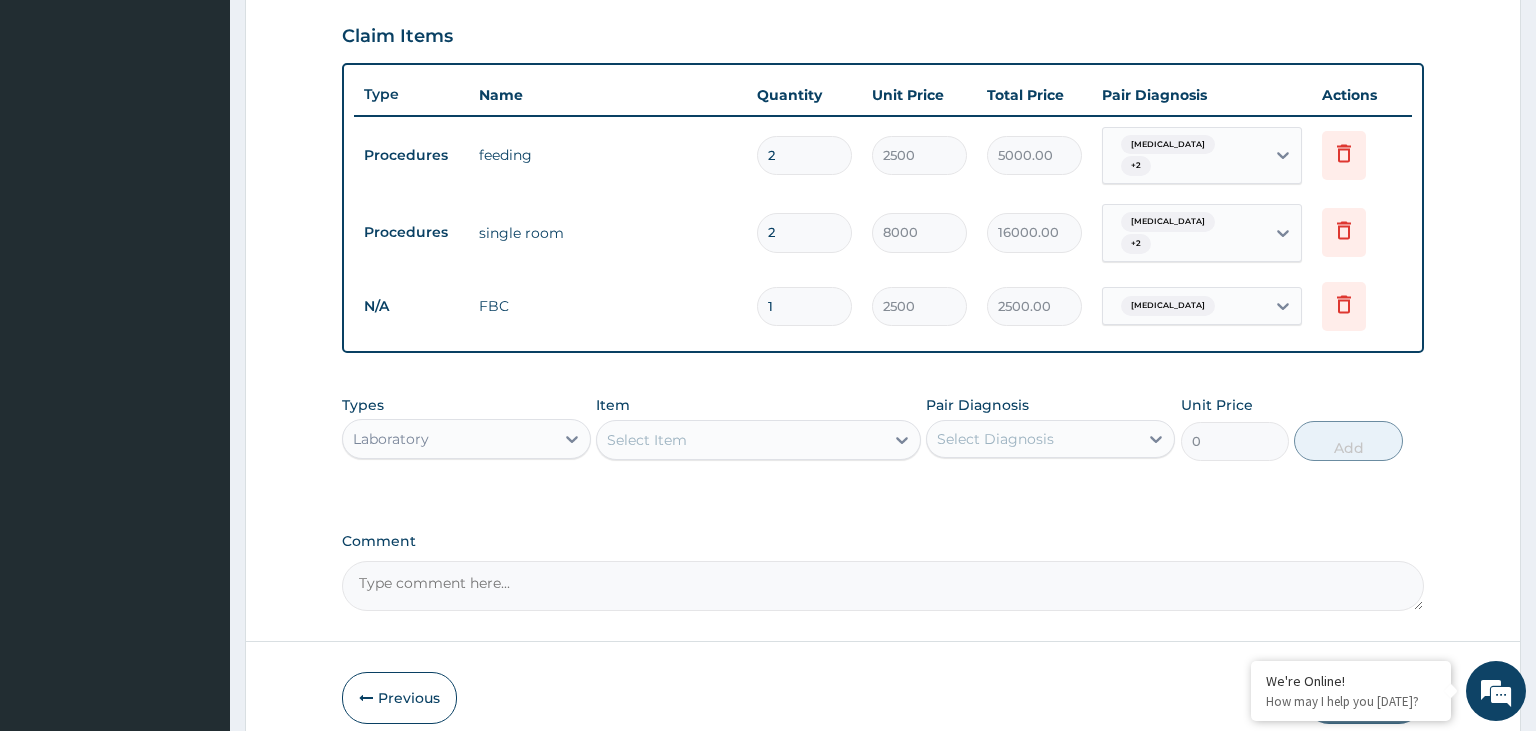 click on "Select Item" at bounding box center (740, 440) 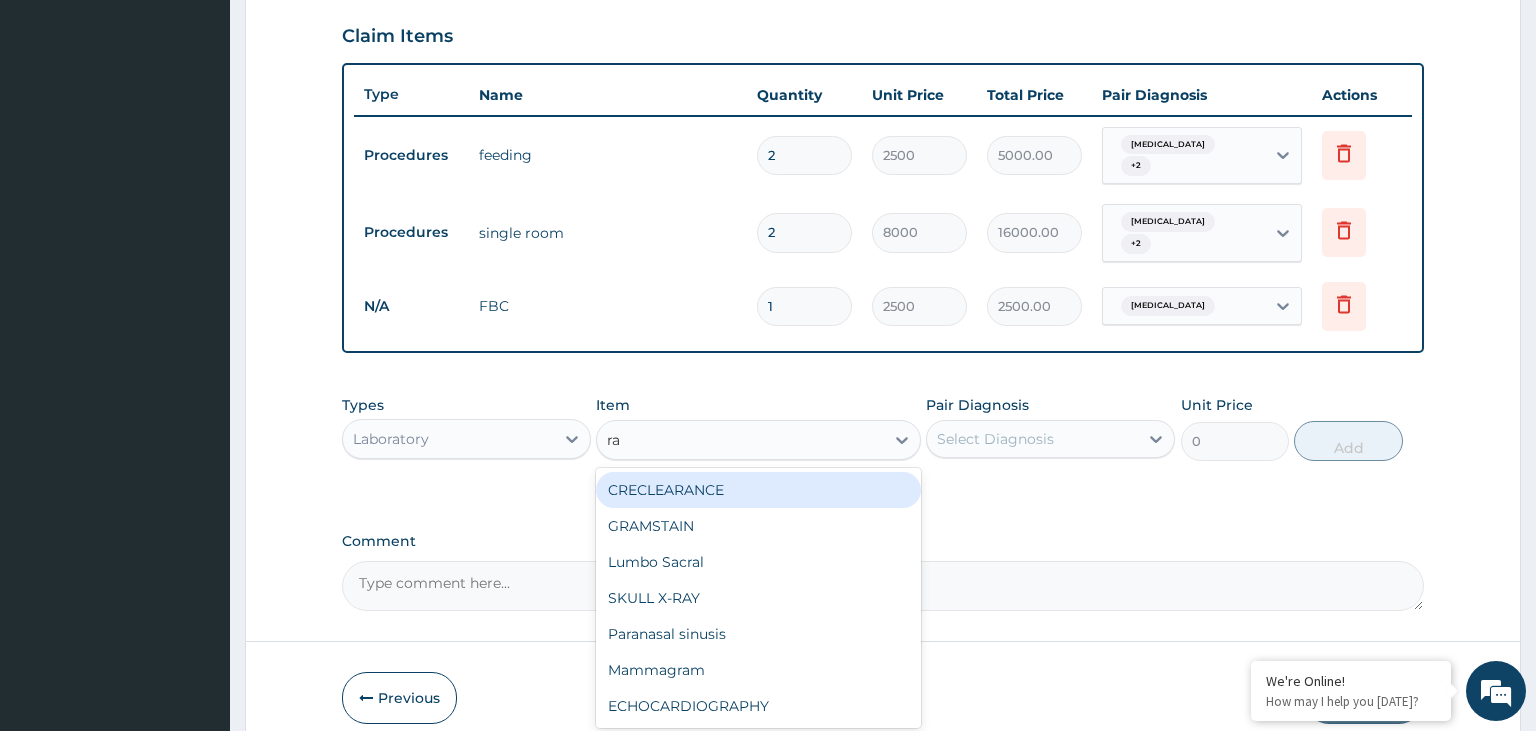 type on "r" 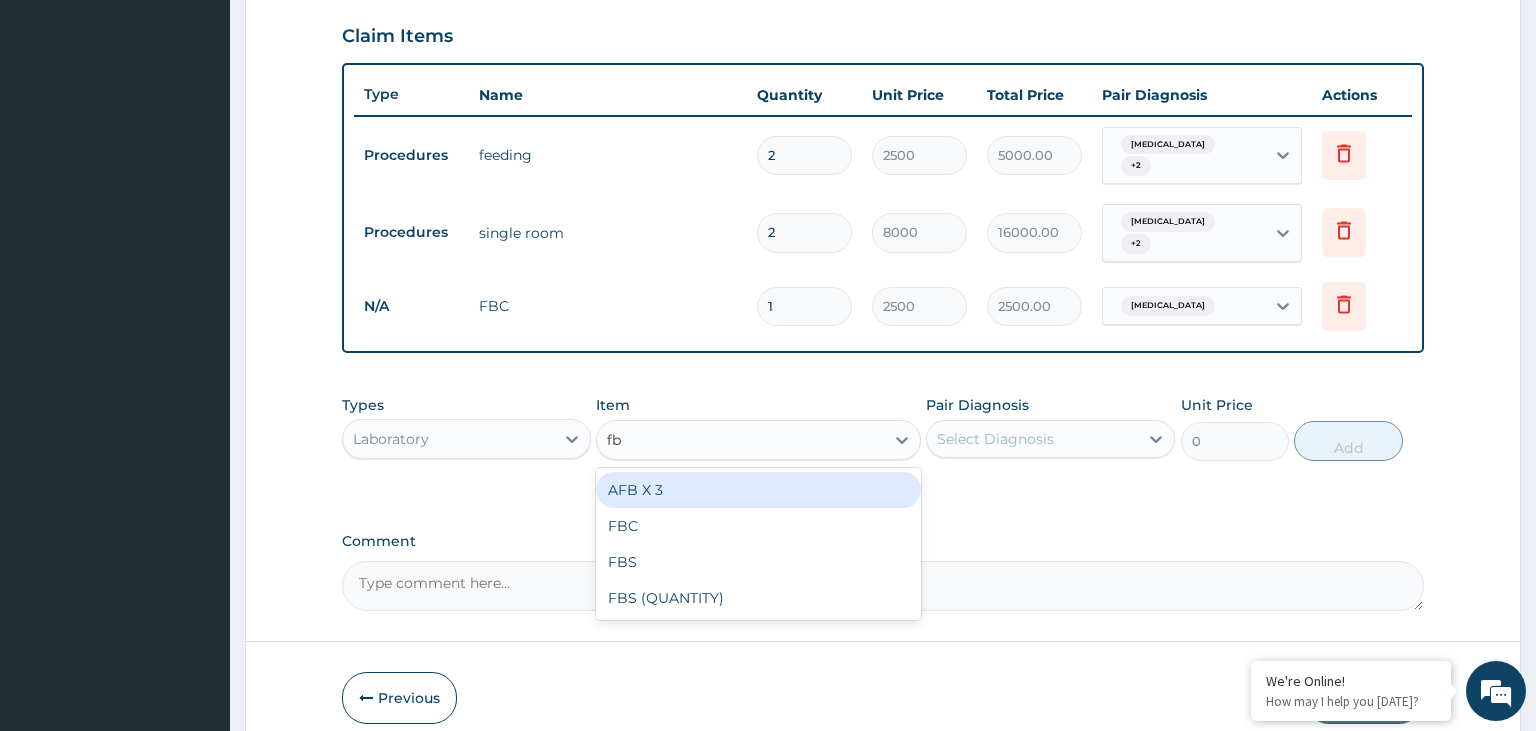 type on "fbs" 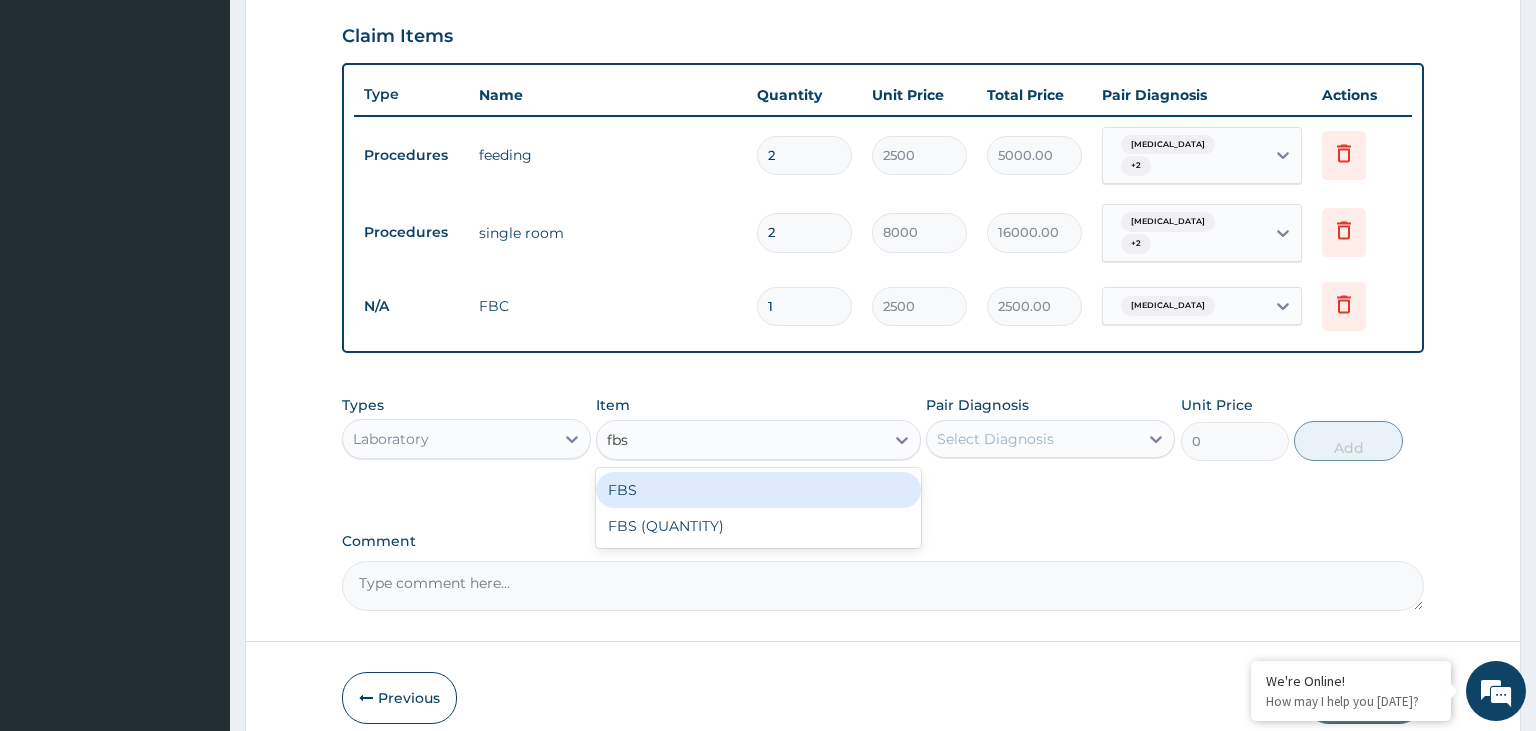 click on "FBS" at bounding box center [758, 490] 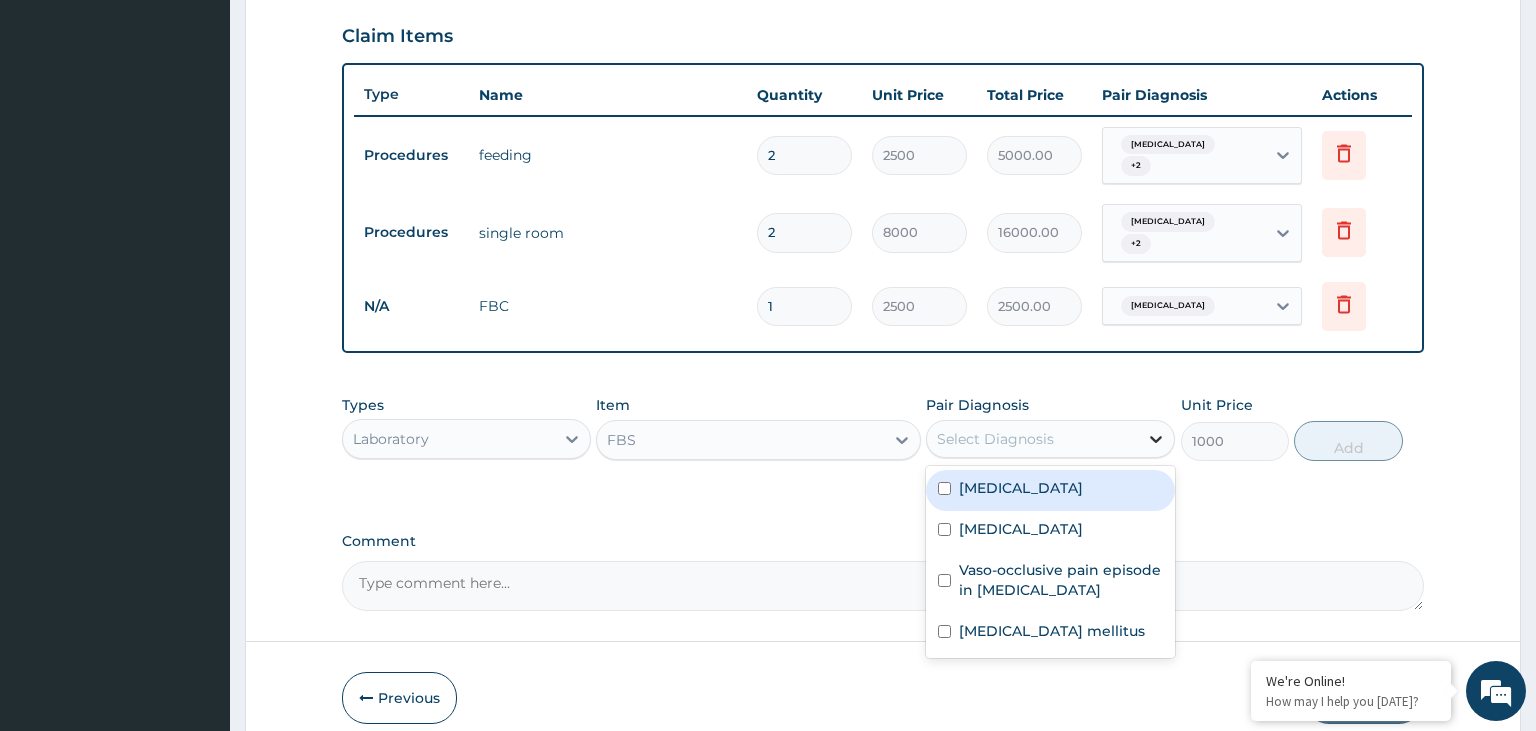 click 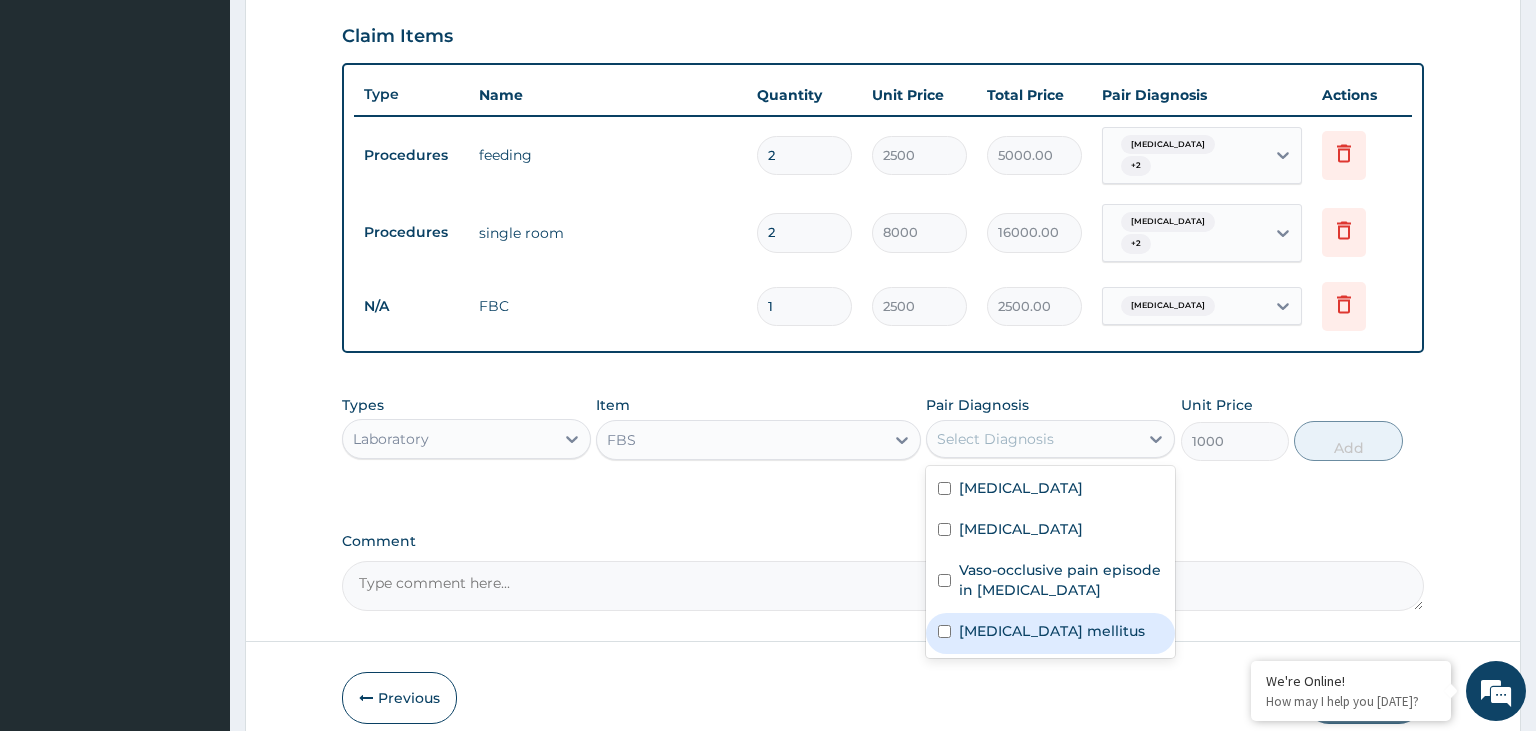 click on "Diabetes mellitus" at bounding box center [1052, 631] 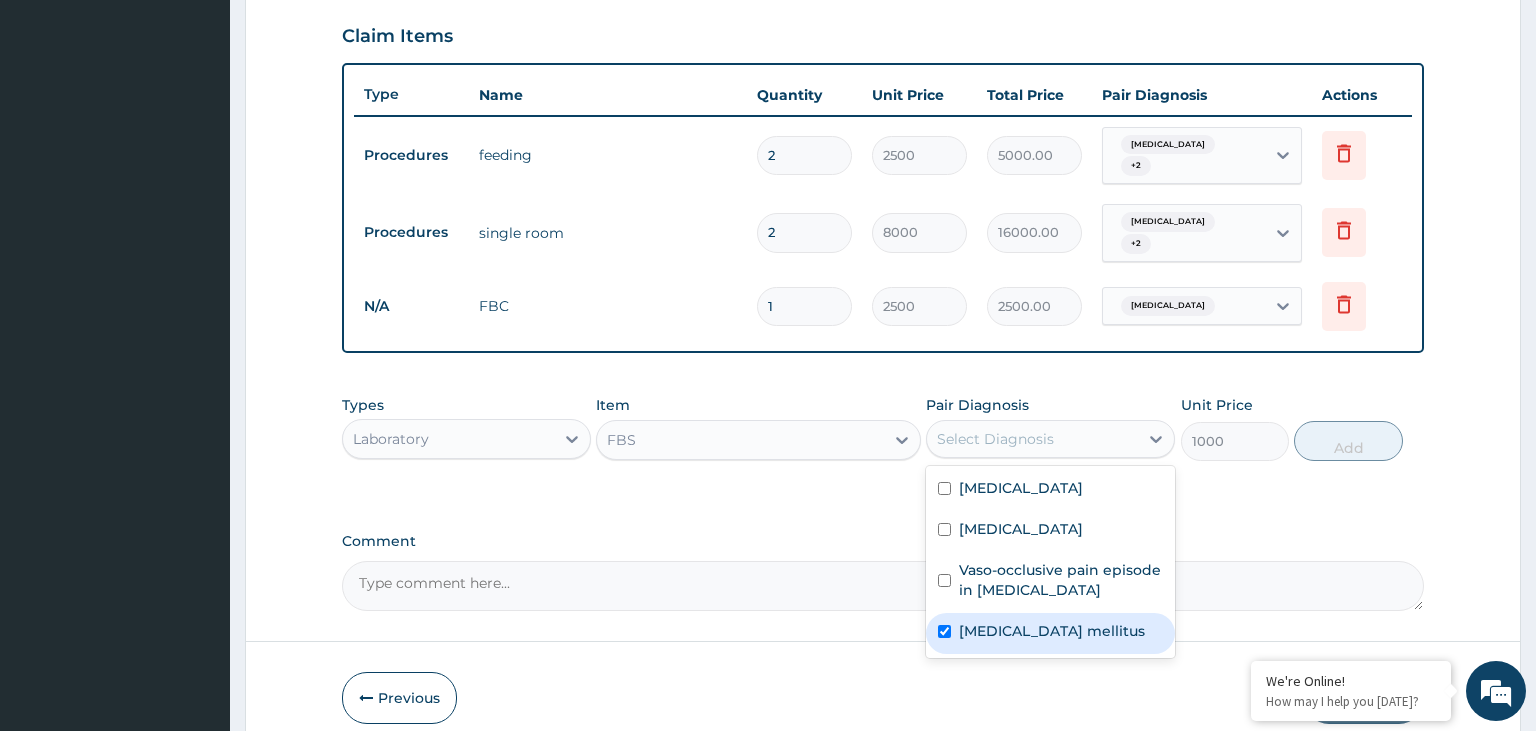 checkbox on "true" 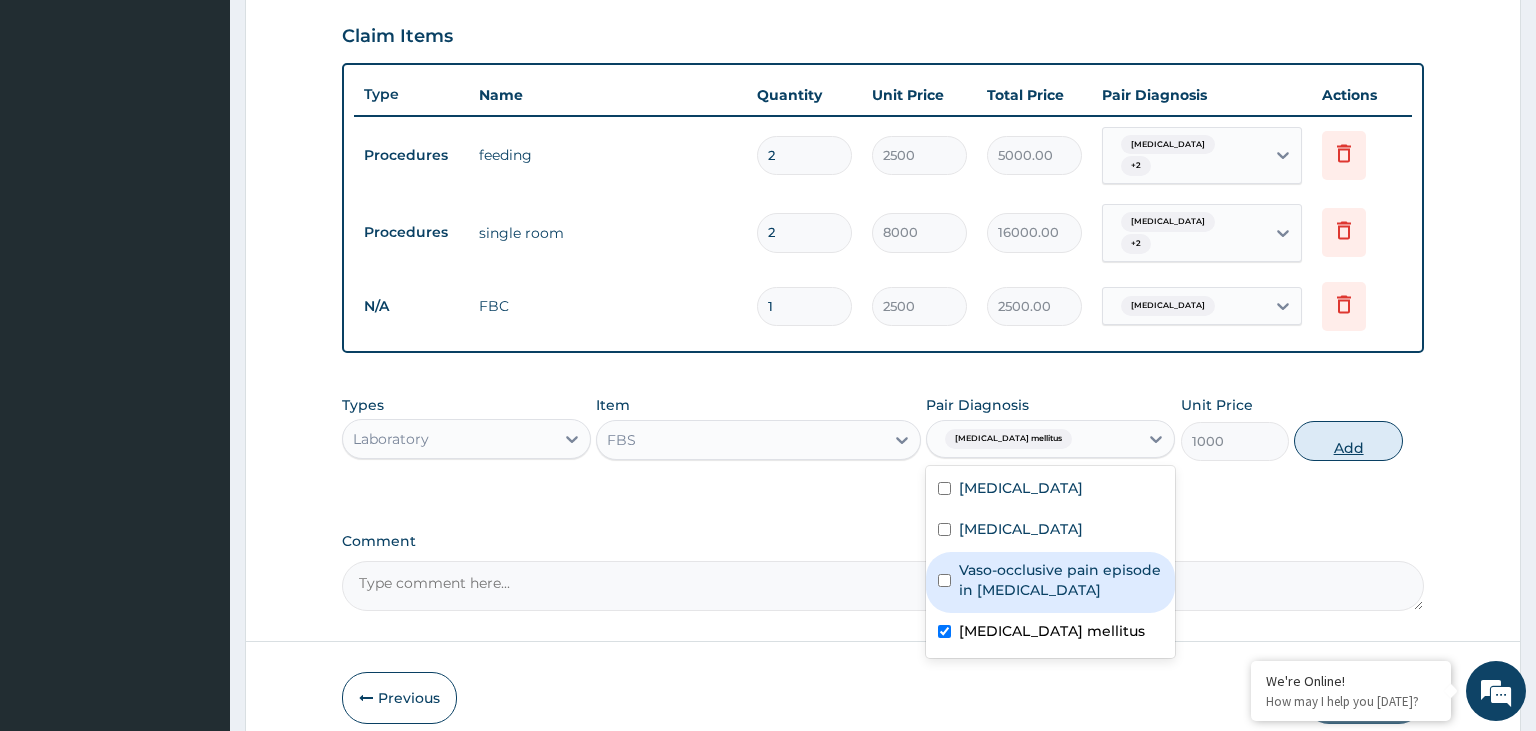 click on "Add" at bounding box center (1348, 441) 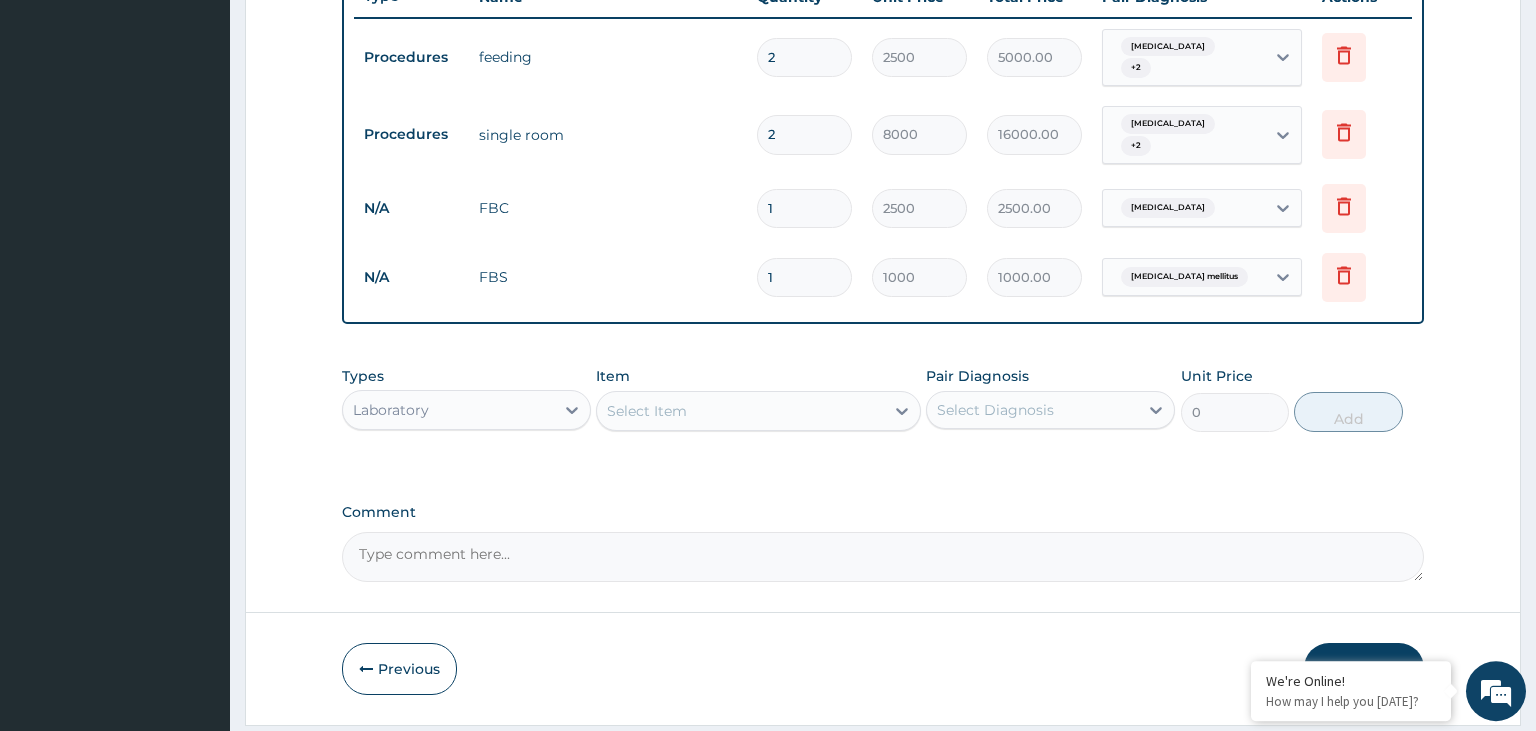 scroll, scrollTop: 819, scrollLeft: 0, axis: vertical 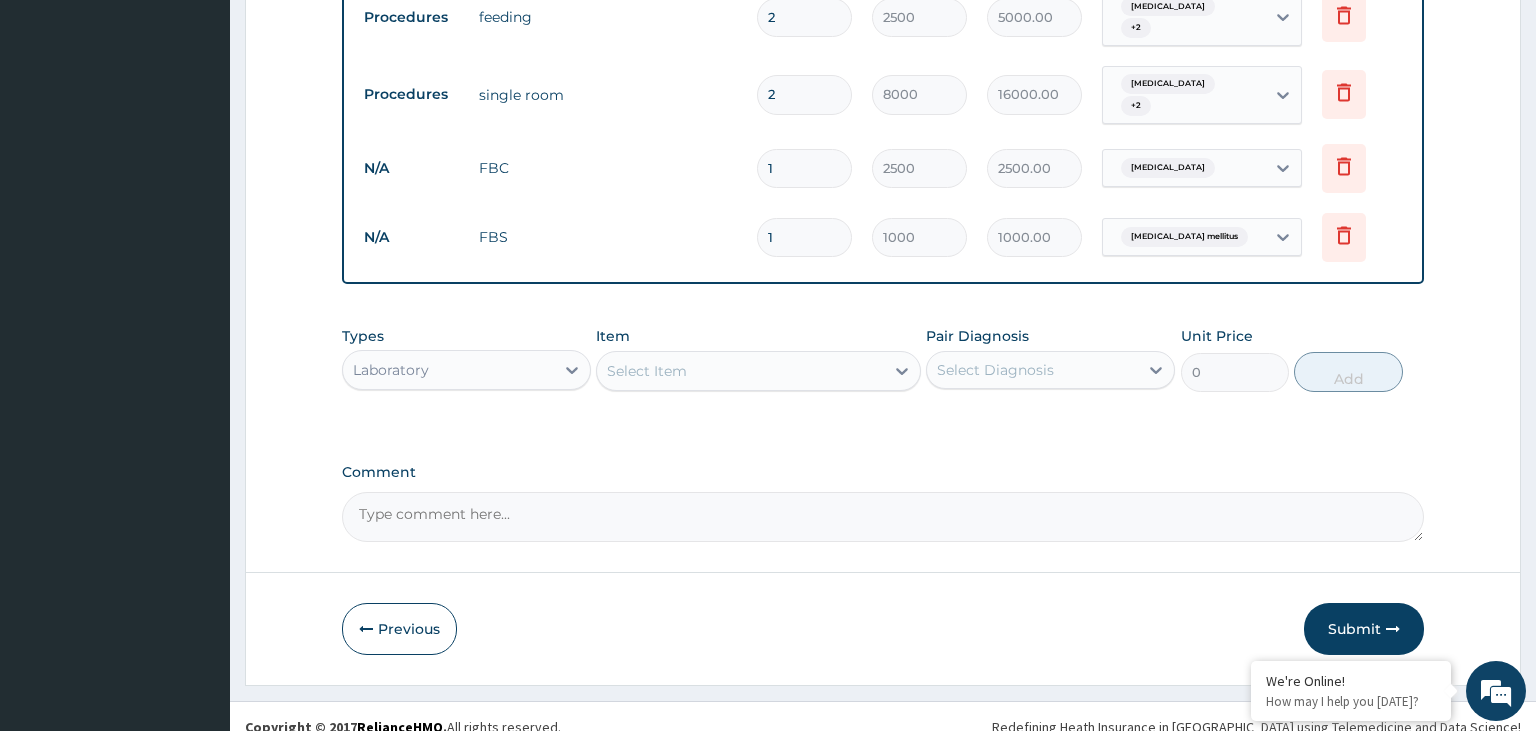 click on "Types Laboratory" at bounding box center (466, 359) 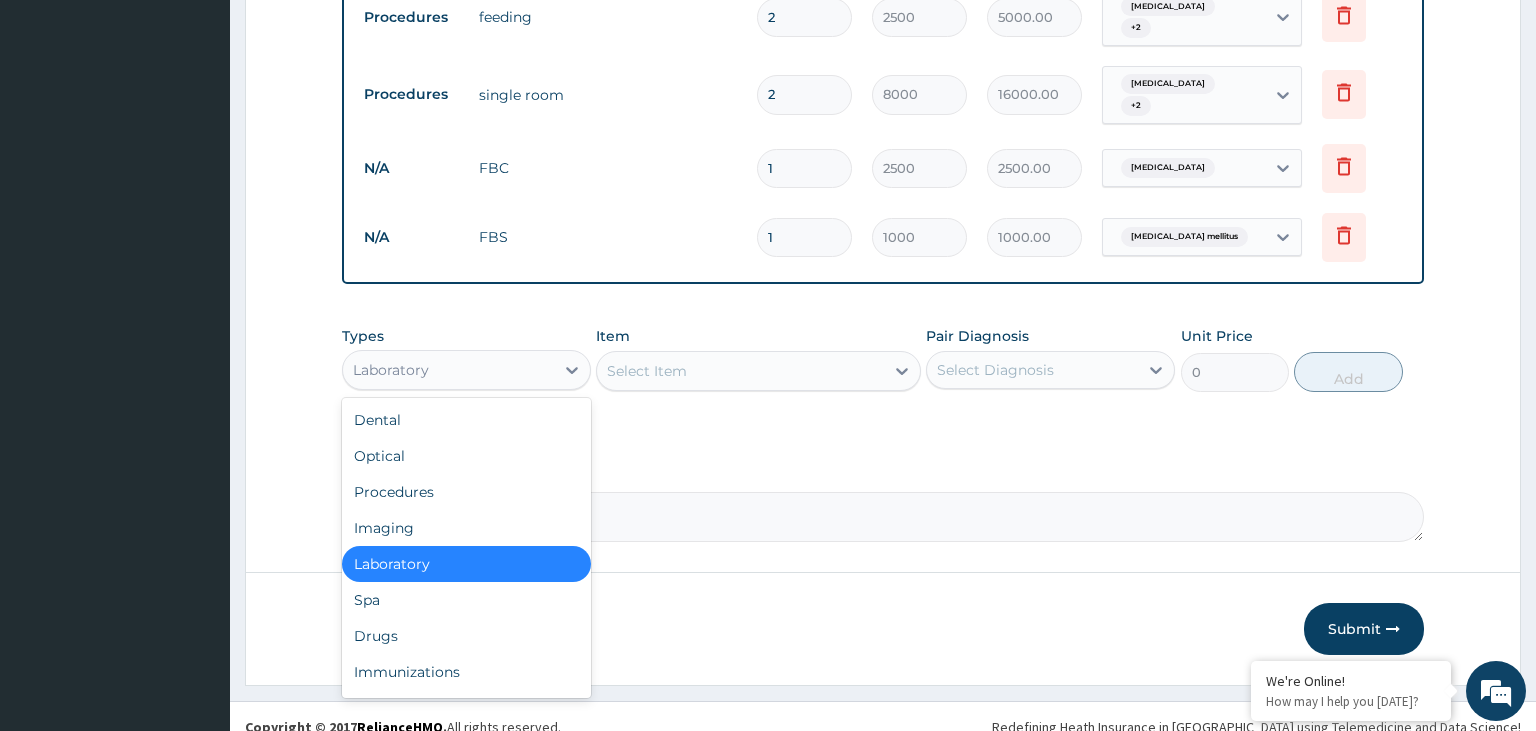 click on "Laboratory" at bounding box center [448, 370] 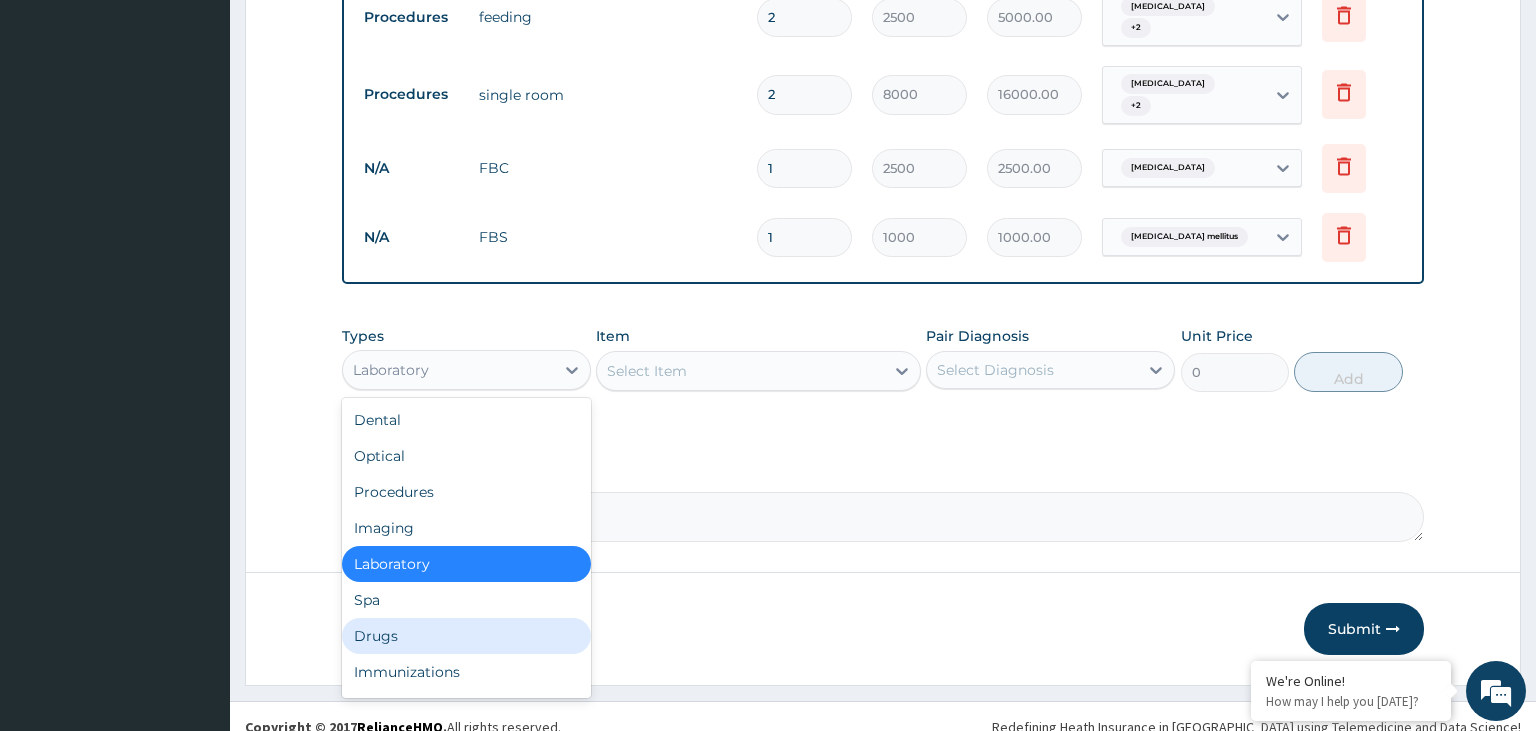 click on "Drugs" at bounding box center (466, 636) 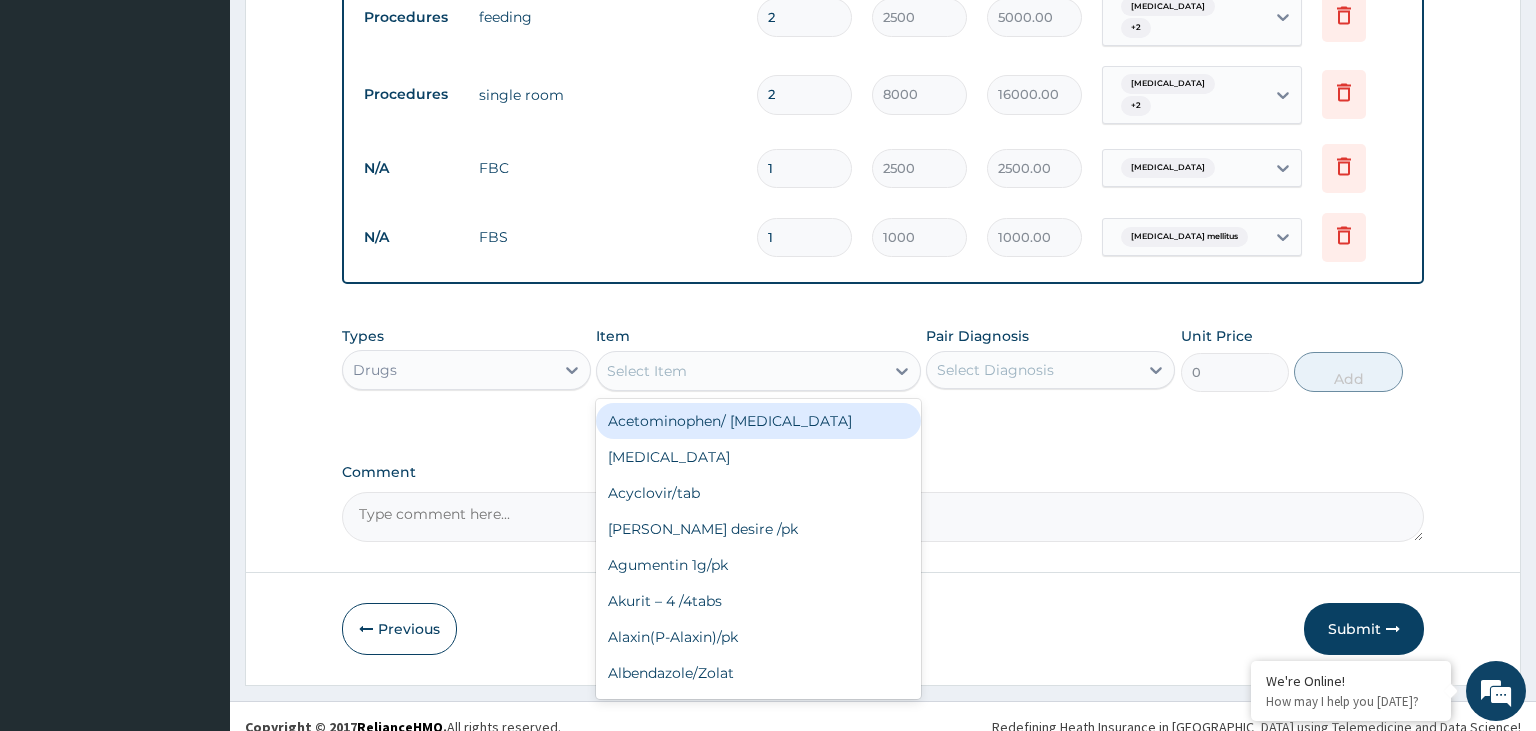 click on "Select Item" at bounding box center (740, 371) 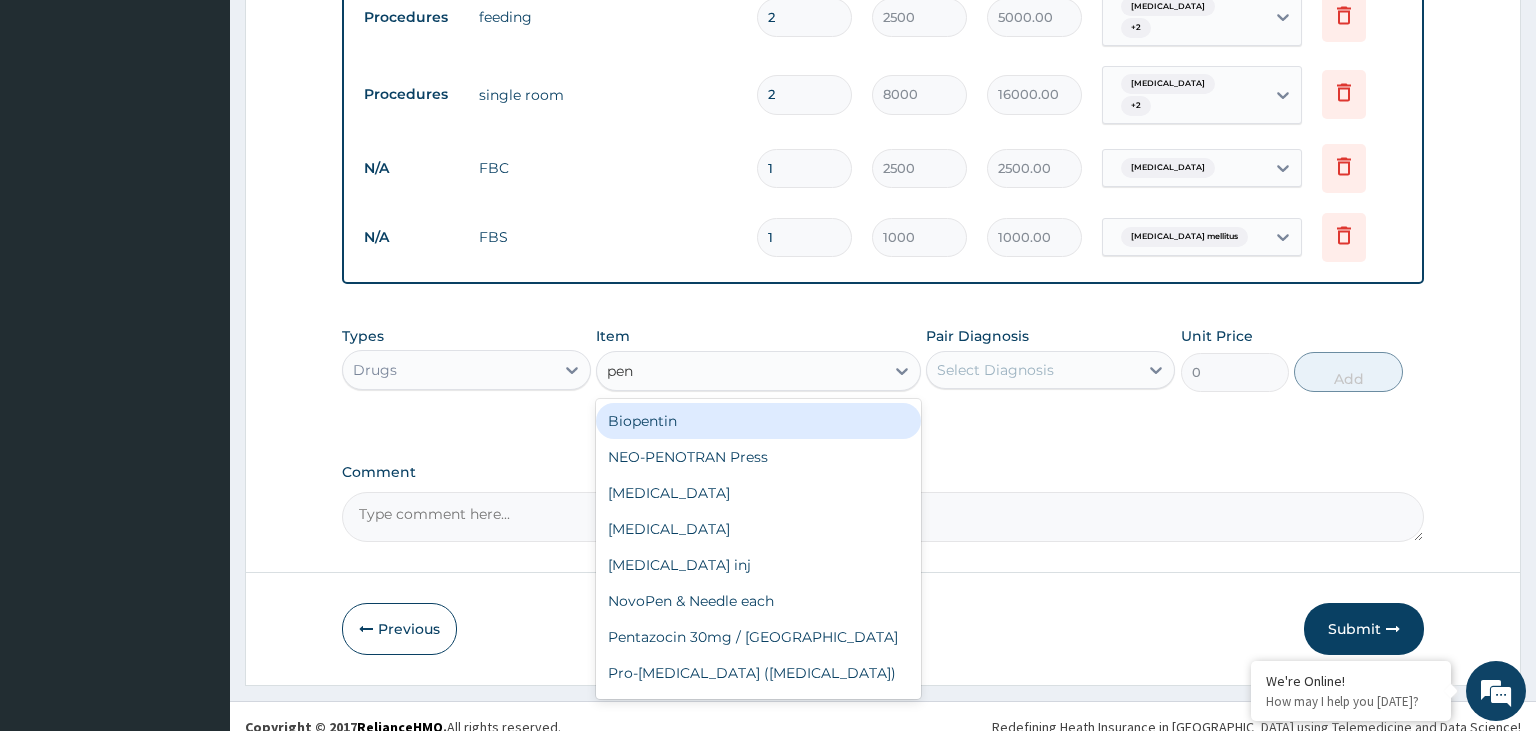 type on "pent" 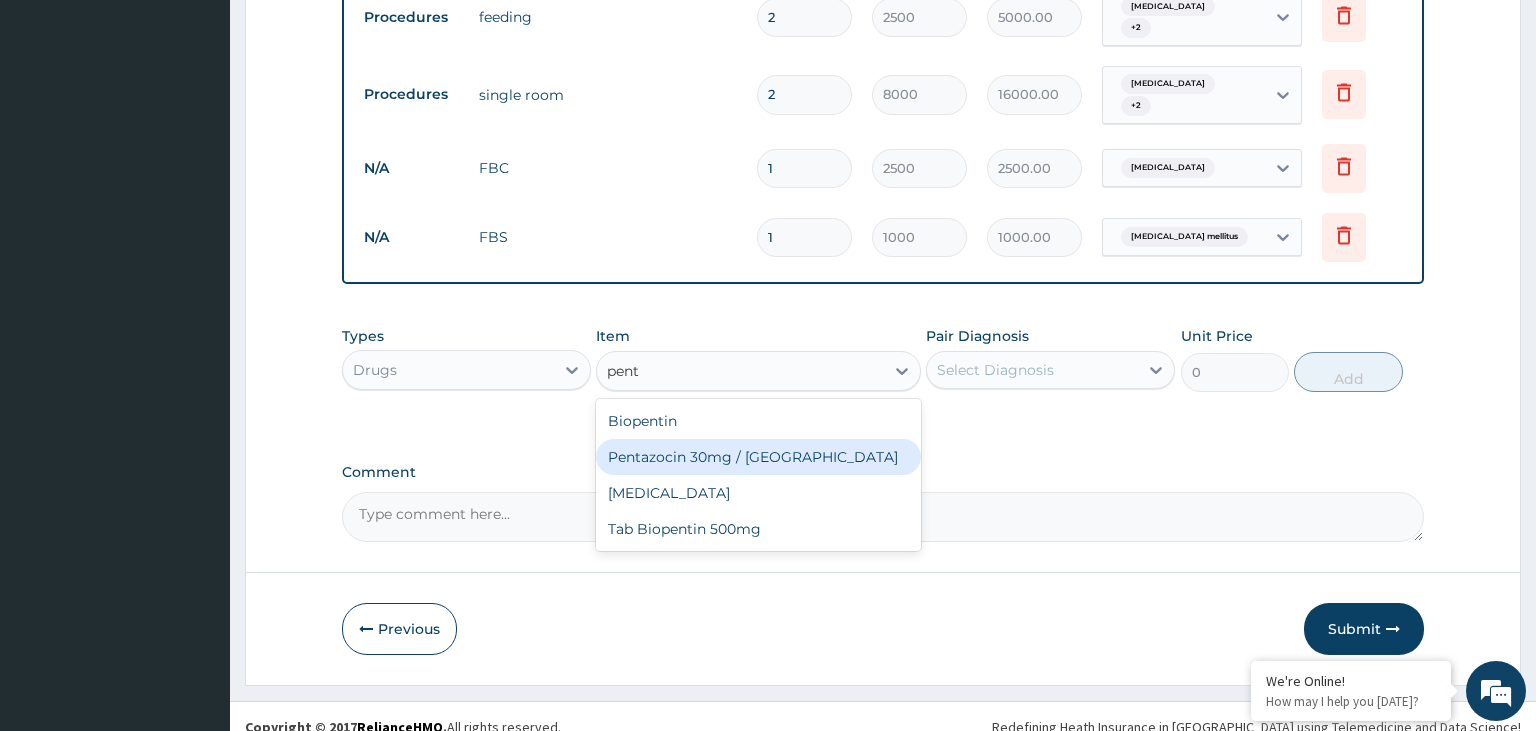 drag, startPoint x: 738, startPoint y: 436, endPoint x: 1148, endPoint y: 376, distance: 414.36697 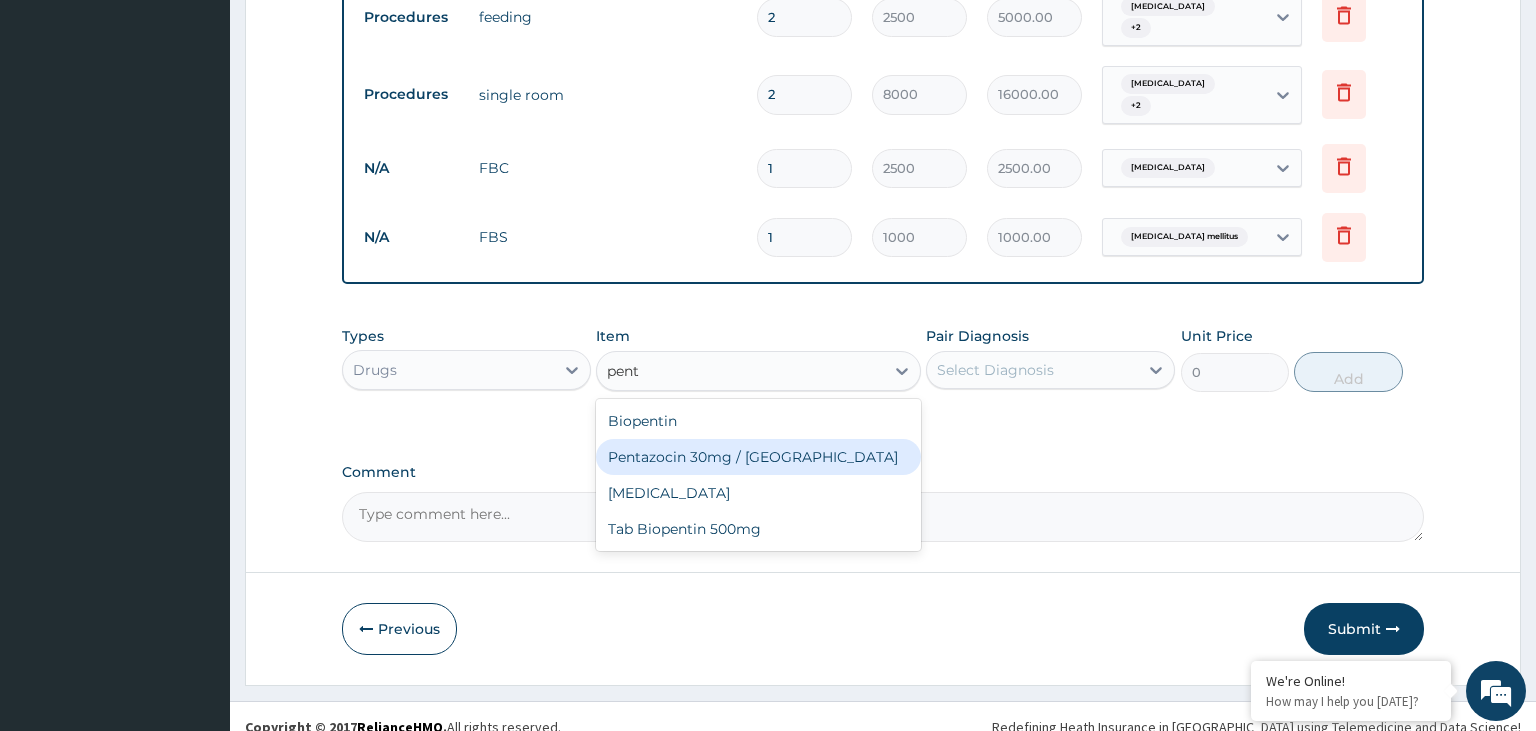 click on "Pentazocin 30mg / Fortwin" at bounding box center (758, 457) 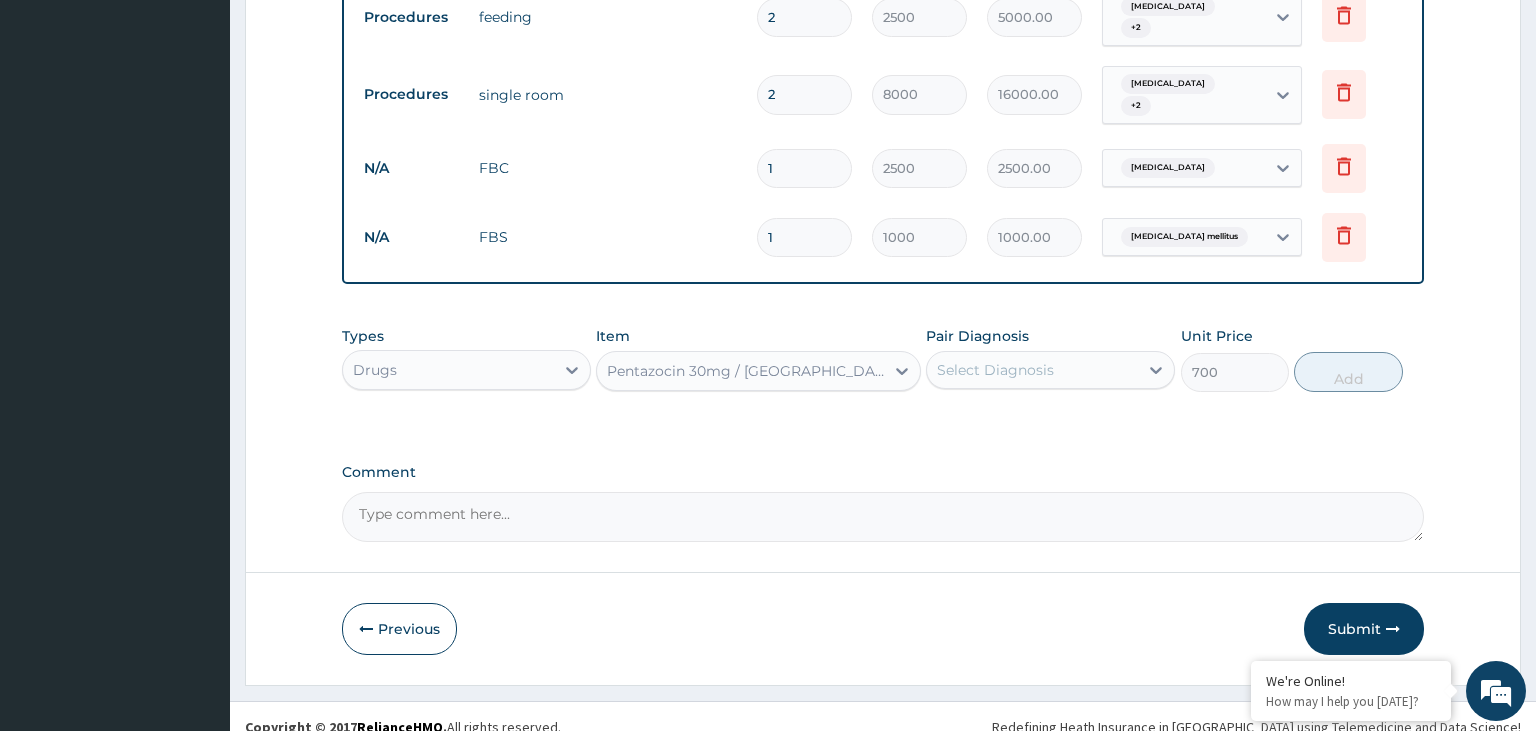 click on "Select Diagnosis" at bounding box center (1032, 370) 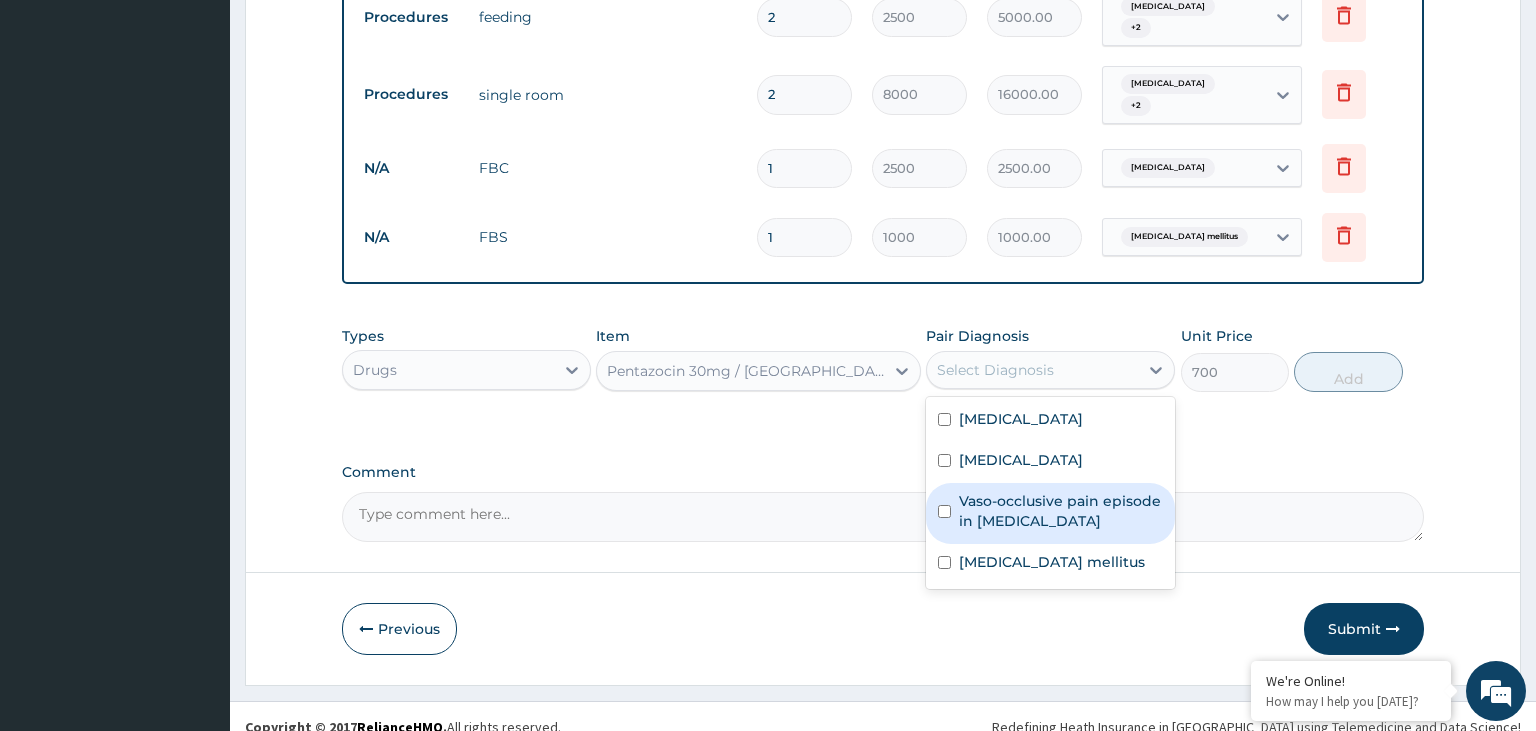 drag, startPoint x: 1019, startPoint y: 500, endPoint x: 1081, endPoint y: 486, distance: 63.560993 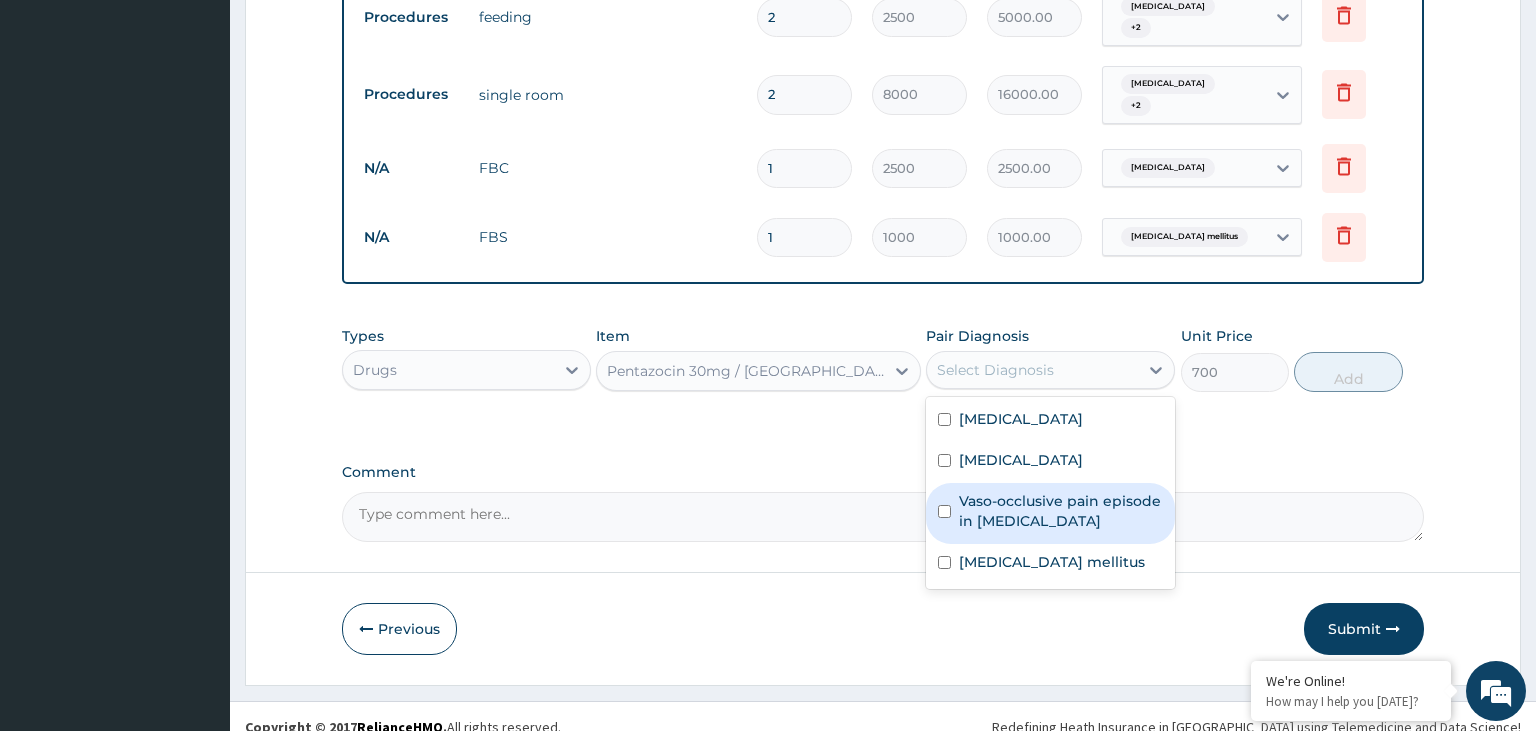 click on "Vaso-occlusive pain episode in sickle cell disease" at bounding box center [1061, 511] 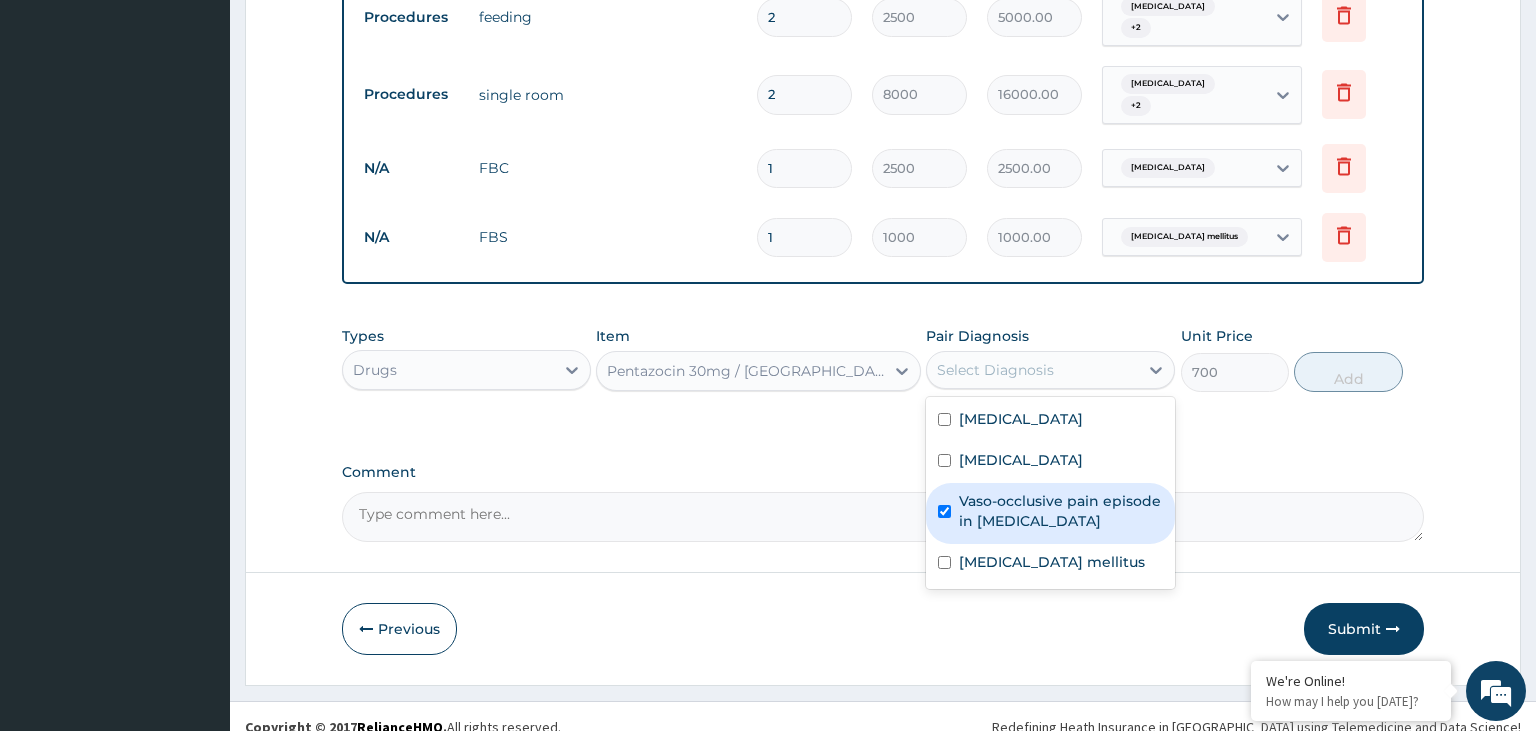 checkbox on "true" 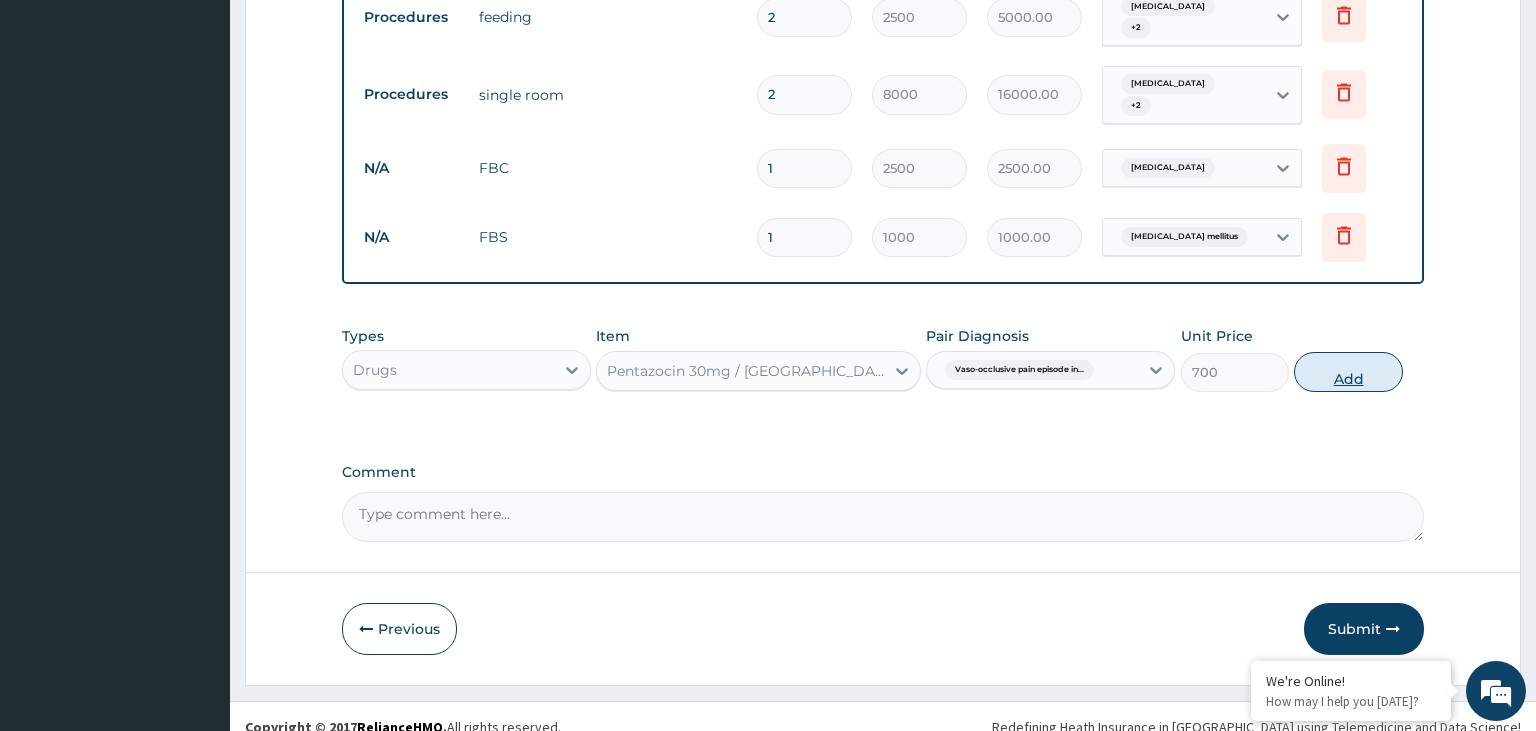 click on "Add" at bounding box center [1348, 372] 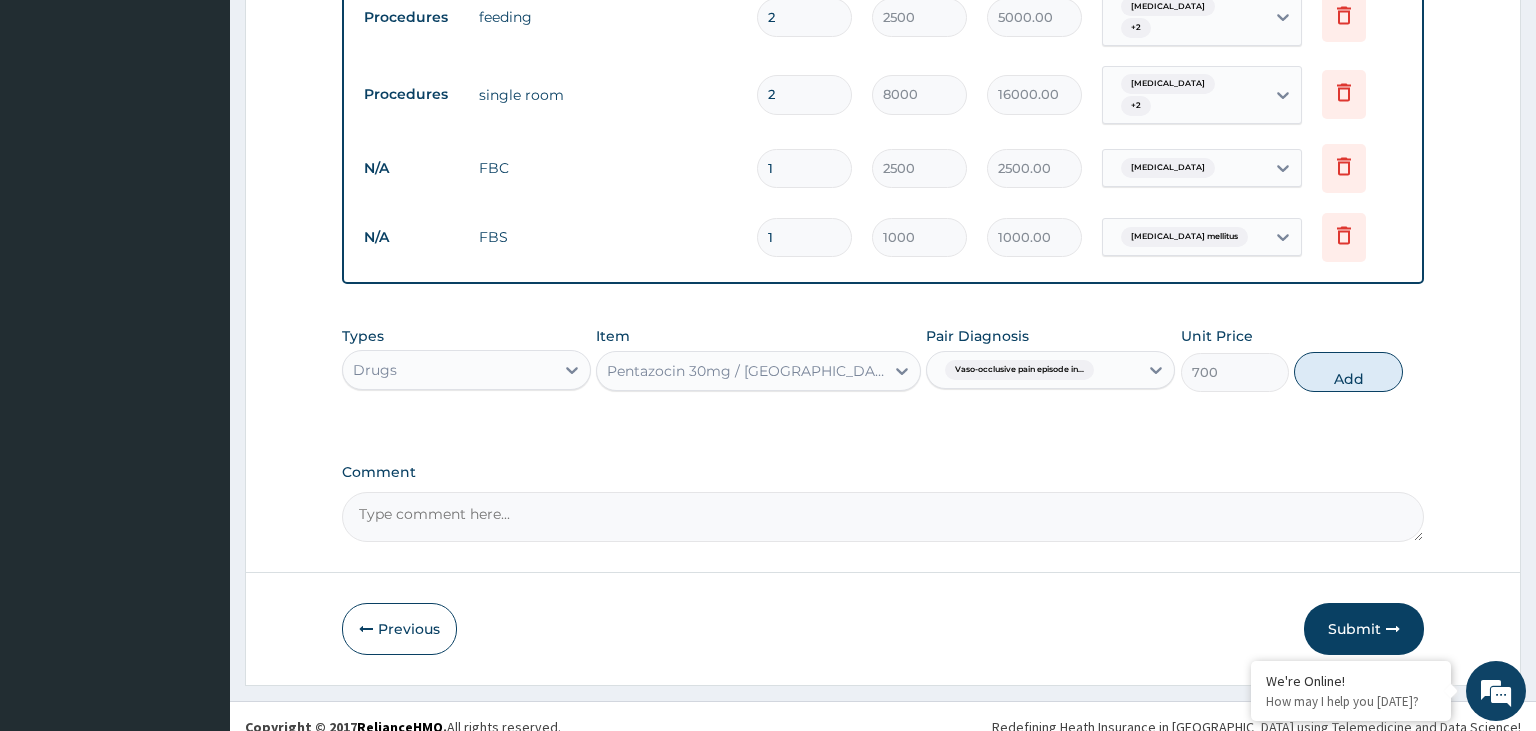 type on "0" 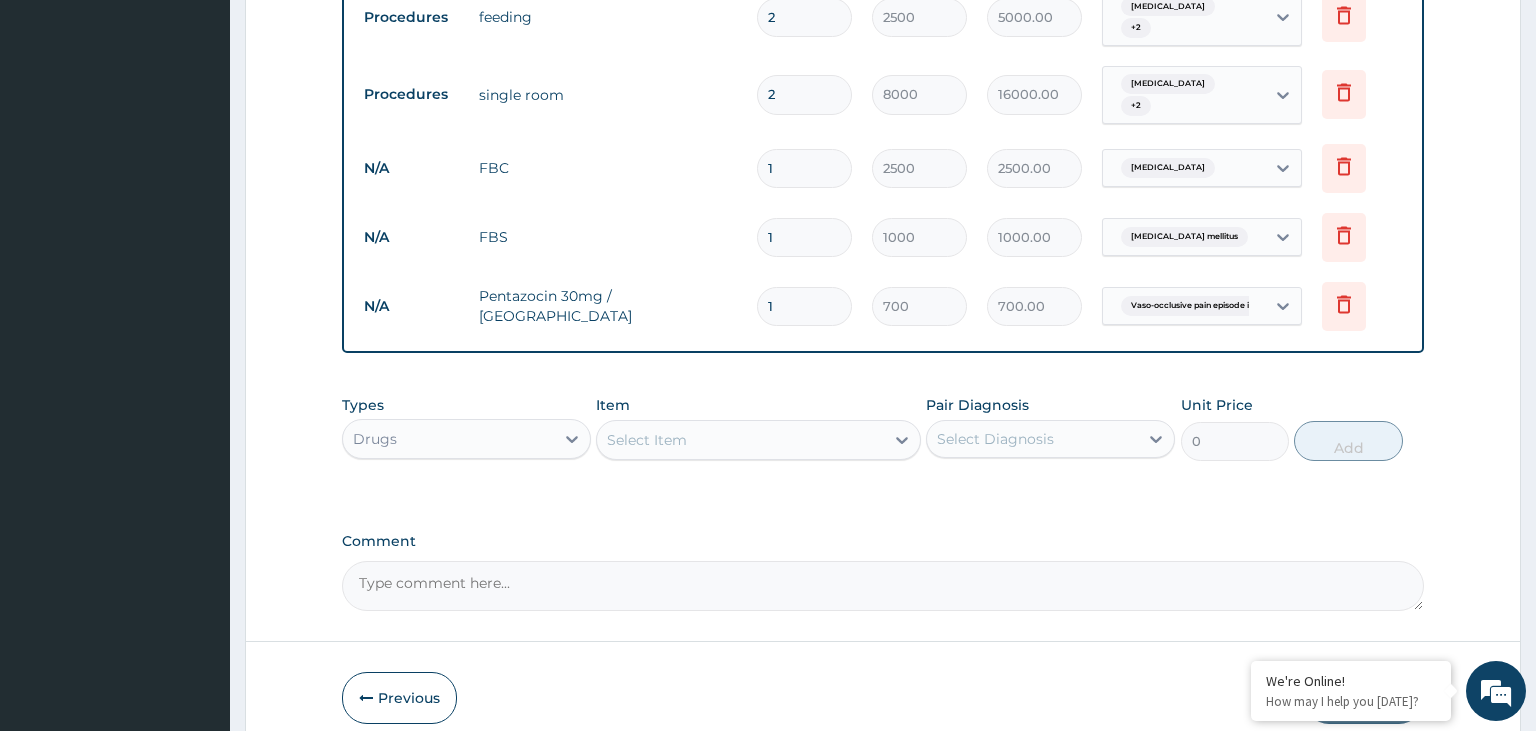 click on "Select Item" at bounding box center [740, 440] 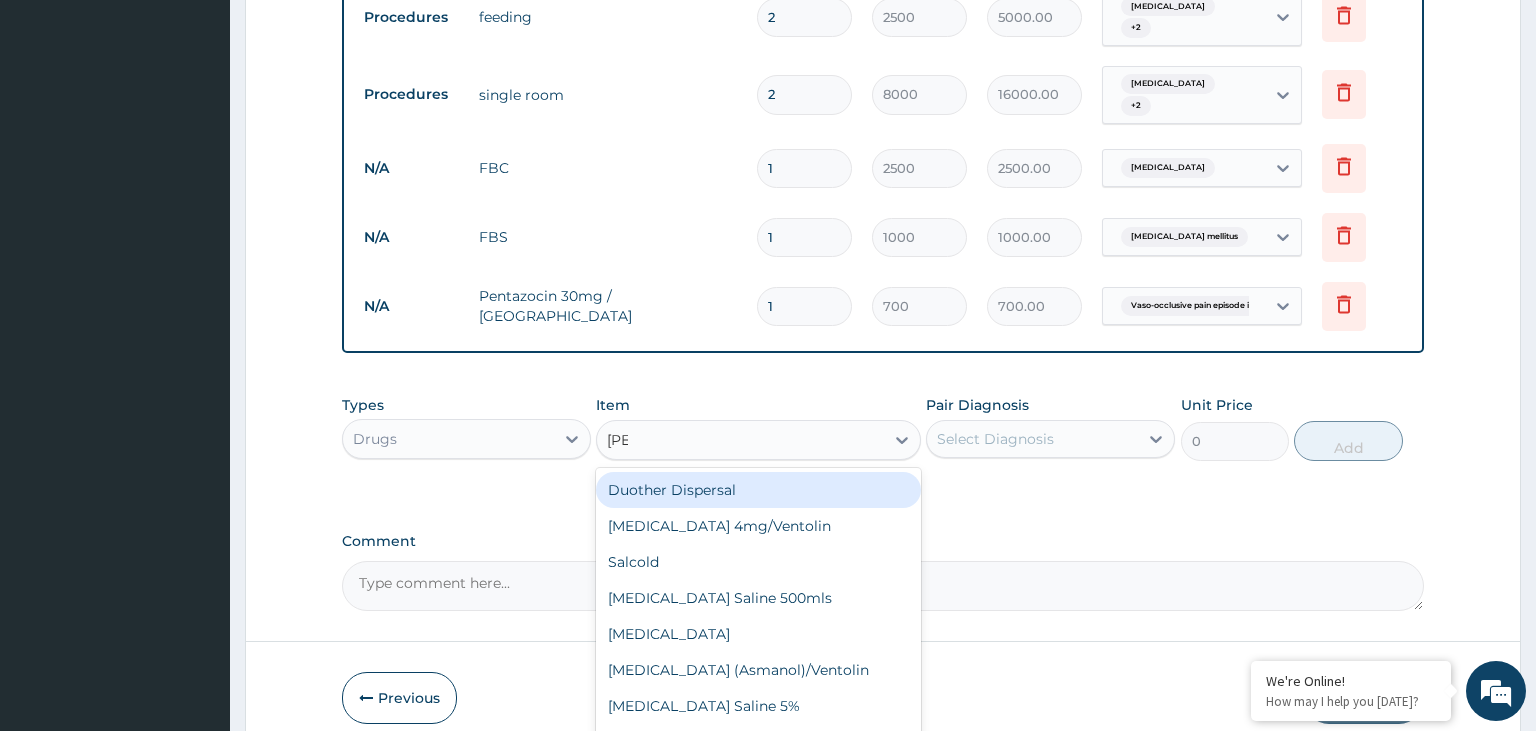 type on "sali" 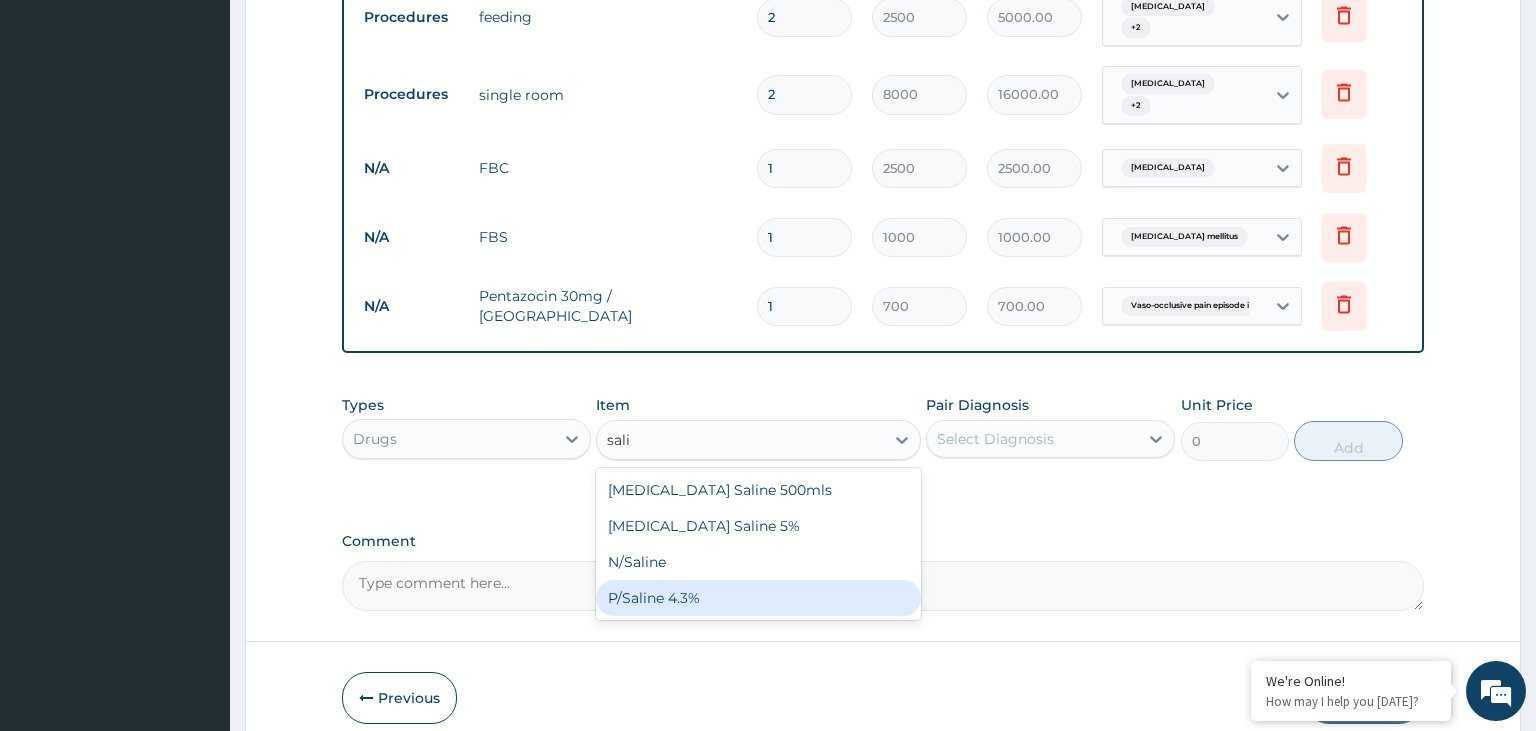 click on "P/Saline 4.3%" at bounding box center (758, 598) 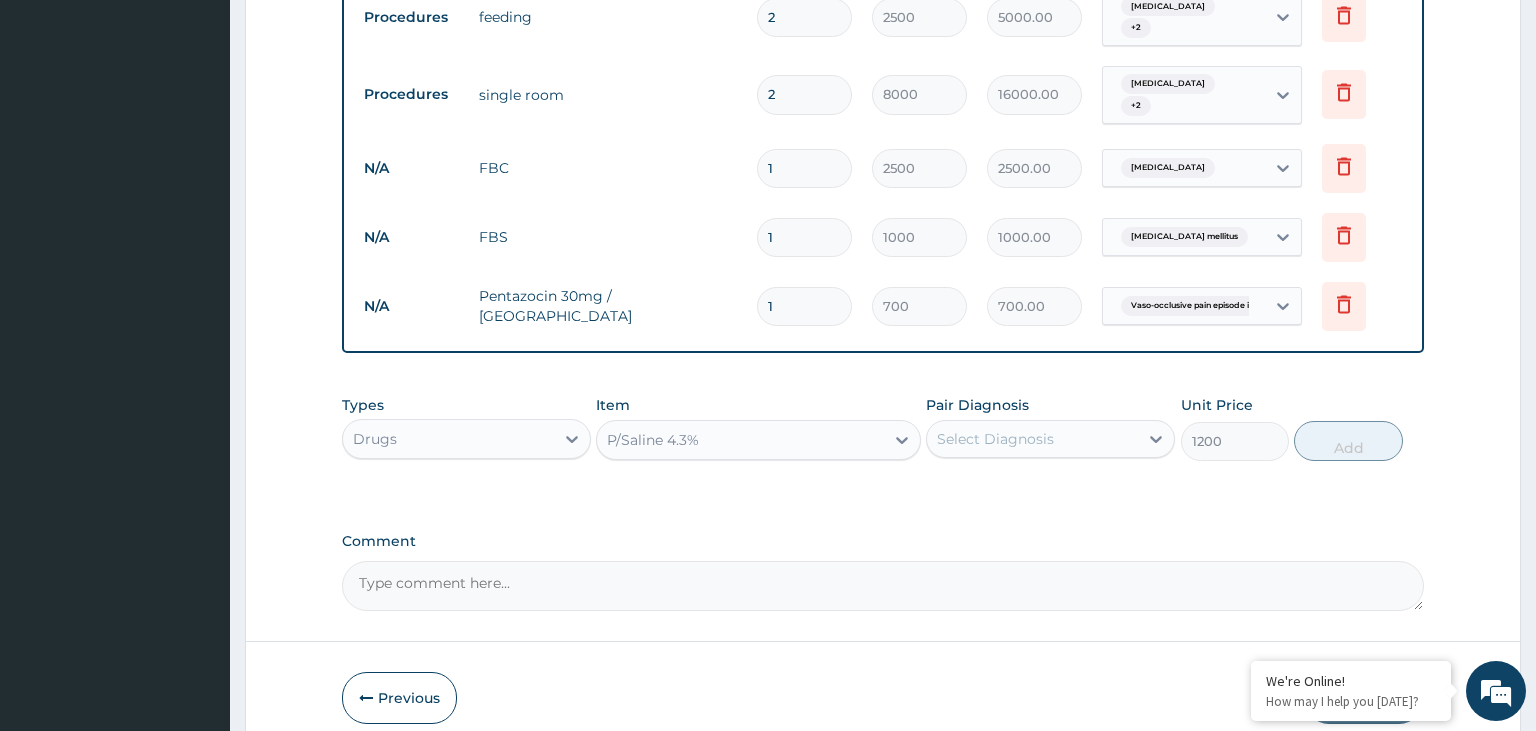click on "P/Saline 4.3%" at bounding box center [740, 440] 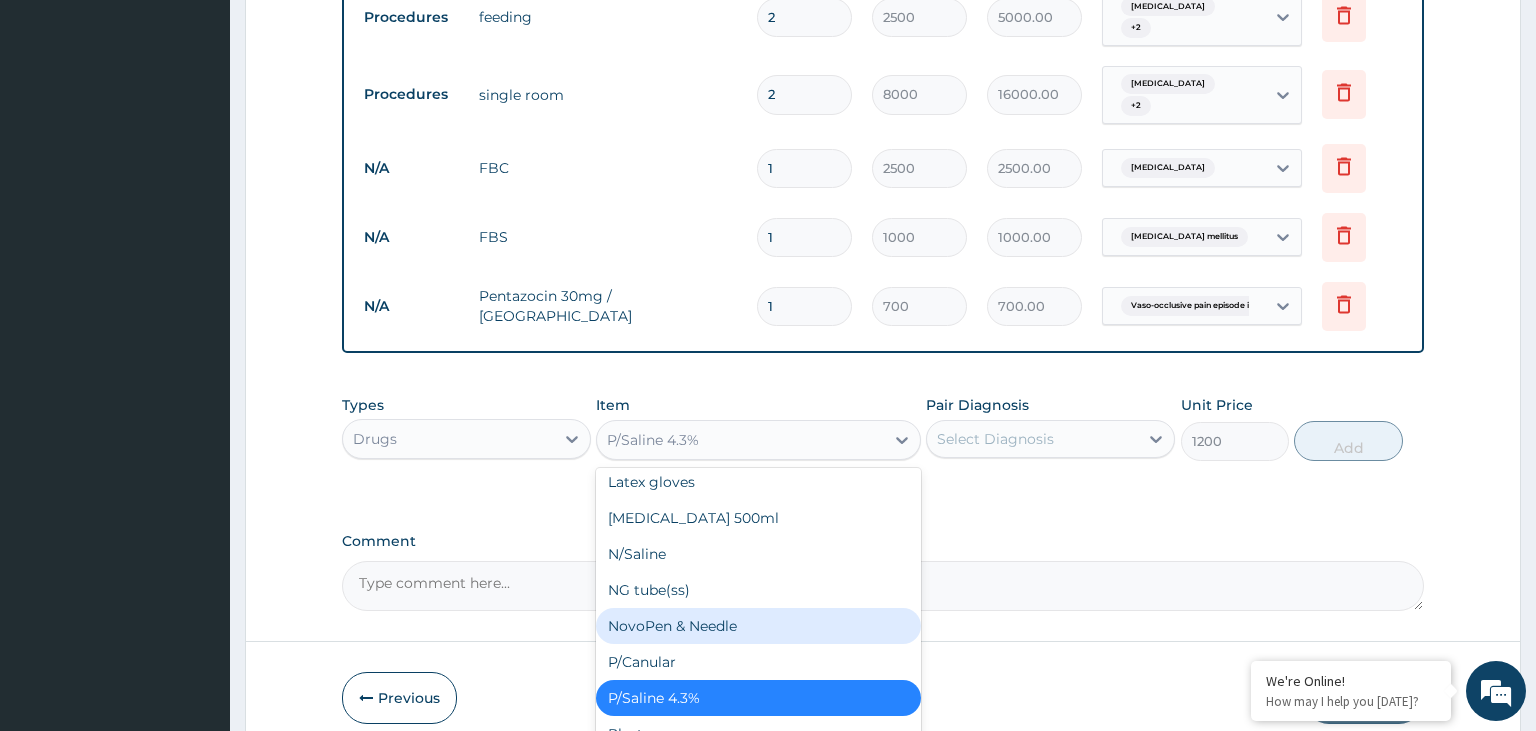 scroll, scrollTop: 27429, scrollLeft: 0, axis: vertical 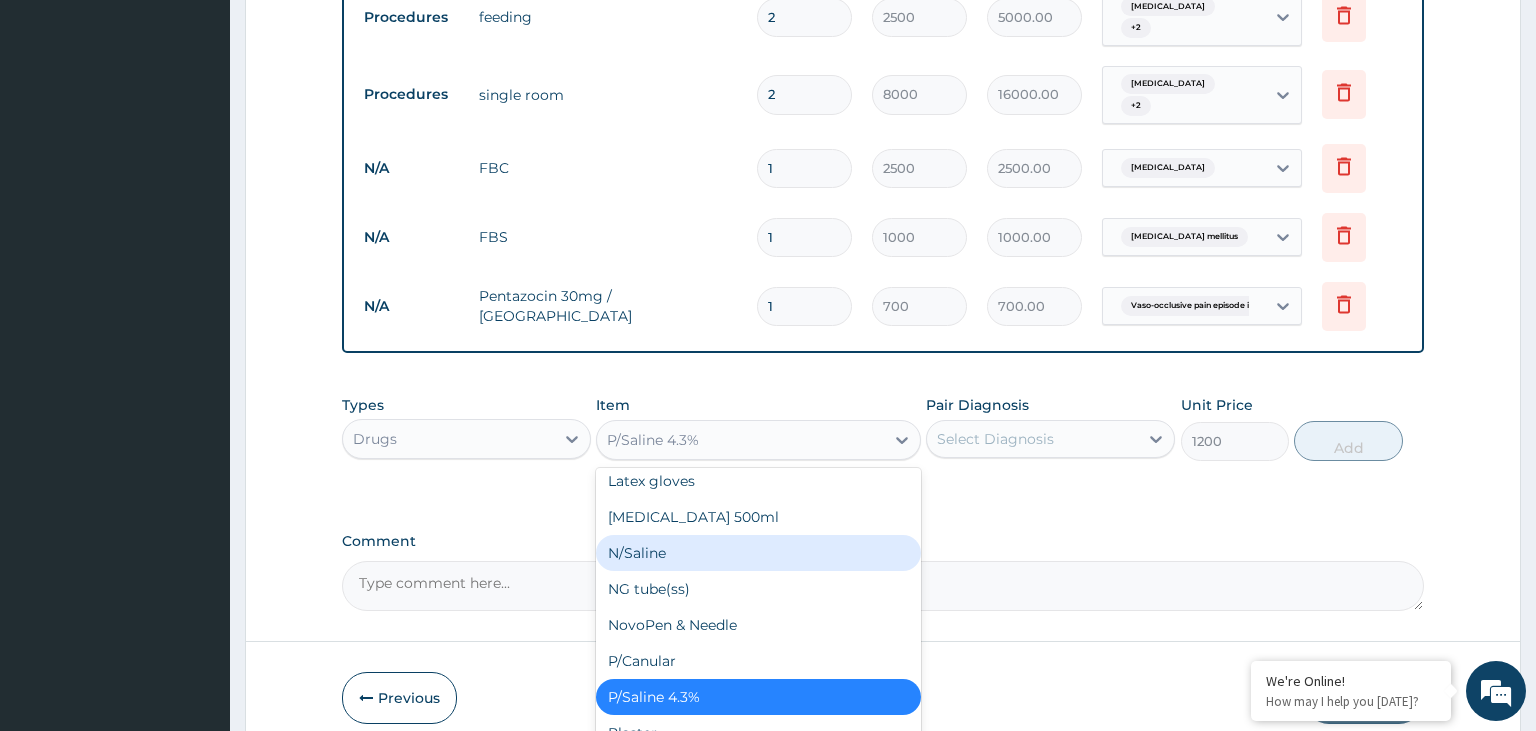 drag, startPoint x: 704, startPoint y: 480, endPoint x: 829, endPoint y: 479, distance: 125.004 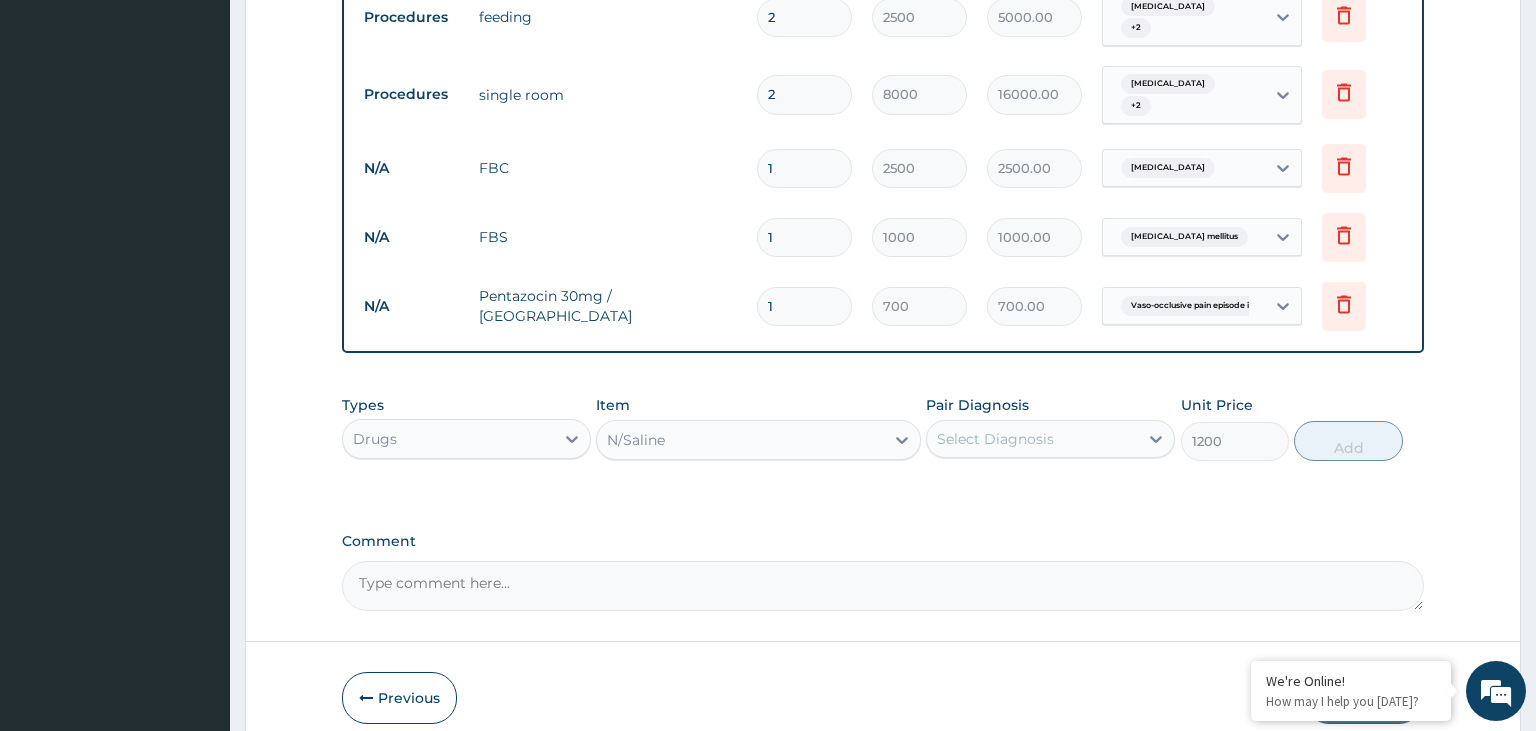 click on "Select Diagnosis" at bounding box center (1032, 439) 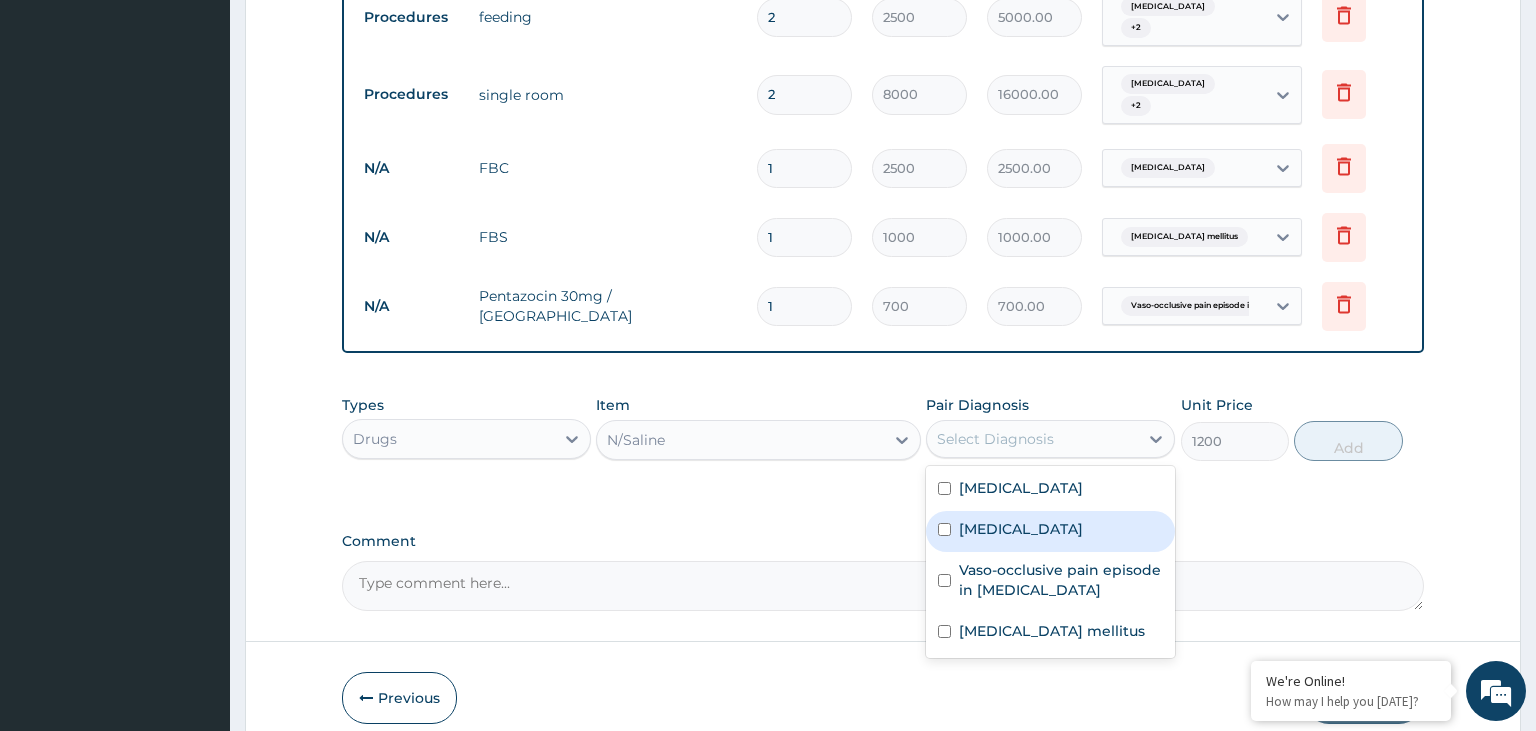 click on "Sepsis" at bounding box center (1050, 531) 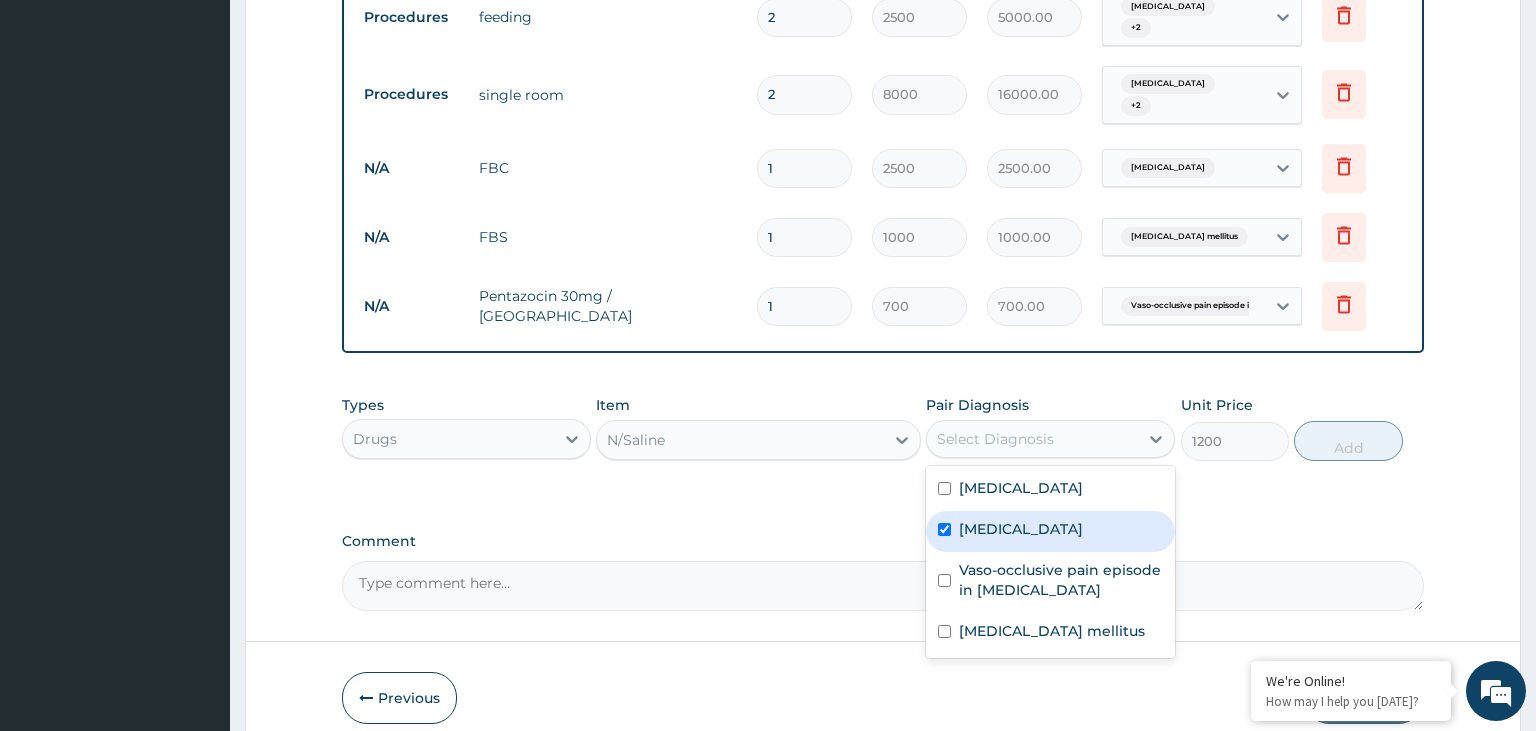 checkbox on "true" 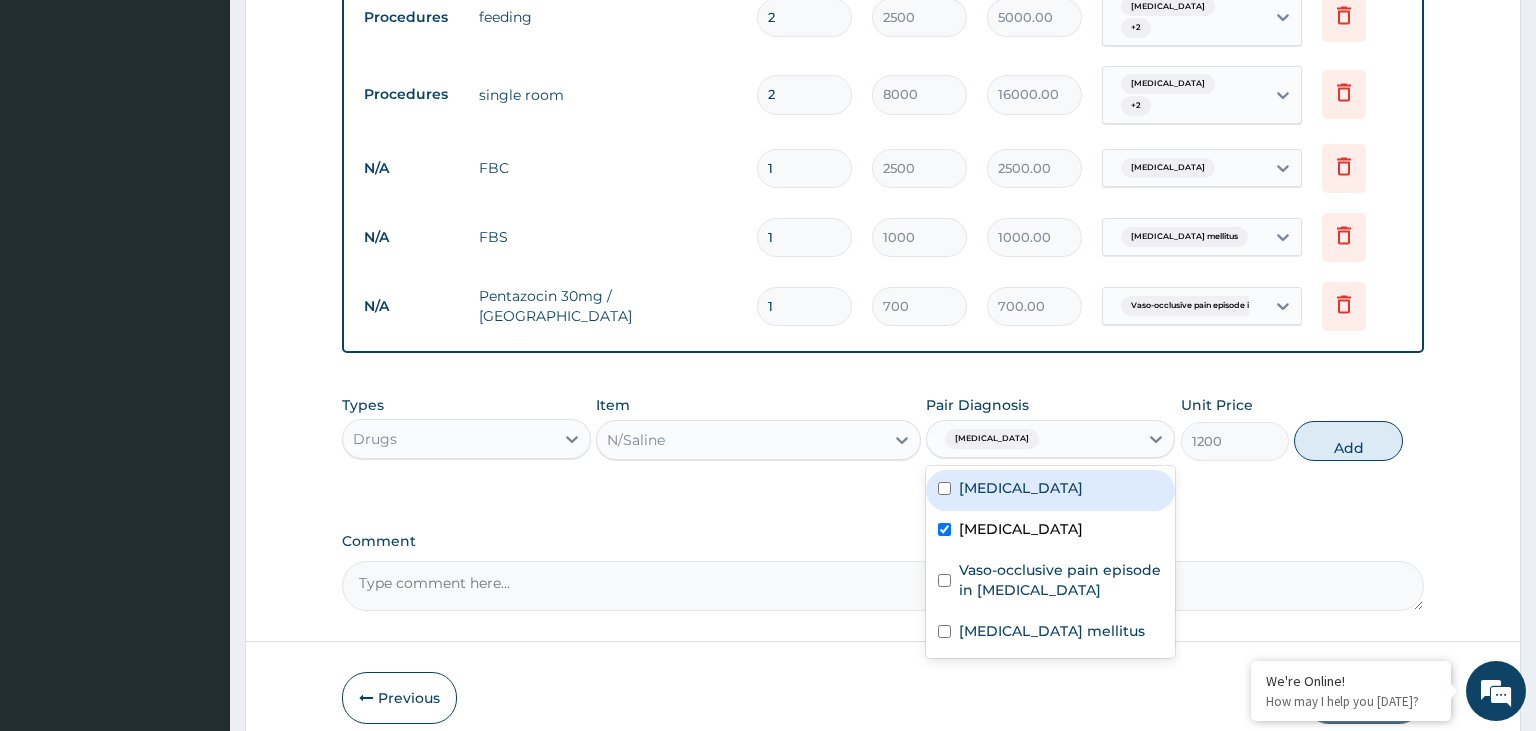 click on "Malaria" at bounding box center (1050, 490) 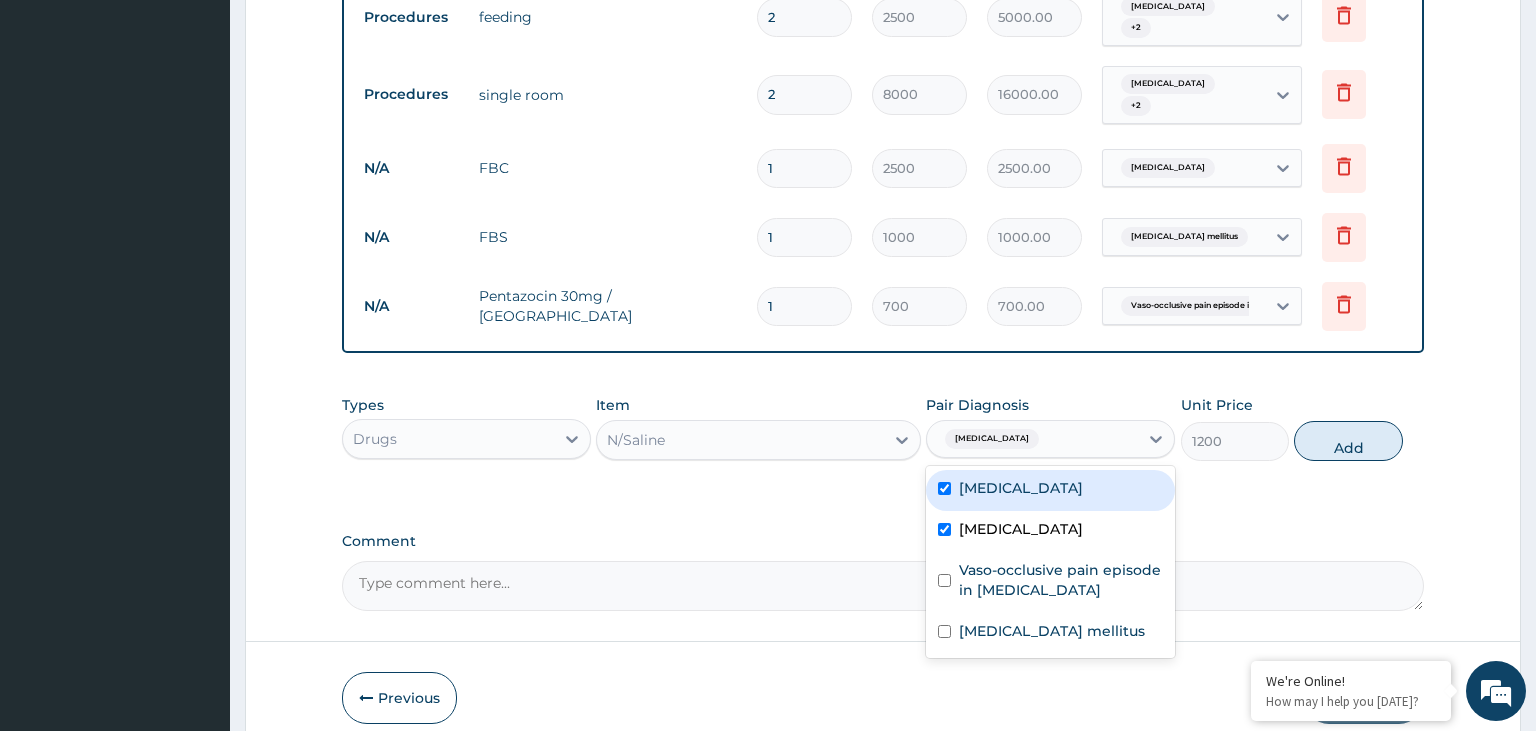 checkbox on "true" 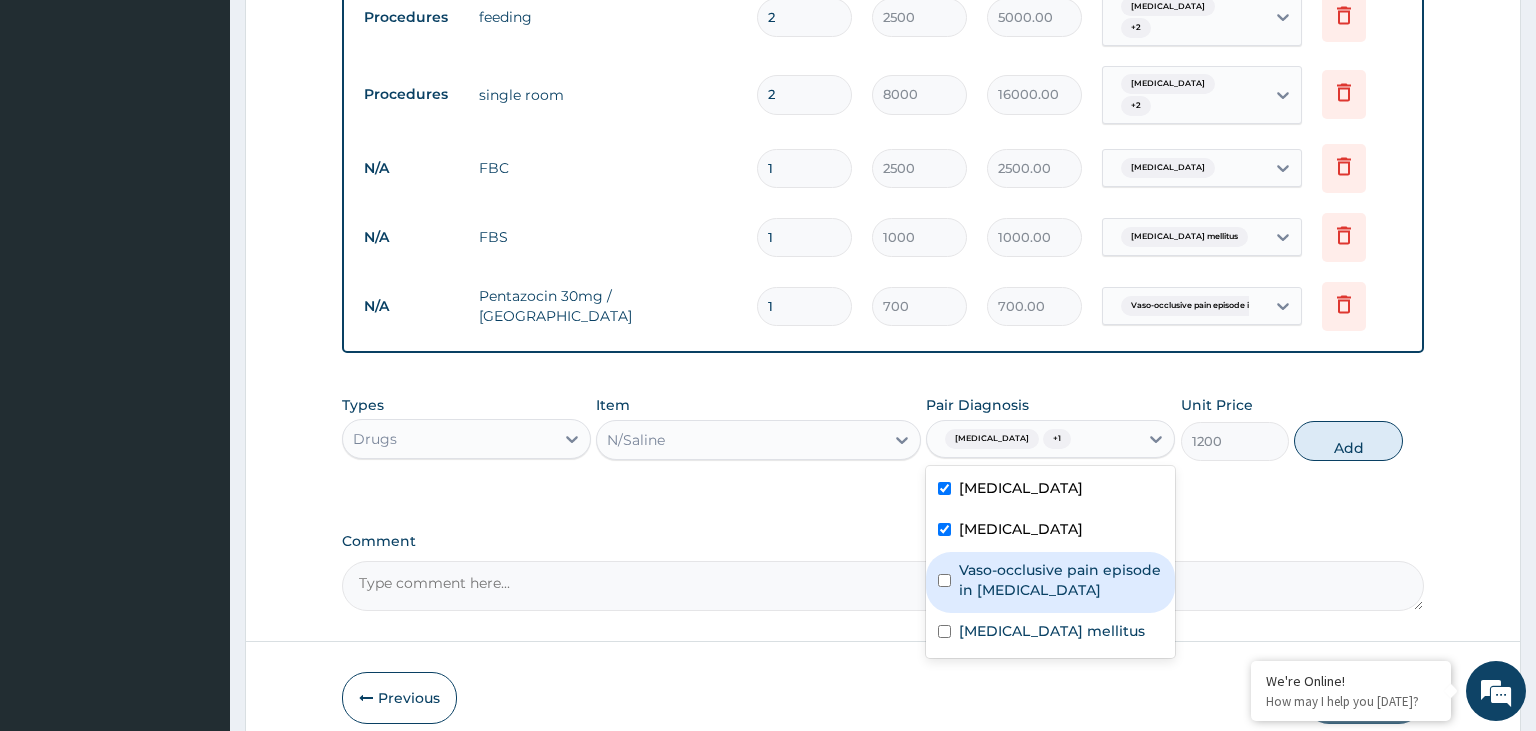 click on "Vaso-occlusive pain episode in sickle cell disease" at bounding box center [1061, 580] 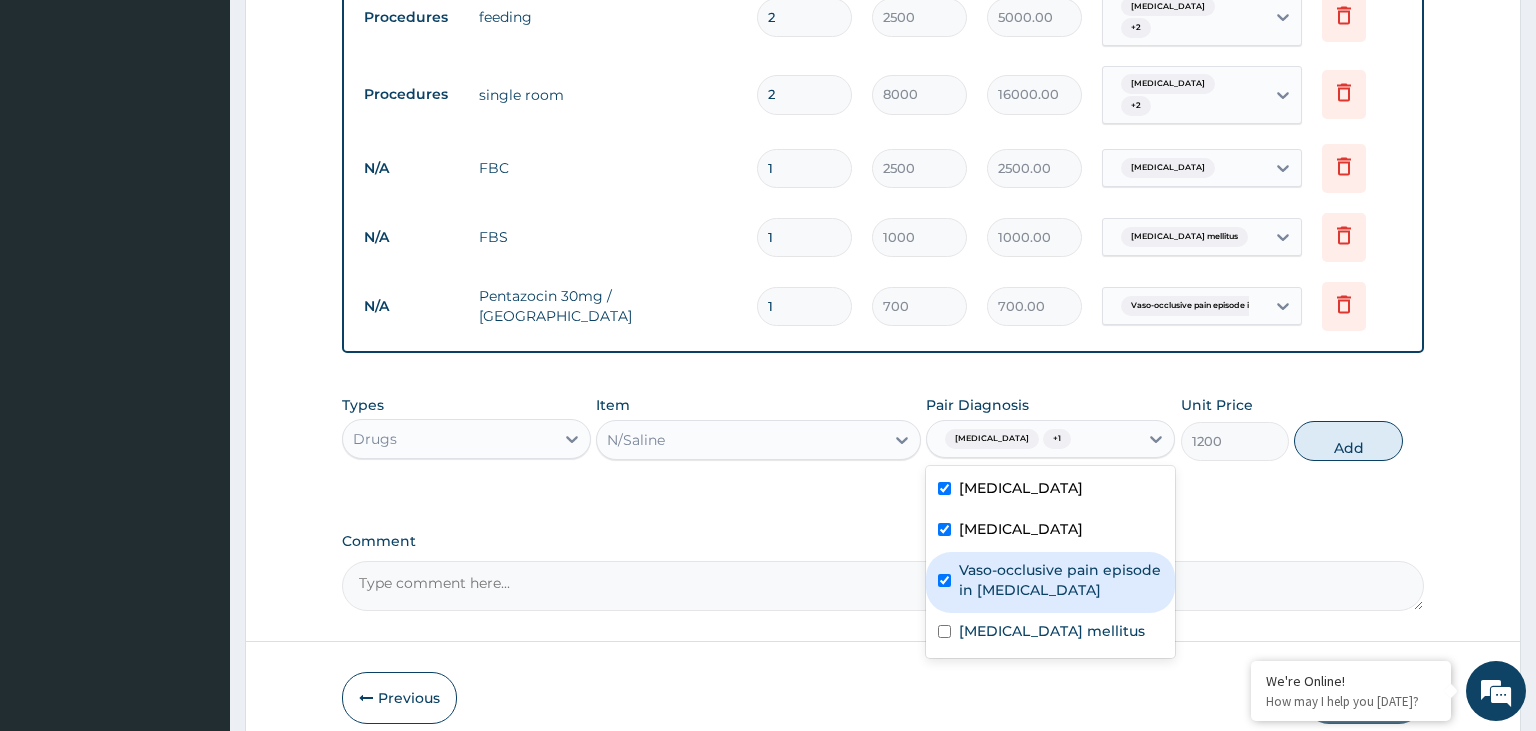 checkbox on "true" 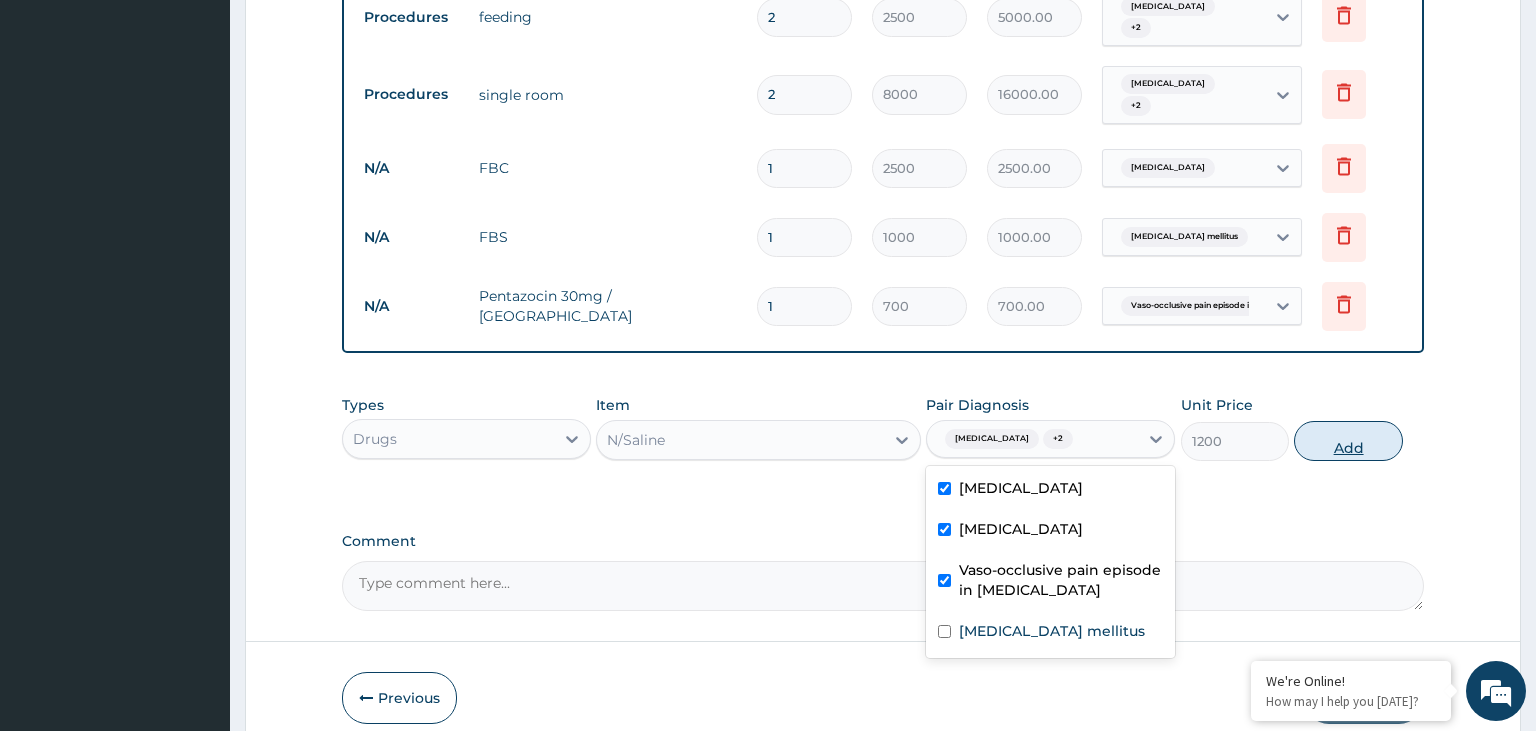 click on "Add" at bounding box center [1348, 441] 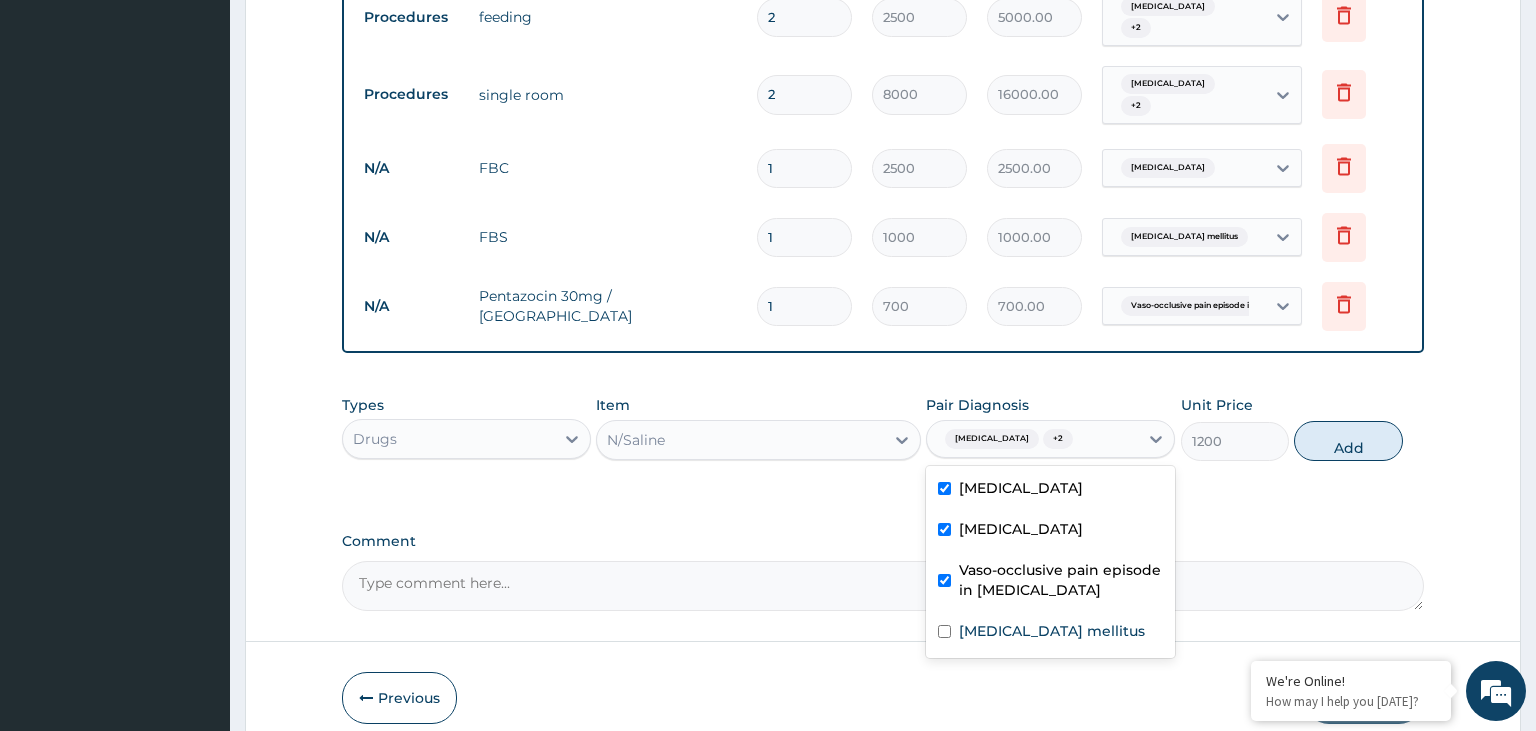 type on "0" 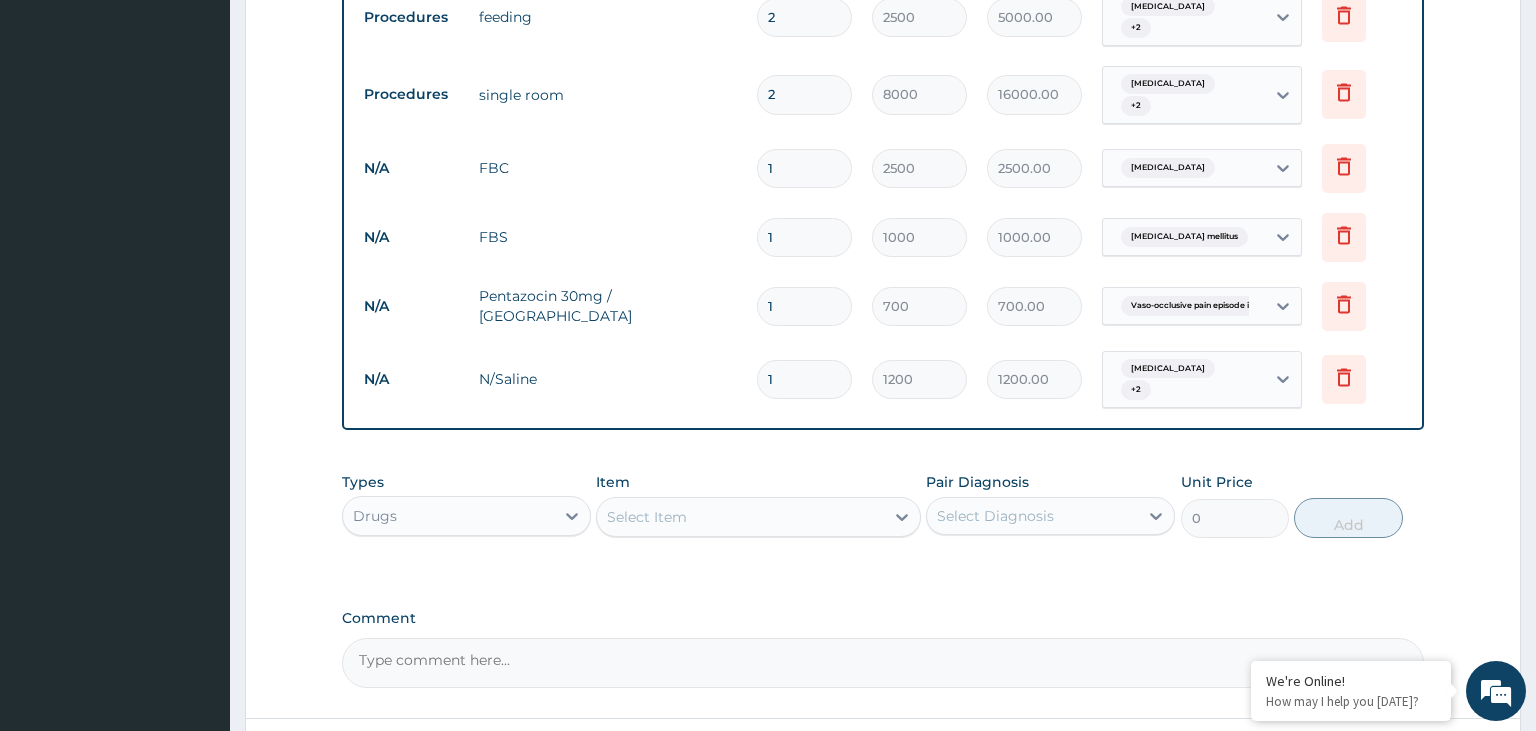 drag, startPoint x: 779, startPoint y: 362, endPoint x: 740, endPoint y: 374, distance: 40.804413 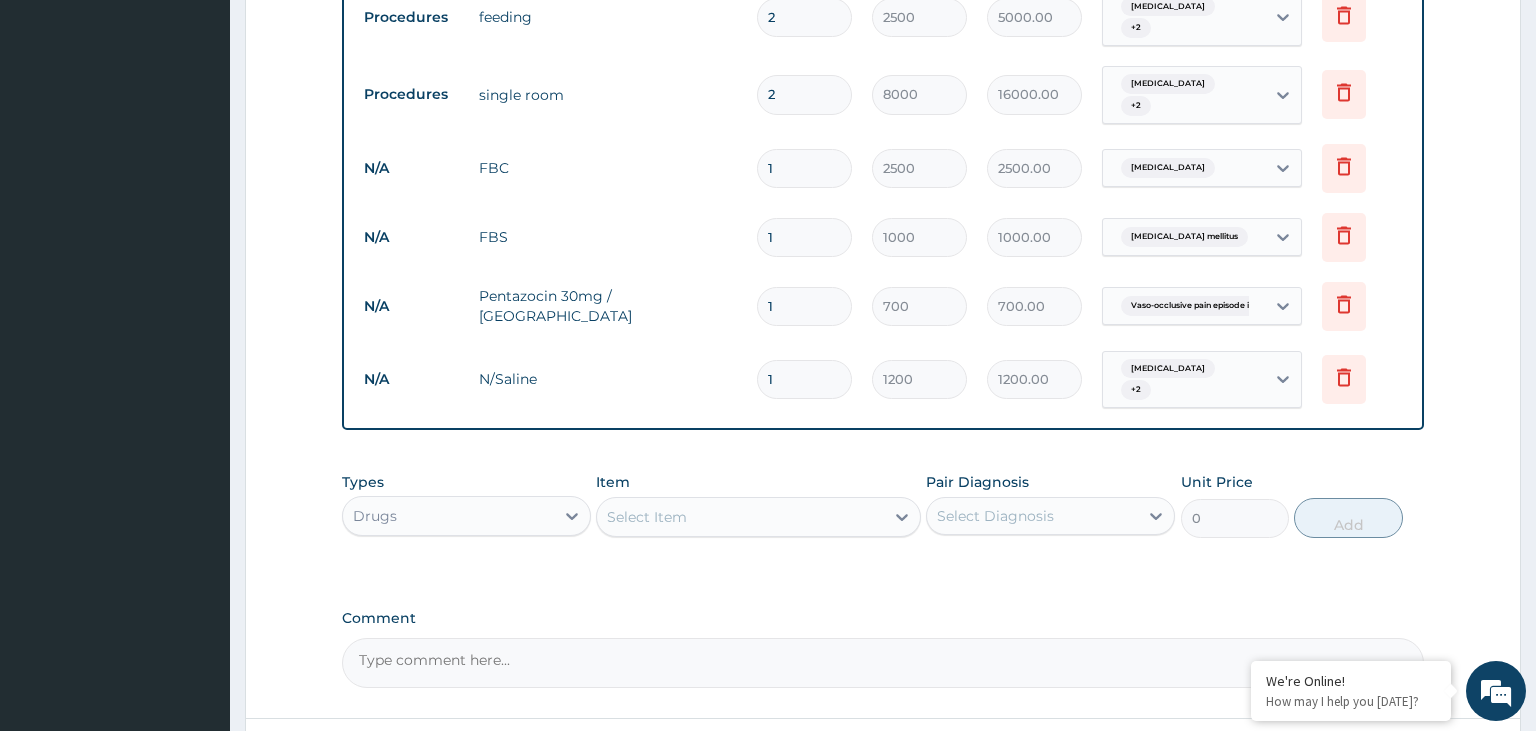 click on "1" at bounding box center [804, 379] 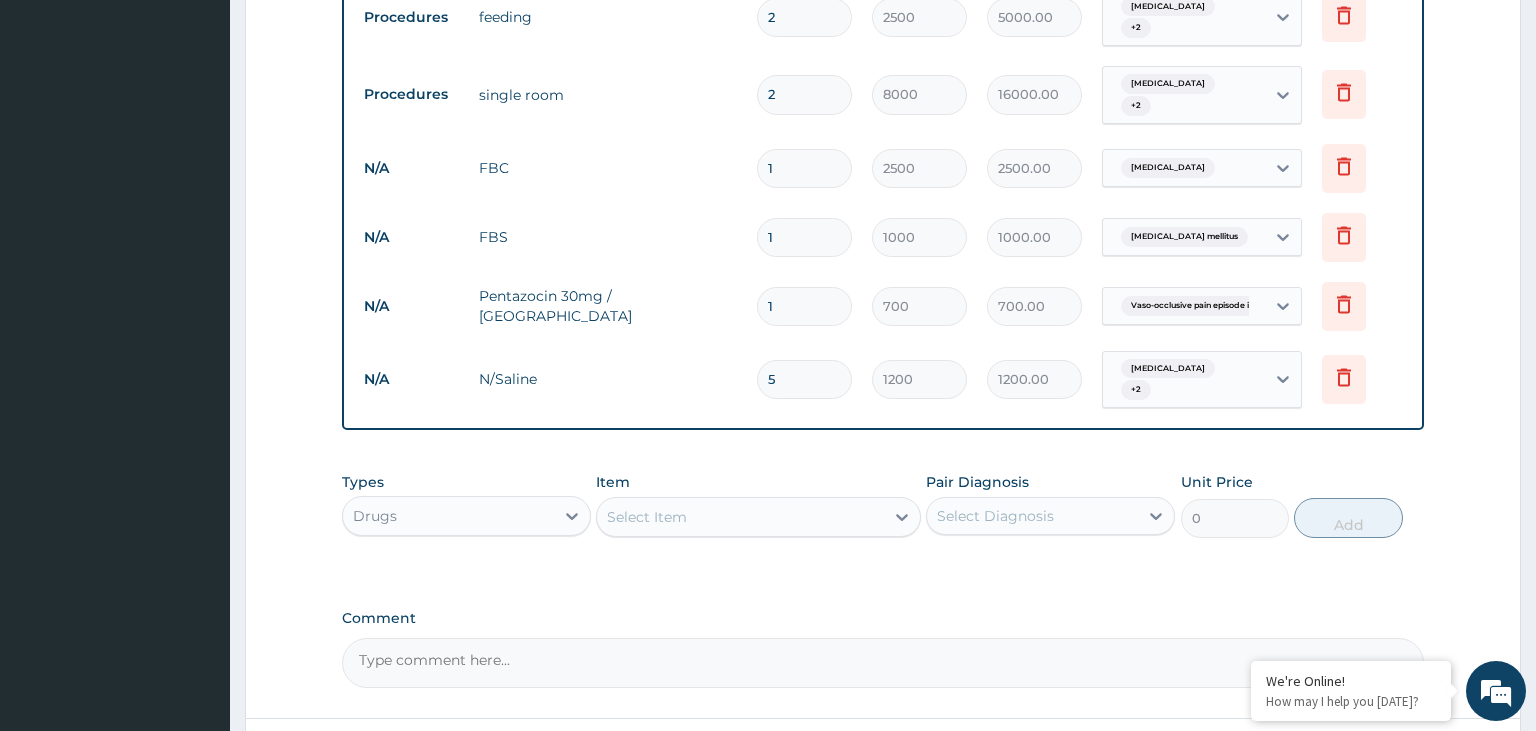 type on "6000.00" 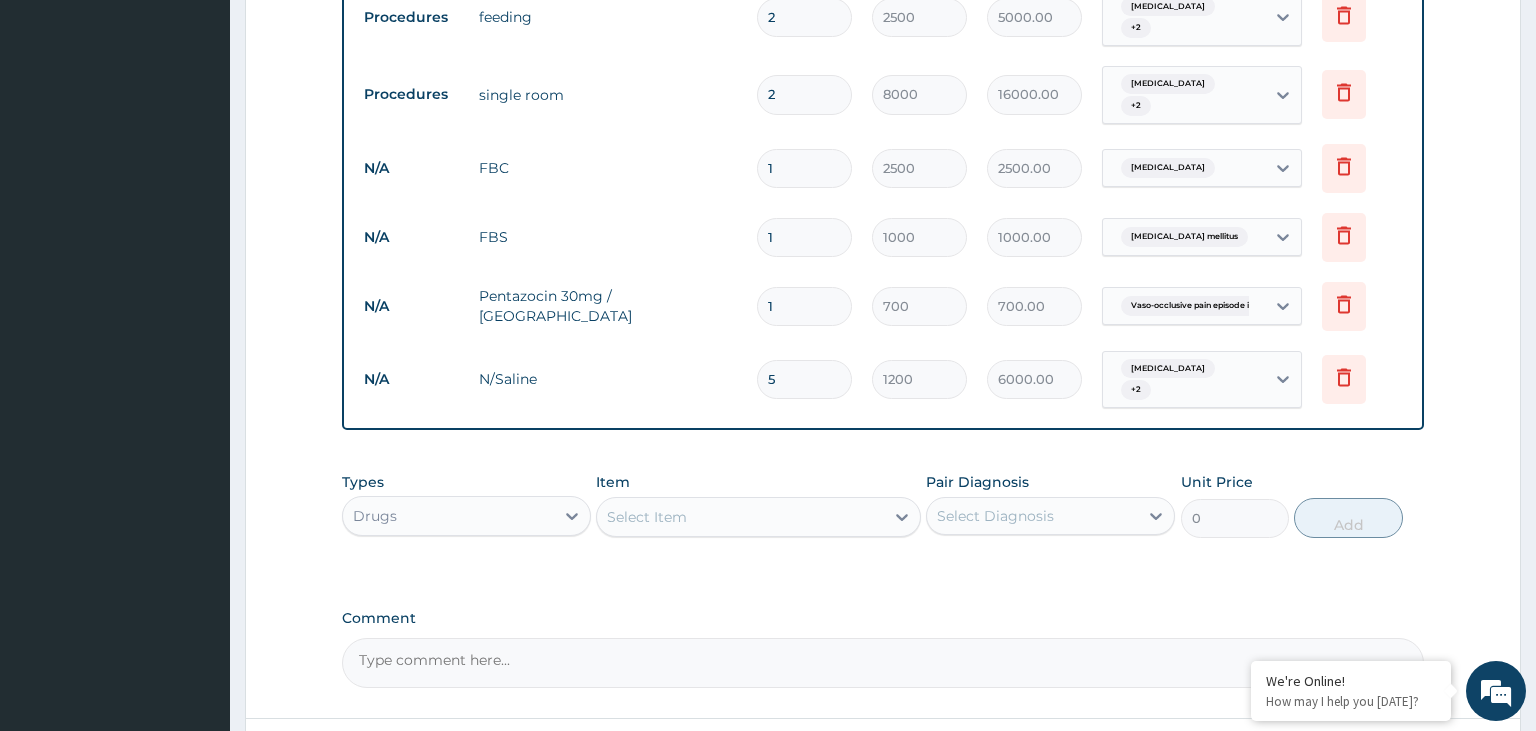 type on "5" 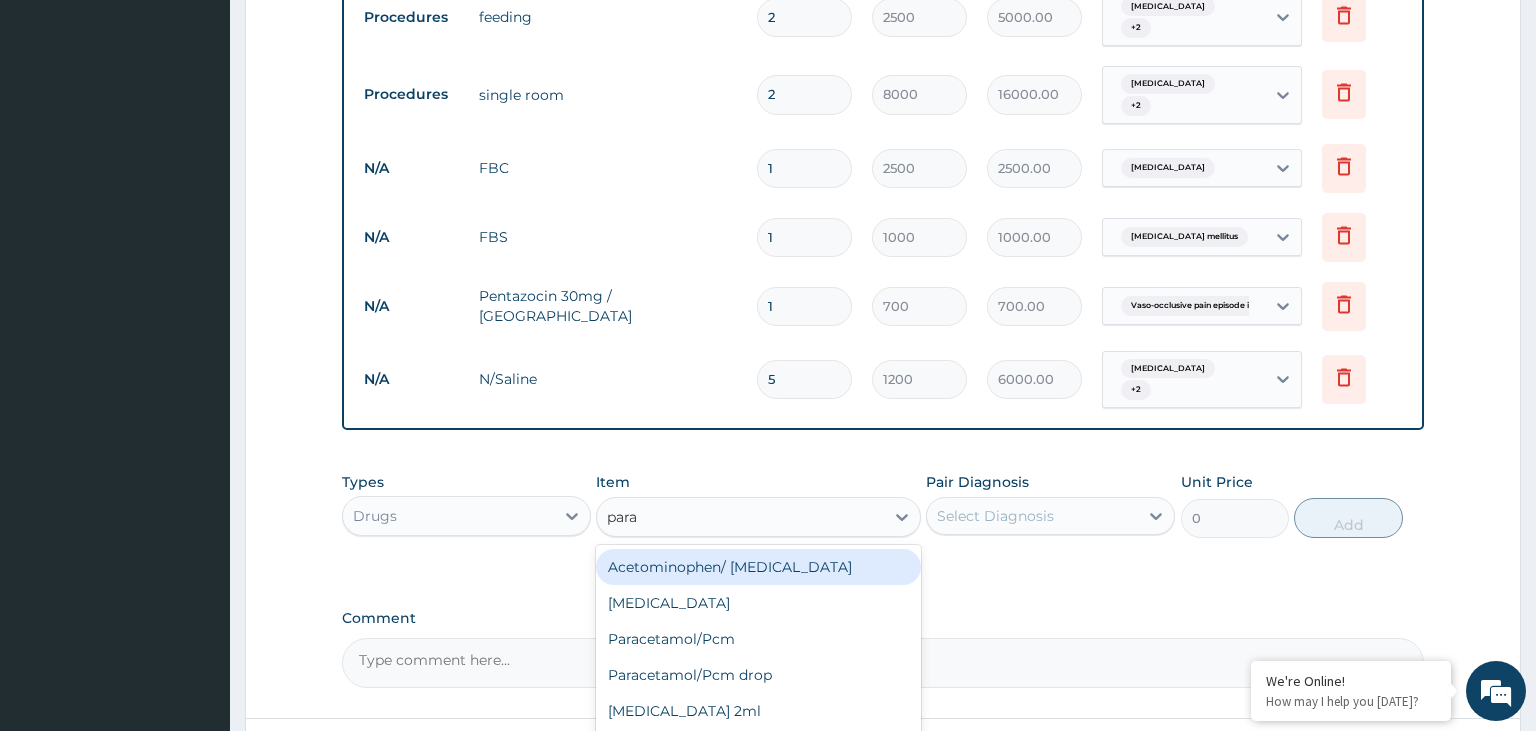 type on "parac" 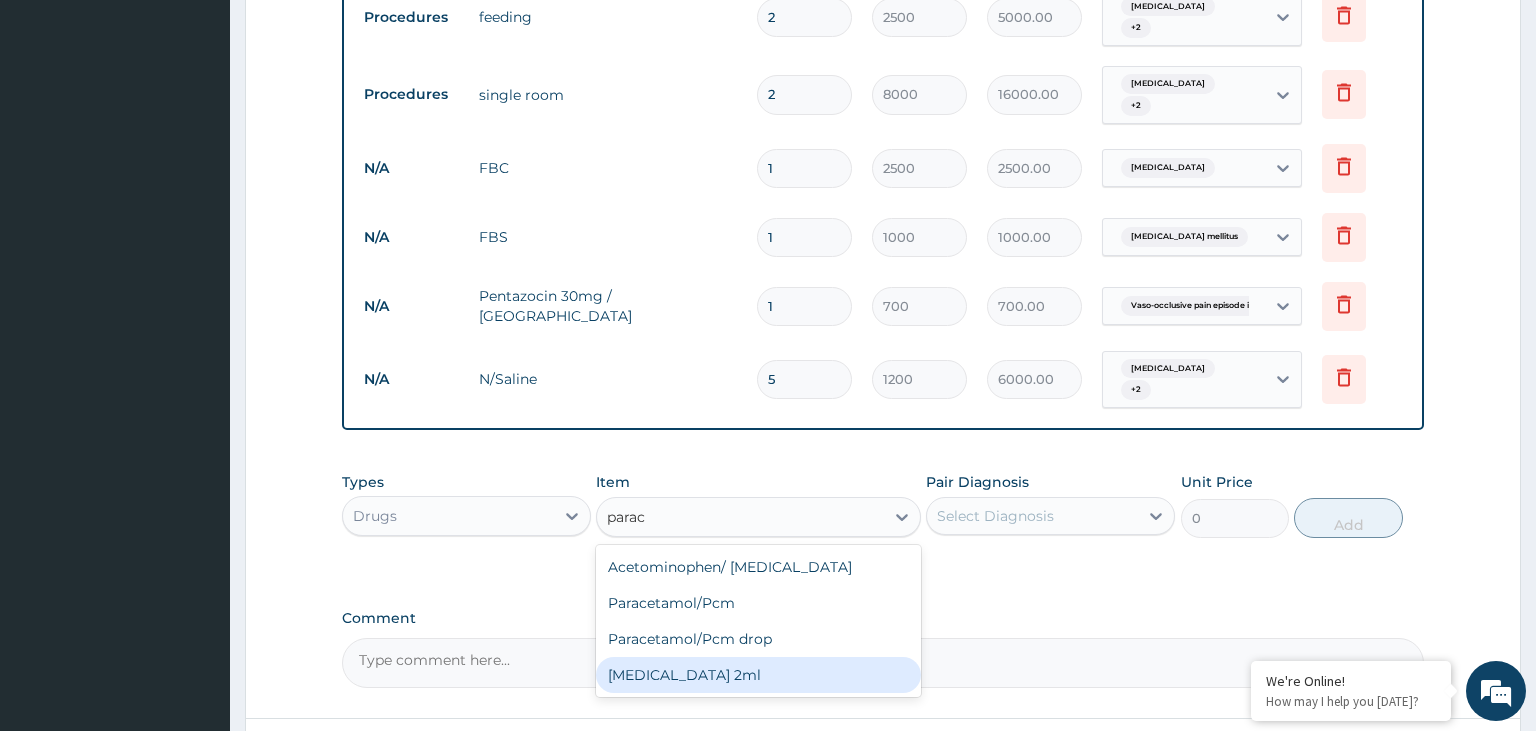 click on "Paracetamol 2ml" at bounding box center [758, 675] 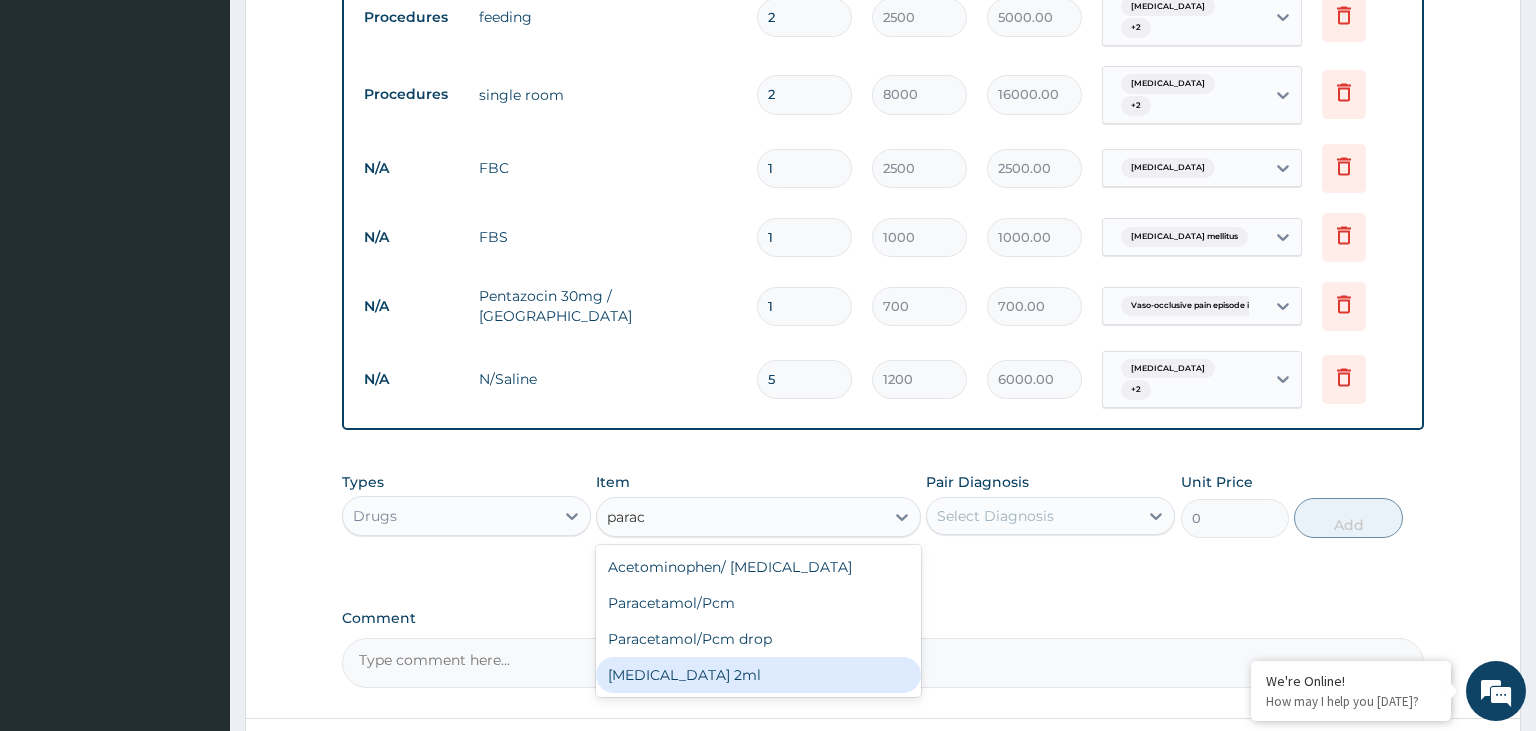 type 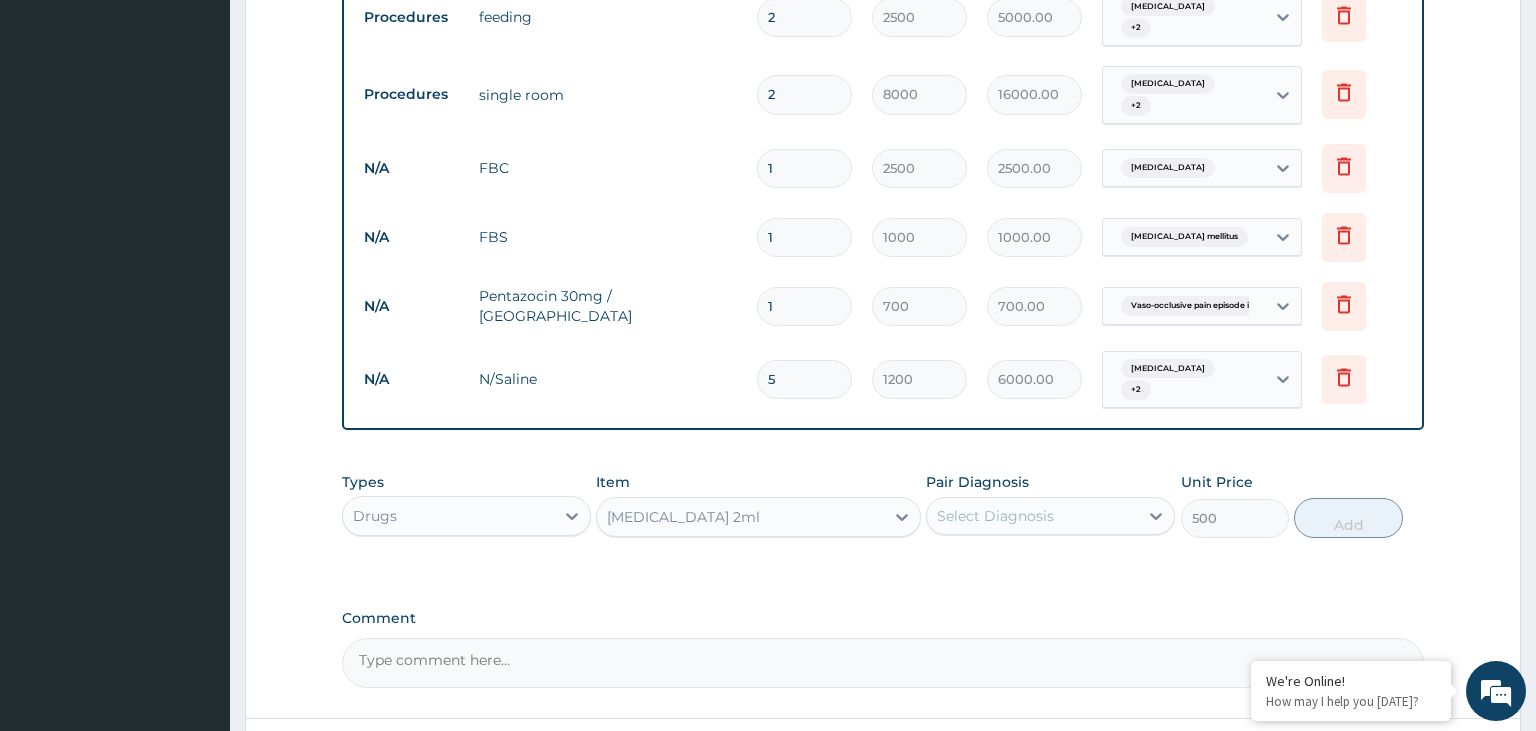 click on "Select Diagnosis" at bounding box center [1032, 516] 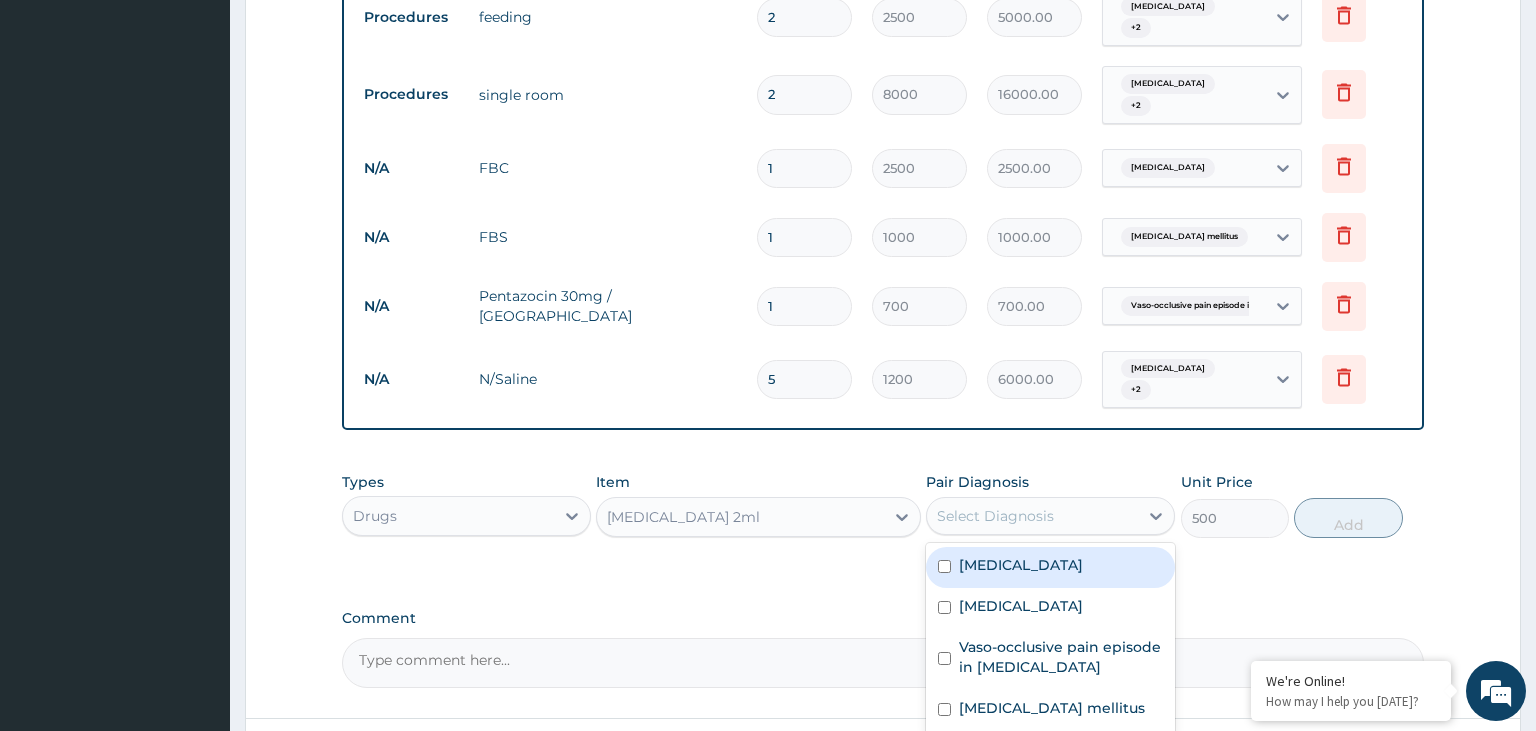 click on "Malaria" at bounding box center [1050, 567] 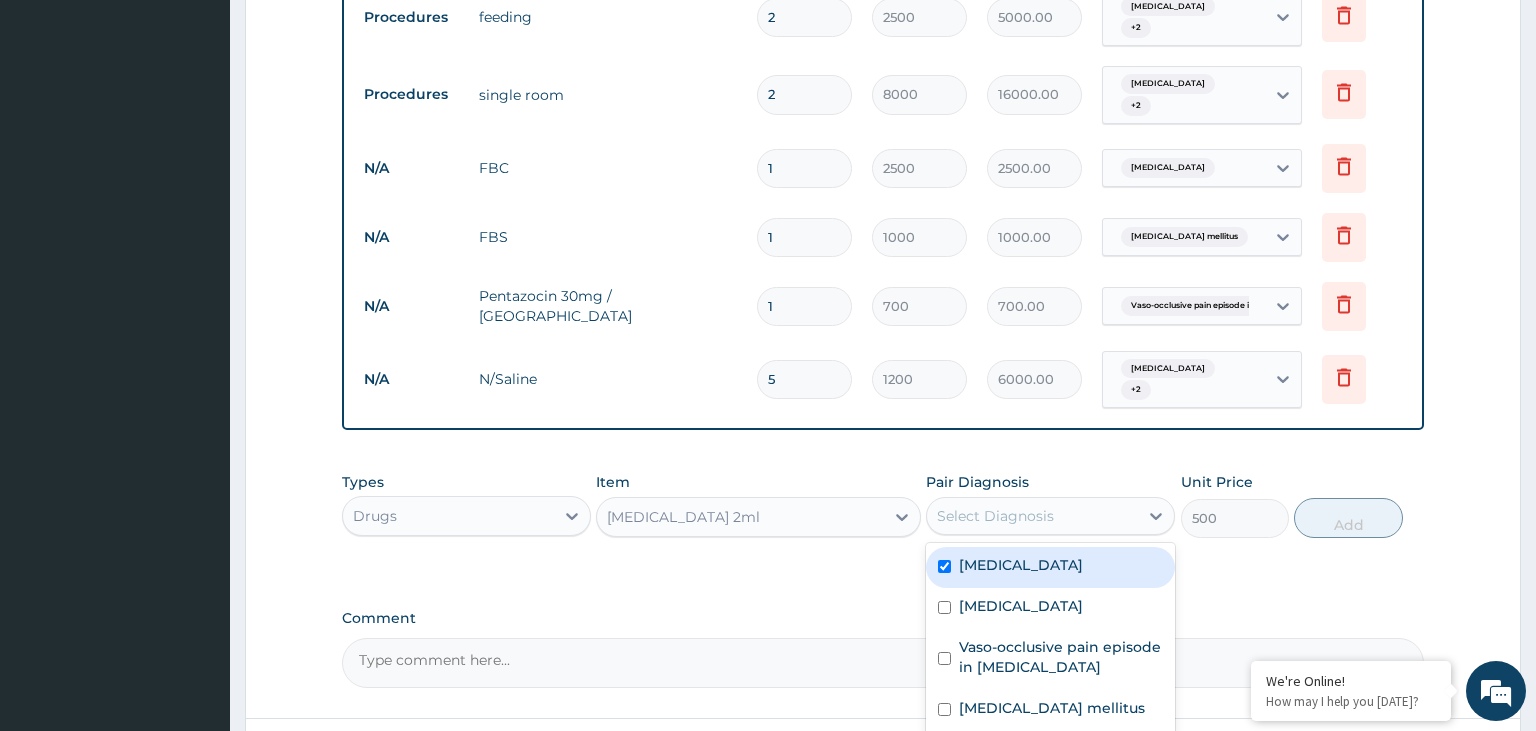 checkbox on "true" 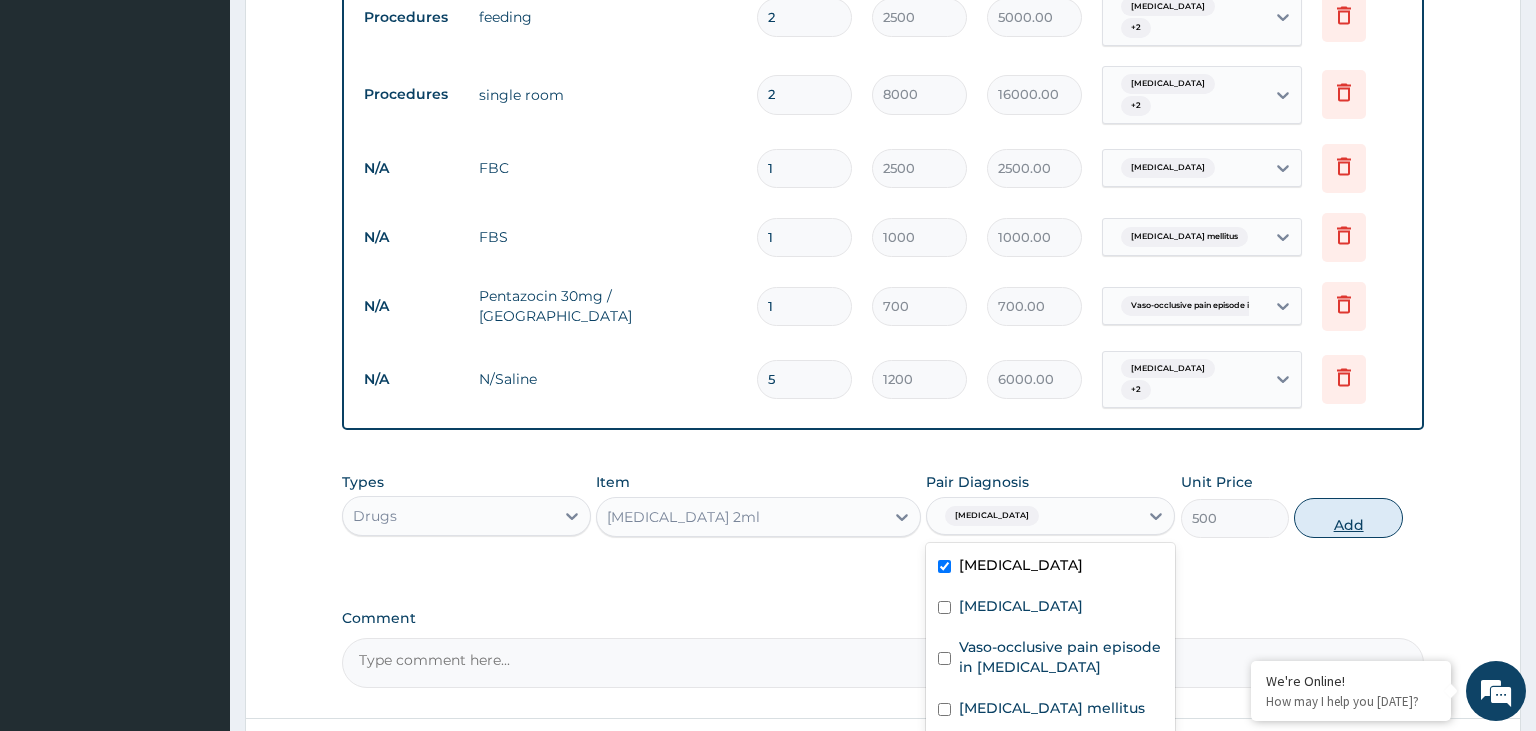 click on "Add" at bounding box center (1348, 518) 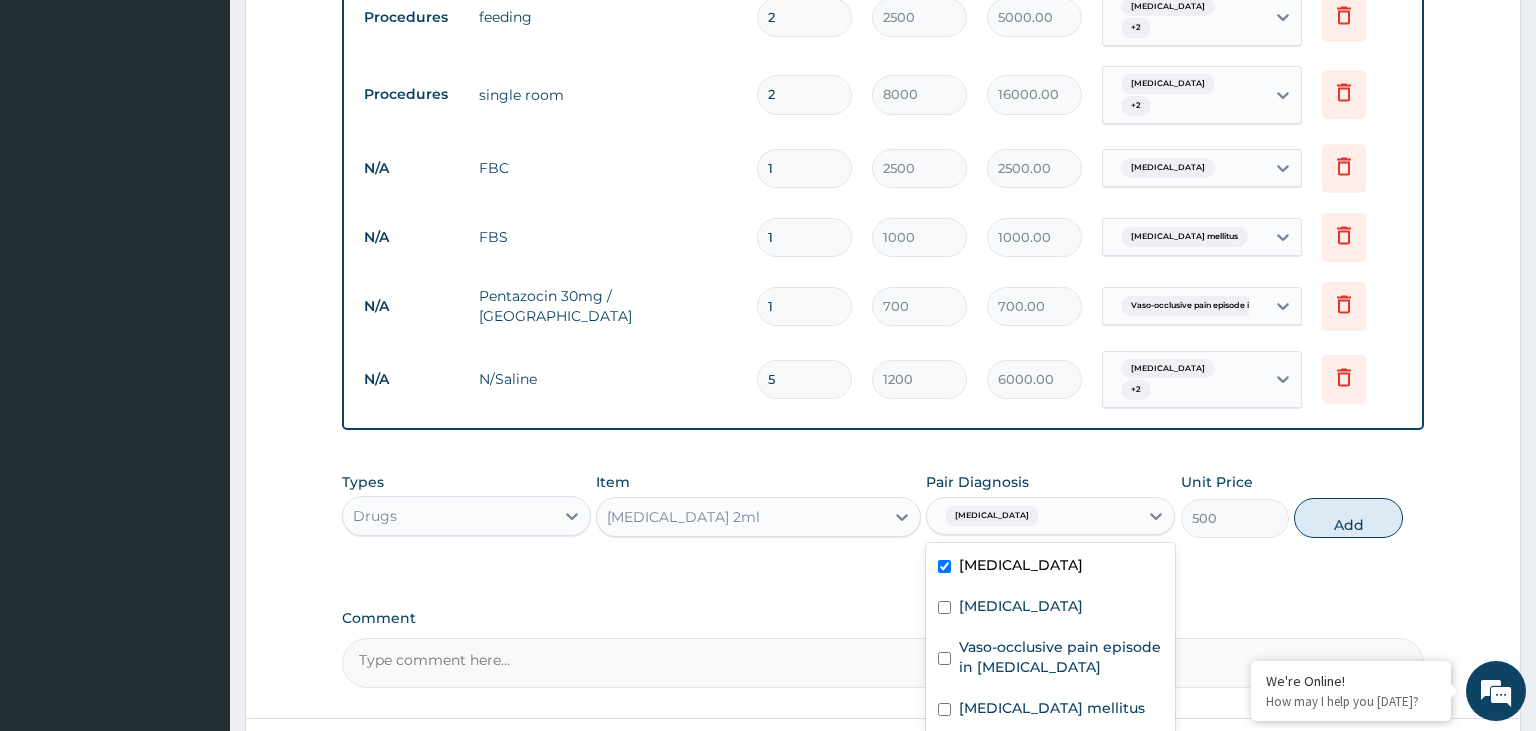 type on "0" 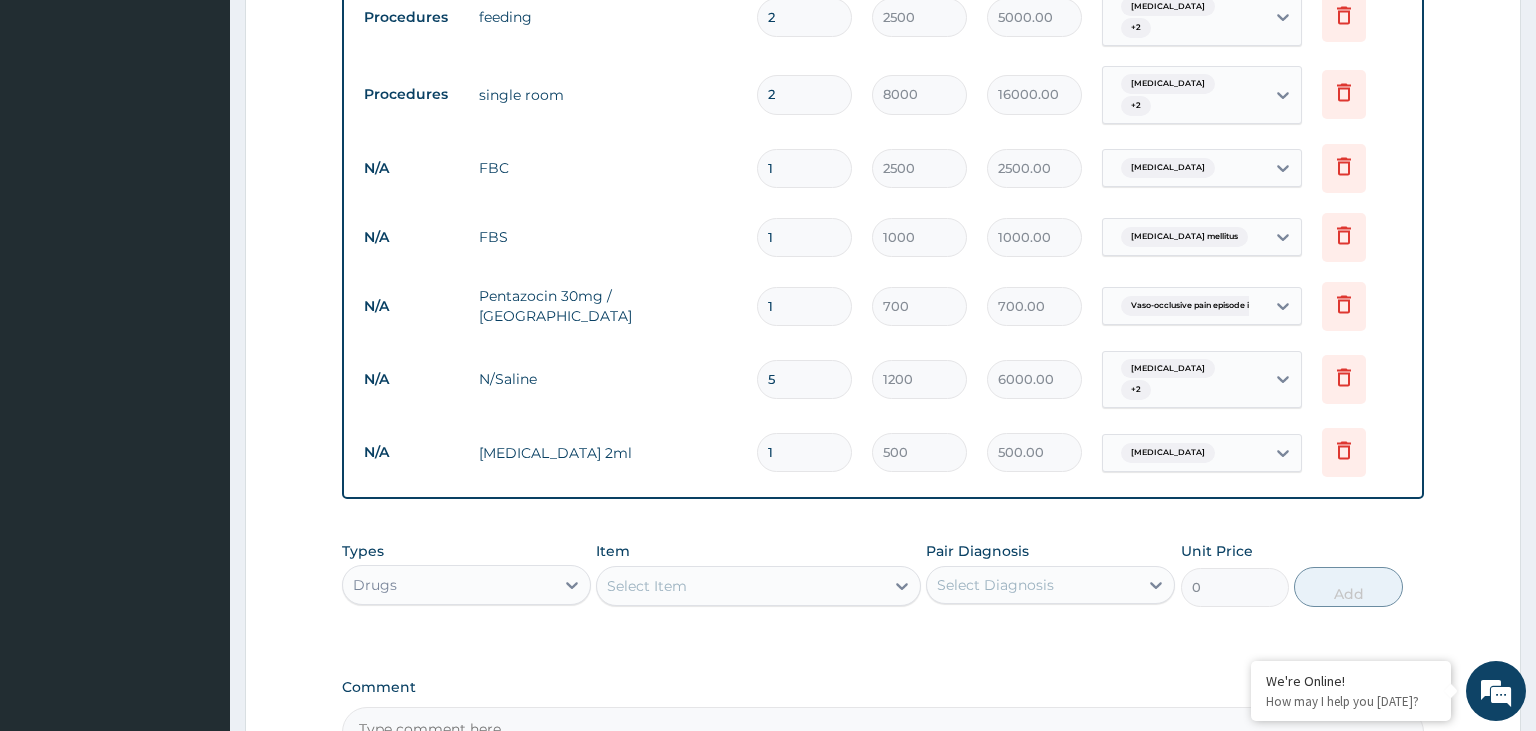 drag, startPoint x: 792, startPoint y: 419, endPoint x: 722, endPoint y: 440, distance: 73.082146 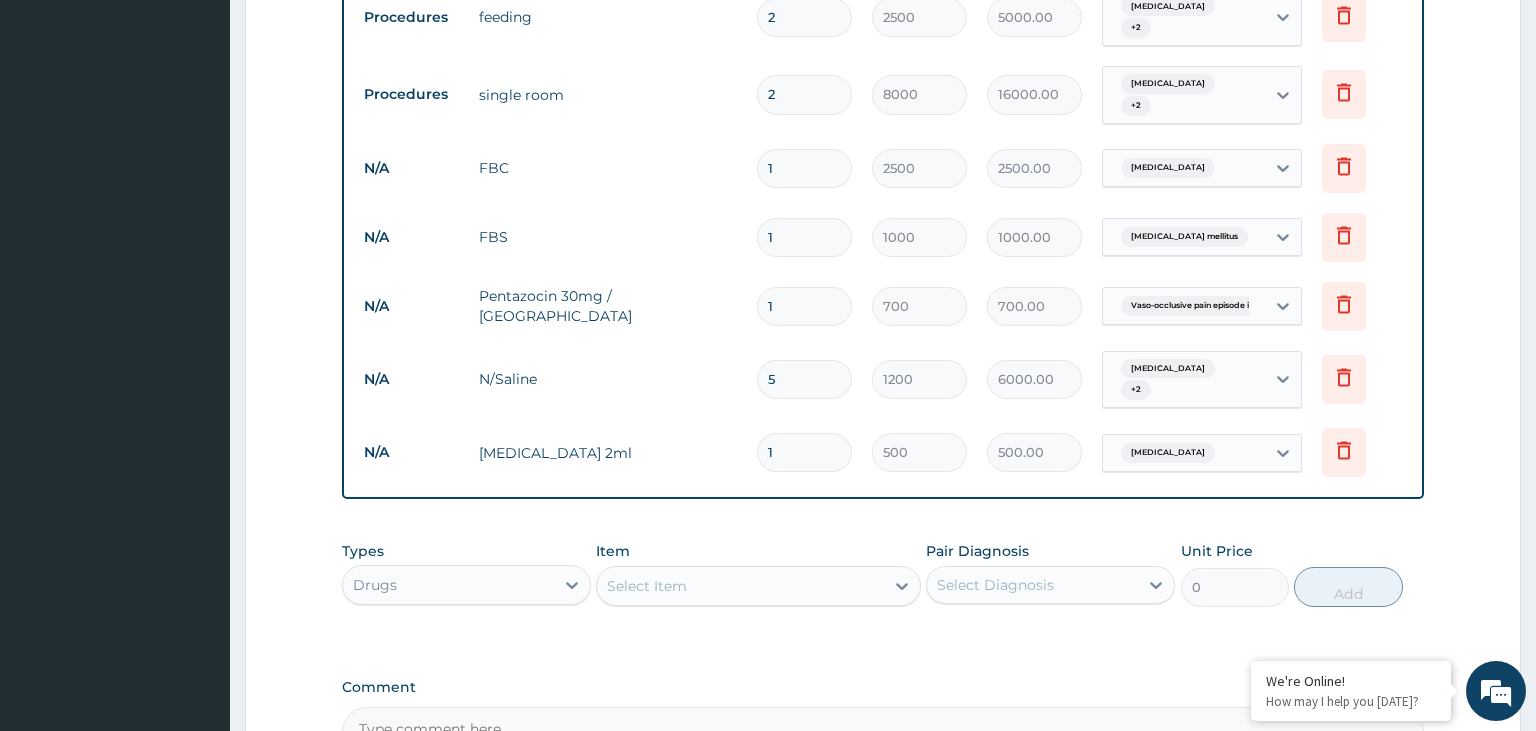 click on "1" at bounding box center (804, 452) 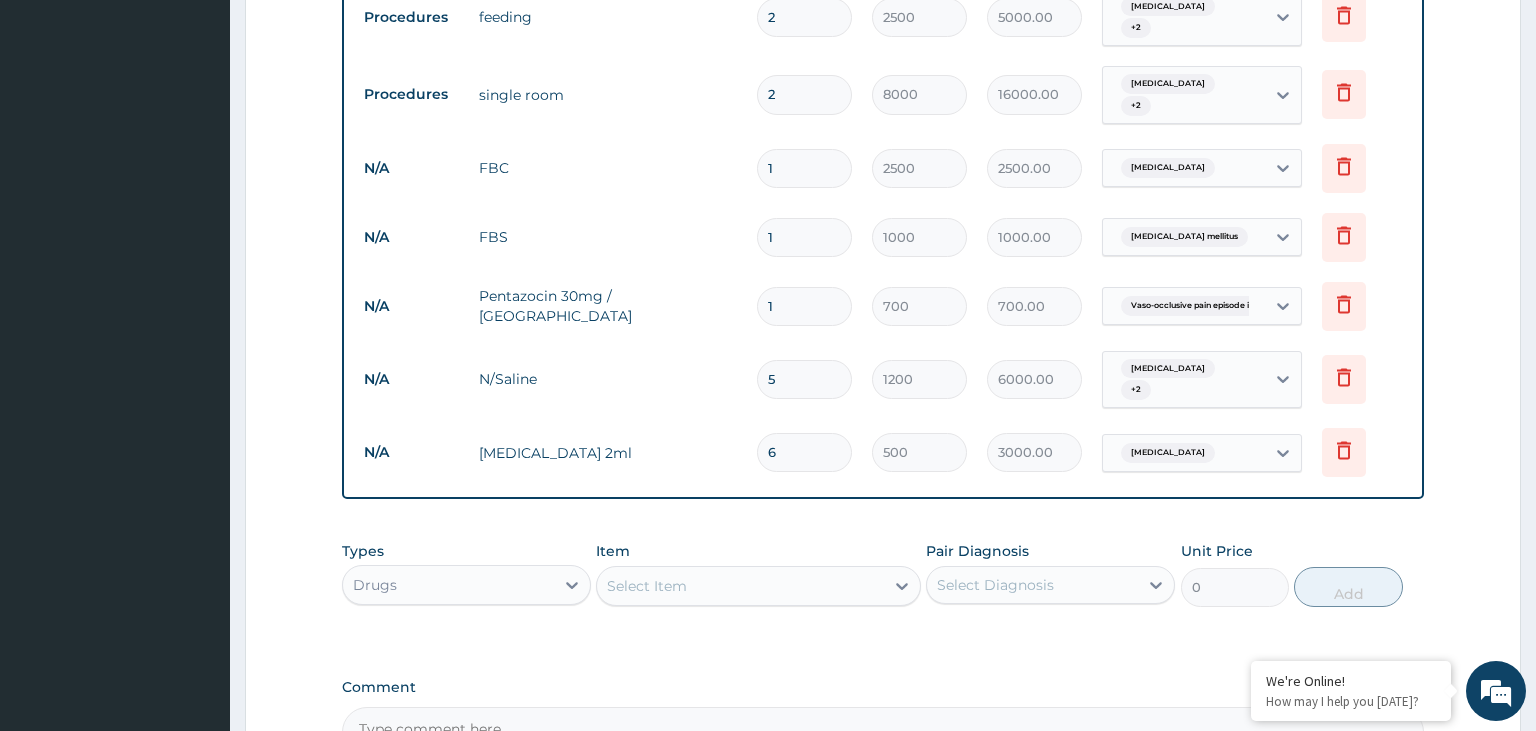 type on "6" 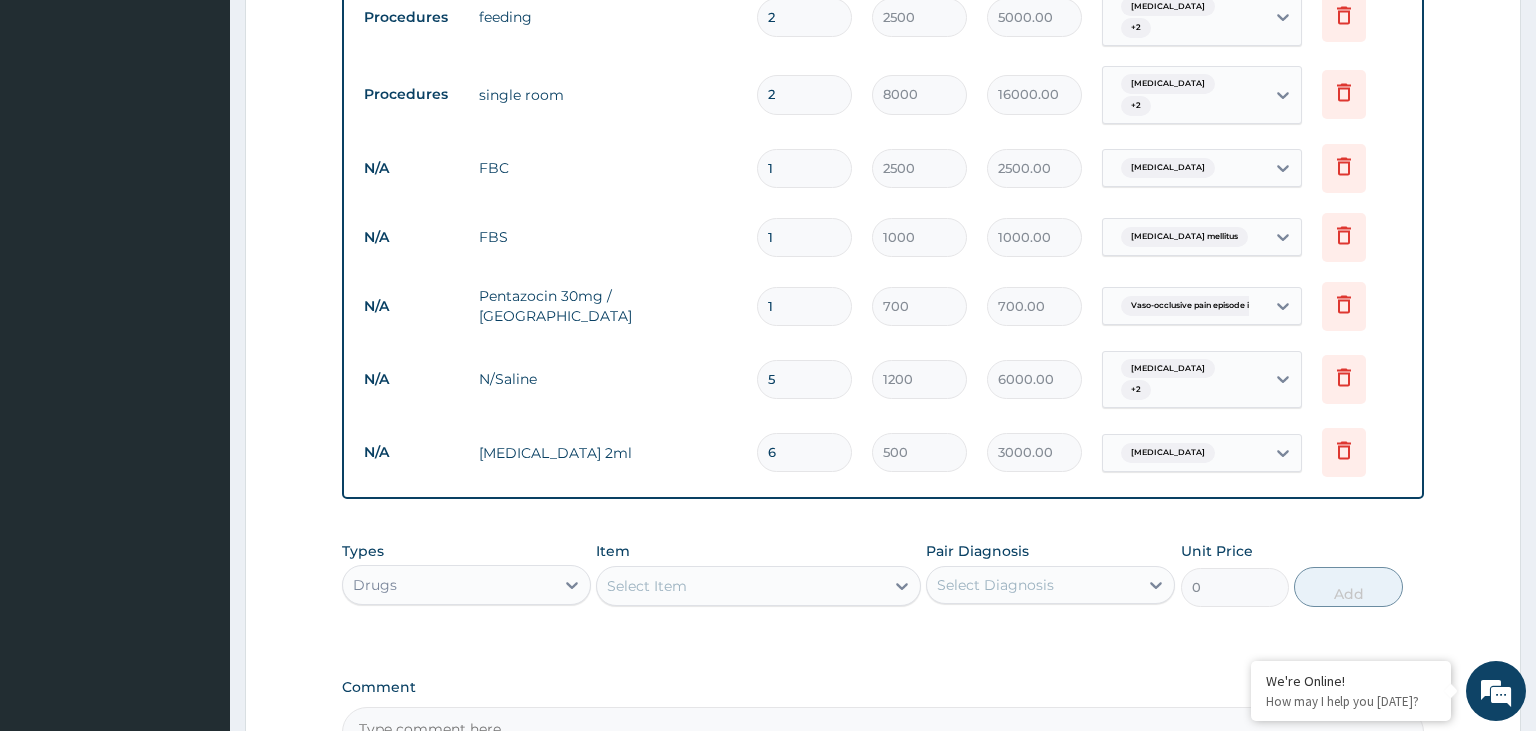 scroll, scrollTop: 396, scrollLeft: 0, axis: vertical 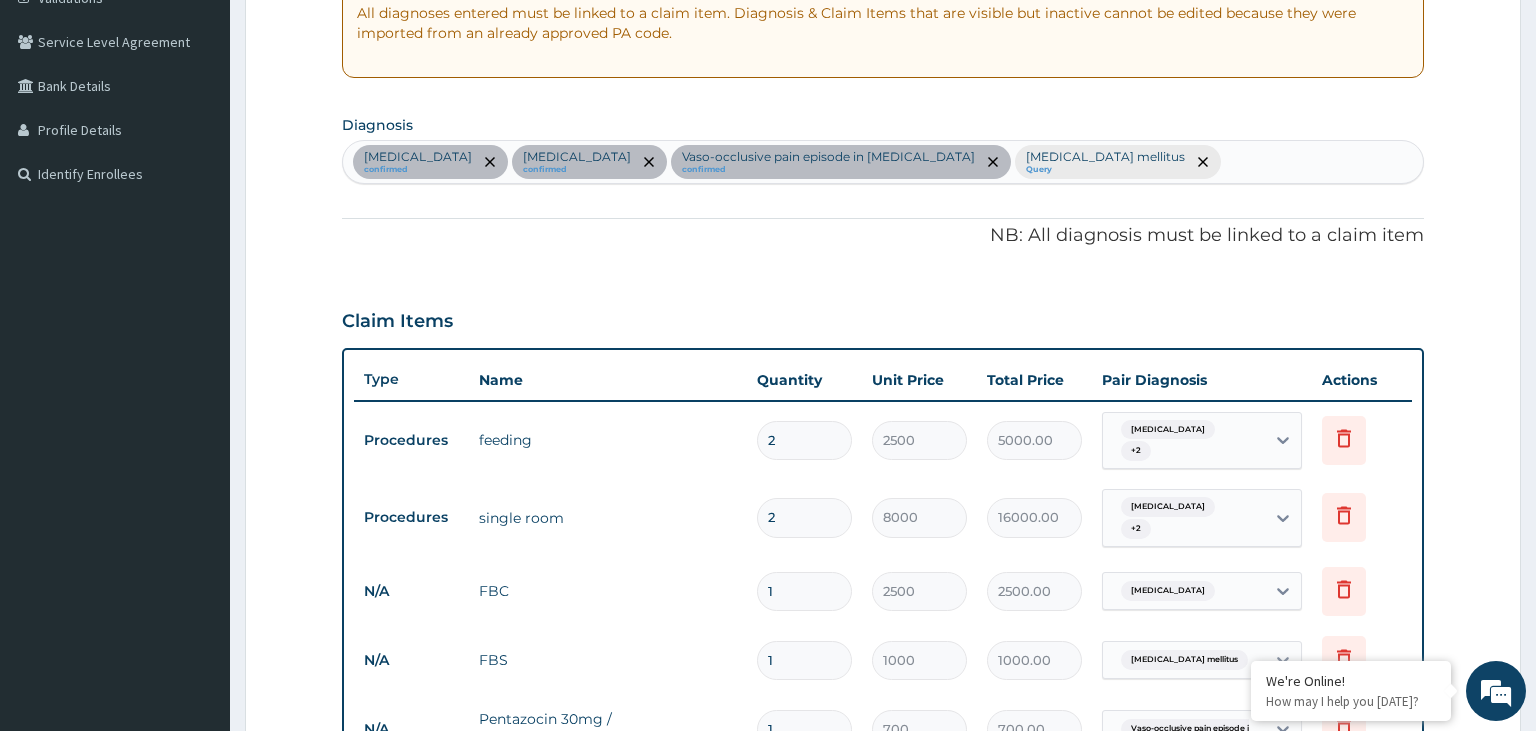 click on "Malaria confirmed Sepsis confirmed Vaso-occlusive pain episode in sickle cell disease confirmed Diabetes mellitus Query" at bounding box center (883, 162) 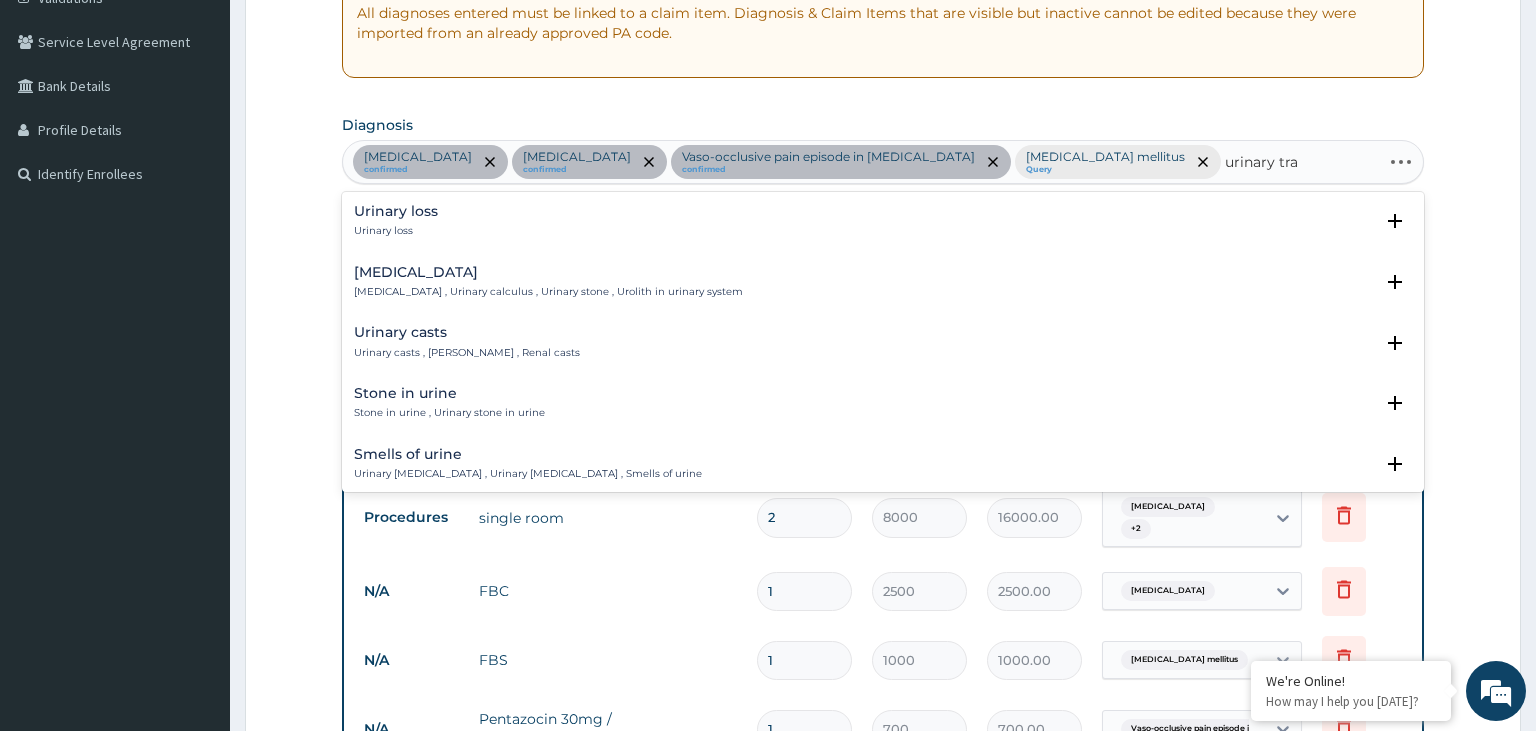 type on "urinary trac" 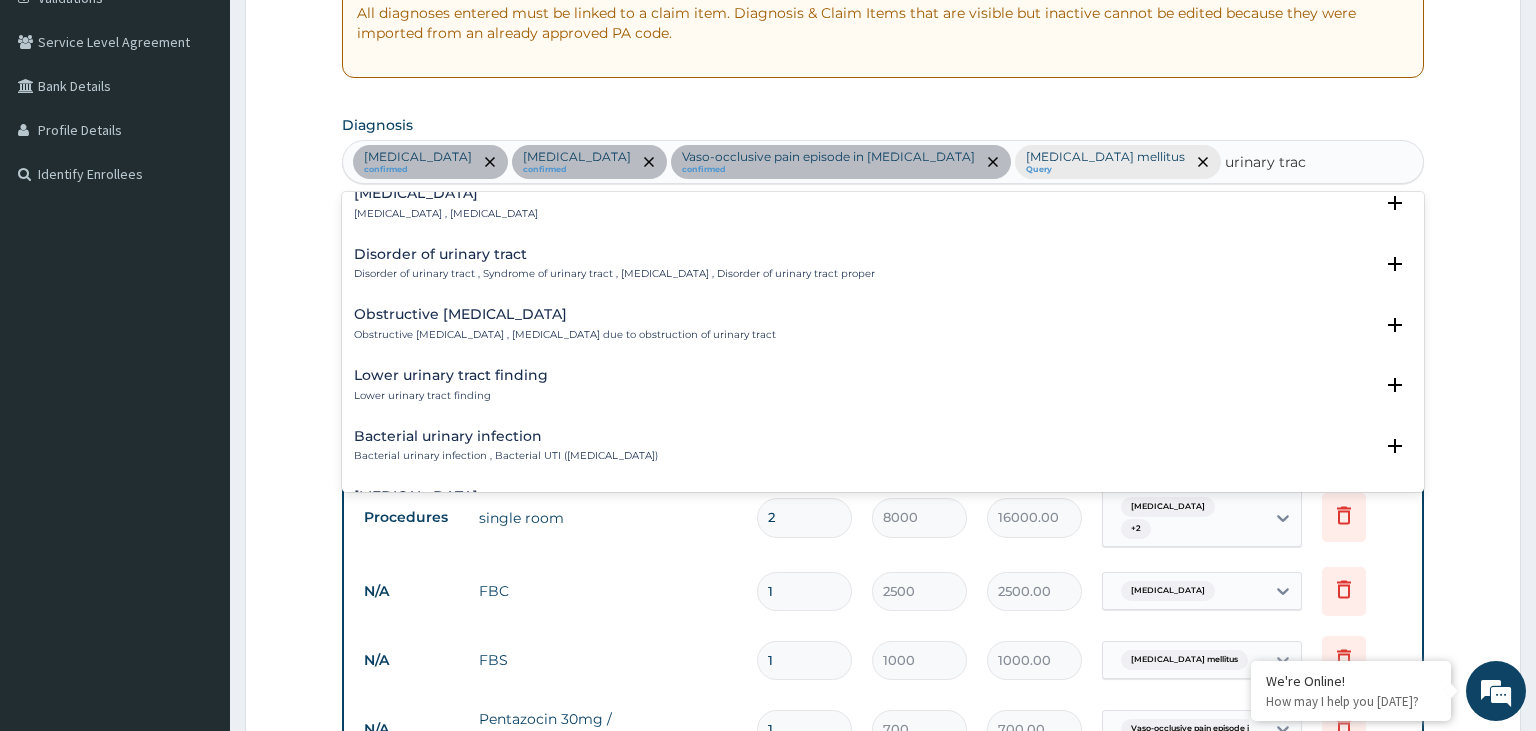 scroll, scrollTop: 403, scrollLeft: 0, axis: vertical 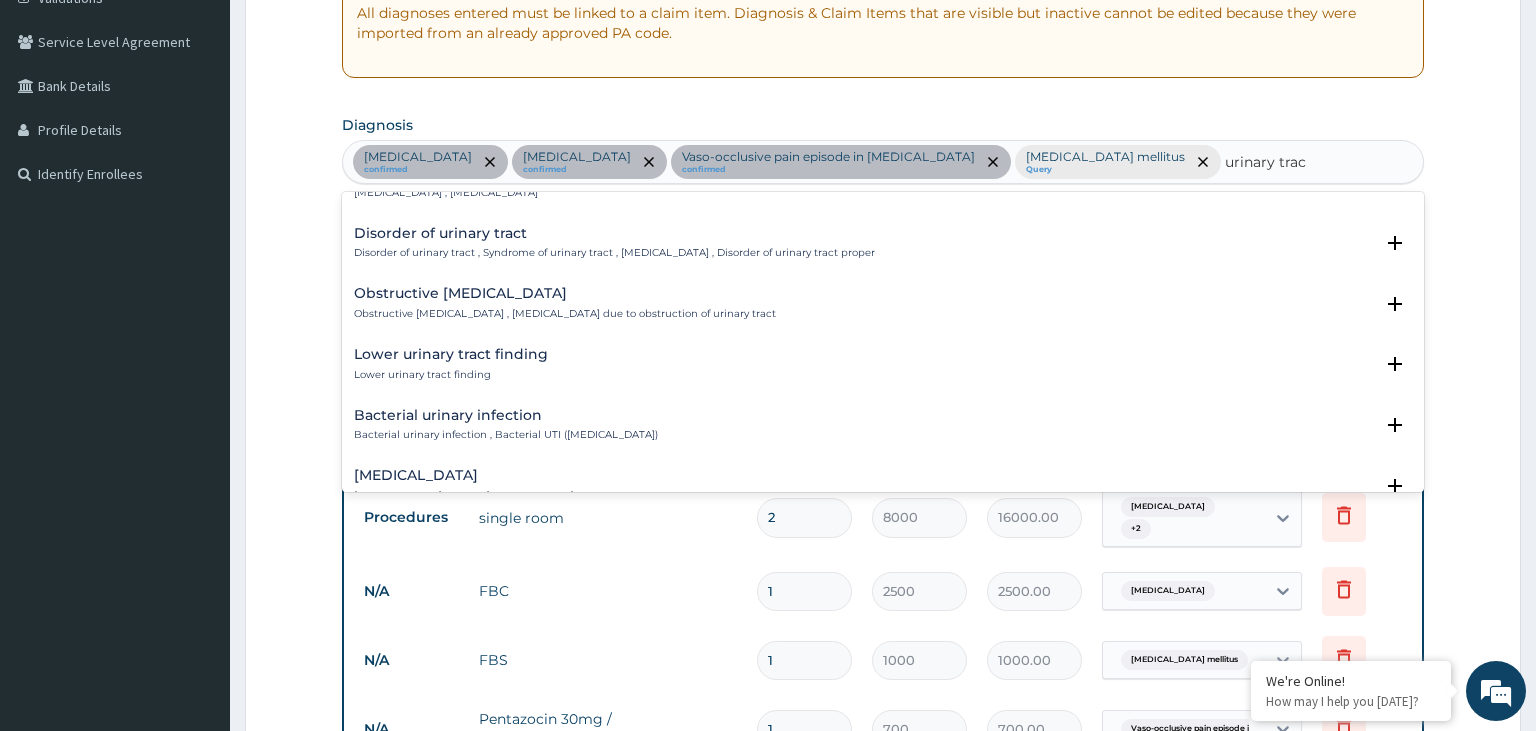 click on "Bacterial urinary infection" at bounding box center (506, 415) 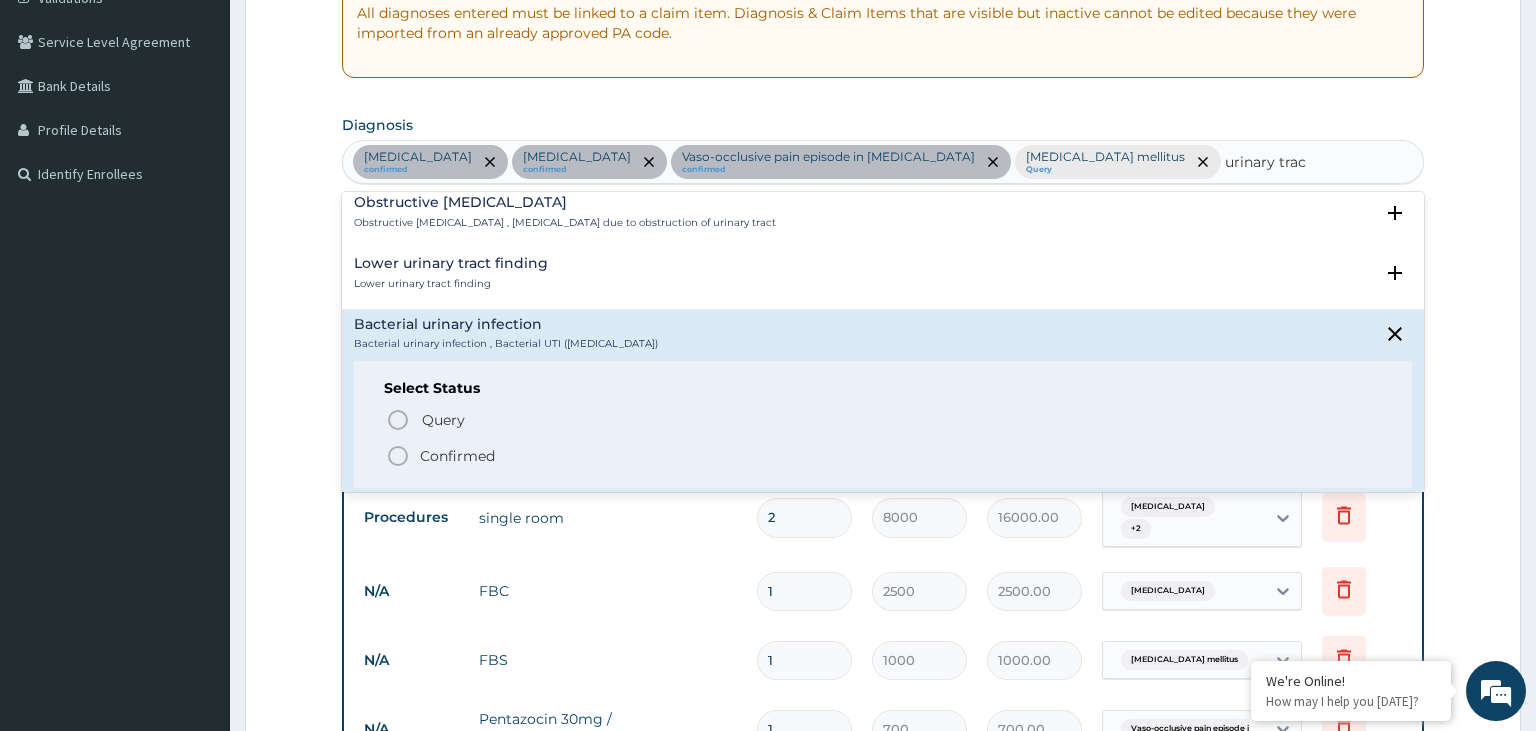 scroll, scrollTop: 605, scrollLeft: 0, axis: vertical 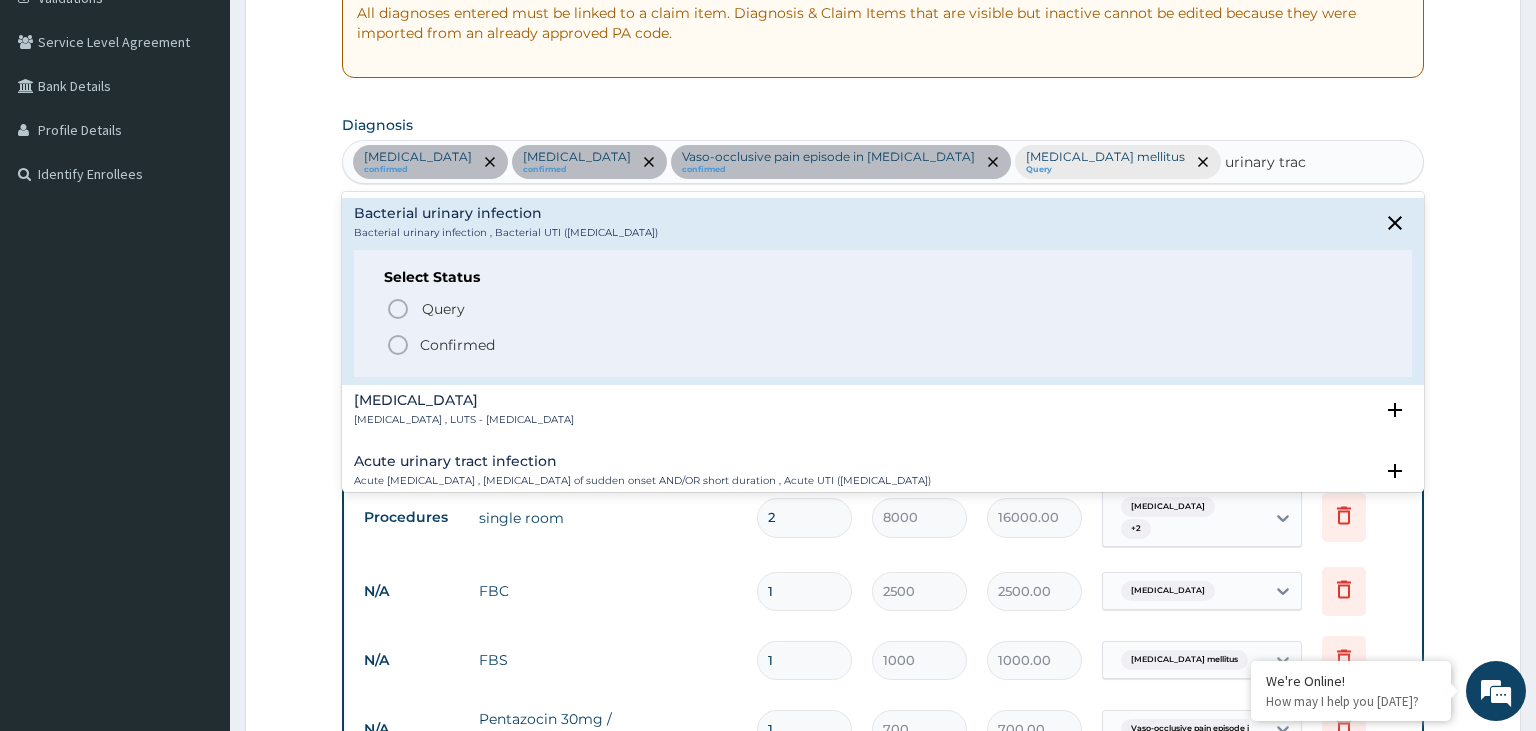 click on "Confirmed" at bounding box center (457, 345) 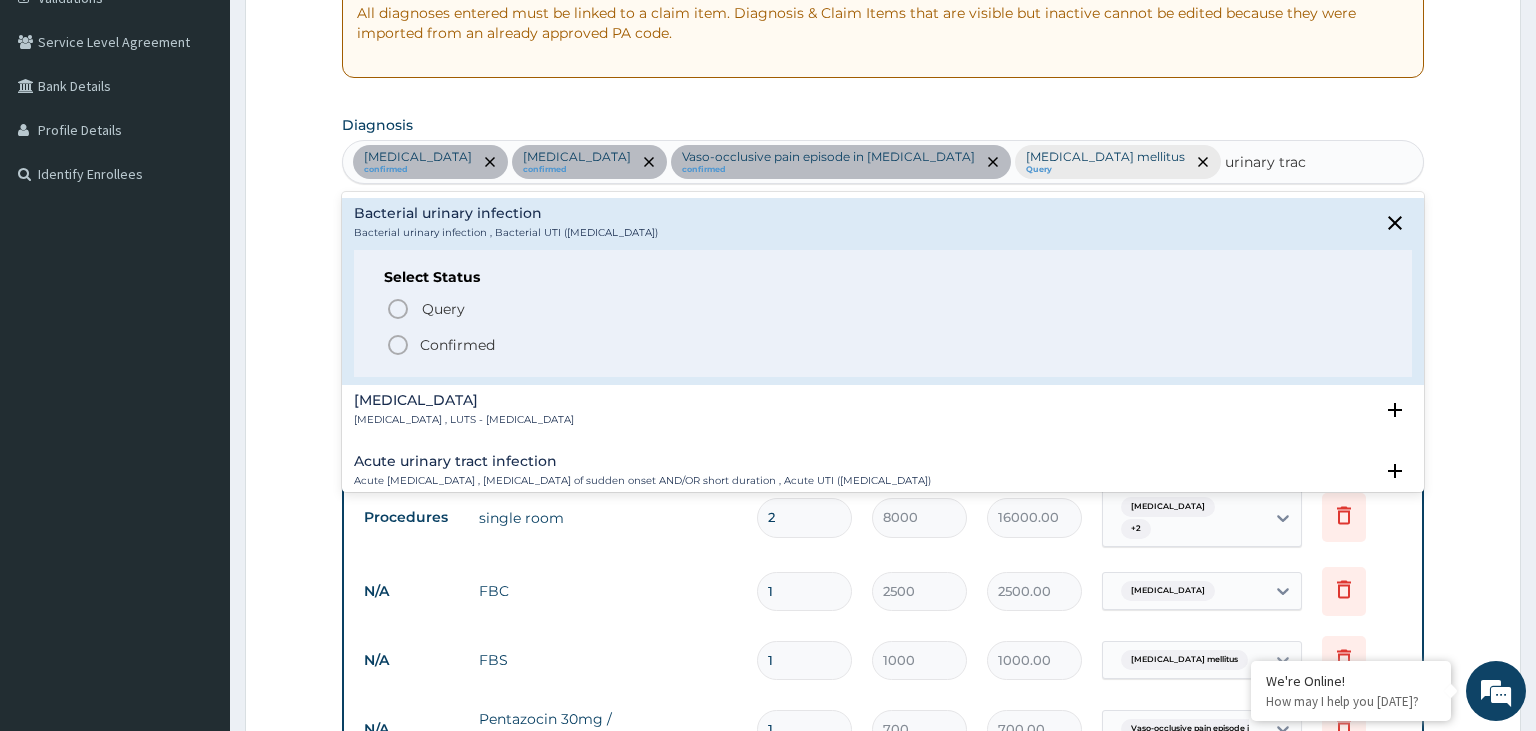 type 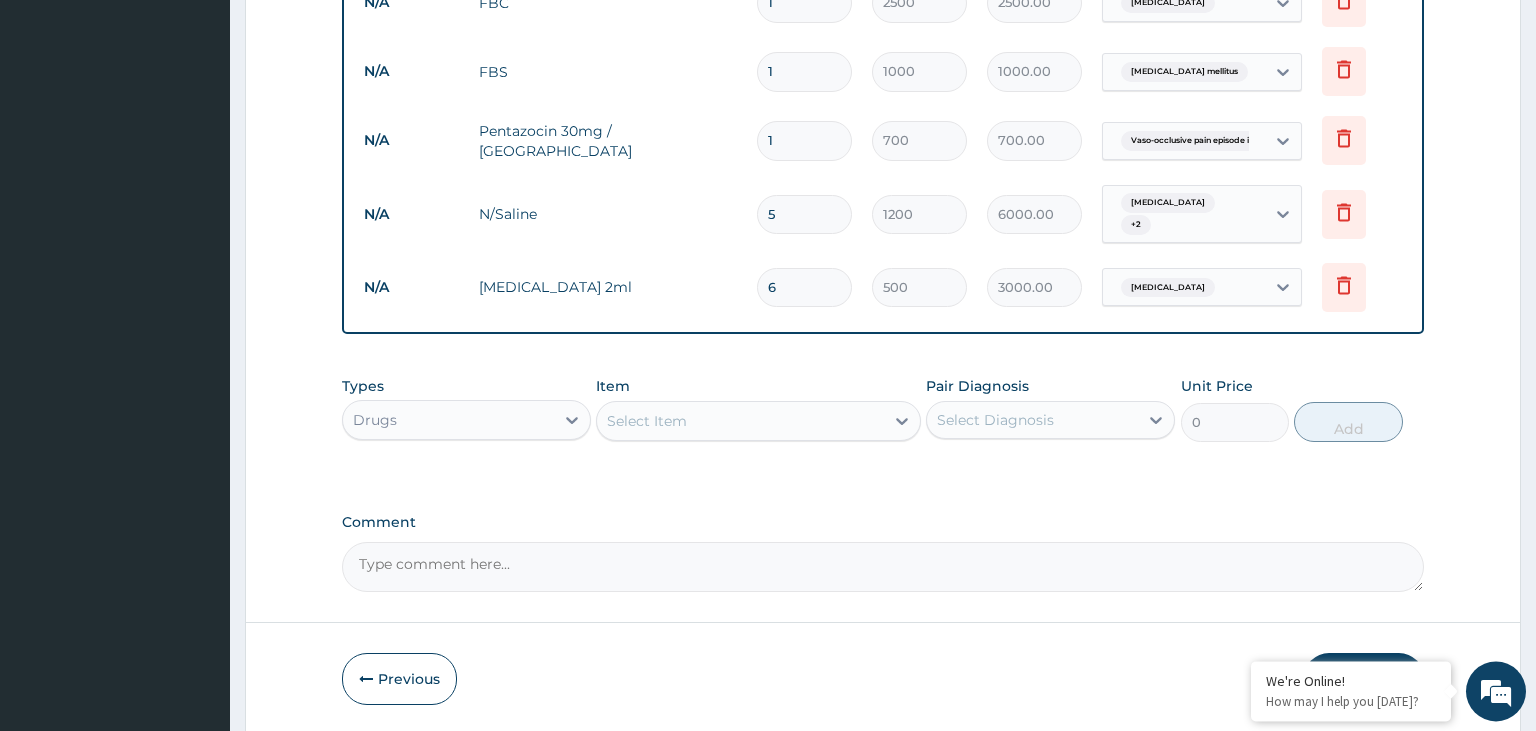 scroll, scrollTop: 1025, scrollLeft: 0, axis: vertical 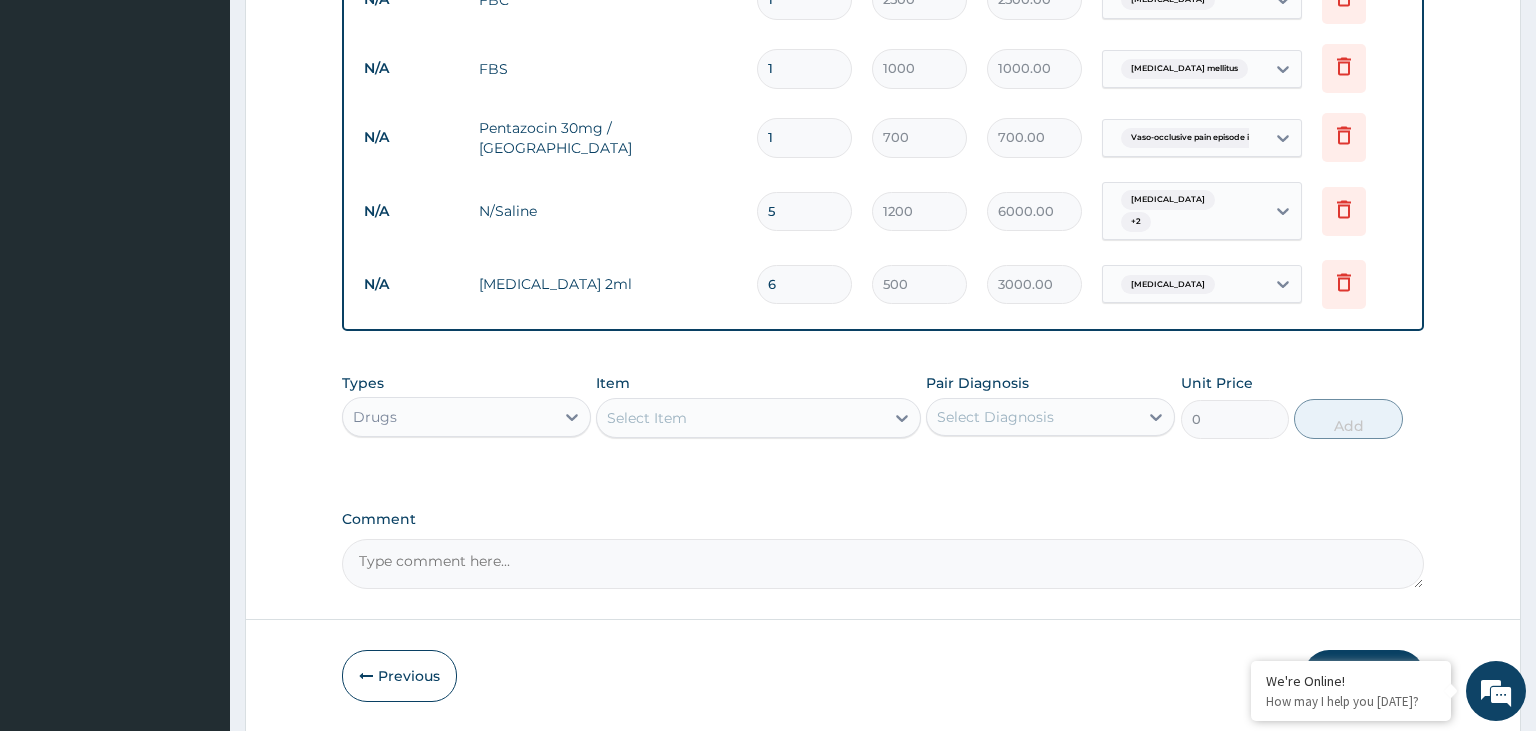 click on "Drugs" at bounding box center [448, 417] 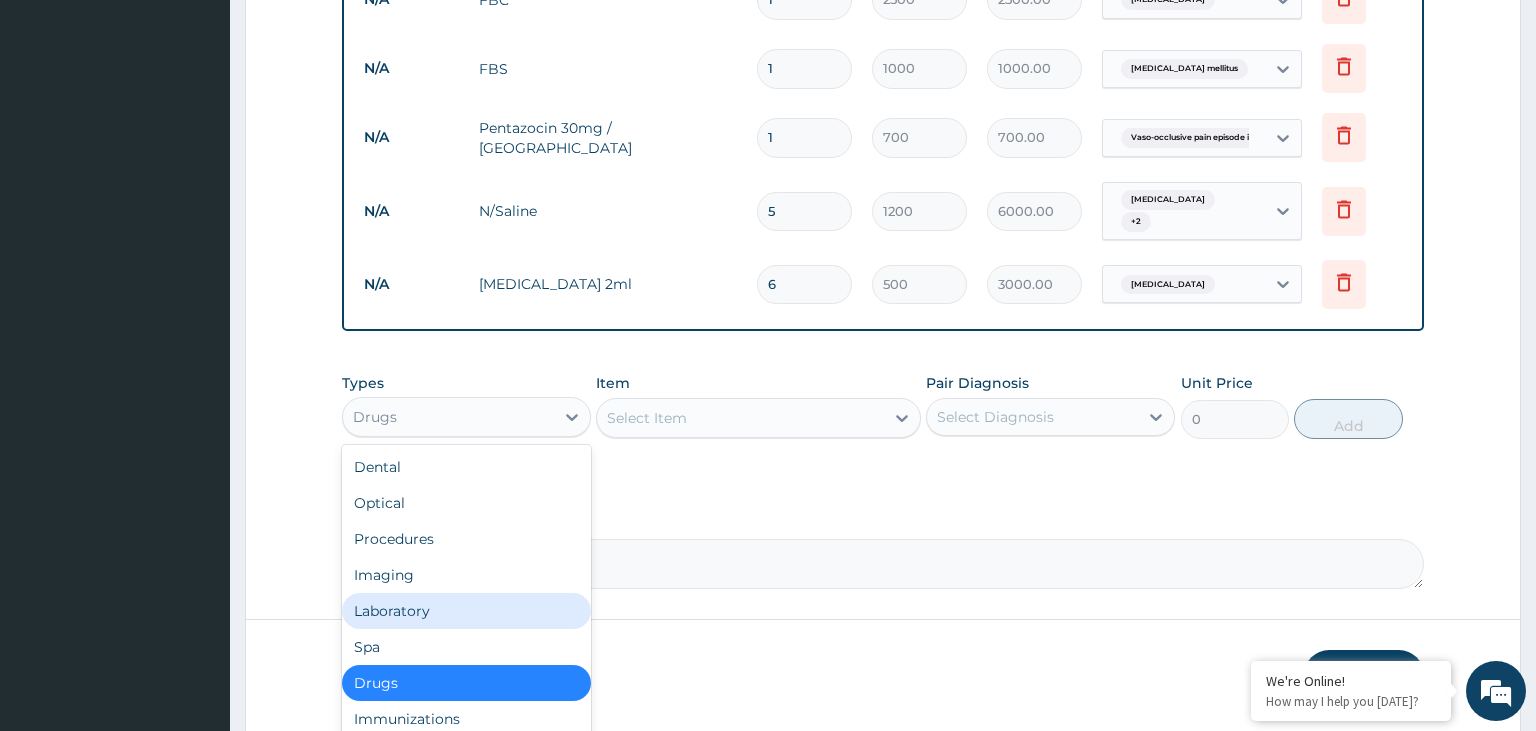 click on "Laboratory" at bounding box center [466, 611] 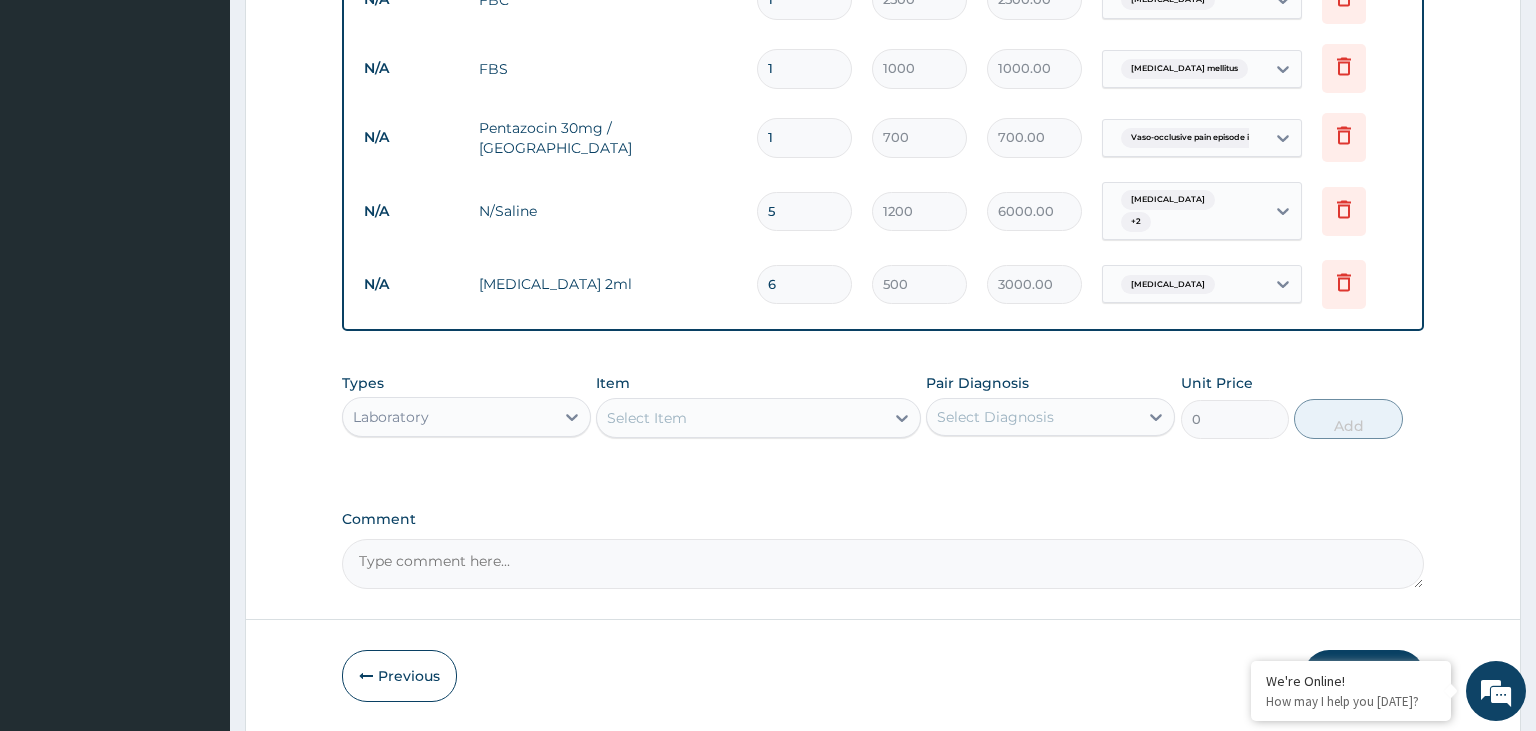 click on "Select Item" at bounding box center (740, 418) 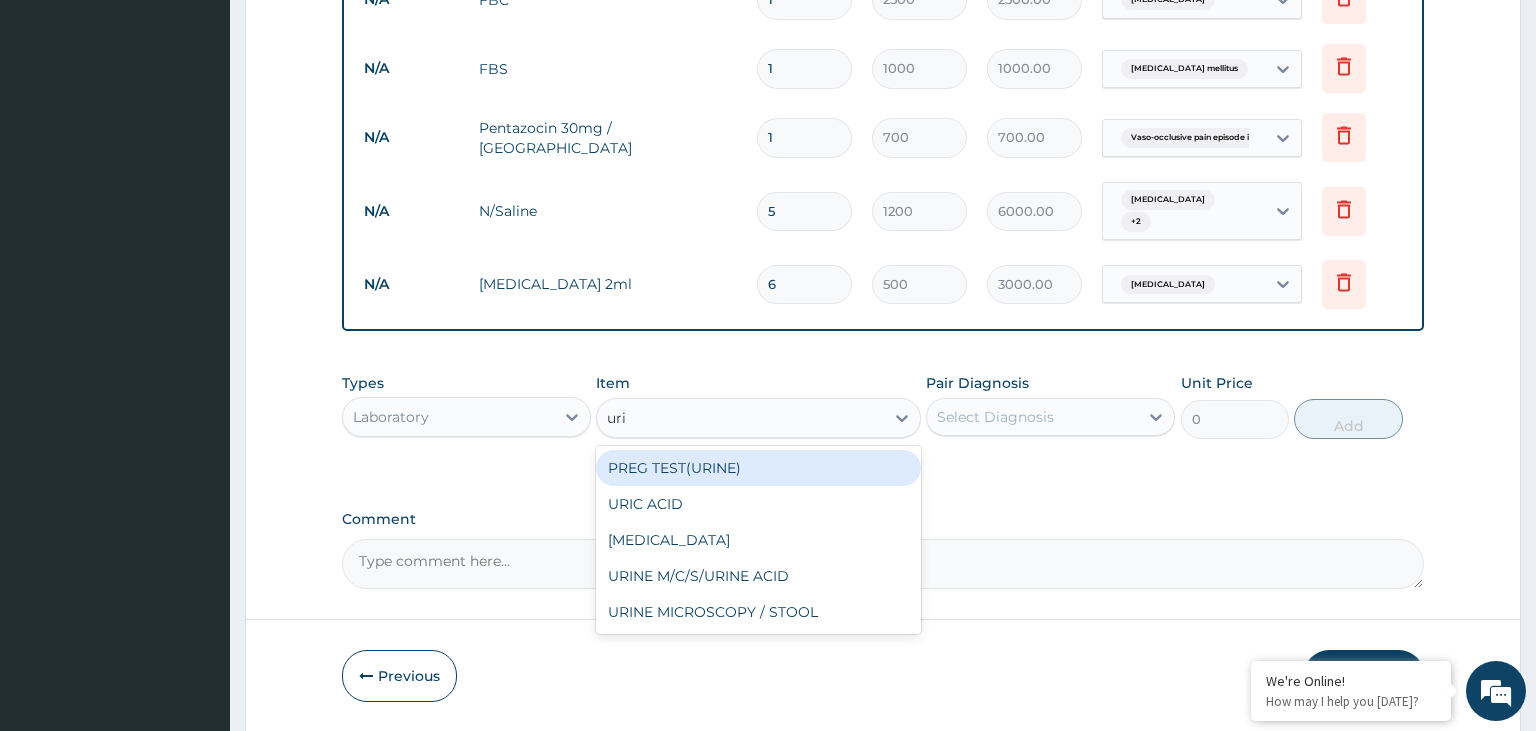 type on "urin" 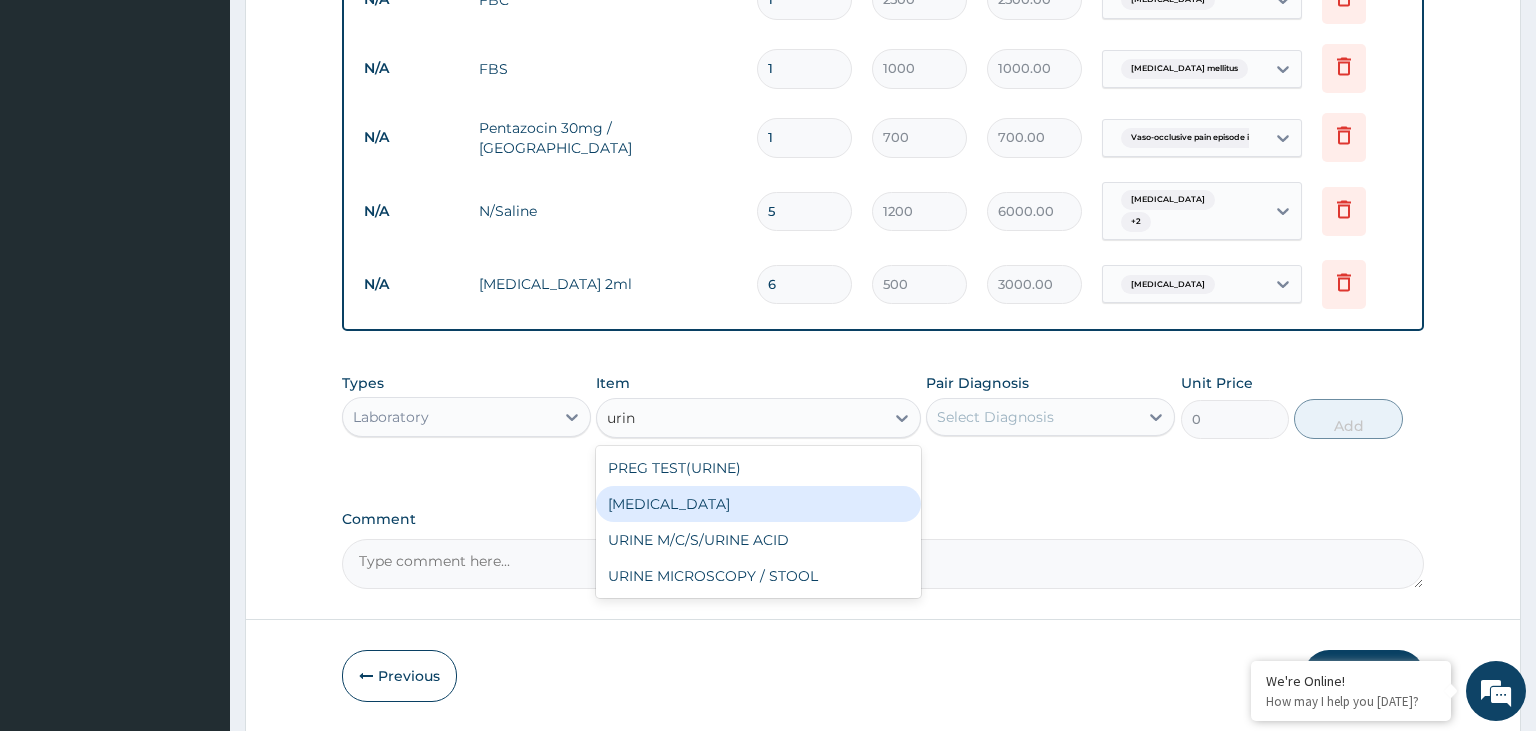 drag, startPoint x: 806, startPoint y: 442, endPoint x: 849, endPoint y: 424, distance: 46.615448 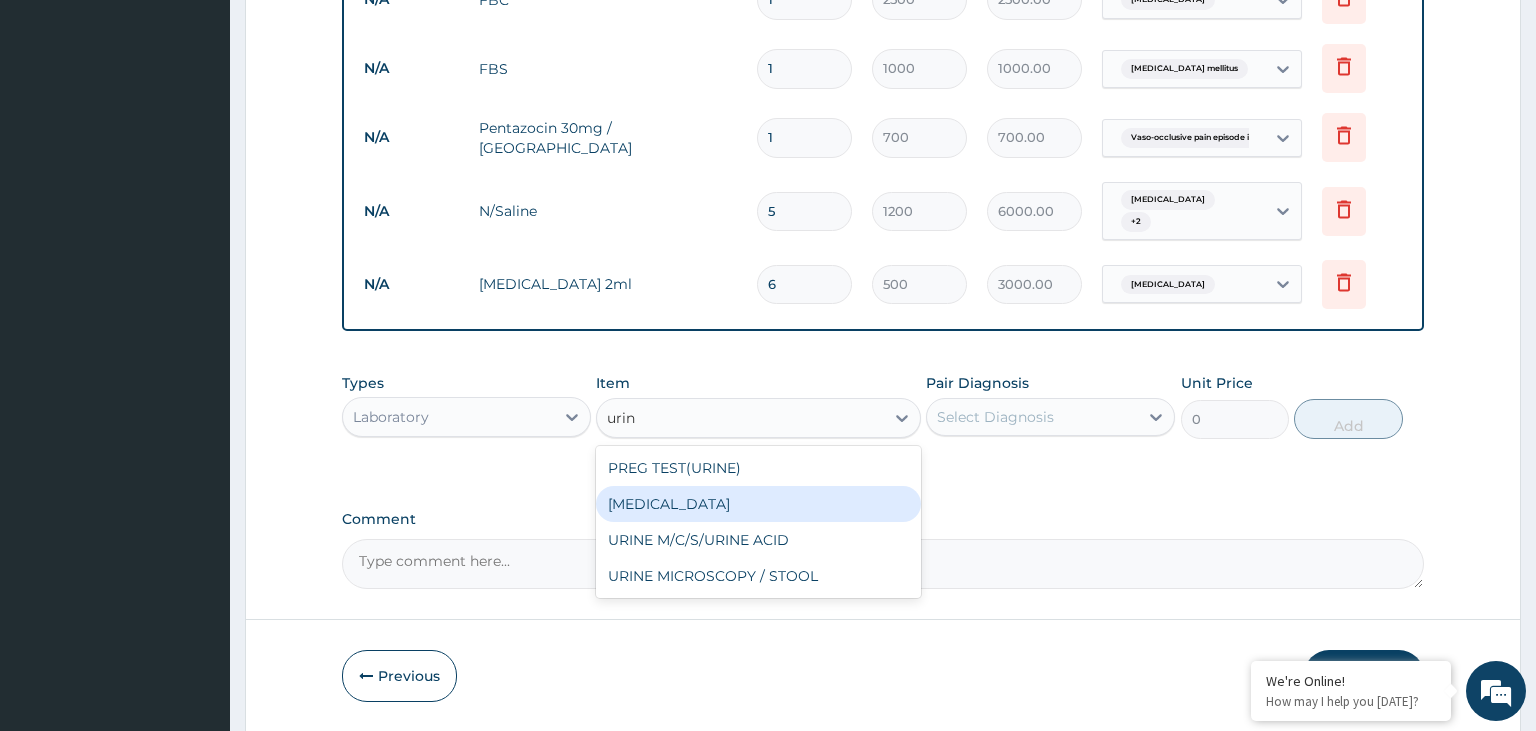 click on "URINALYSIS" at bounding box center (758, 504) 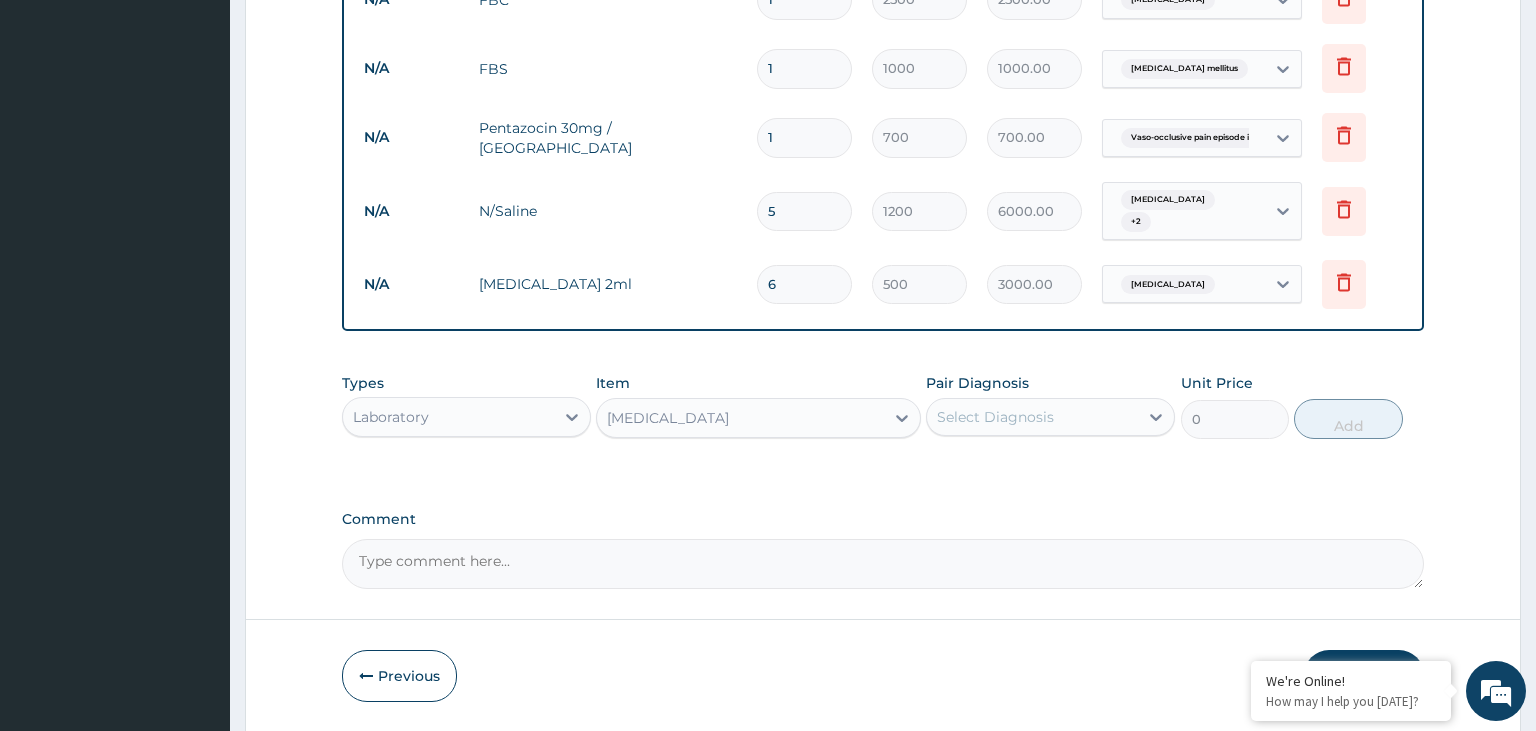 type 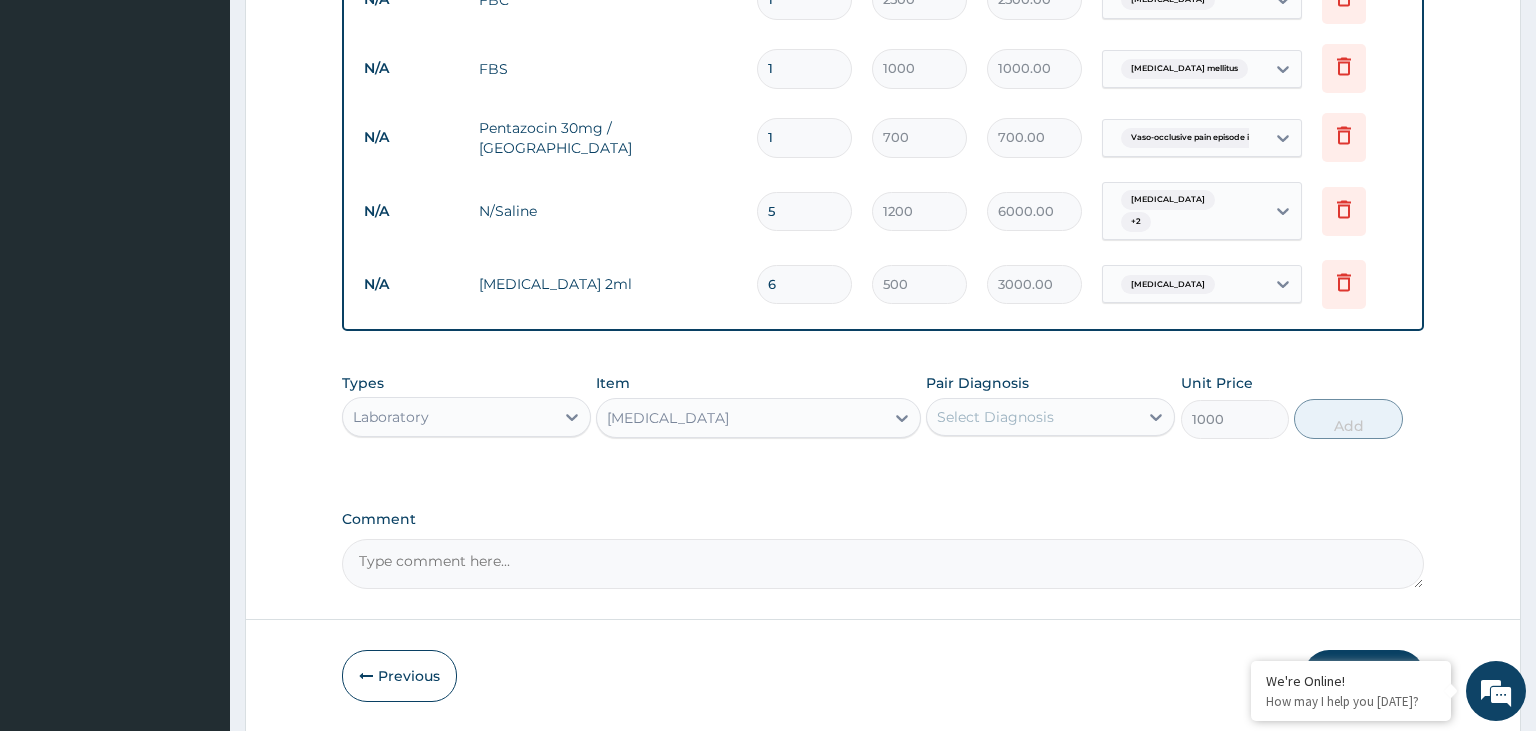 click on "Select Diagnosis" at bounding box center [995, 417] 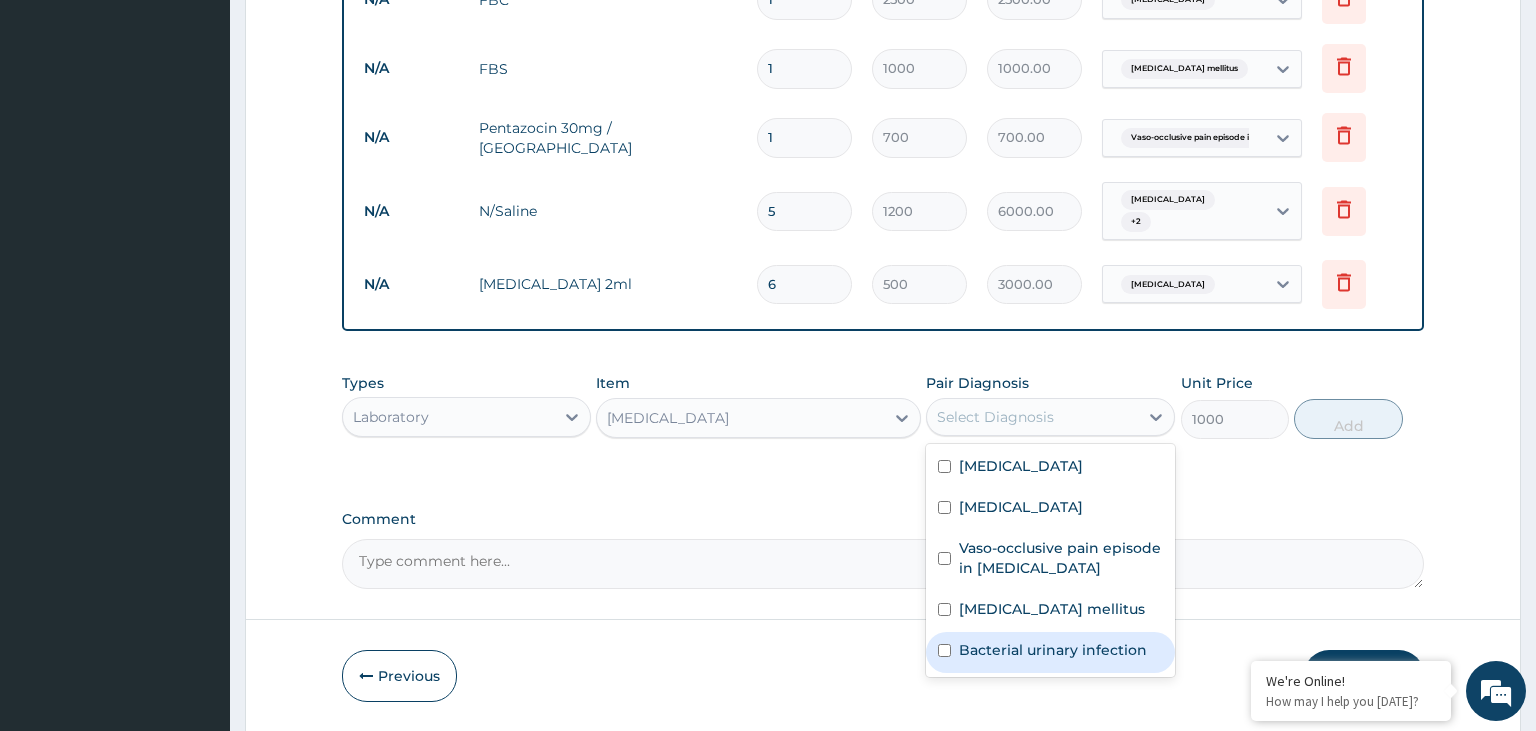 click on "Bacterial urinary infection" at bounding box center (1050, 652) 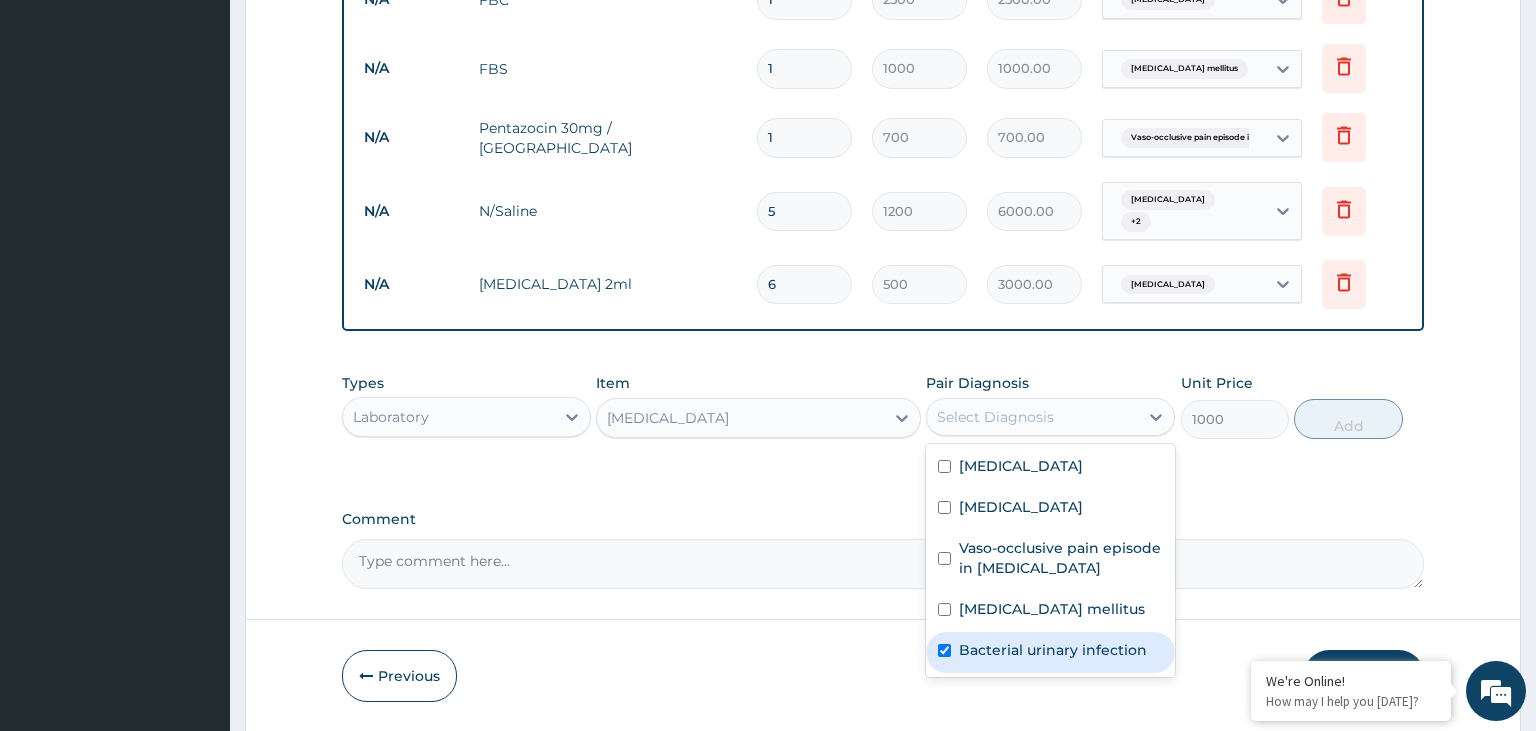 checkbox on "true" 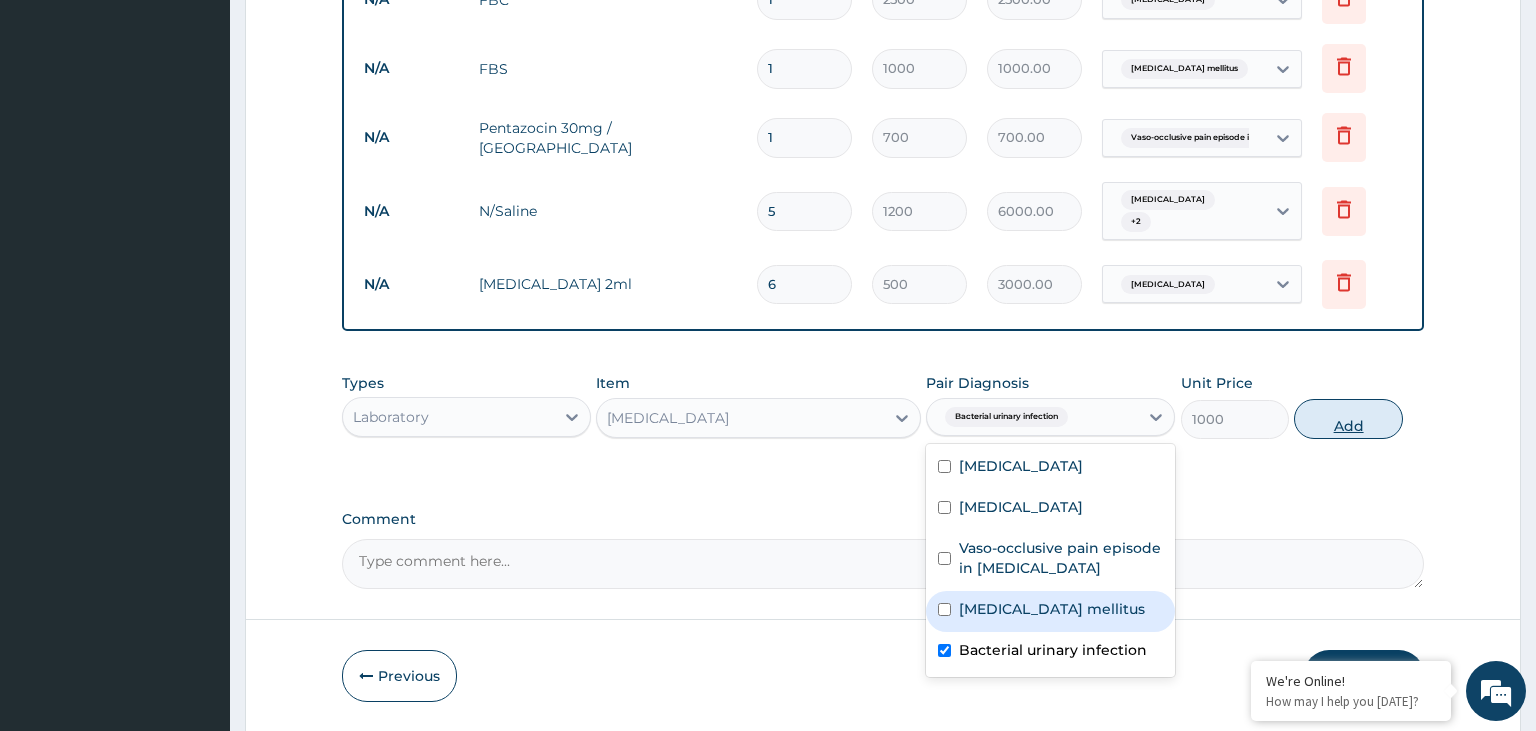 click on "Add" at bounding box center (1348, 419) 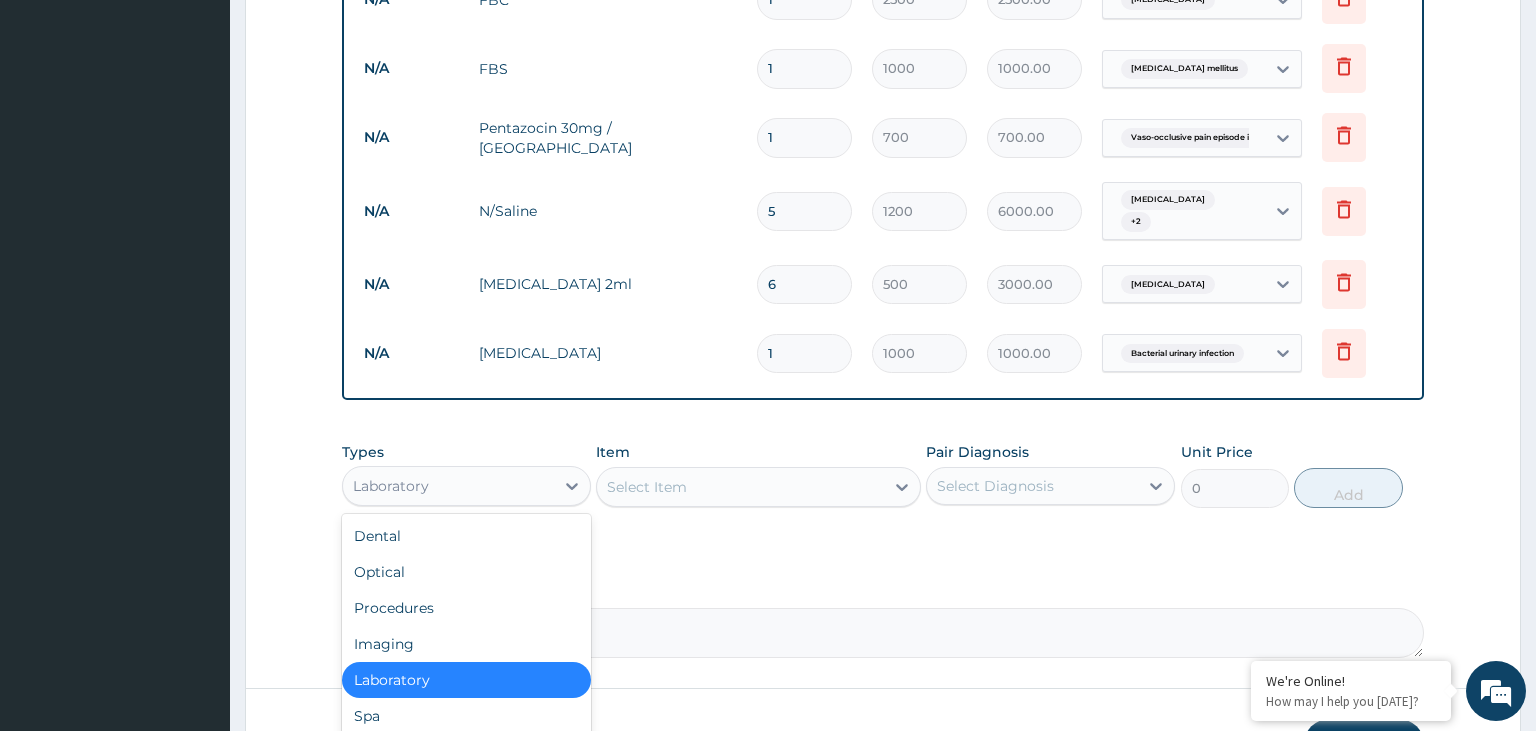 click on "Laboratory" at bounding box center [448, 486] 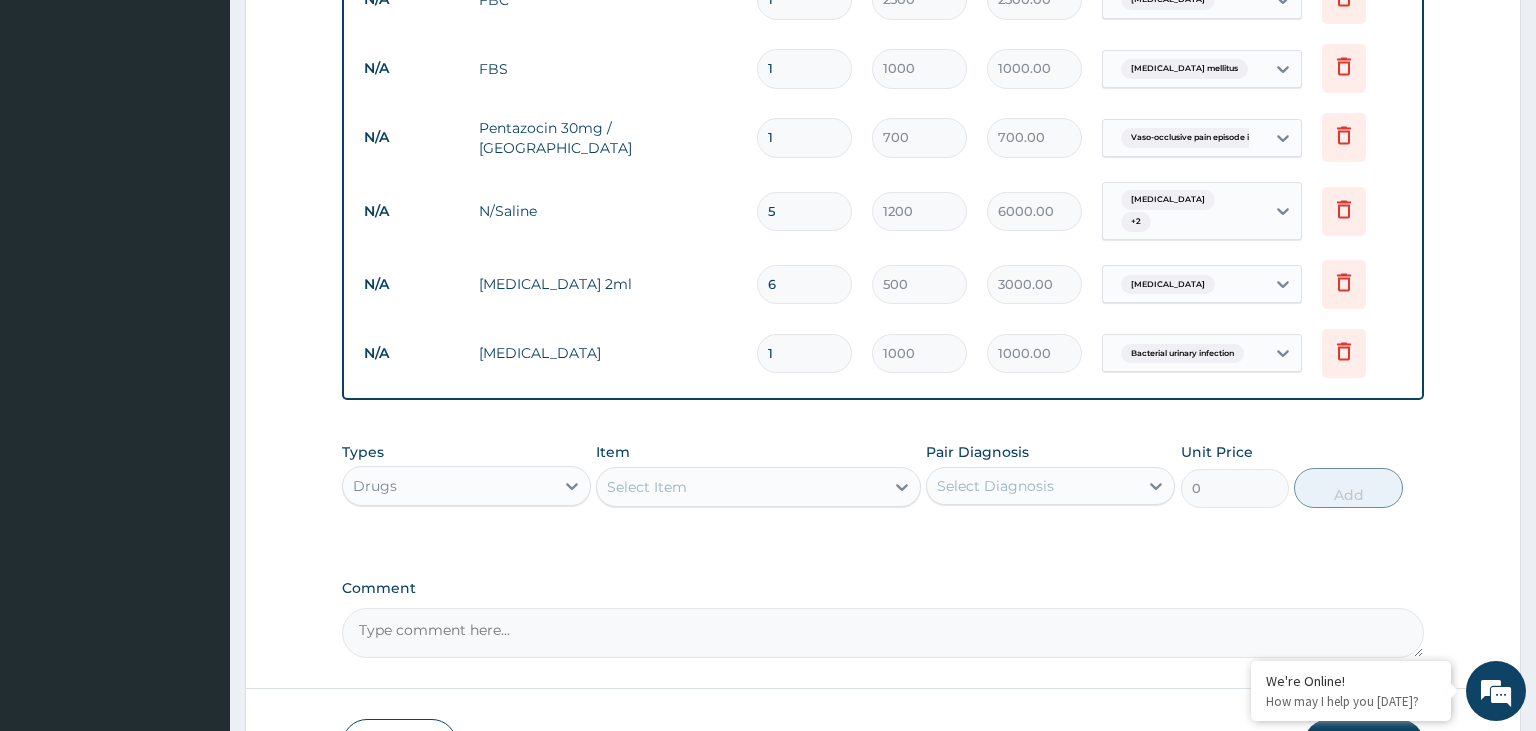 click on "Select Item" at bounding box center (740, 487) 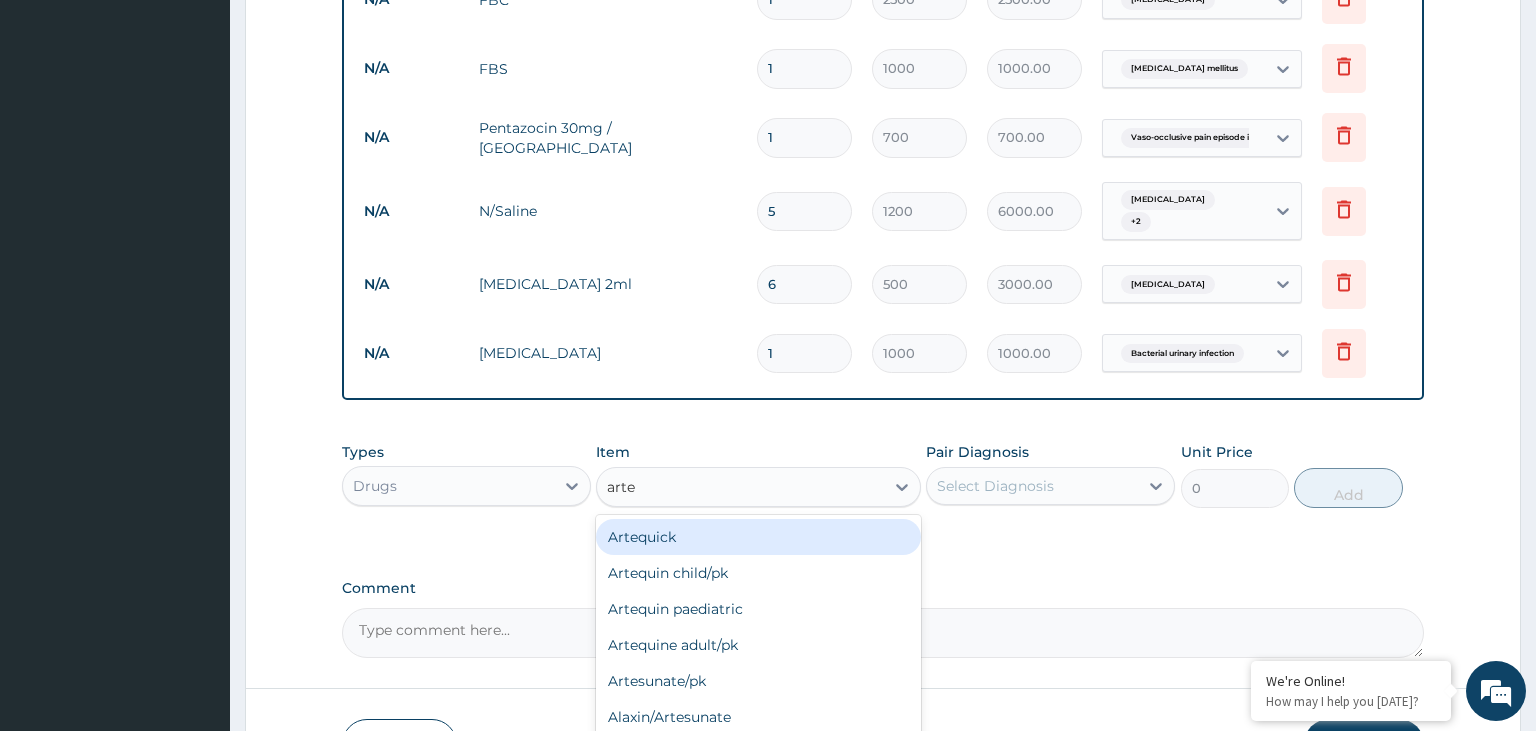 type on "artes" 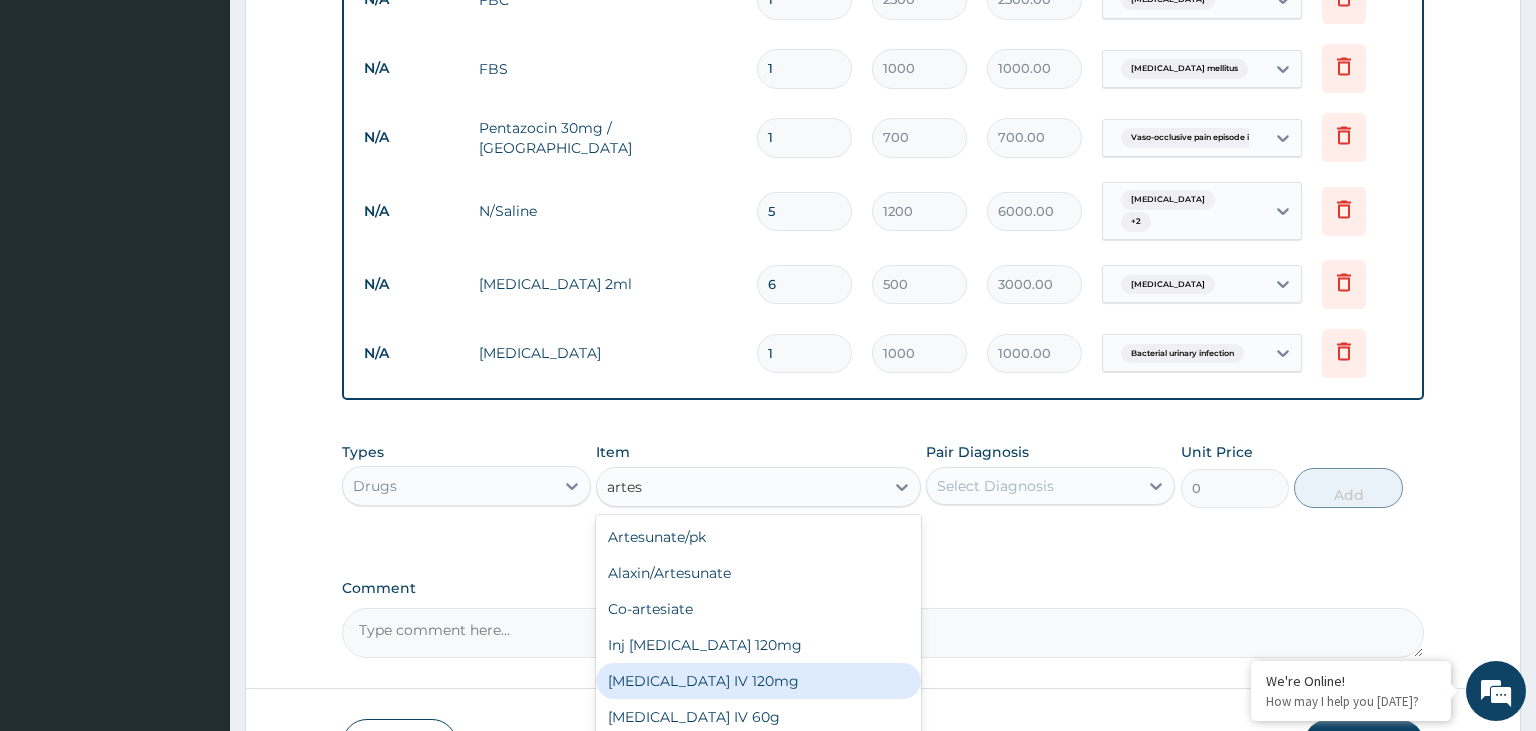 click on "Artesunate IV 120mg" at bounding box center [758, 681] 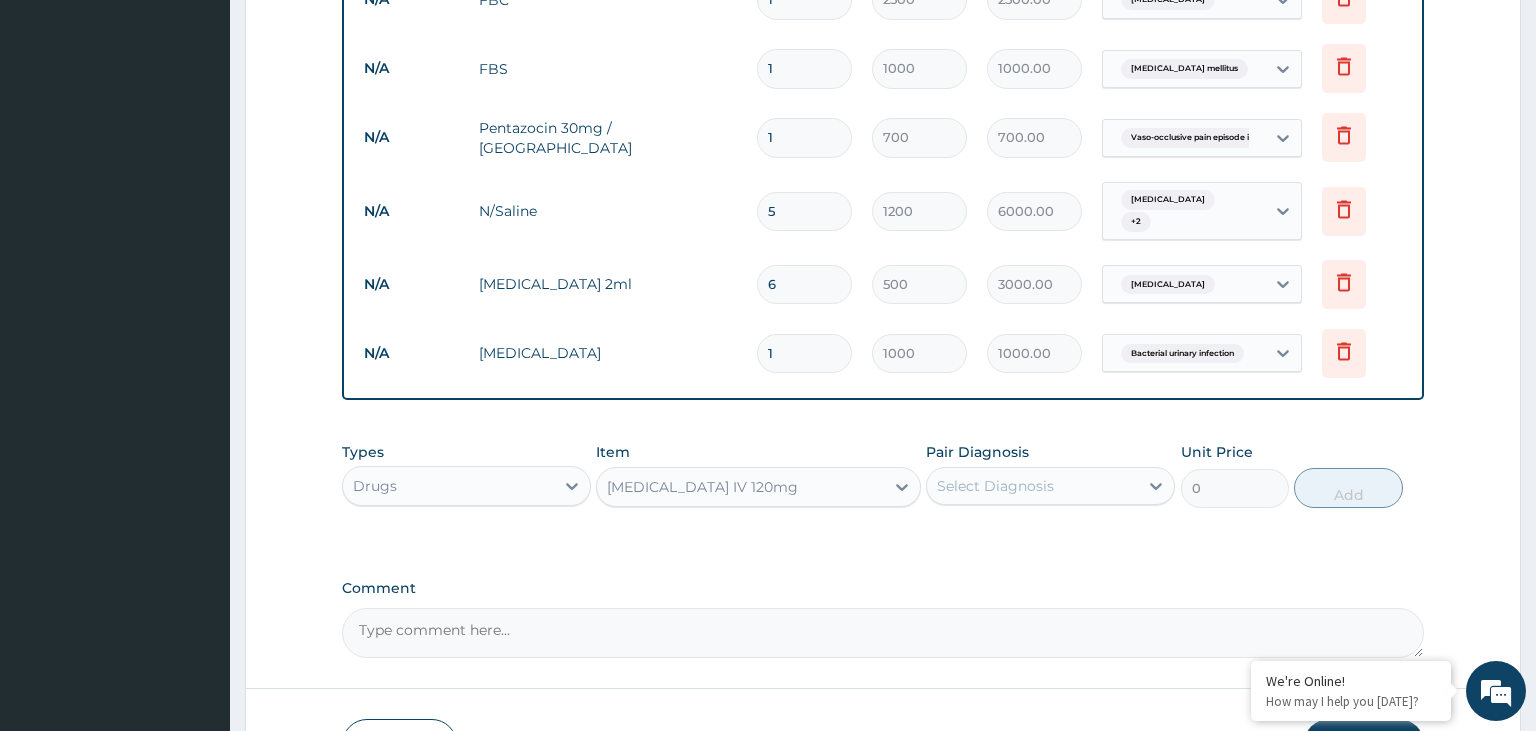 type 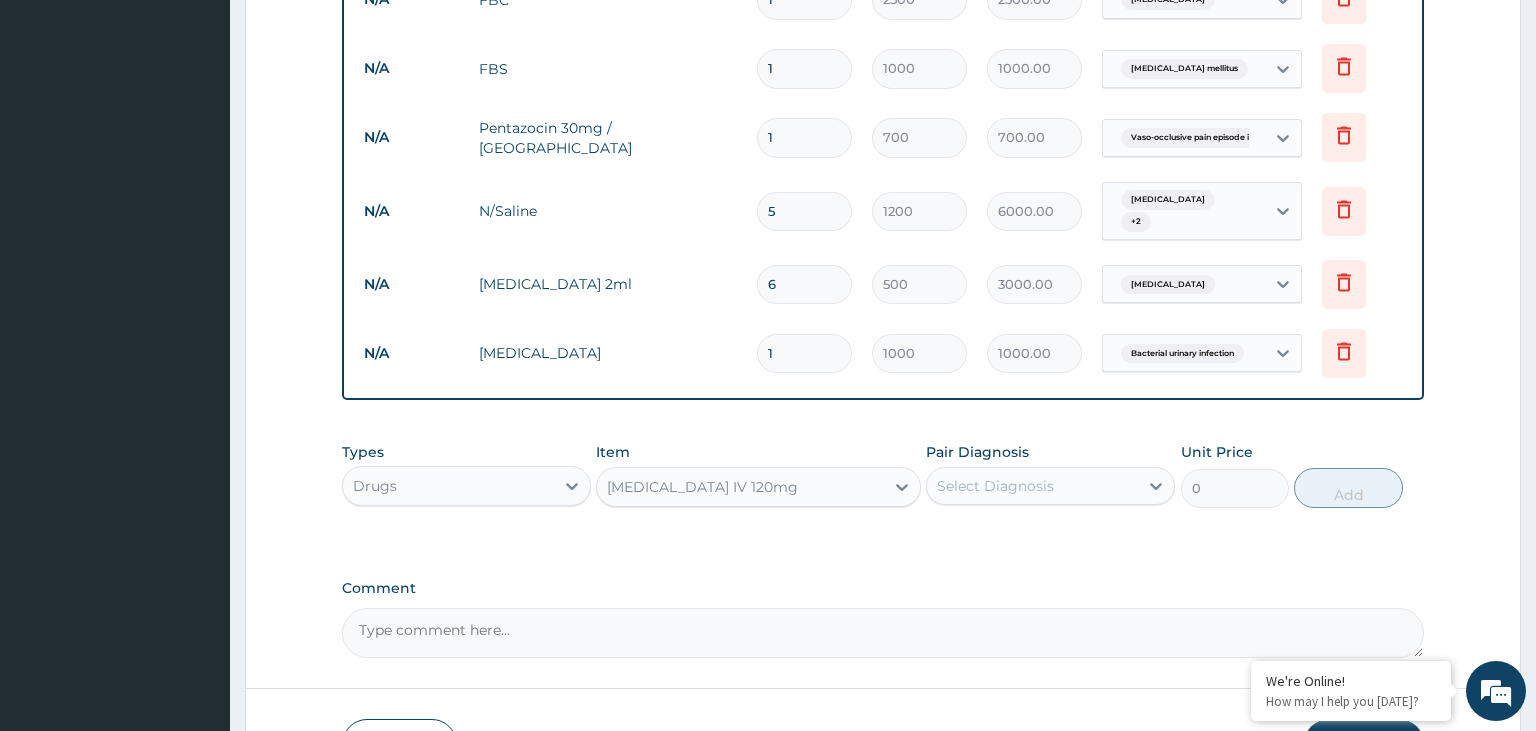 type on "3200" 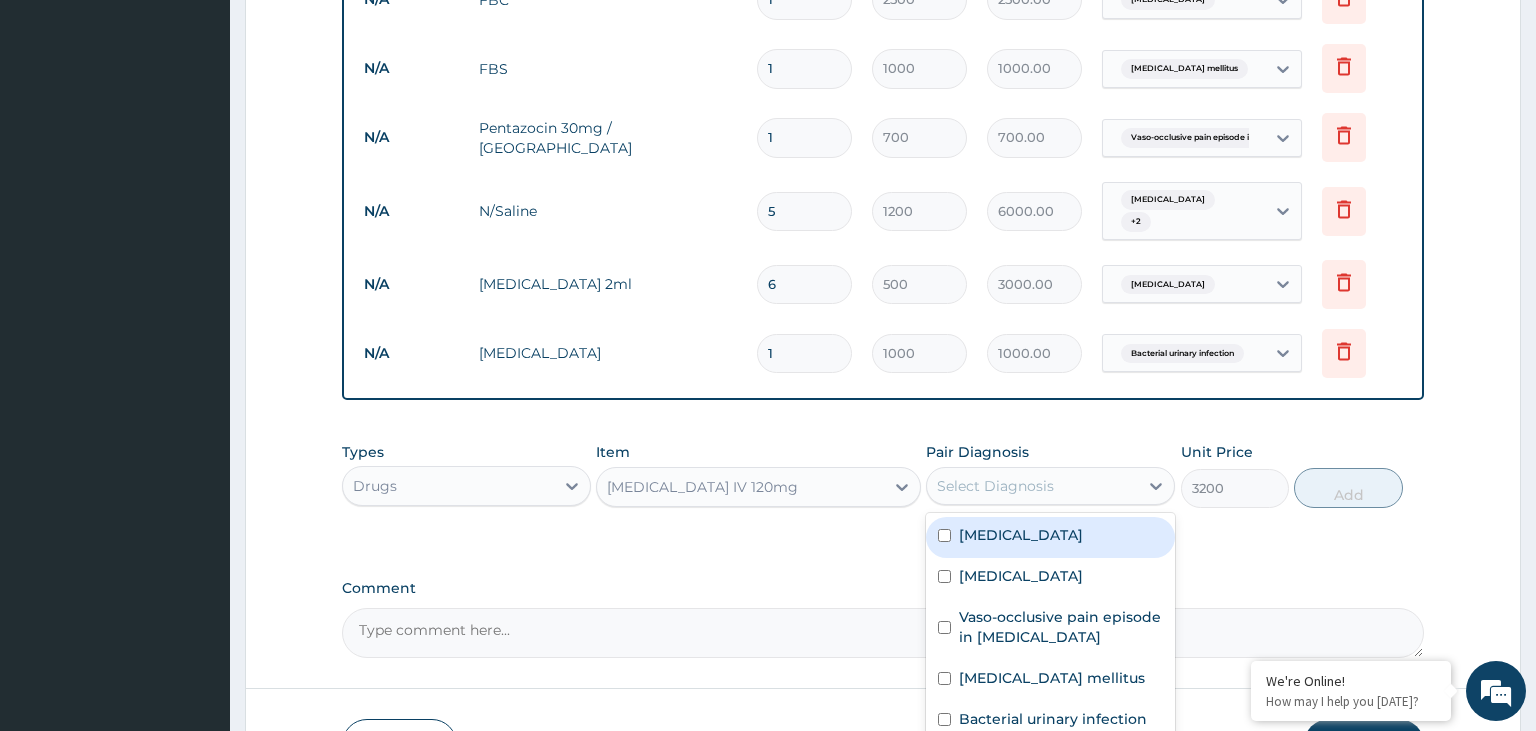 click on "Select Diagnosis" at bounding box center (1050, 486) 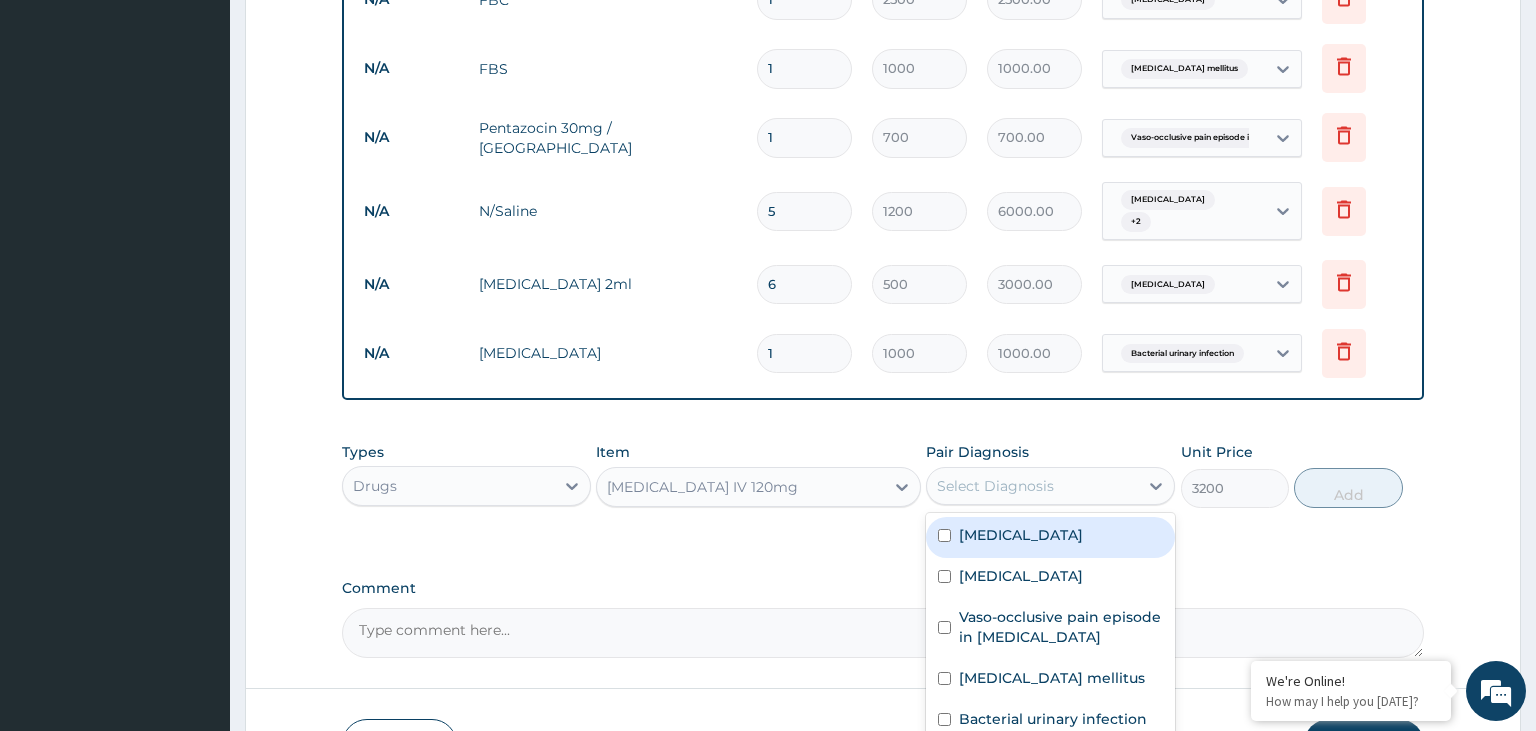 click on "Malaria" at bounding box center (1050, 537) 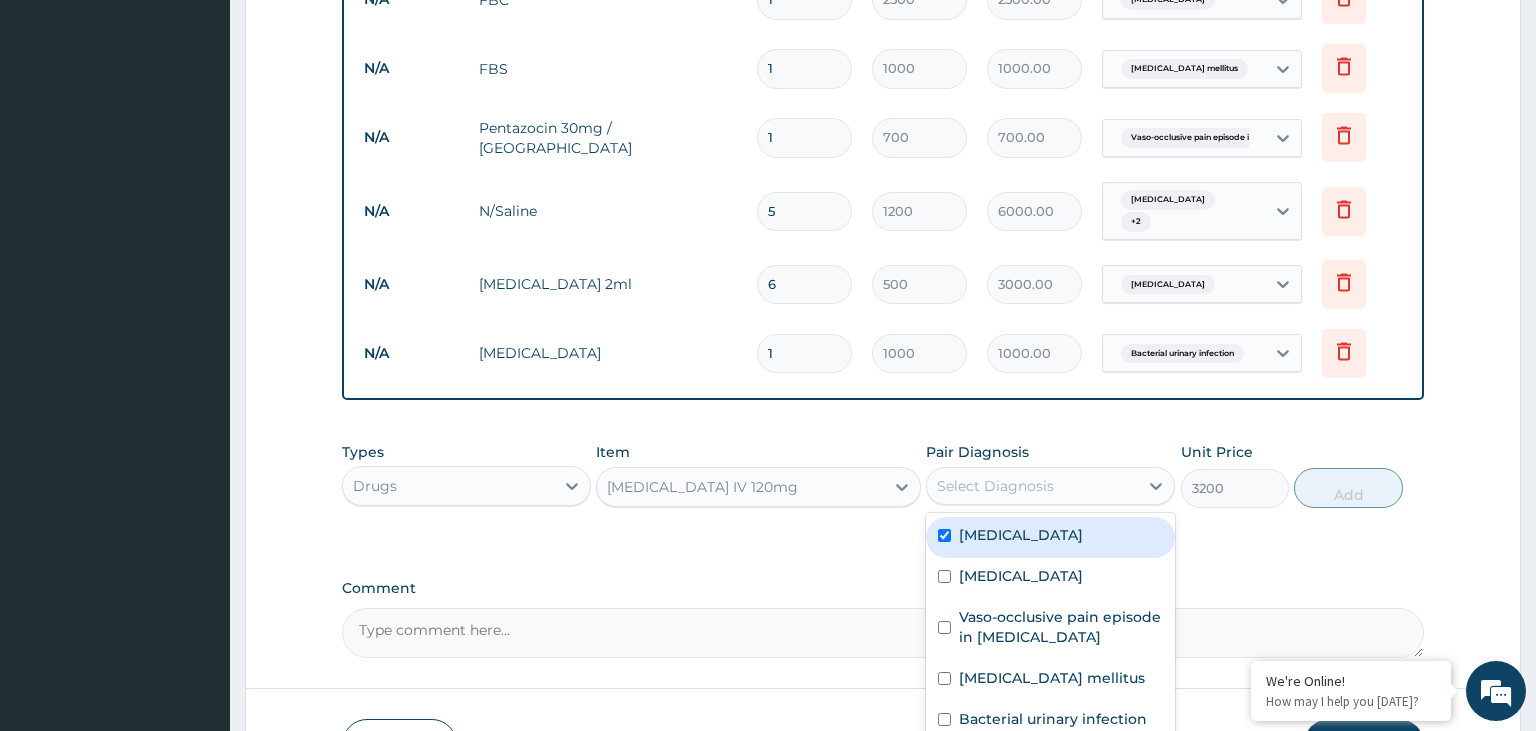 checkbox on "true" 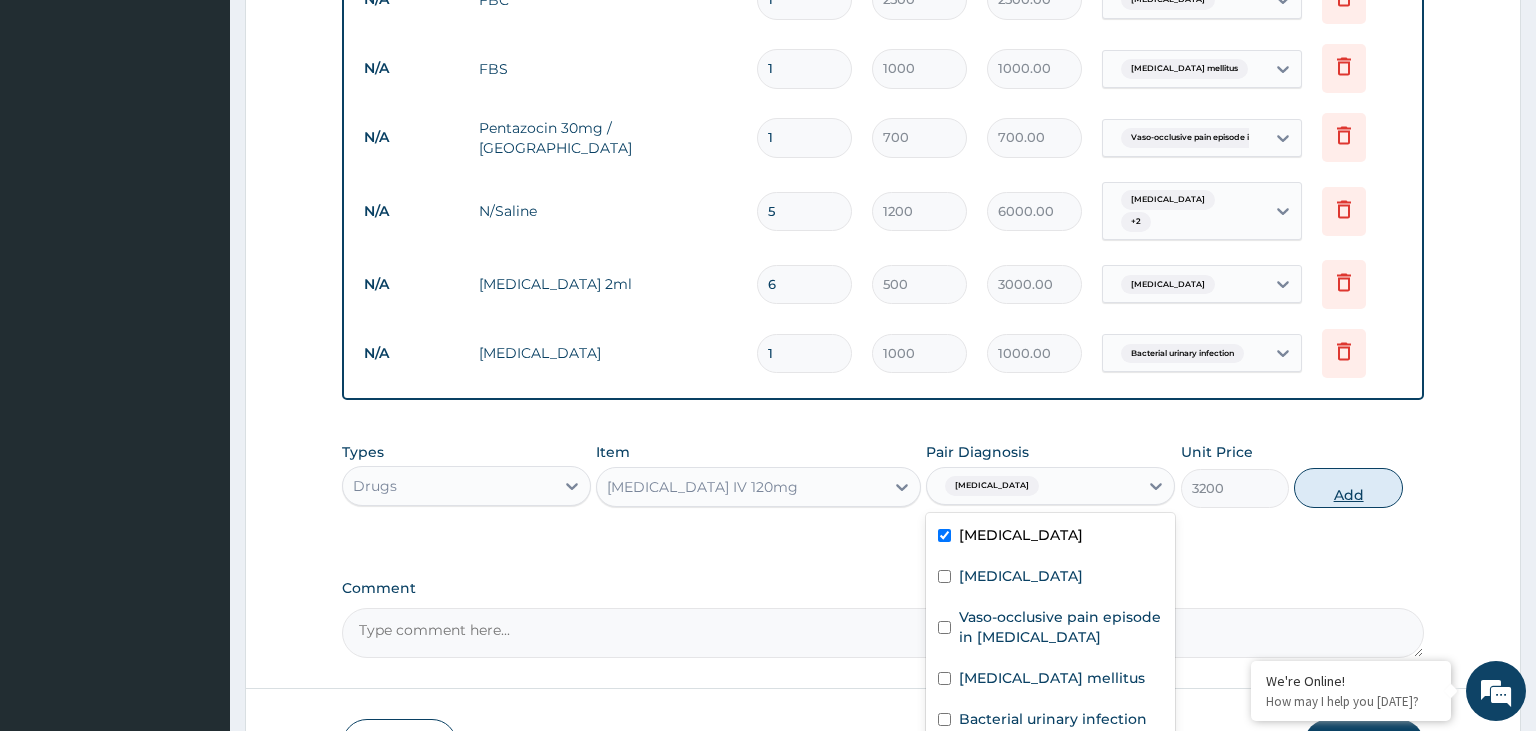 click on "Add" at bounding box center (1348, 488) 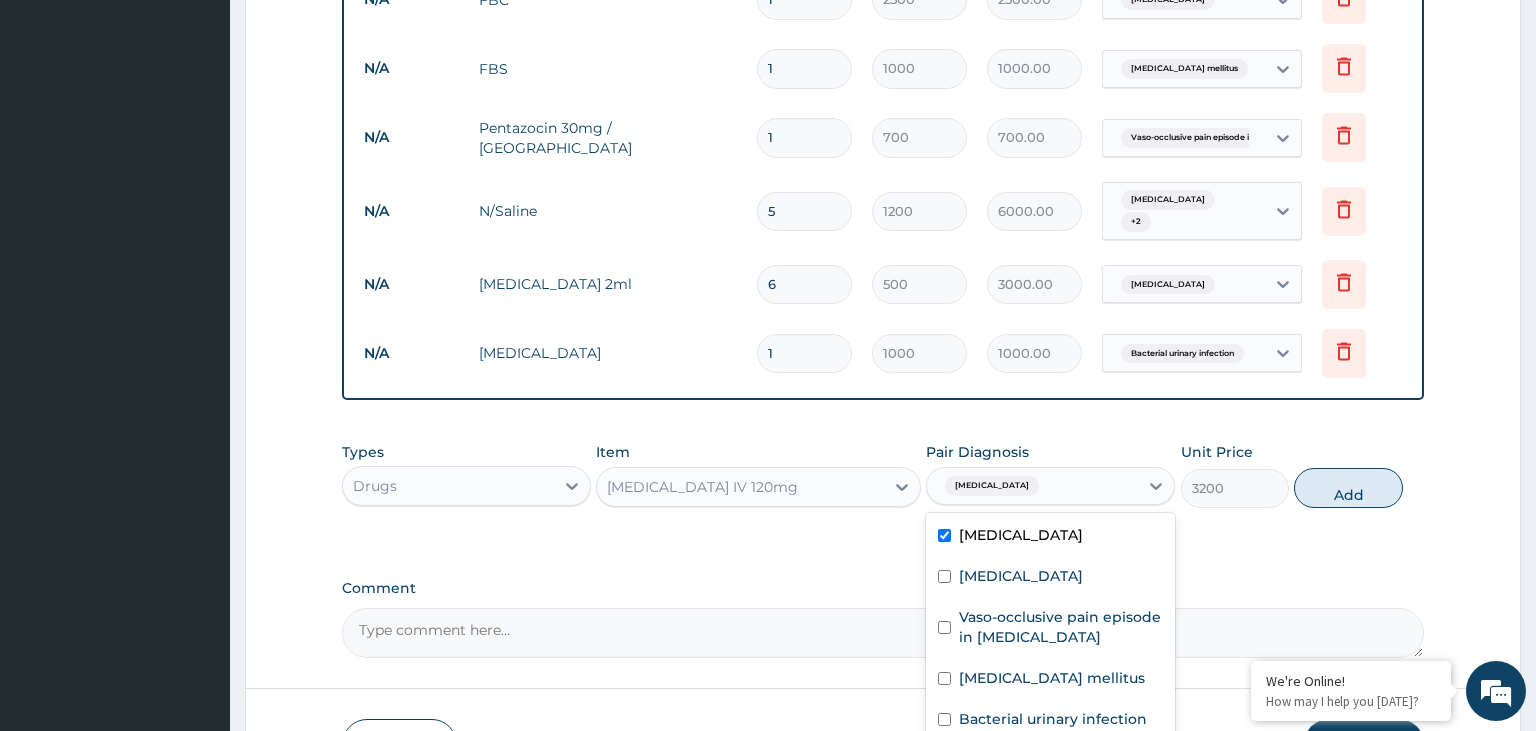 type on "0" 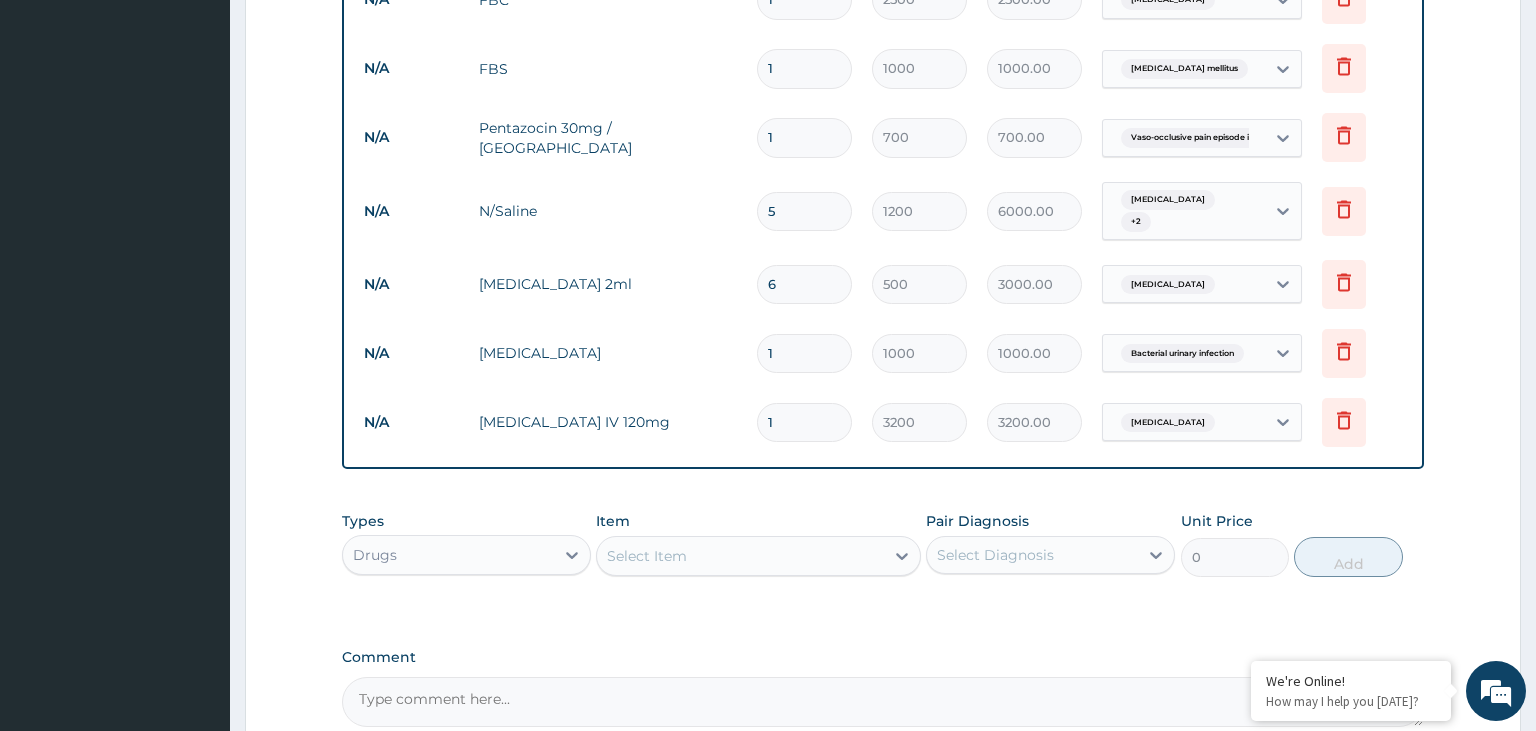 drag, startPoint x: 722, startPoint y: 375, endPoint x: 695, endPoint y: 382, distance: 27.89265 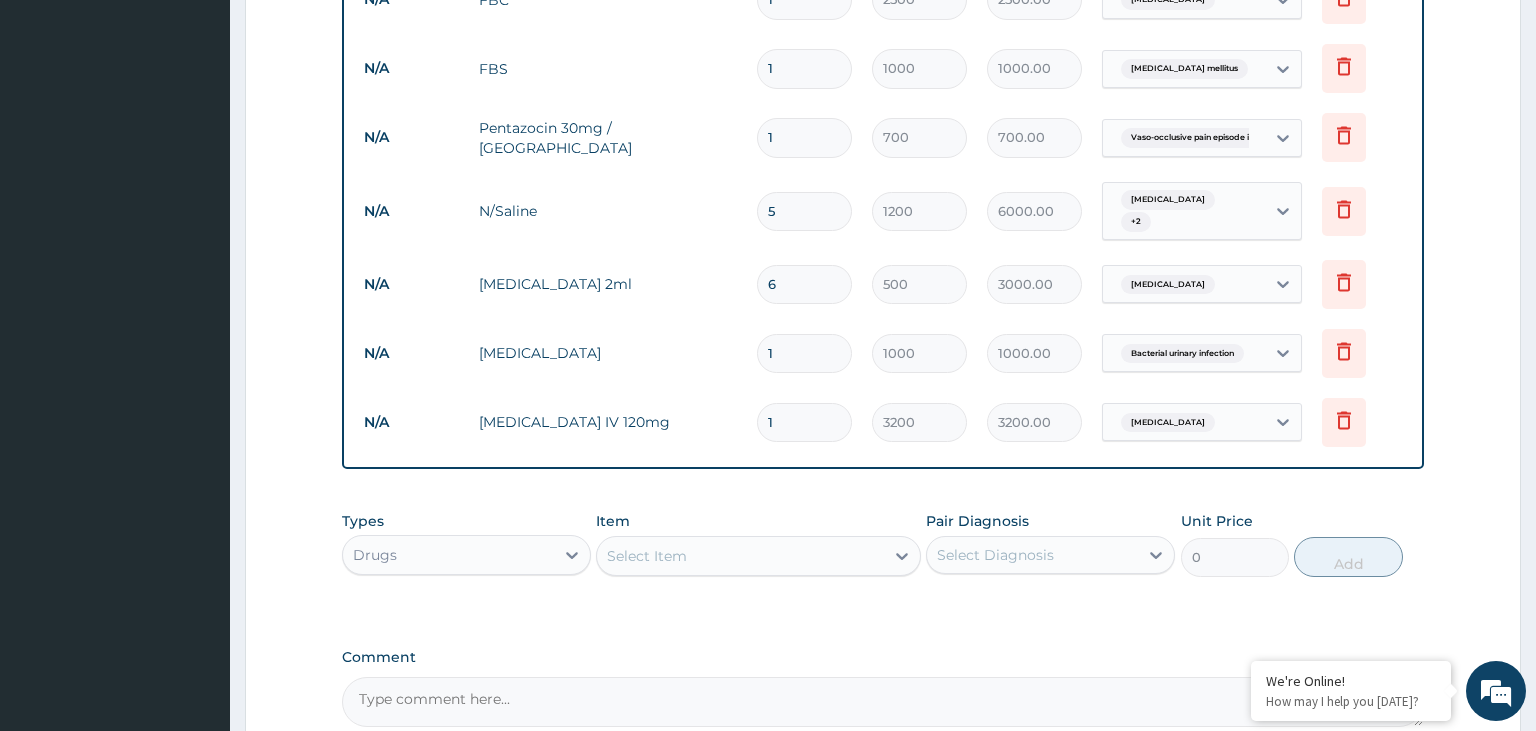 click on "1" at bounding box center [804, 422] 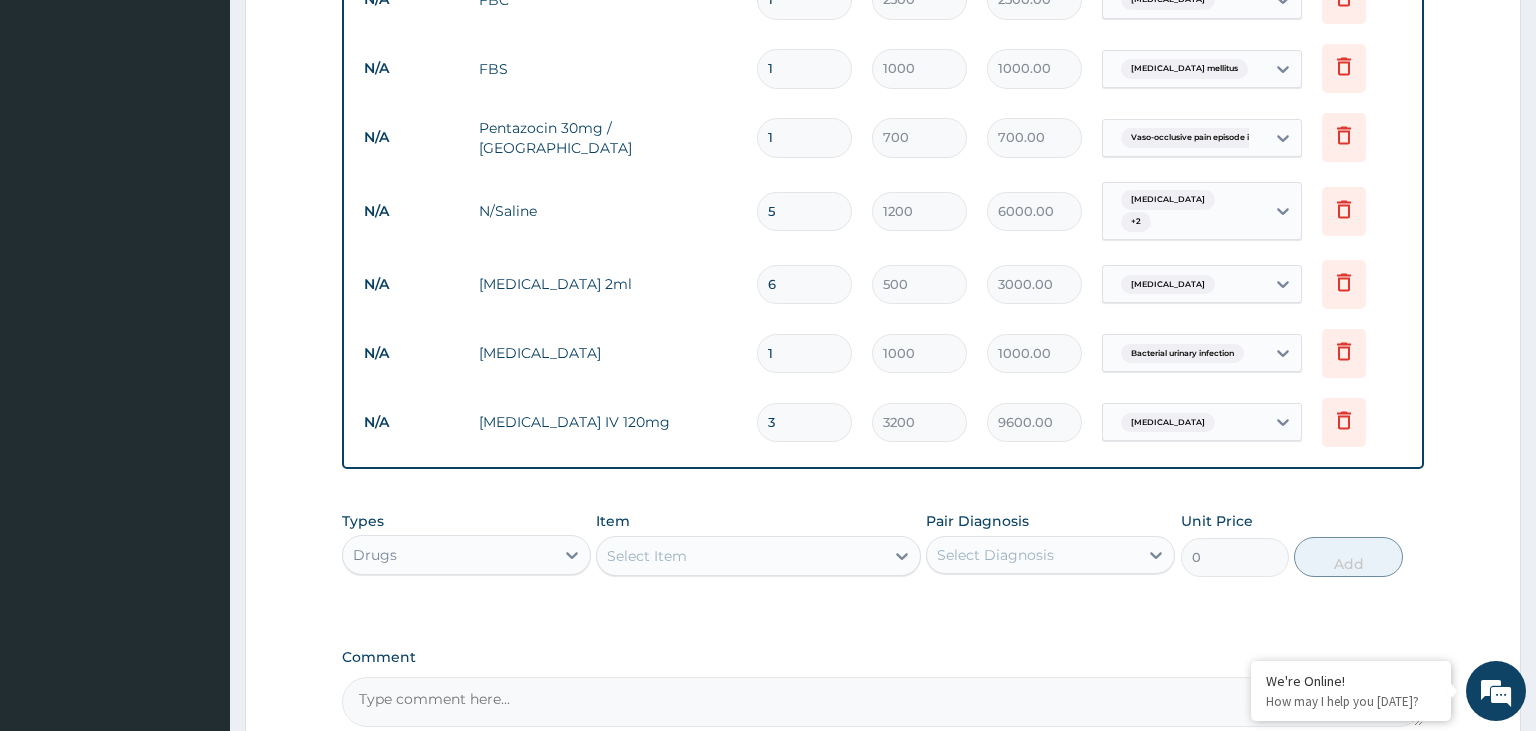 type on "3" 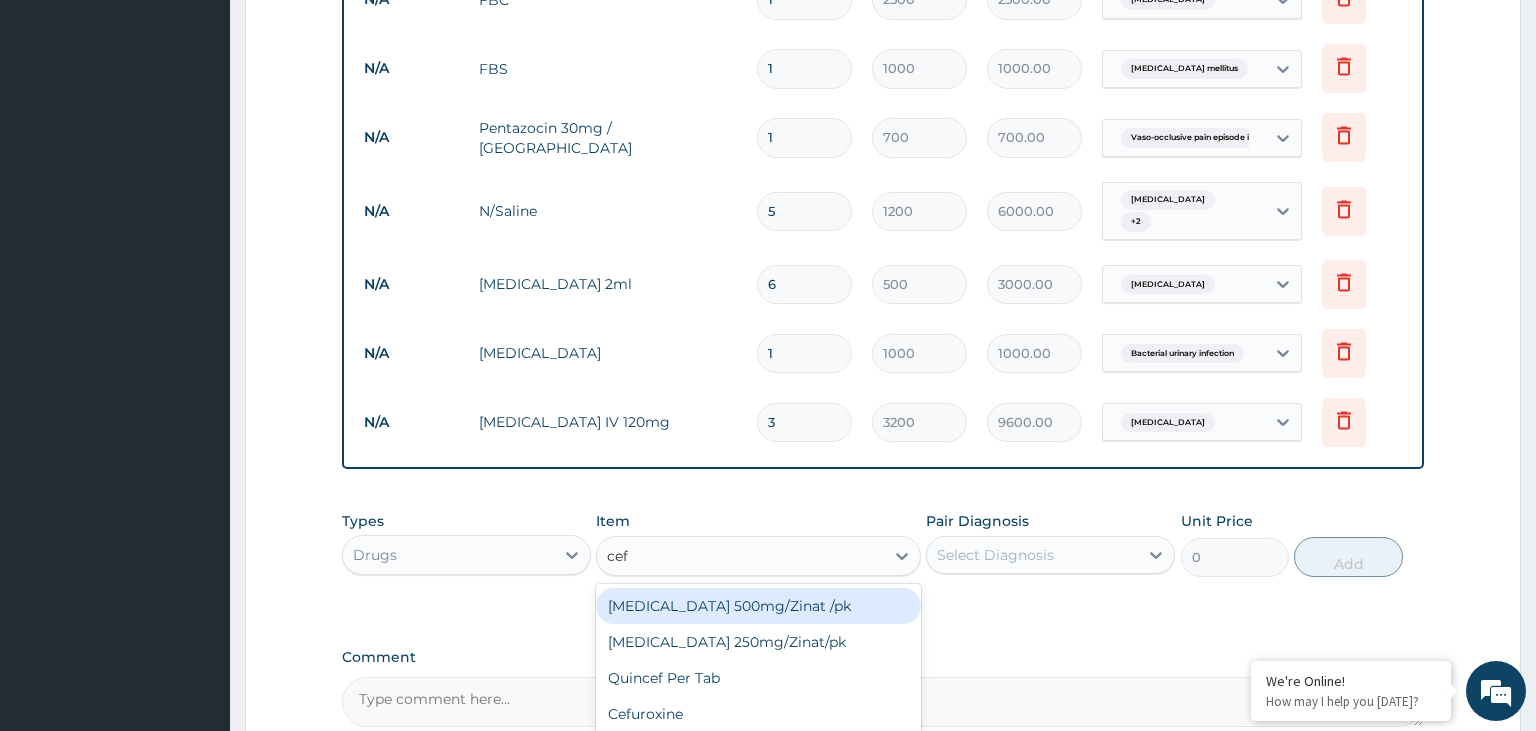 type on "ceft" 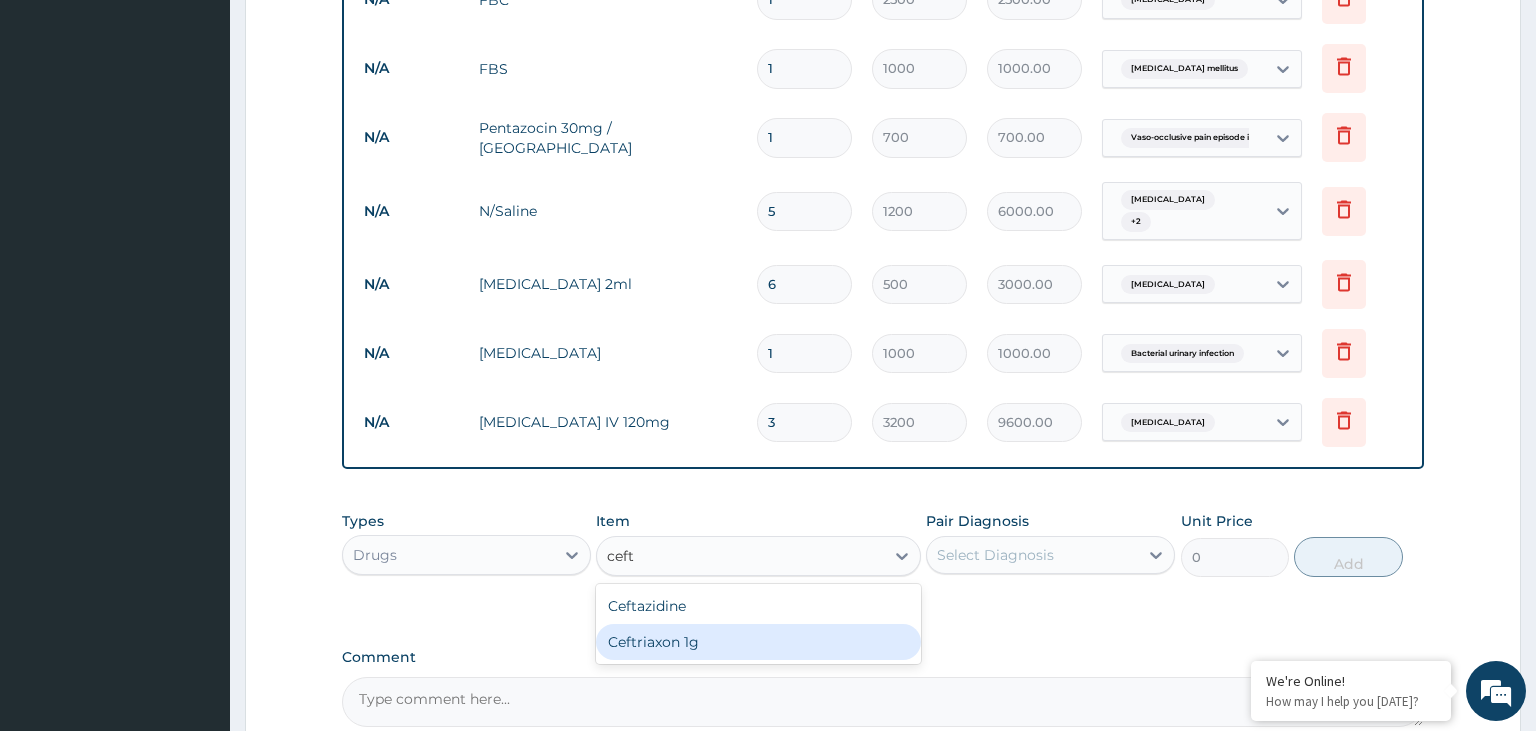 click on "Ceftriaxon 1g" at bounding box center (758, 642) 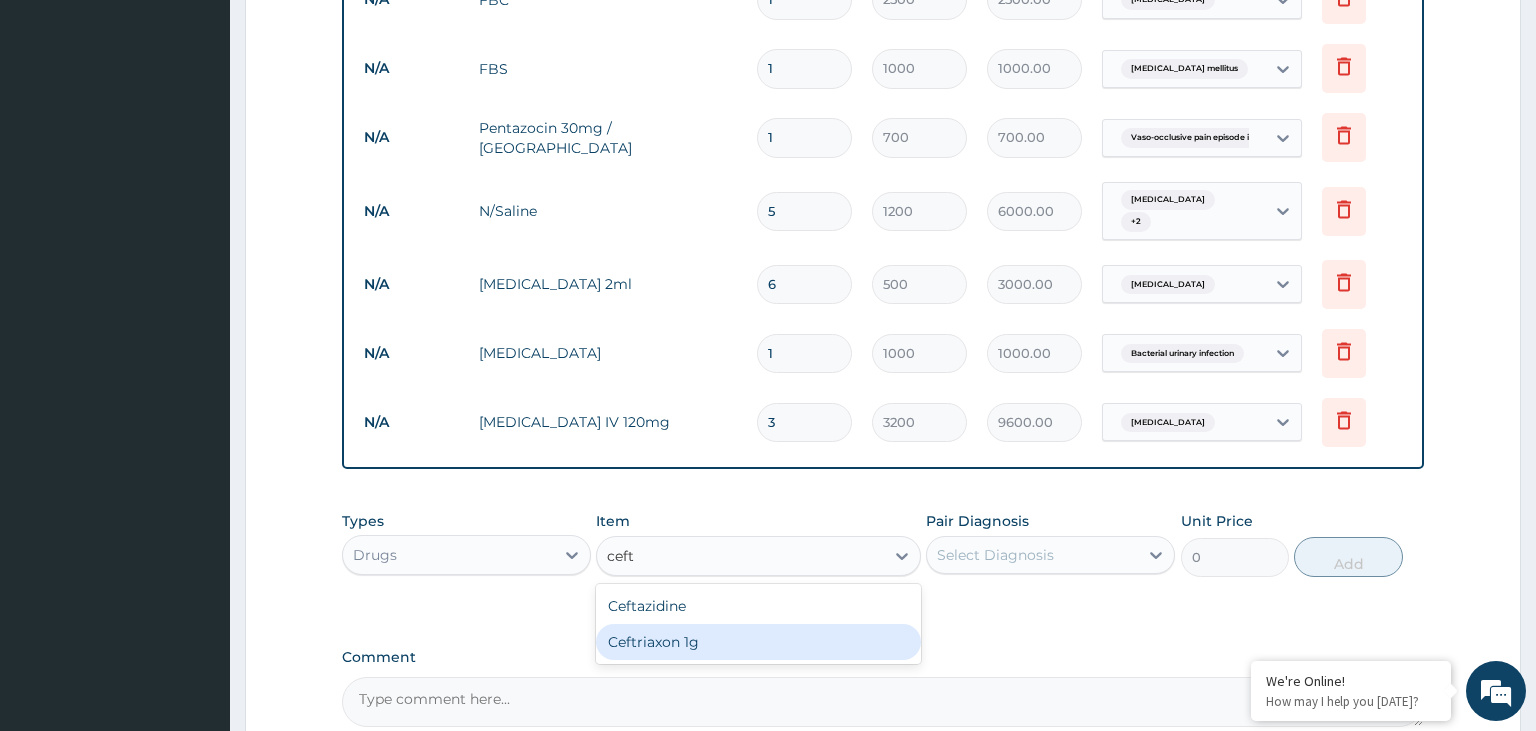 type 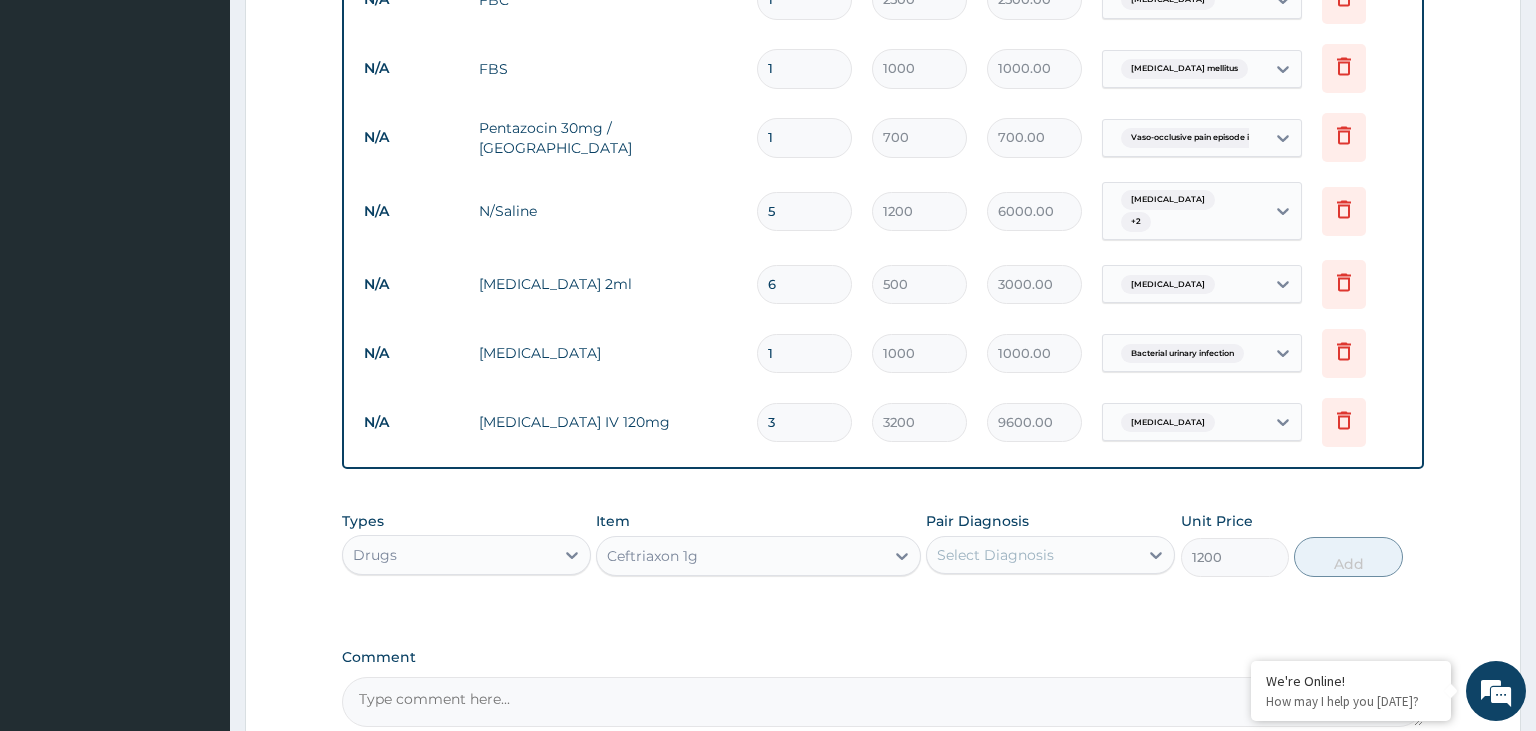 click on "Select Diagnosis" at bounding box center [995, 555] 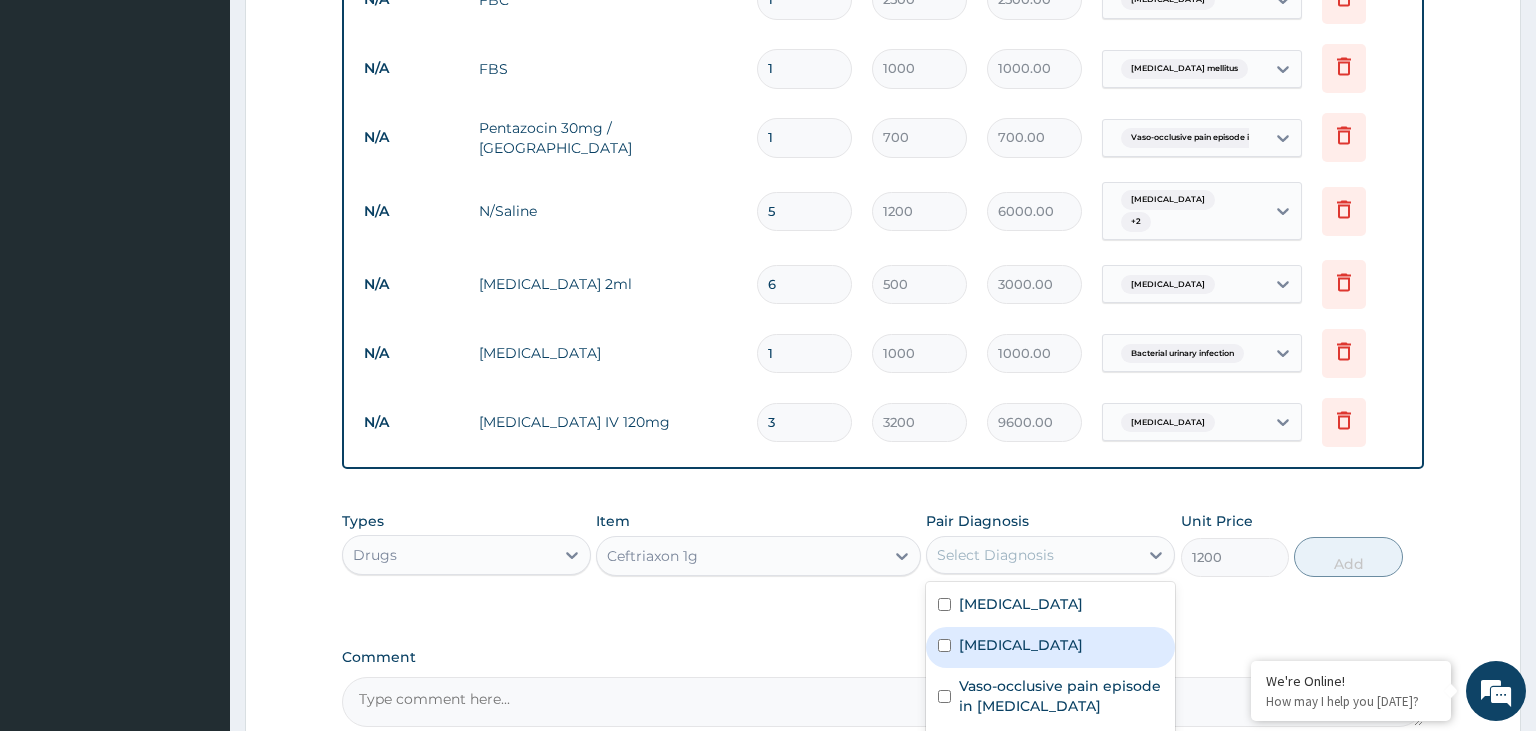 click on "Sepsis" at bounding box center (1050, 647) 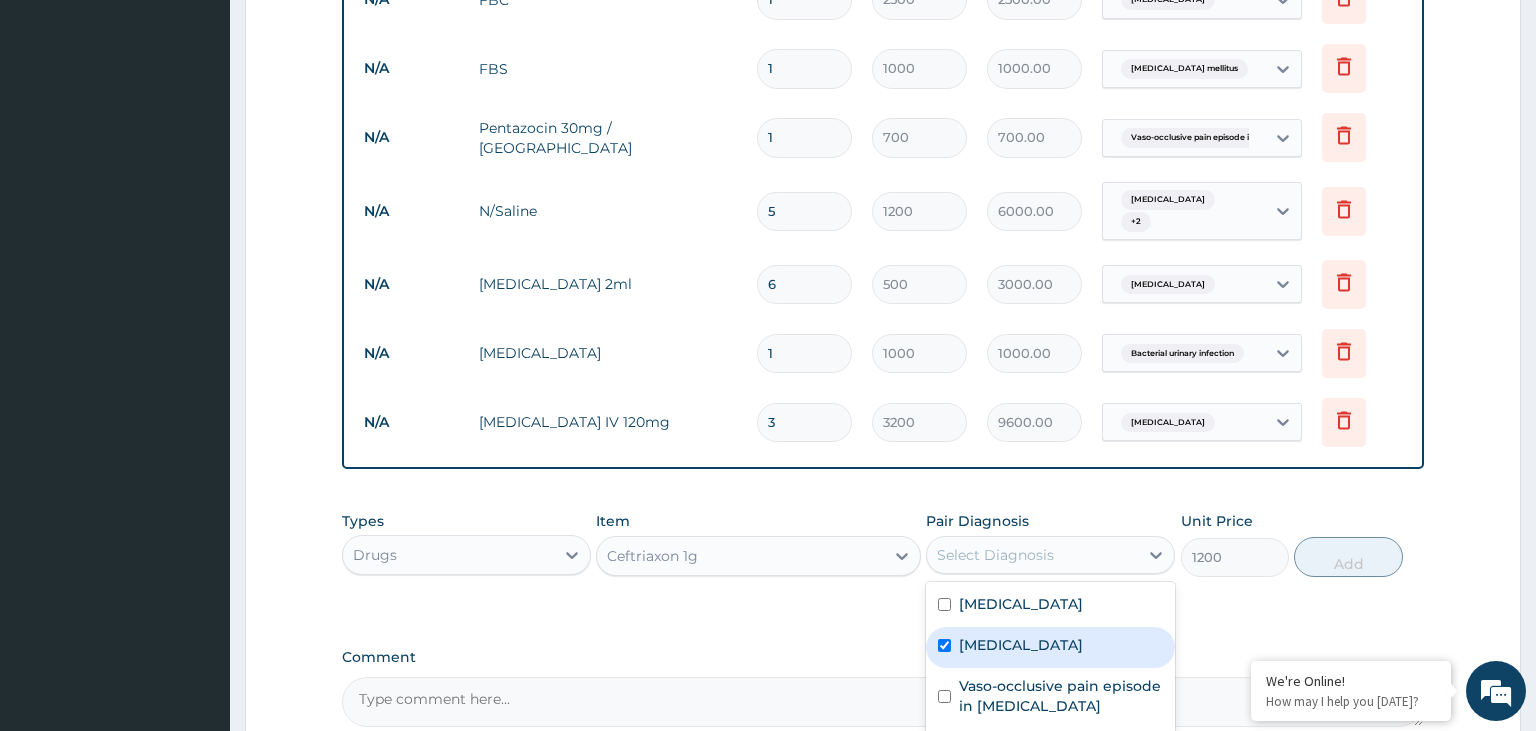 checkbox on "true" 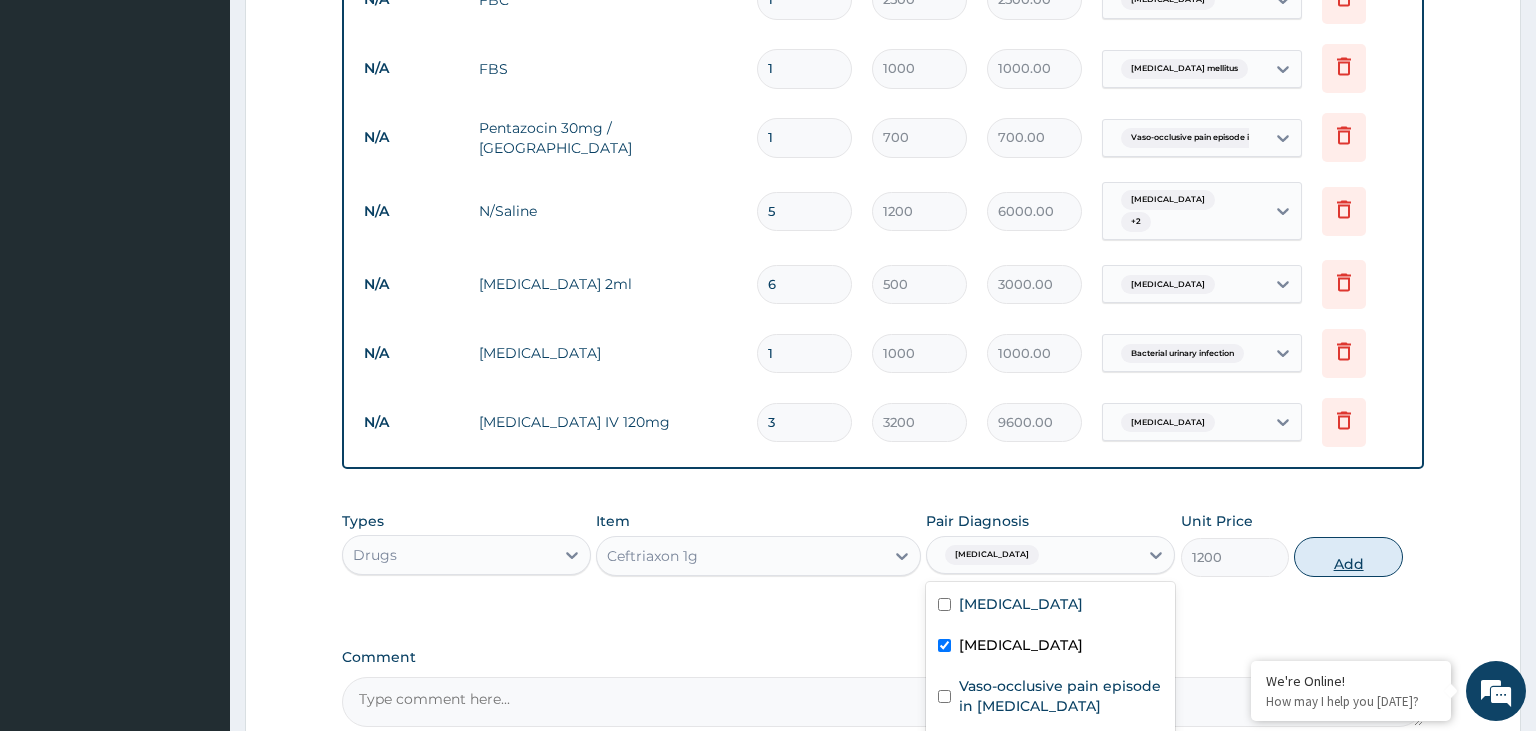 click on "Add" at bounding box center (1348, 557) 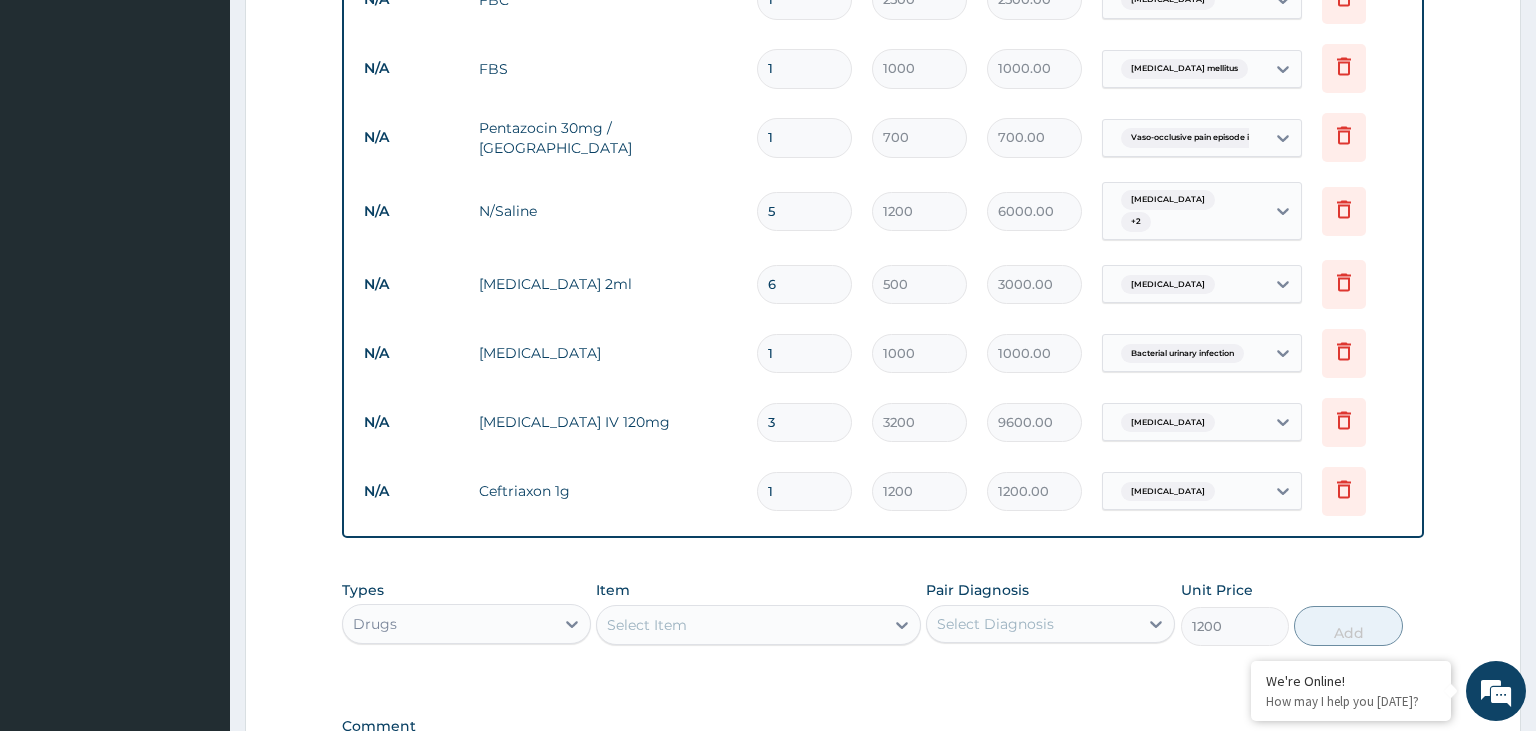 type on "0" 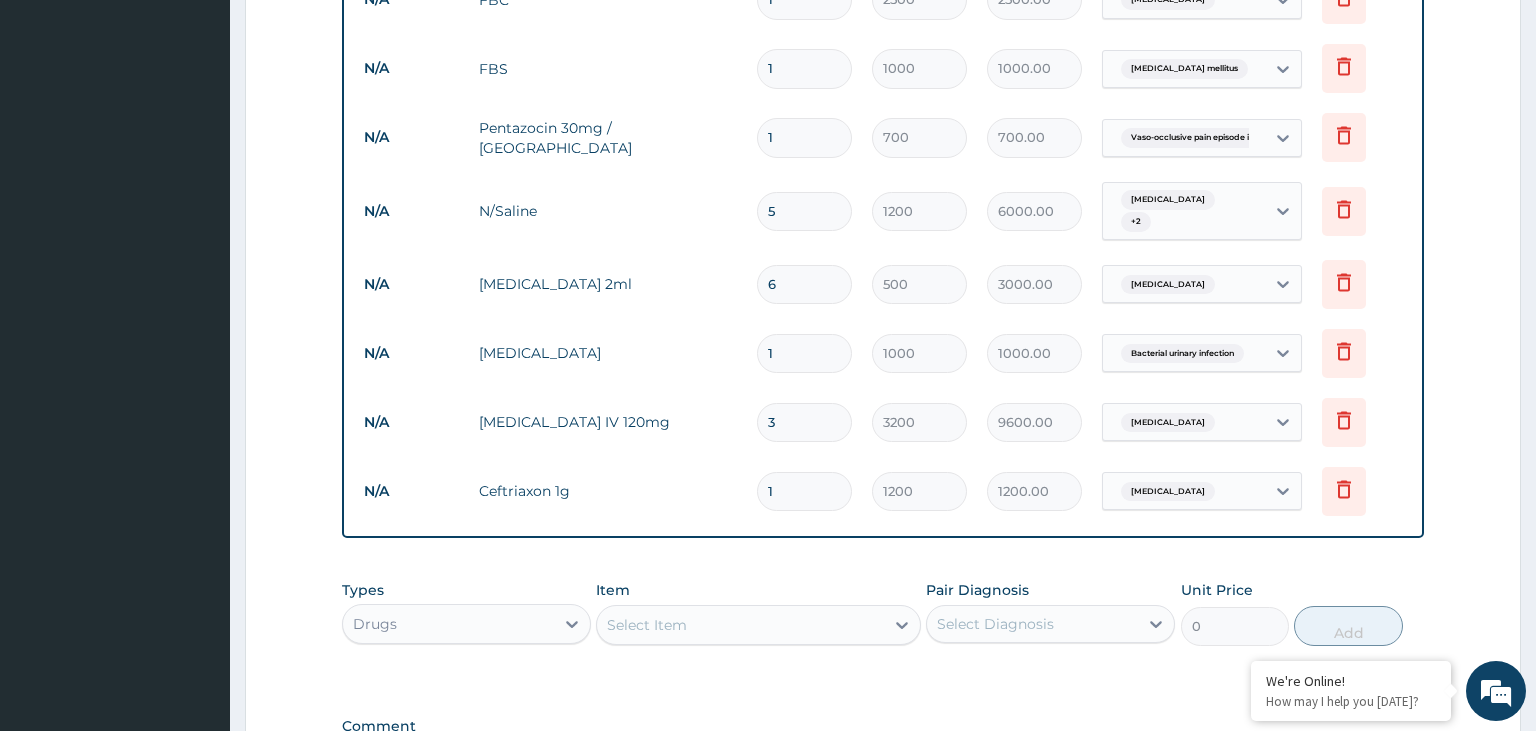 type on "2" 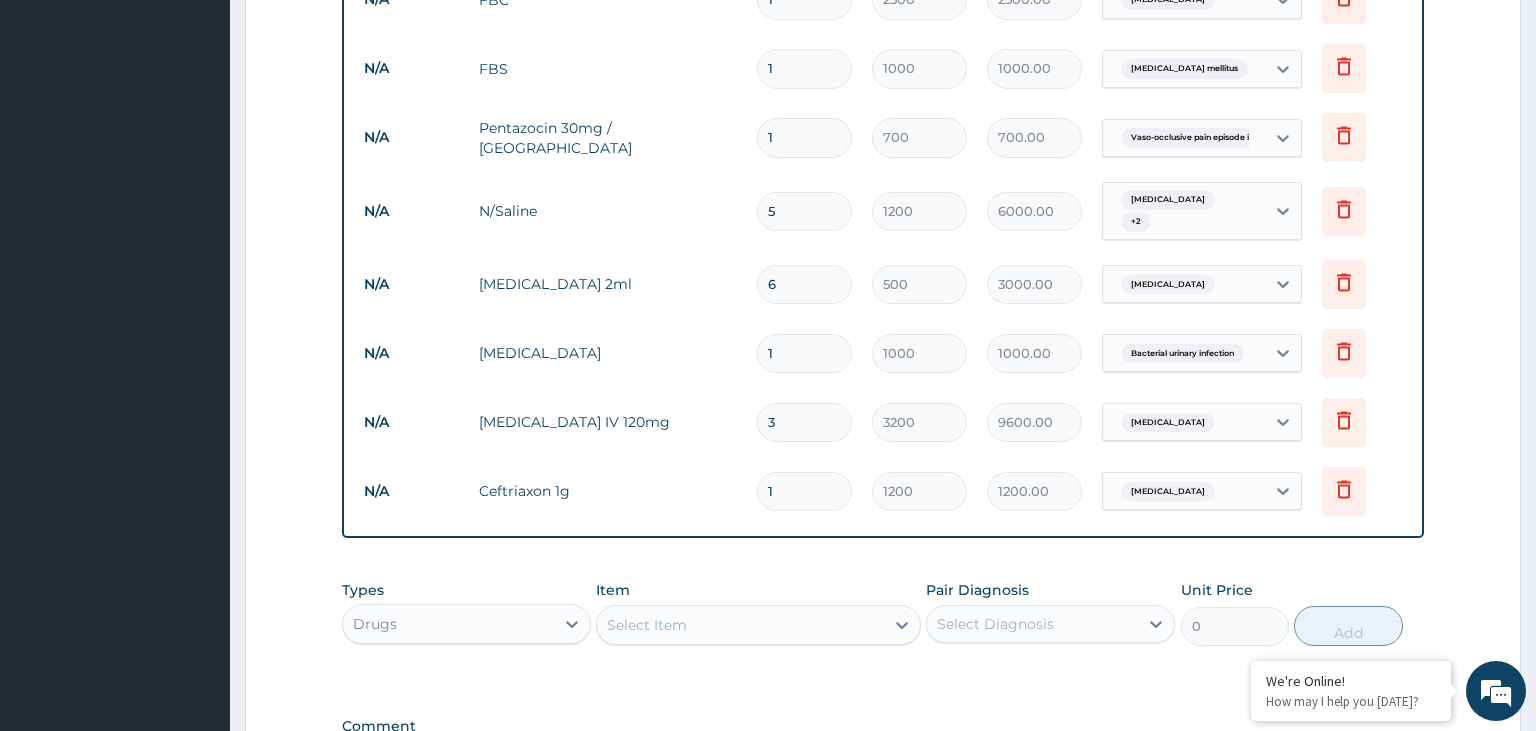 type on "2400.00" 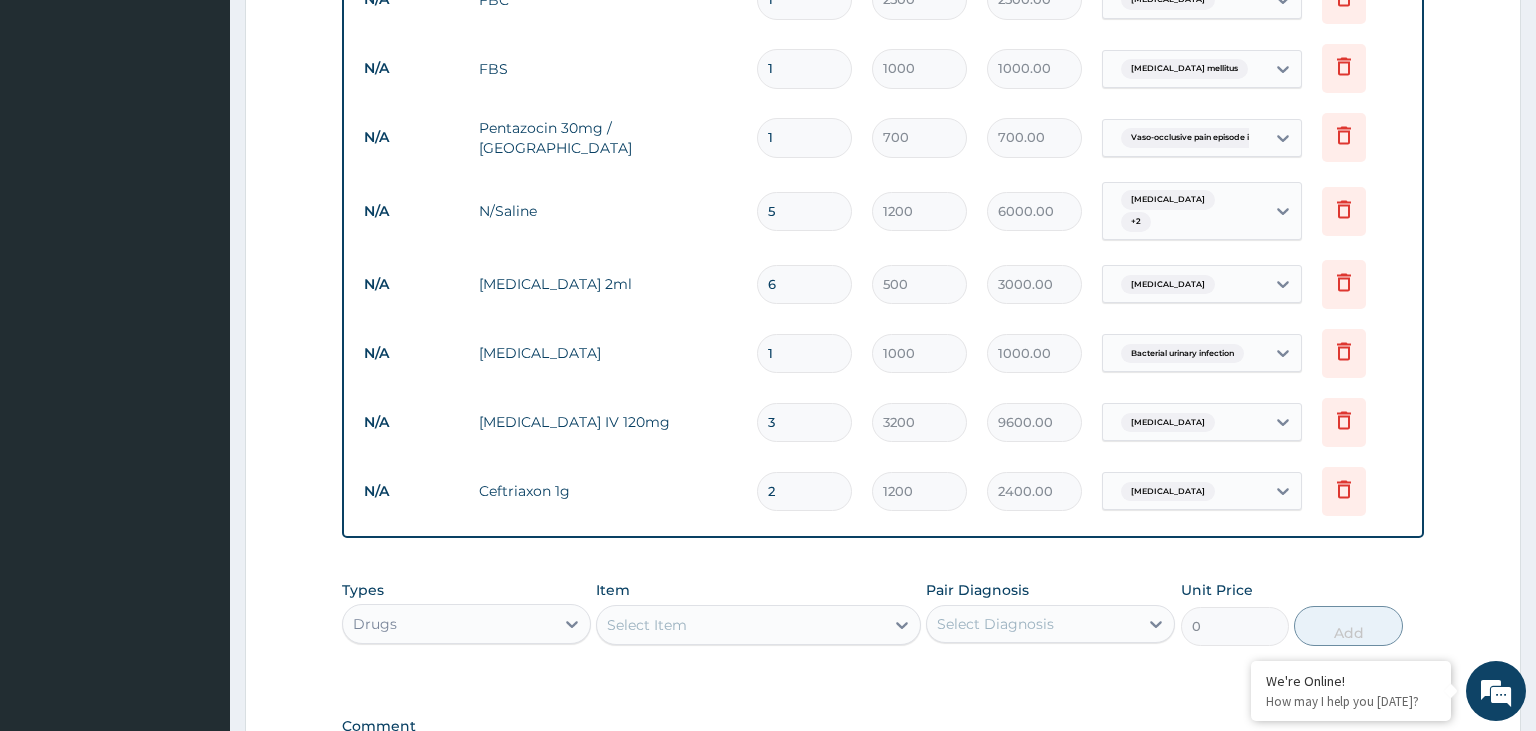 click on "2" at bounding box center (804, 491) 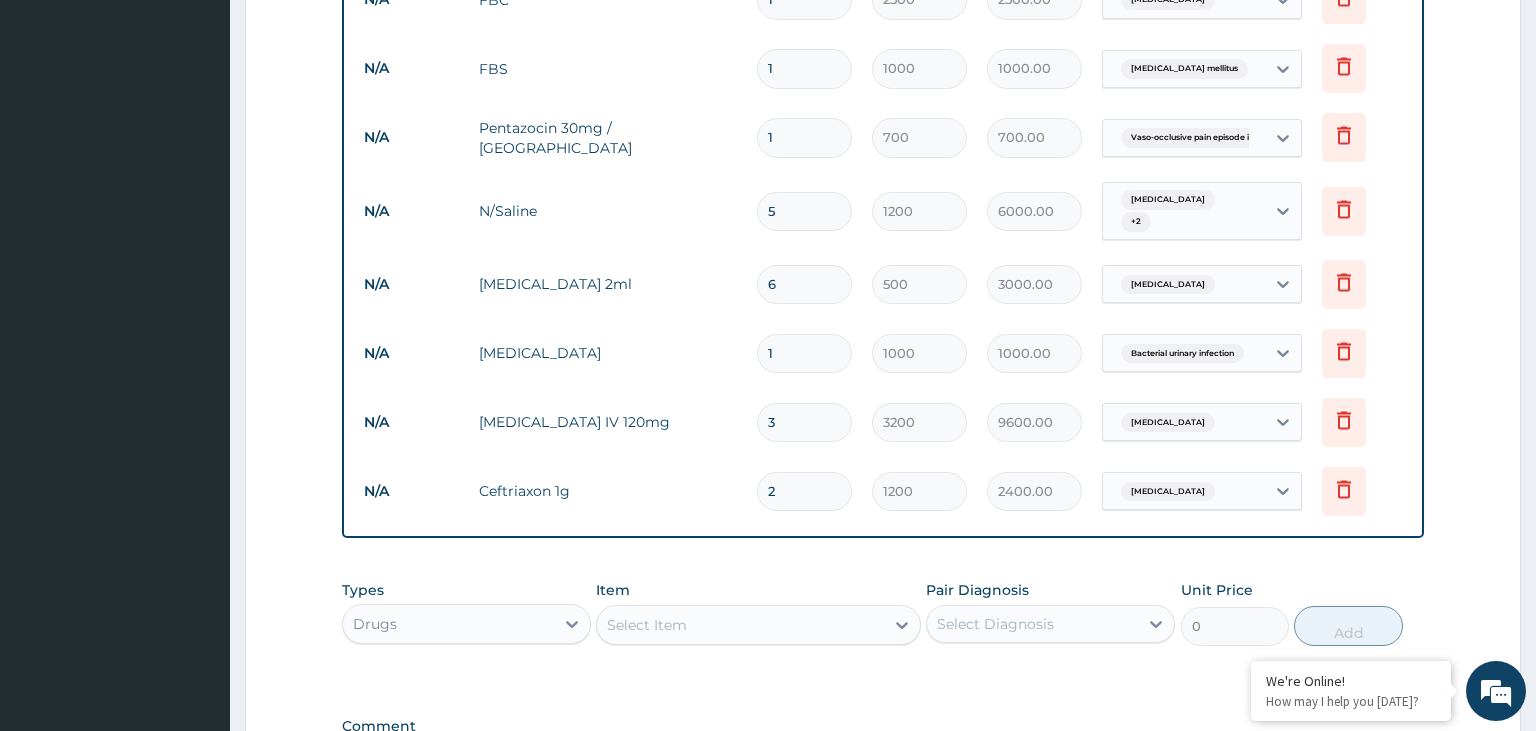 drag, startPoint x: 772, startPoint y: 420, endPoint x: 742, endPoint y: 429, distance: 31.320919 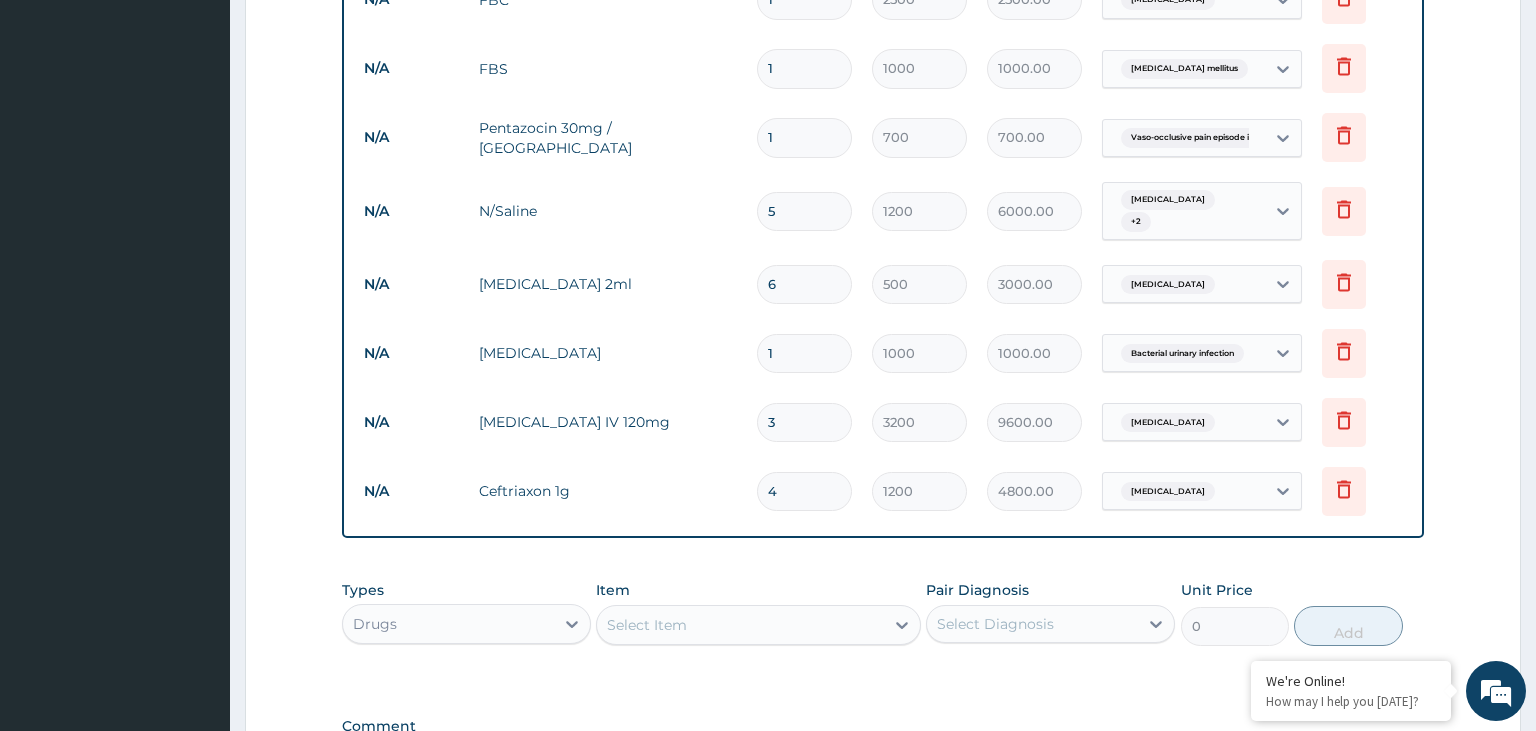 type on "4" 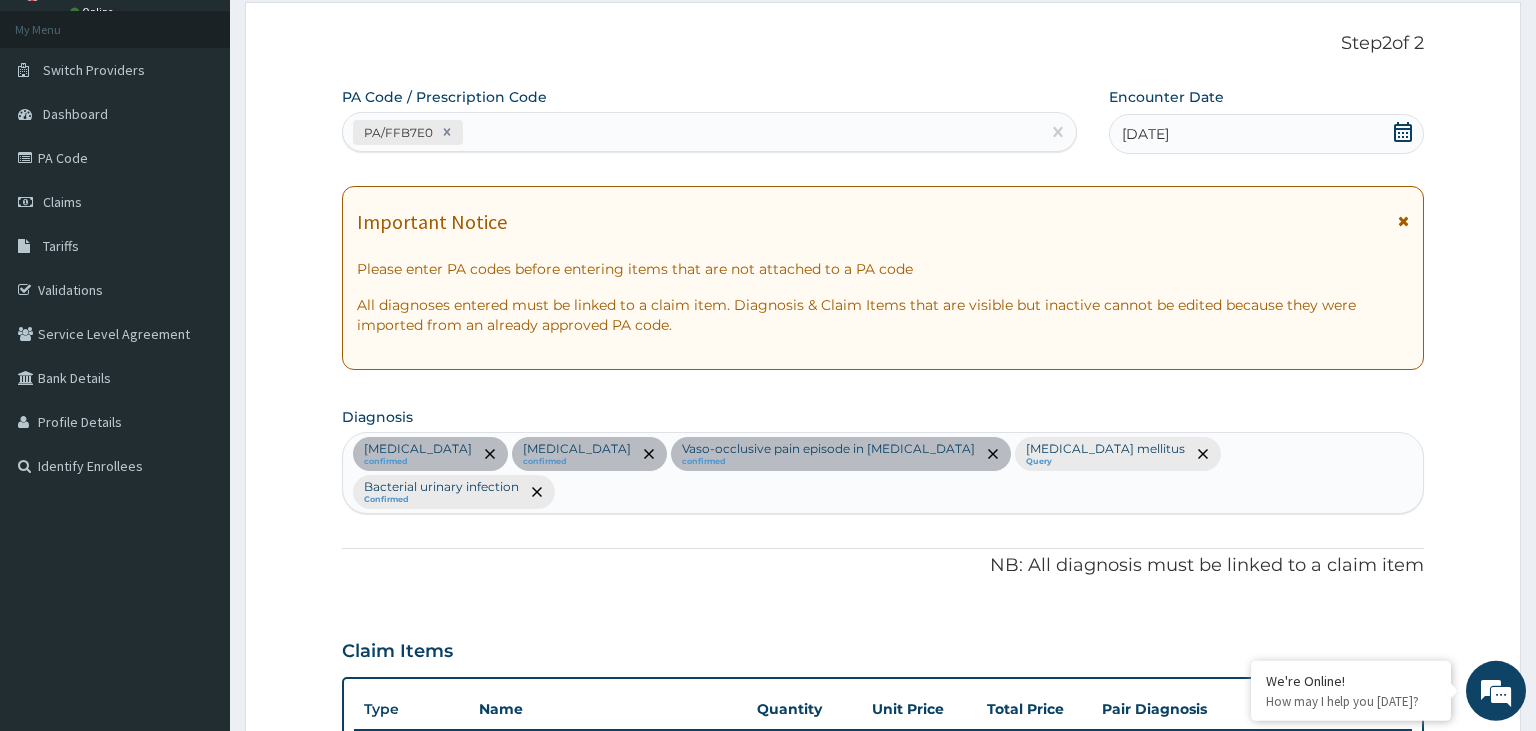 scroll, scrollTop: 75, scrollLeft: 0, axis: vertical 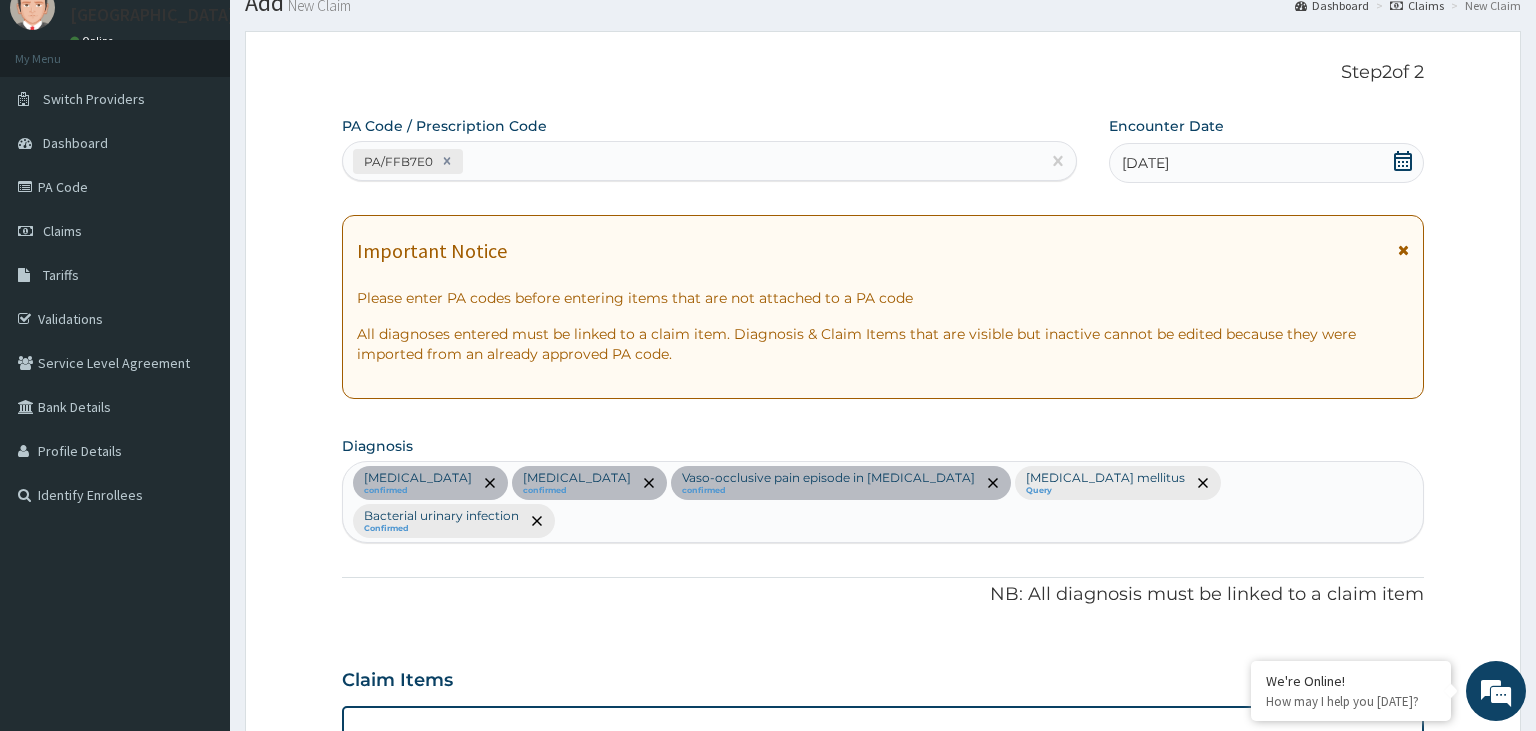 click on "Malaria confirmed Sepsis confirmed Vaso-occlusive pain episode in sickle cell disease confirmed Diabetes mellitus Query Bacterial urinary infection Confirmed" at bounding box center (883, 502) 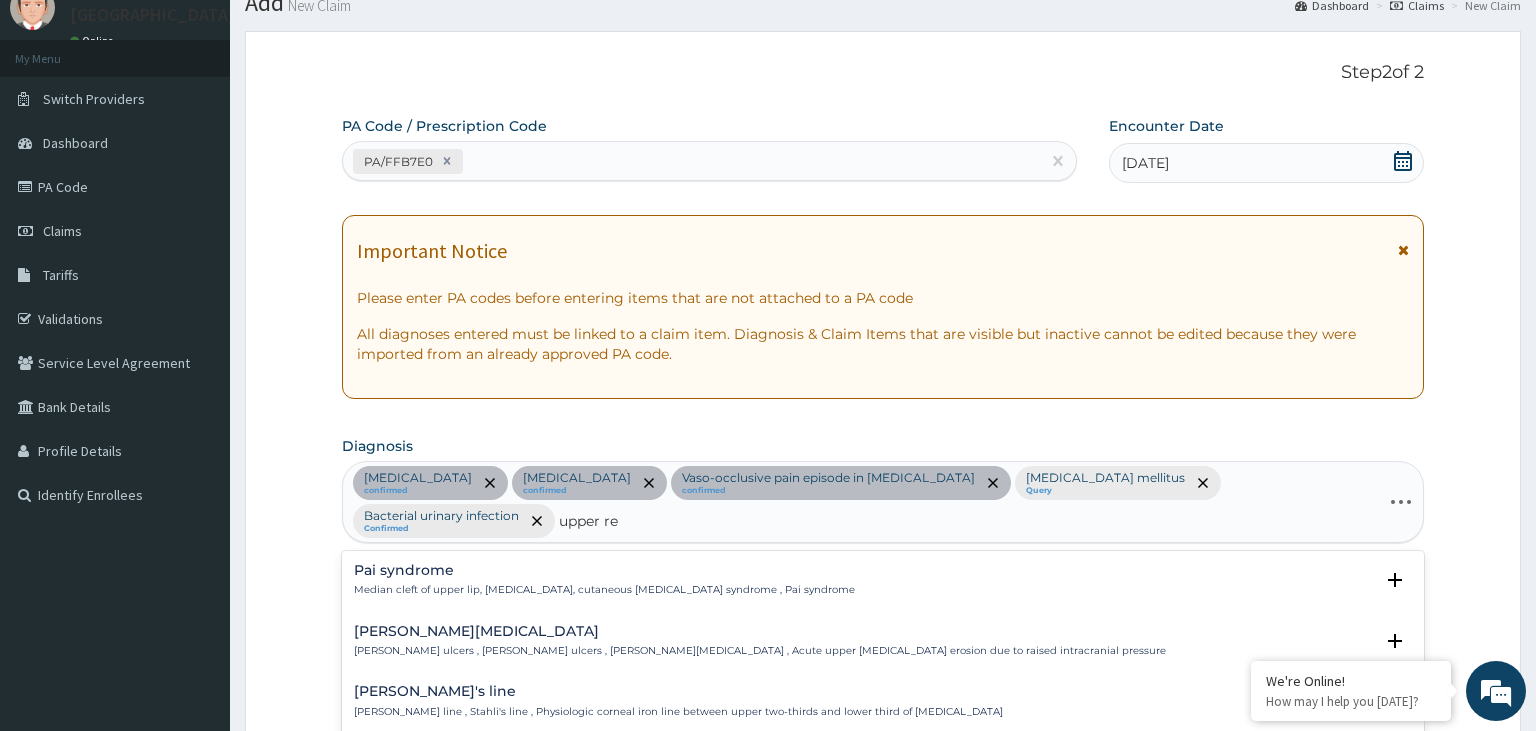 type on "upper res" 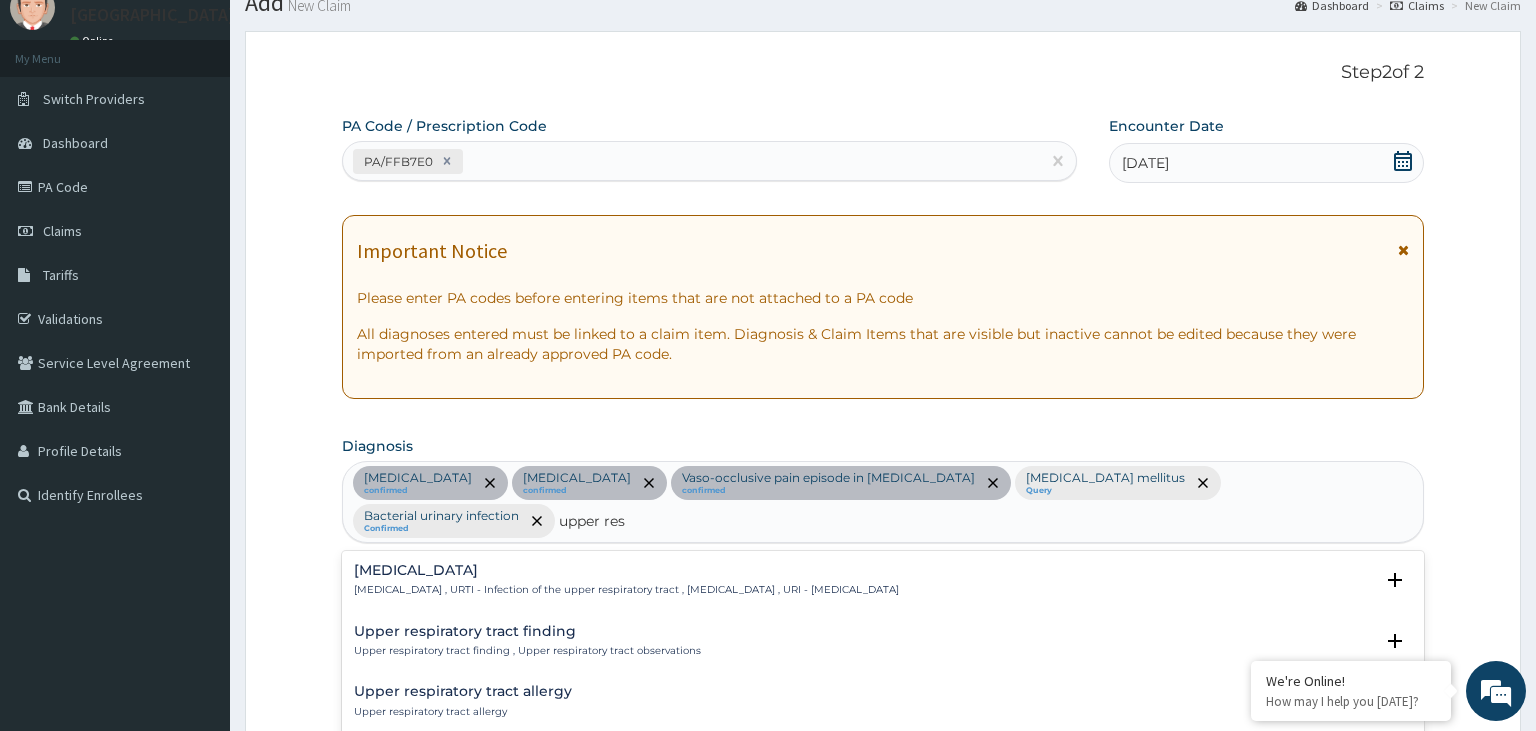 scroll, scrollTop: 286, scrollLeft: 0, axis: vertical 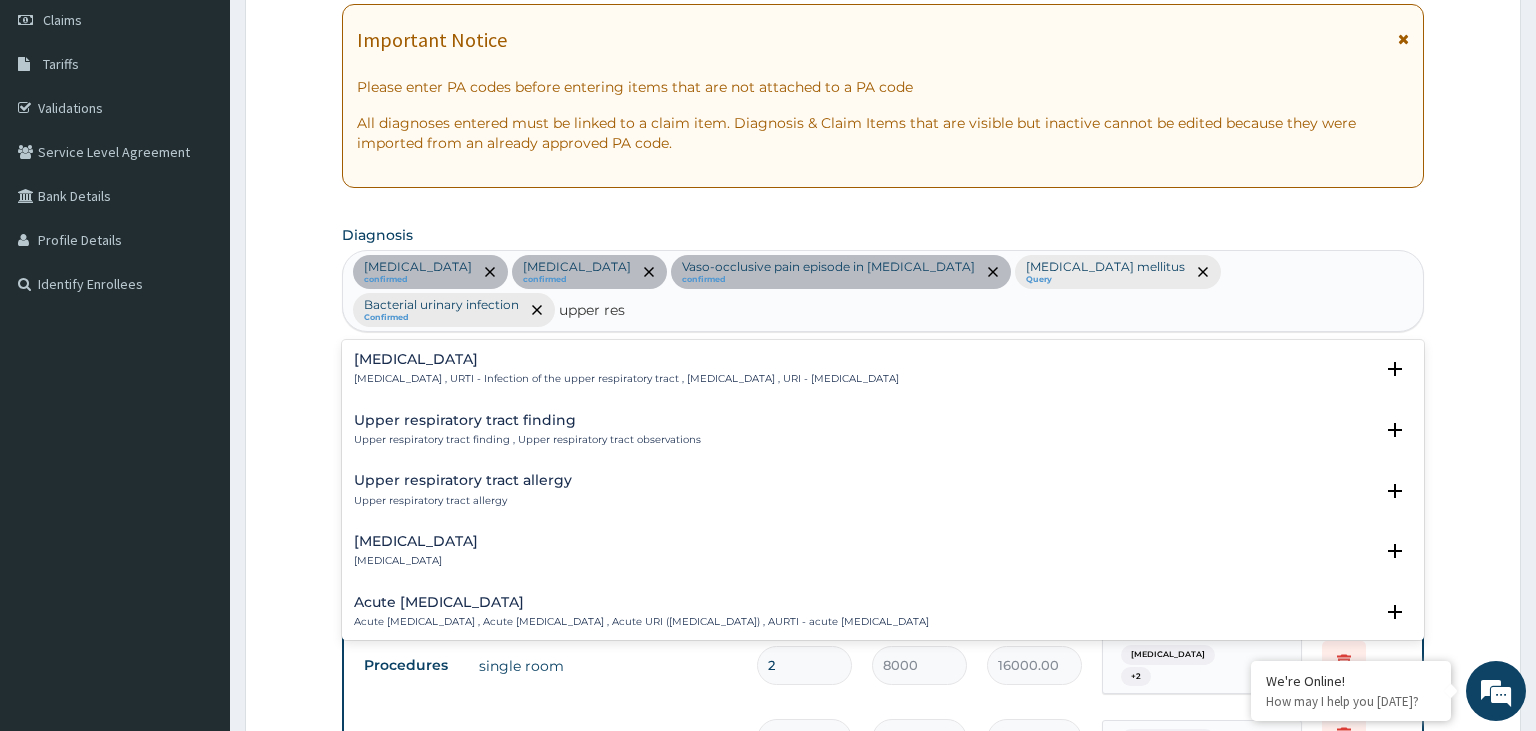 click on "Upper respiratory infection Upper respiratory infection , URTI - Infection of the upper respiratory tract , Upper respiratory tract infection , URI - Upper respiratory infection" at bounding box center (626, 369) 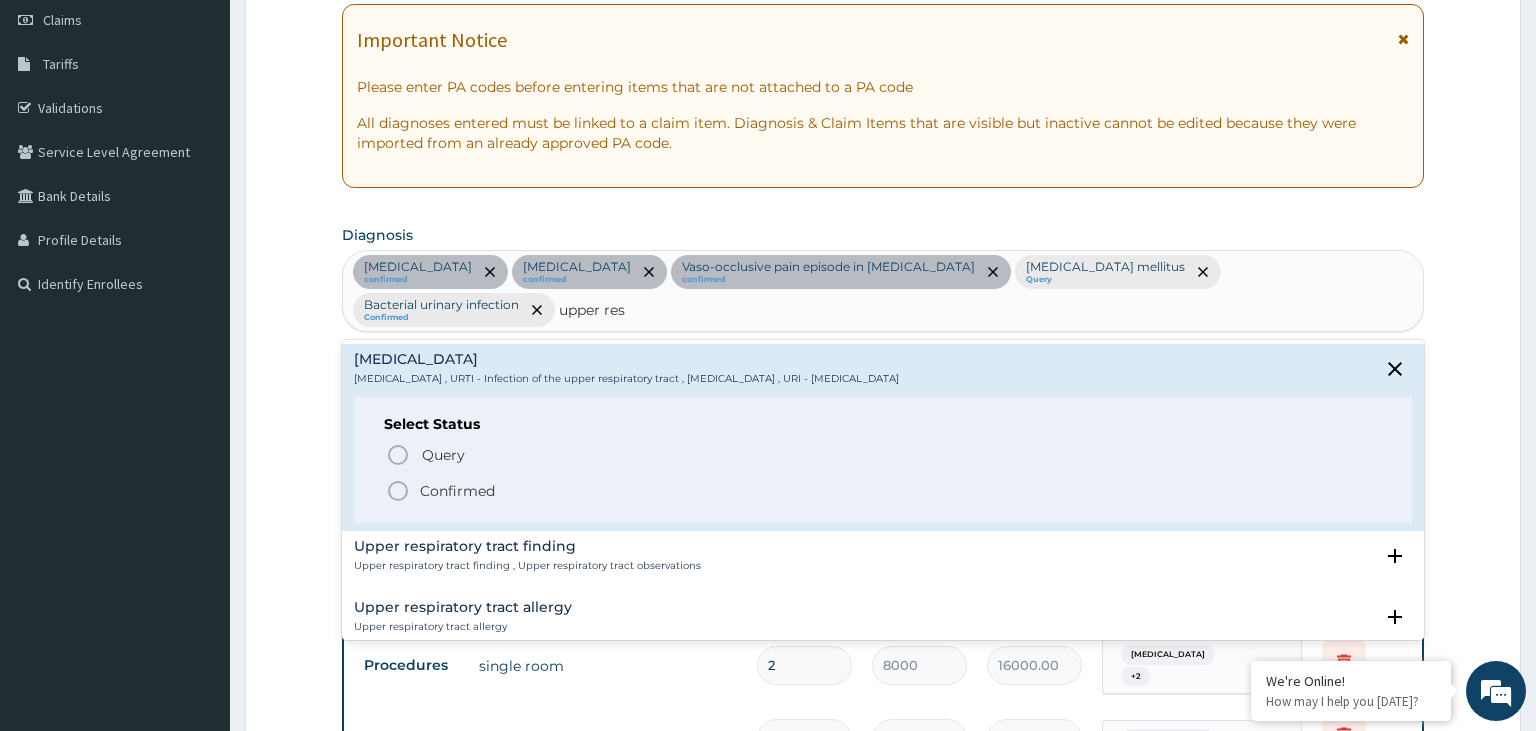 click on "Confirmed" at bounding box center (457, 491) 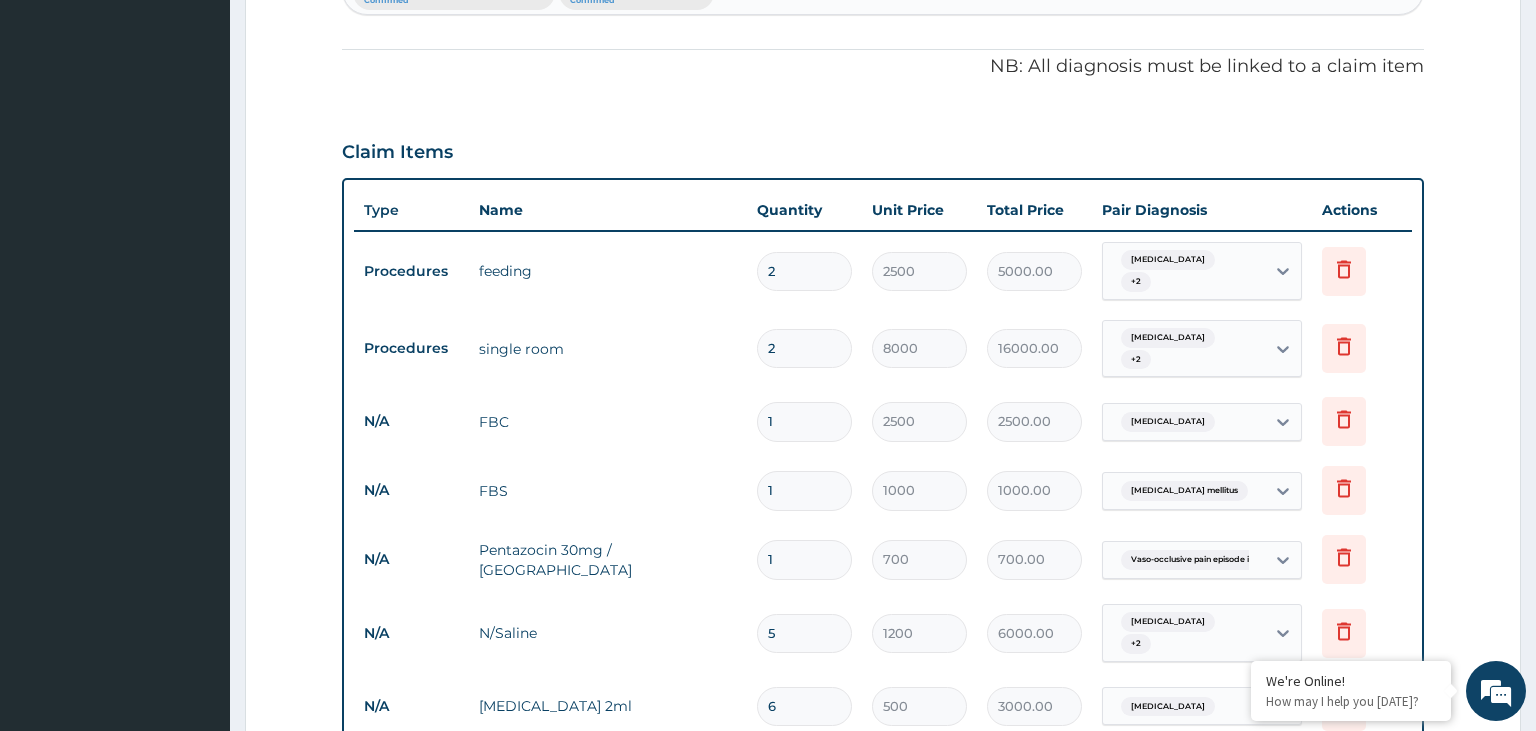 scroll, scrollTop: 1025, scrollLeft: 0, axis: vertical 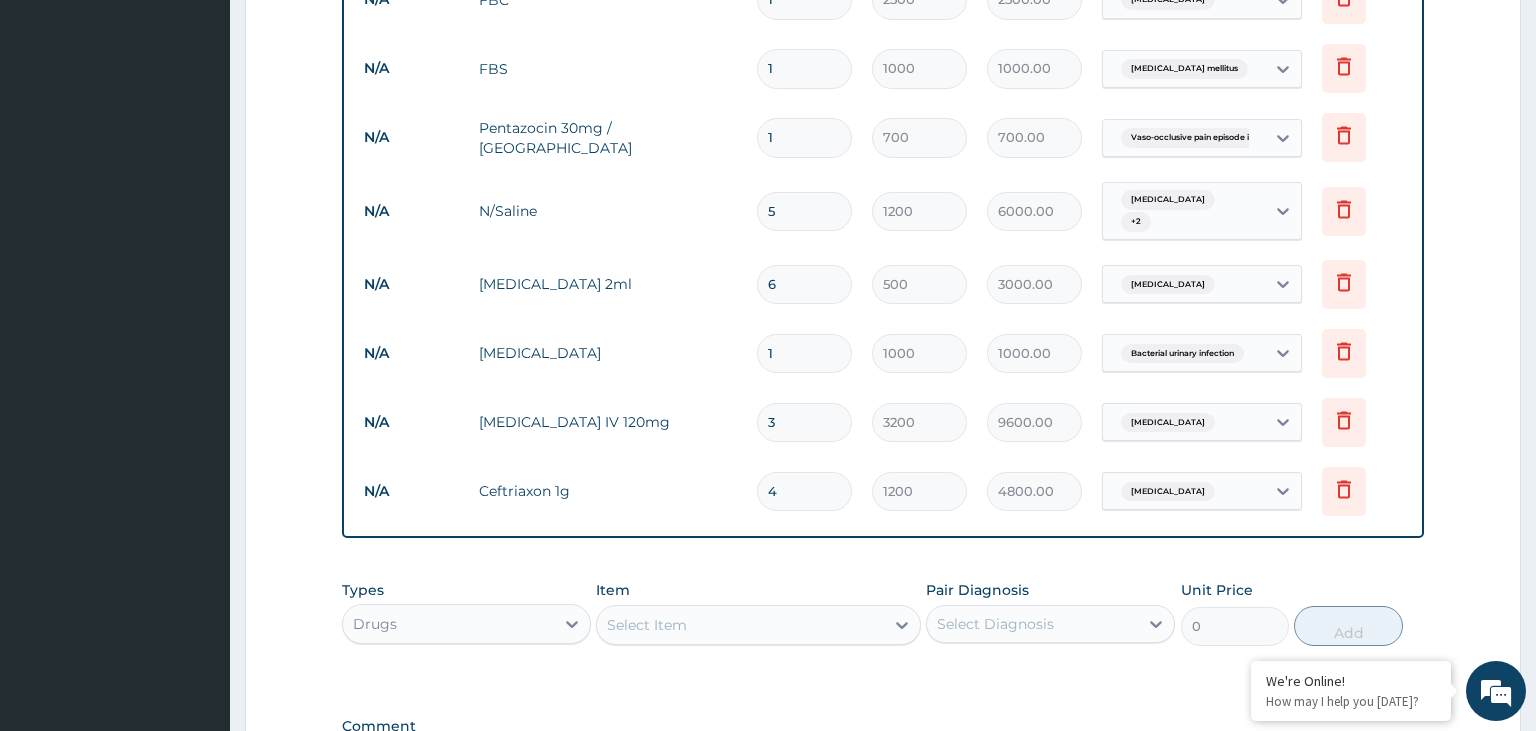 click on "Select Item" at bounding box center (740, 625) 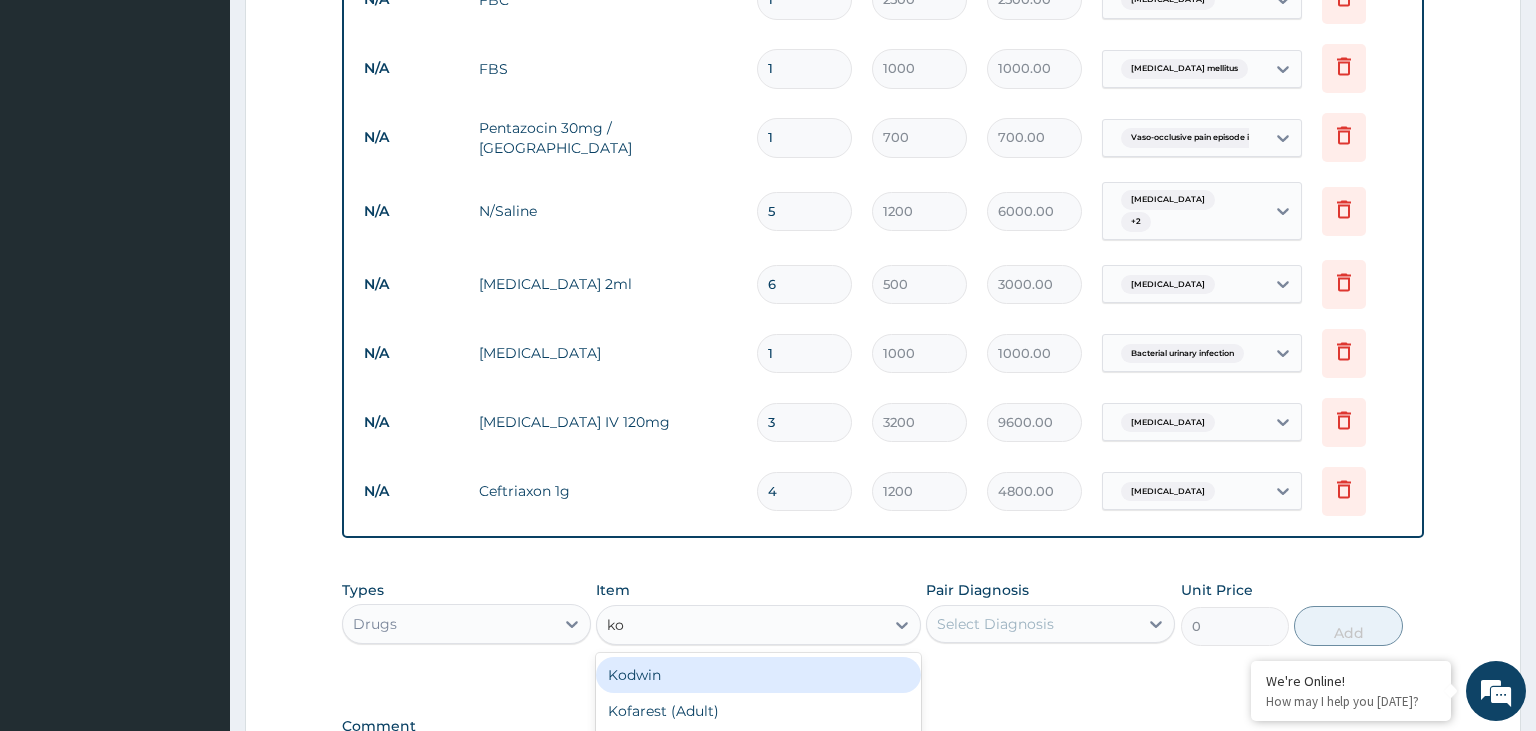 type on "kof" 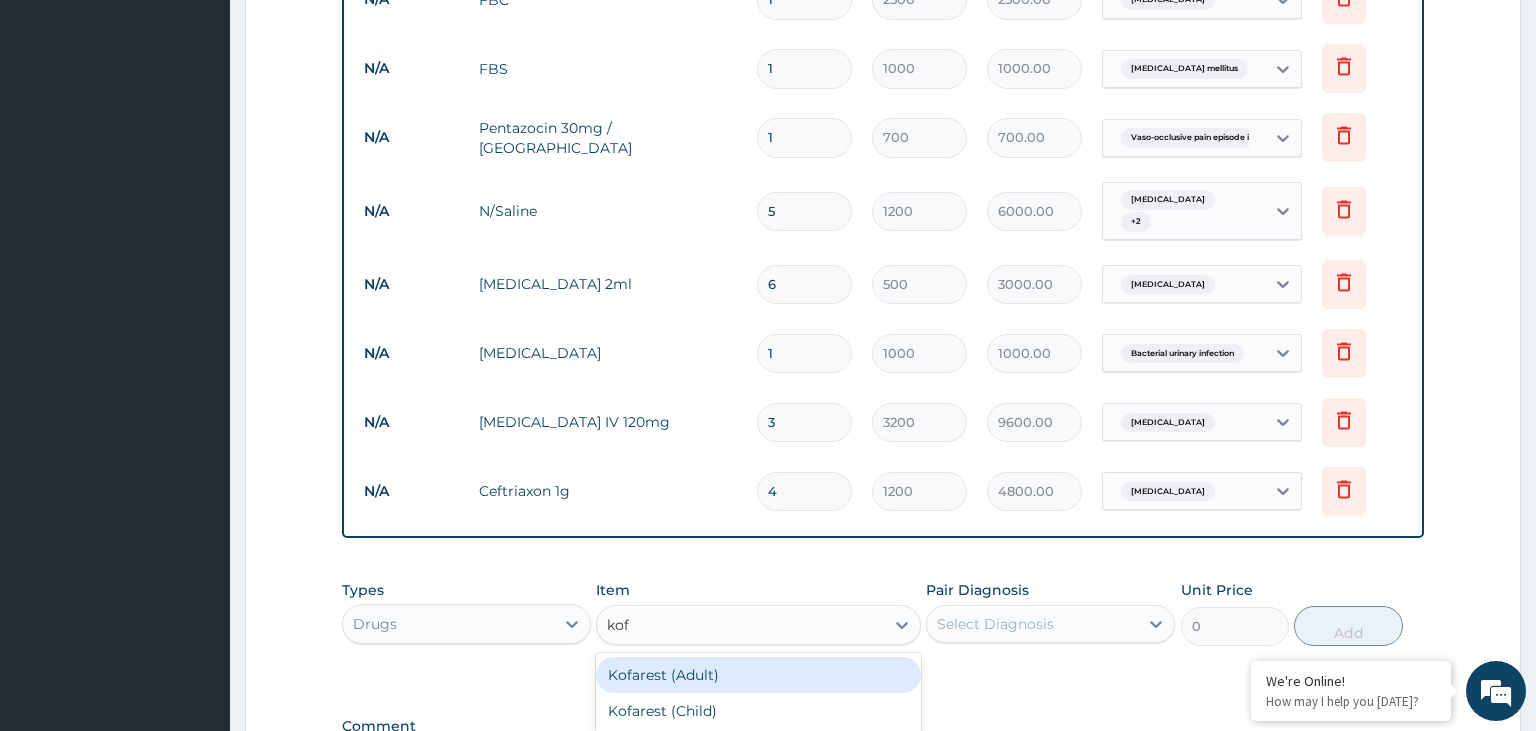 click on "Kofarest (Adult)" at bounding box center (758, 675) 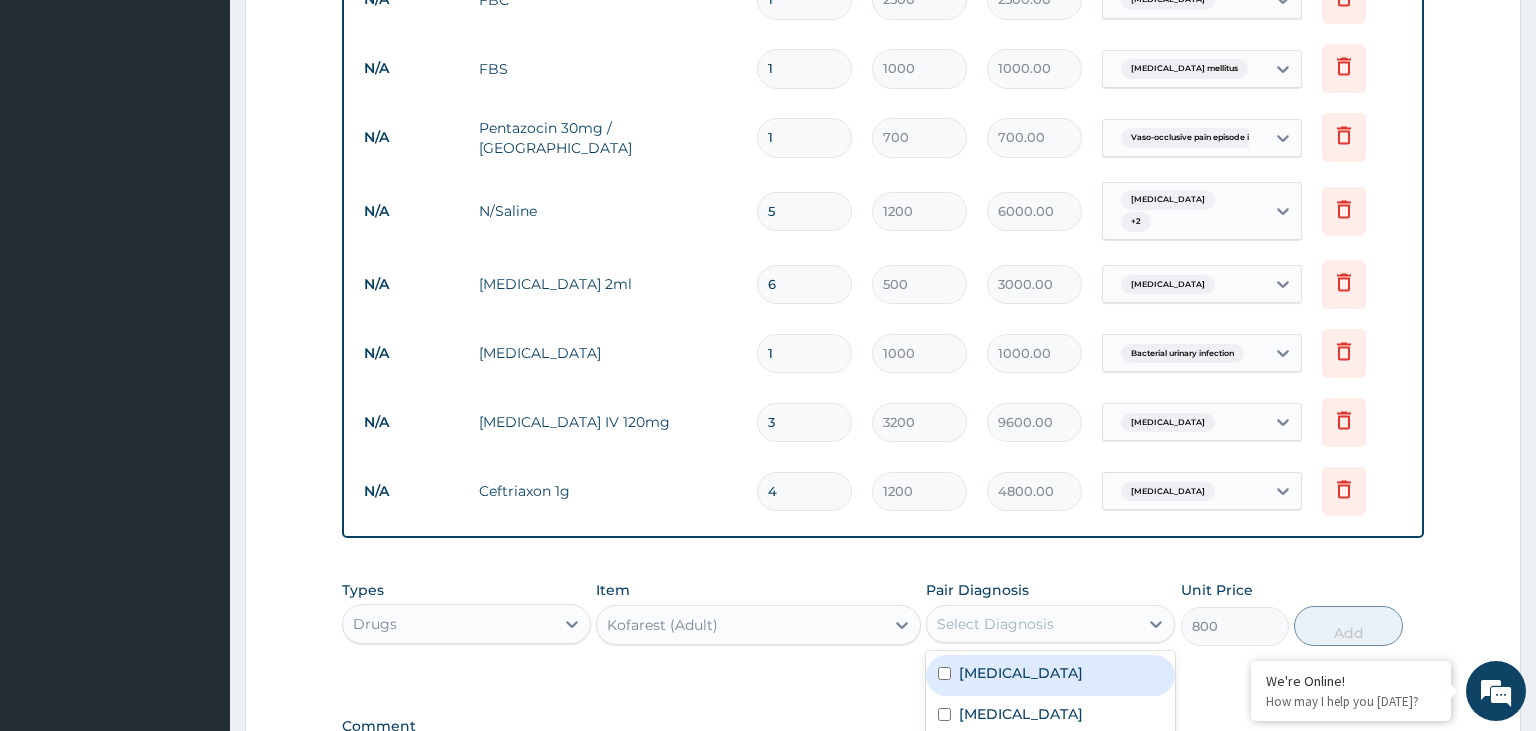 click on "Select Diagnosis" at bounding box center [1050, 624] 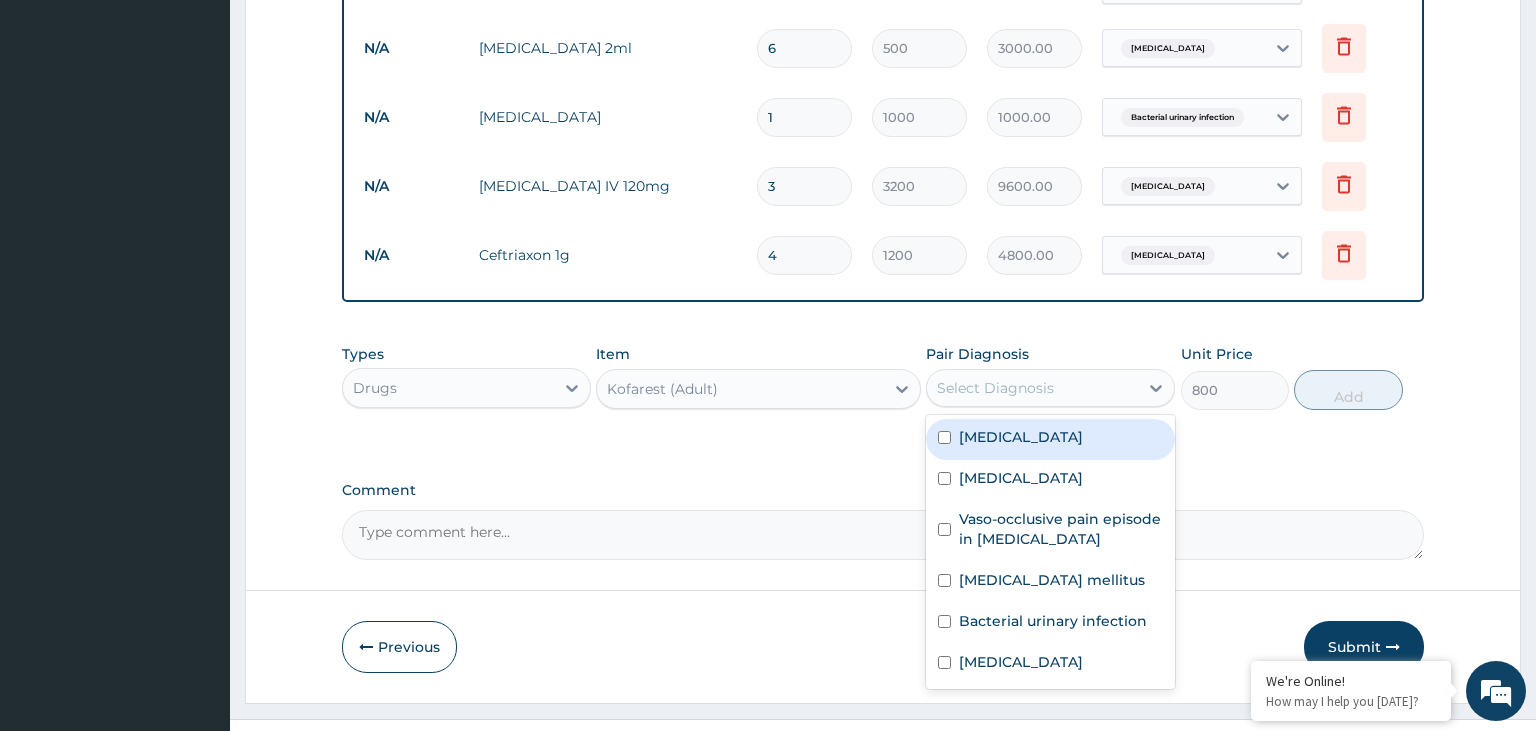 scroll, scrollTop: 1269, scrollLeft: 0, axis: vertical 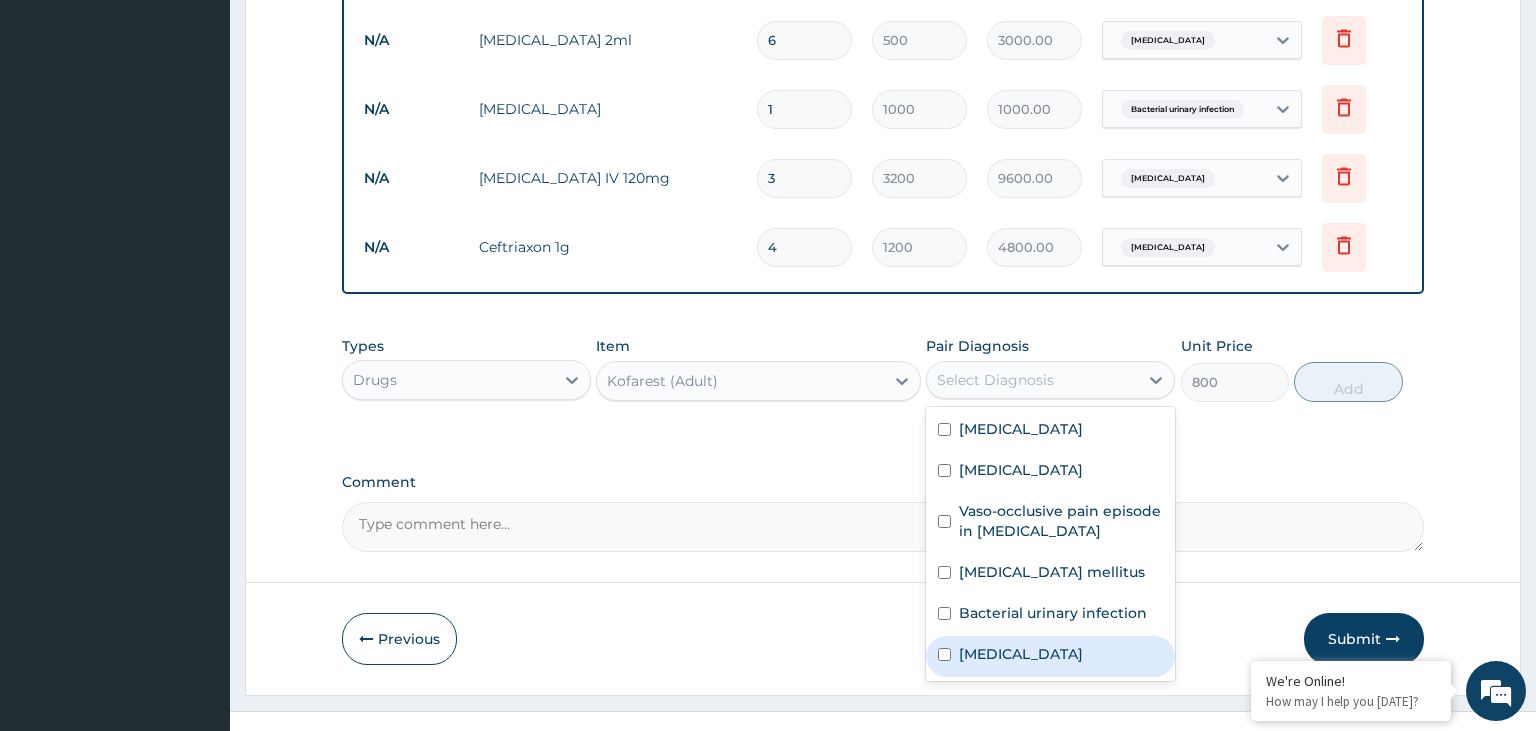 click on "Upper respiratory infection" at bounding box center [1021, 654] 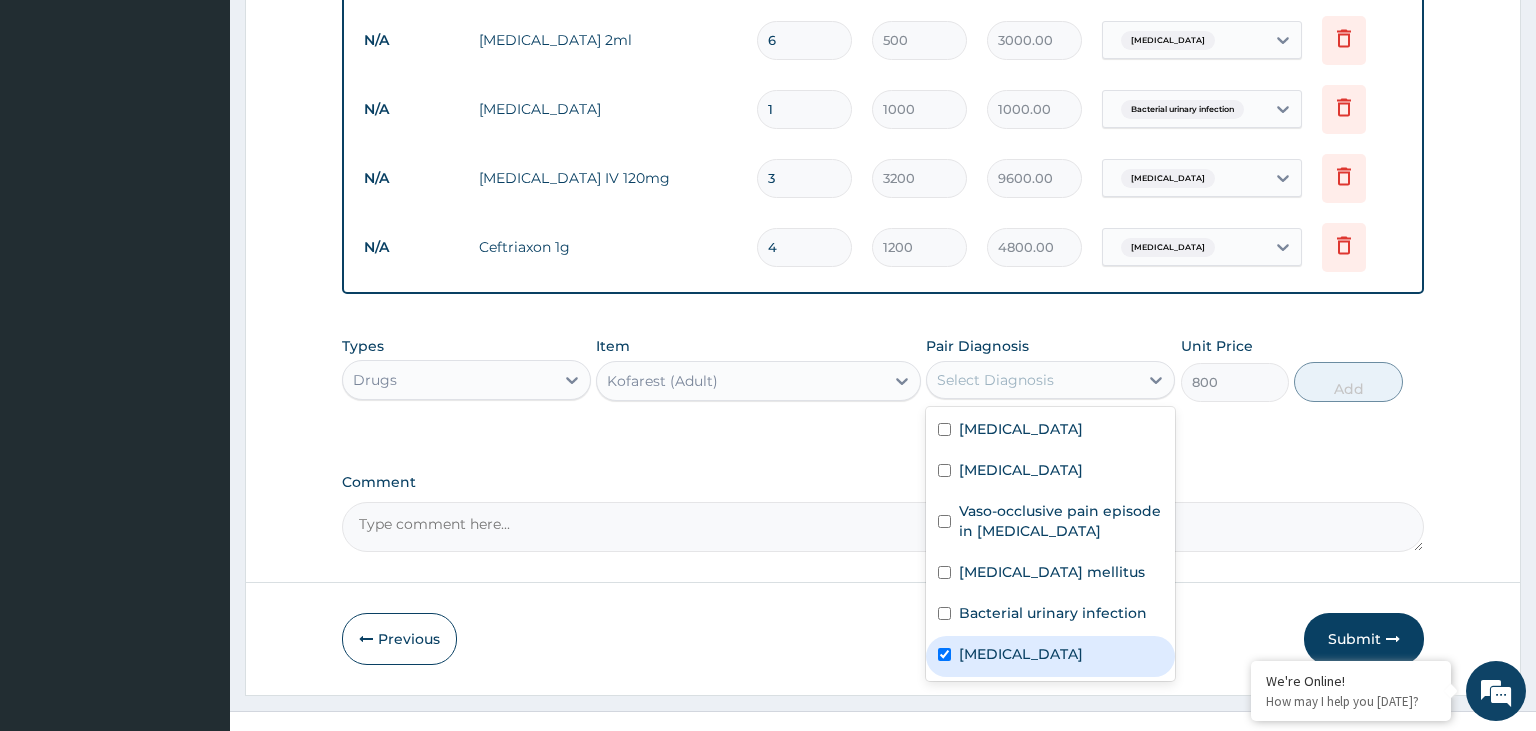 checkbox on "true" 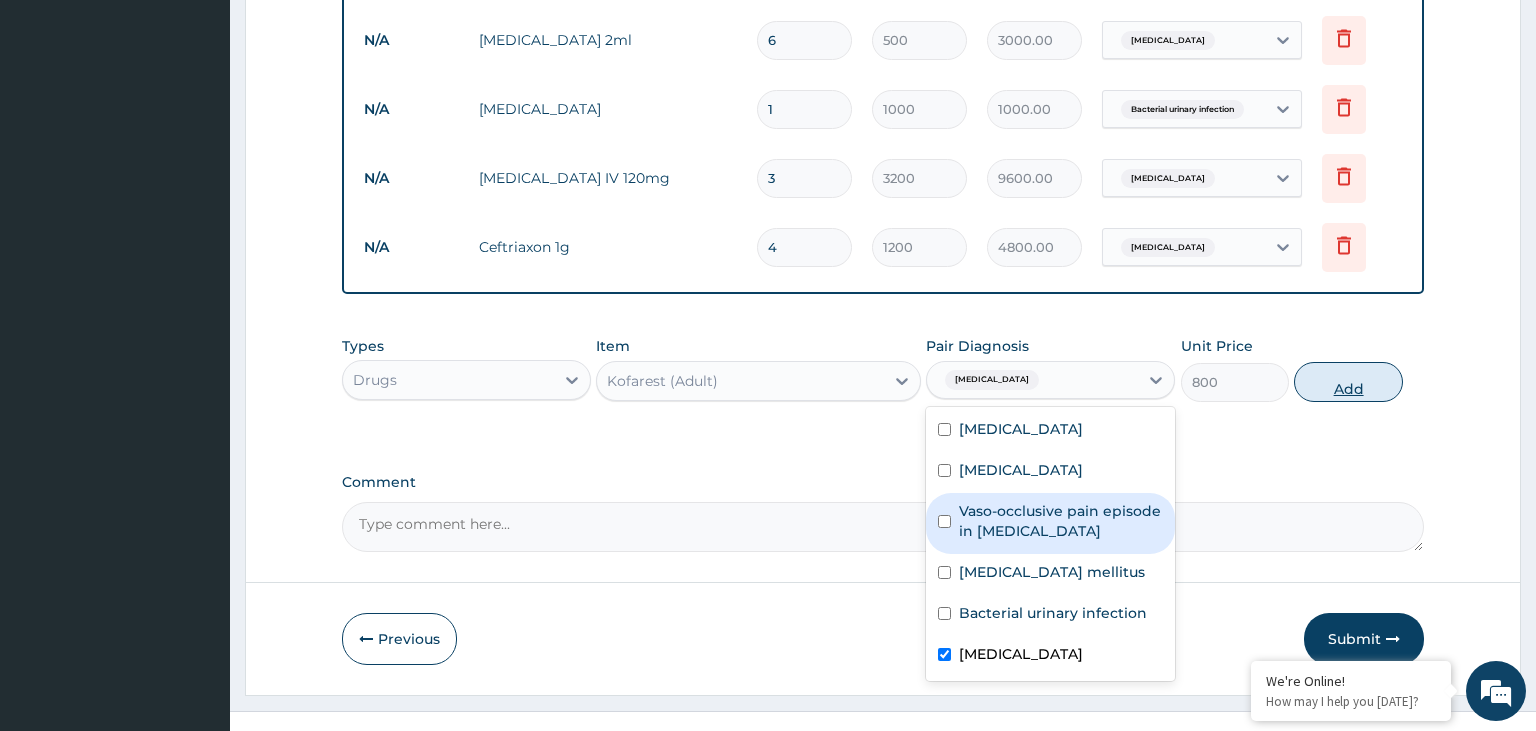 click on "Add" at bounding box center [1348, 382] 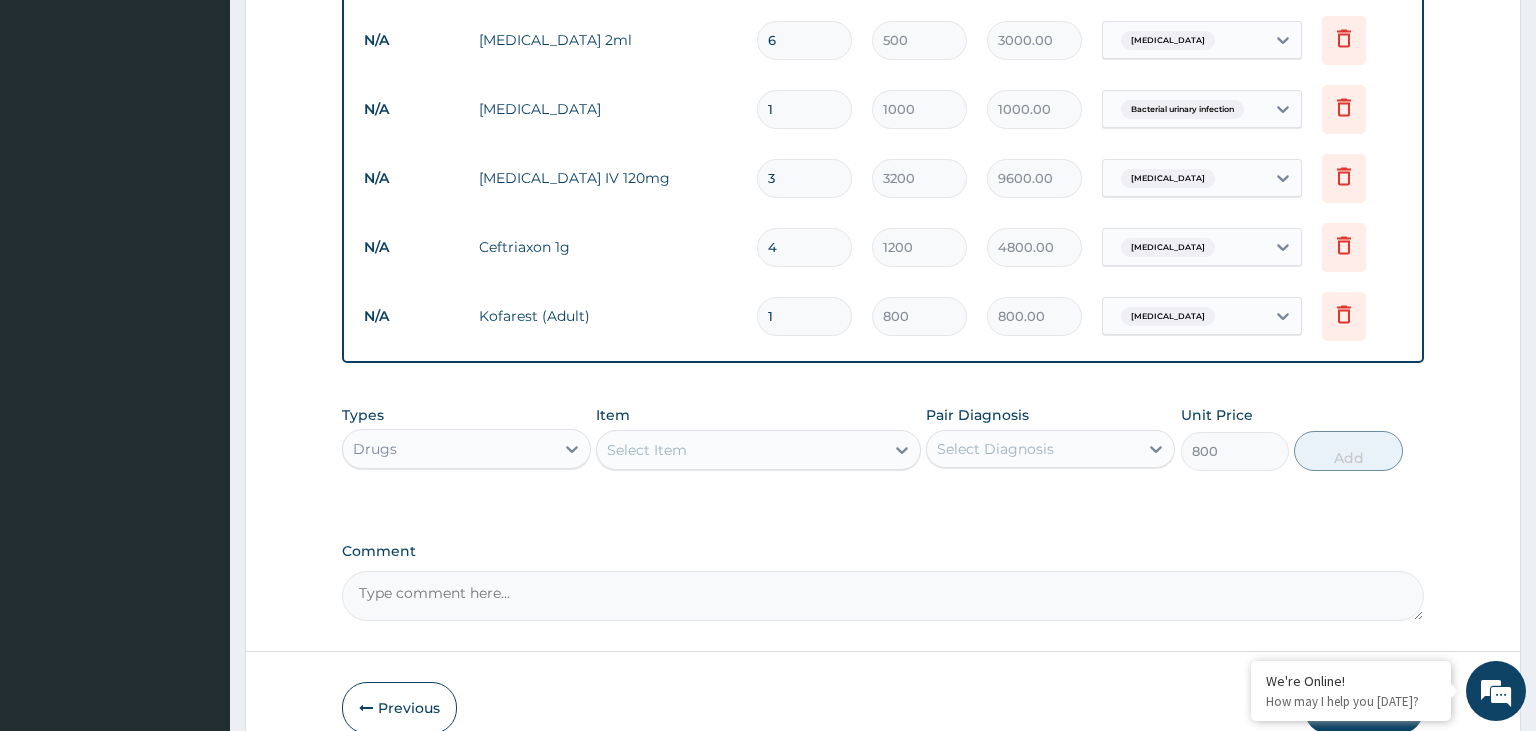 type on "0" 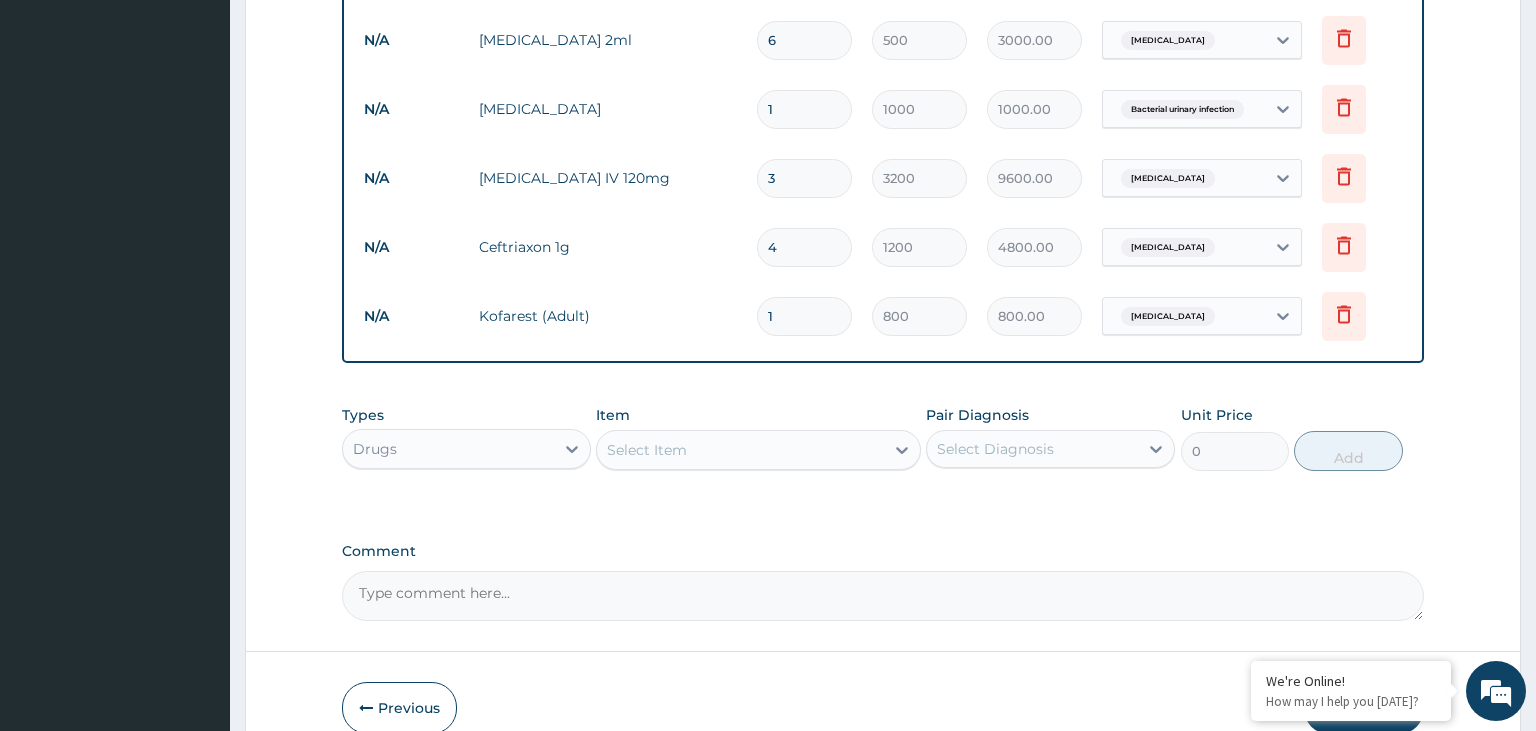 click on "Item Select Item" at bounding box center [758, 438] 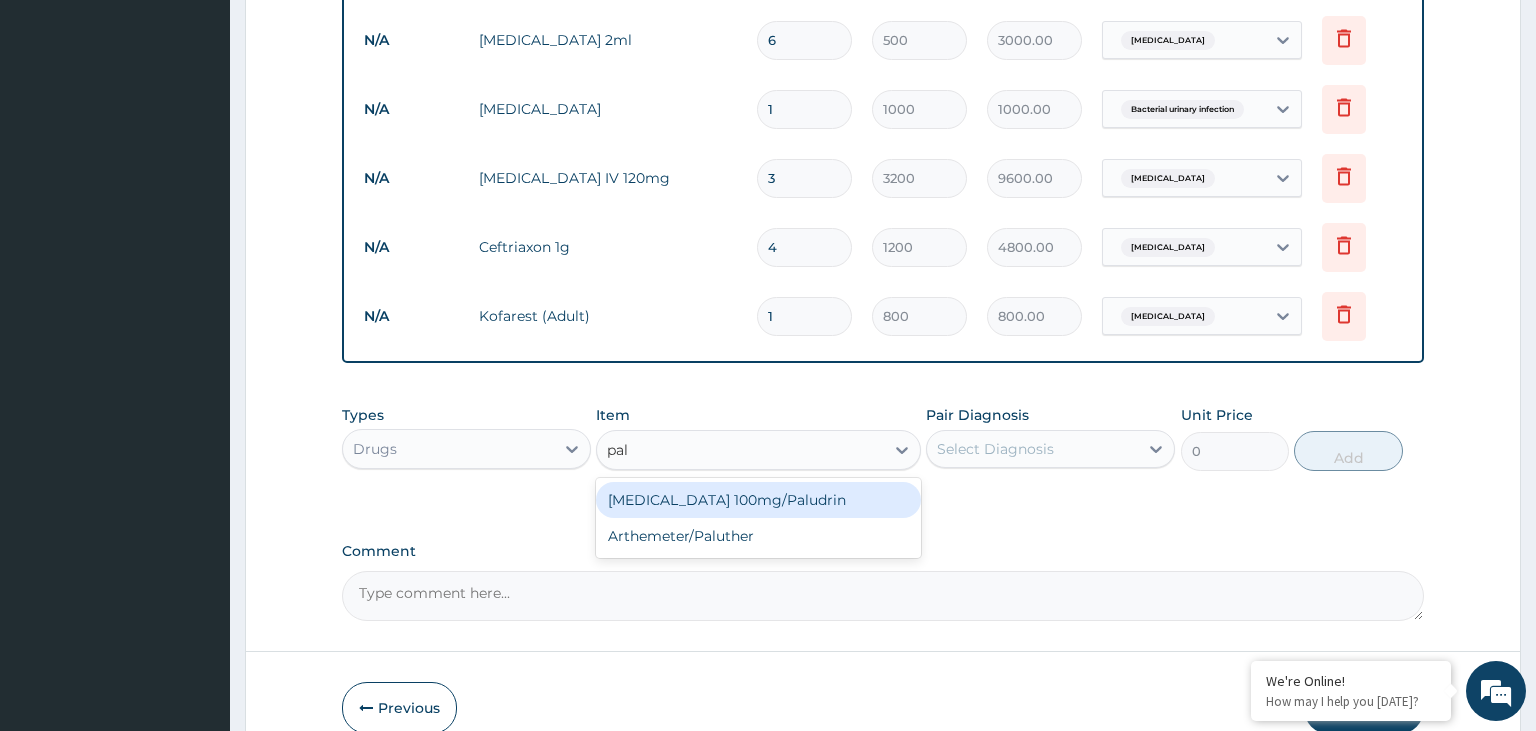 type on "palu" 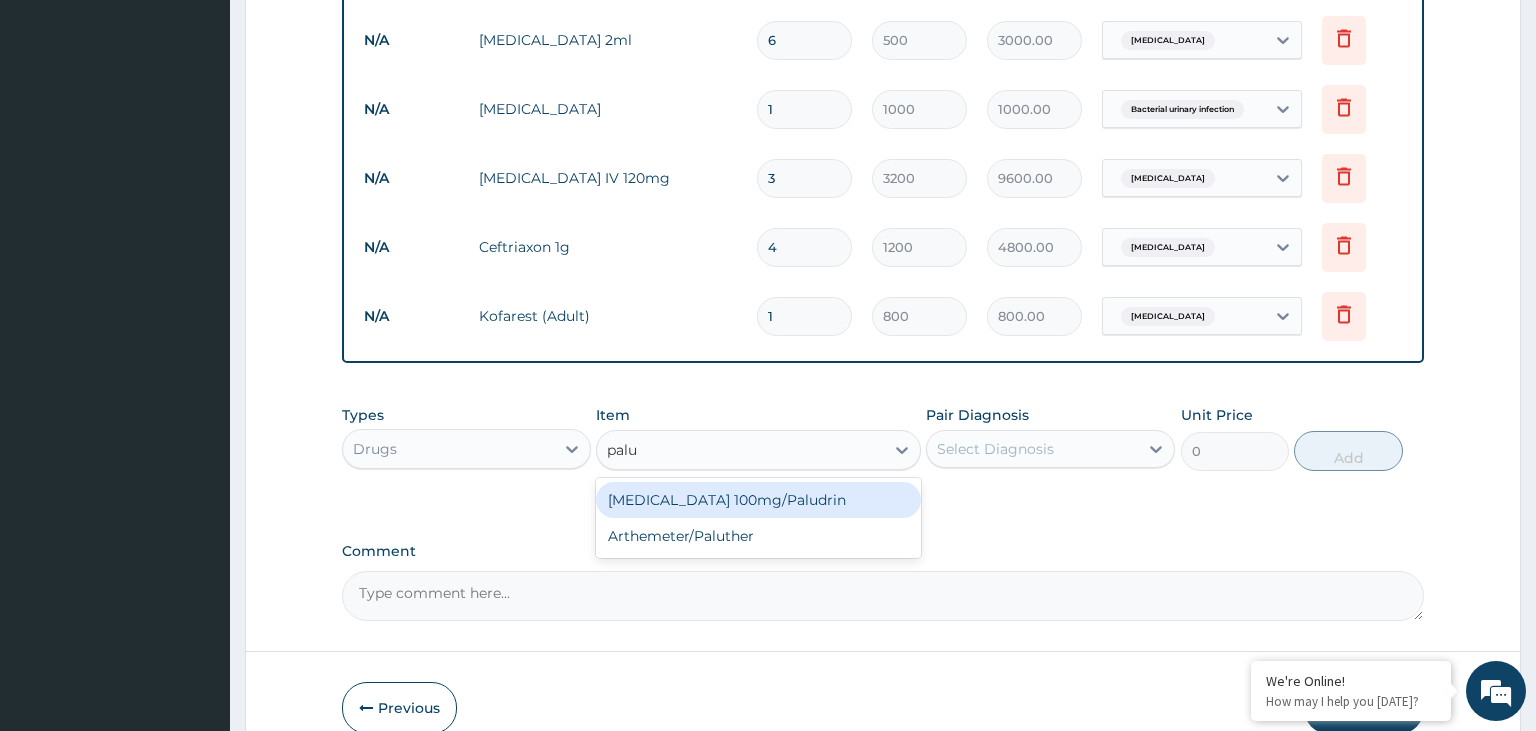 click on "Proguanil 100mg/Paludrin" at bounding box center (758, 500) 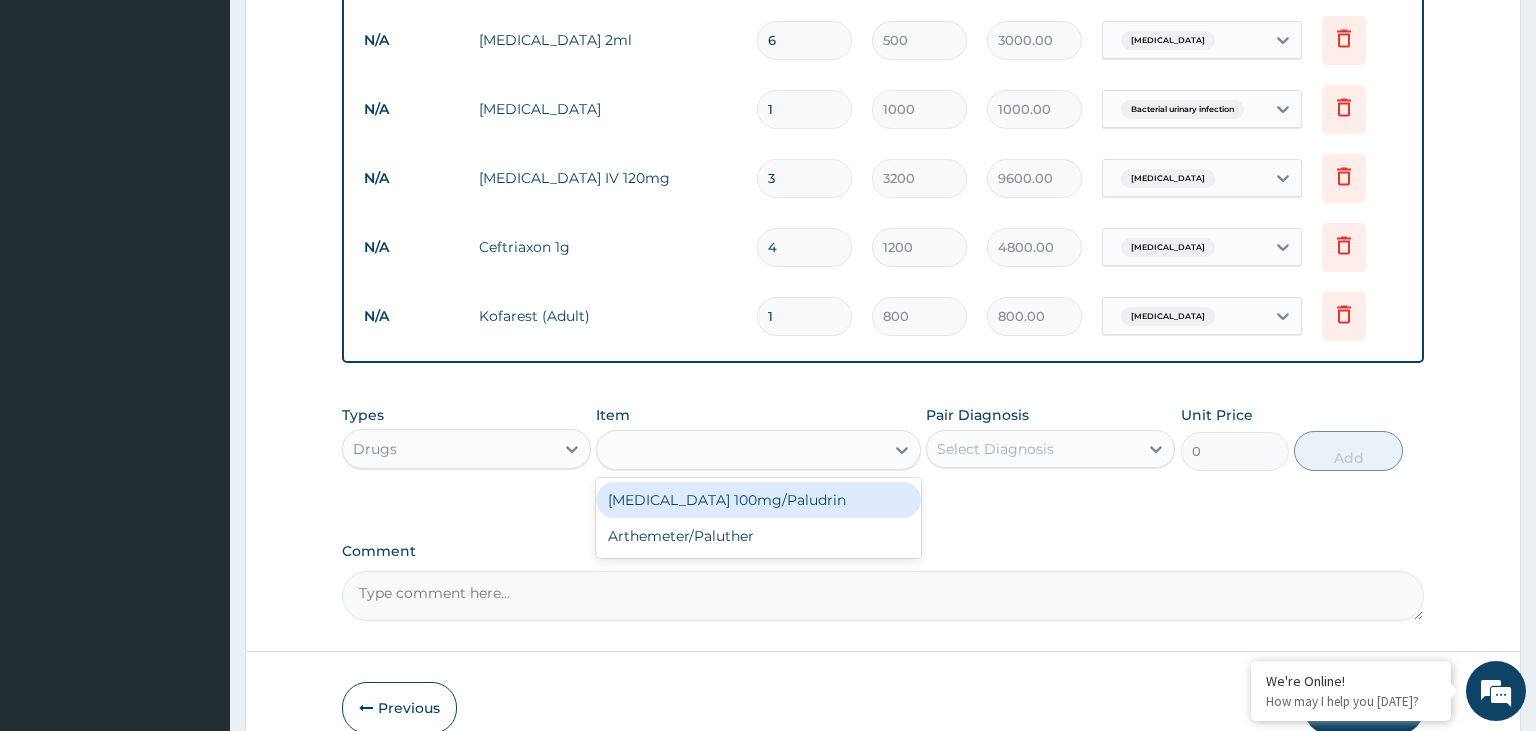 type on "70" 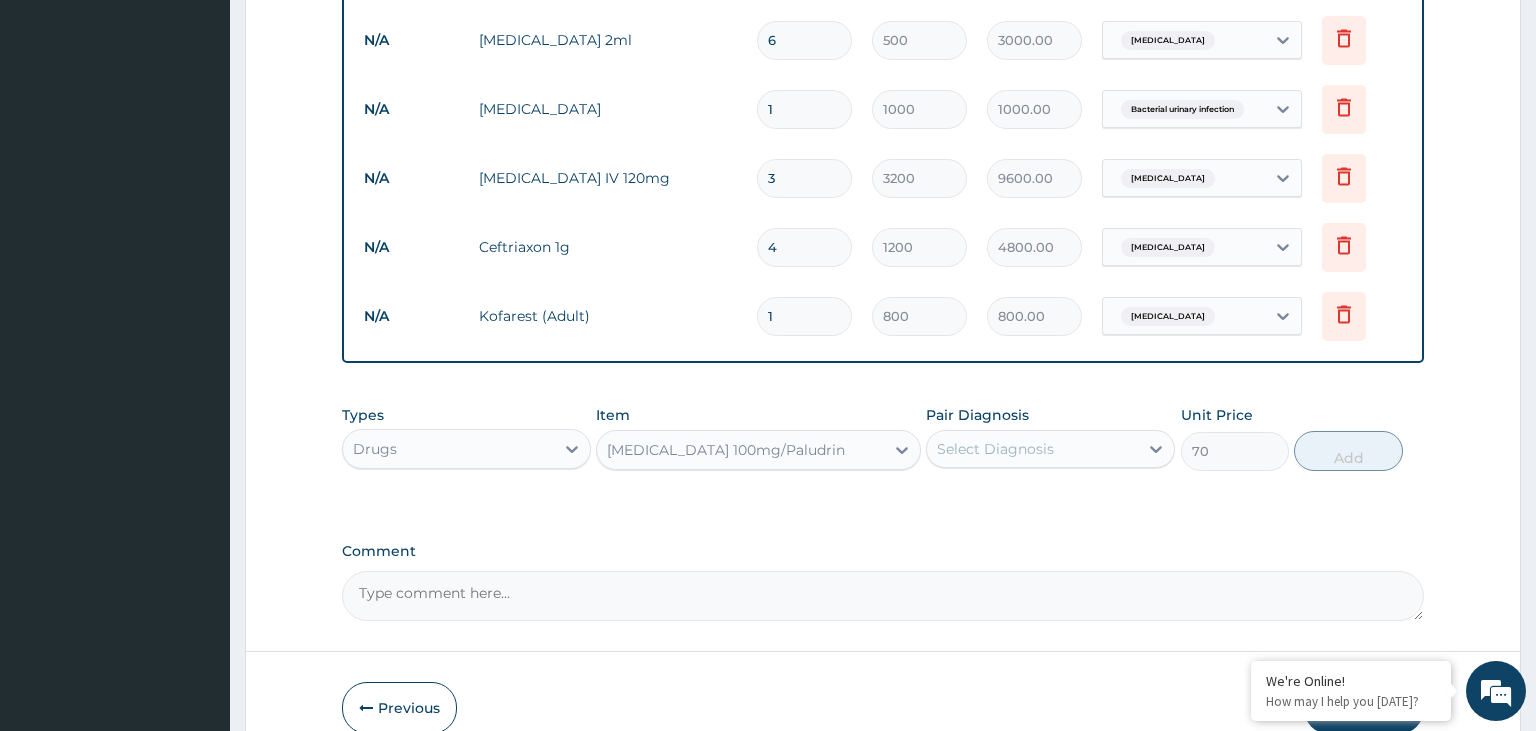 click on "Select Diagnosis" at bounding box center (995, 449) 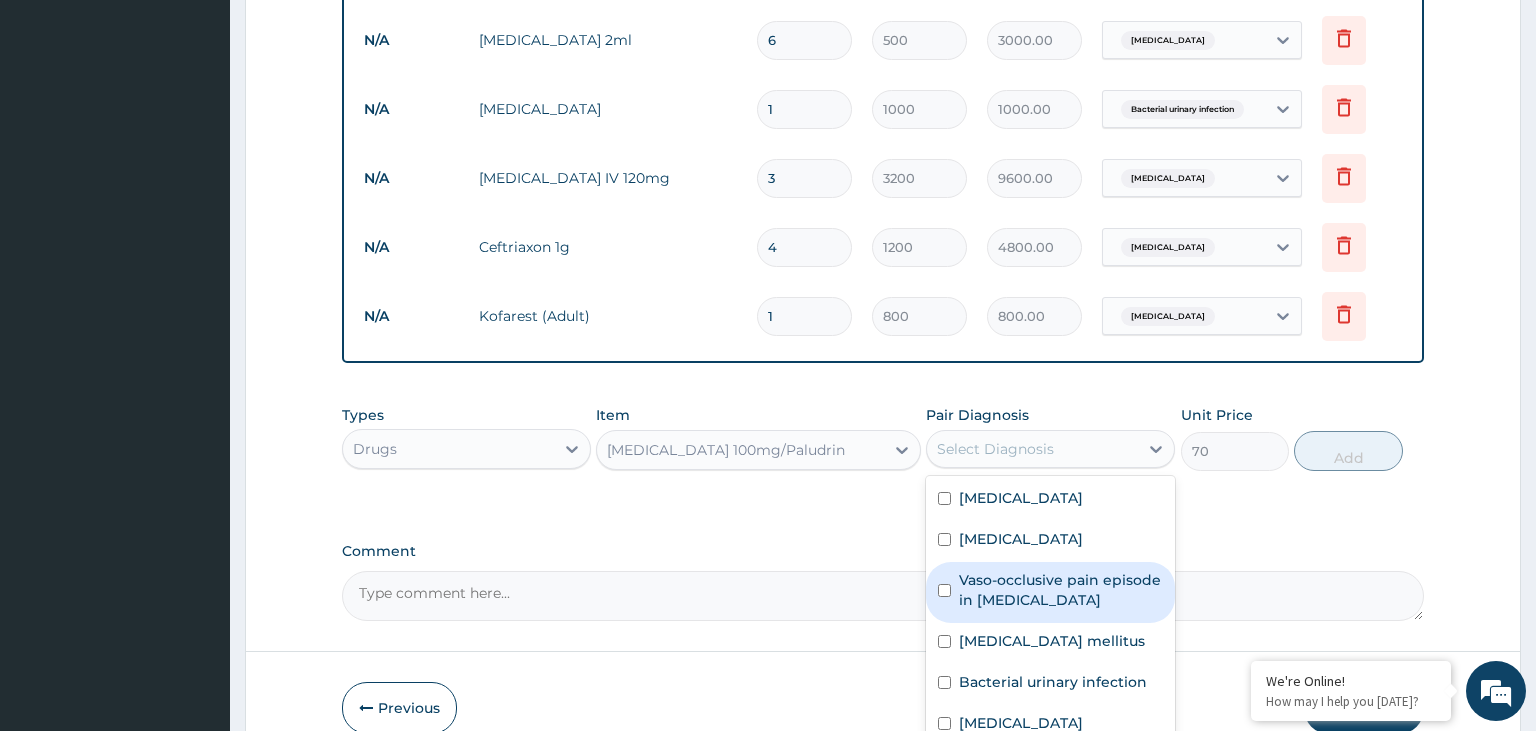 drag, startPoint x: 1010, startPoint y: 512, endPoint x: 1054, endPoint y: 582, distance: 82.68011 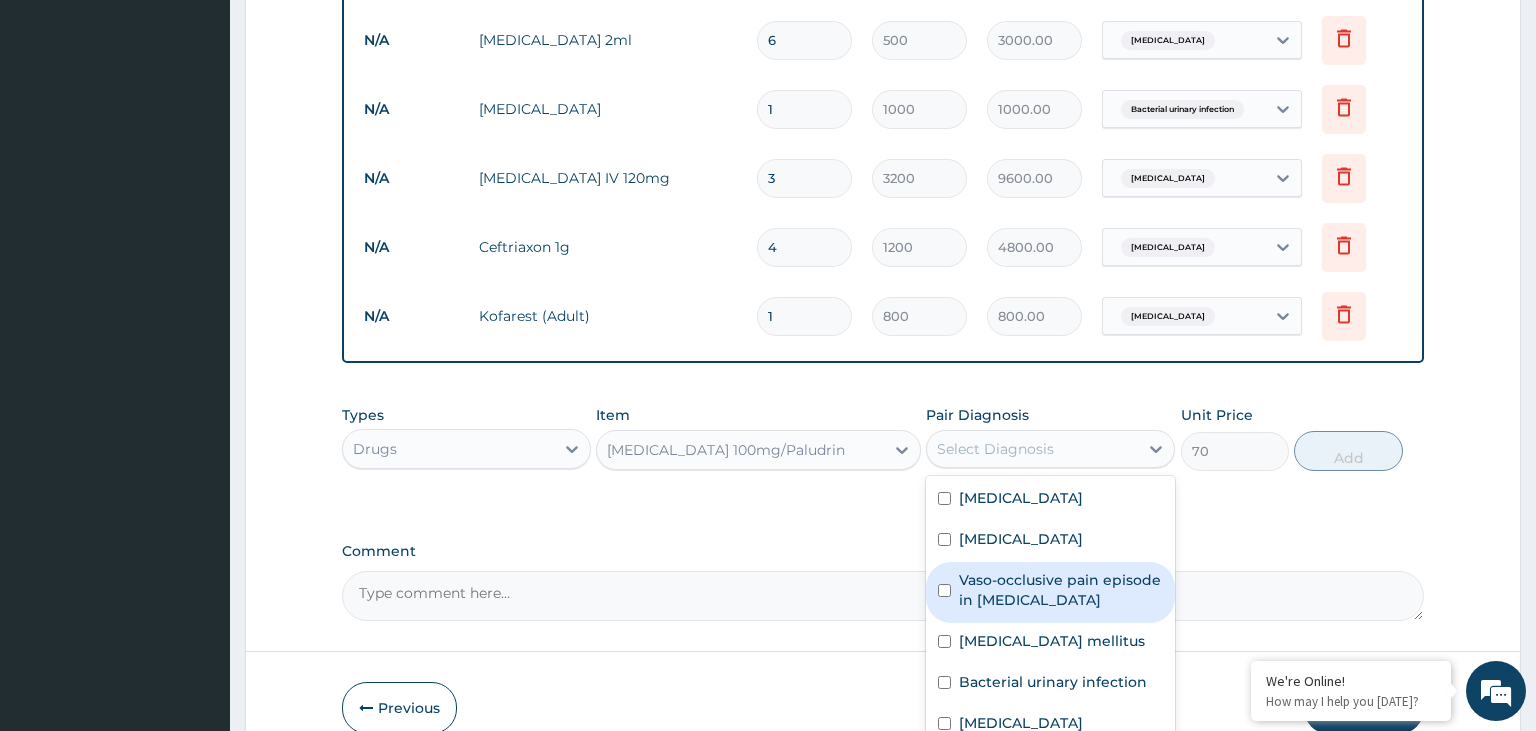 click on "Malaria Sepsis Vaso-occlusive pain episode in sickle cell disease Diabetes mellitus Bacterial urinary infection Upper respiratory infection" at bounding box center [1050, 613] 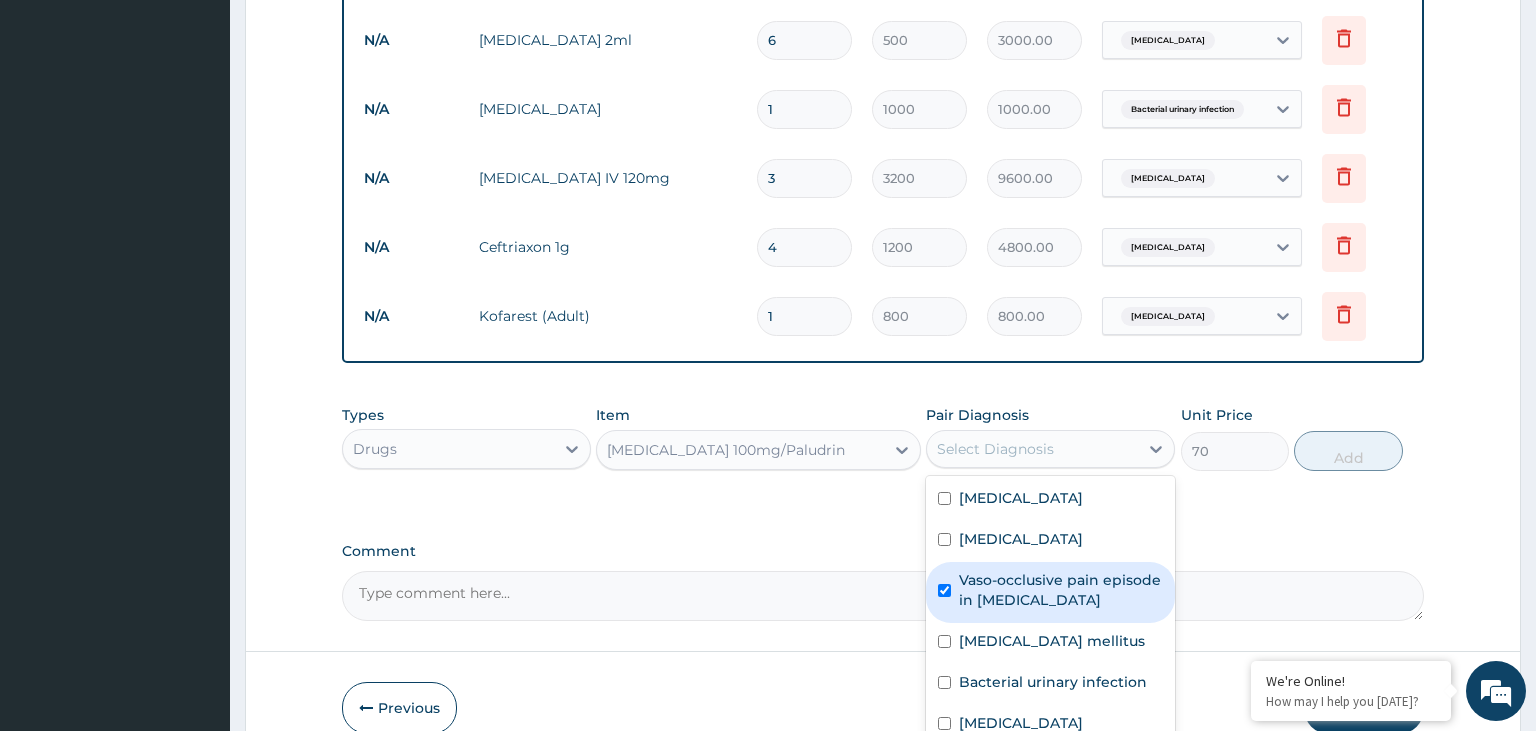 checkbox on "true" 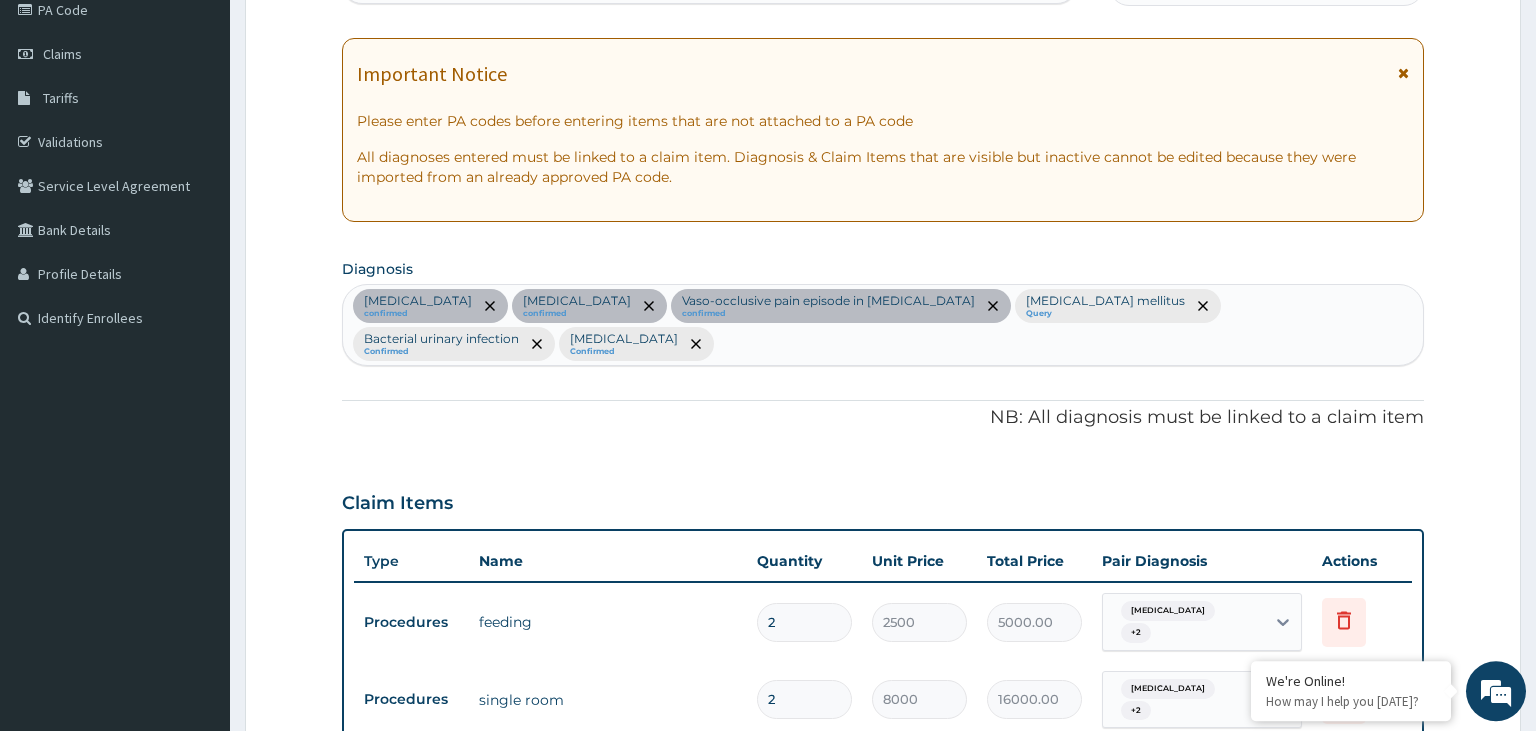 scroll, scrollTop: 213, scrollLeft: 0, axis: vertical 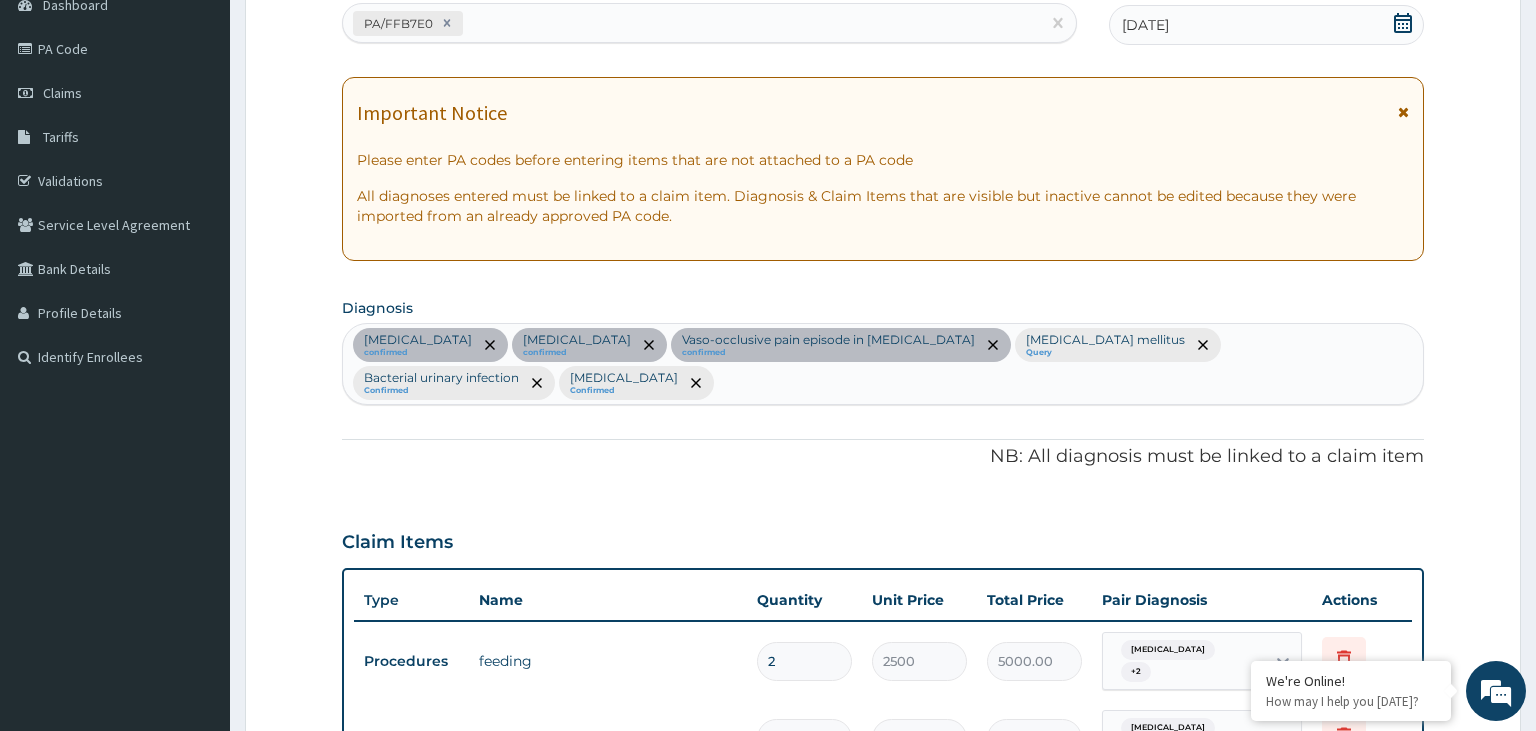 click on "Malaria confirmed Sepsis confirmed Vaso-occlusive pain episode in sickle cell disease confirmed Diabetes mellitus Query Bacterial urinary infection Confirmed Upper respiratory infection Confirmed" at bounding box center (883, 364) 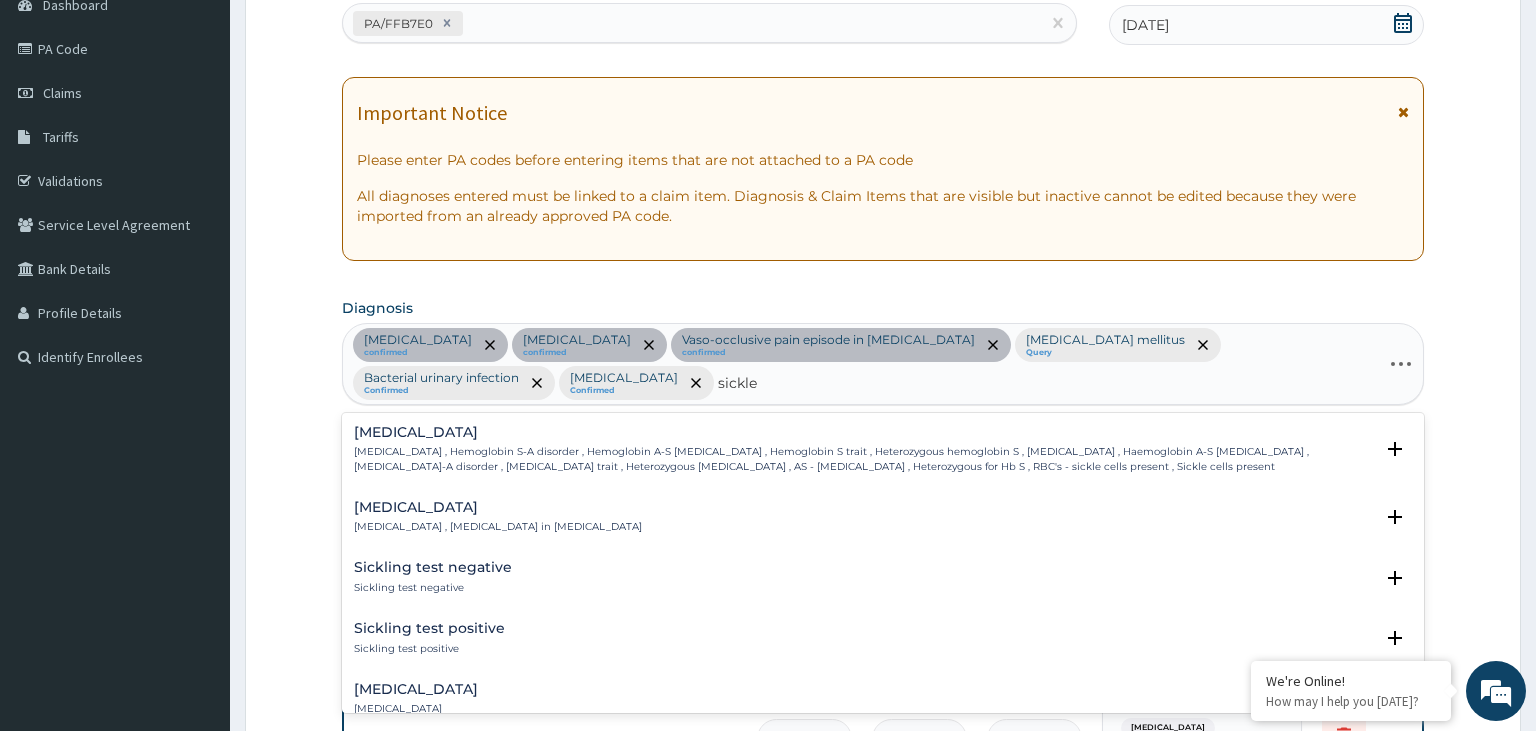 type on "sickle c" 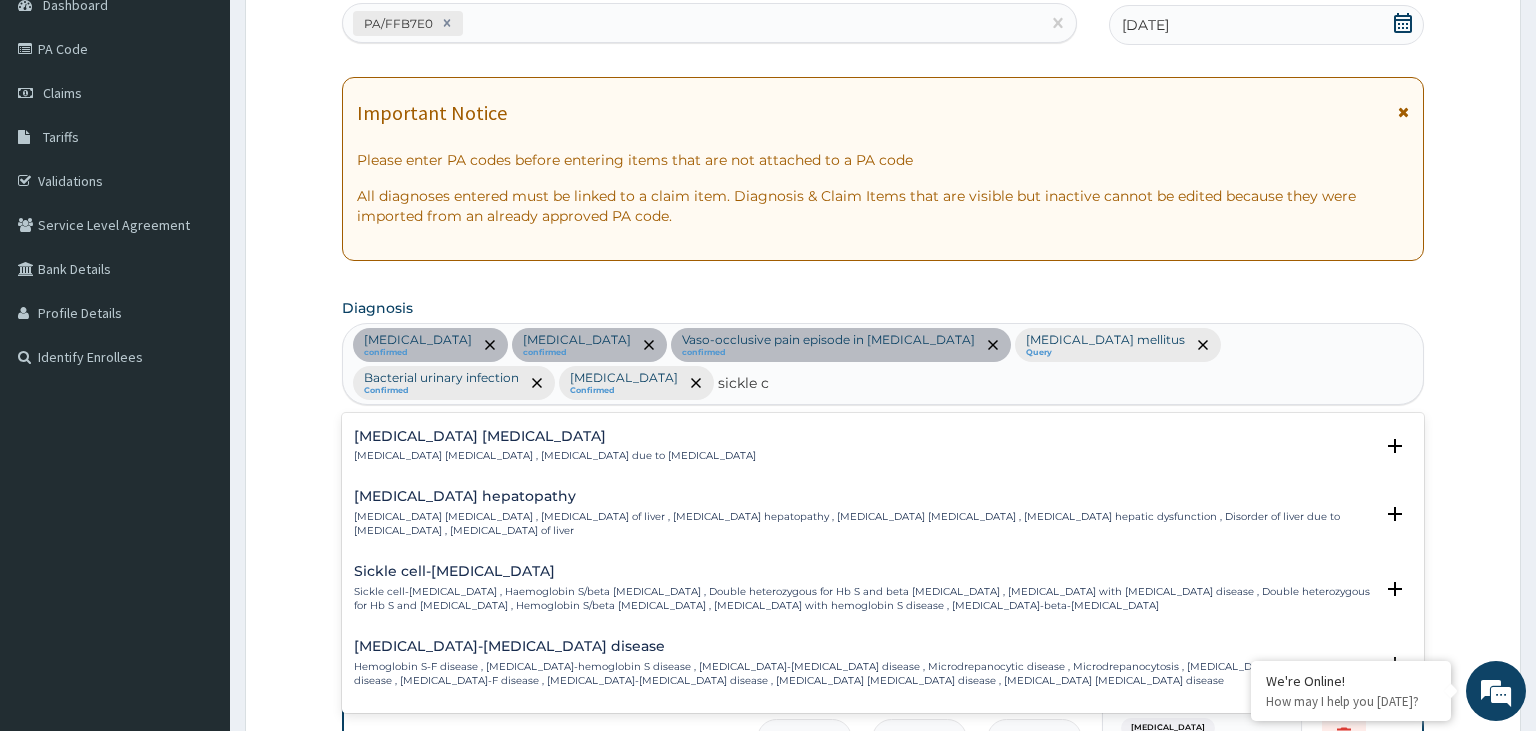 scroll, scrollTop: 302, scrollLeft: 0, axis: vertical 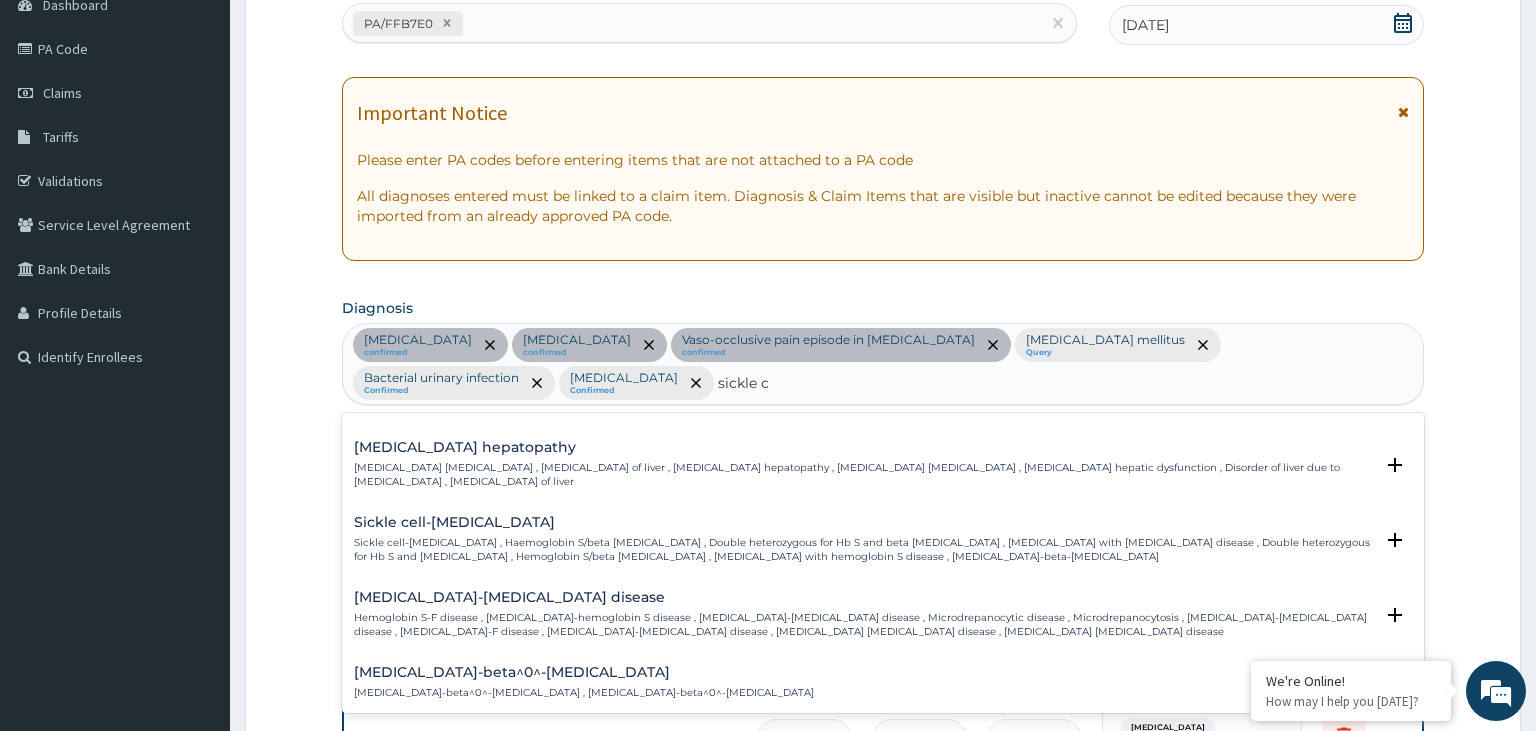 click on "Hemoglobin S-F disease , Thalassemia-hemoglobin S disease , Sickle cell-thalassemia disease , Microdrepanocytic disease , Microdrepanocytosis , Sickle cell-thalassaemia disease , Haemoglobin S-F disease , Thalassaemia-haemoglobin S disease , Sickle cell thalassaemia disease , Sickle cell thalassemia disease" at bounding box center [864, 625] 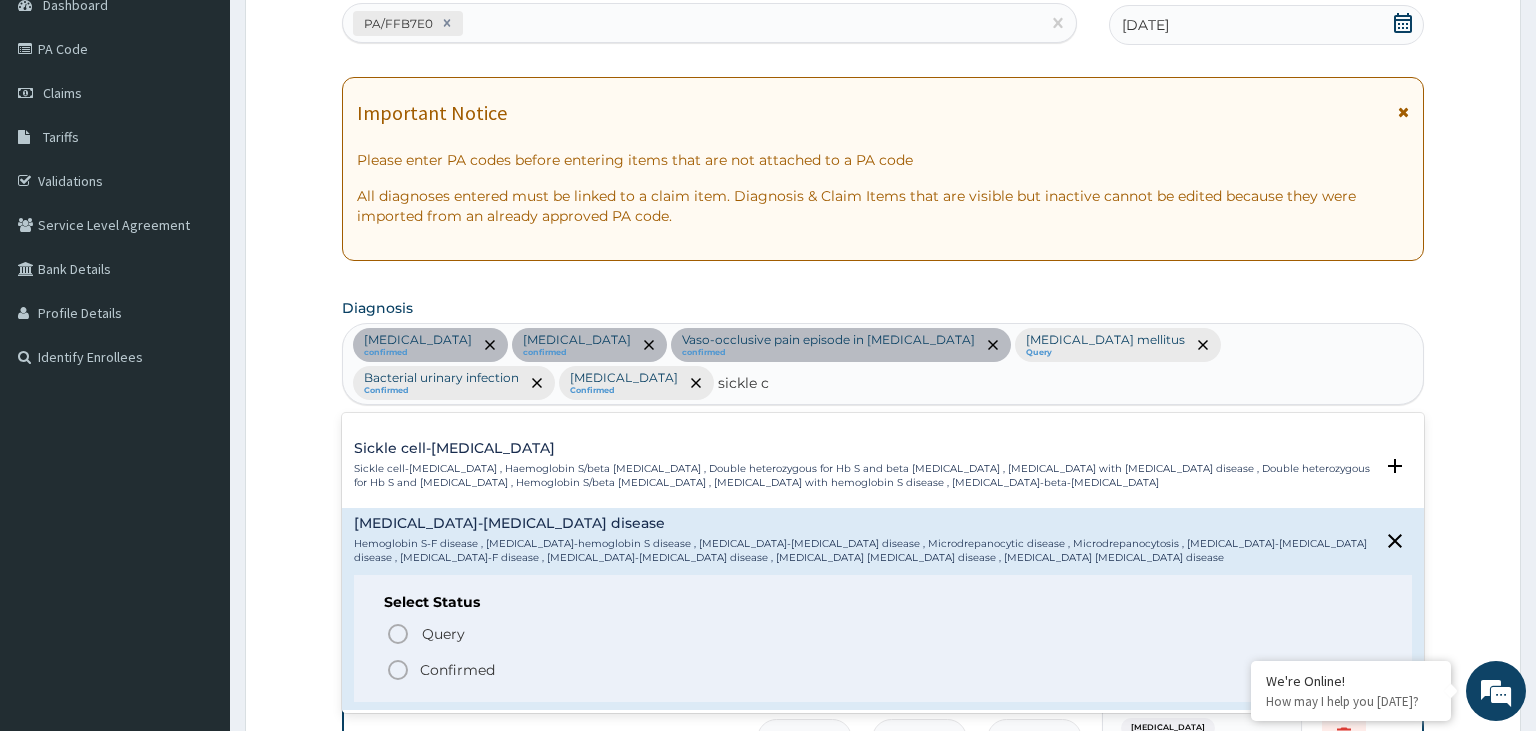 scroll, scrollTop: 605, scrollLeft: 0, axis: vertical 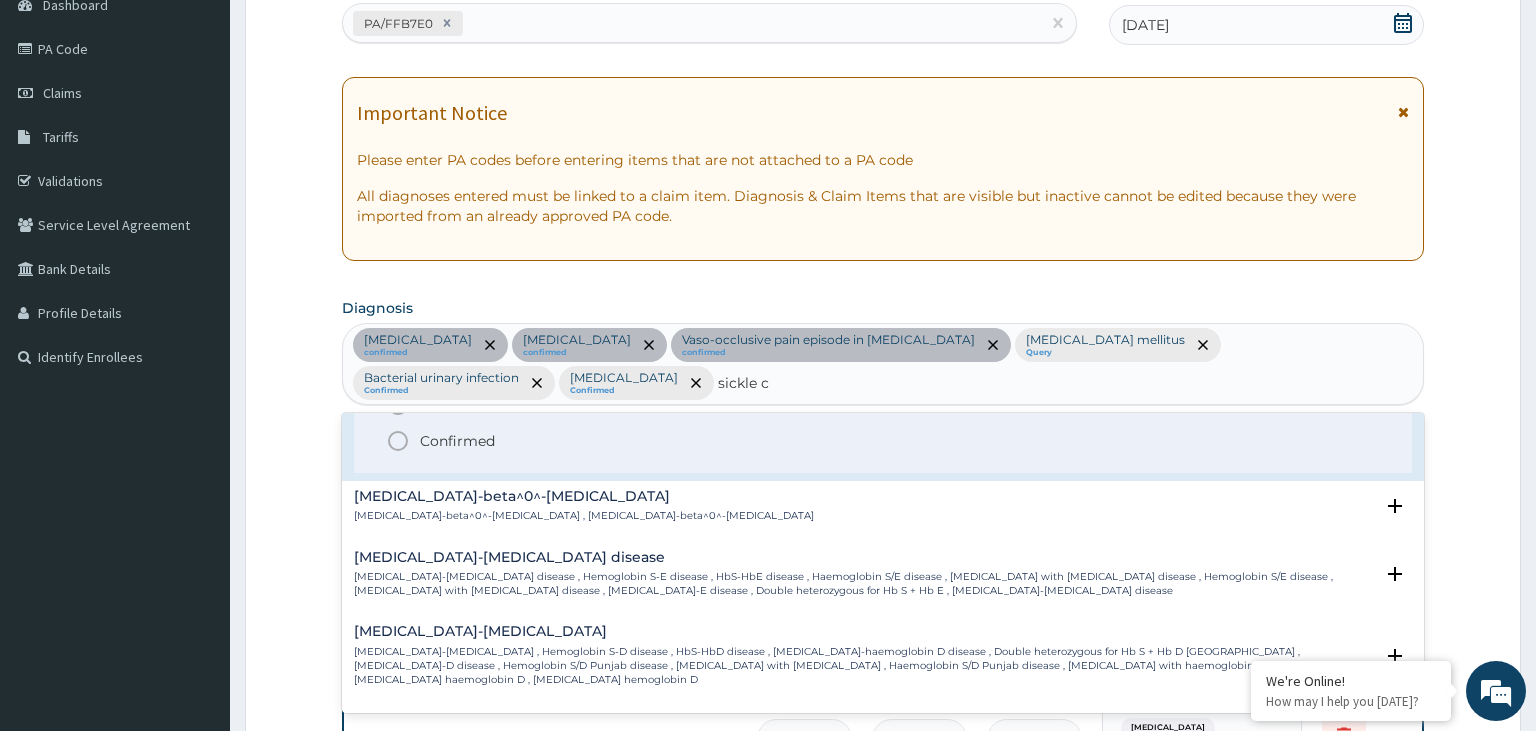 click on "Confirmed" at bounding box center [457, 441] 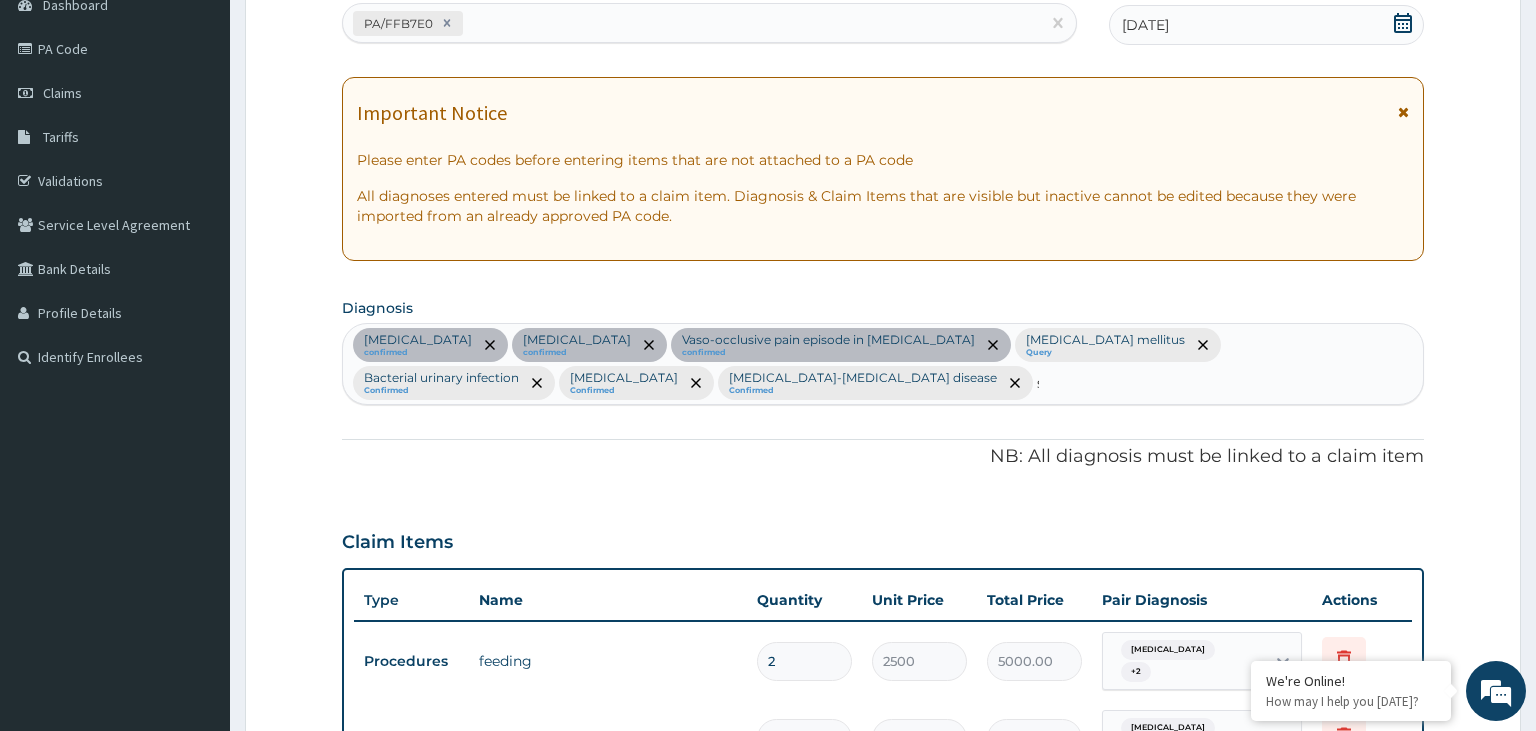 type 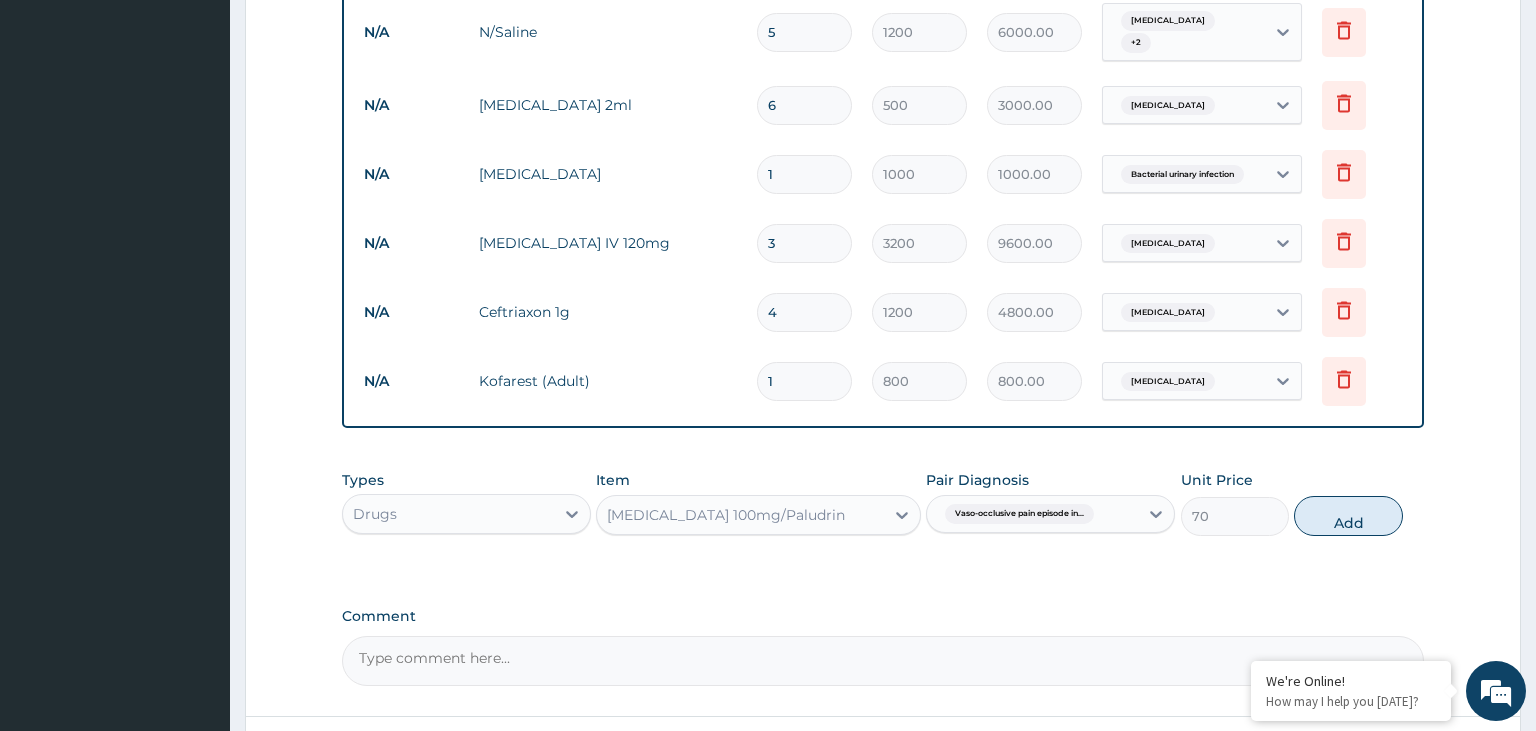 scroll, scrollTop: 1338, scrollLeft: 0, axis: vertical 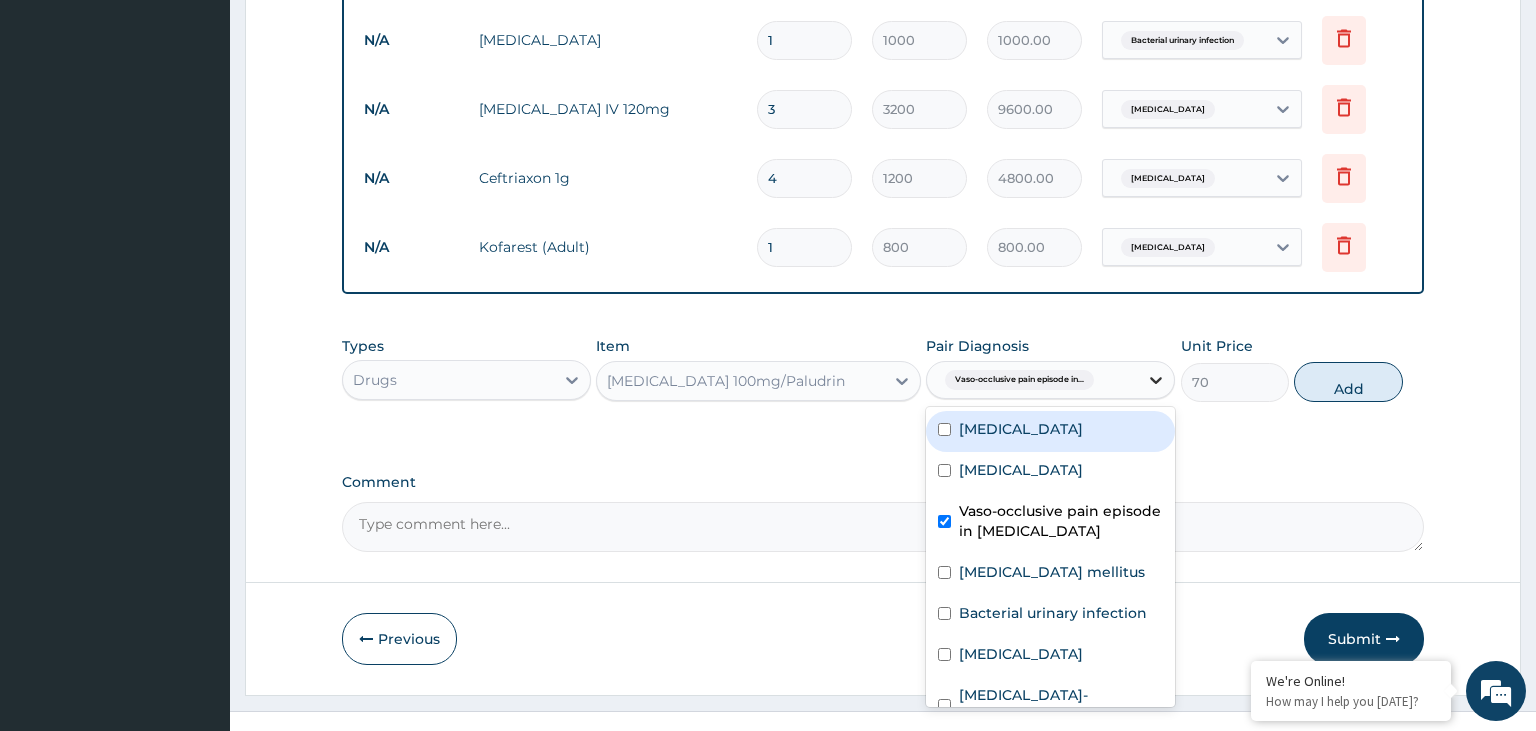 click 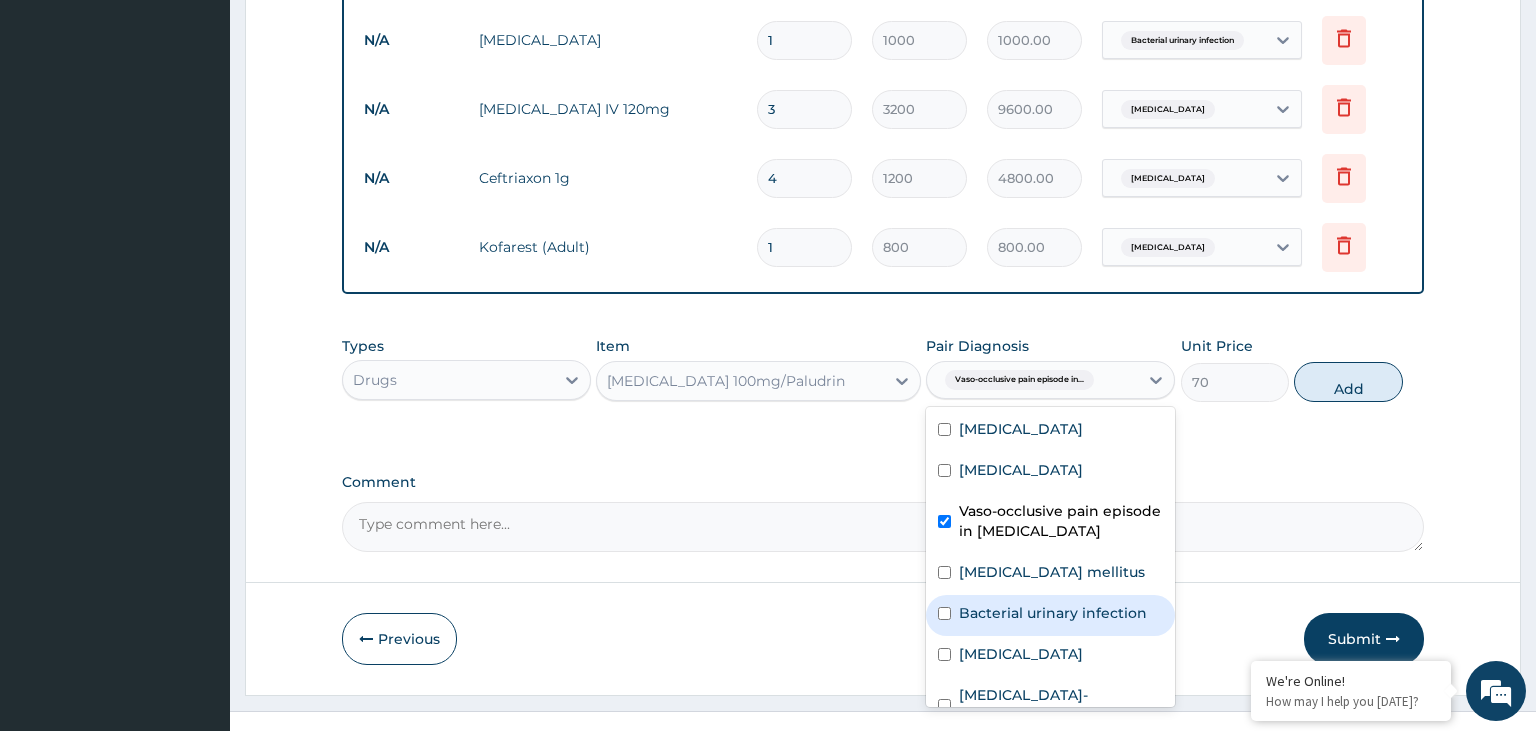 scroll, scrollTop: 35, scrollLeft: 0, axis: vertical 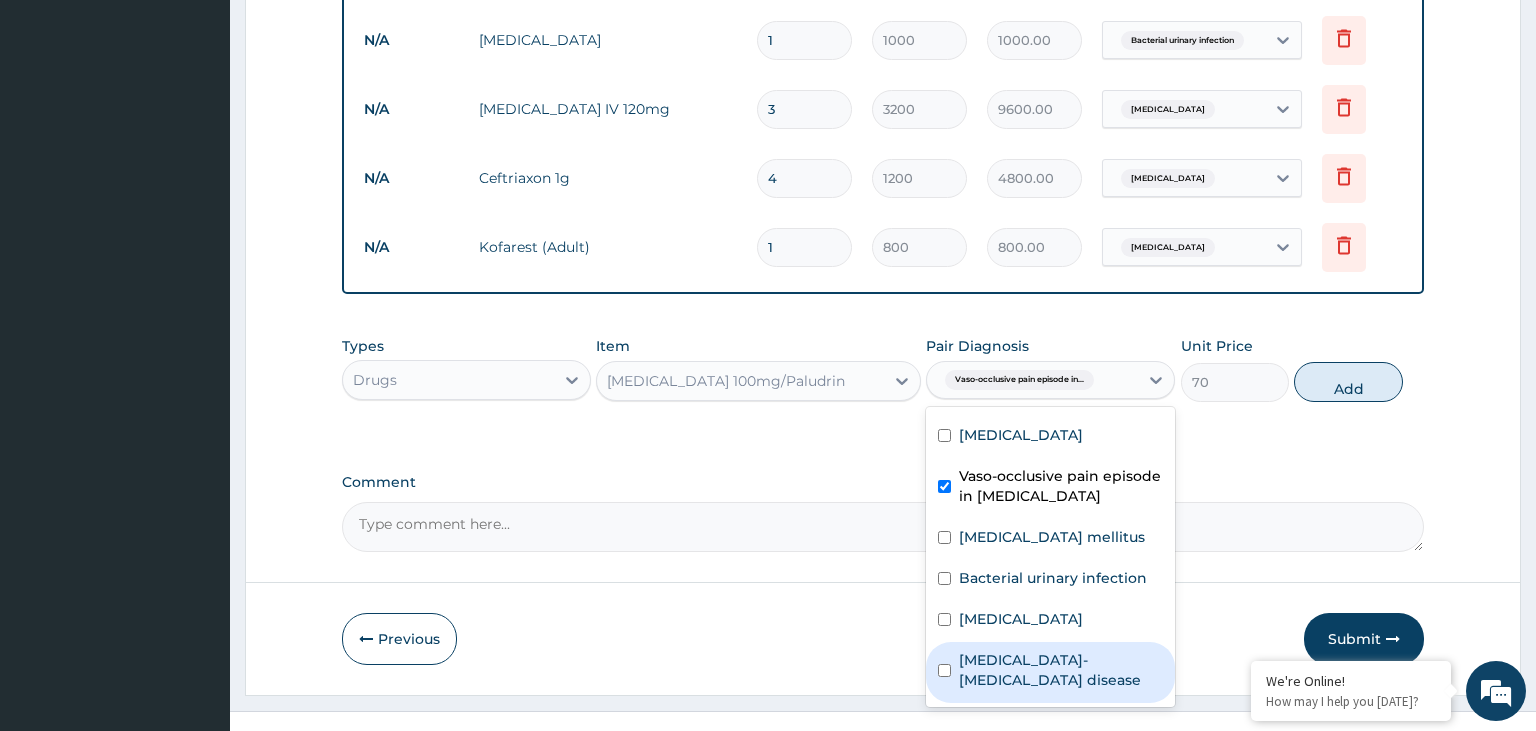 click on "Sickle cell-thalassemia disease" at bounding box center [1061, 670] 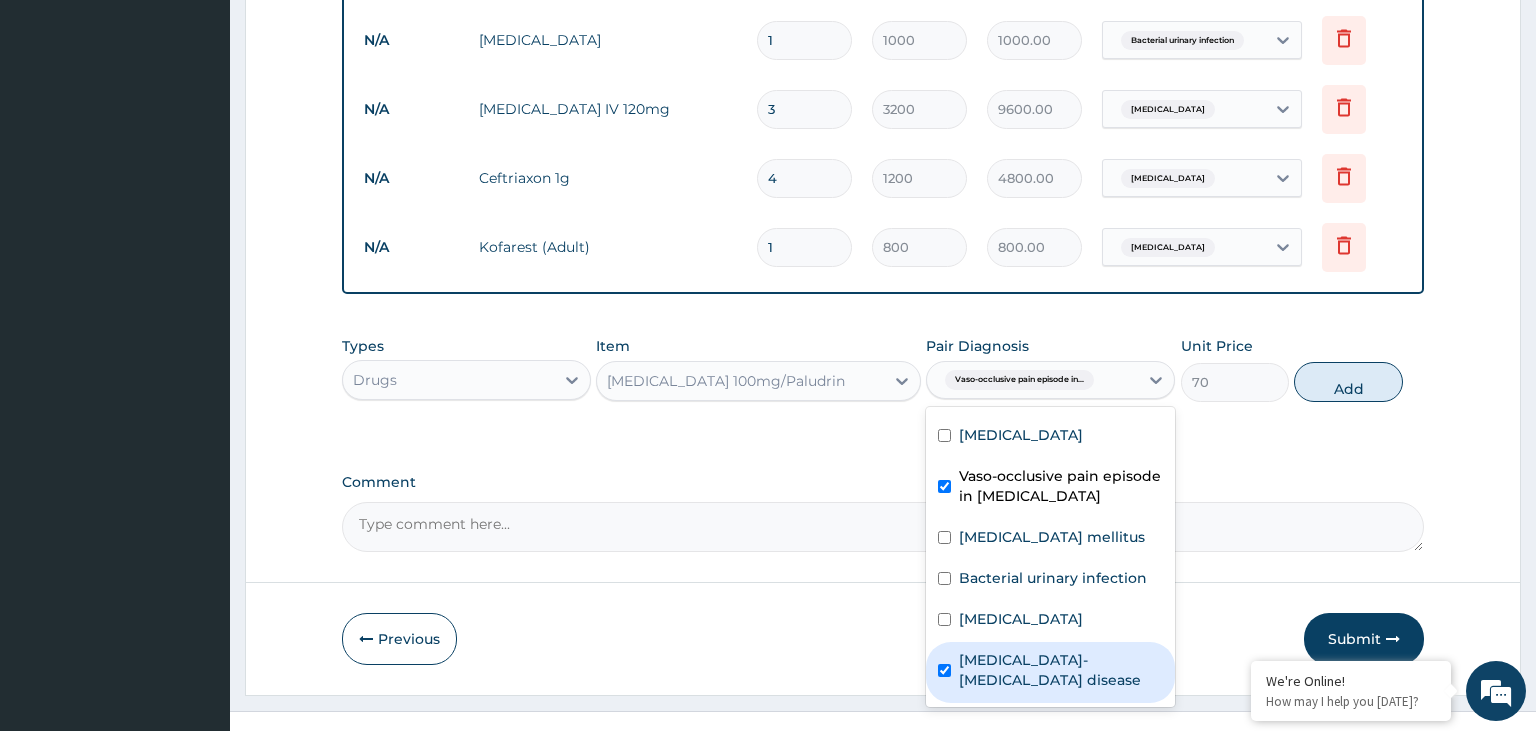 checkbox on "true" 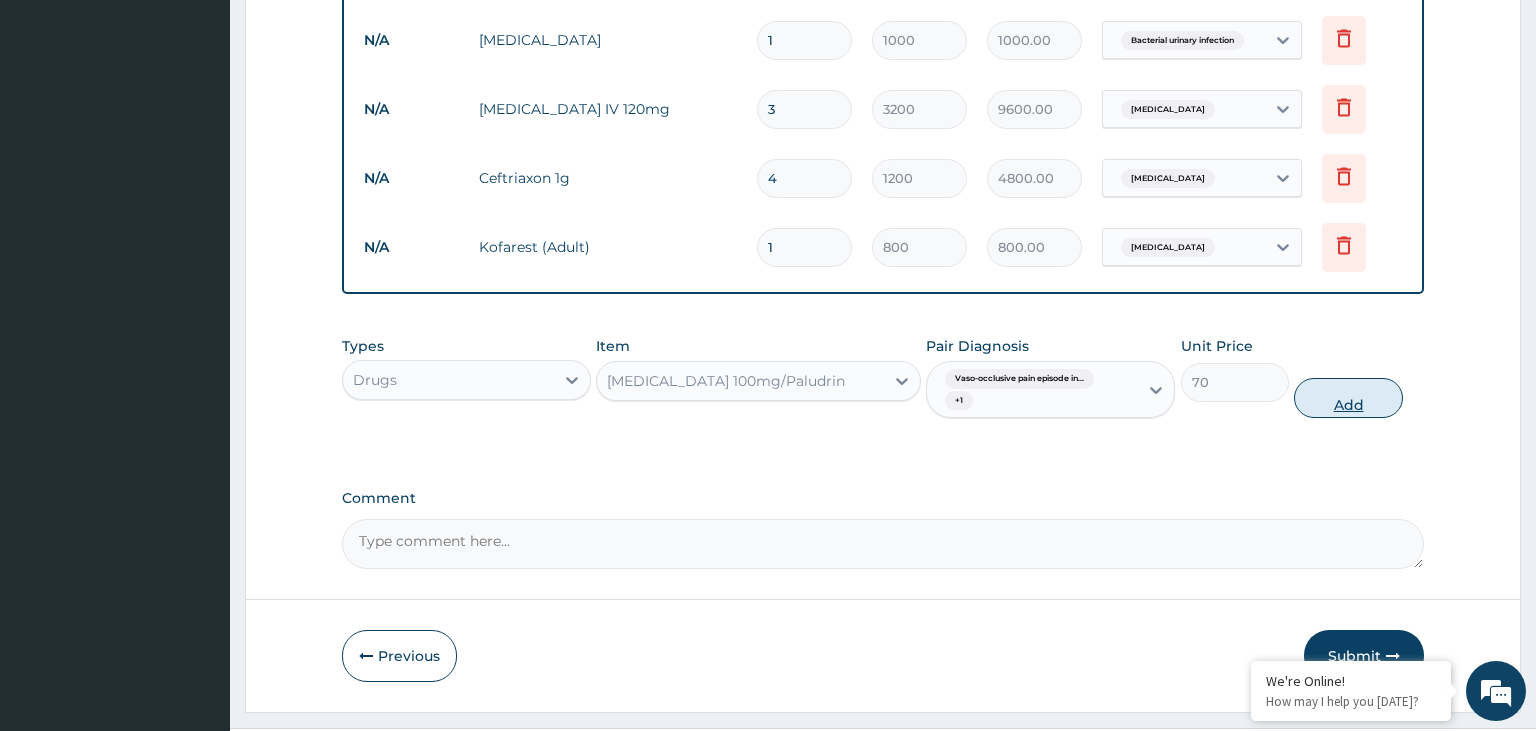 click on "Add" at bounding box center [1348, 398] 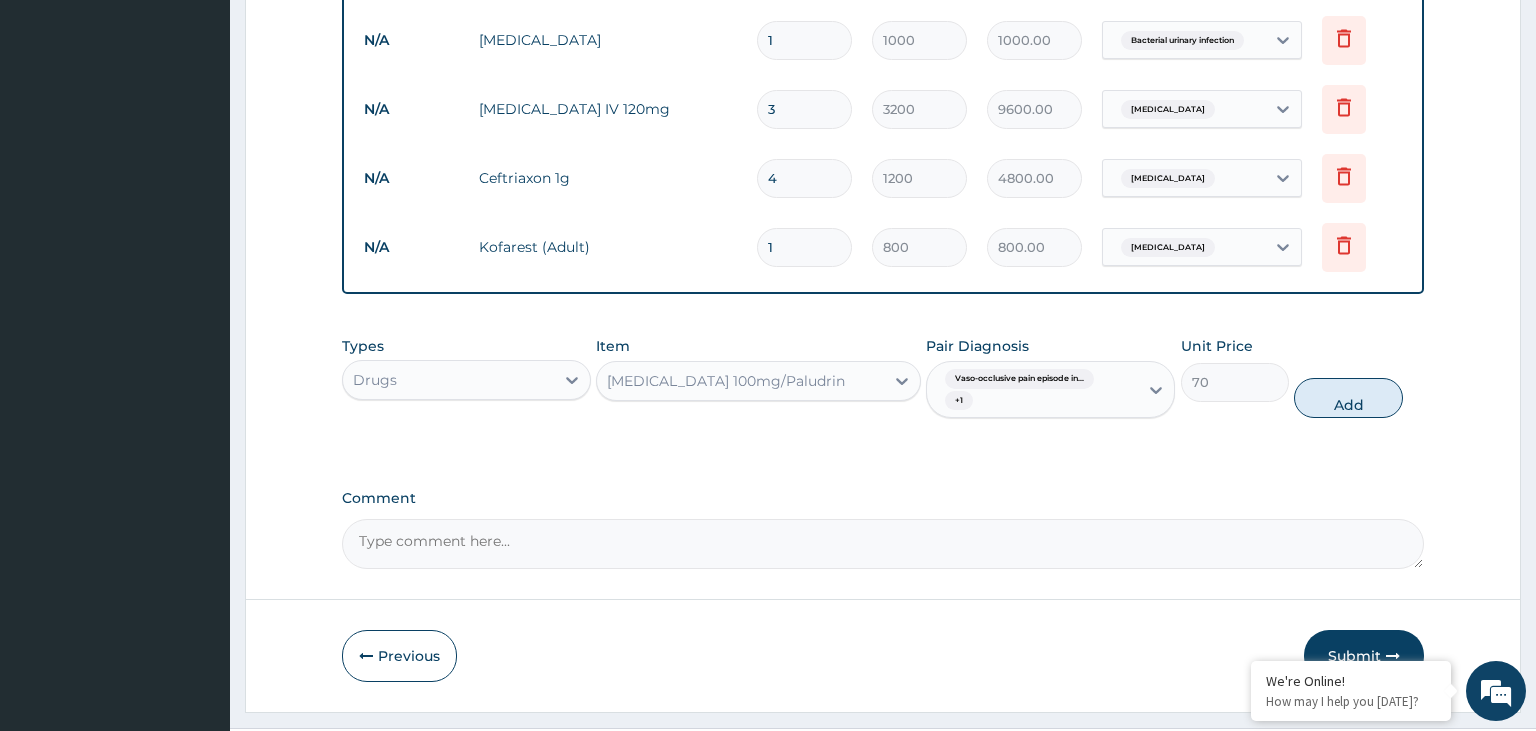 type on "0" 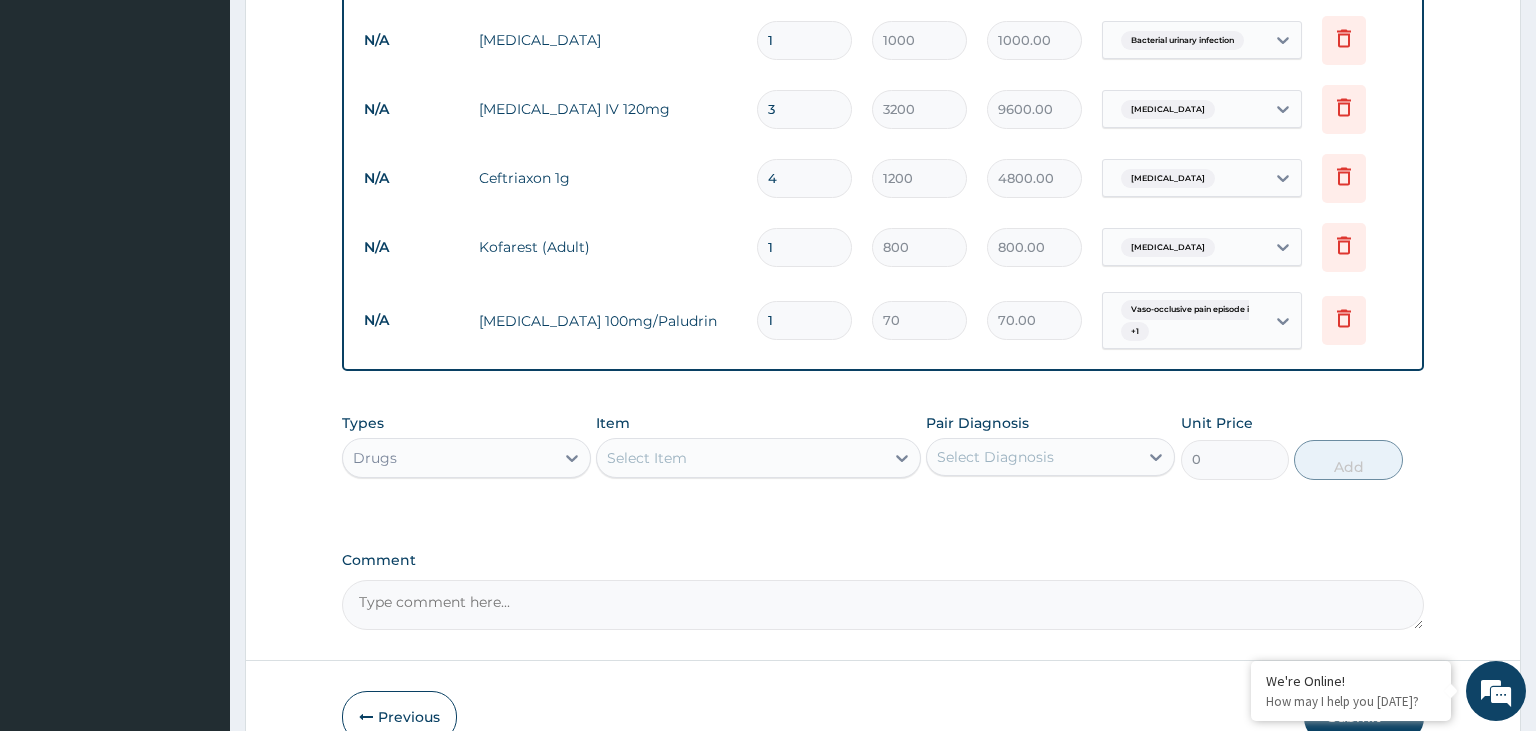 drag, startPoint x: 766, startPoint y: 307, endPoint x: 666, endPoint y: 328, distance: 102.18121 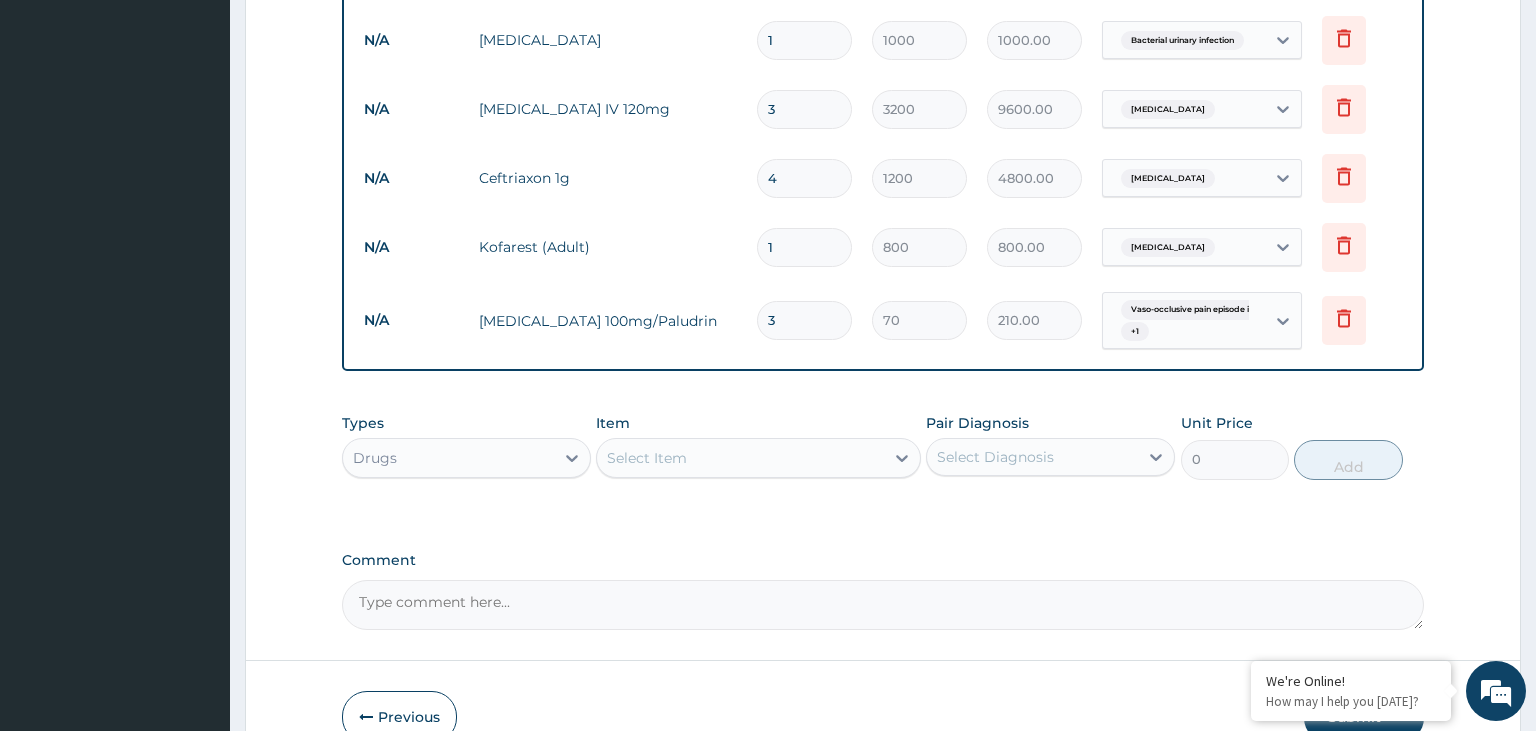 type on "30" 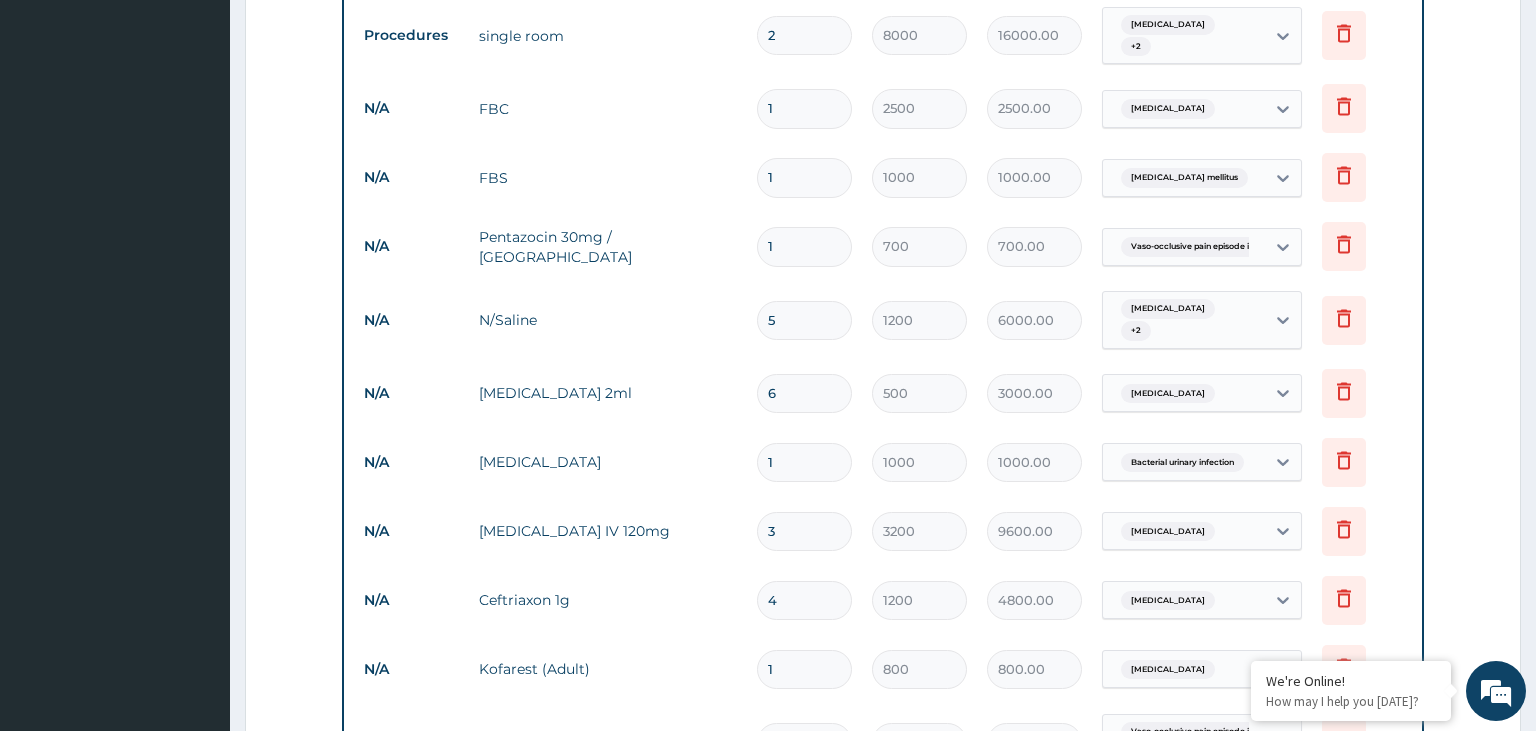 scroll, scrollTop: 810, scrollLeft: 0, axis: vertical 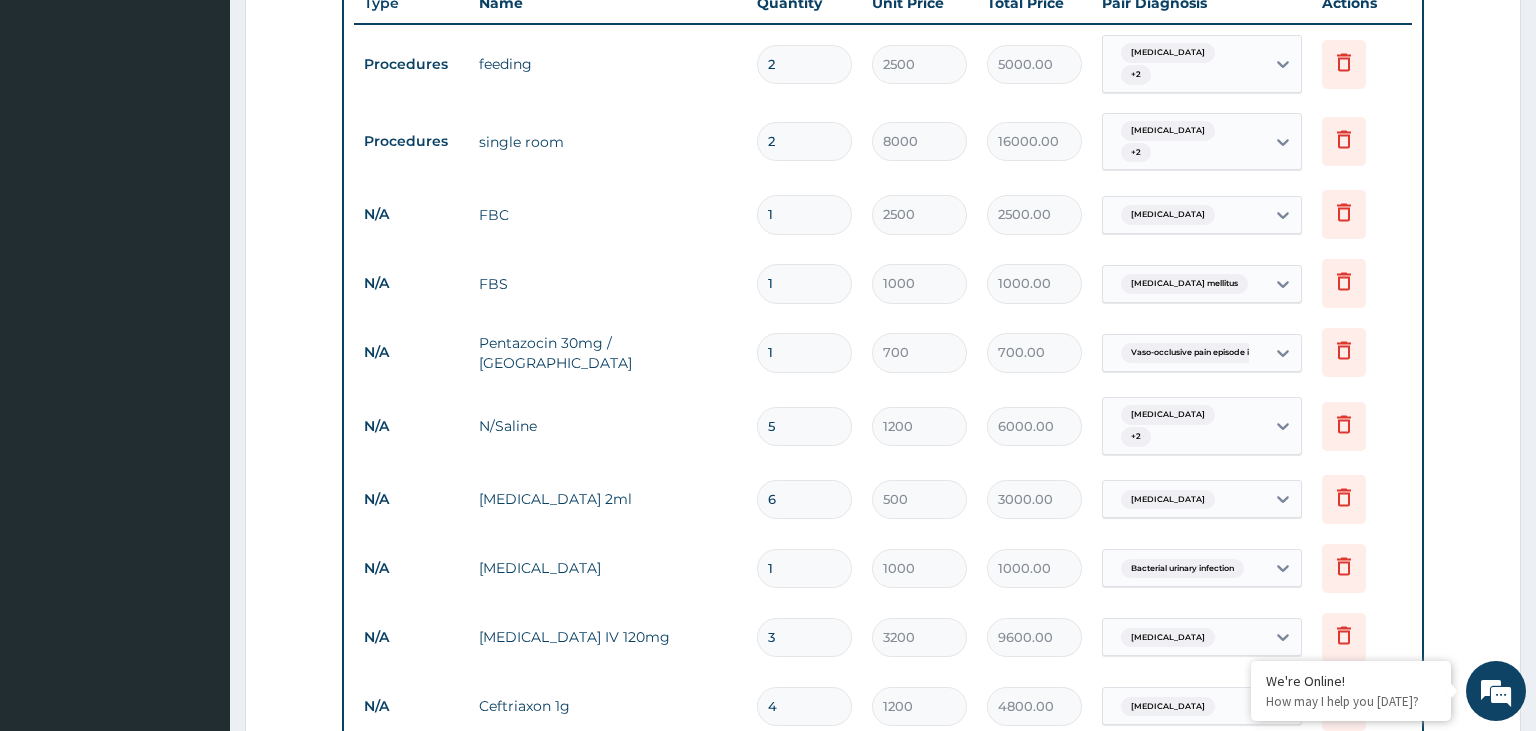 type on "30" 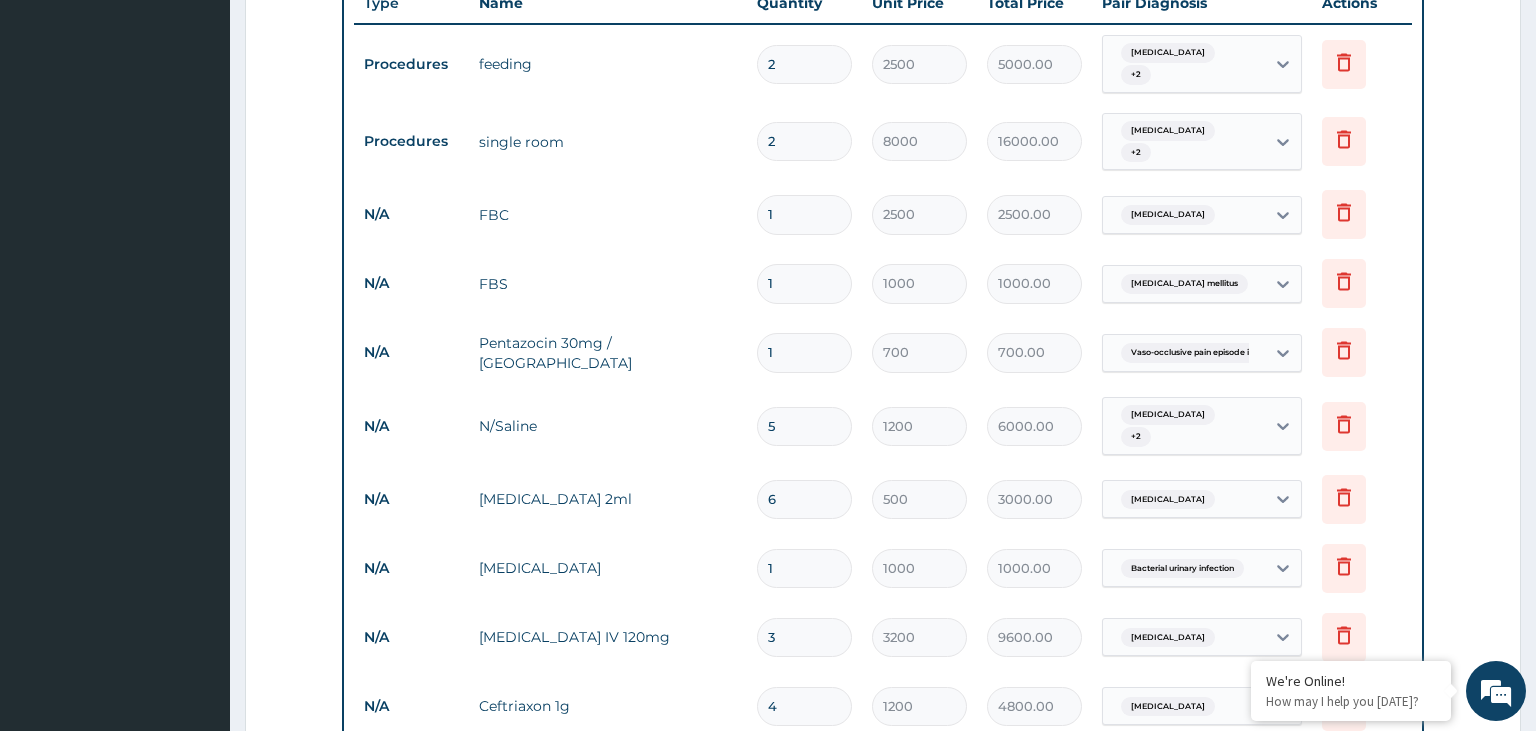 scroll, scrollTop: 1232, scrollLeft: 0, axis: vertical 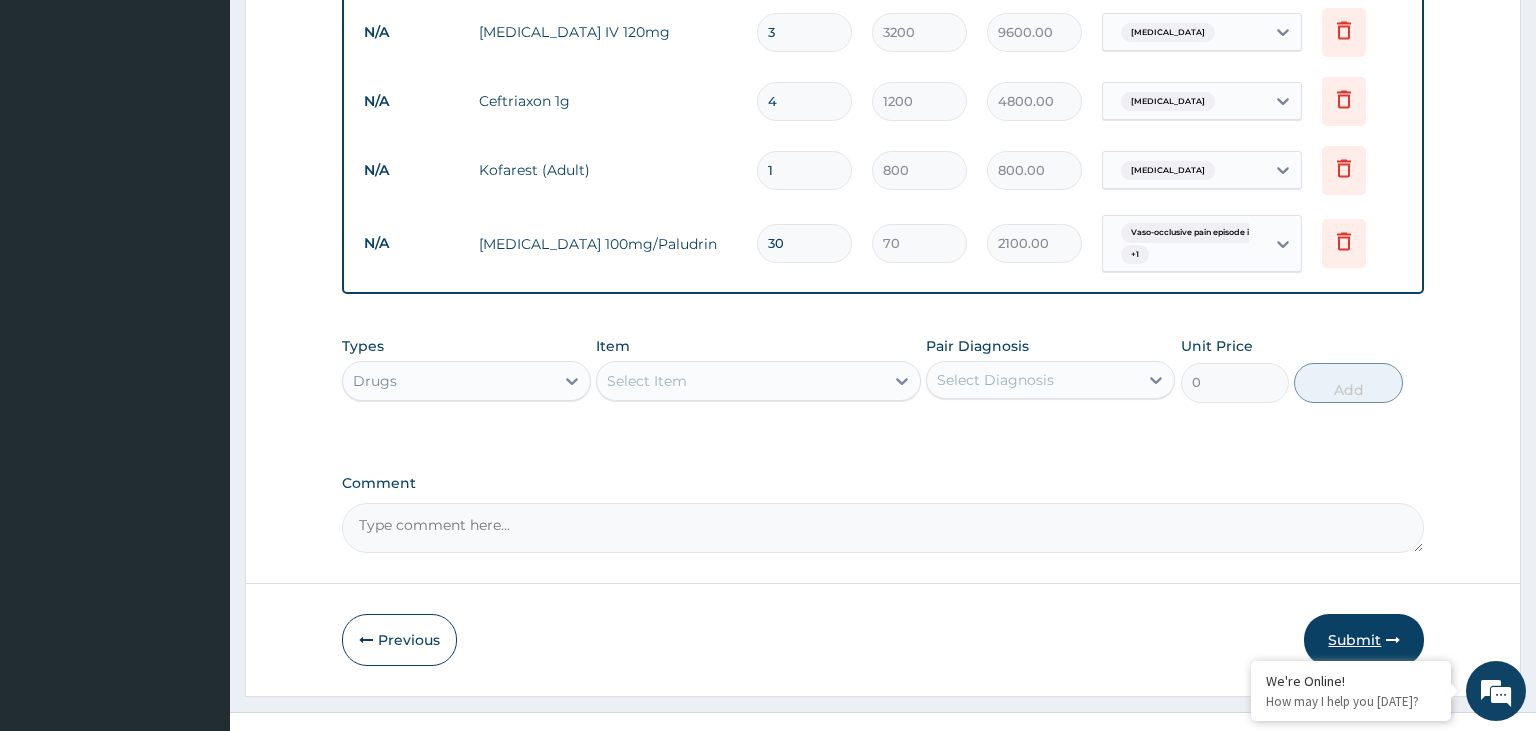 click on "Submit" at bounding box center (1364, 640) 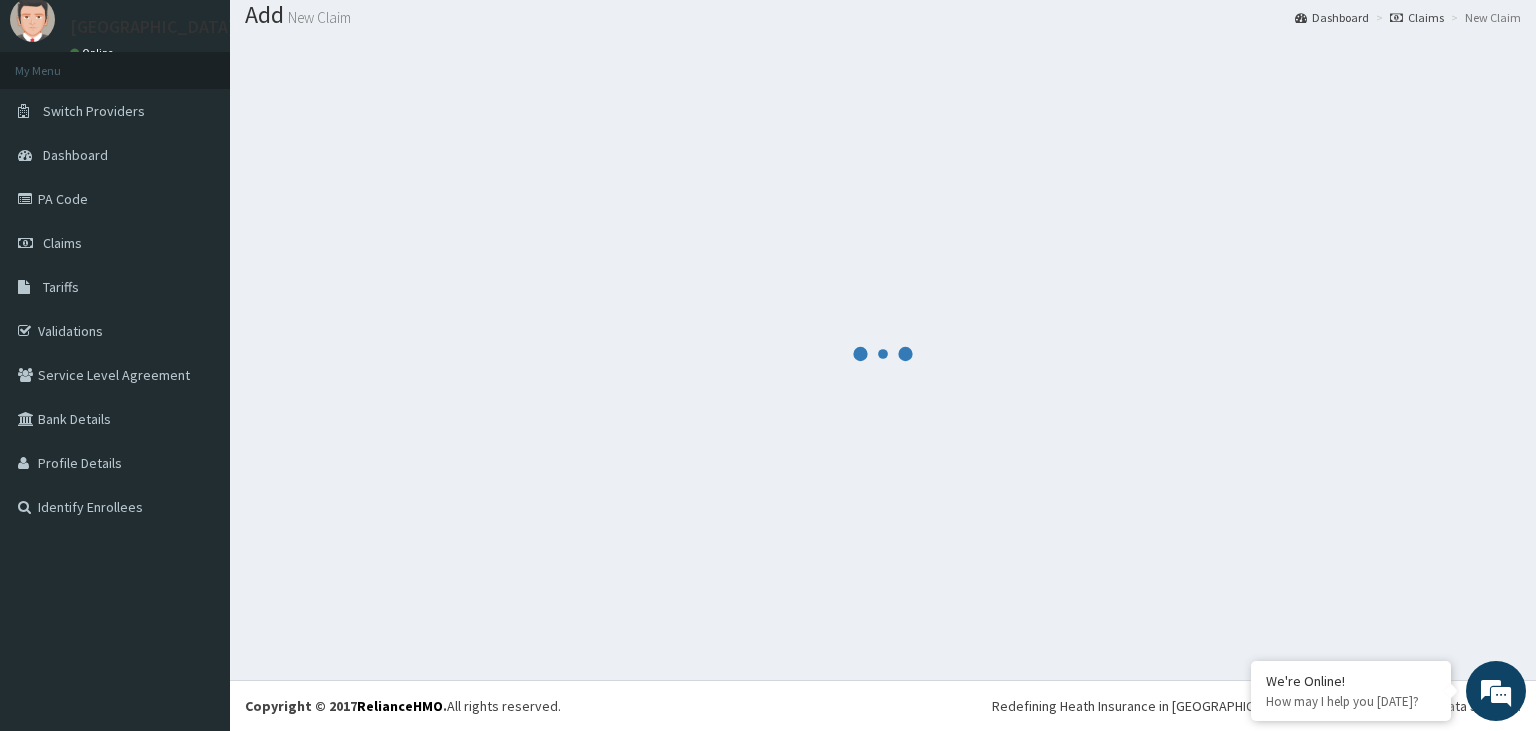 scroll, scrollTop: 62, scrollLeft: 0, axis: vertical 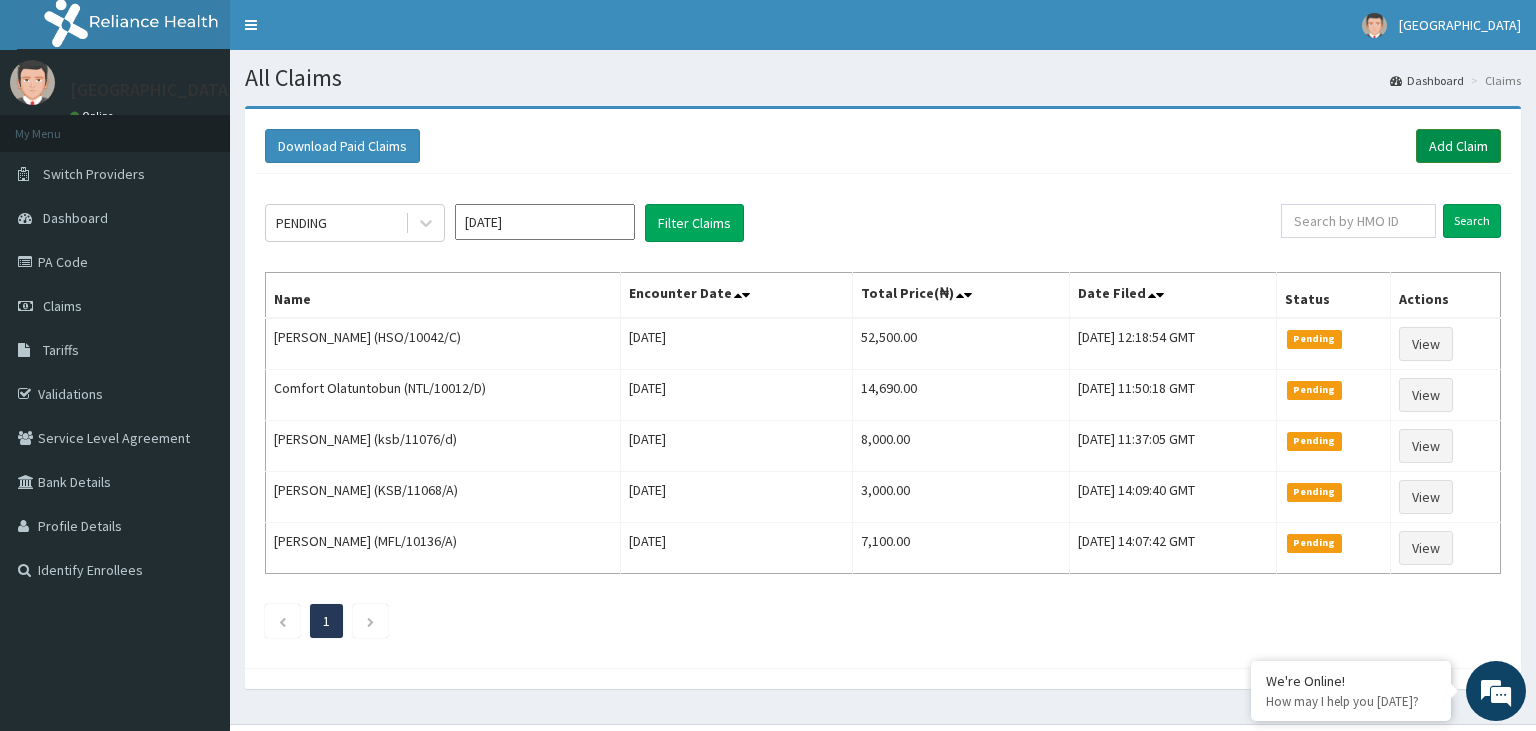 click on "Add Claim" at bounding box center [1458, 146] 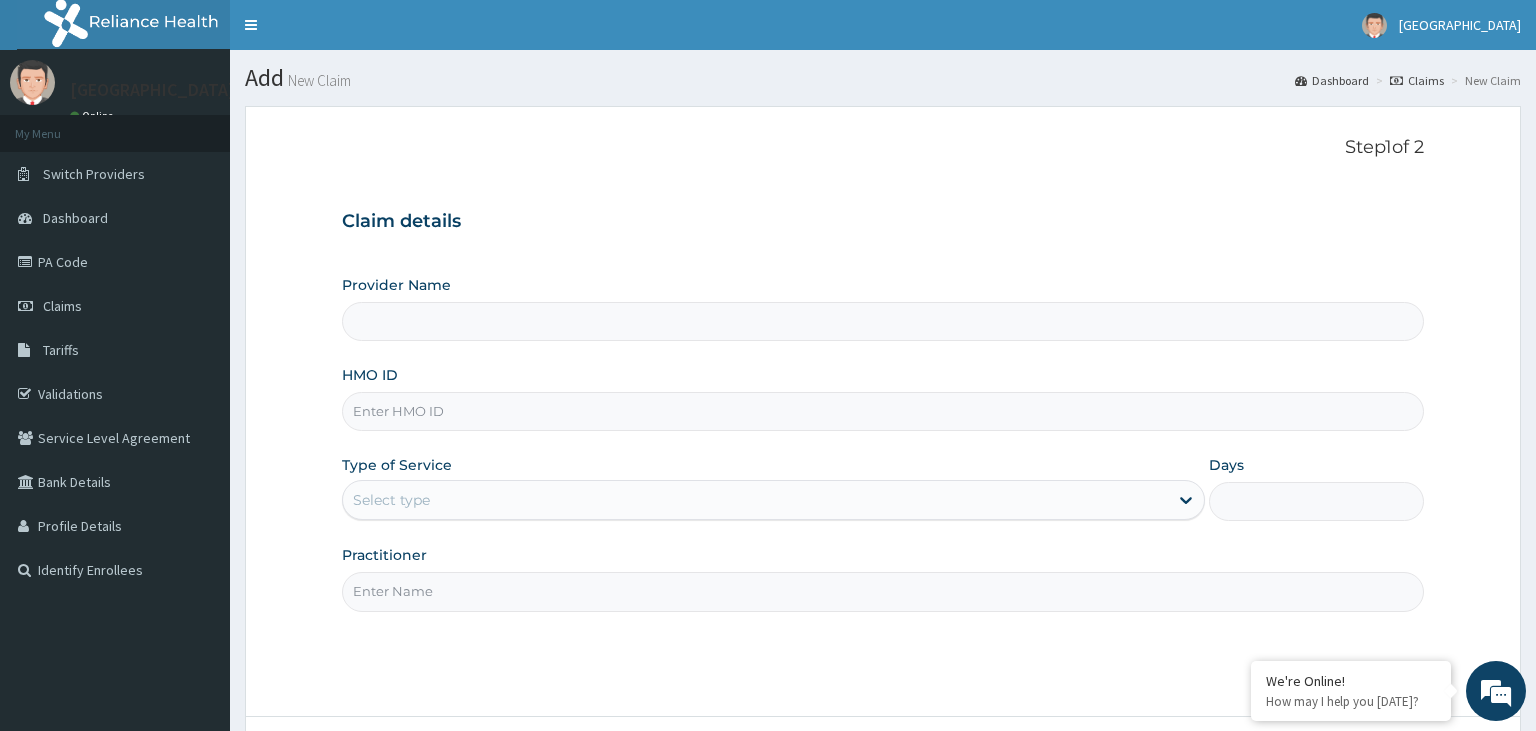 scroll, scrollTop: 0, scrollLeft: 0, axis: both 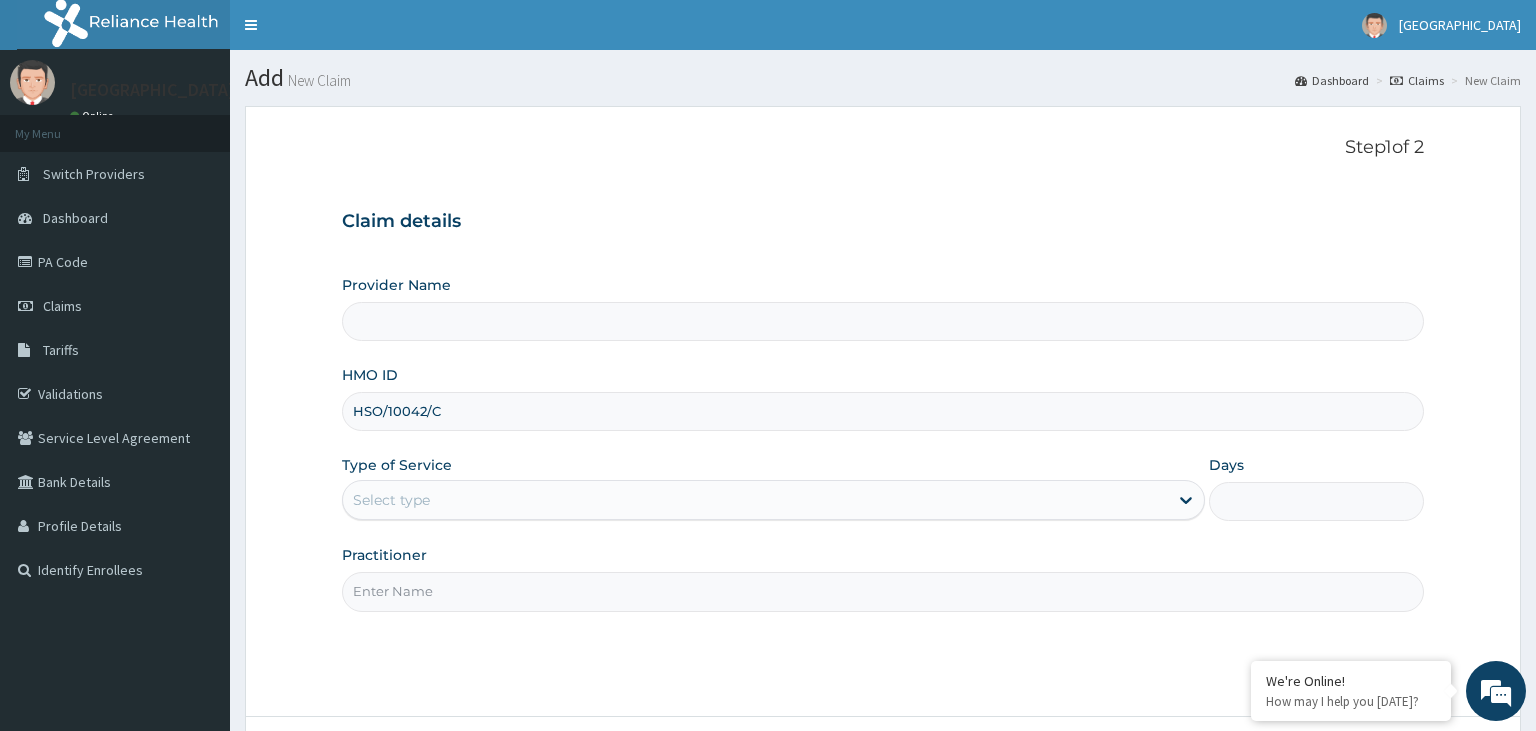 click on "HSO/10042/C" at bounding box center (883, 411) 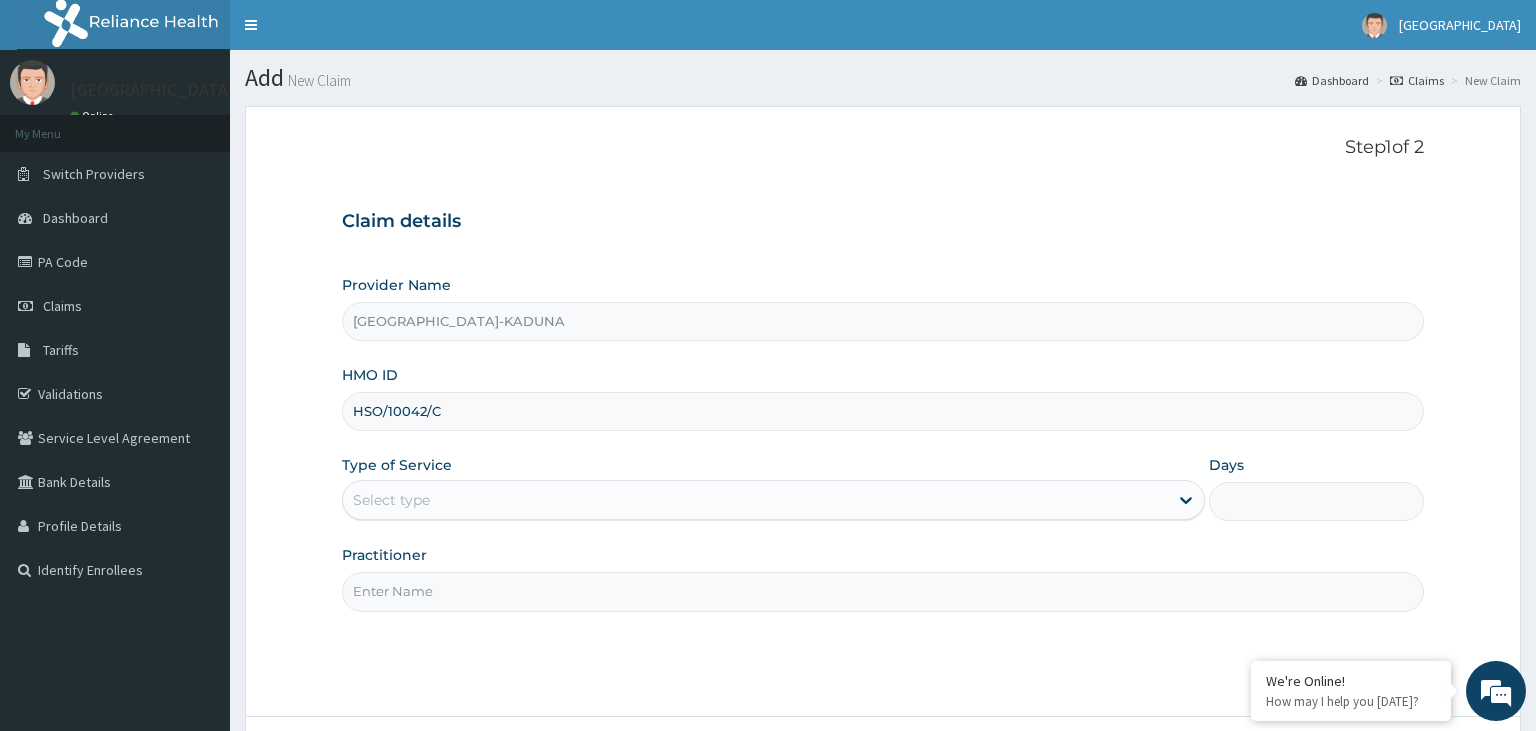 type on "HSO/10042/C" 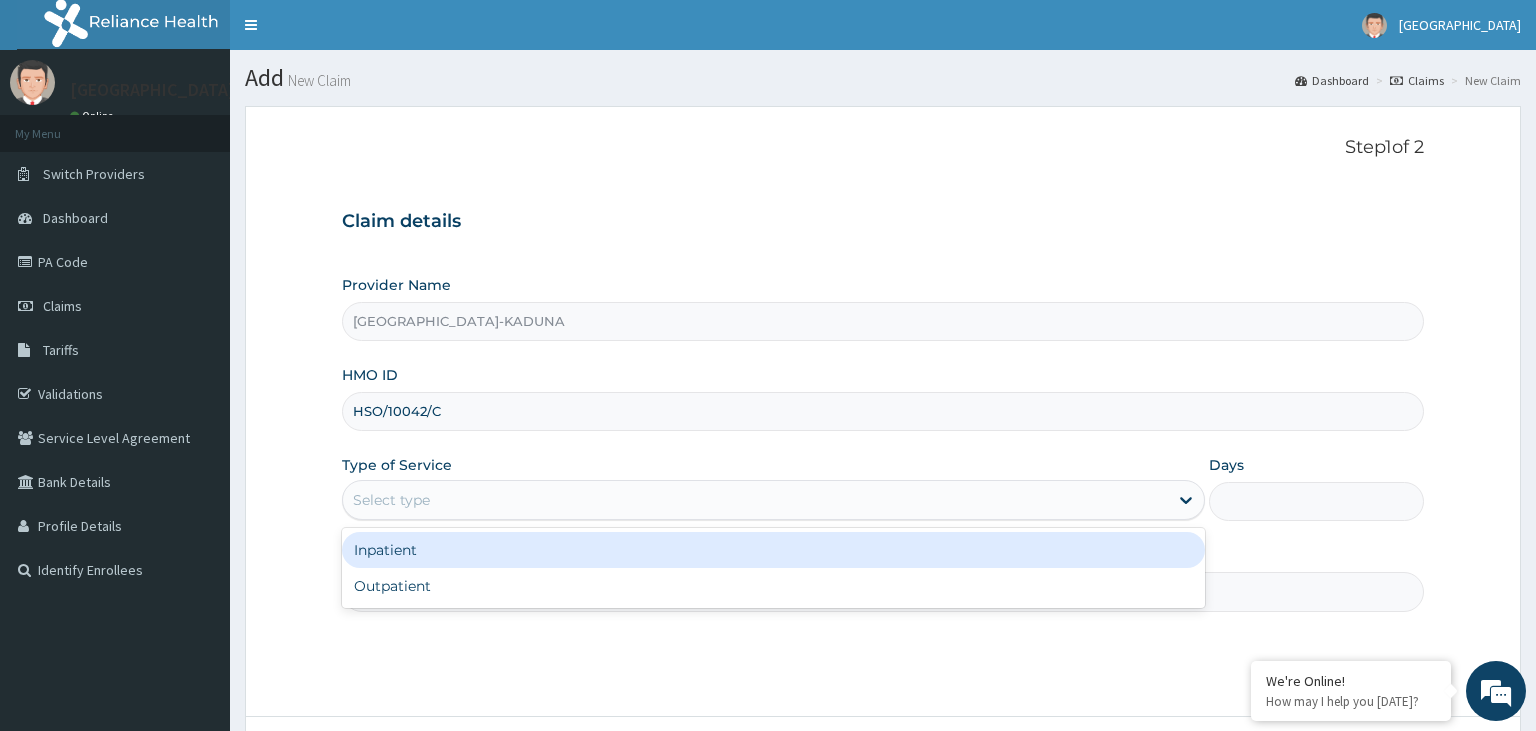 click on "Select type" at bounding box center [755, 500] 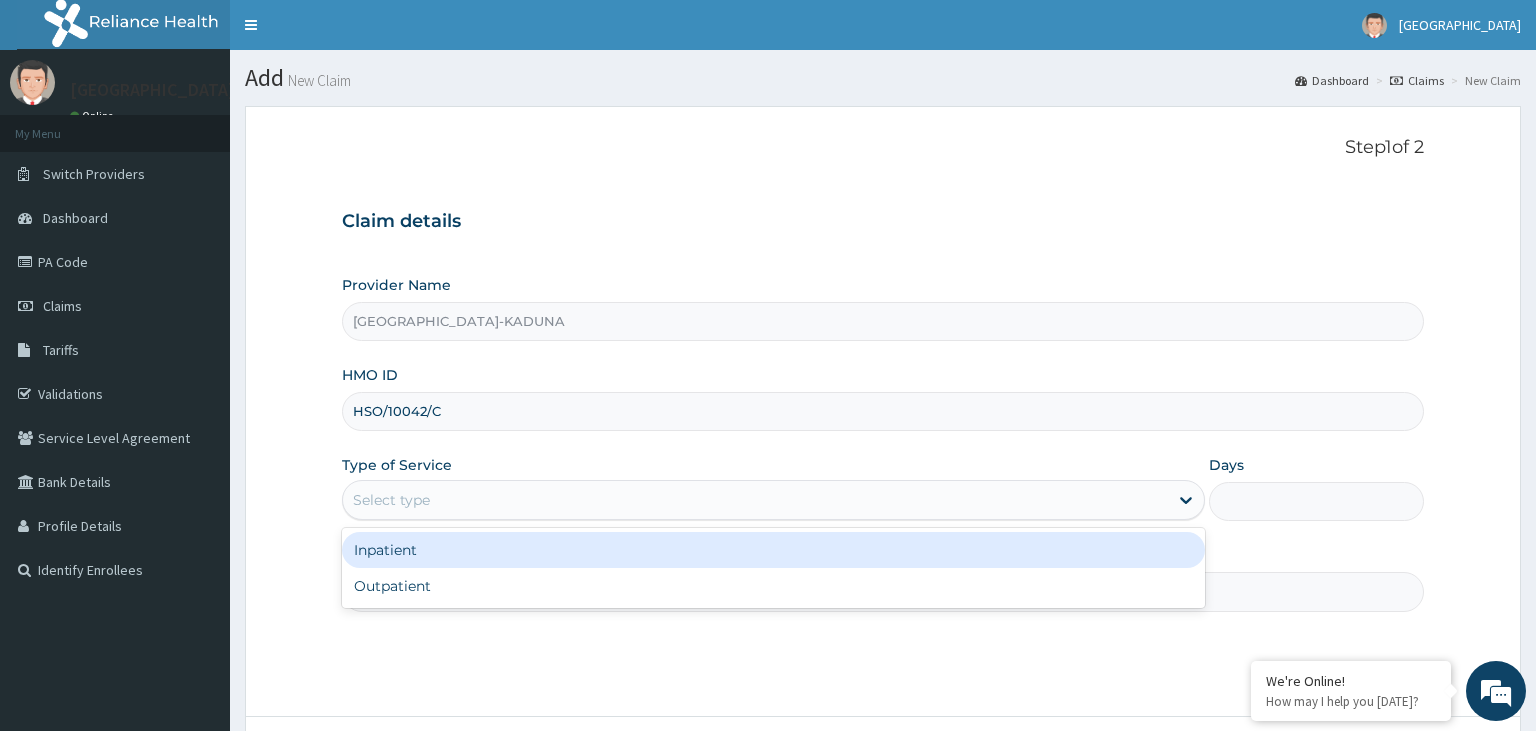 click on "Inpatient" at bounding box center (773, 550) 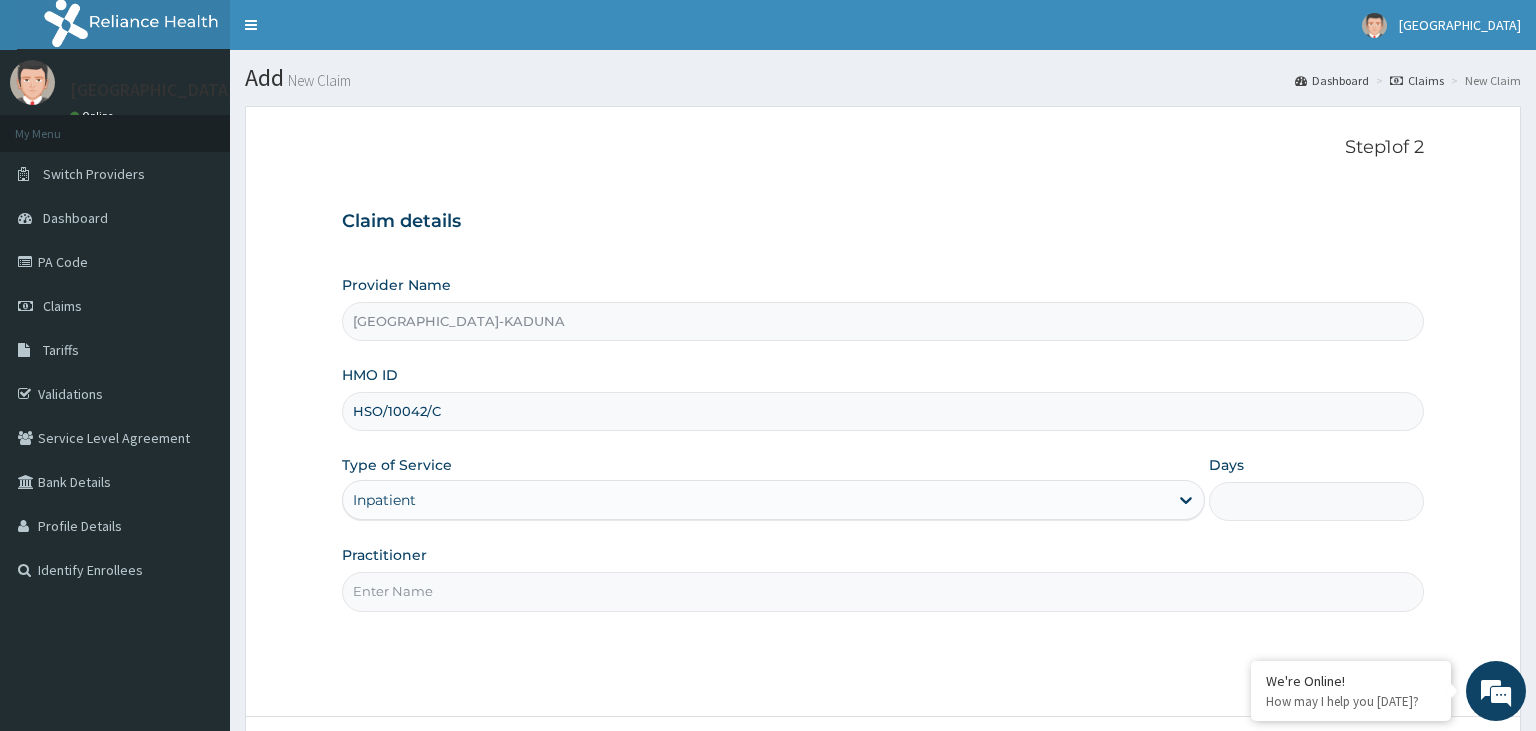 click on "Days" at bounding box center (1317, 501) 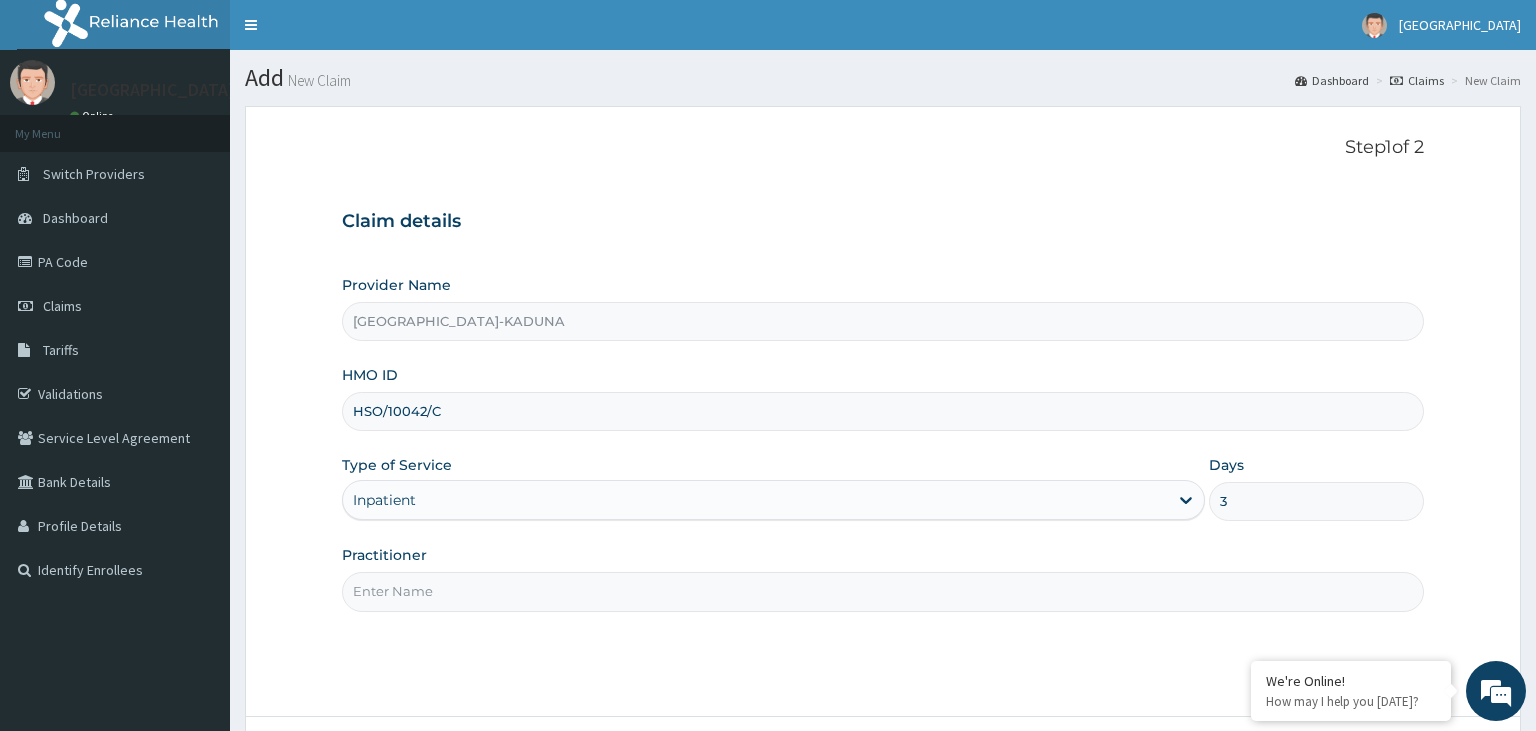type on "3" 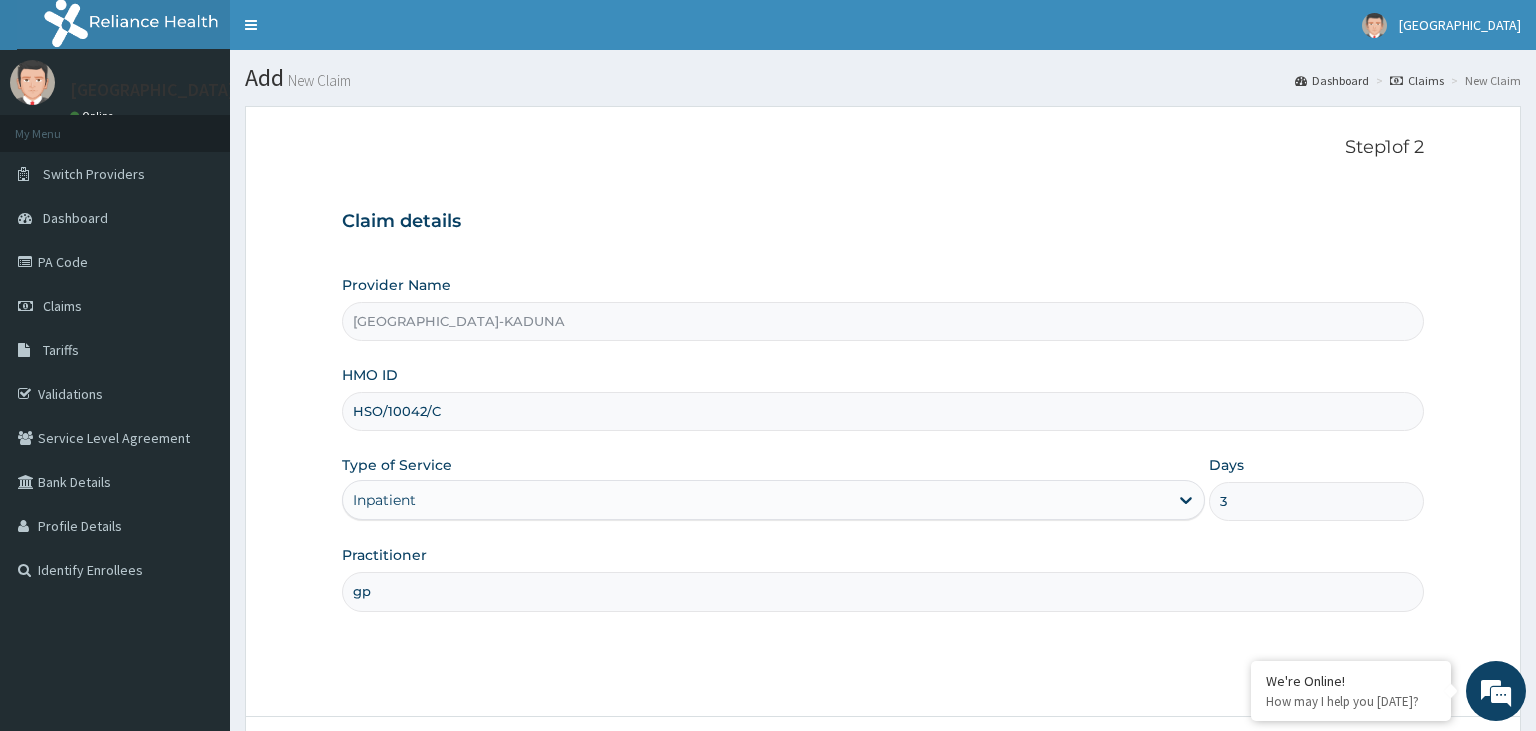 scroll, scrollTop: 0, scrollLeft: 0, axis: both 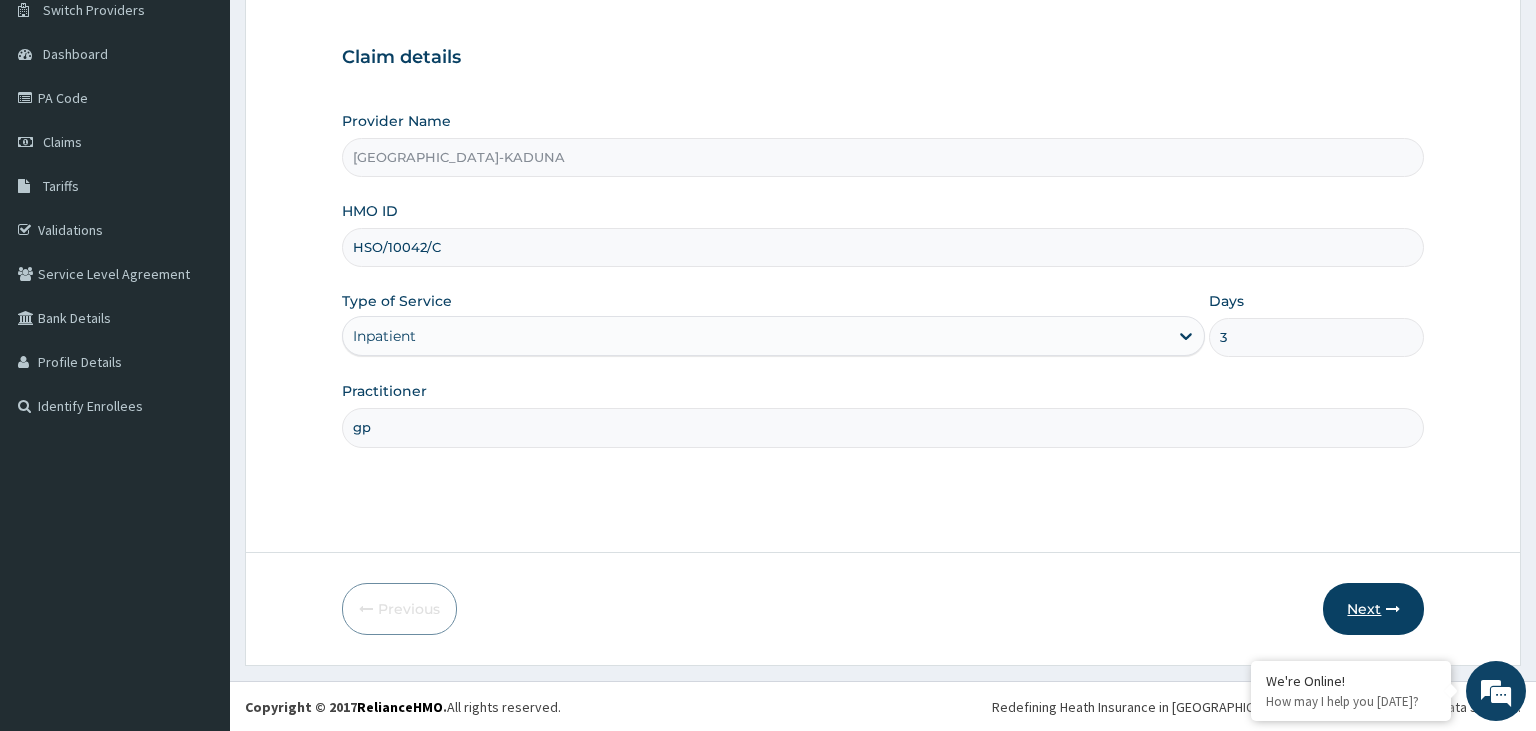 type on "gp" 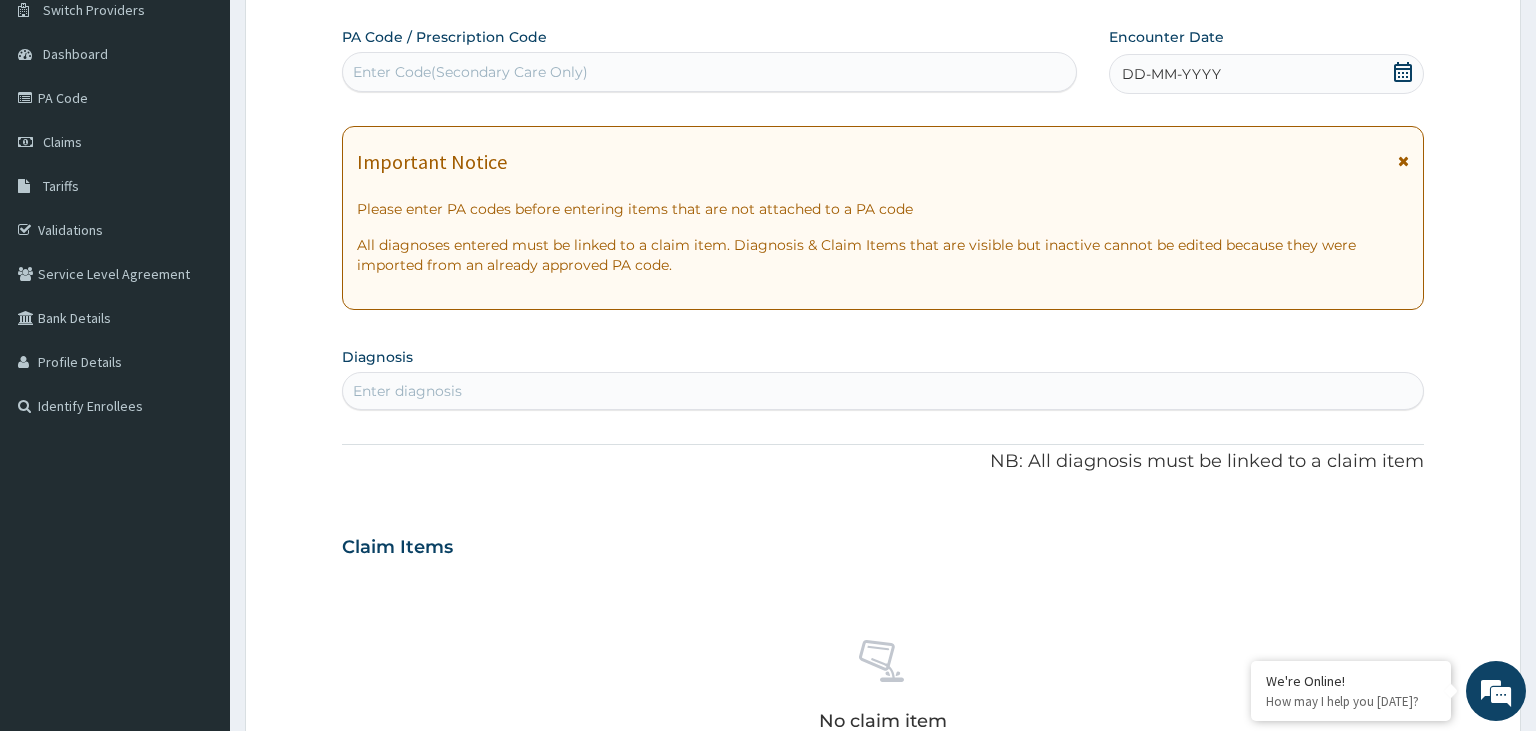 click on "Enter Code(Secondary Care Only)" at bounding box center (710, 72) 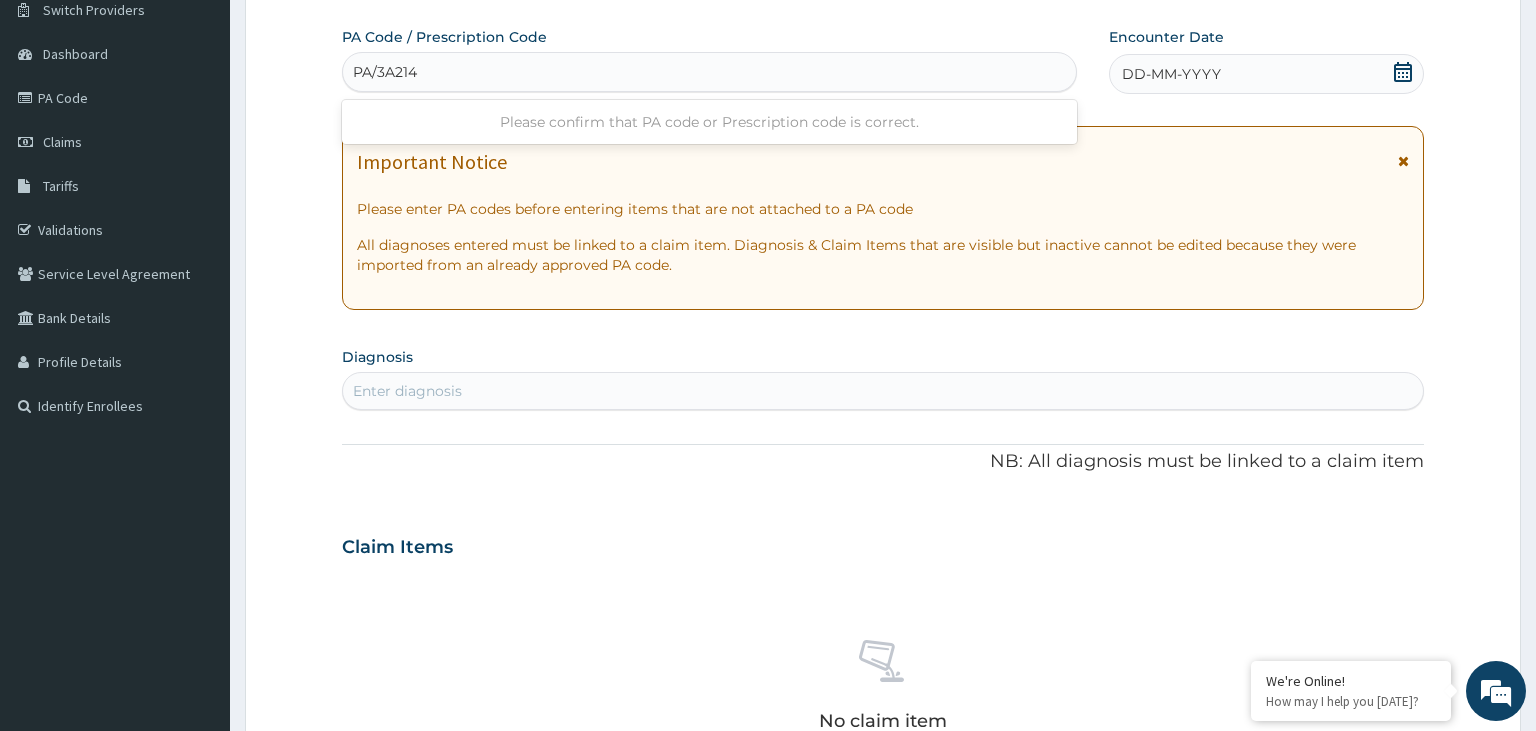 type on "PA/3A214D" 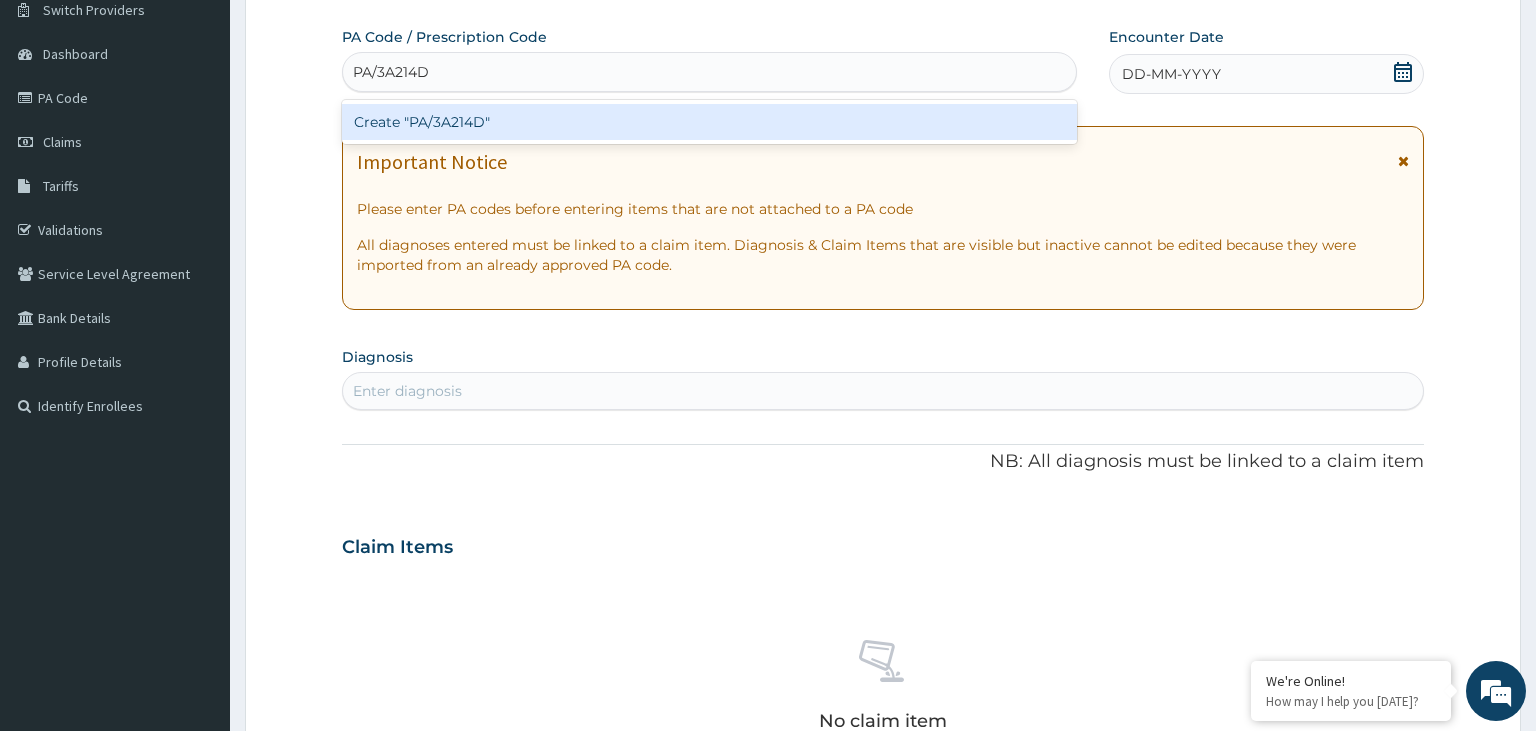 click on "Create "PA/3A214D"" at bounding box center (710, 122) 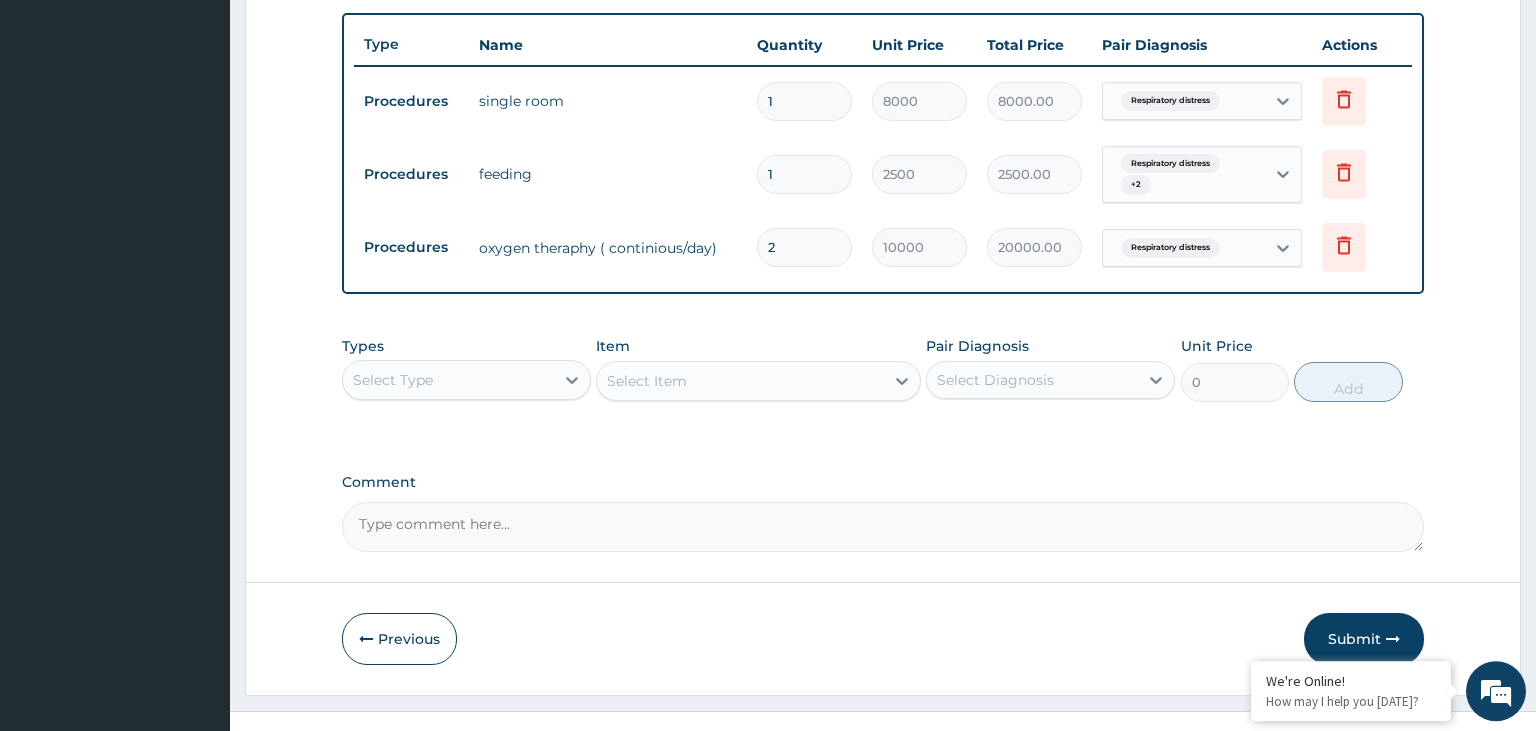 scroll, scrollTop: 758, scrollLeft: 0, axis: vertical 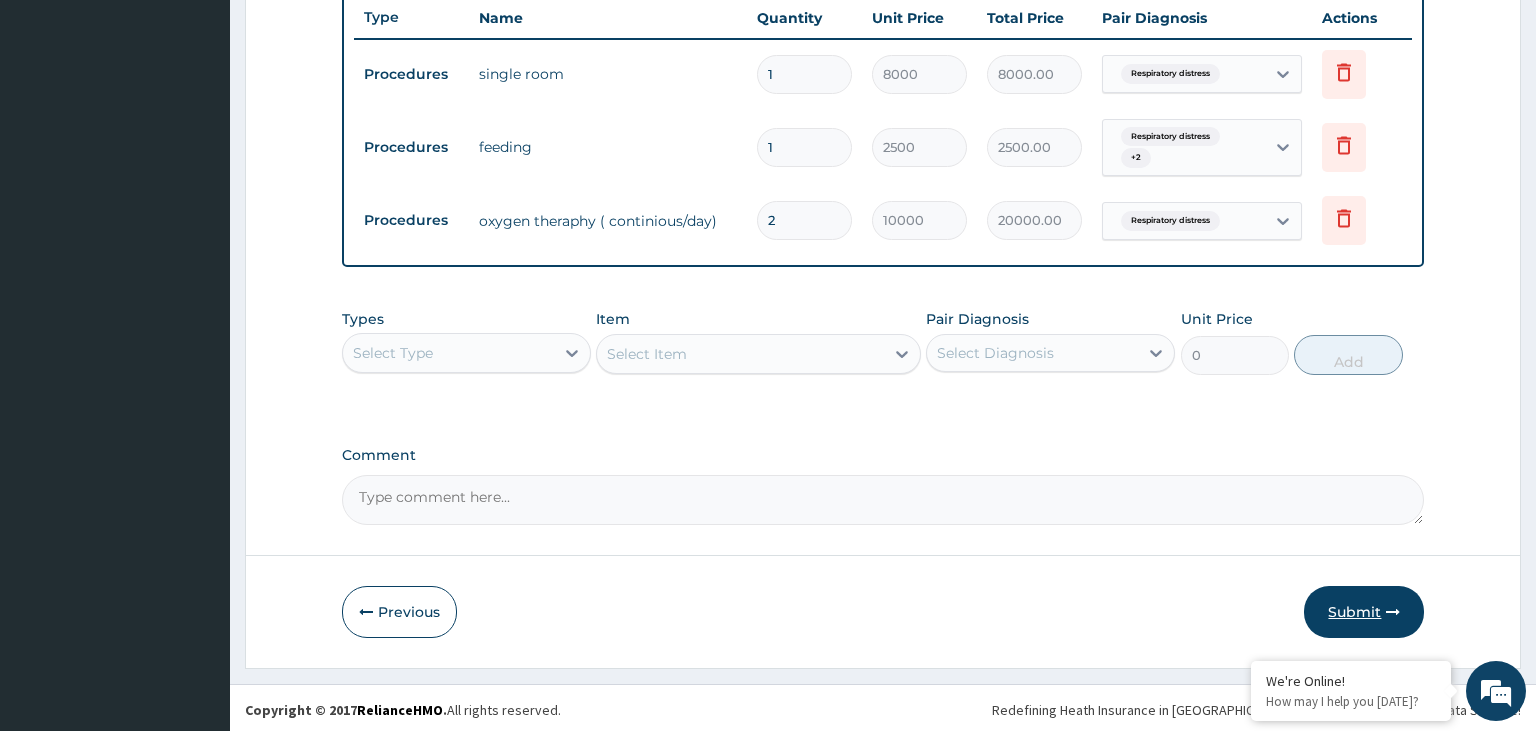 click on "Submit" at bounding box center [1364, 612] 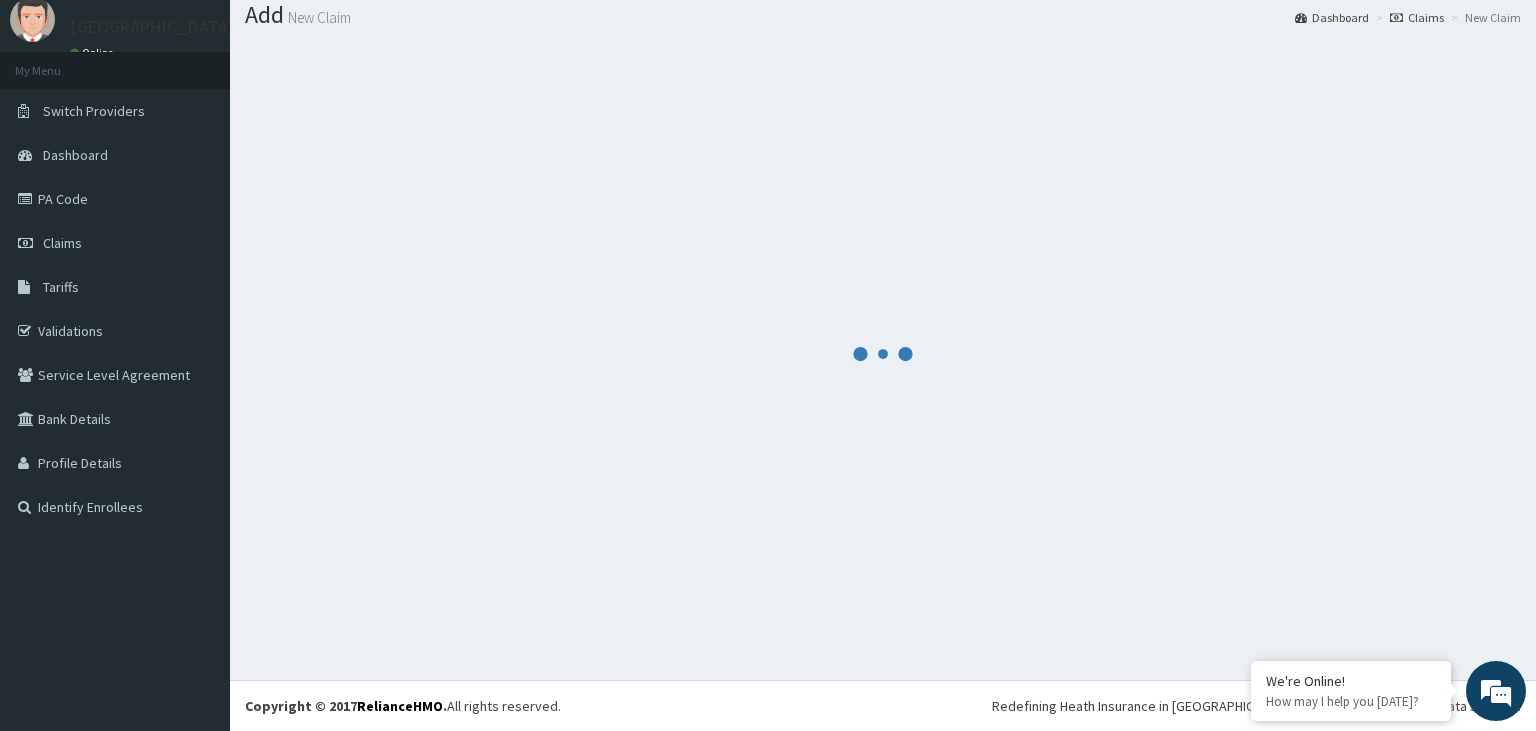 scroll, scrollTop: 62, scrollLeft: 0, axis: vertical 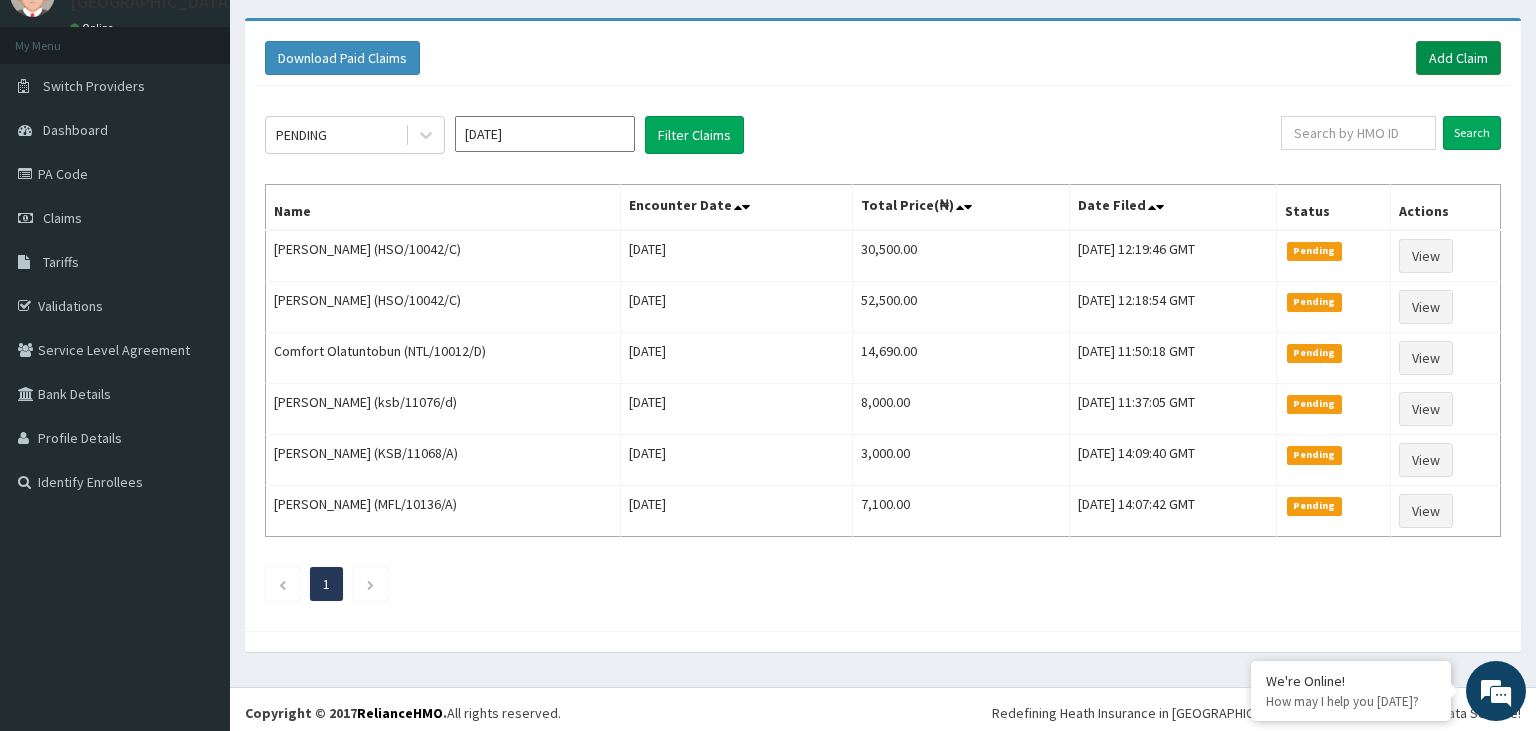click on "Add Claim" at bounding box center (1458, 58) 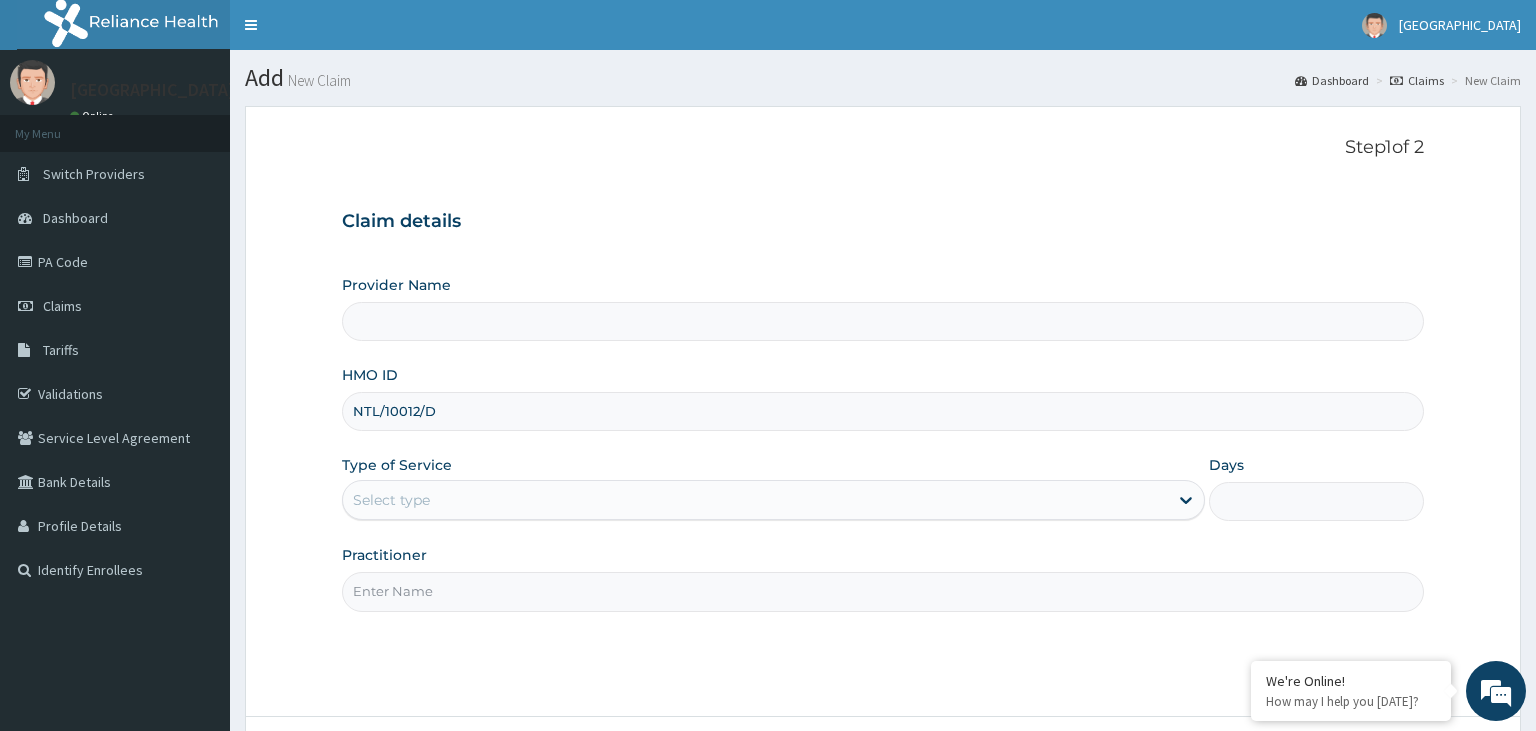scroll, scrollTop: 0, scrollLeft: 0, axis: both 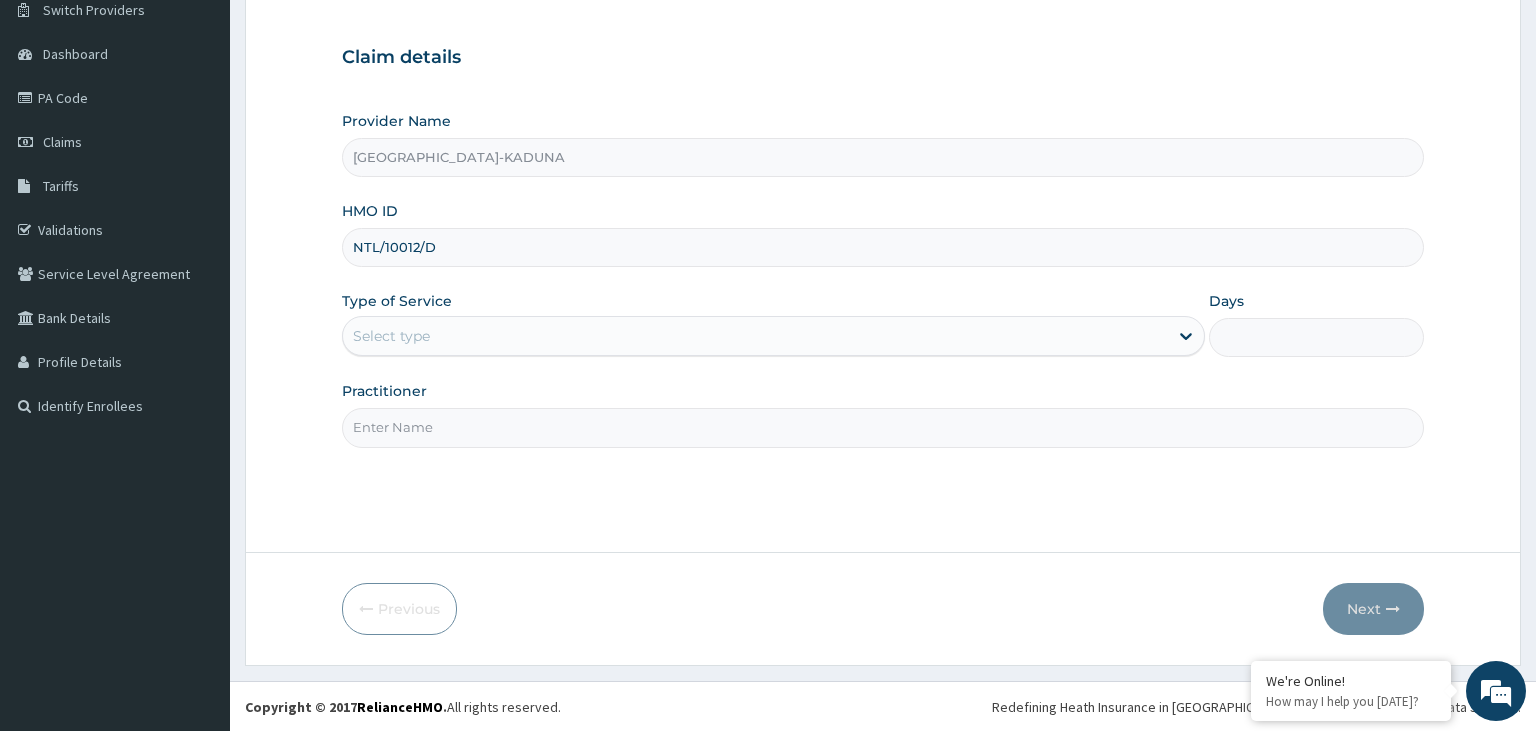 type on "NTL/10012/D" 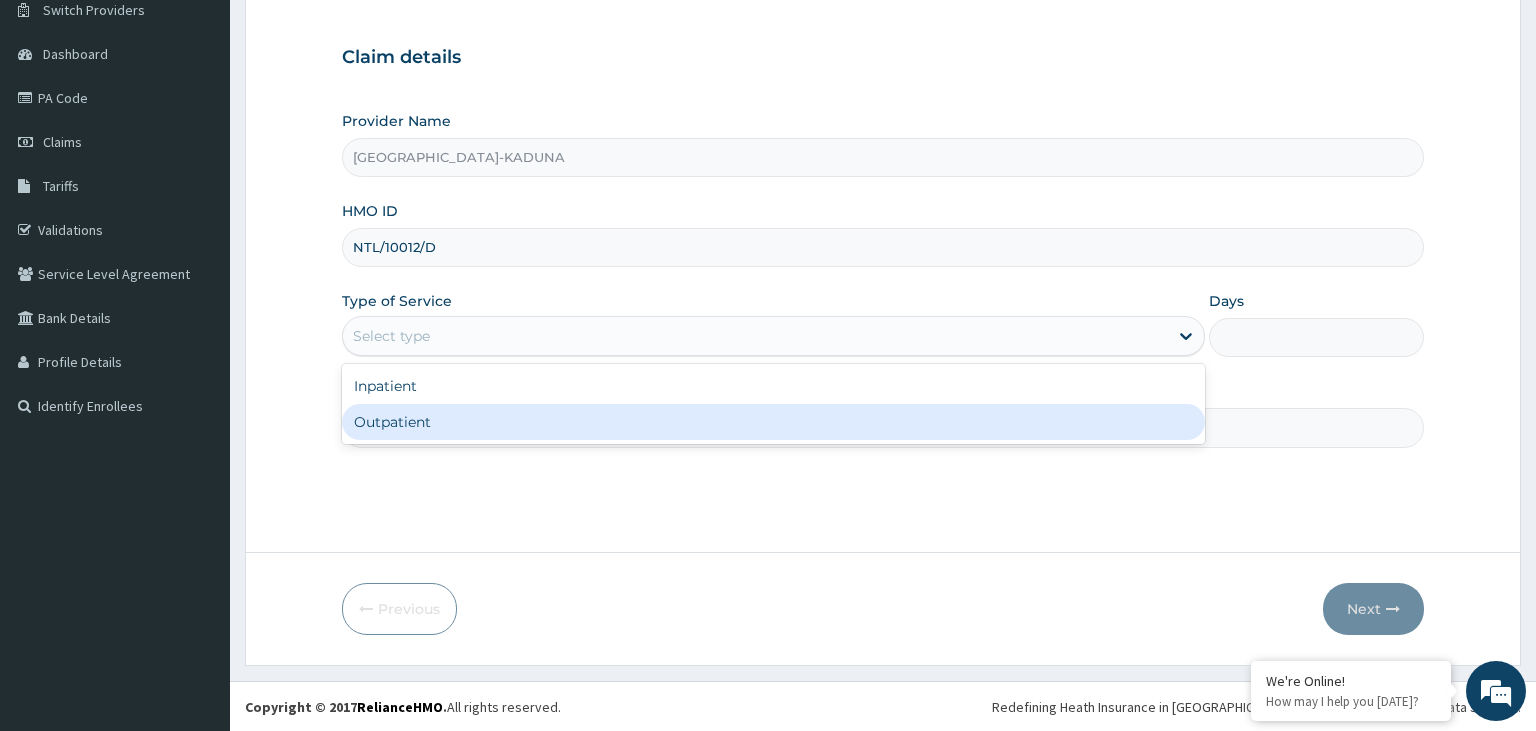 click on "Outpatient" at bounding box center [773, 422] 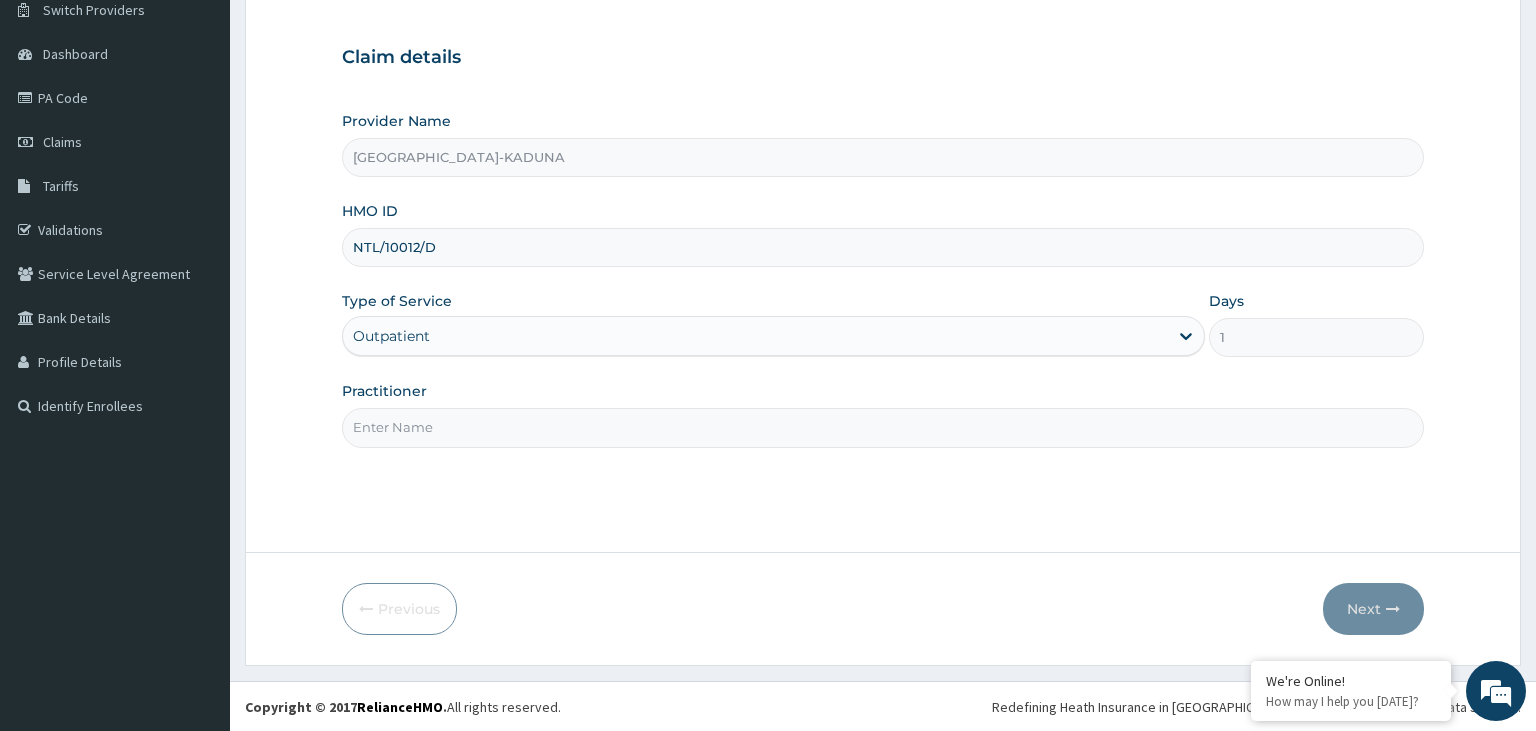 click on "Practitioner" at bounding box center (883, 427) 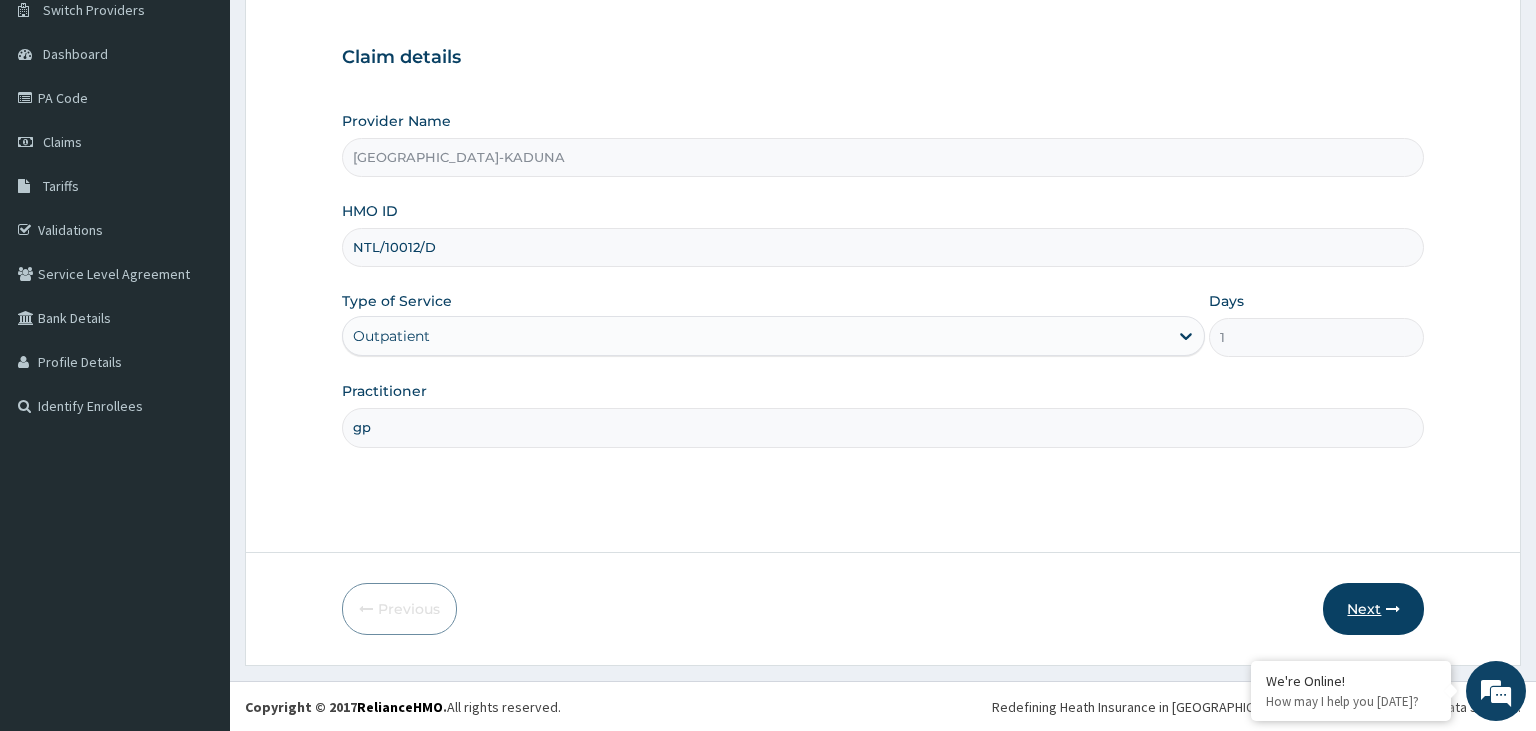 type on "gp" 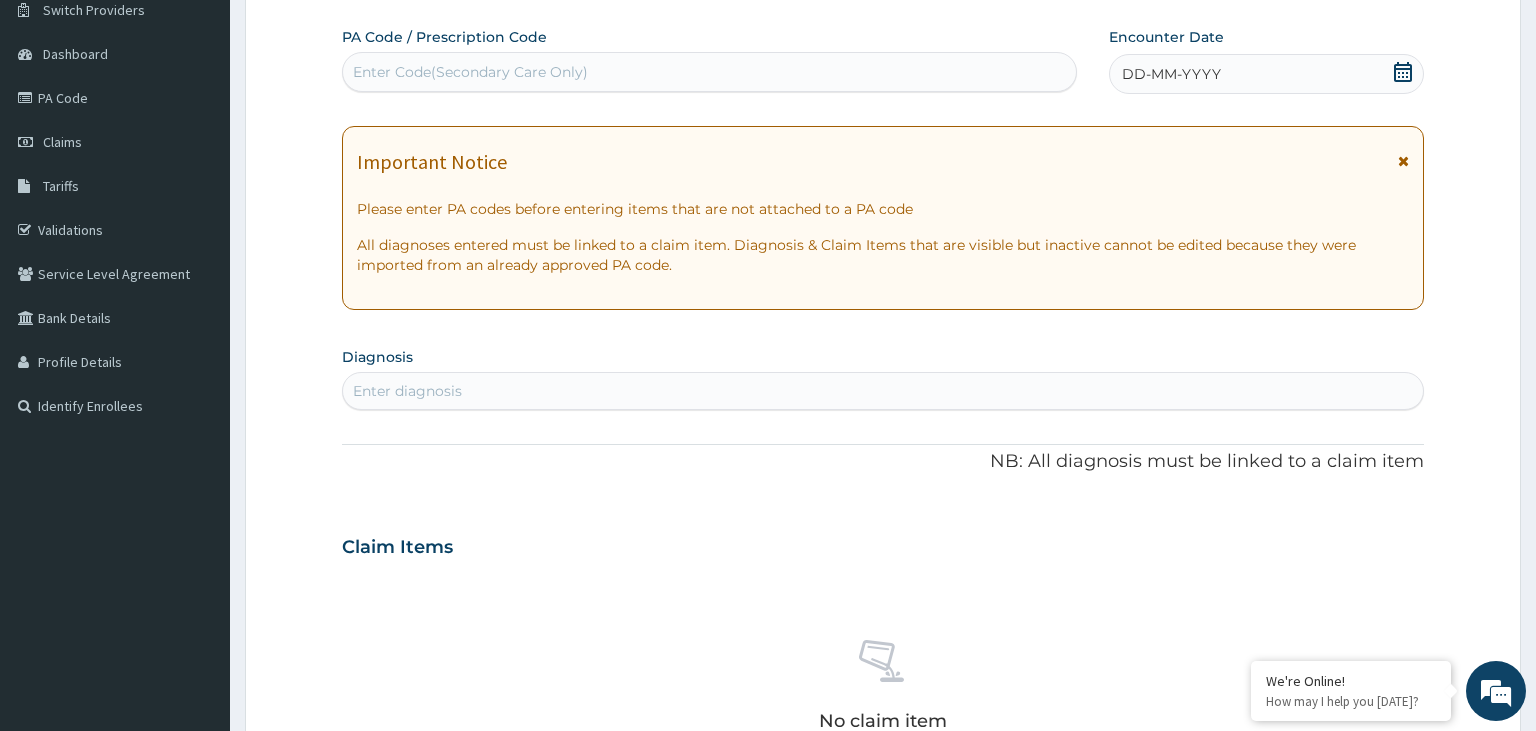 scroll, scrollTop: 0, scrollLeft: 0, axis: both 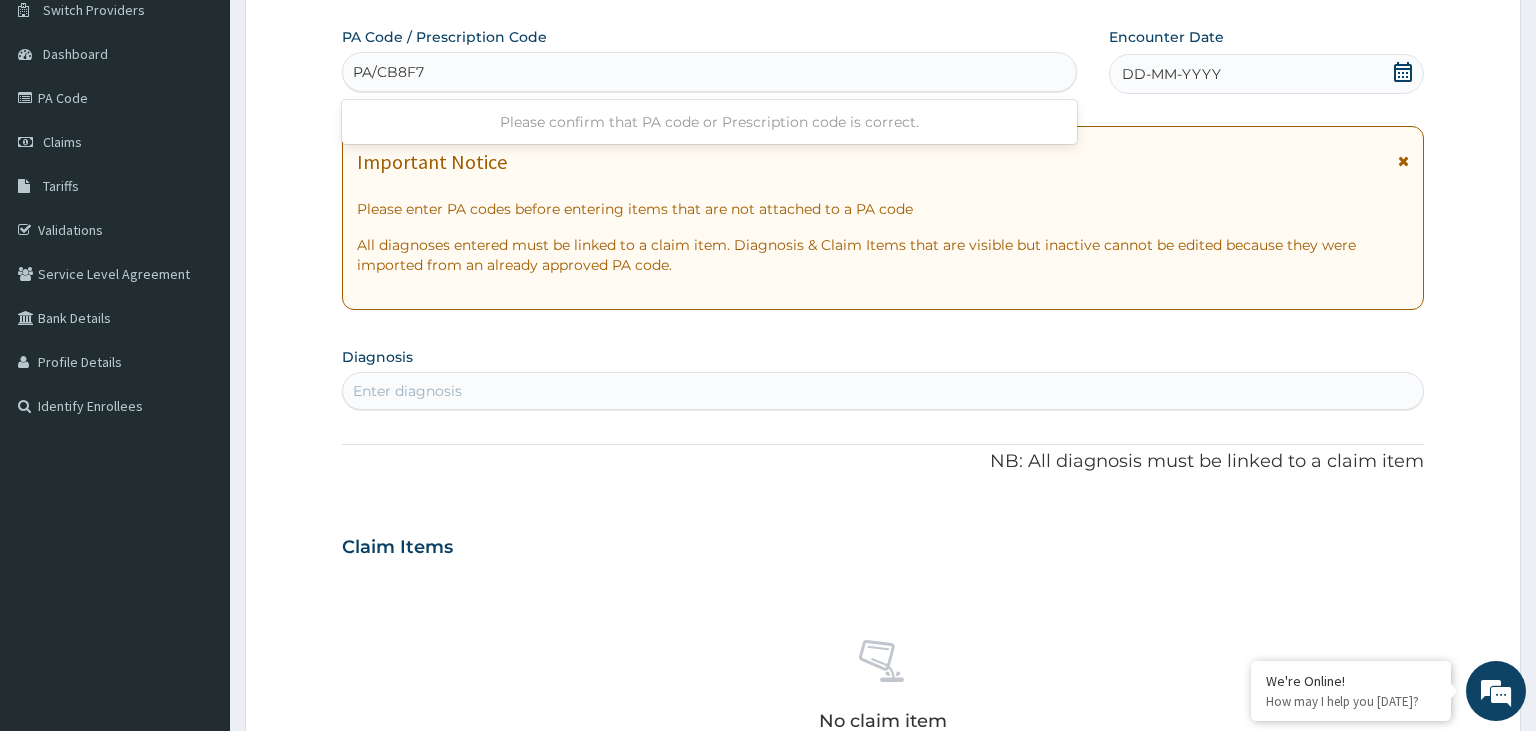 type on "PA/CB8F7A" 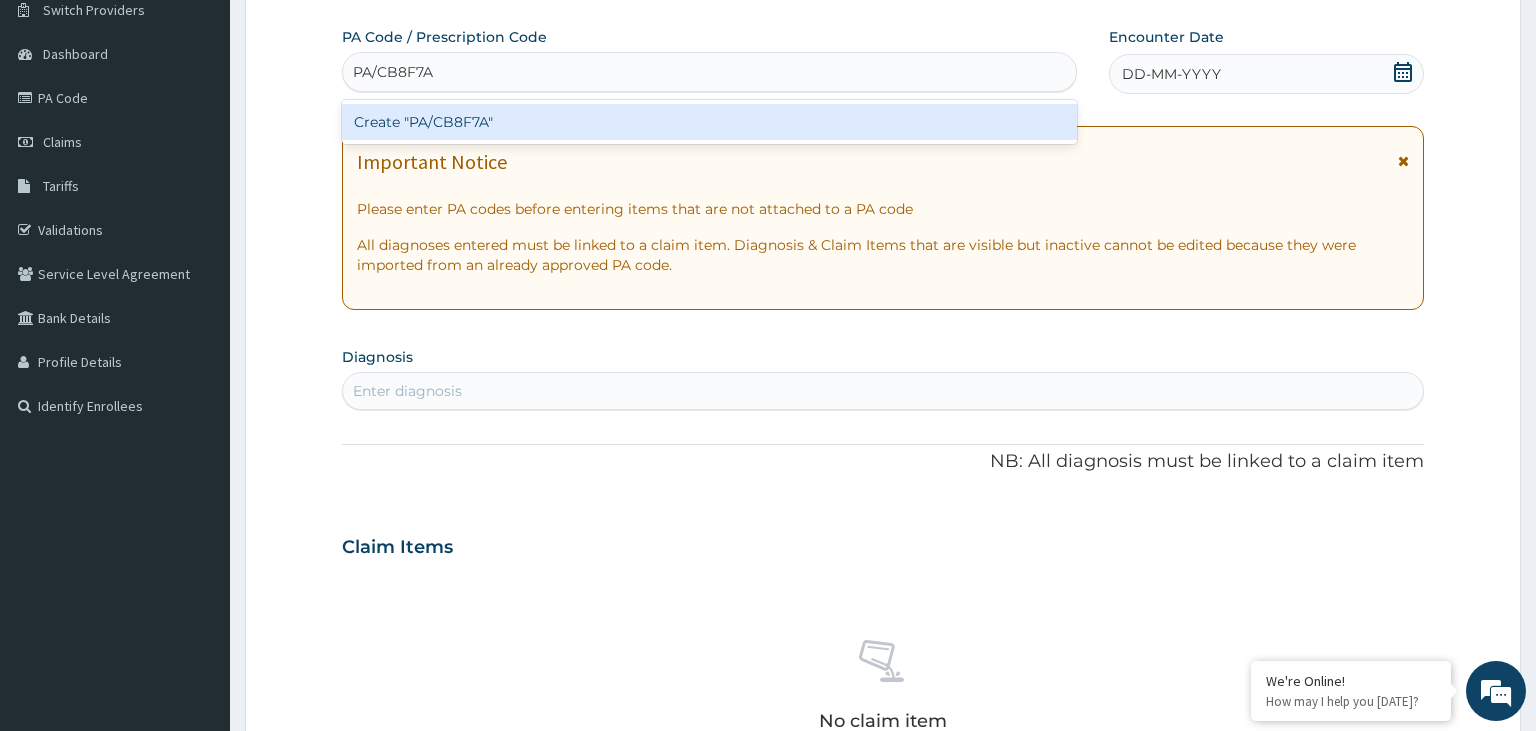 click on "Create "PA/CB8F7A"" at bounding box center (710, 122) 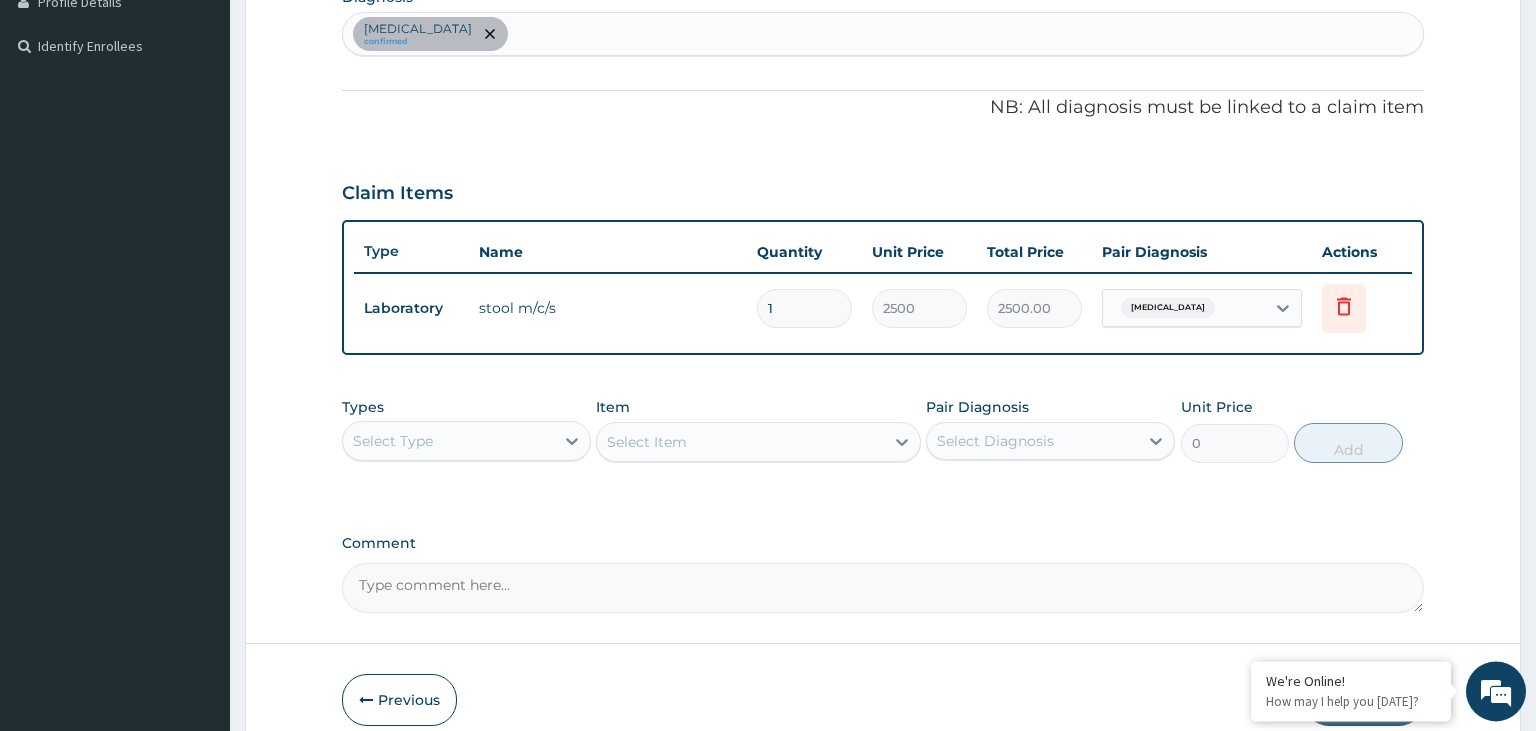 scroll, scrollTop: 586, scrollLeft: 0, axis: vertical 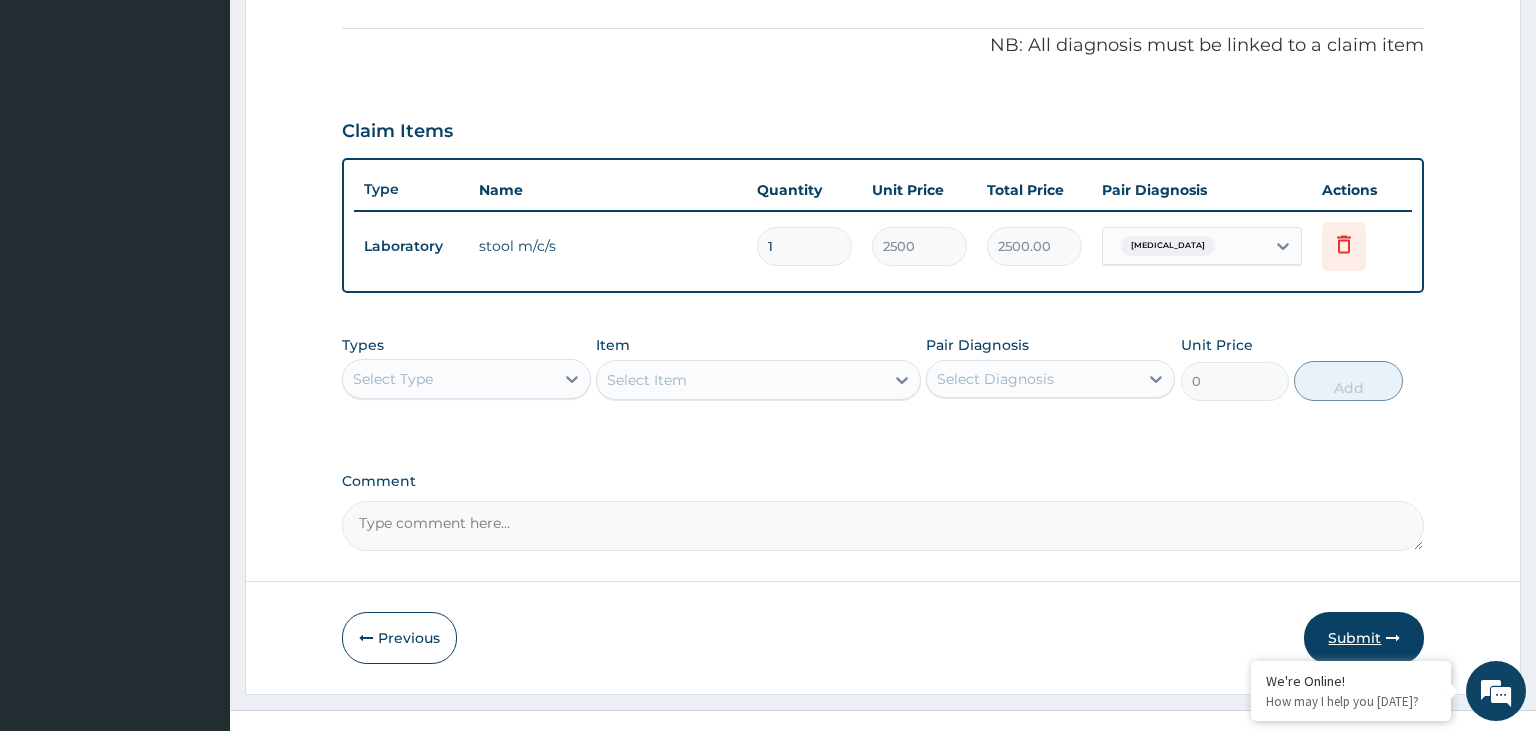 click on "Submit" at bounding box center (1364, 638) 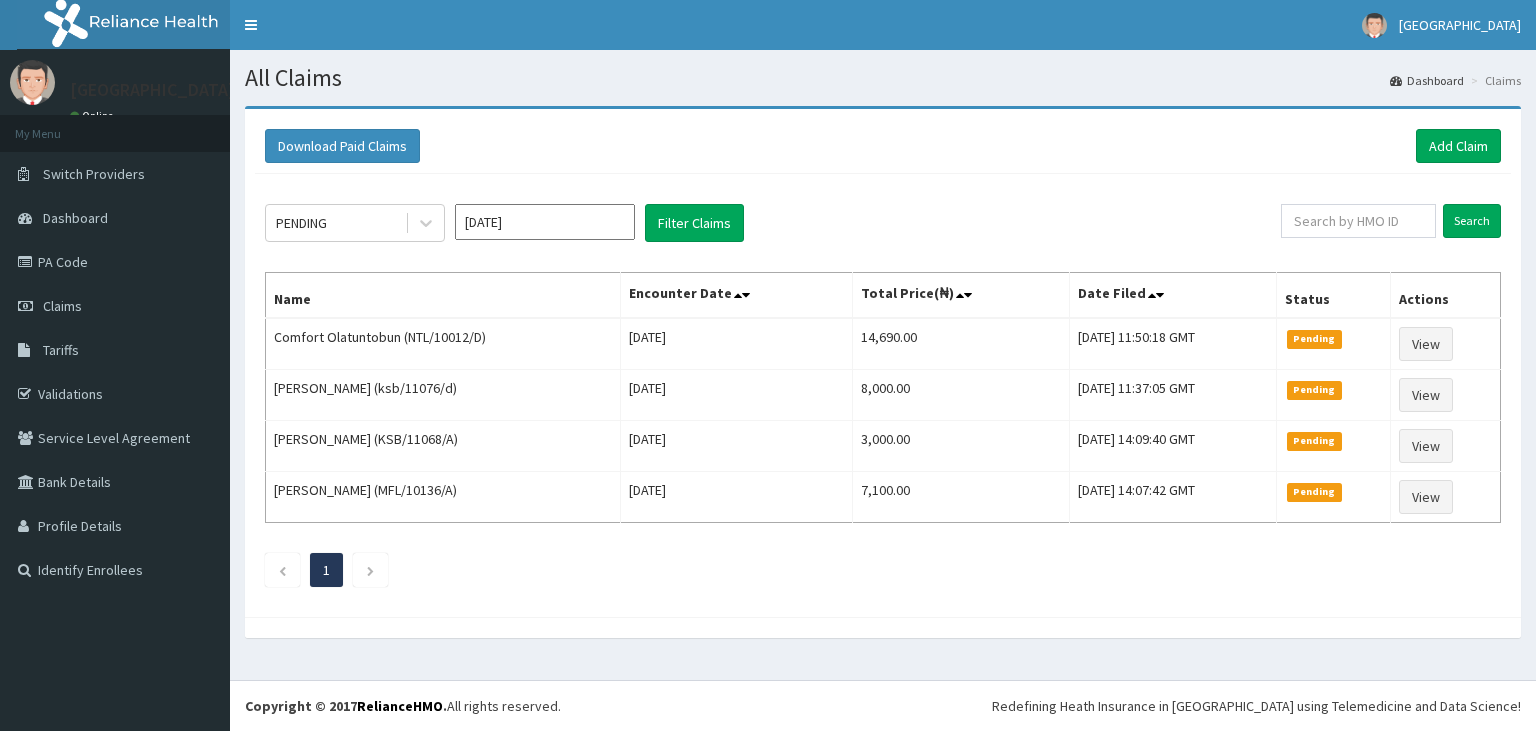 scroll, scrollTop: 0, scrollLeft: 0, axis: both 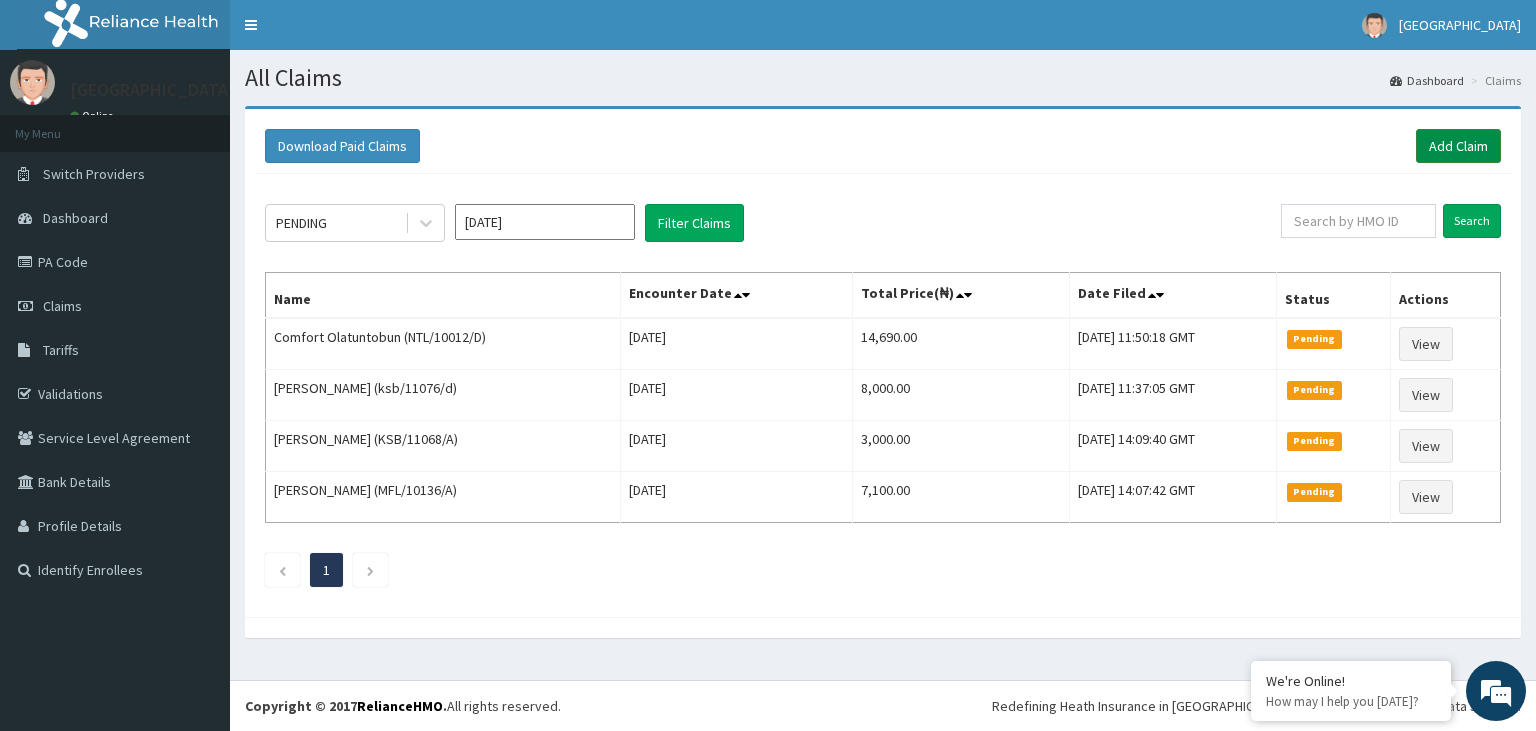 click on "Add Claim" at bounding box center (1458, 146) 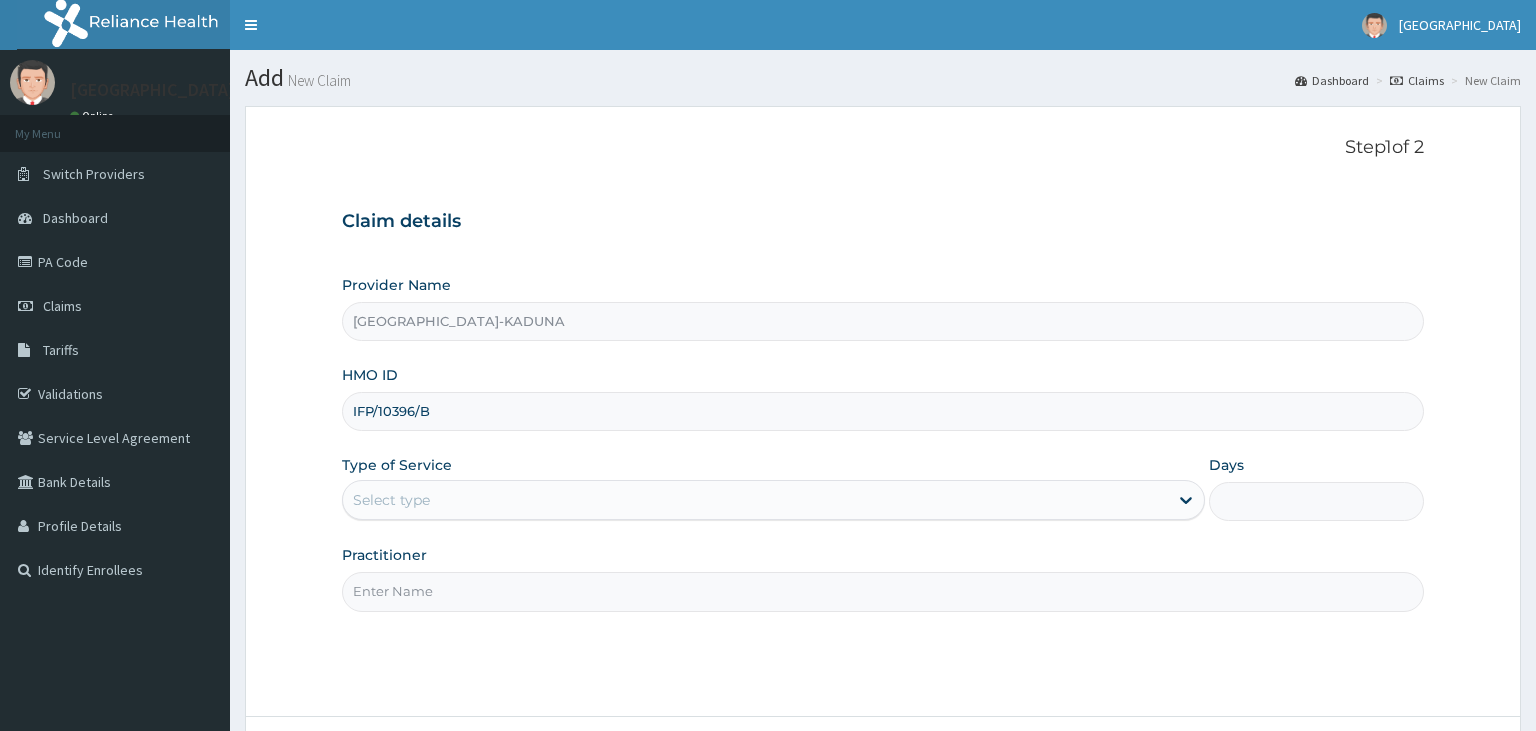 scroll, scrollTop: 0, scrollLeft: 0, axis: both 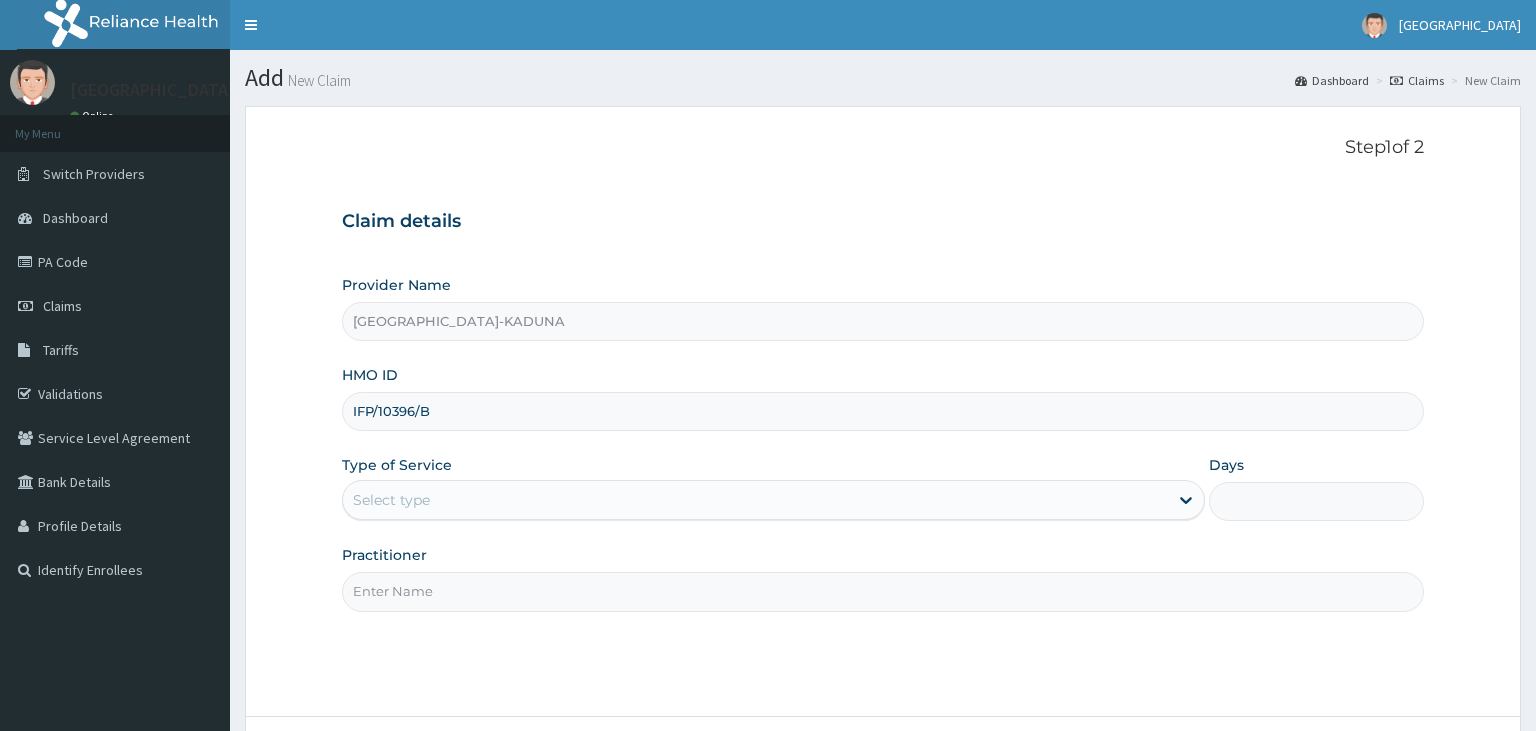 click on "IFP/10396/B" at bounding box center (883, 411) 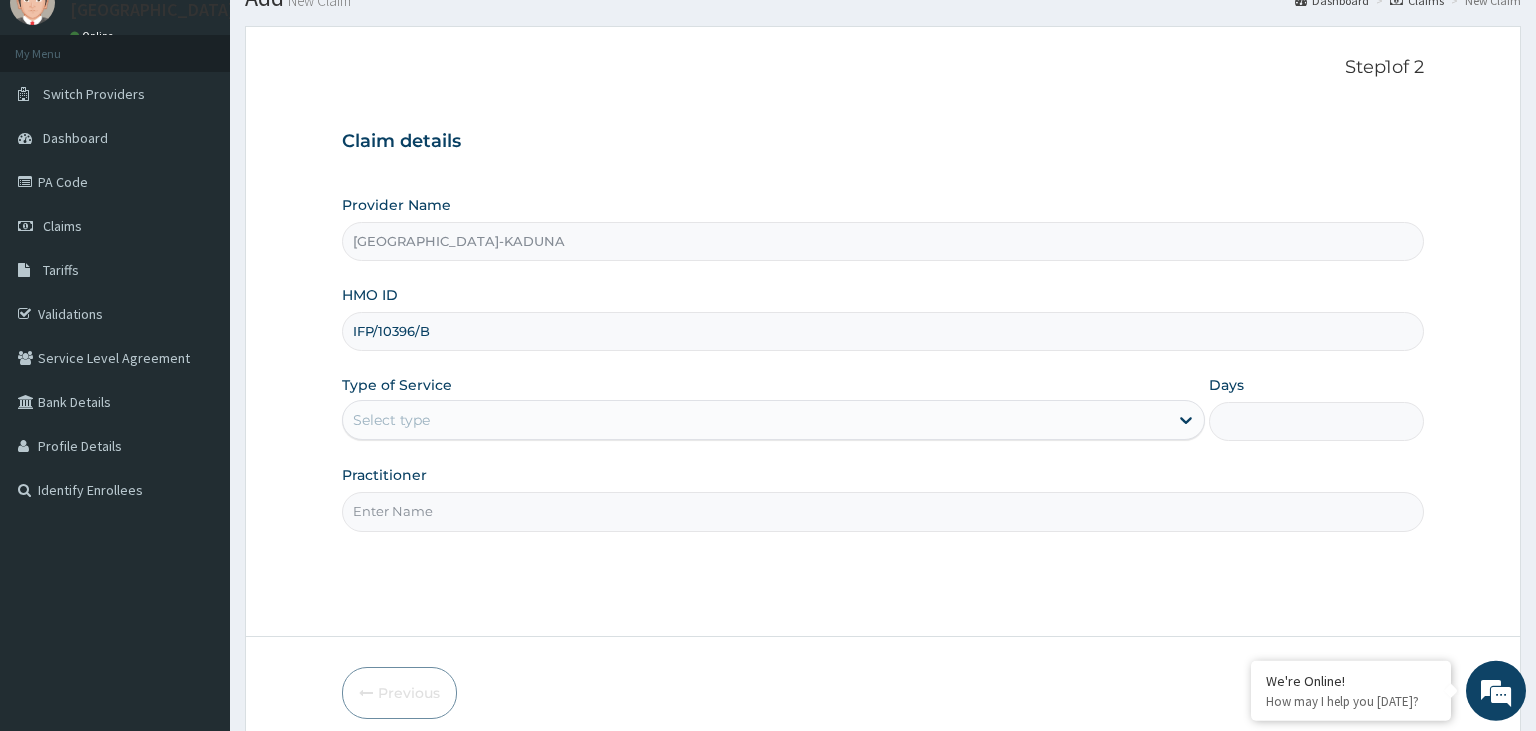 scroll, scrollTop: 105, scrollLeft: 0, axis: vertical 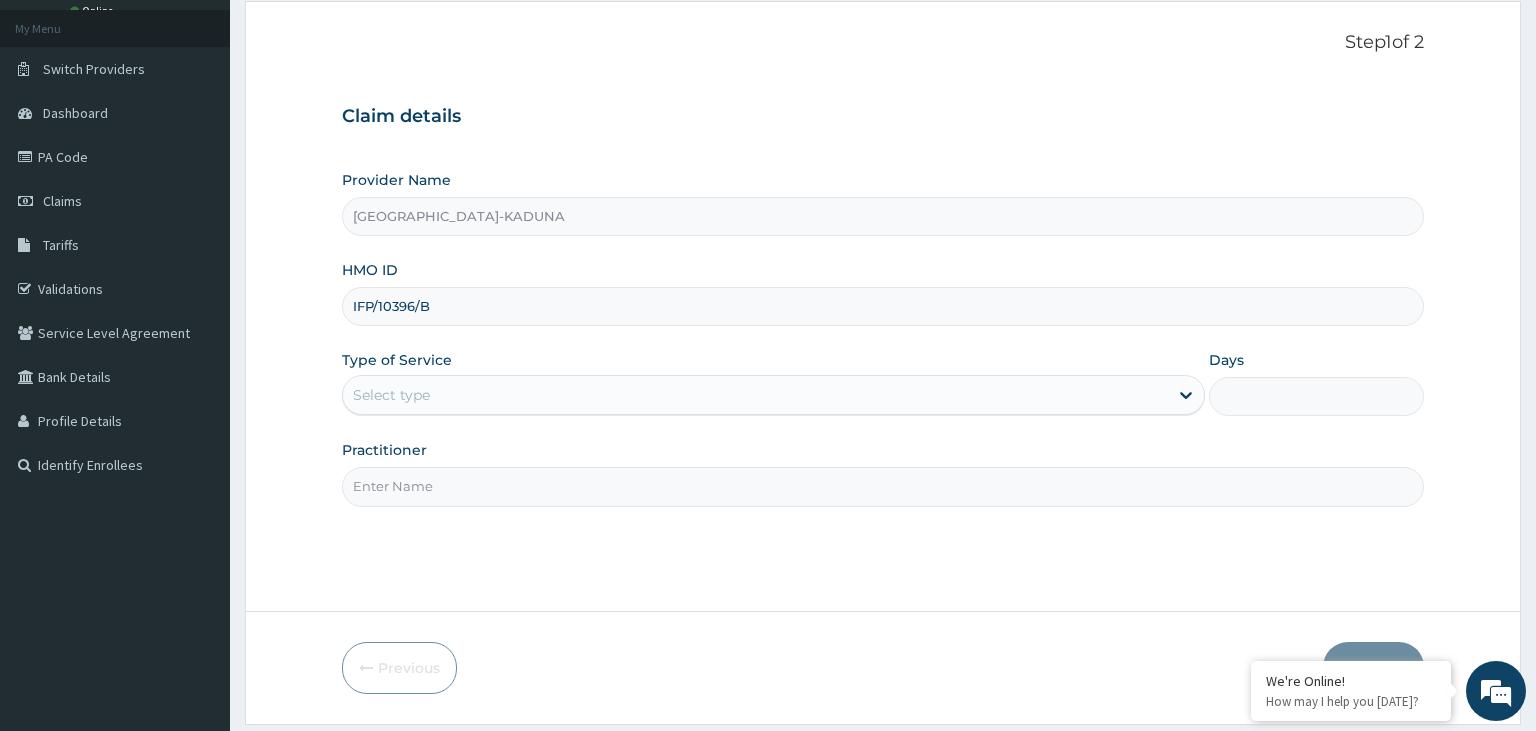 type on "IFP/10396/B" 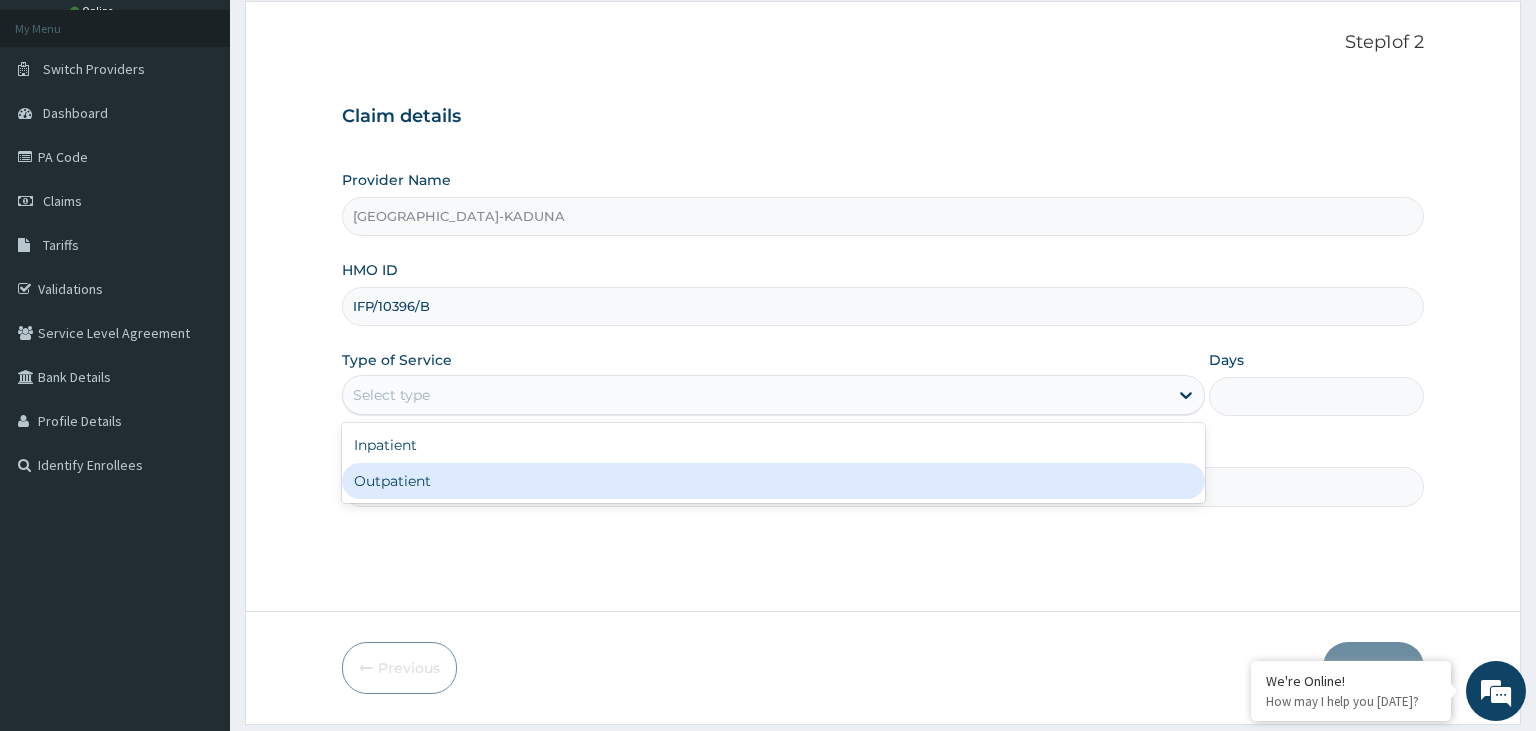 click on "Outpatient" at bounding box center (773, 481) 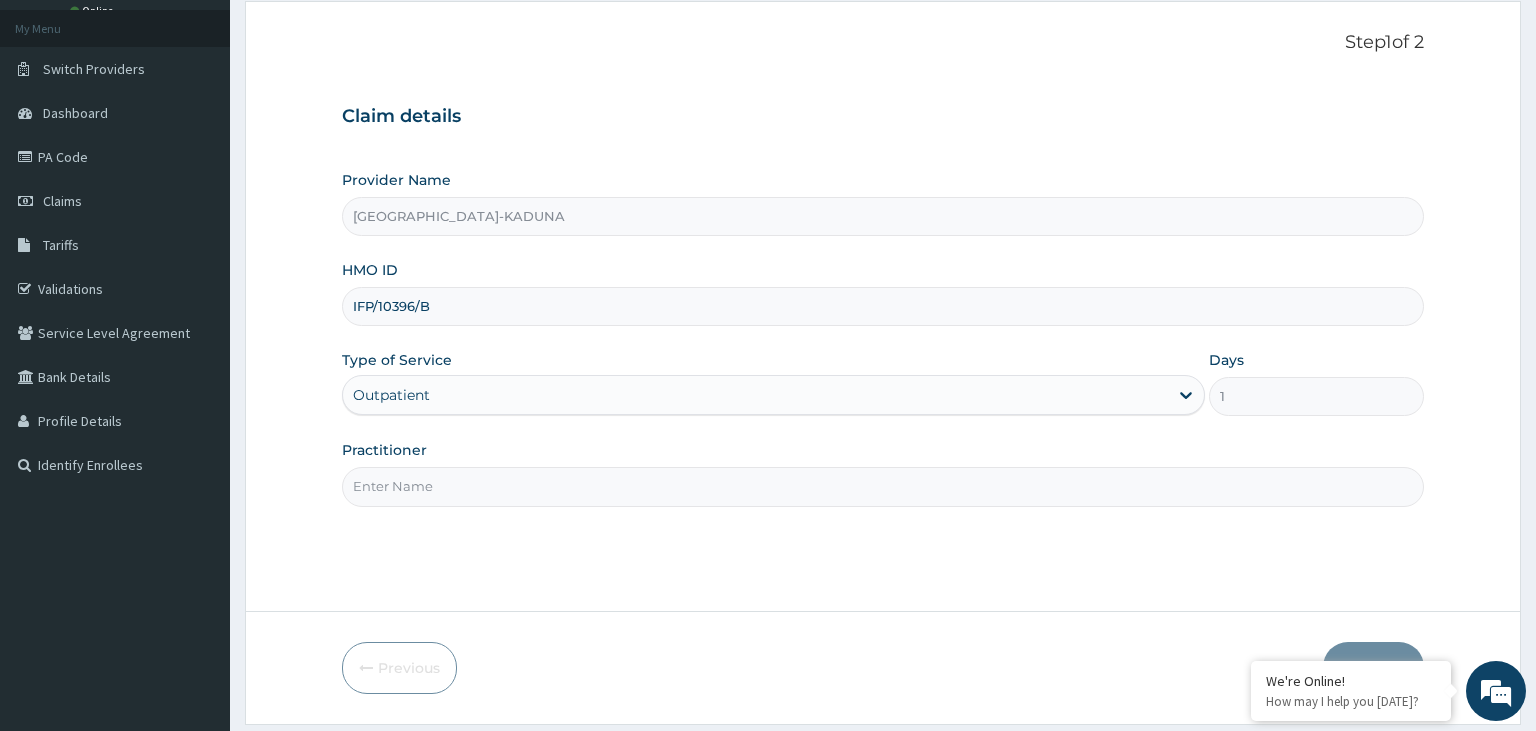 click on "Practitioner" at bounding box center [883, 486] 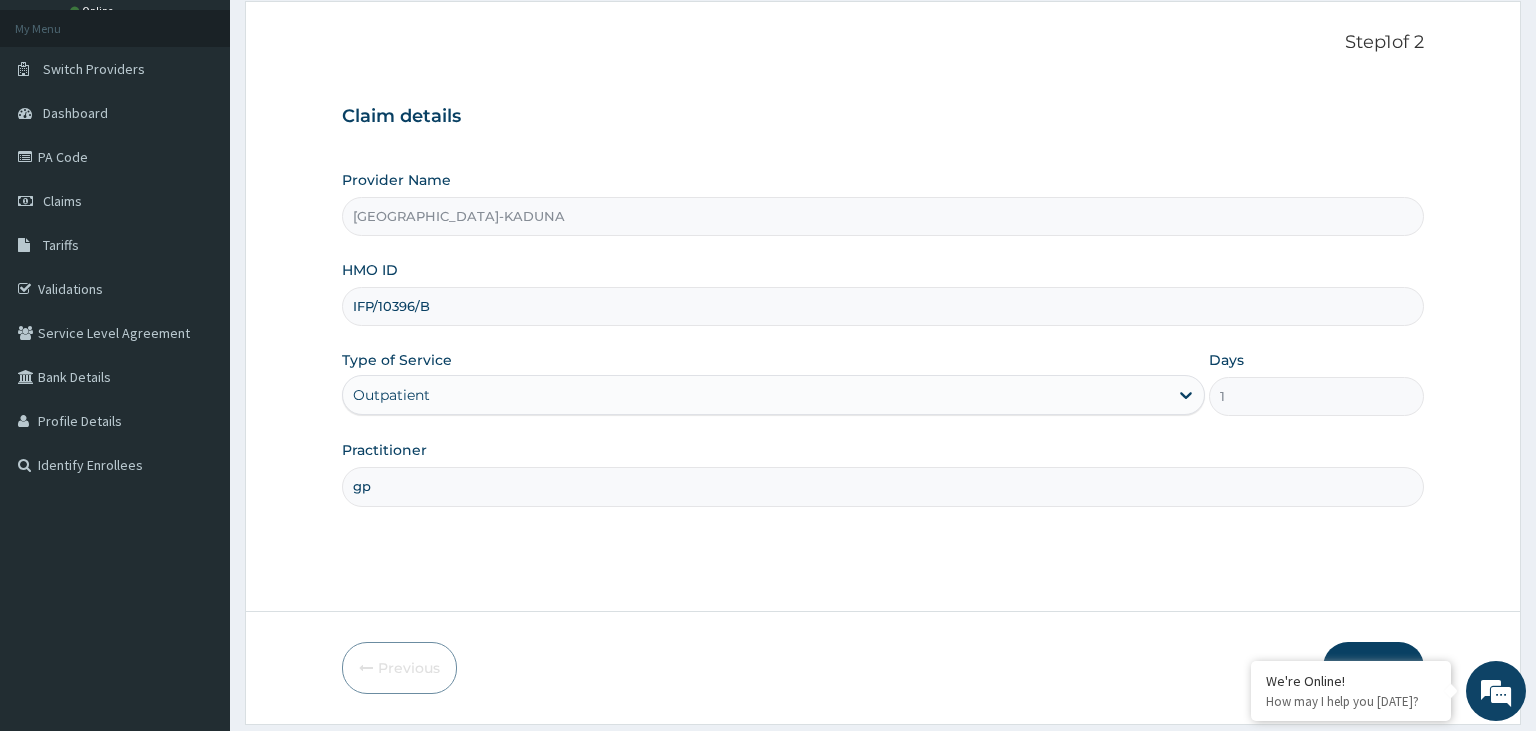 scroll, scrollTop: 164, scrollLeft: 0, axis: vertical 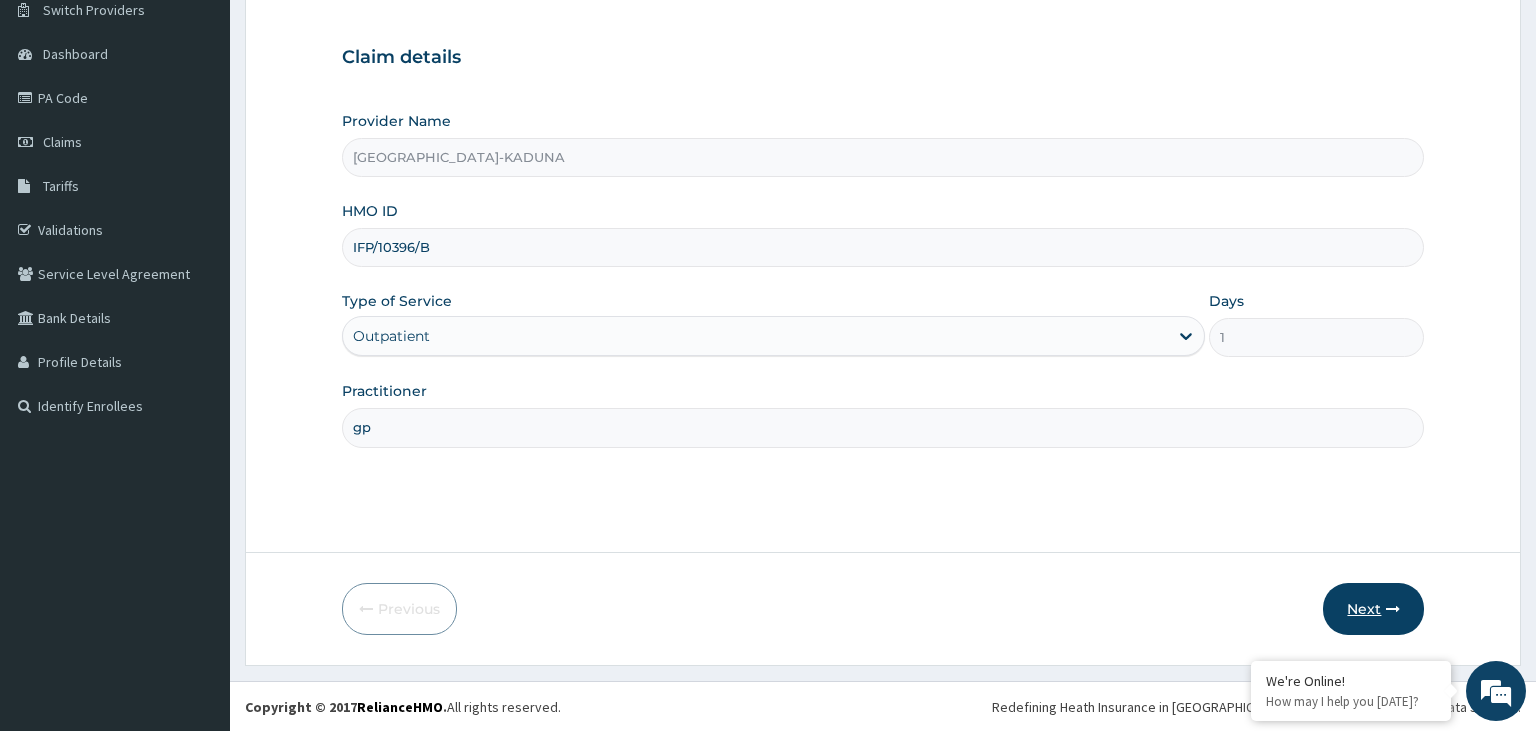 type on "gp" 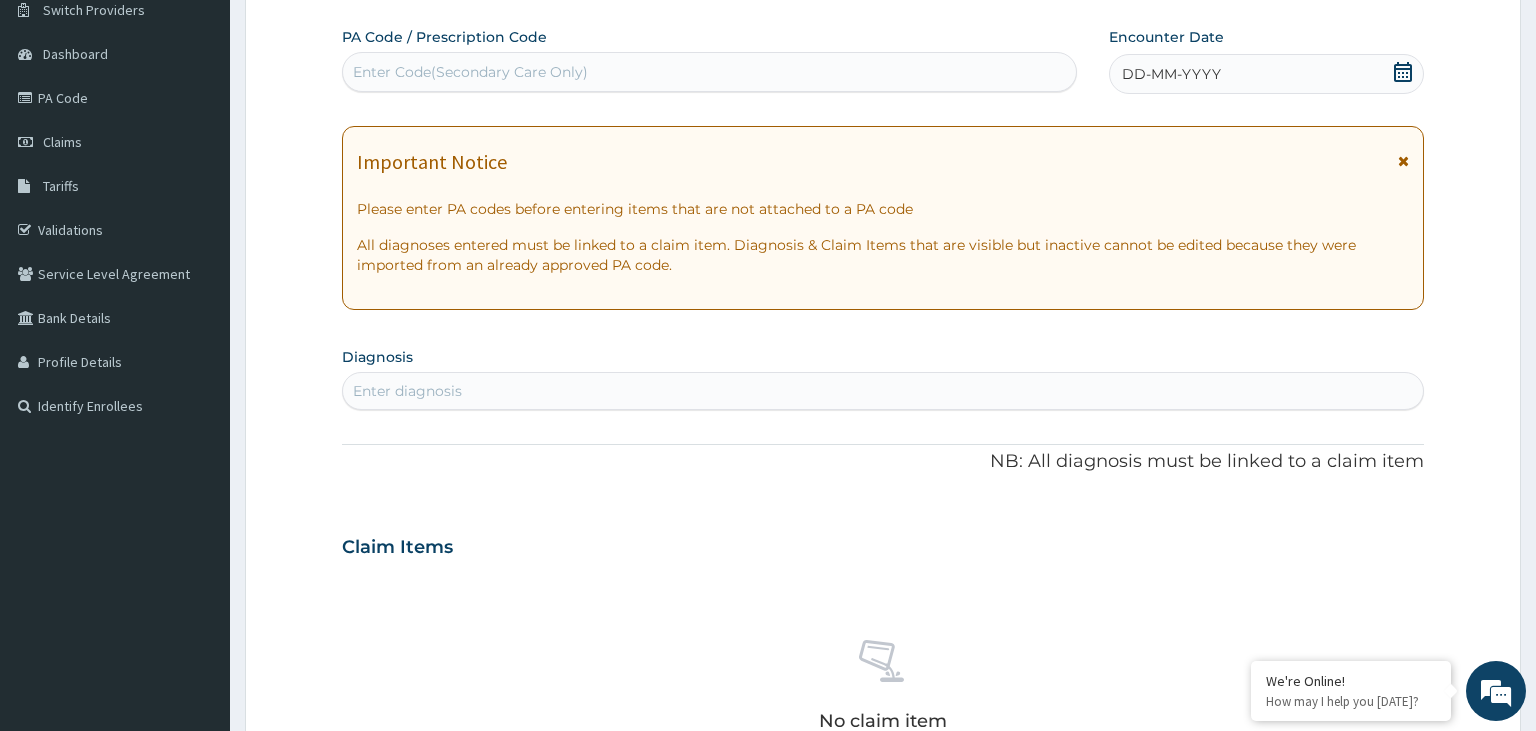 click 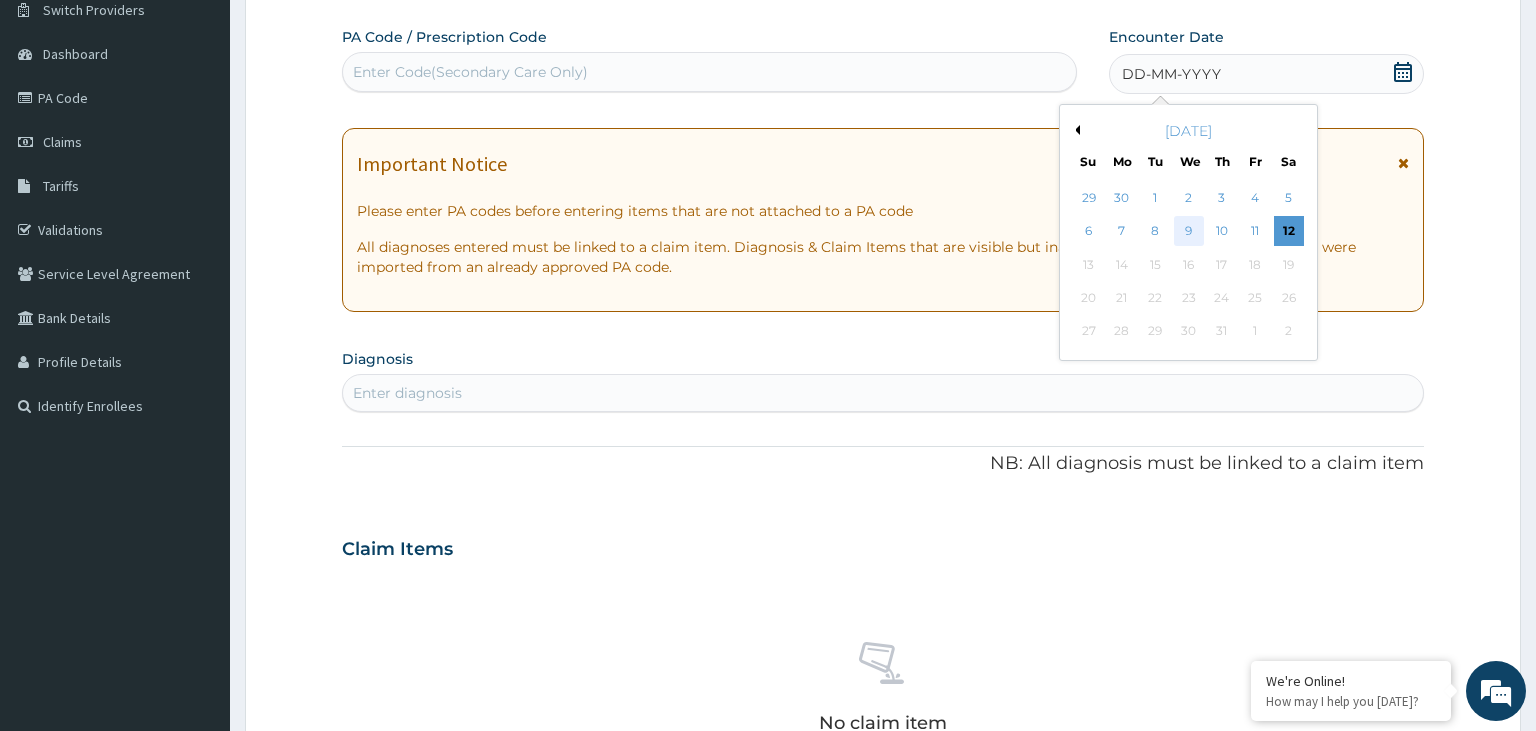 click on "9" at bounding box center [1189, 232] 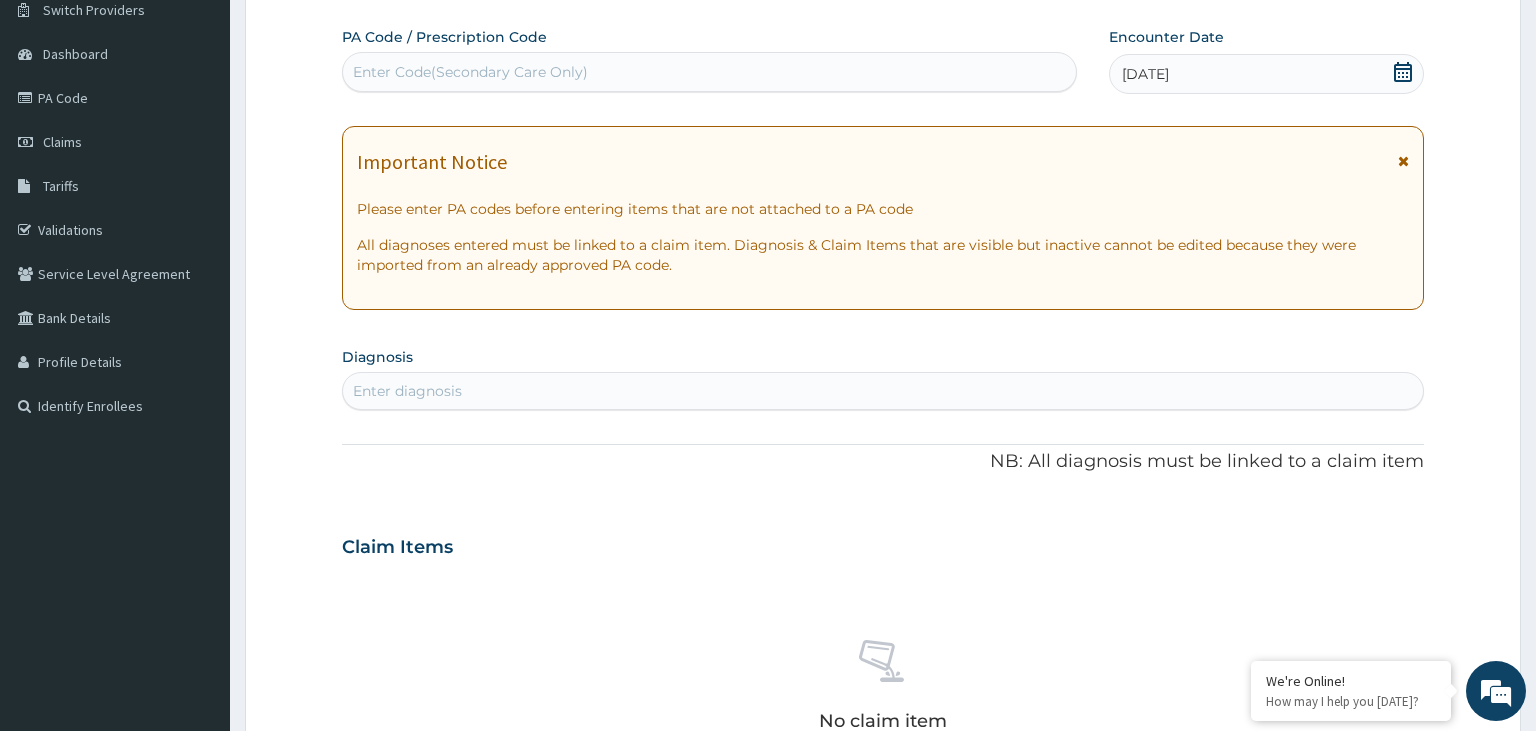 click on "PA Code / Prescription Code Enter Code(Secondary Care Only) Encounter Date 09-07-2025 Important Notice Please enter PA codes before entering items that are not attached to a PA code   All diagnoses entered must be linked to a claim item. Diagnosis & Claim Items that are visible but inactive cannot be edited because they were imported from an already approved PA code. Diagnosis Enter diagnosis NB: All diagnosis must be linked to a claim item Claim Items No claim item Types Select Type Item Select Item Pair Diagnosis Select Diagnosis Unit Price 0 Add Comment" at bounding box center [883, 544] 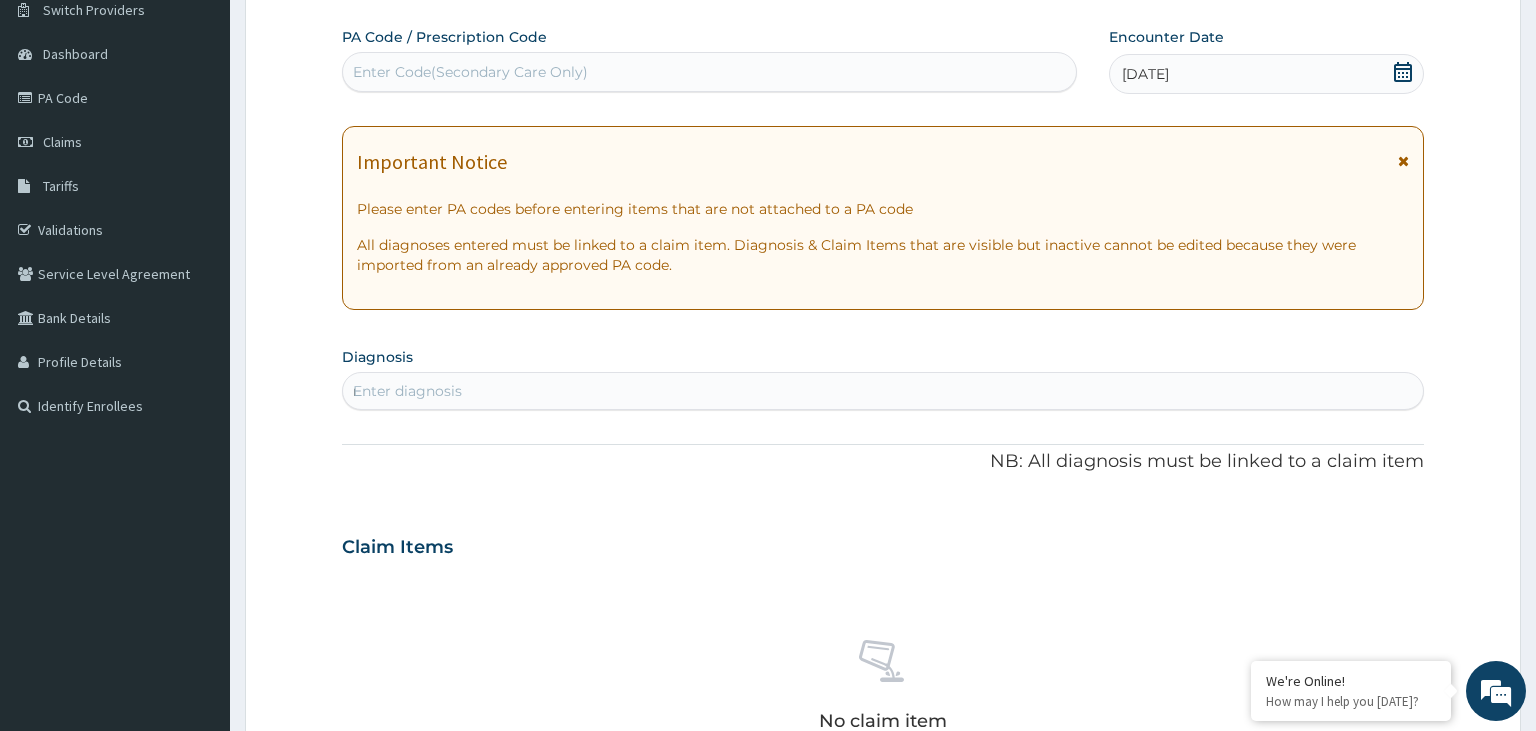 scroll, scrollTop: 0, scrollLeft: 0, axis: both 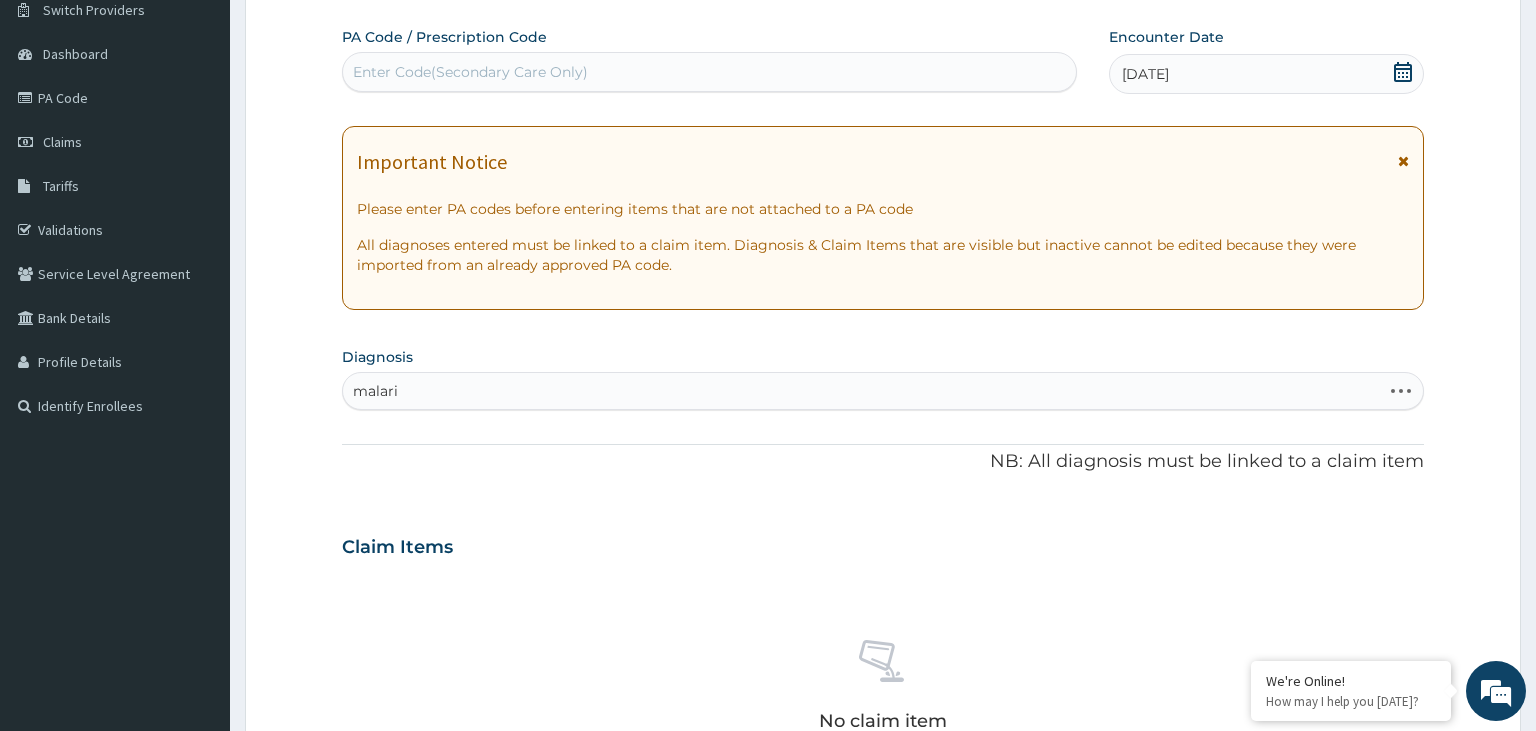 type on "malaria" 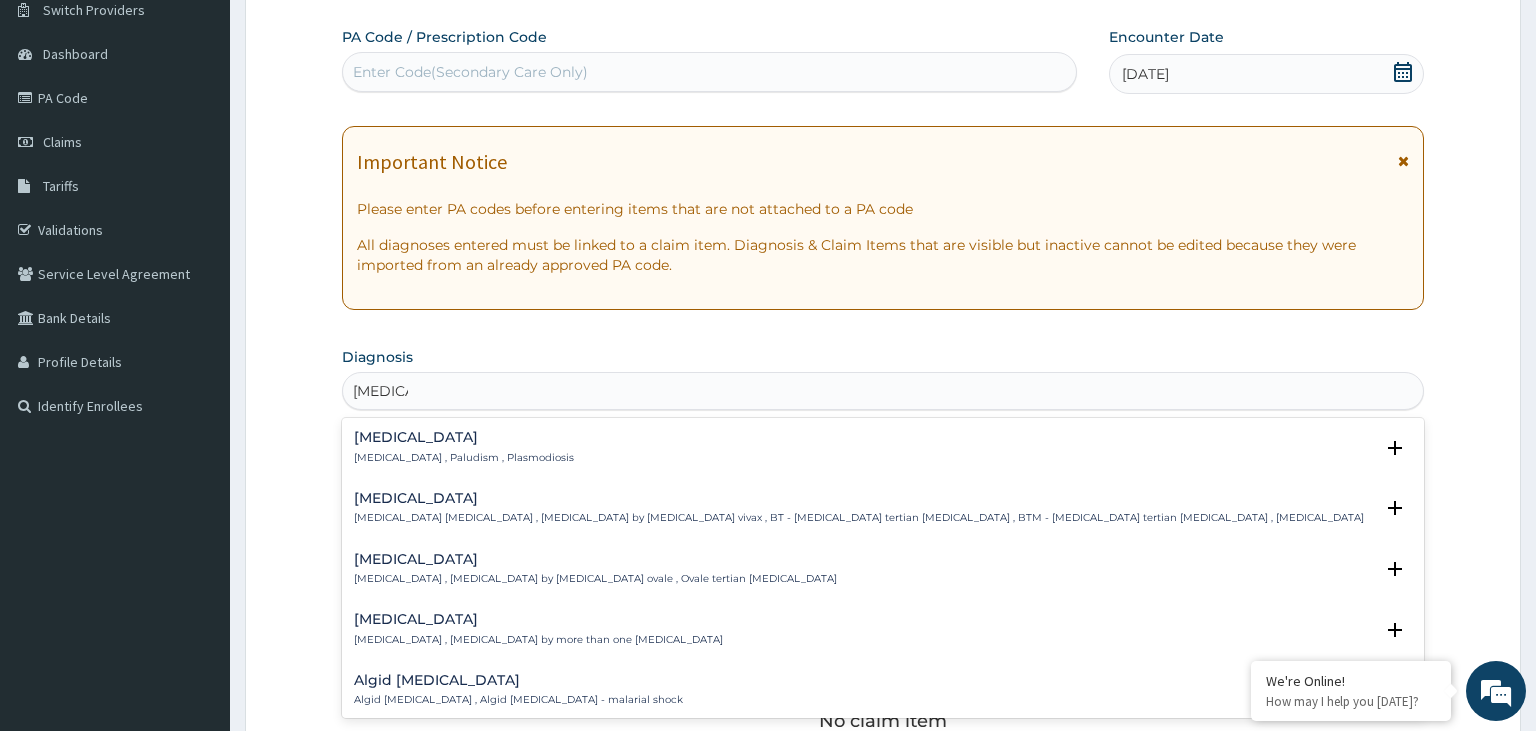 click on "Malaria , Paludism , Plasmodiosis" at bounding box center [464, 458] 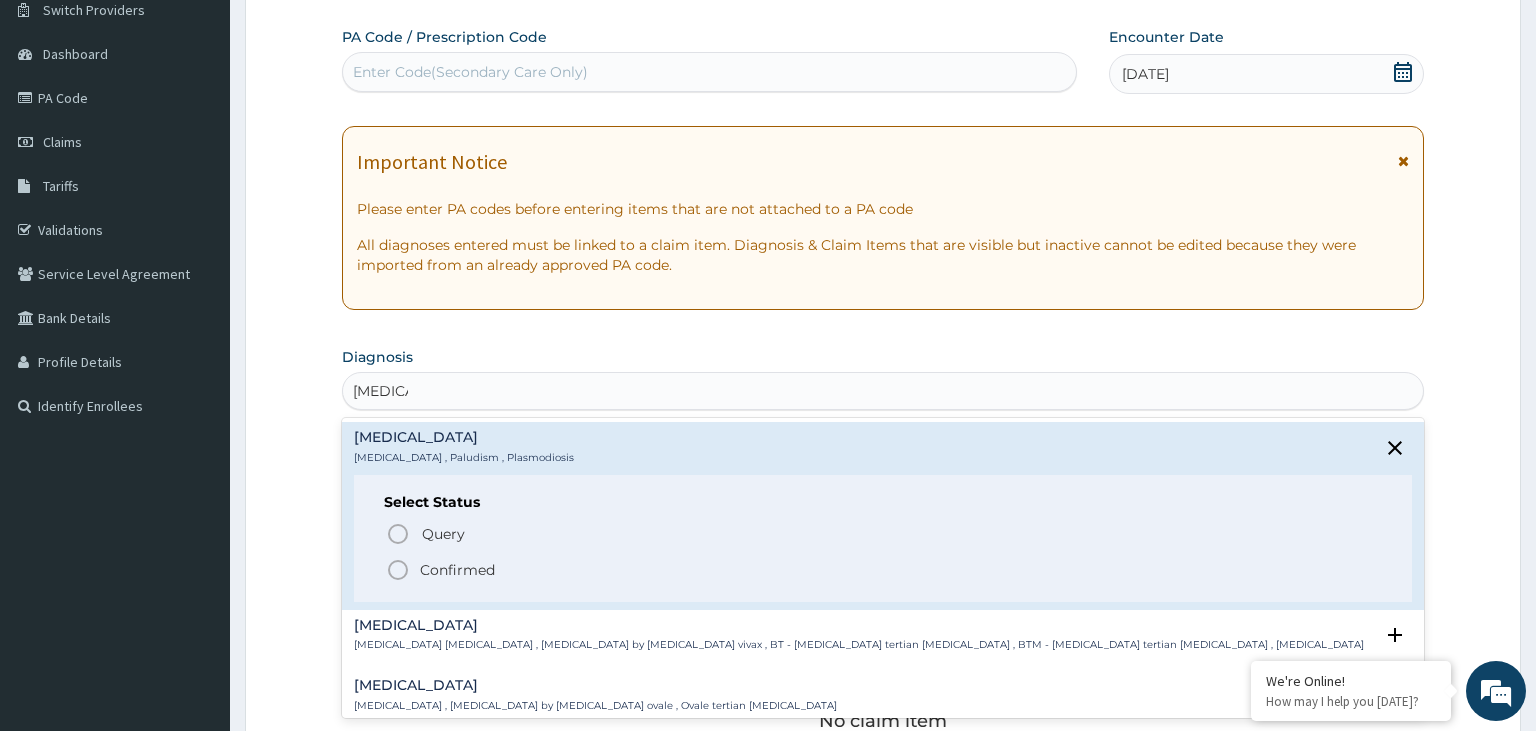 click on "Select Status Query Query covers suspected (?), Keep in view (kiv), Ruled out (r/o) Confirmed" at bounding box center [883, 538] 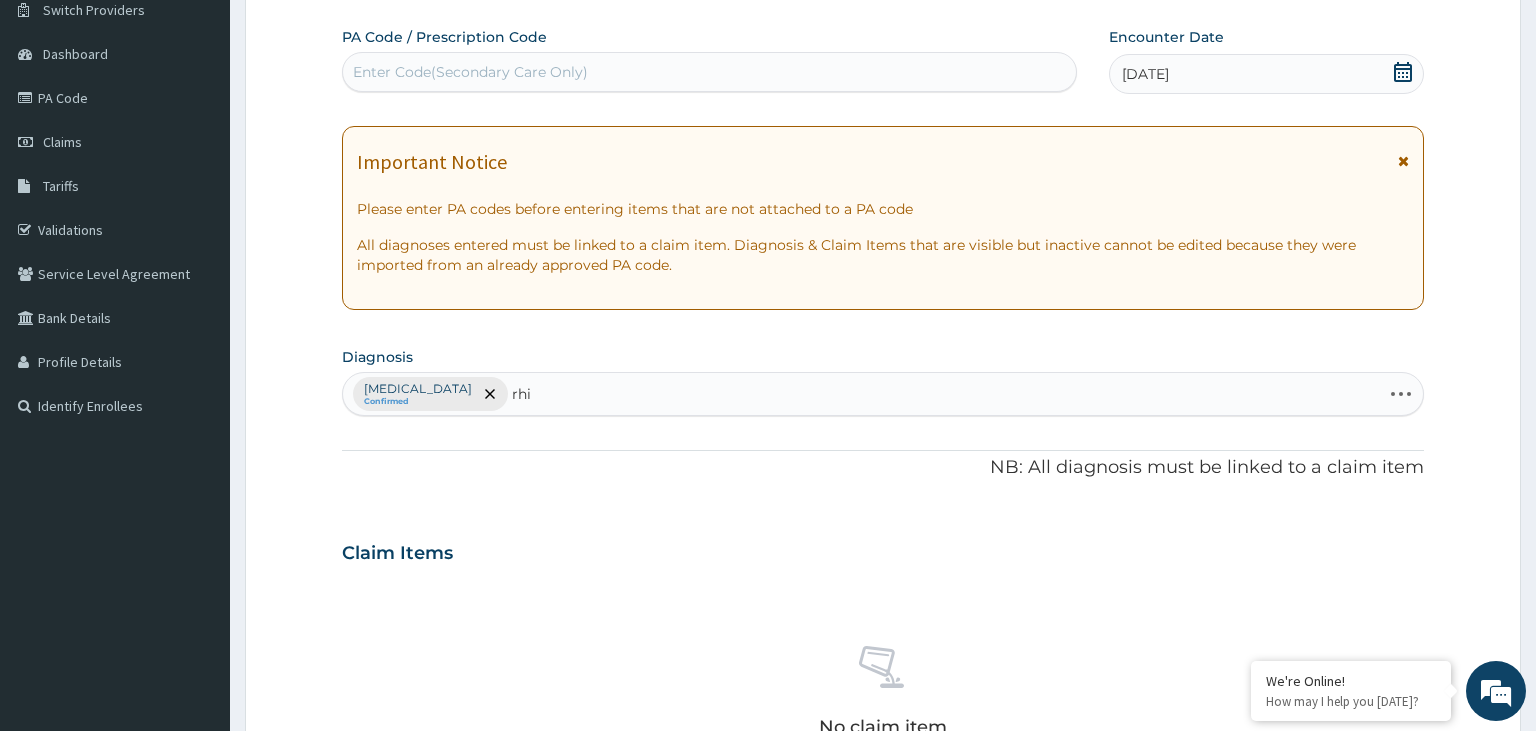 type on "rhin" 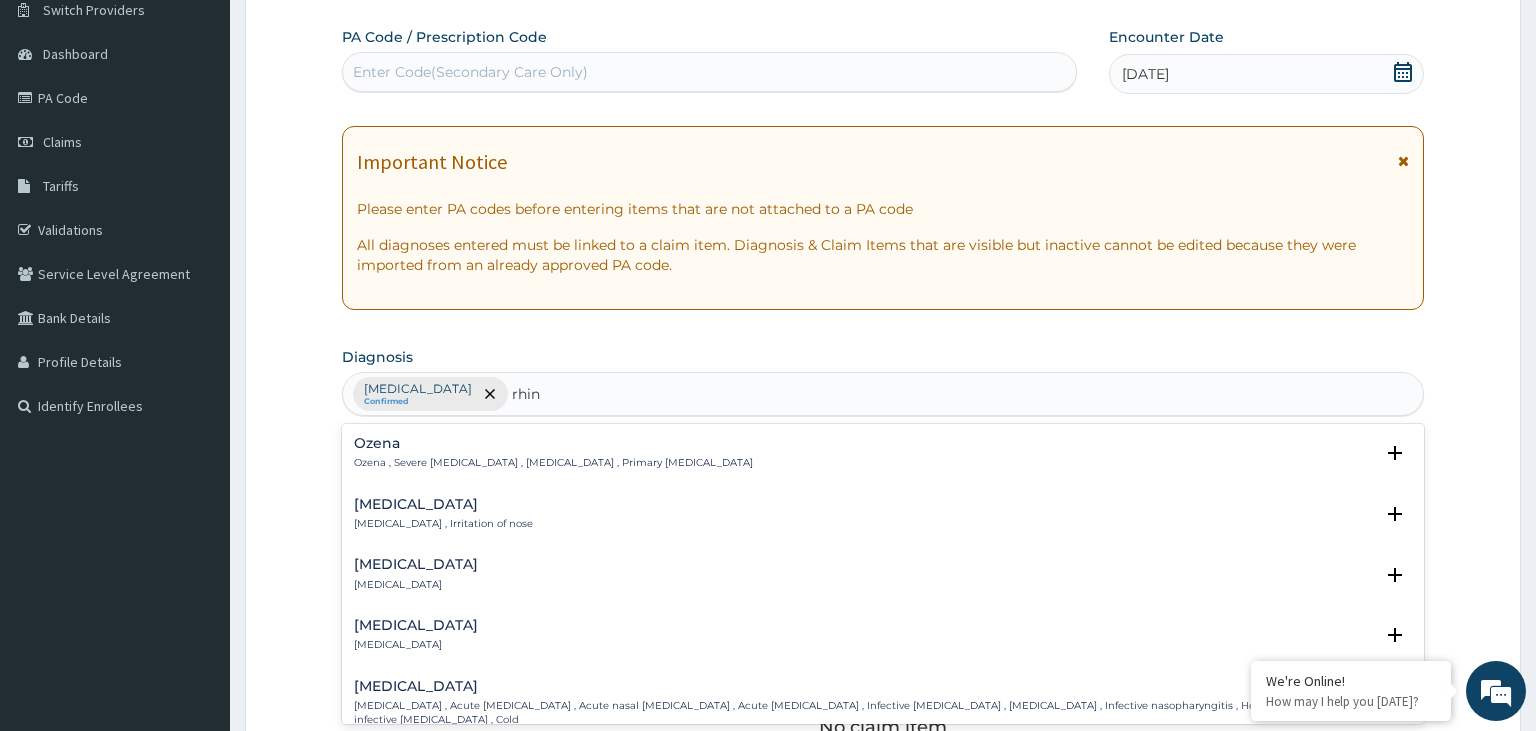 click on "Rhinitis" at bounding box center [443, 504] 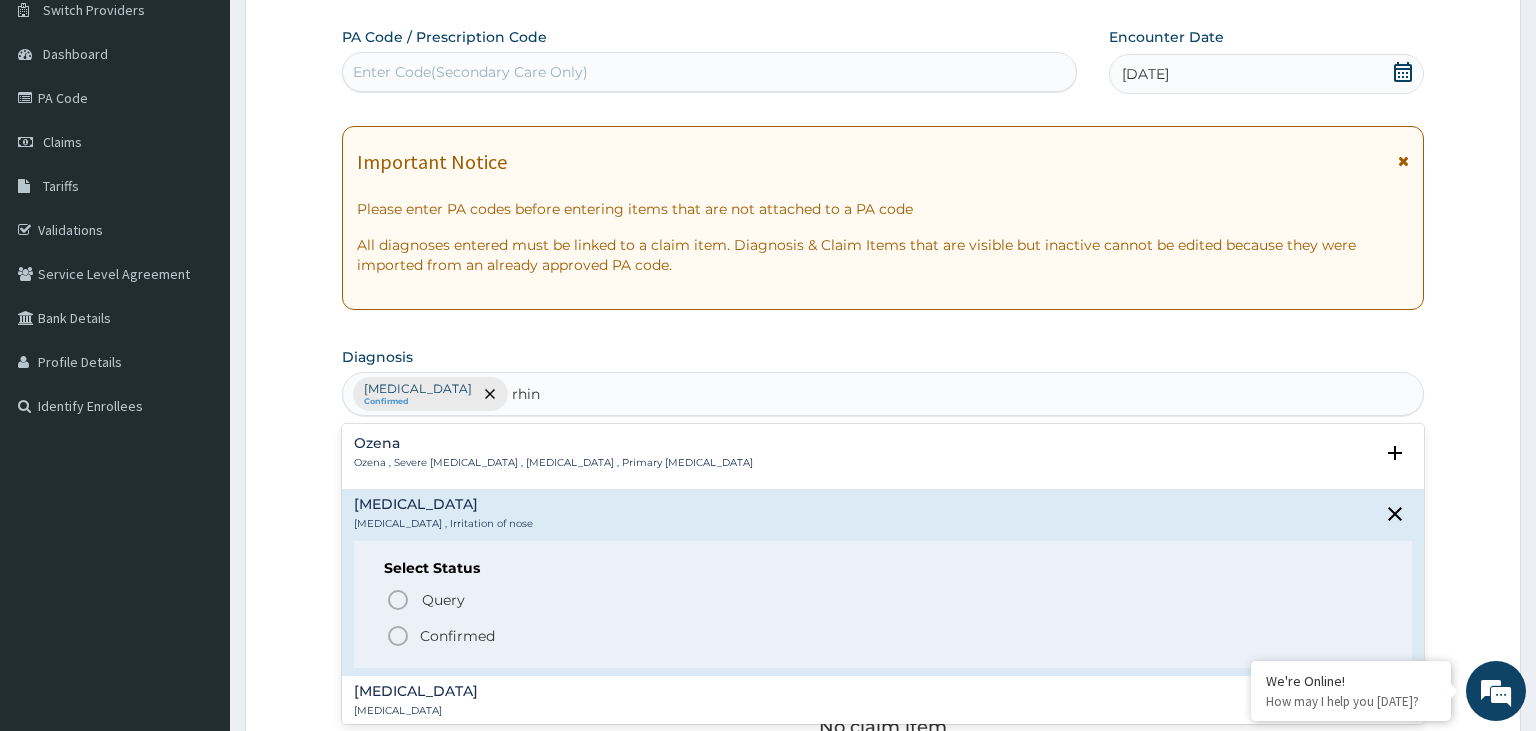 click on "Confirmed" at bounding box center [884, 636] 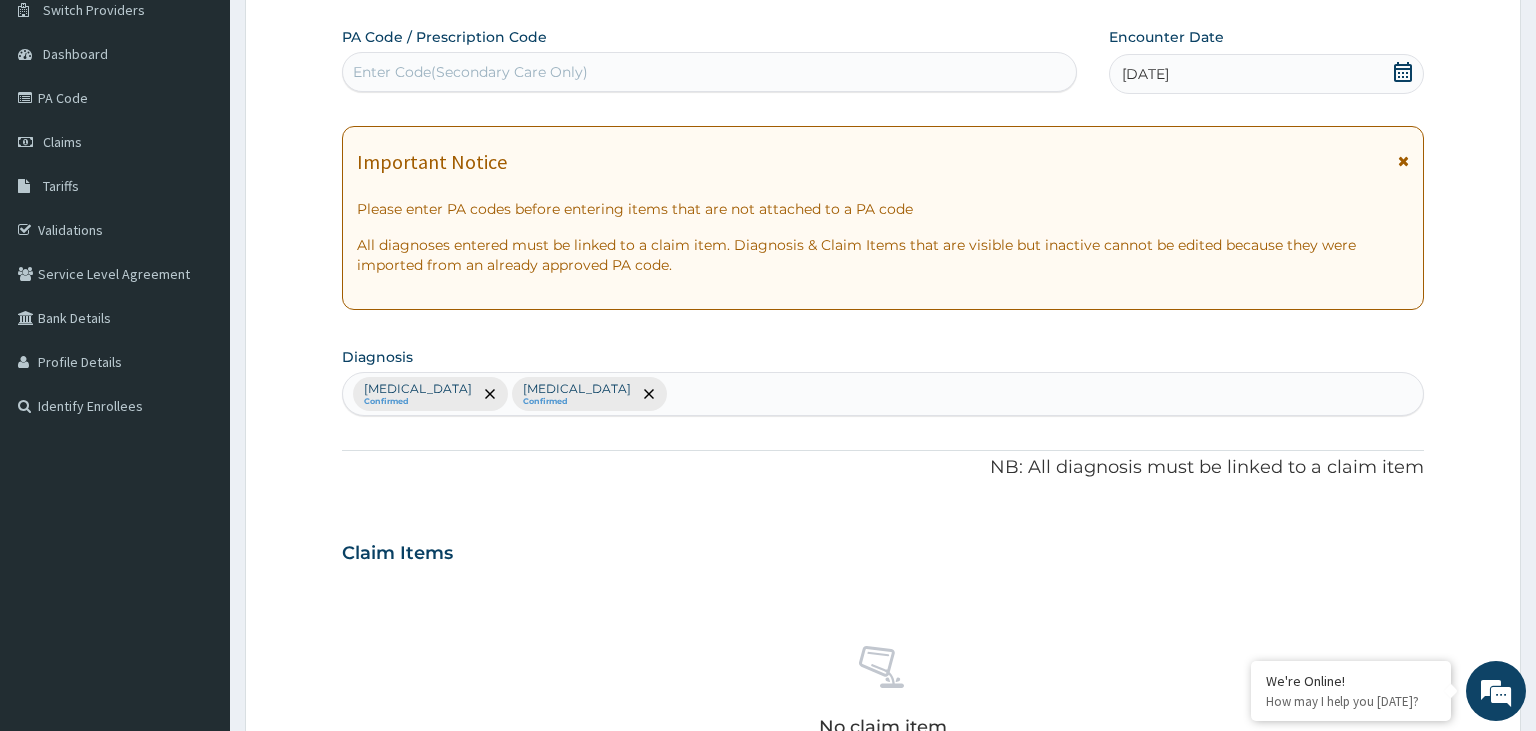 scroll, scrollTop: 586, scrollLeft: 0, axis: vertical 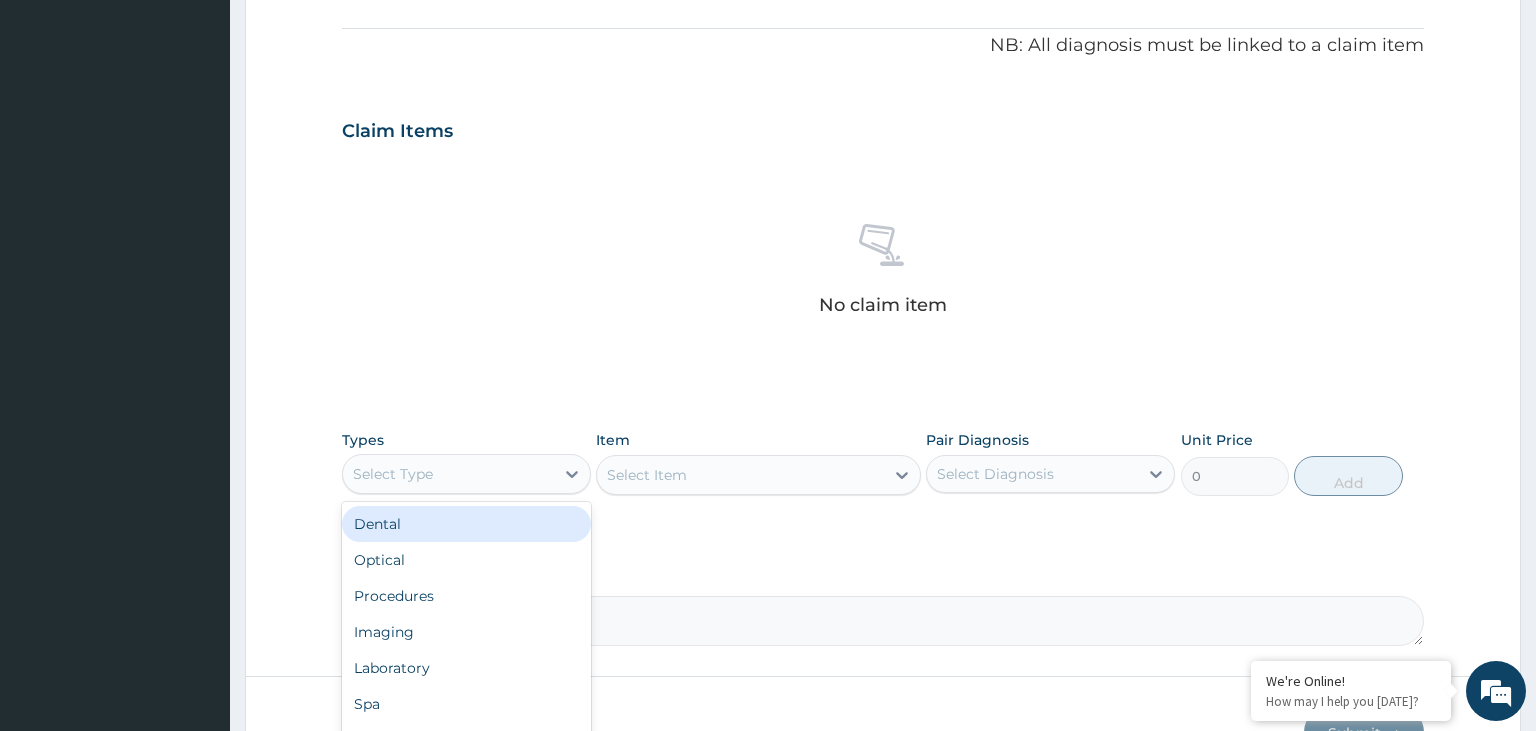 click on "Select Type" at bounding box center [448, 474] 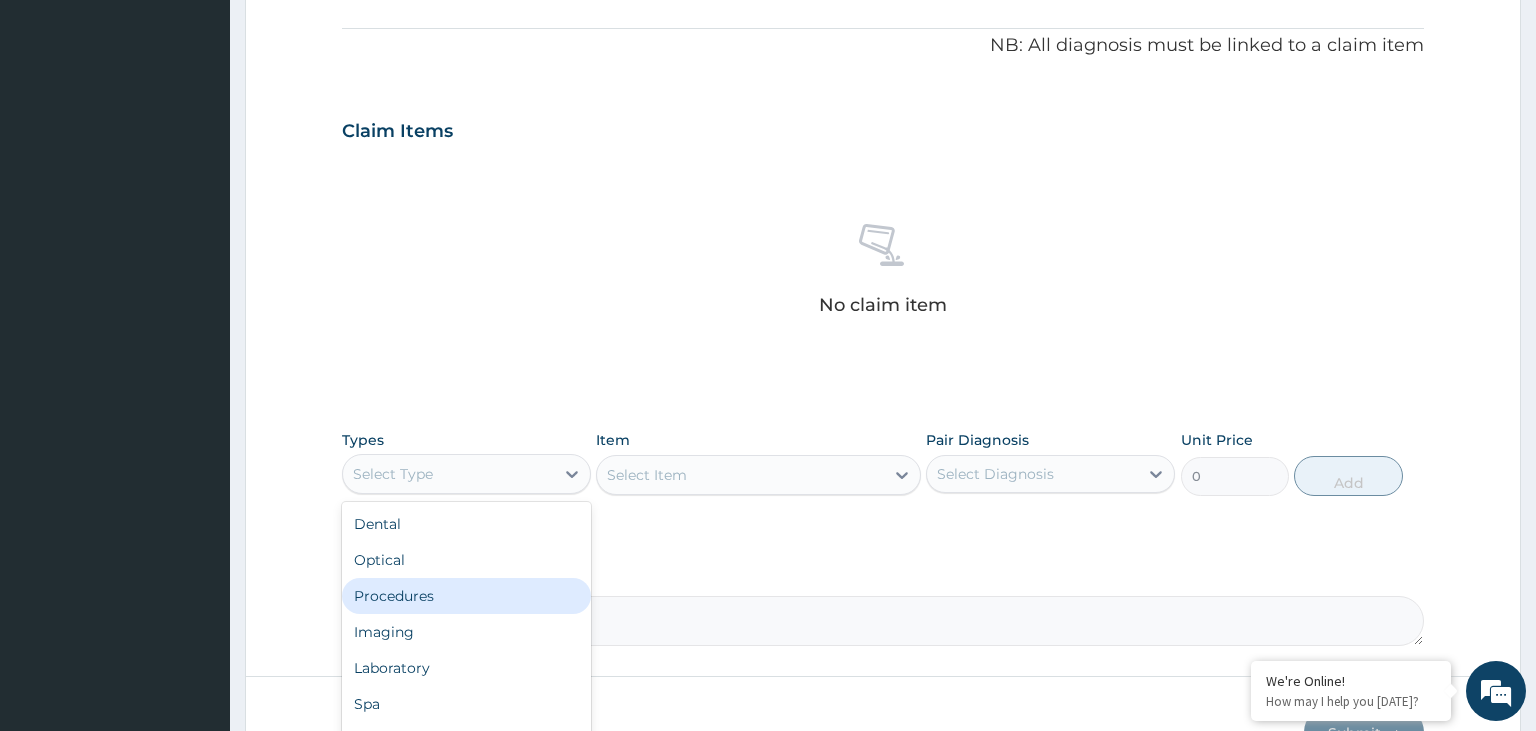 drag, startPoint x: 443, startPoint y: 600, endPoint x: 698, endPoint y: 533, distance: 263.6551 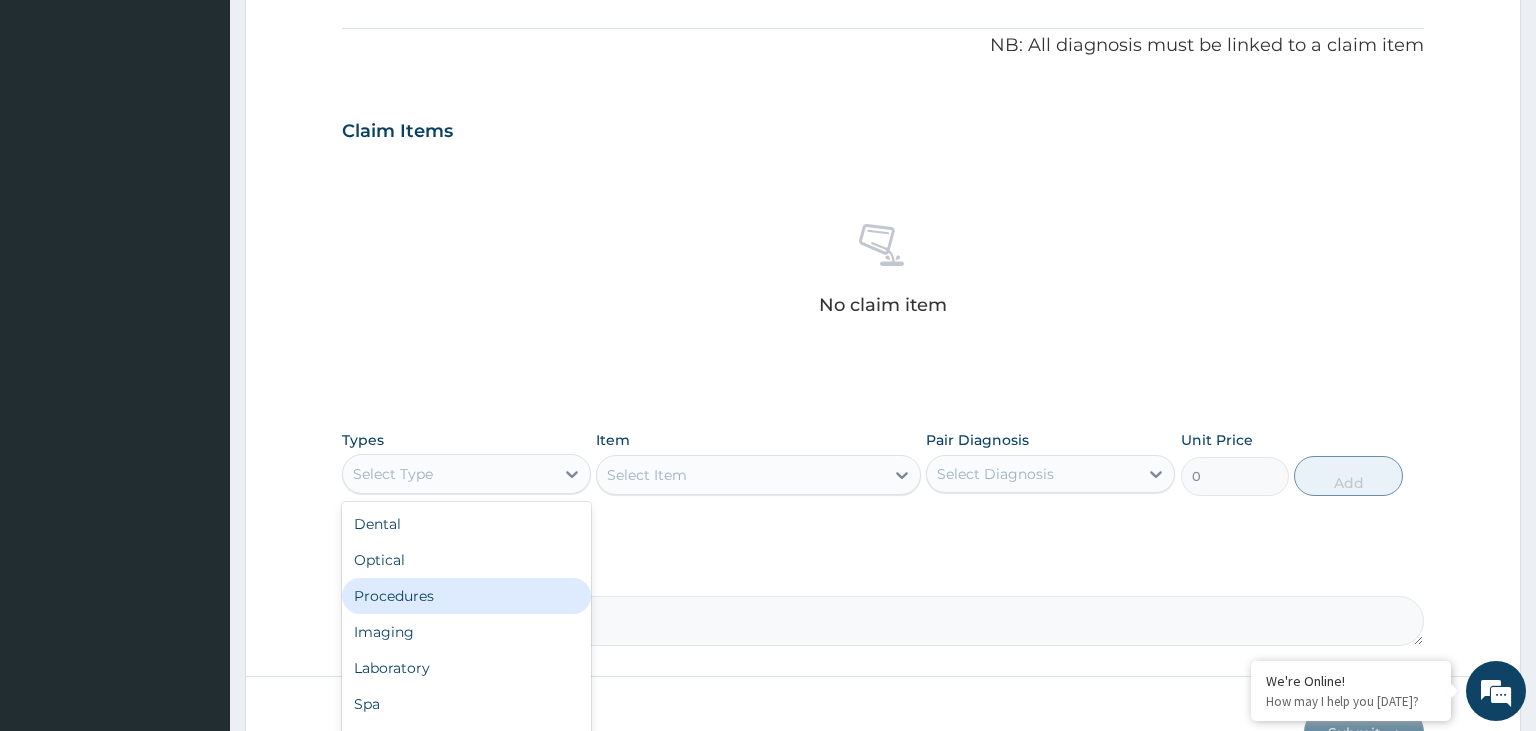 click on "Procedures" at bounding box center [466, 596] 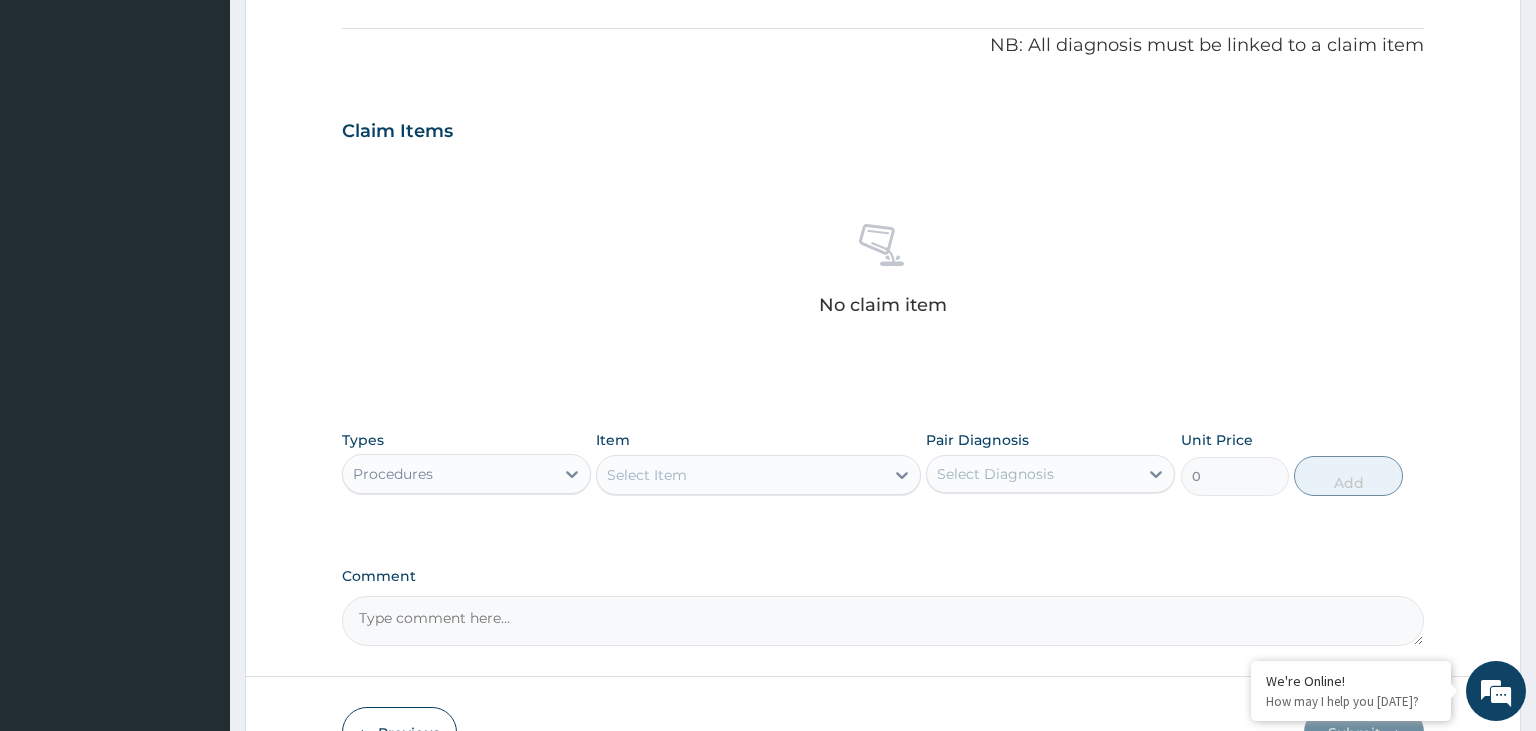 click on "Select Item" at bounding box center [740, 475] 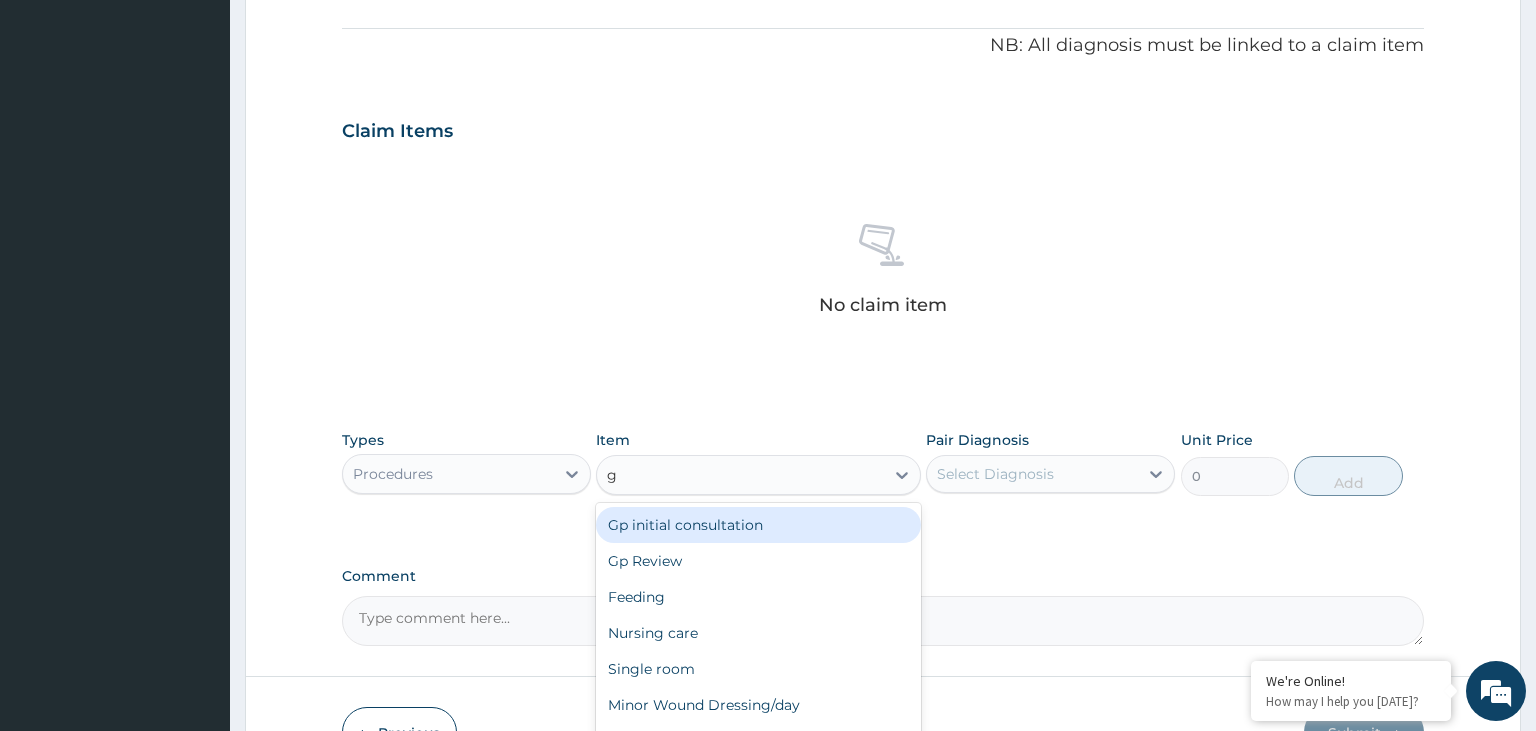 type on "gp" 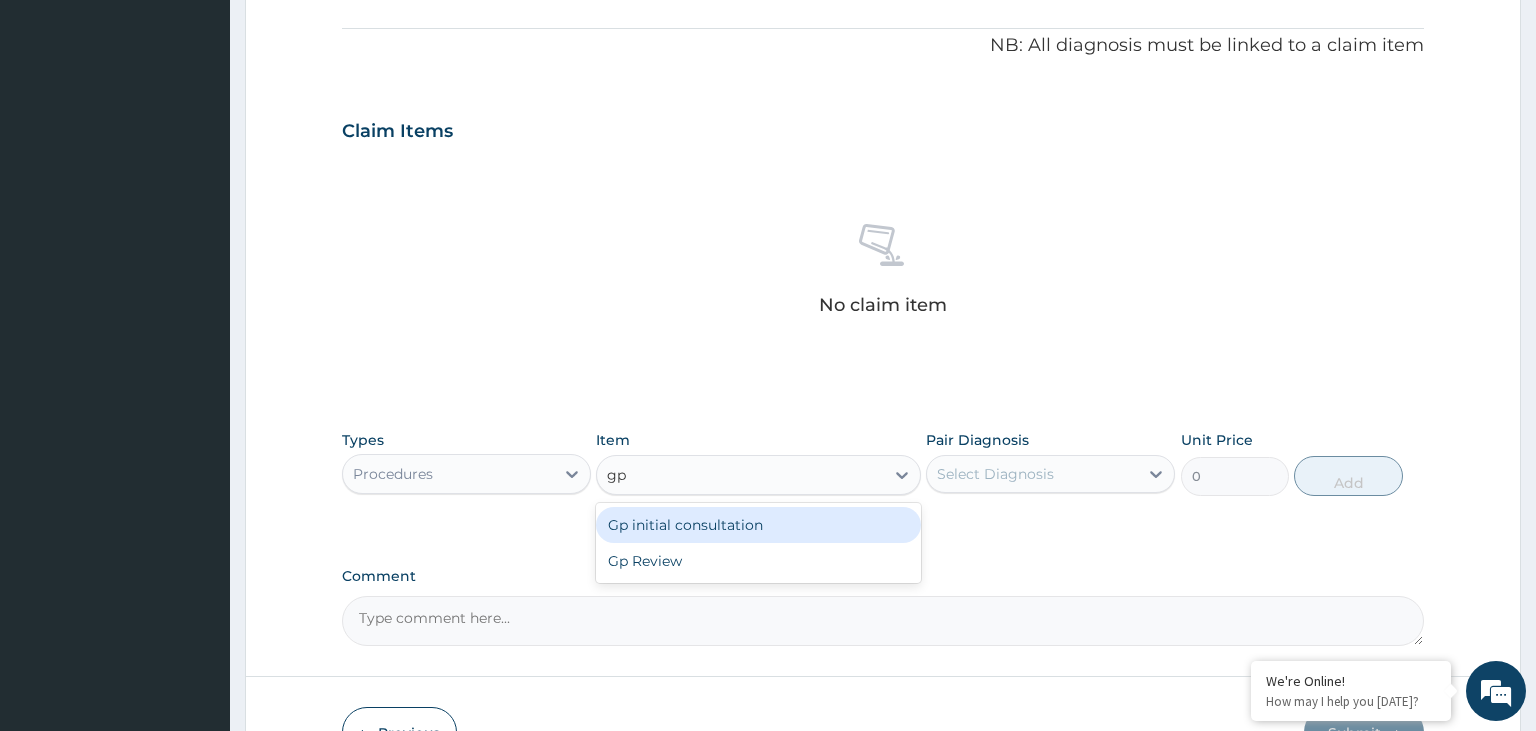 drag, startPoint x: 772, startPoint y: 522, endPoint x: 890, endPoint y: 510, distance: 118.6086 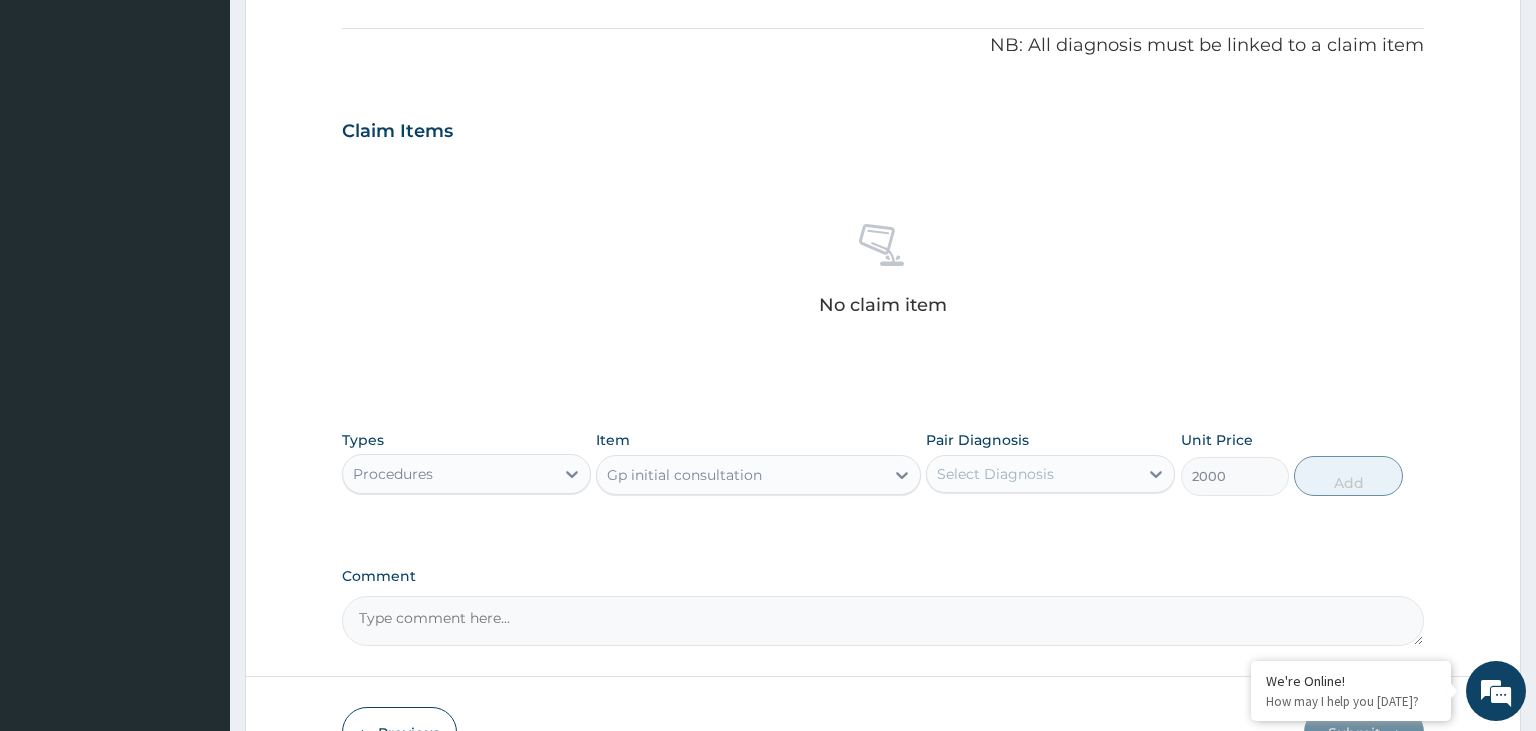 click on "Select Diagnosis" at bounding box center (1032, 474) 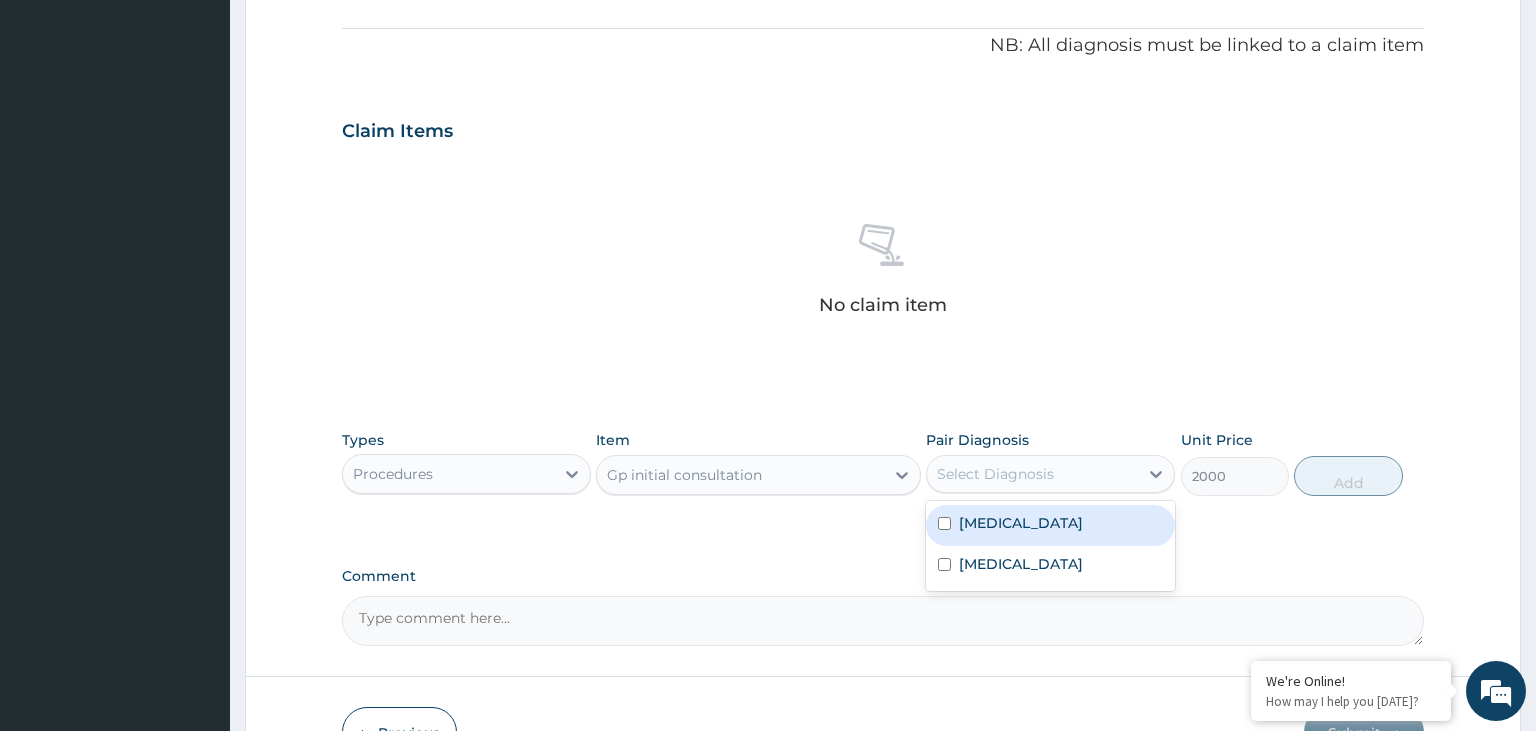 click on "Malaria" at bounding box center [1050, 525] 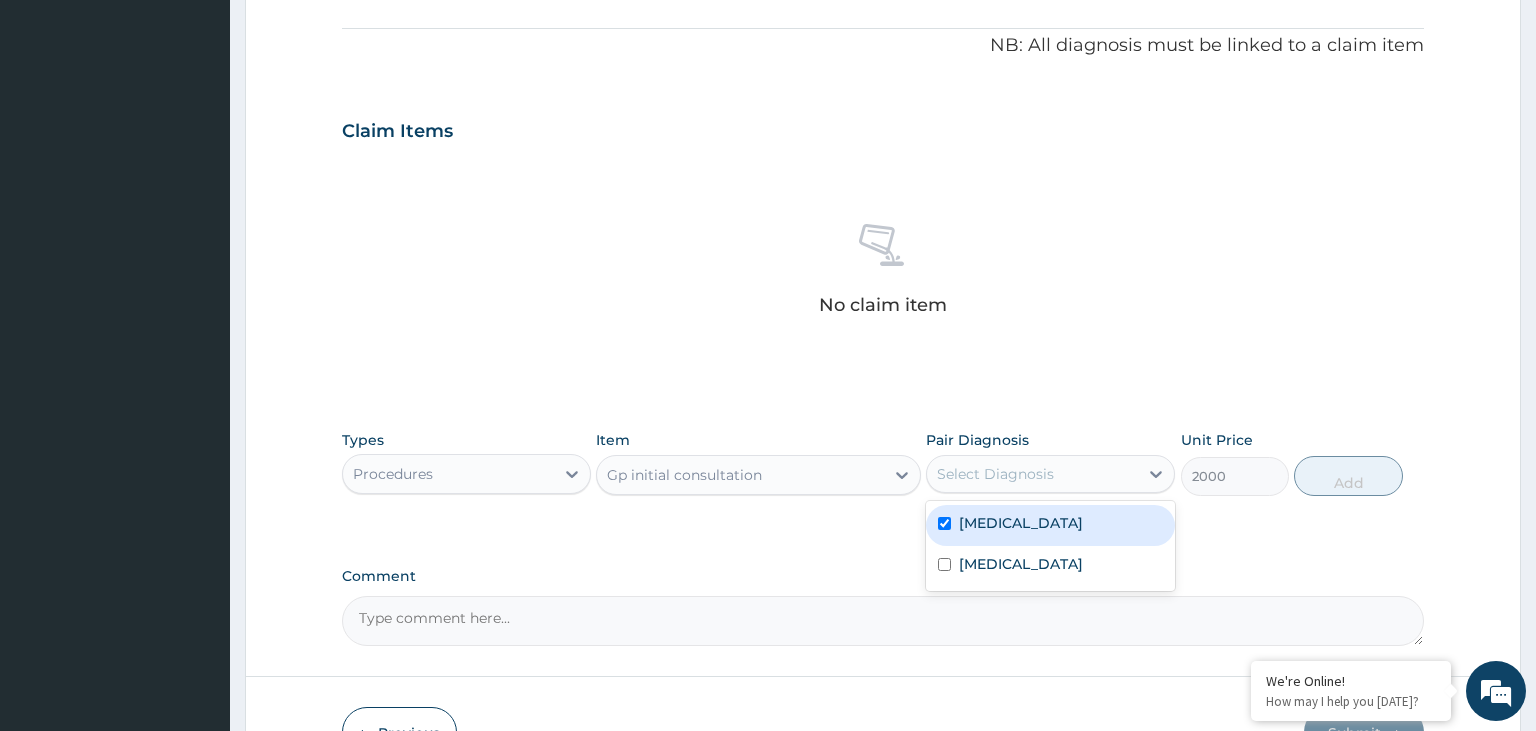 checkbox on "true" 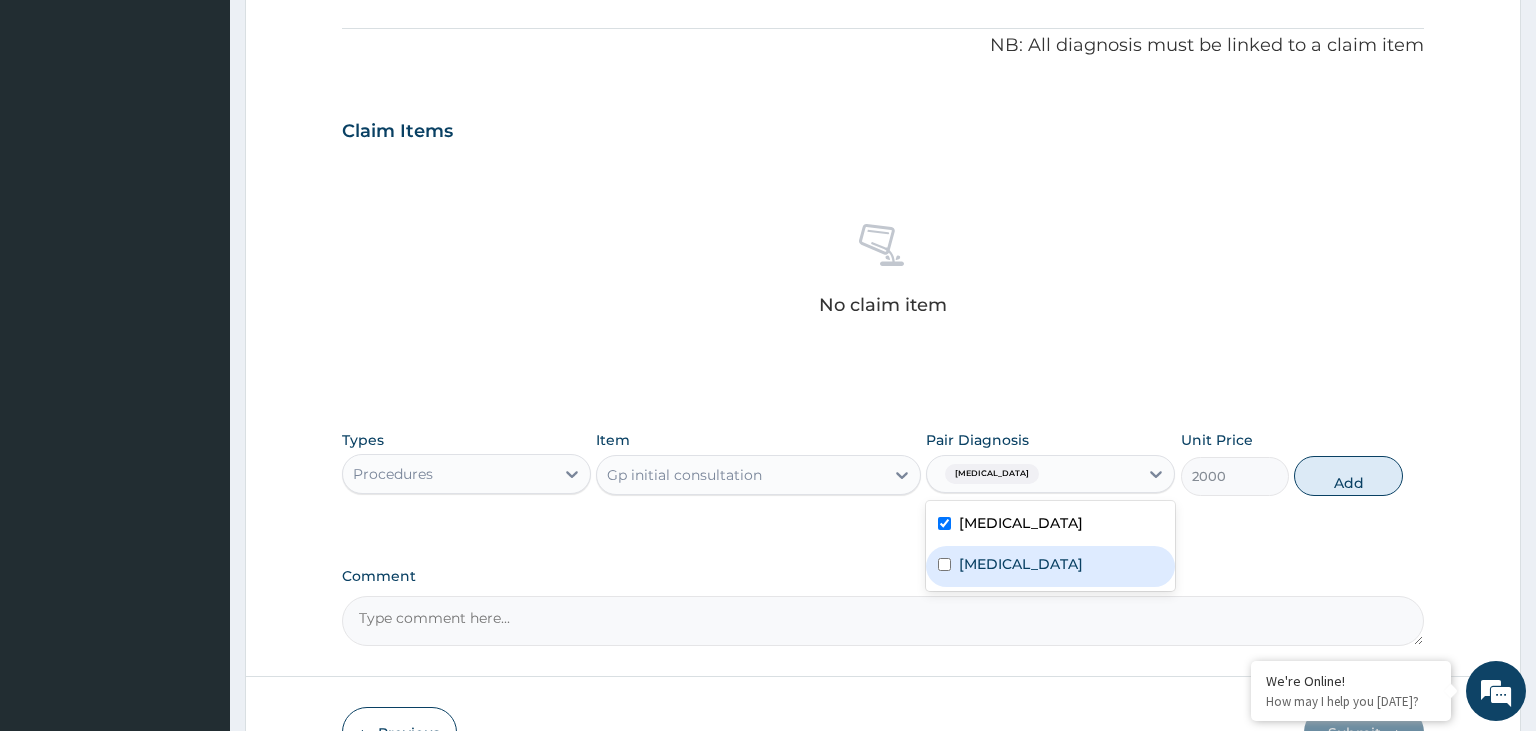 drag, startPoint x: 1050, startPoint y: 586, endPoint x: 1066, endPoint y: 577, distance: 18.35756 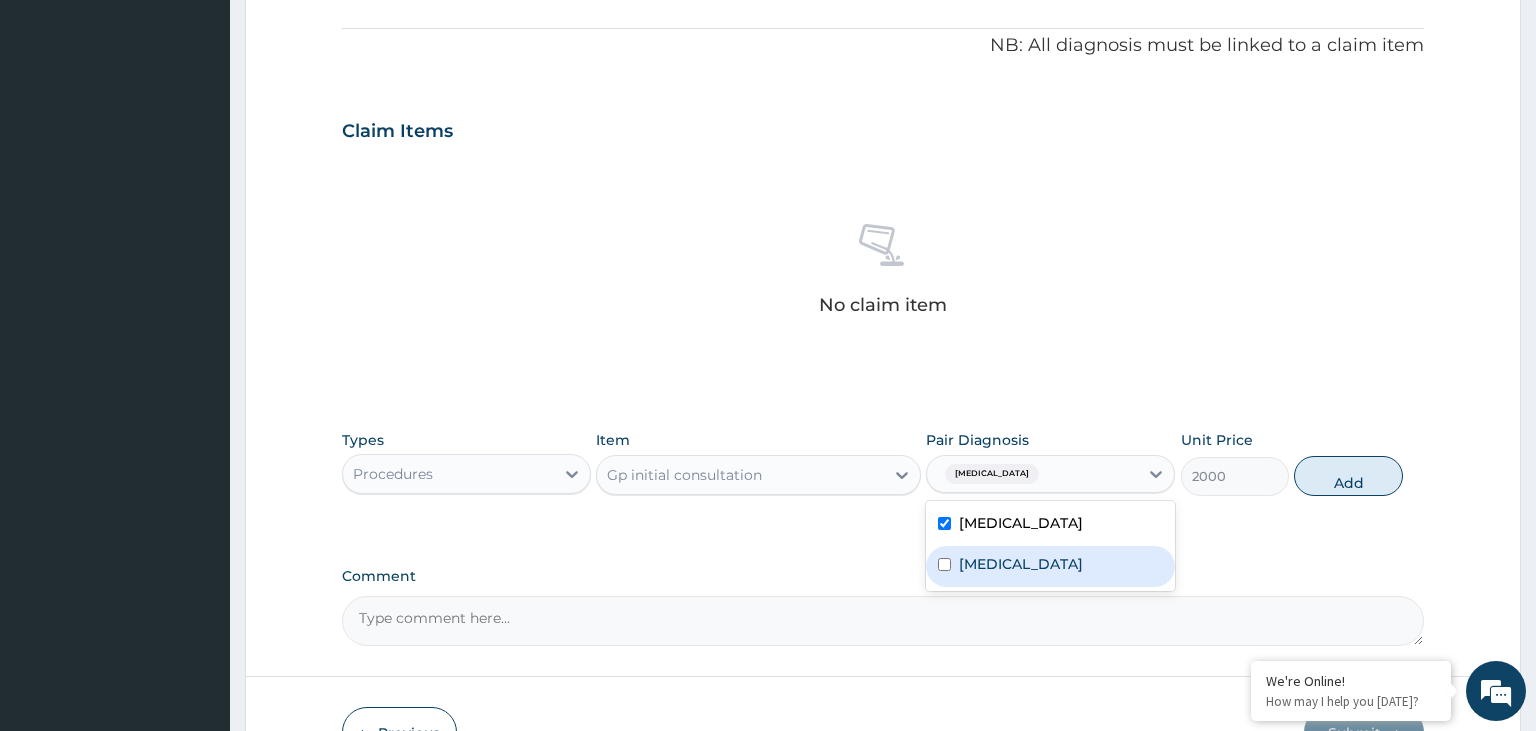 click on "Rhinitis" at bounding box center (1050, 566) 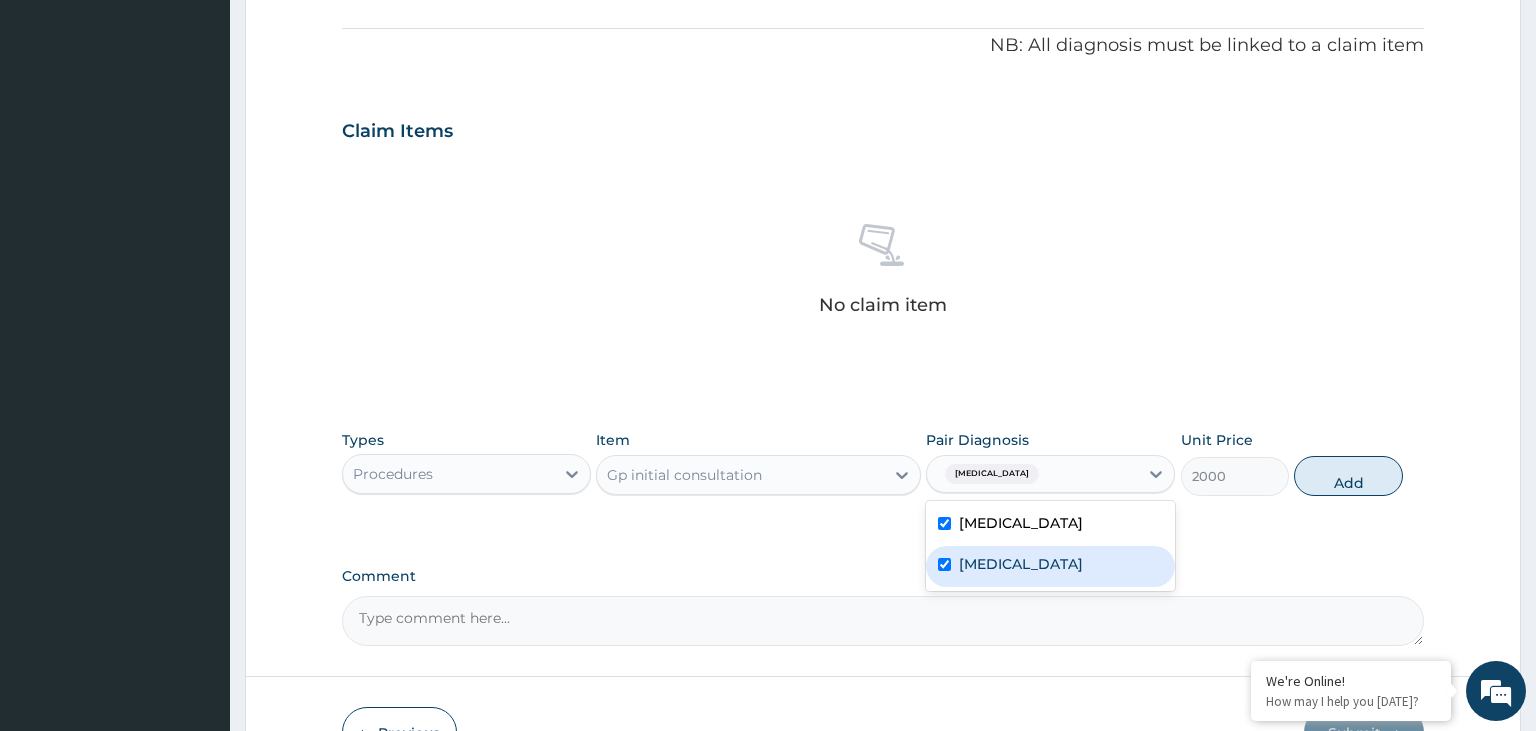checkbox on "true" 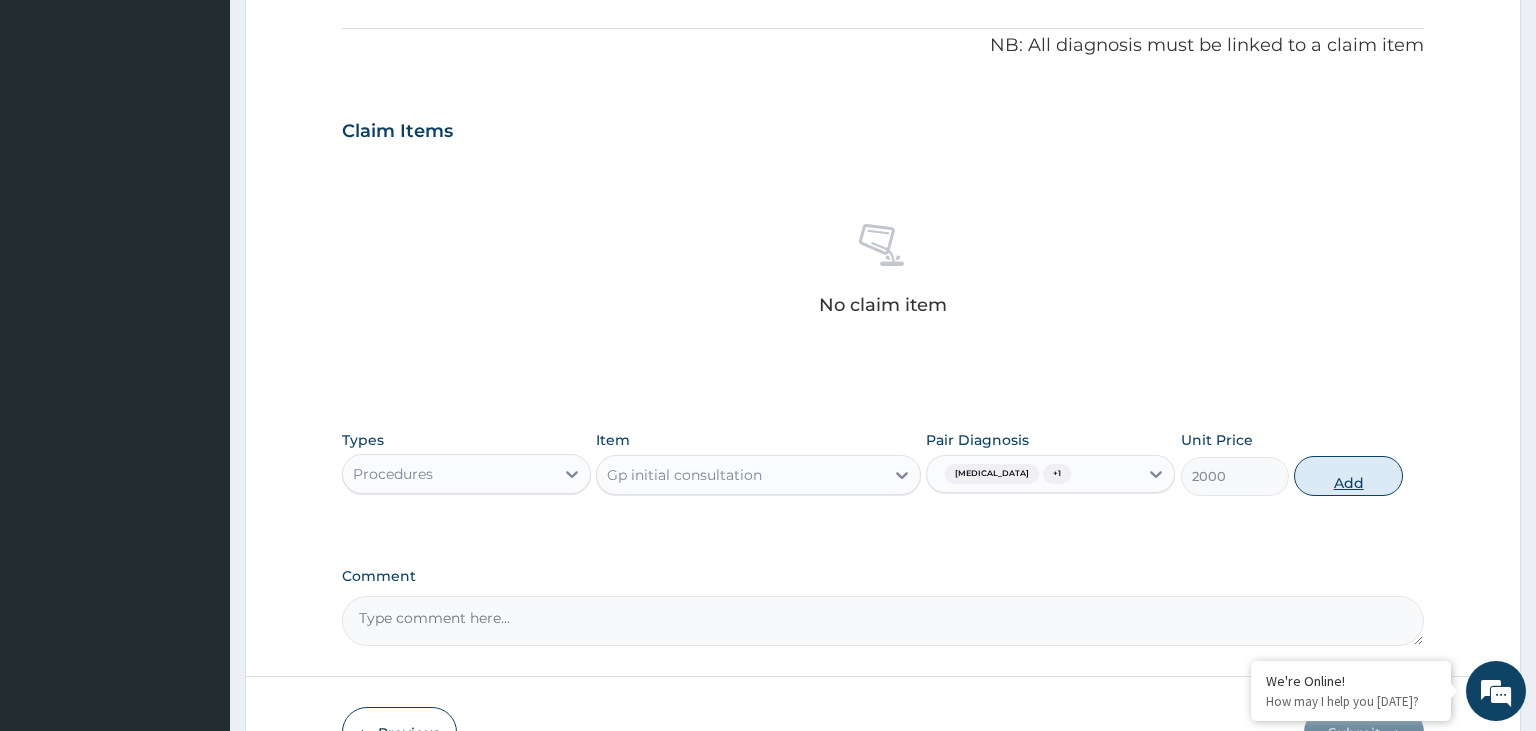click on "Add" at bounding box center (1348, 476) 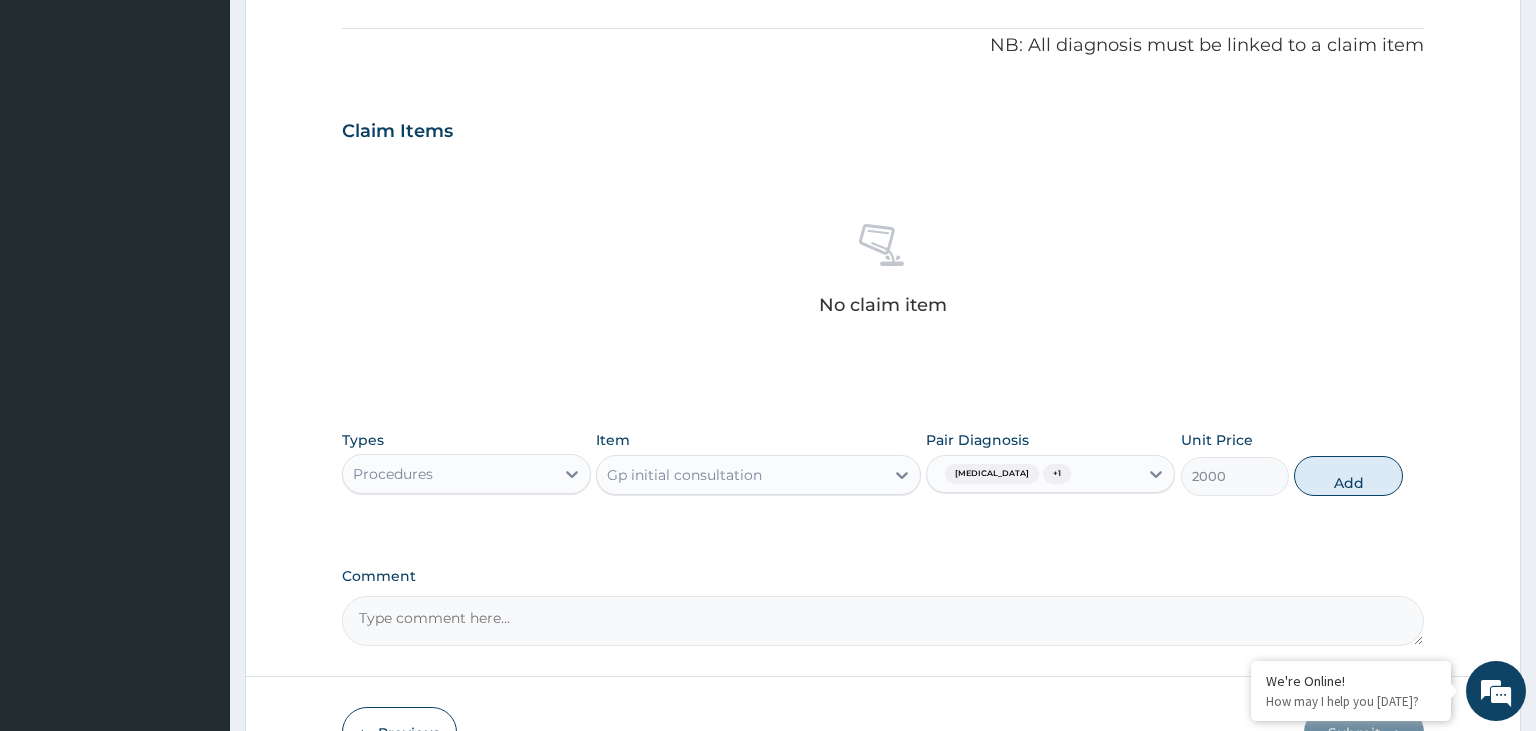 type on "0" 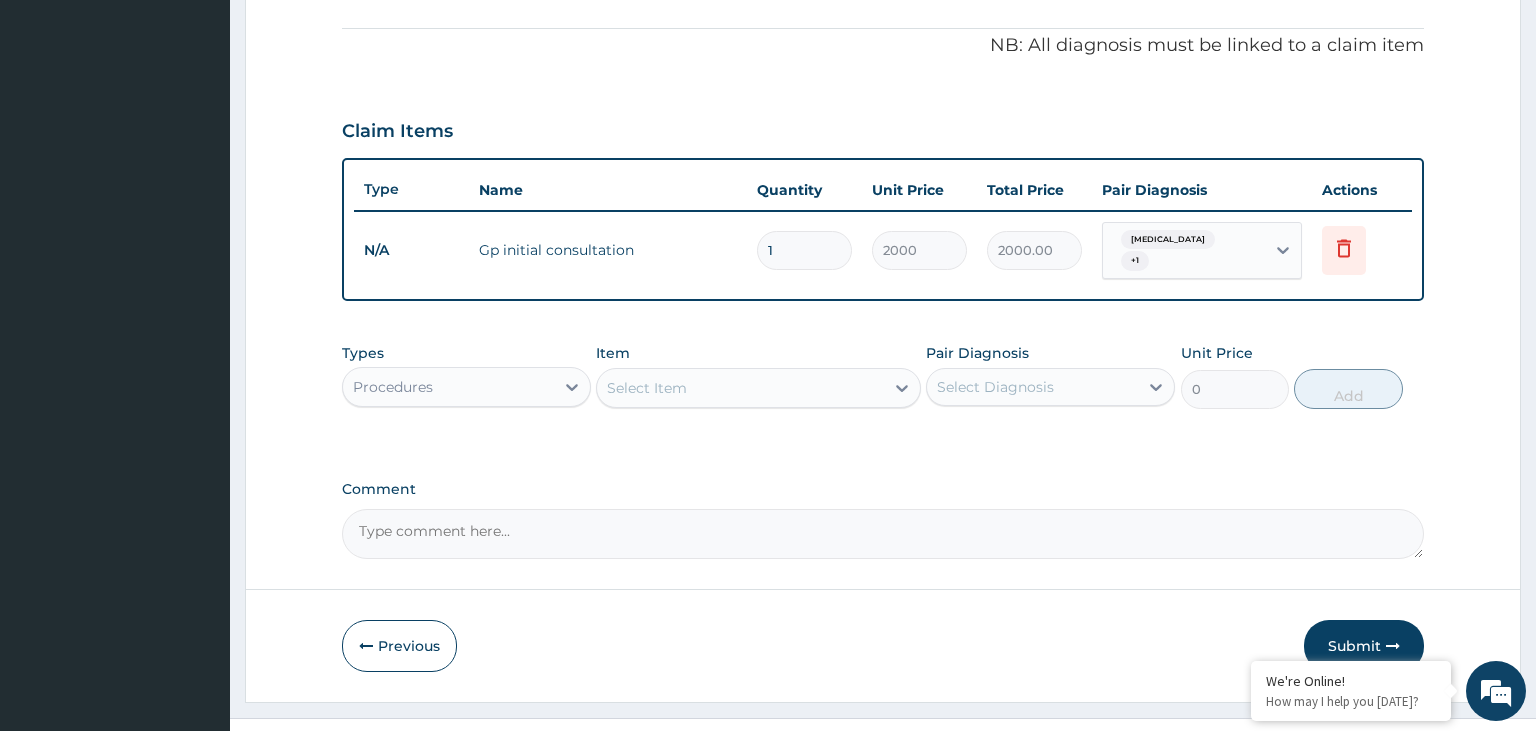 click on "Procedures" at bounding box center [448, 387] 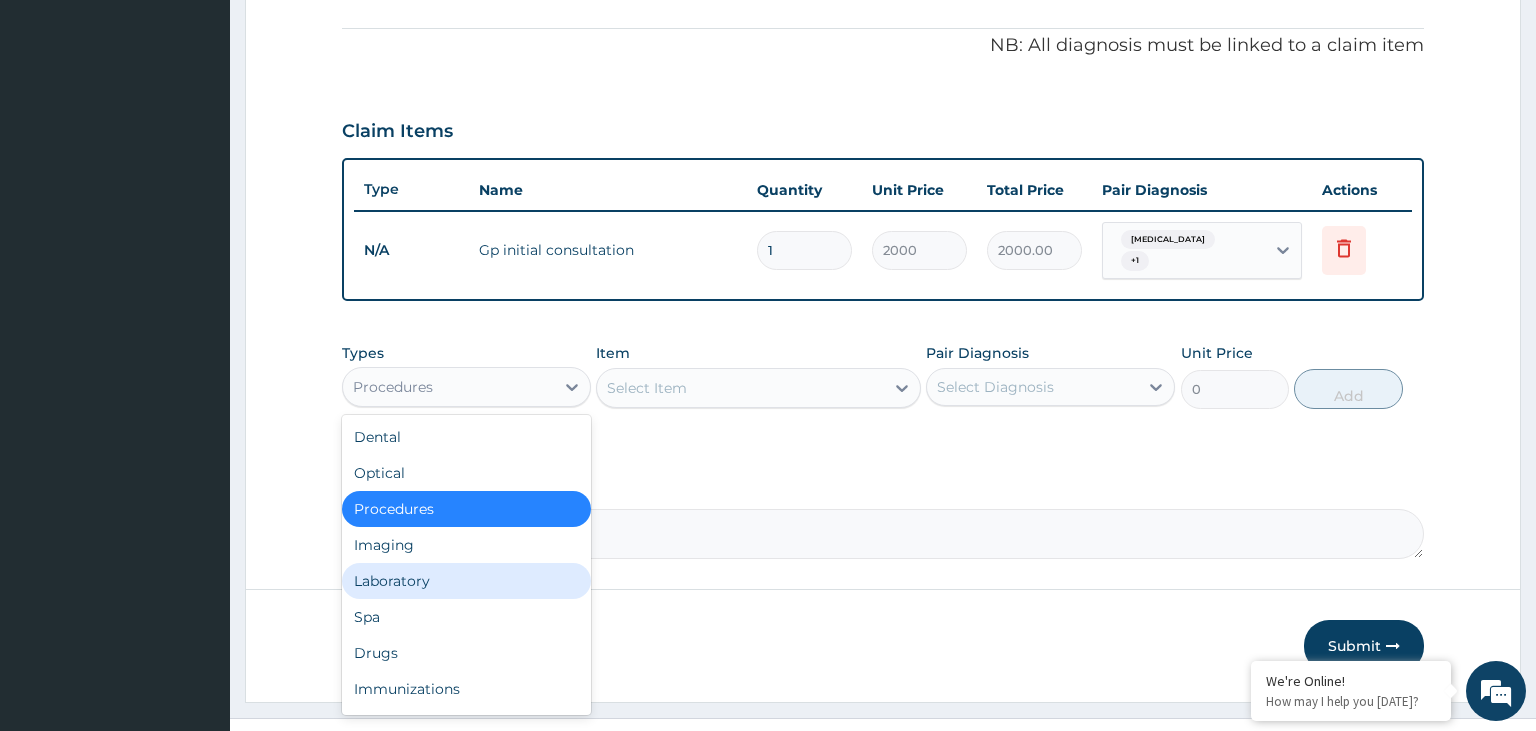 click on "Laboratory" at bounding box center [466, 581] 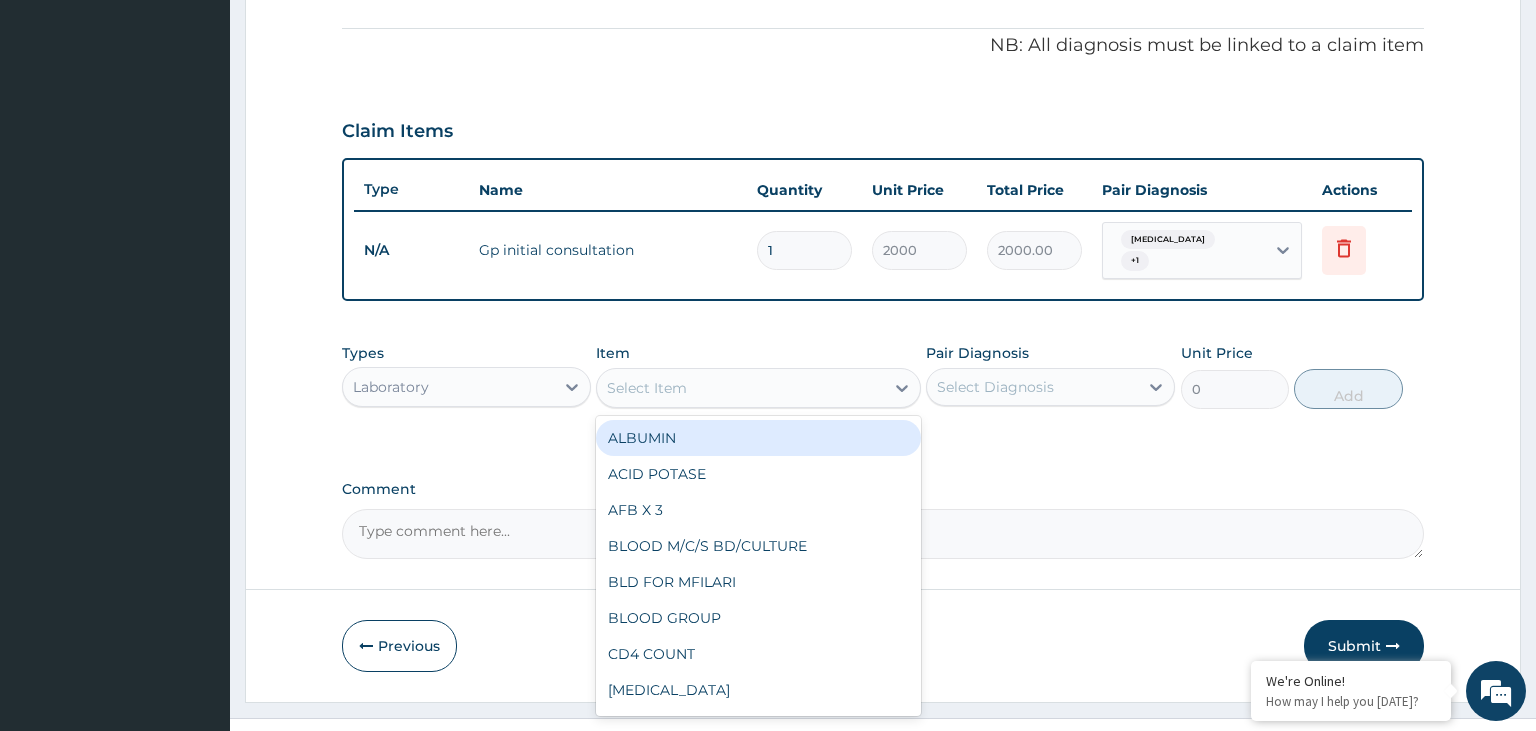 click on "Select Item" at bounding box center (740, 388) 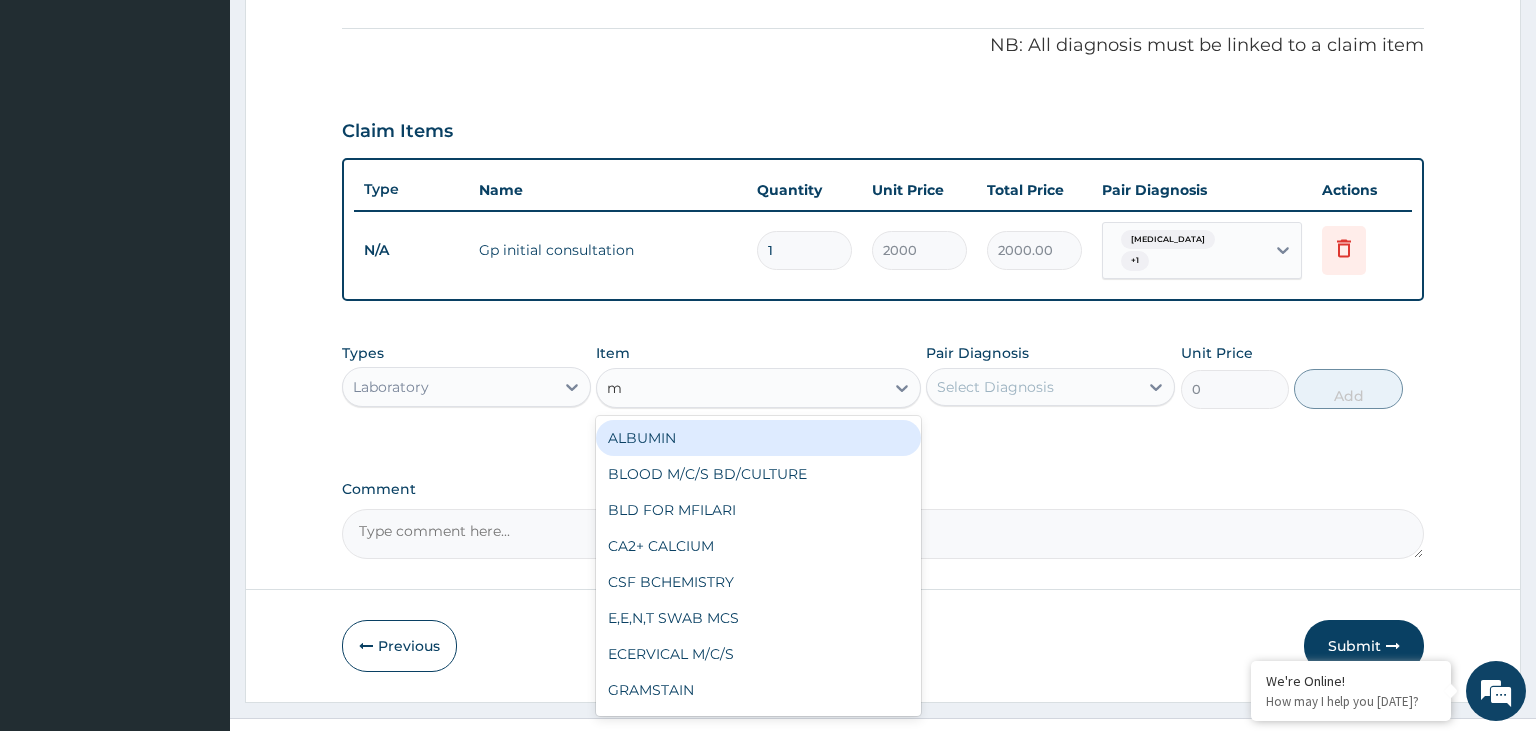 type on "mp" 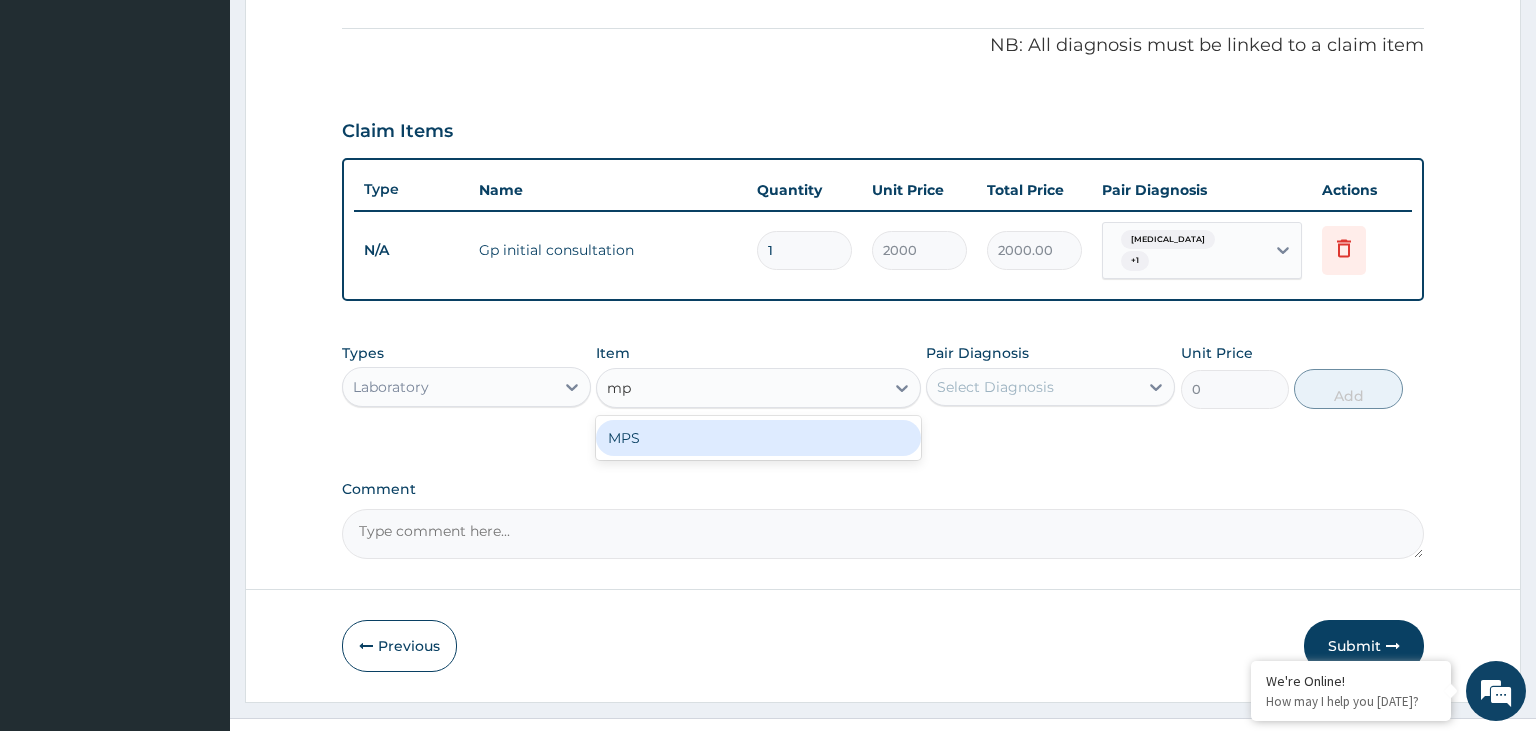 click on "MPS" at bounding box center (758, 438) 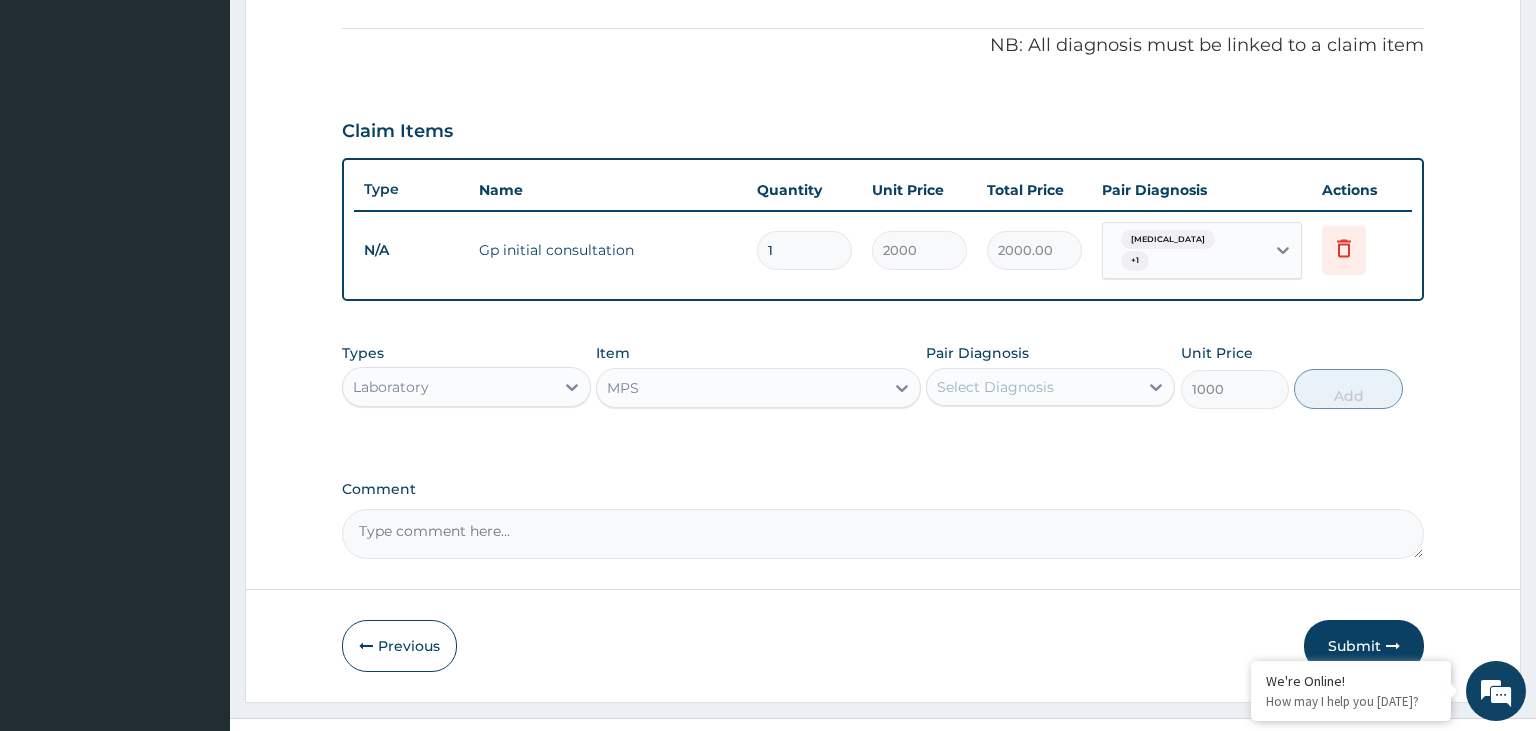 click on "Select Diagnosis" at bounding box center [1032, 387] 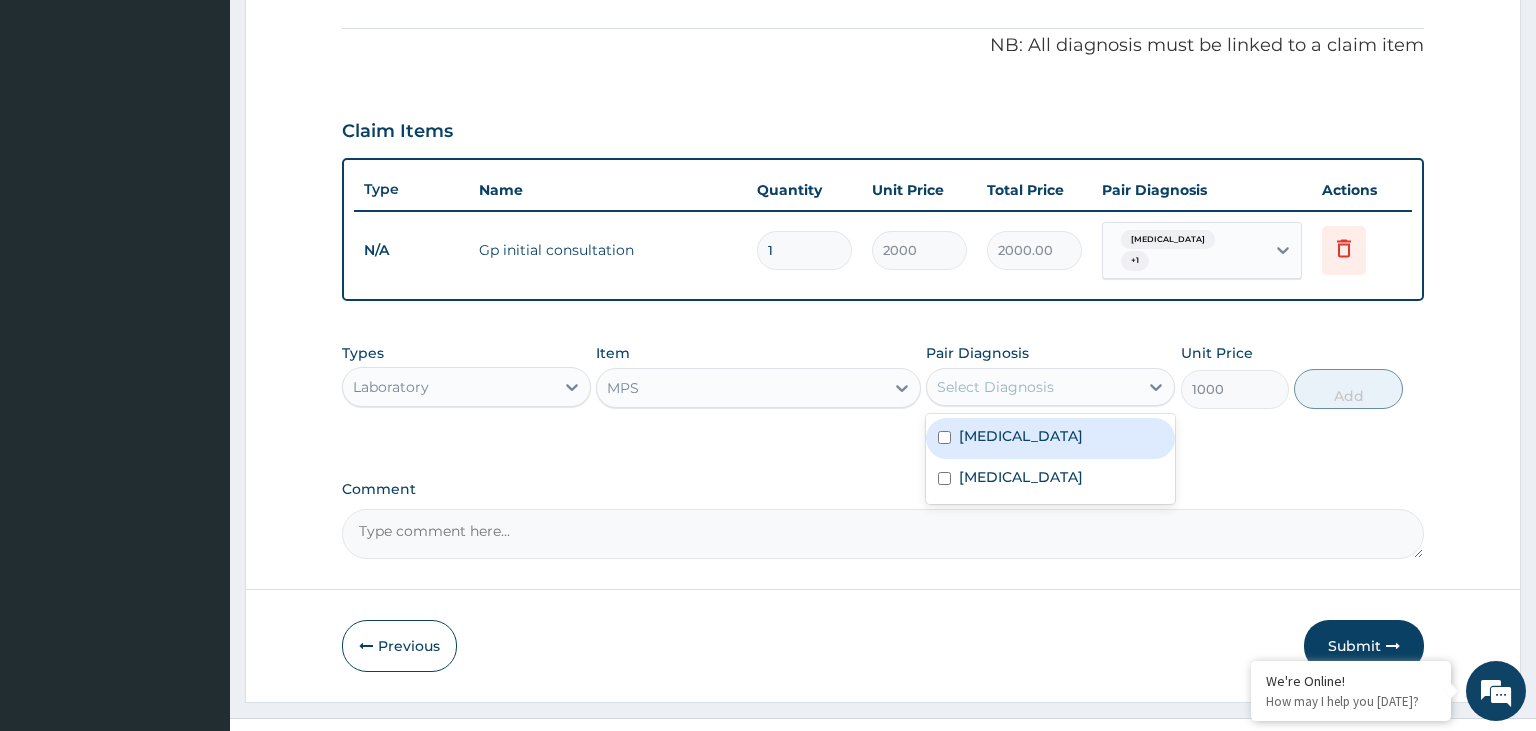 click on "Malaria" at bounding box center (1050, 438) 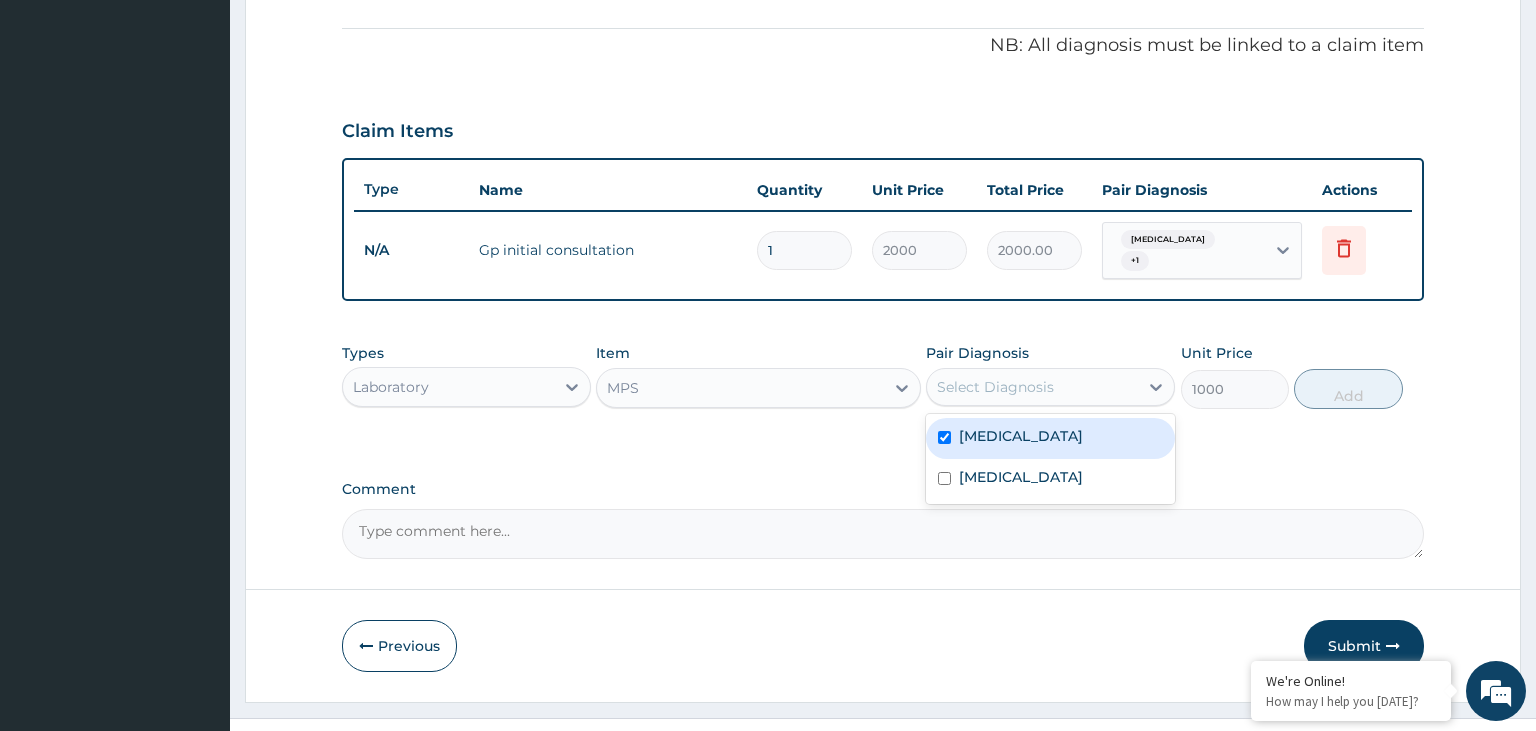 checkbox on "true" 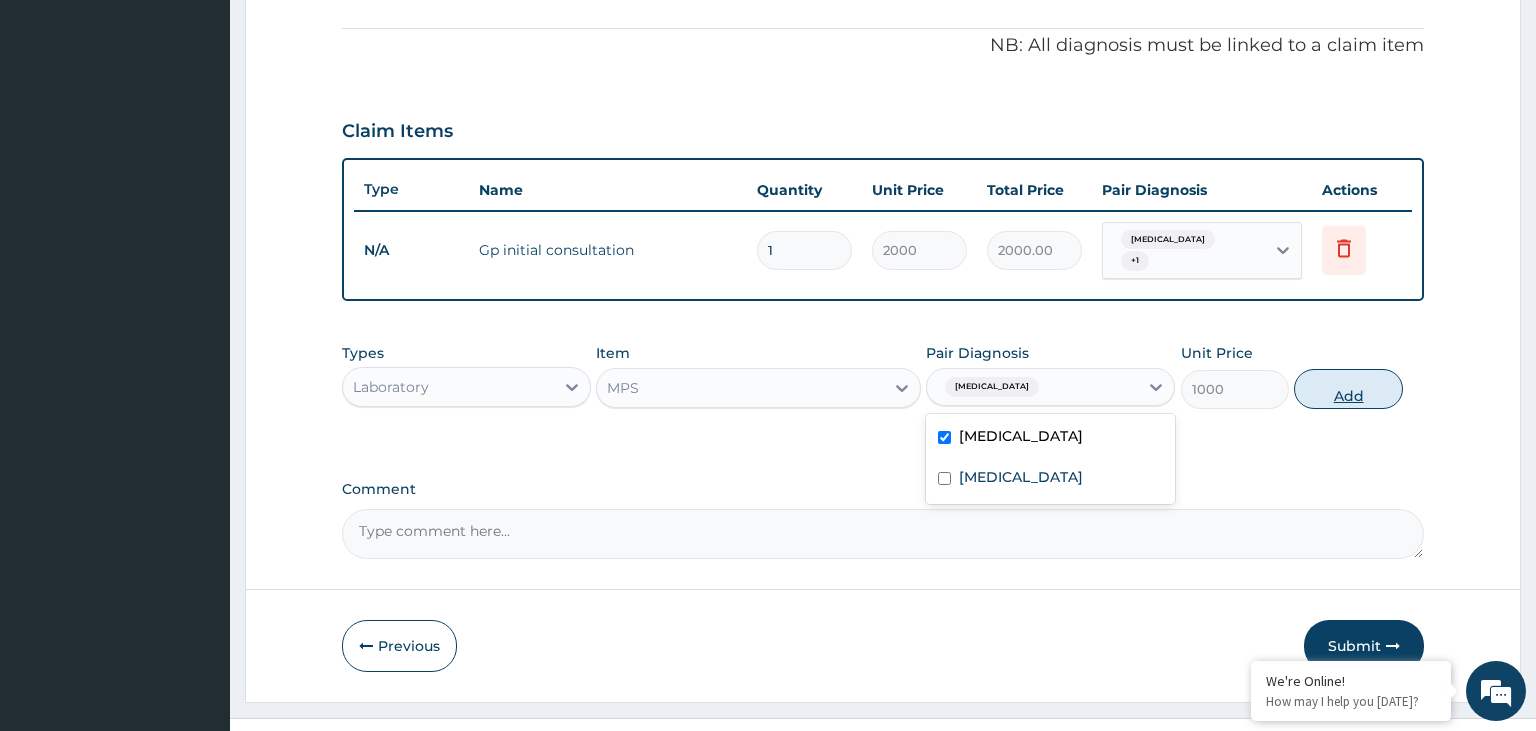 click on "Add" at bounding box center [1348, 389] 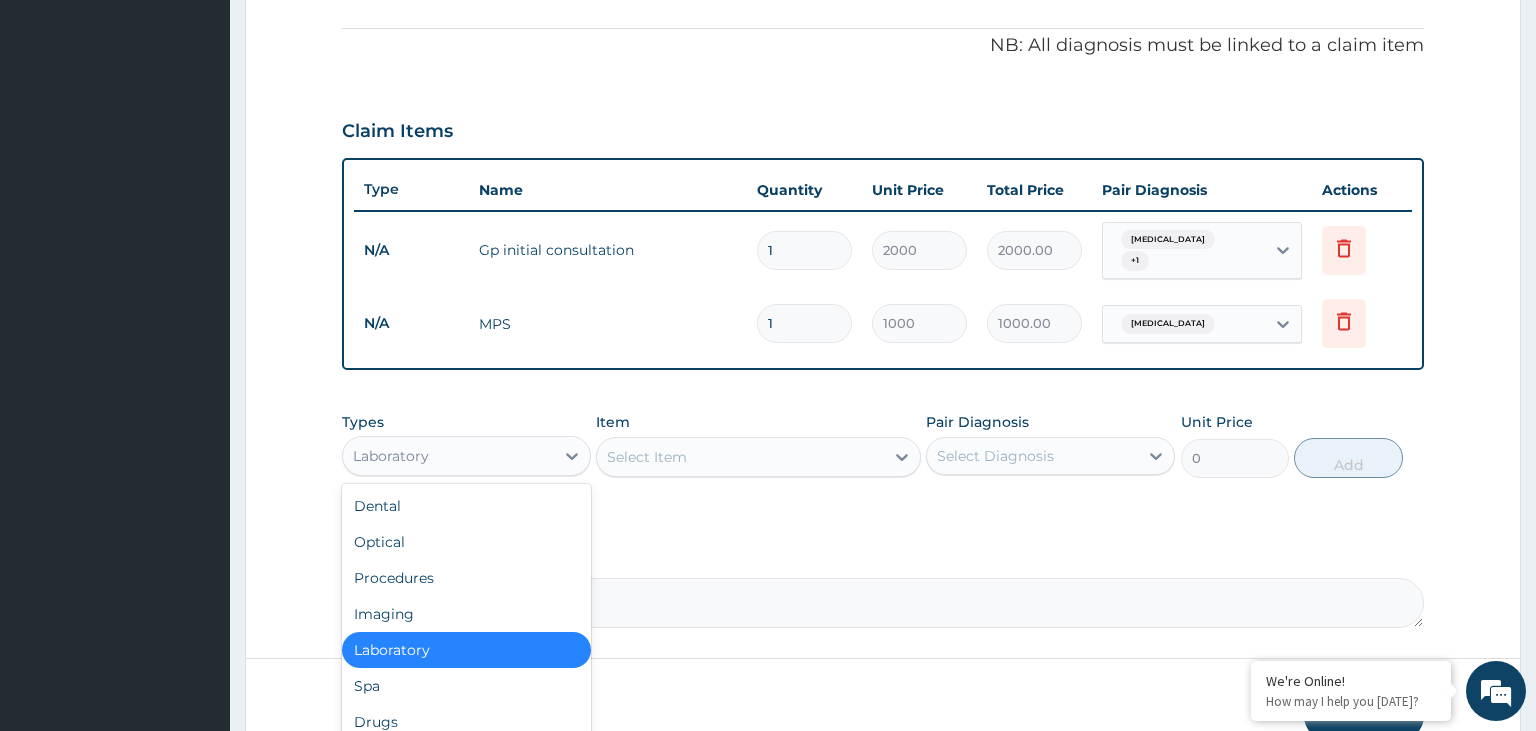 click on "Laboratory" at bounding box center [448, 456] 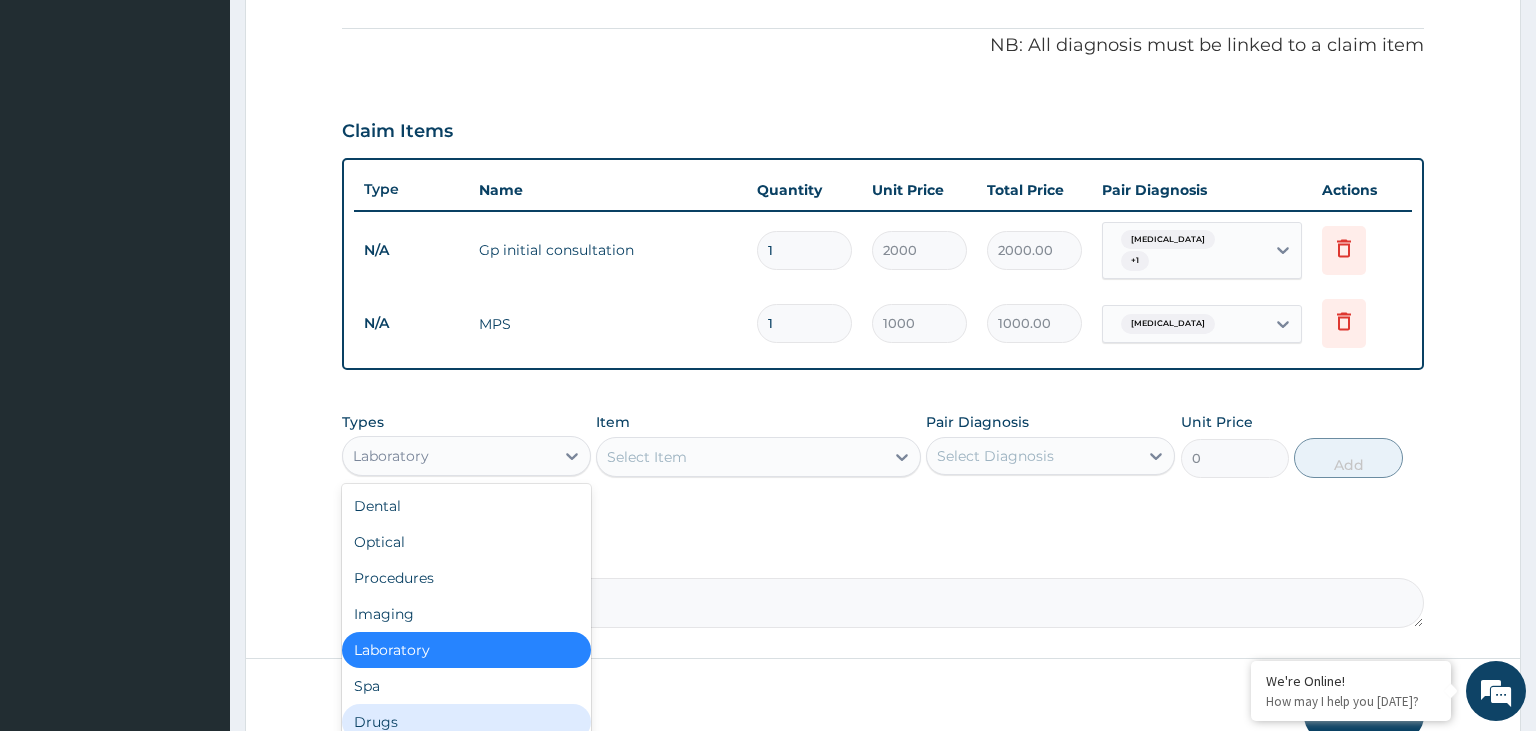 drag, startPoint x: 425, startPoint y: 709, endPoint x: 547, endPoint y: 658, distance: 132.23087 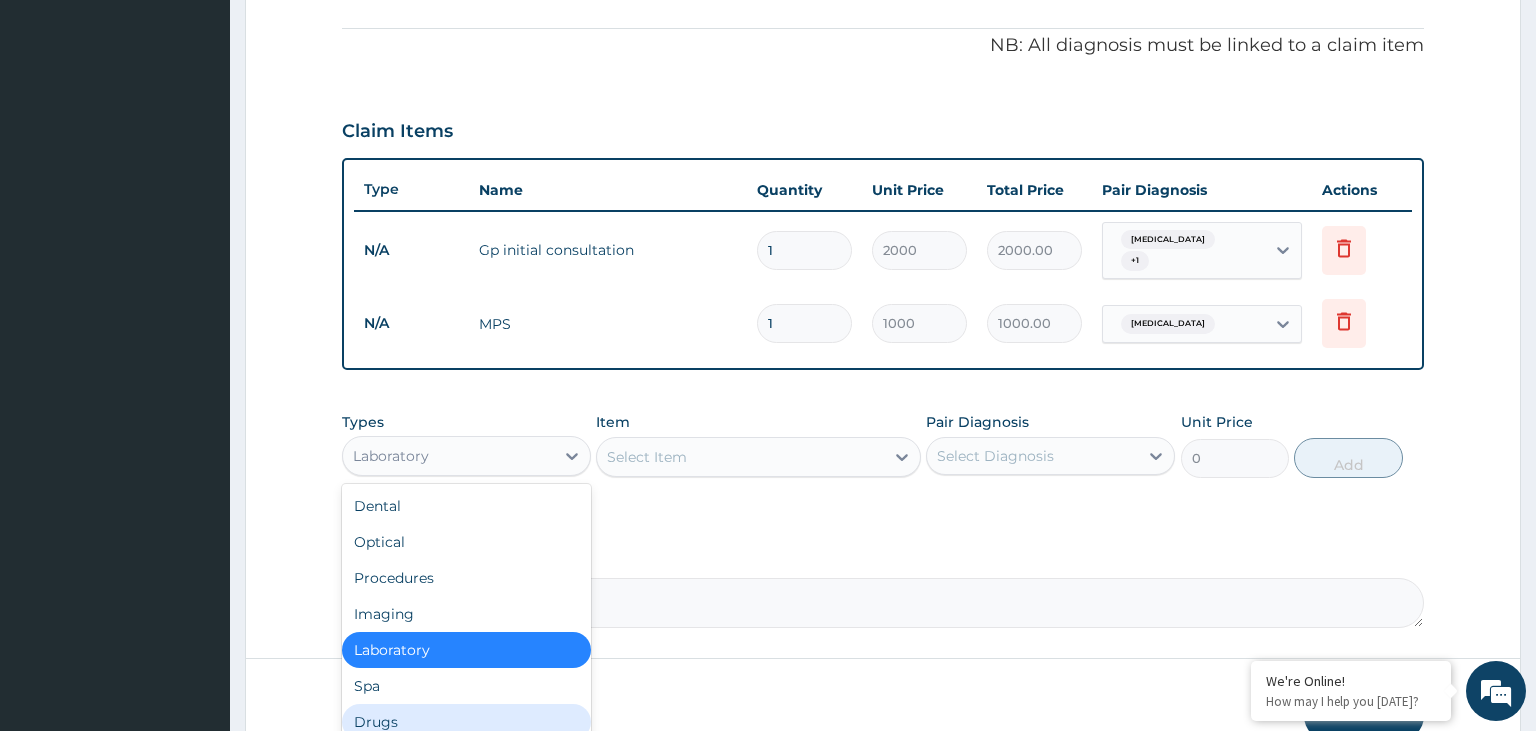 click on "Drugs" at bounding box center [466, 722] 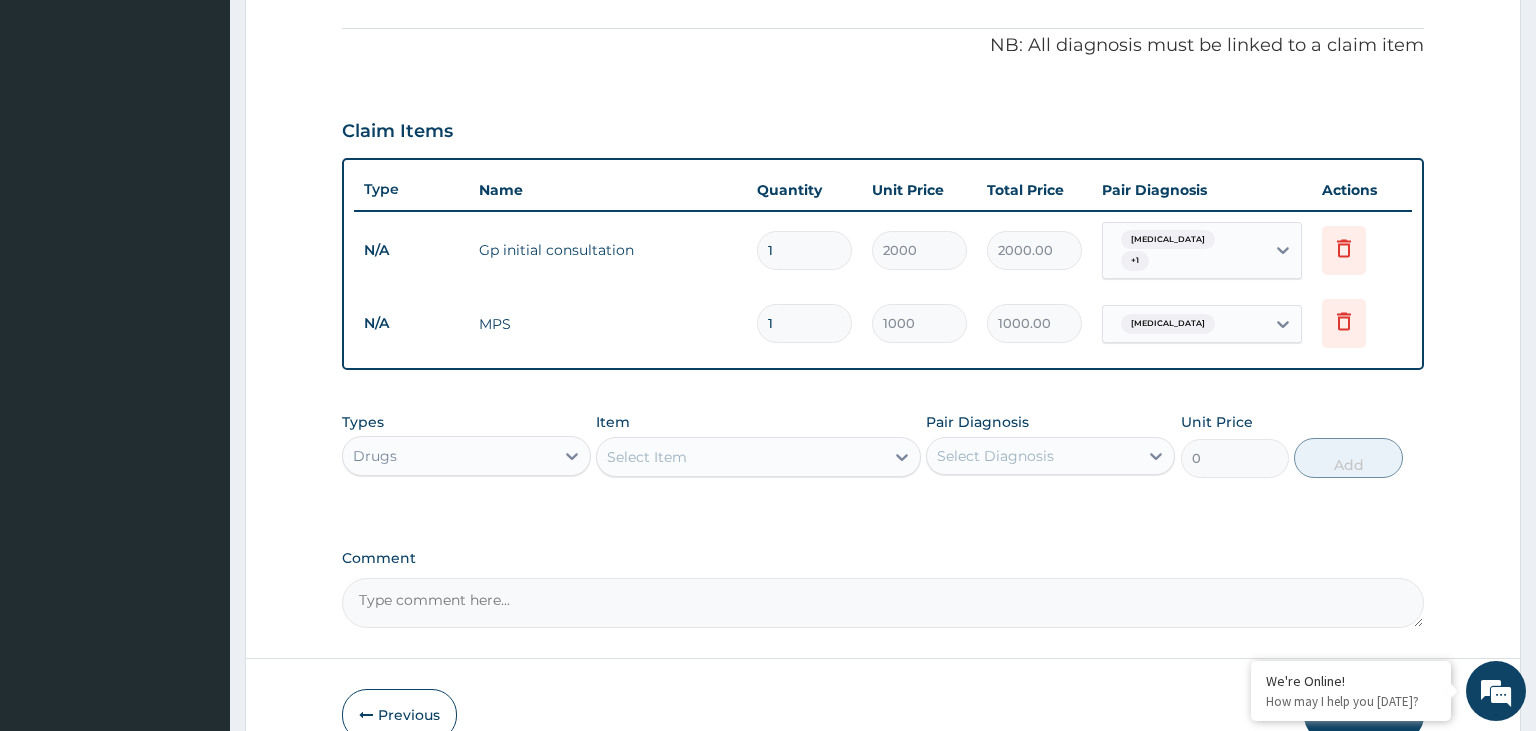 click on "Select Item" at bounding box center (740, 457) 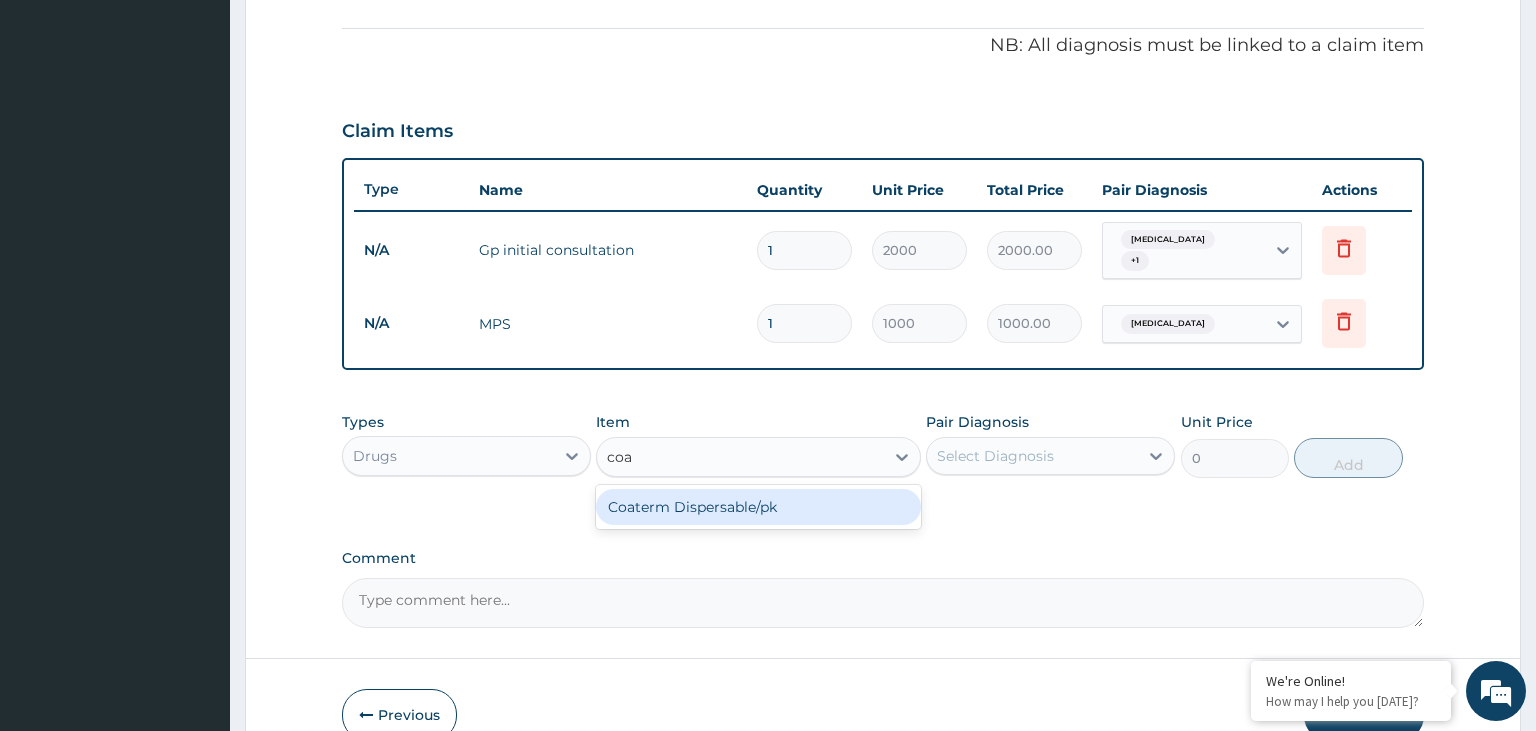 type on "coa" 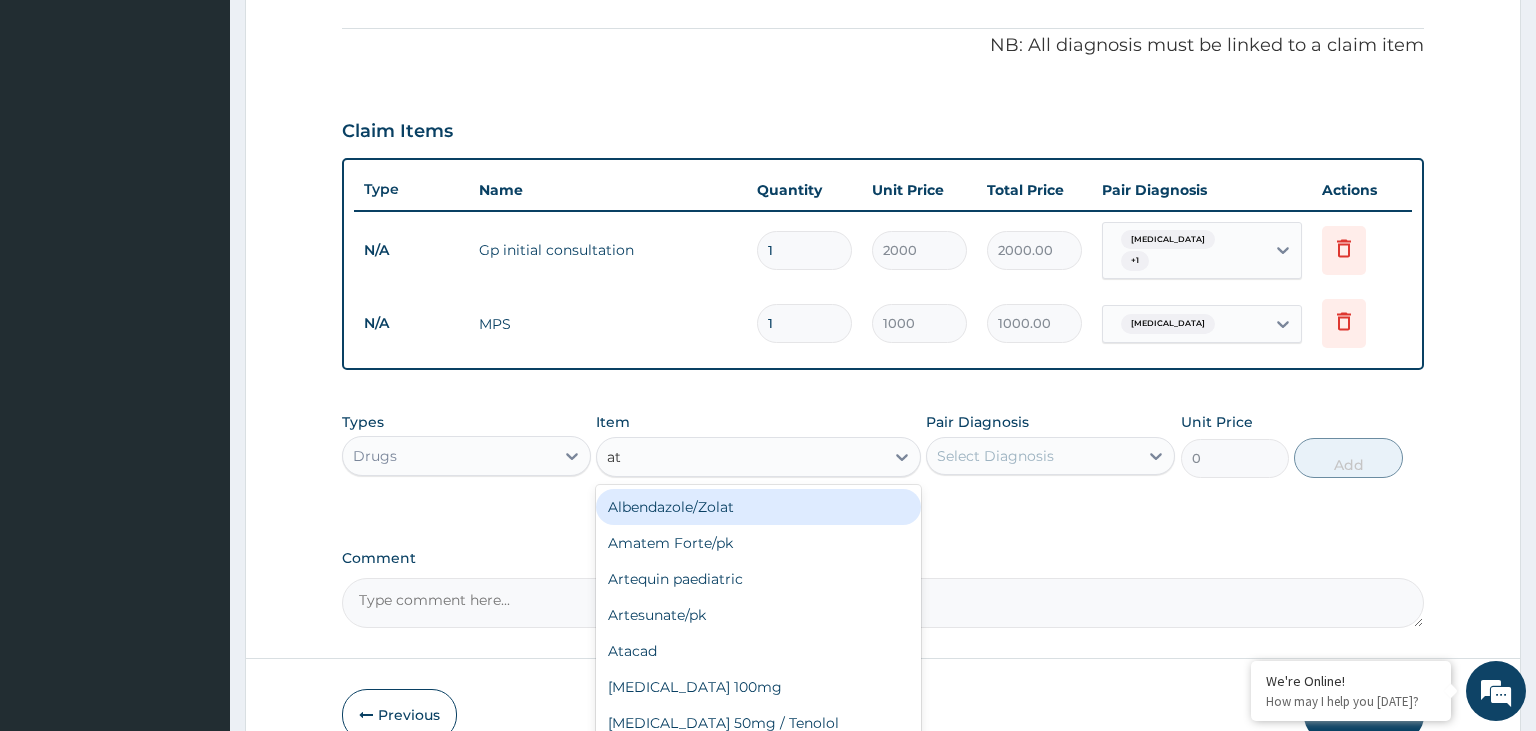 type on "atl" 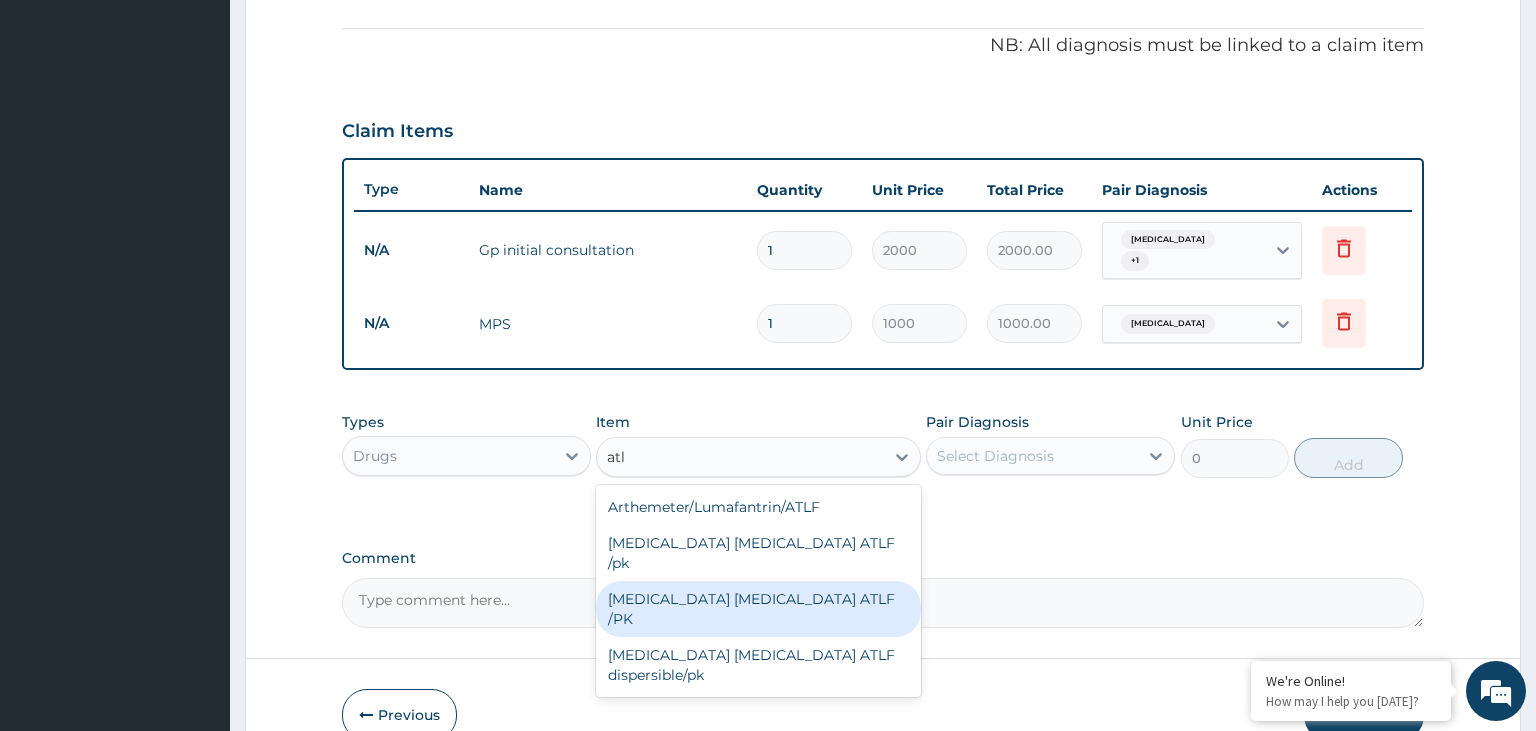 click on "Artemether Lumefantrine ATLF /PK" at bounding box center (758, 609) 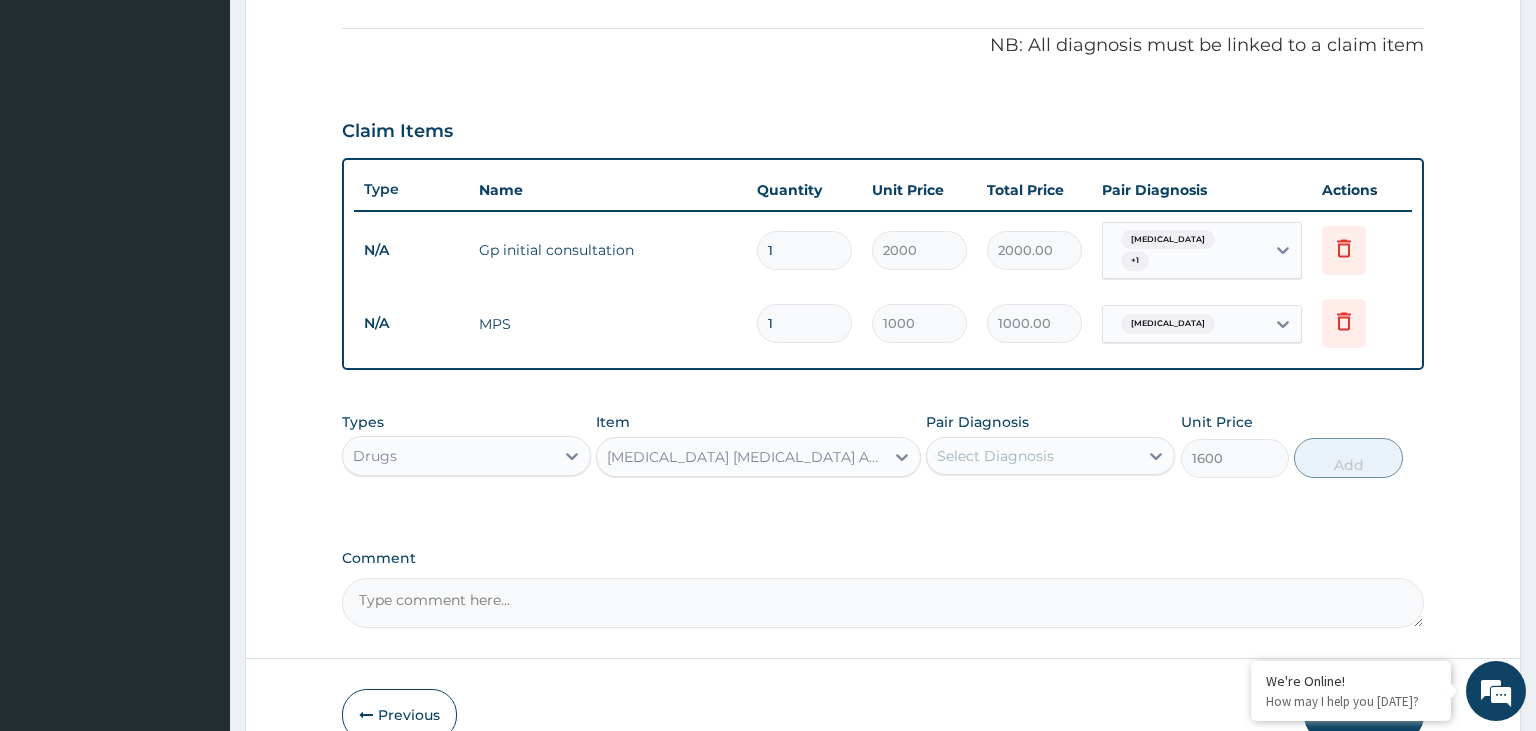 click on "Select Diagnosis" at bounding box center [995, 456] 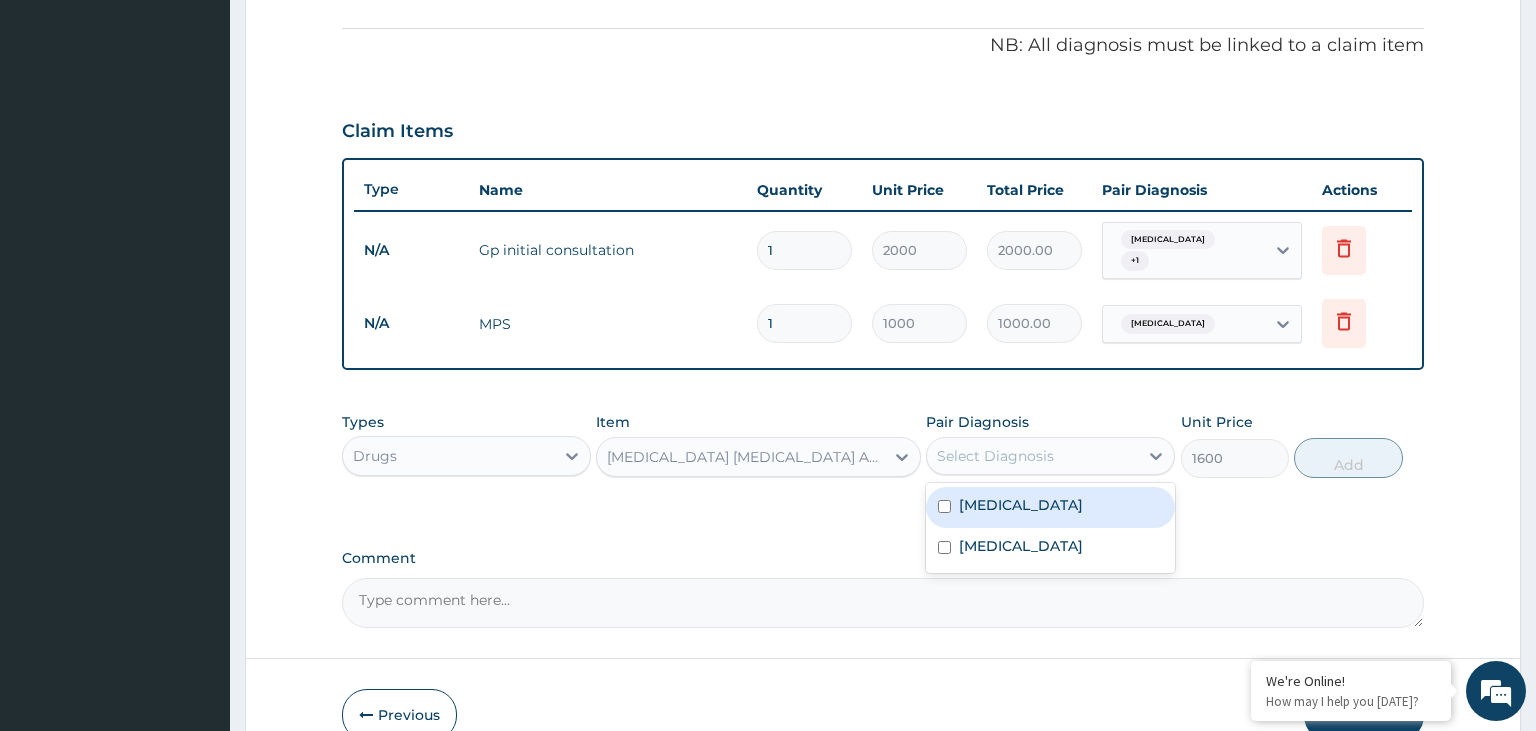 click on "Malaria" at bounding box center [1050, 507] 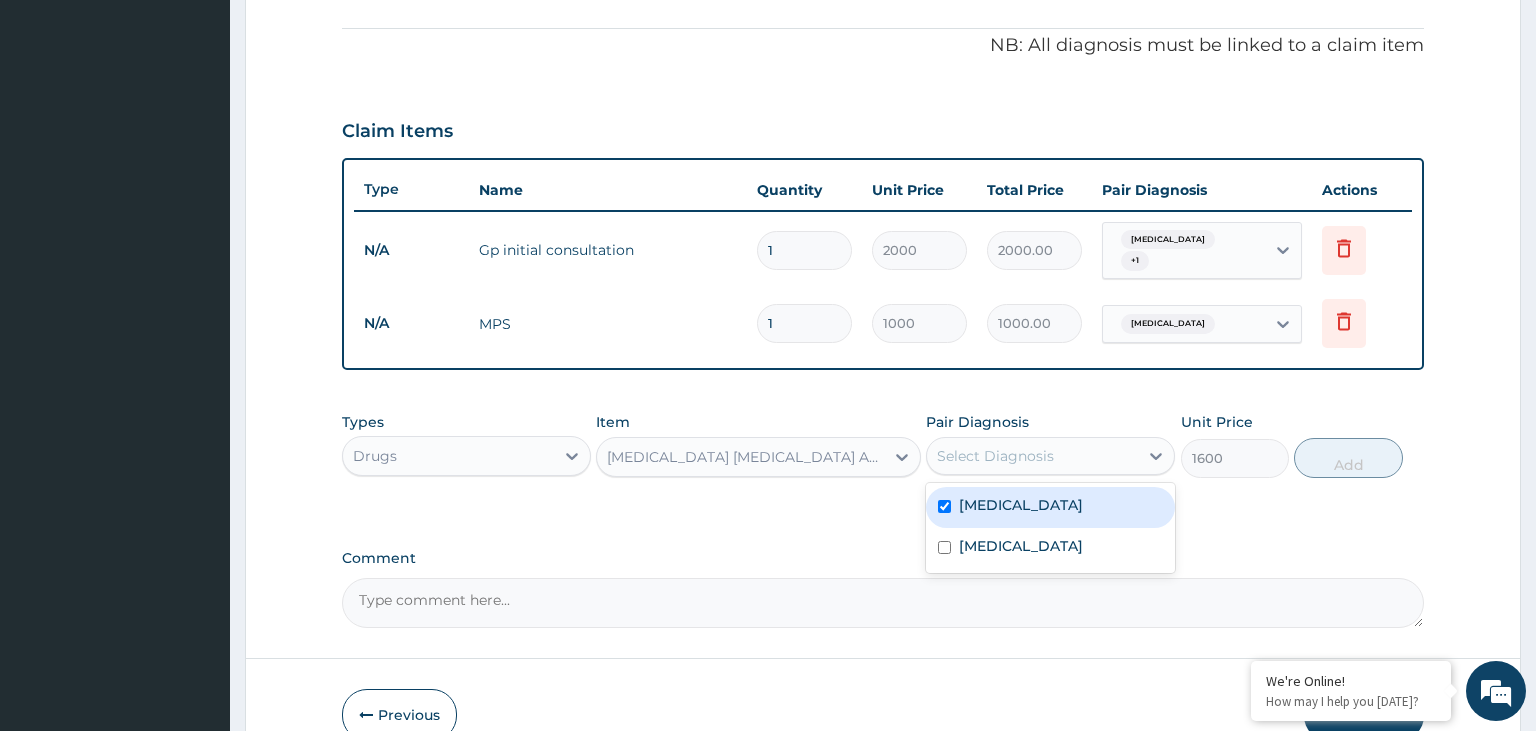checkbox on "true" 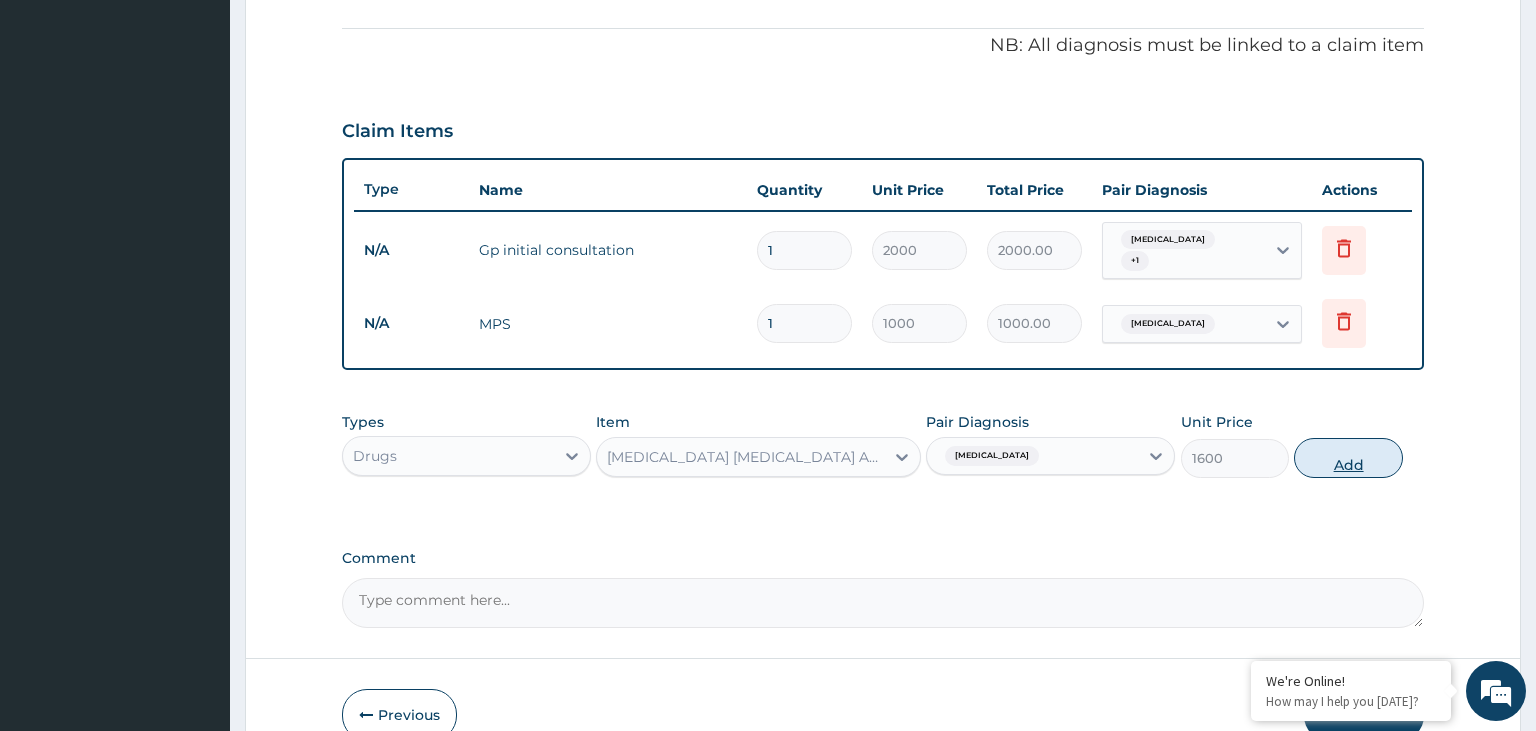 click on "Add" at bounding box center (1348, 458) 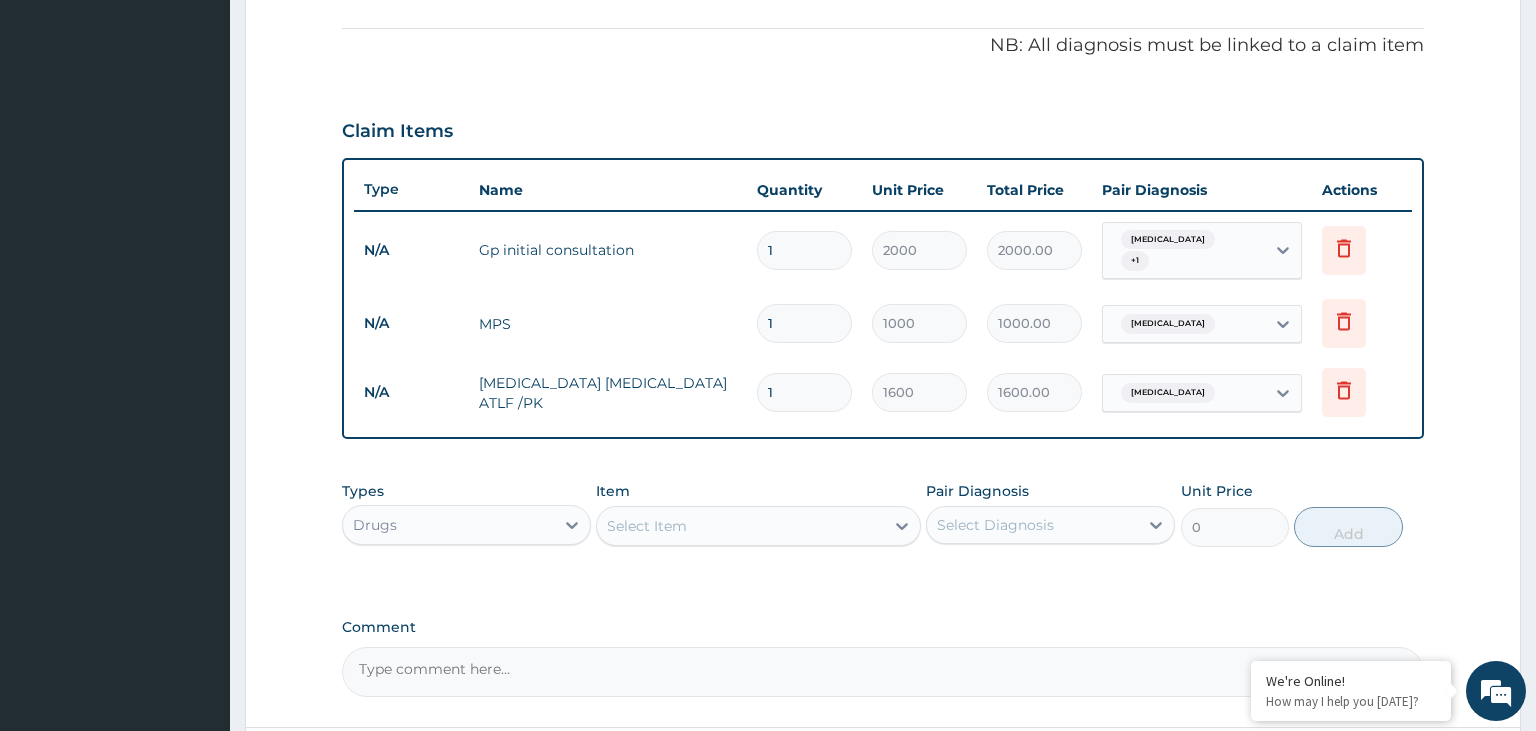 click on "Select Item" at bounding box center [740, 526] 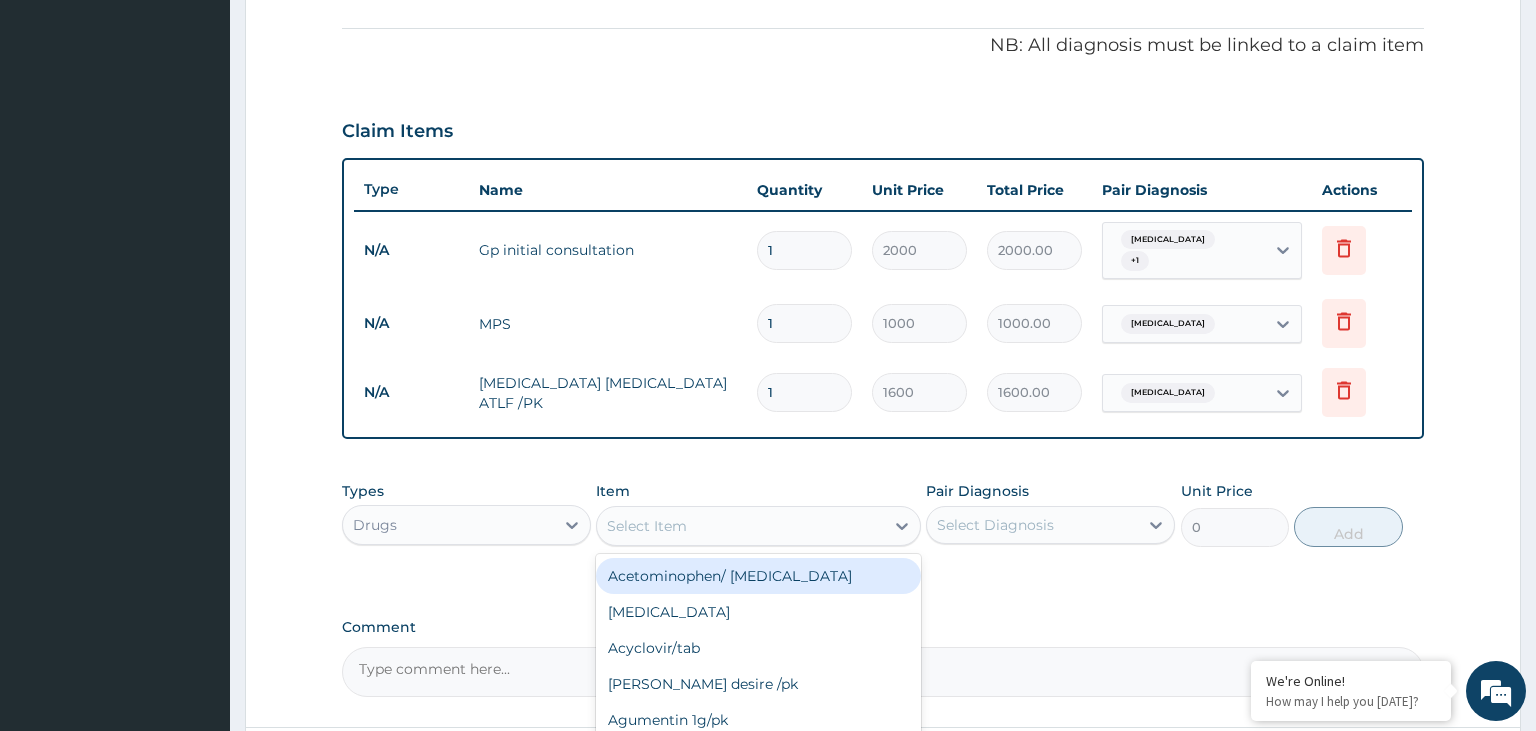click on "Acetominophen/ Paracetamol" at bounding box center [758, 576] 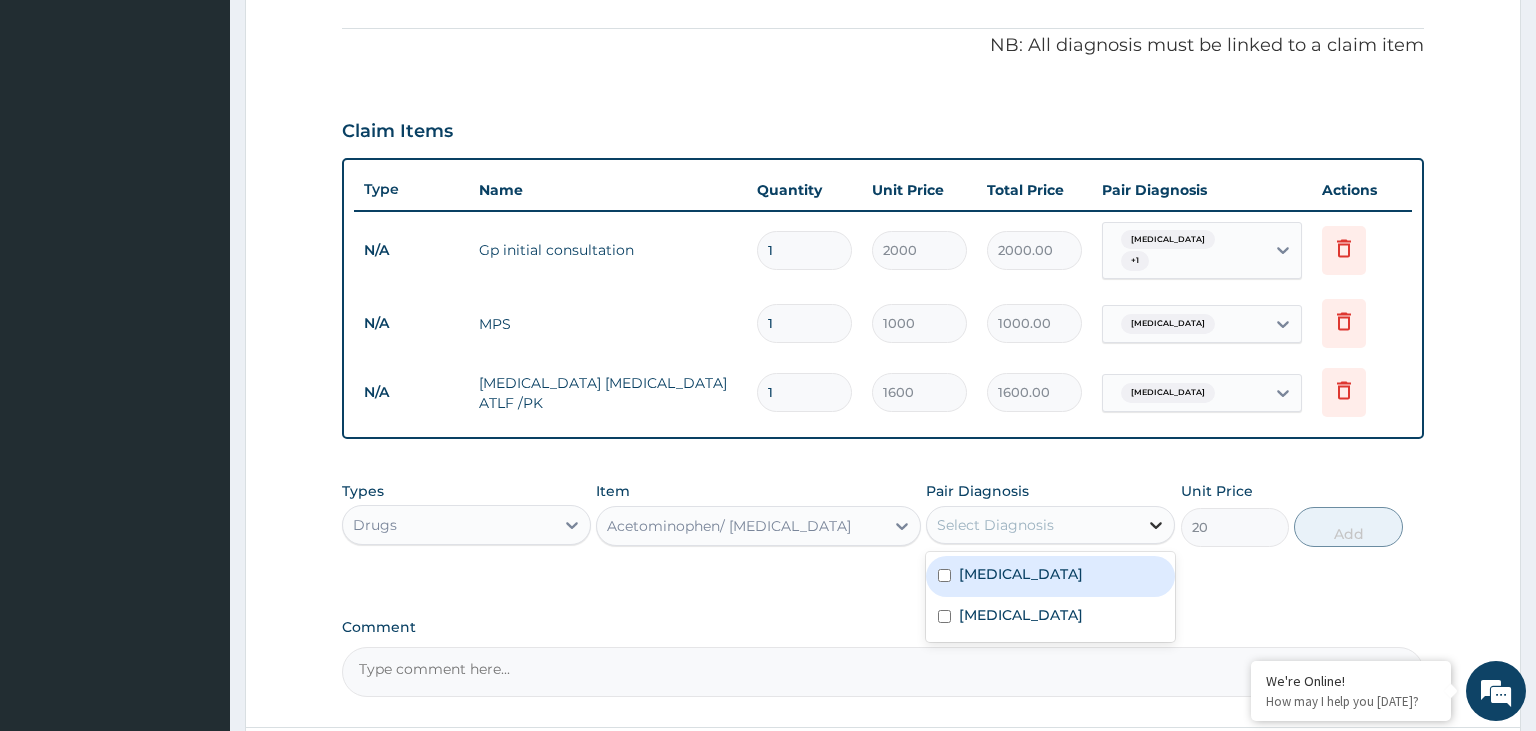 click at bounding box center [1156, 525] 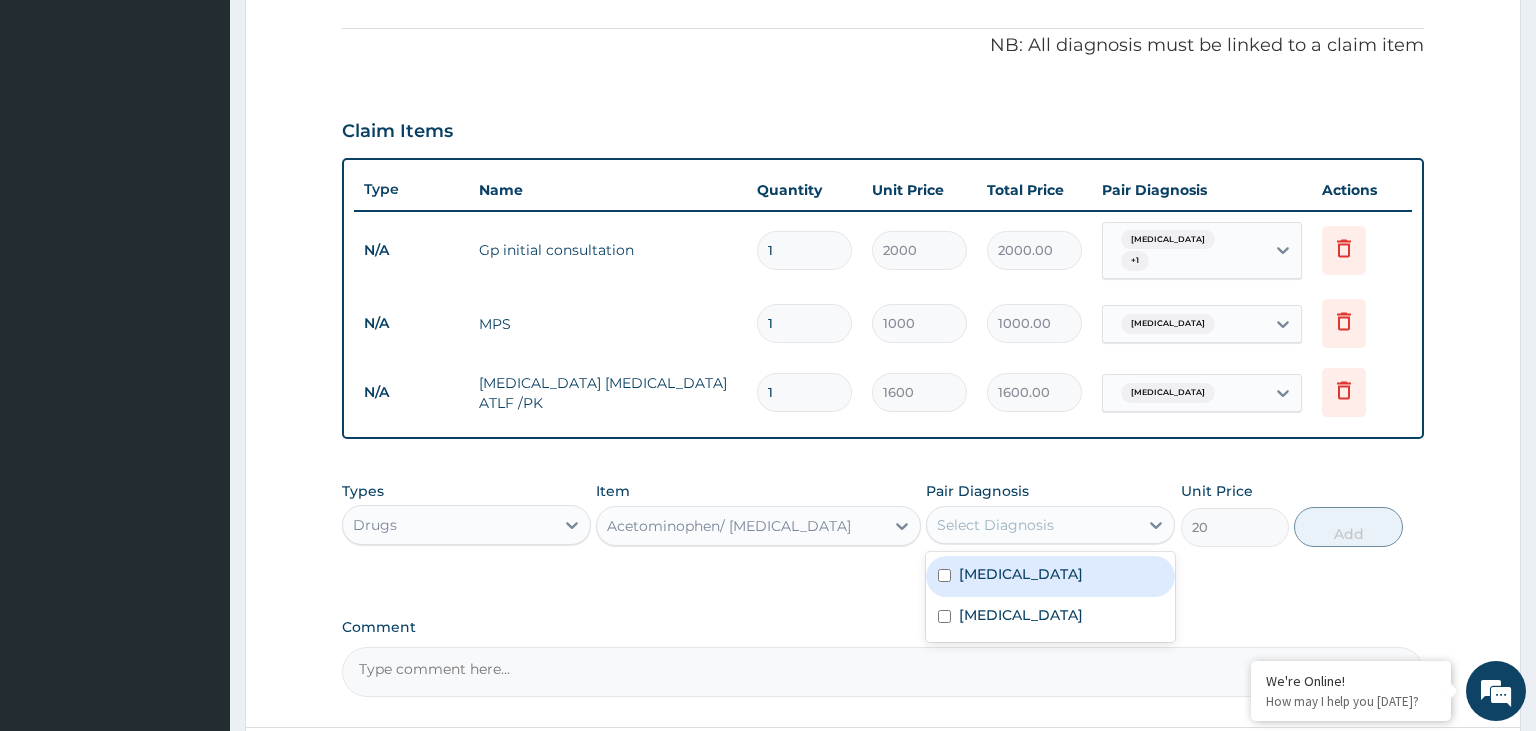 click on "Malaria" at bounding box center (1050, 576) 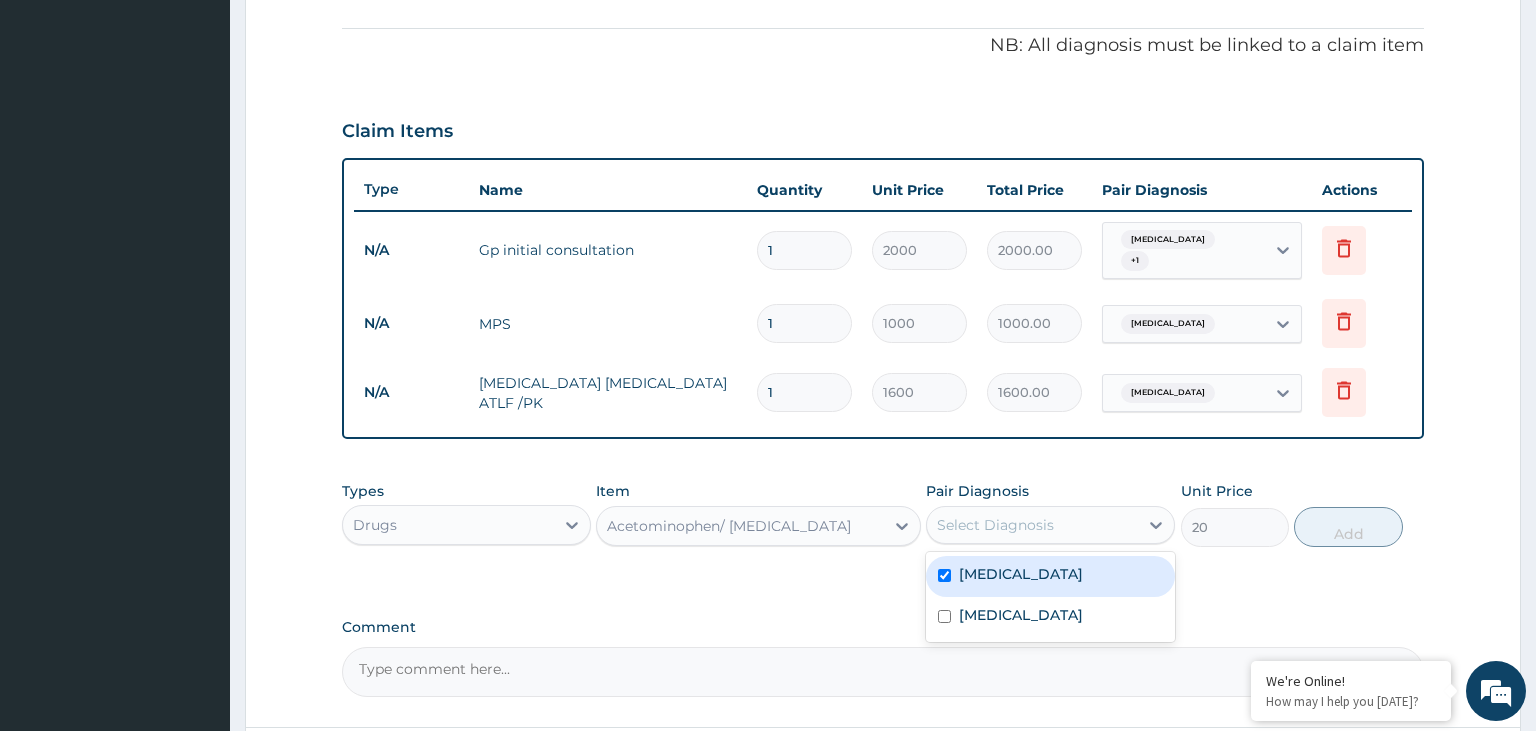 checkbox on "true" 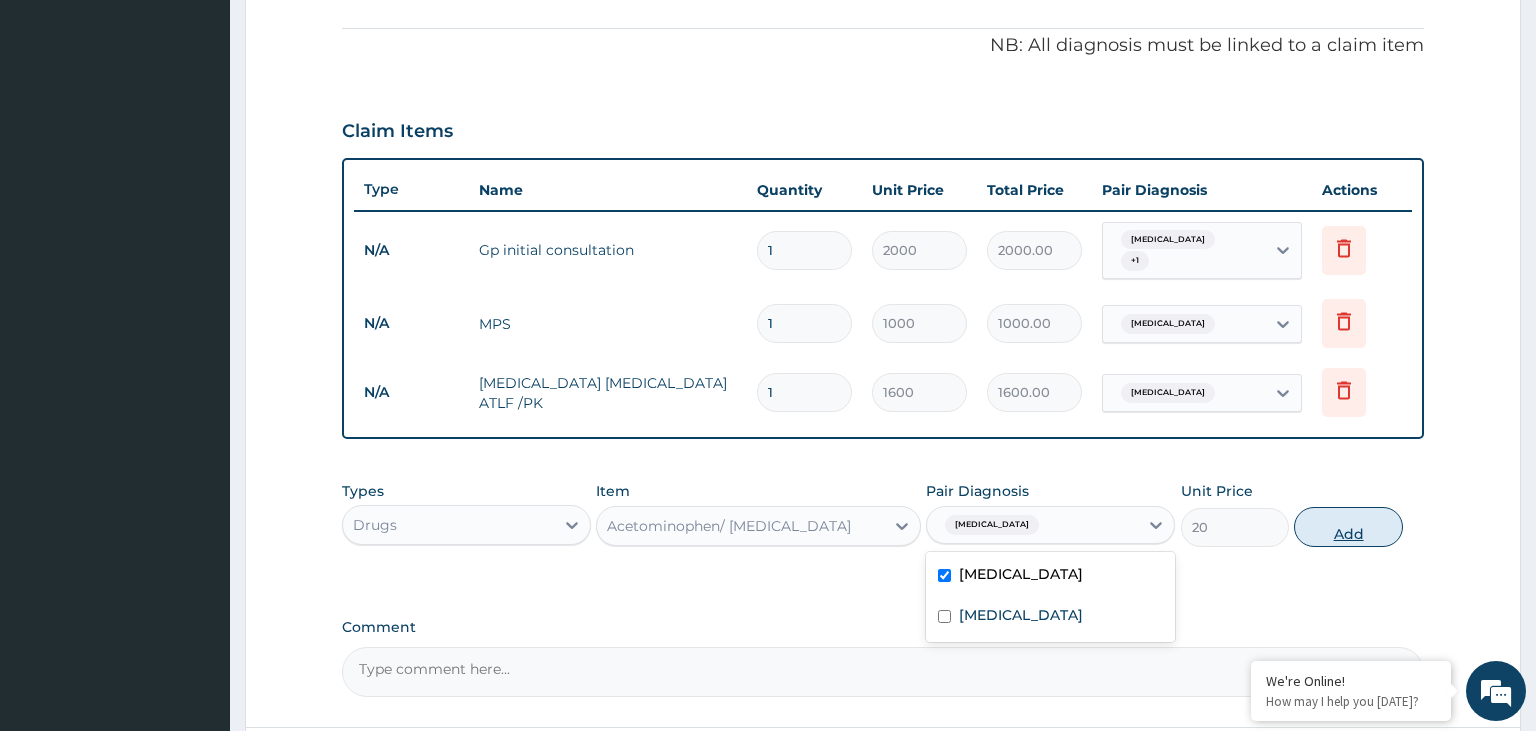 click on "Add" at bounding box center [1348, 527] 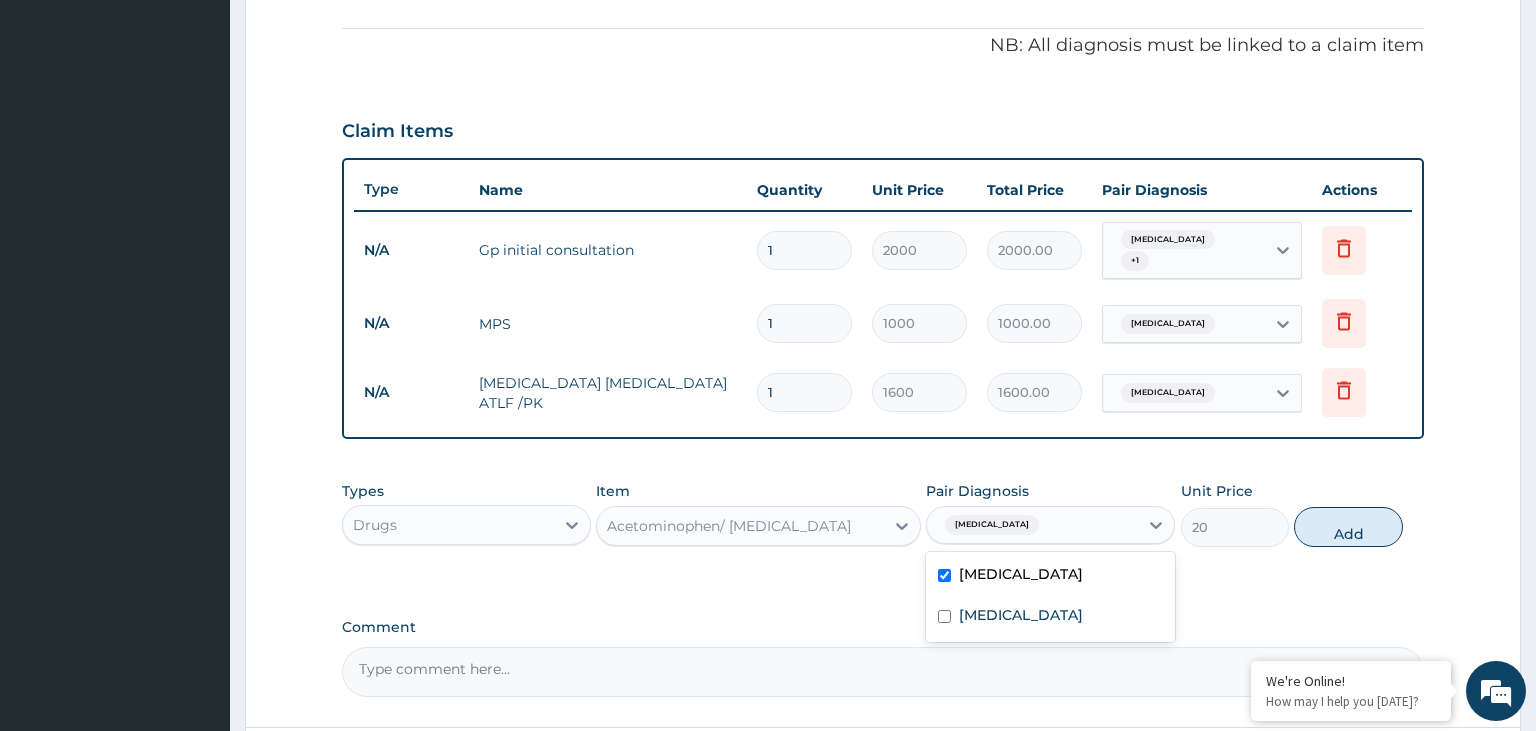 type on "0" 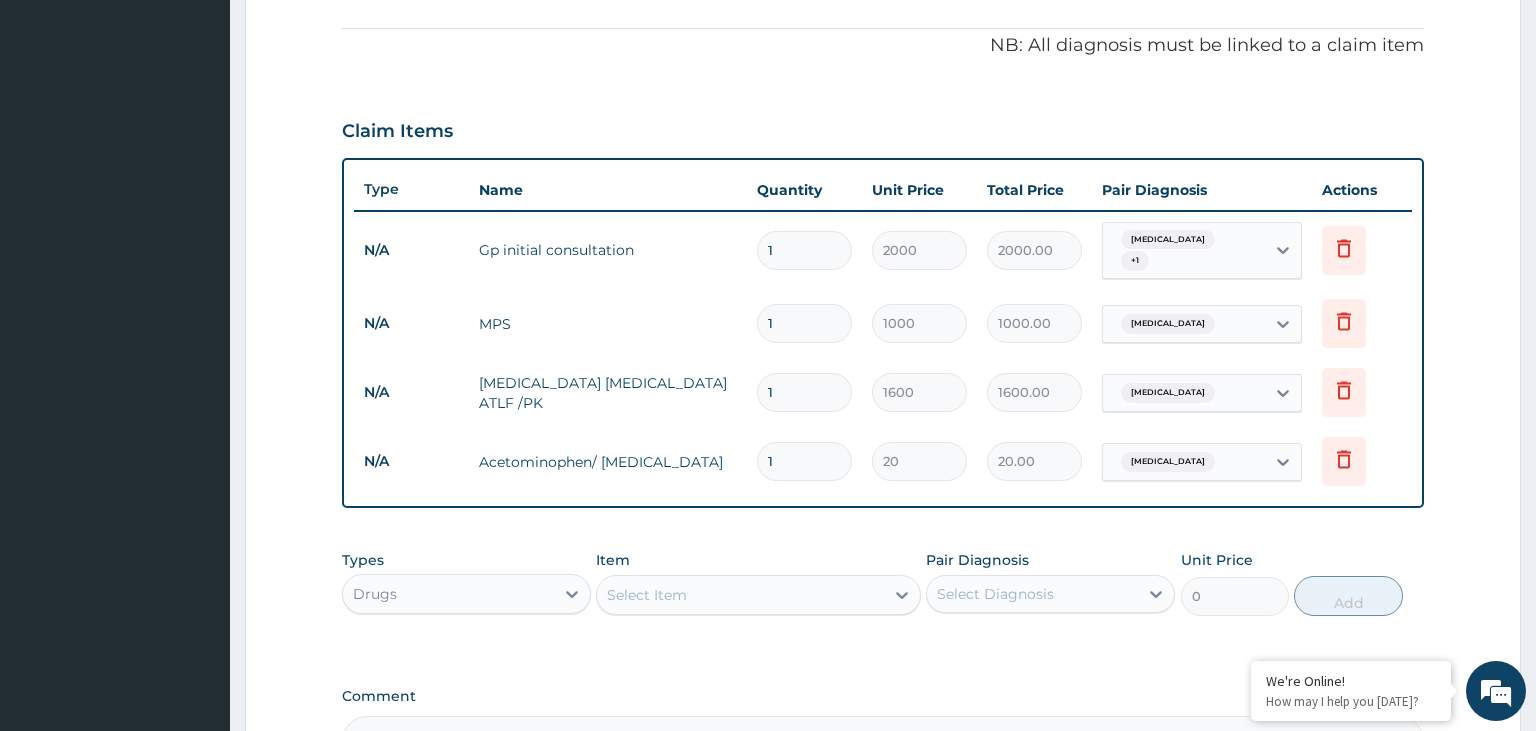 type on "12" 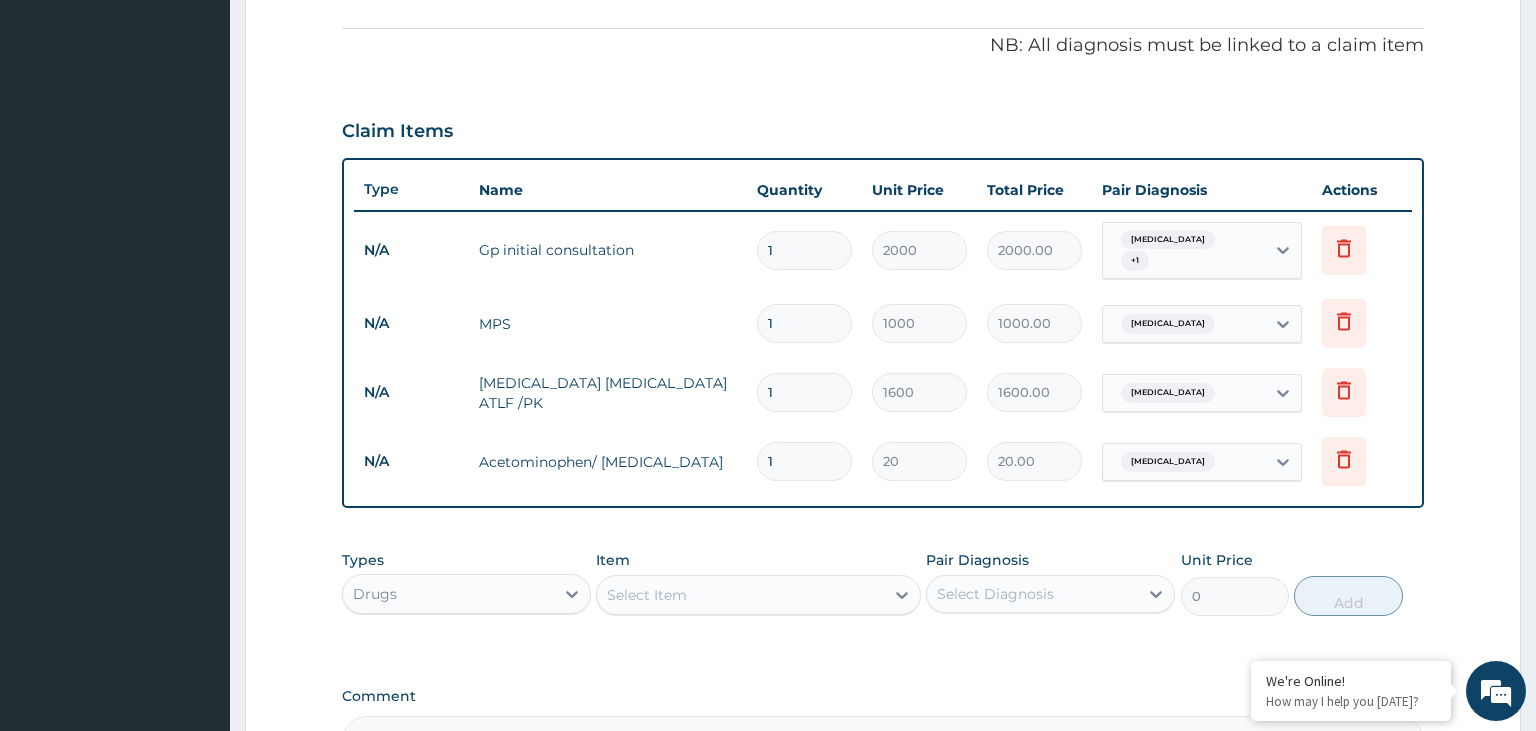 type on "240.00" 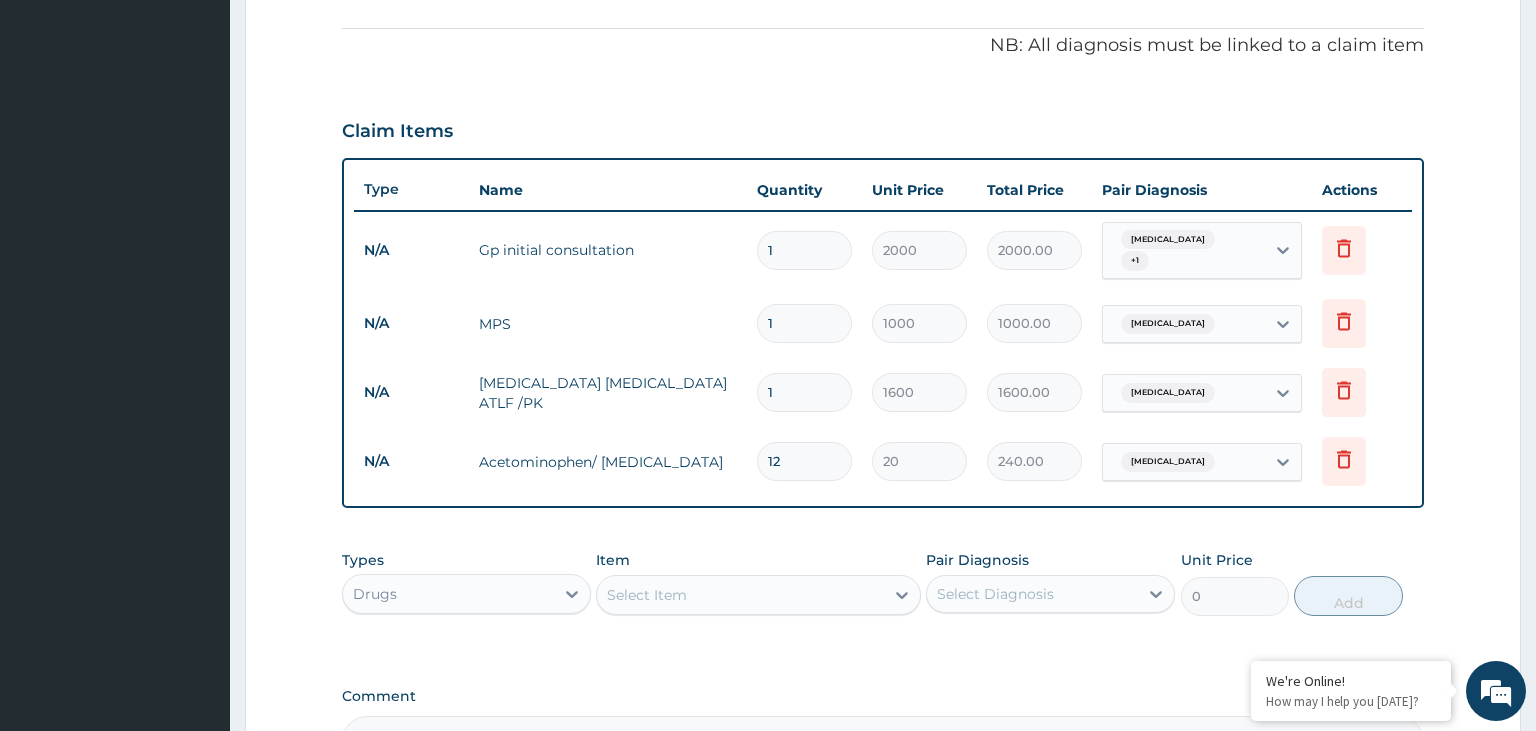 type on "12" 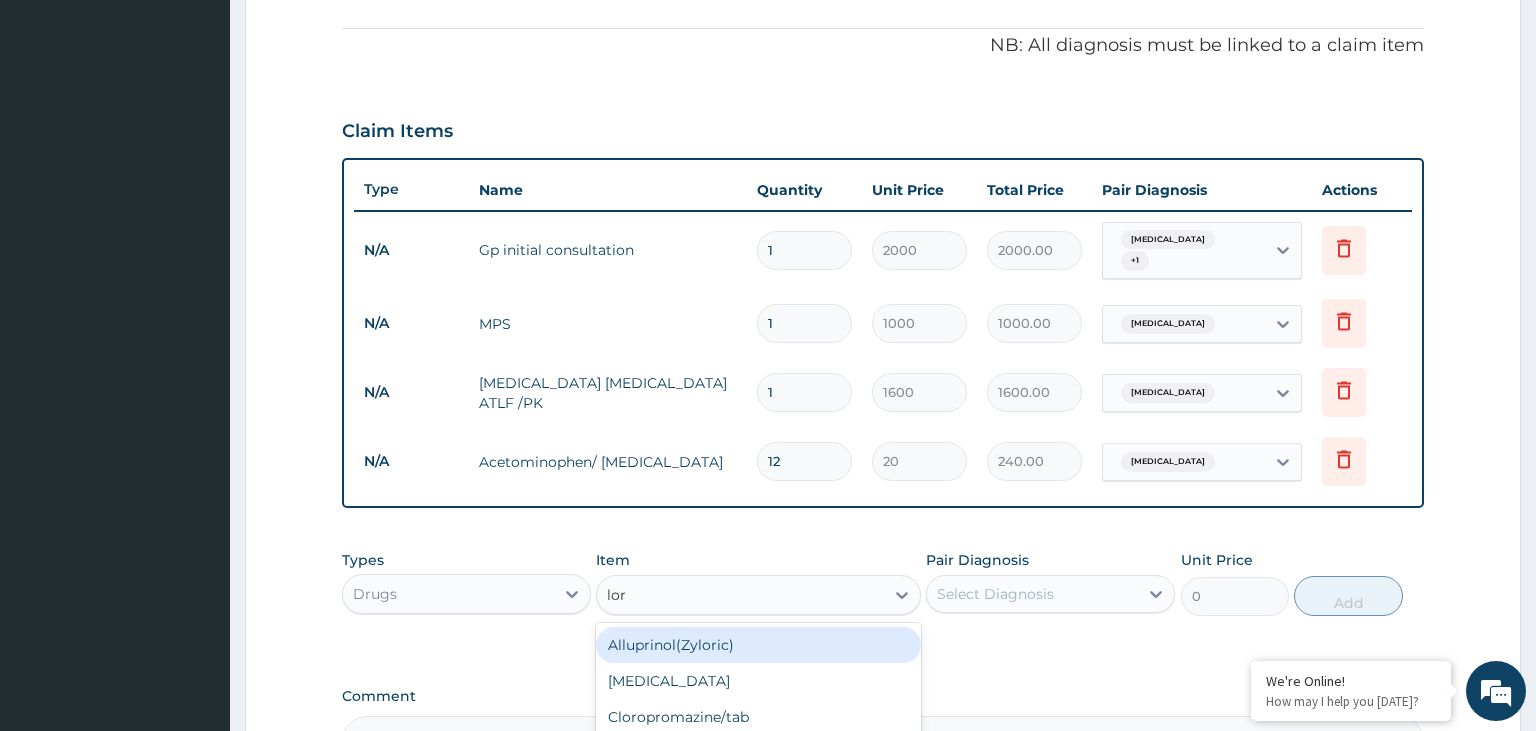 type on "lora" 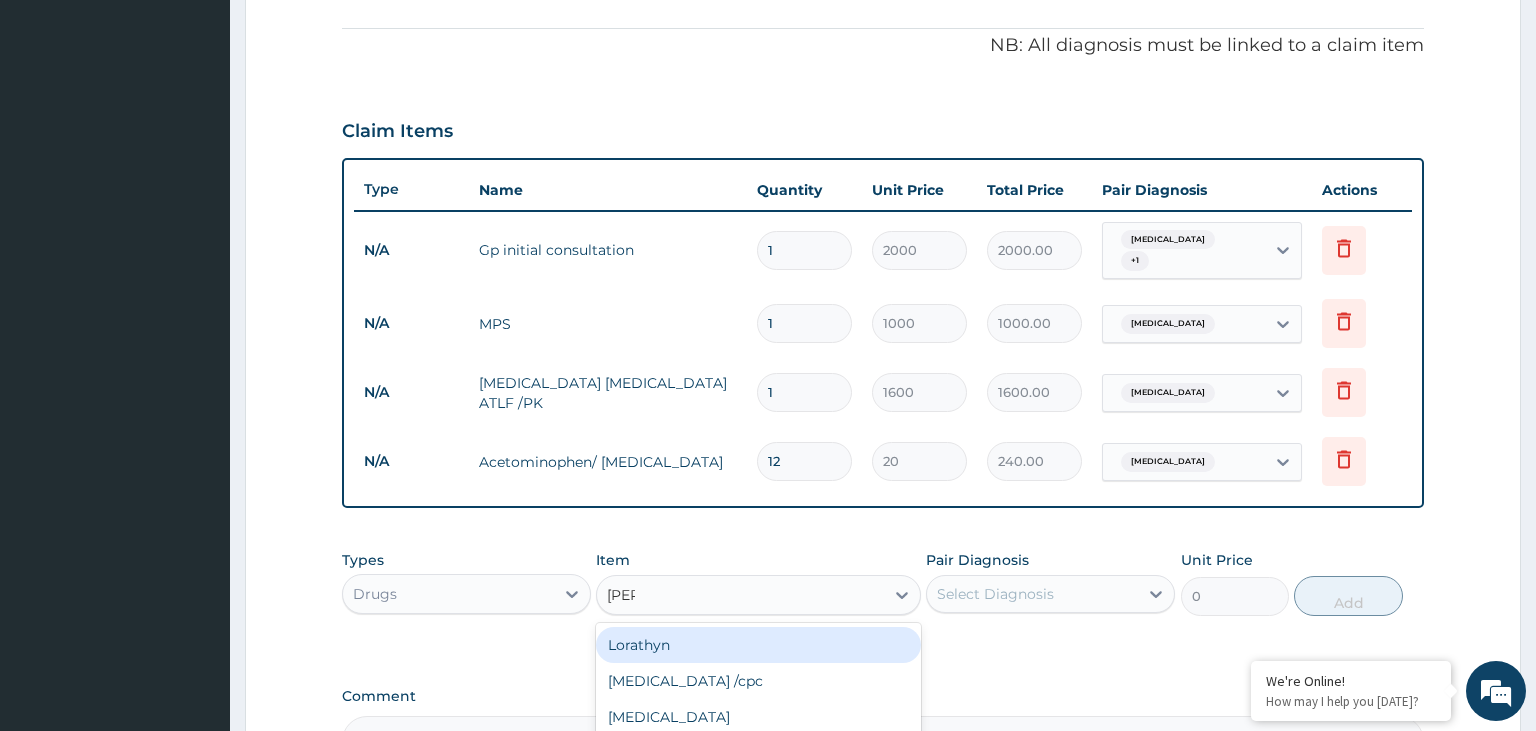 click on "Lorathyn" at bounding box center (758, 645) 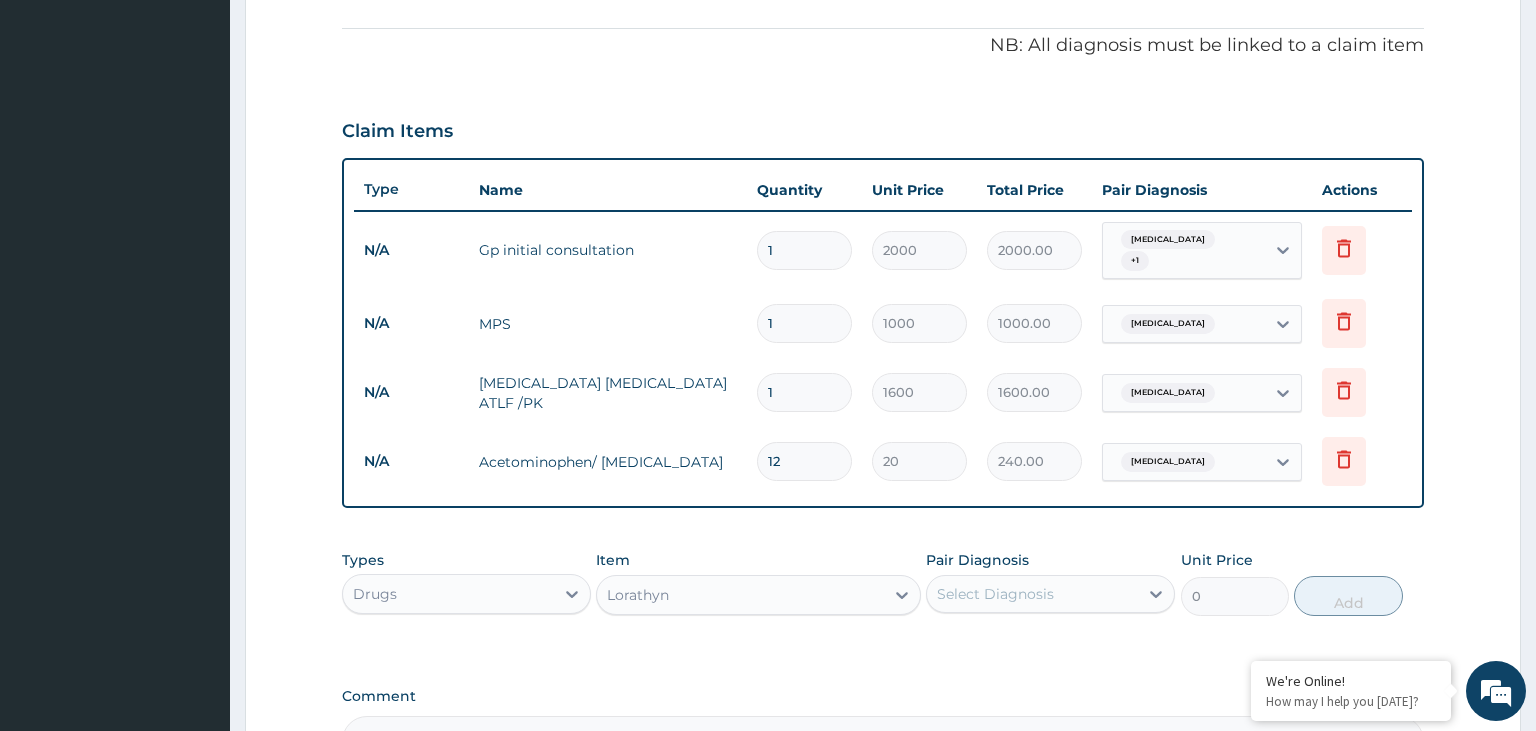 type 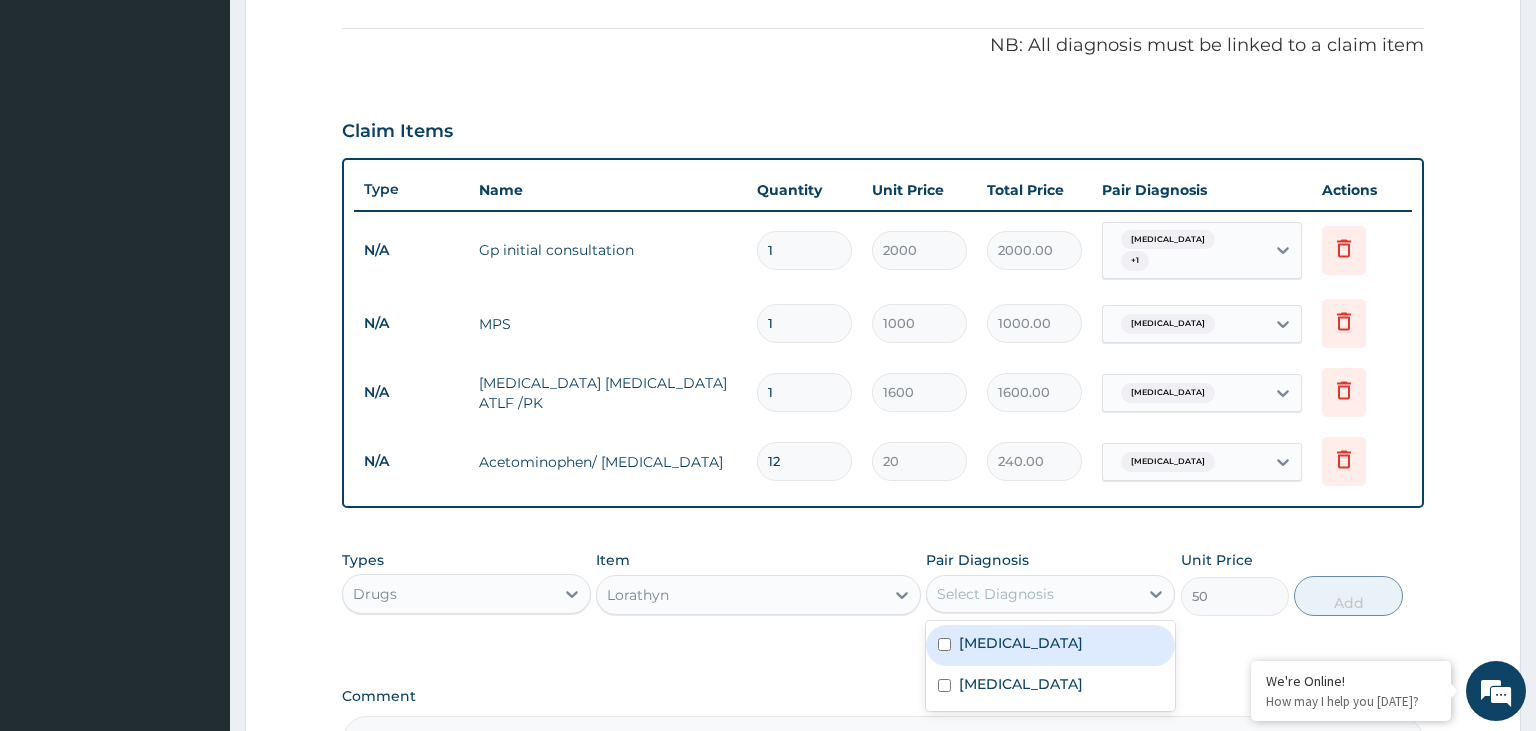 click on "Select Diagnosis" at bounding box center (1050, 594) 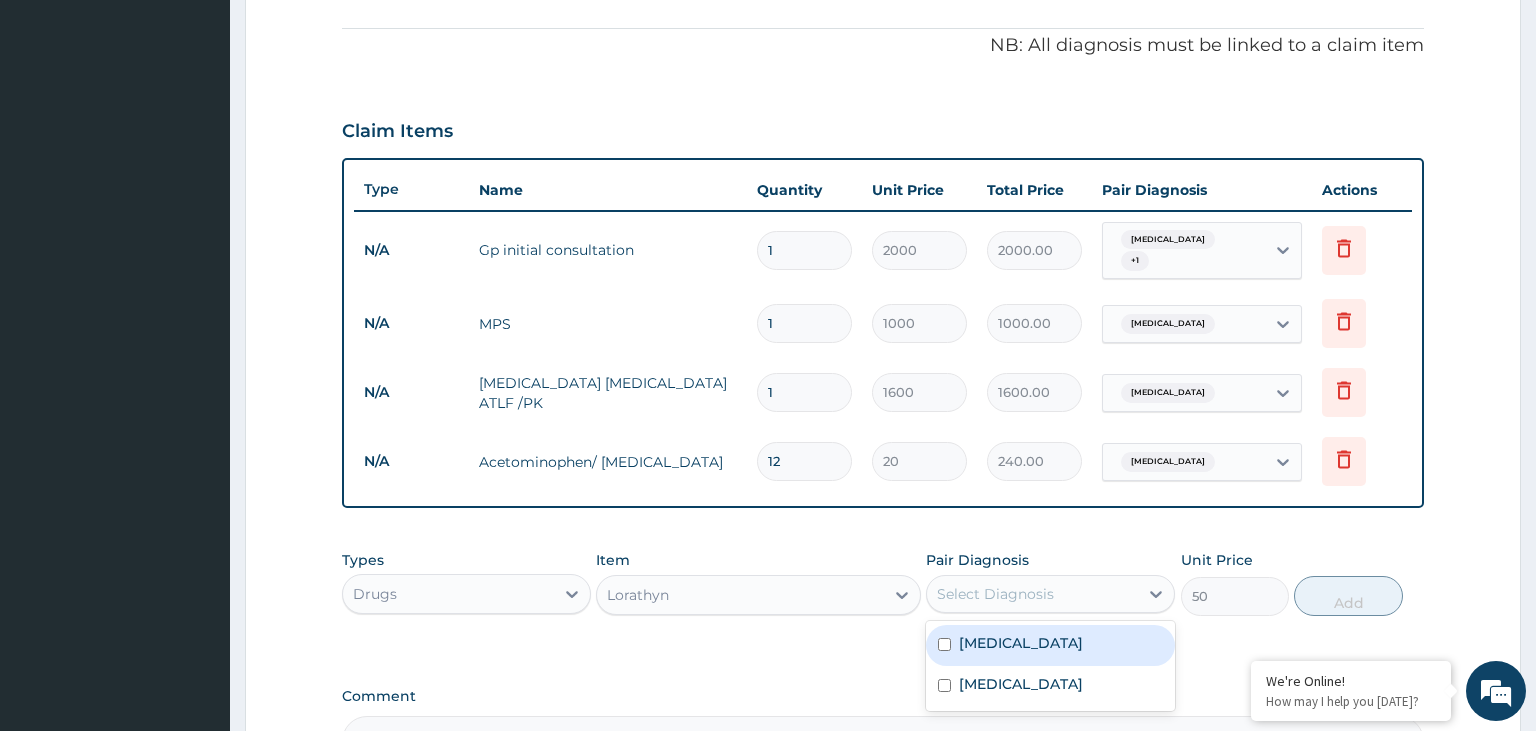 drag, startPoint x: 1068, startPoint y: 579, endPoint x: 1050, endPoint y: 633, distance: 56.920998 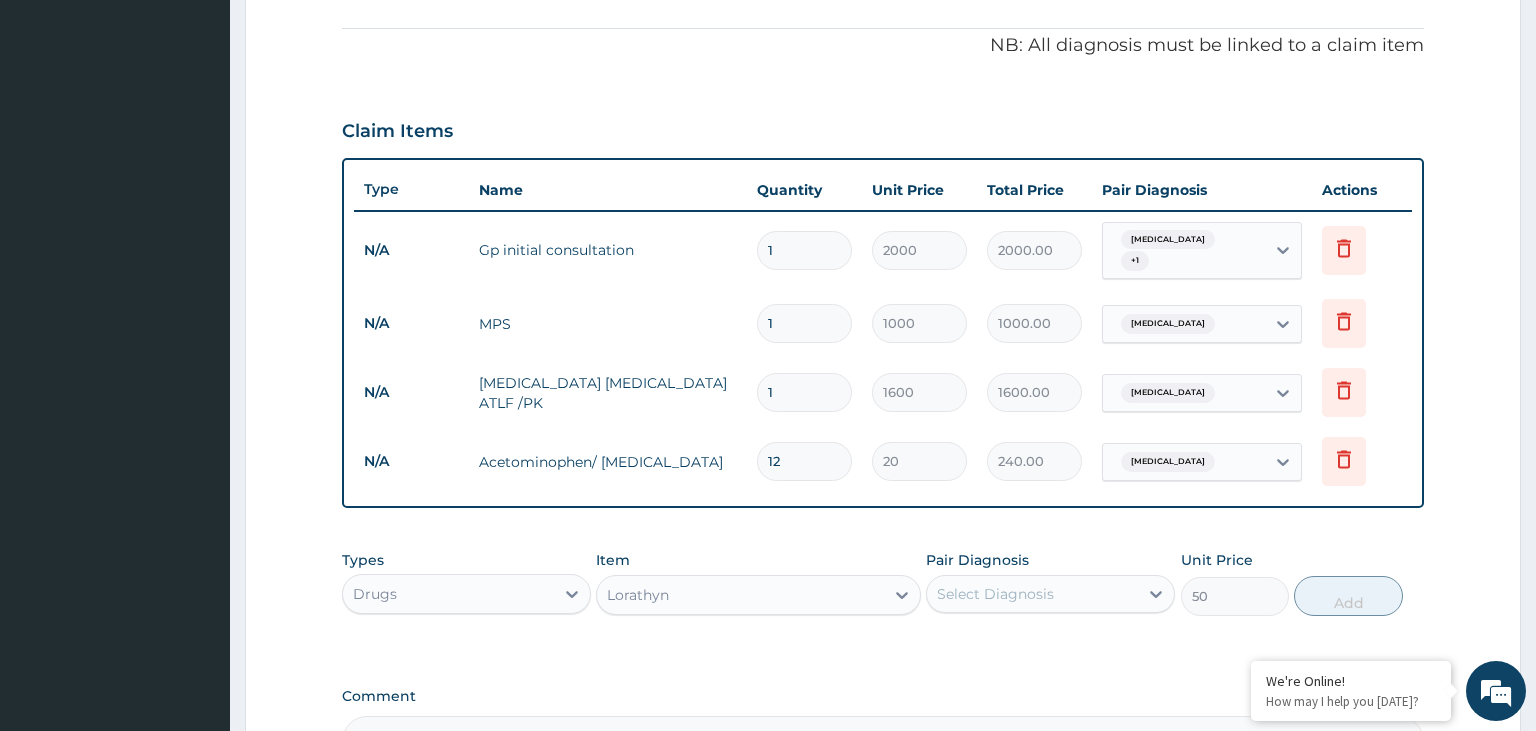 click on "Select Diagnosis" at bounding box center (1032, 594) 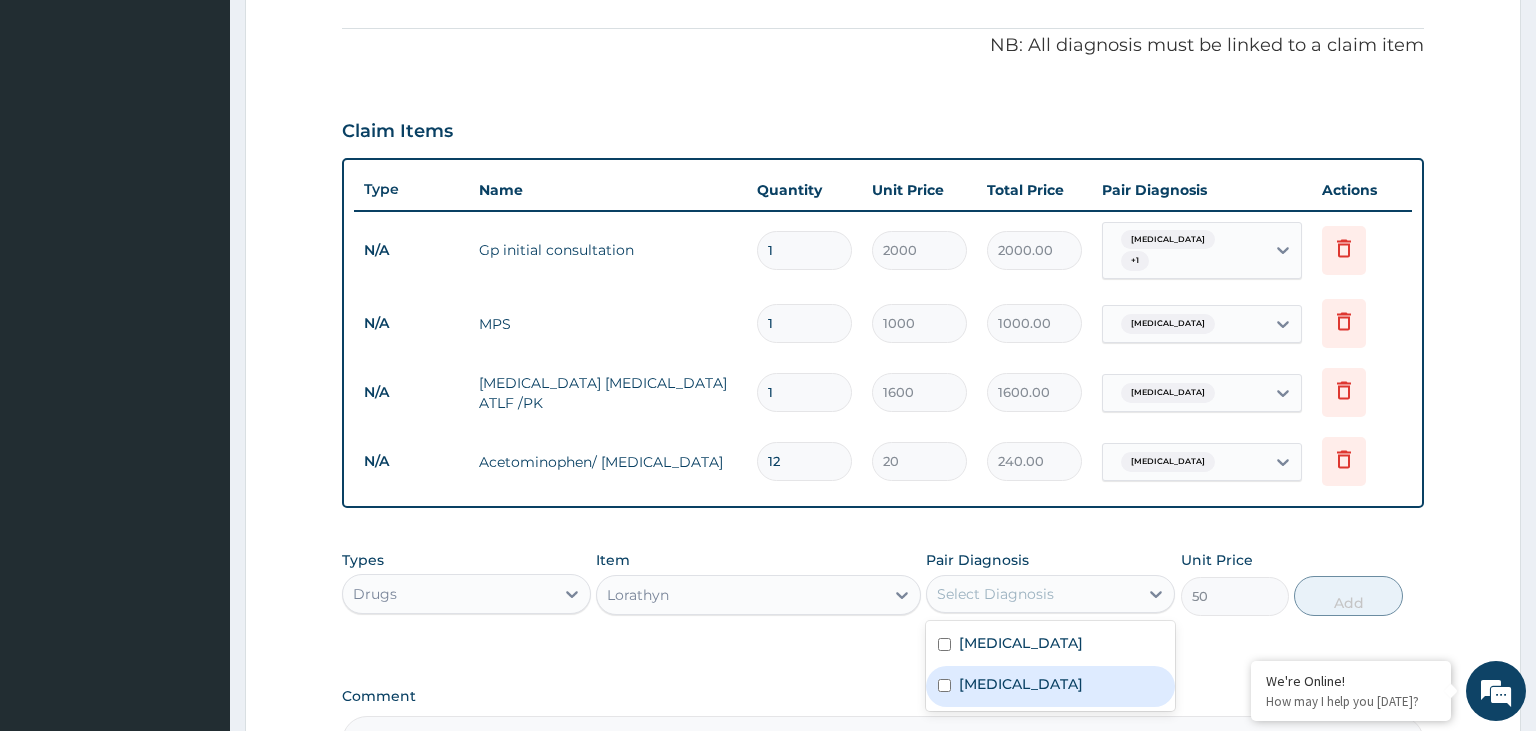 drag, startPoint x: 1018, startPoint y: 687, endPoint x: 1166, endPoint y: 650, distance: 152.5549 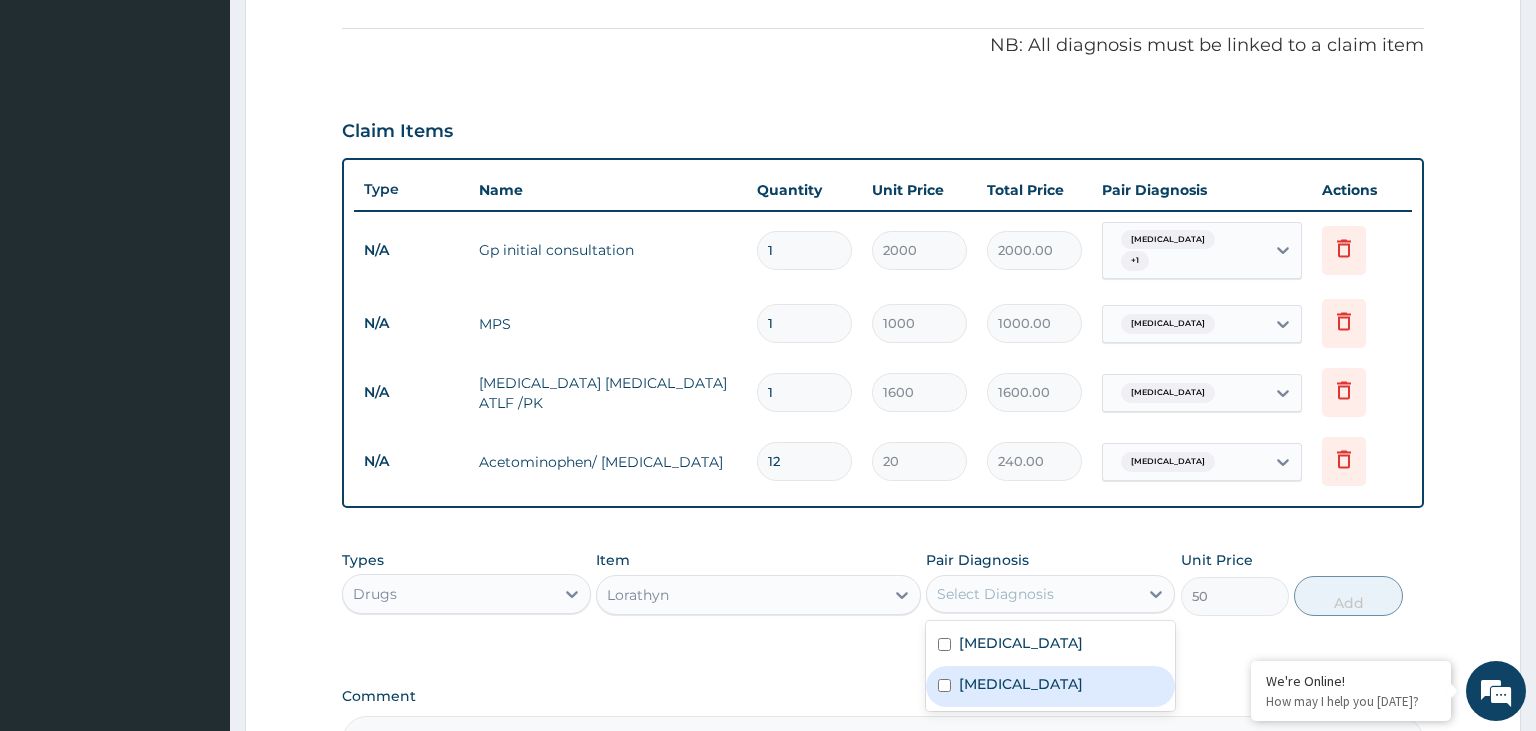 click on "Rhinitis" at bounding box center (1050, 686) 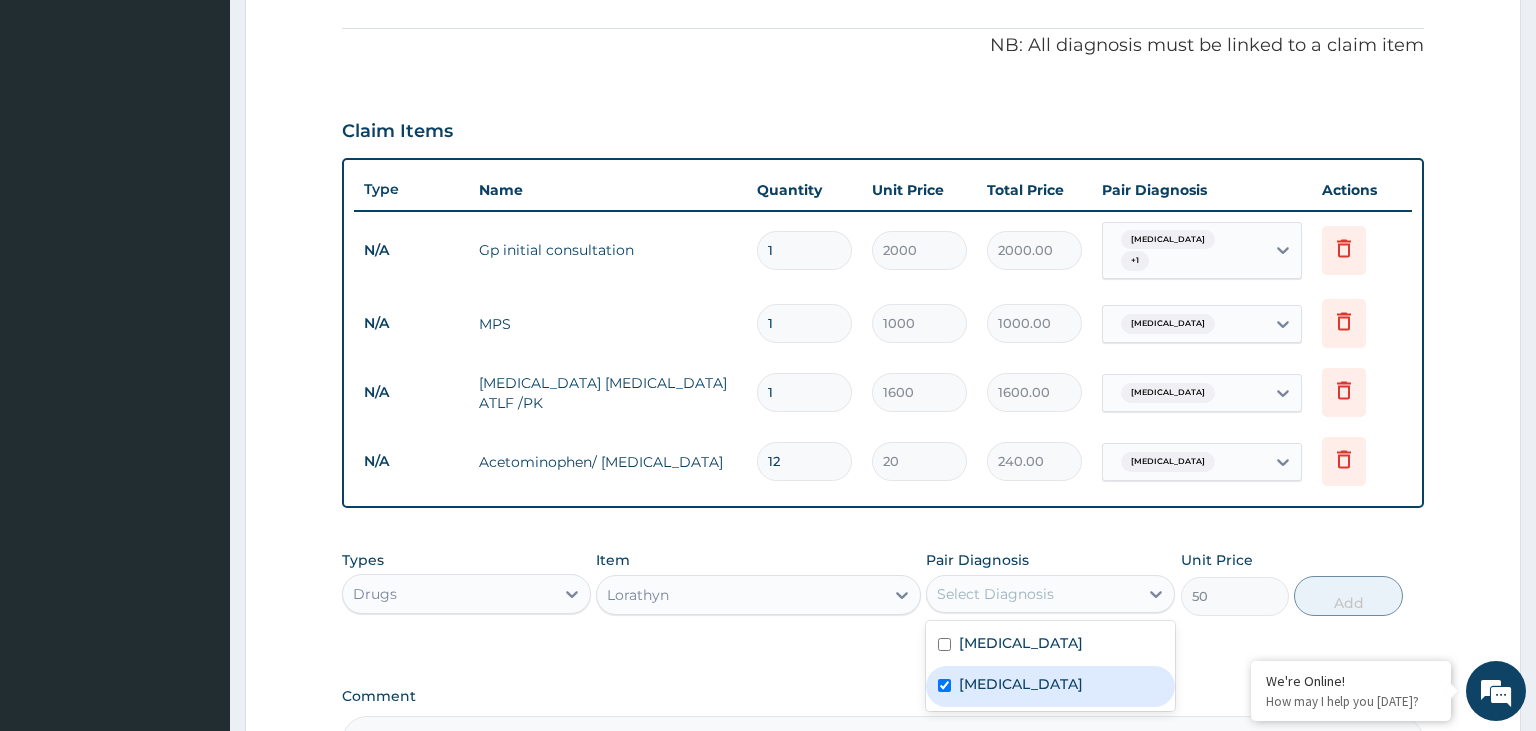 checkbox on "true" 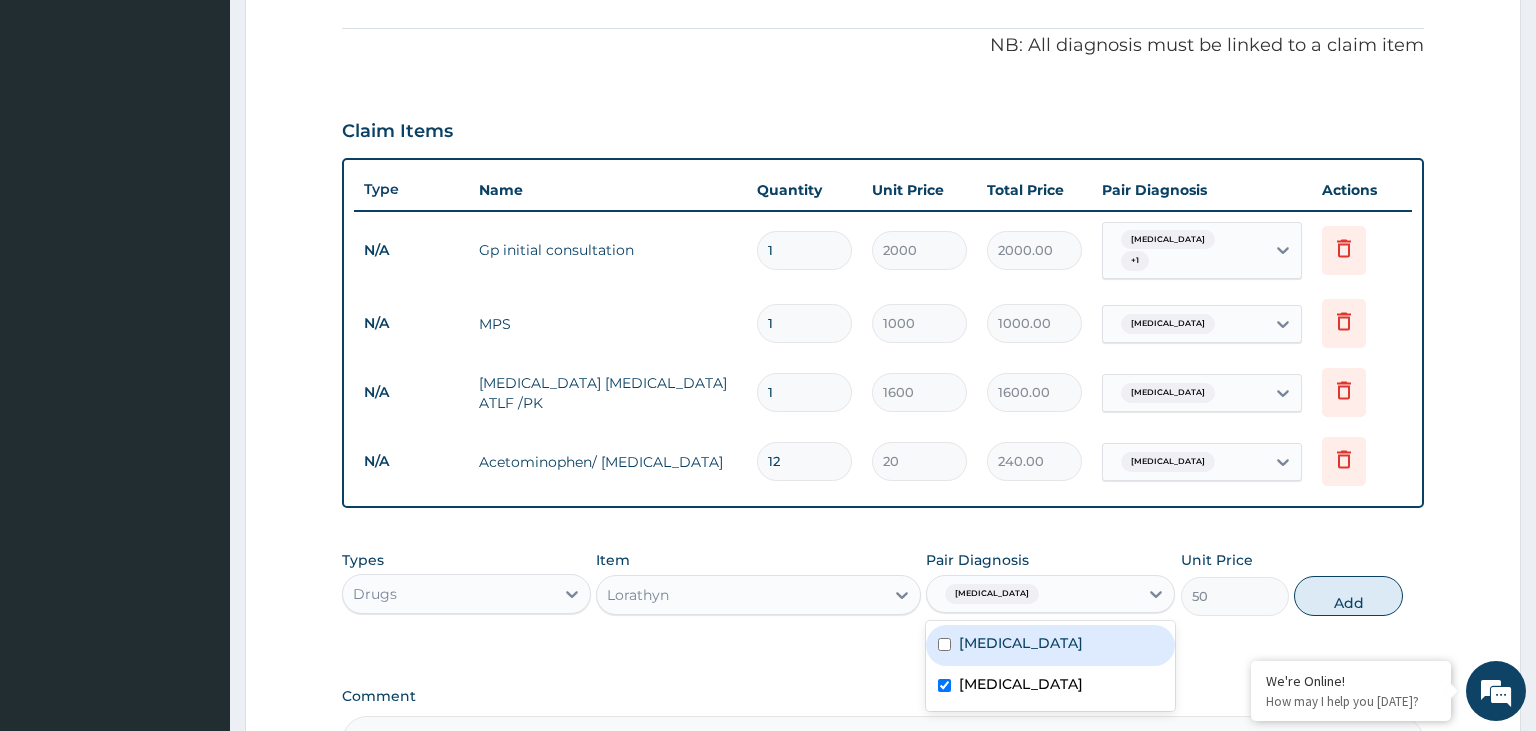 click on "Add" at bounding box center [1348, 596] 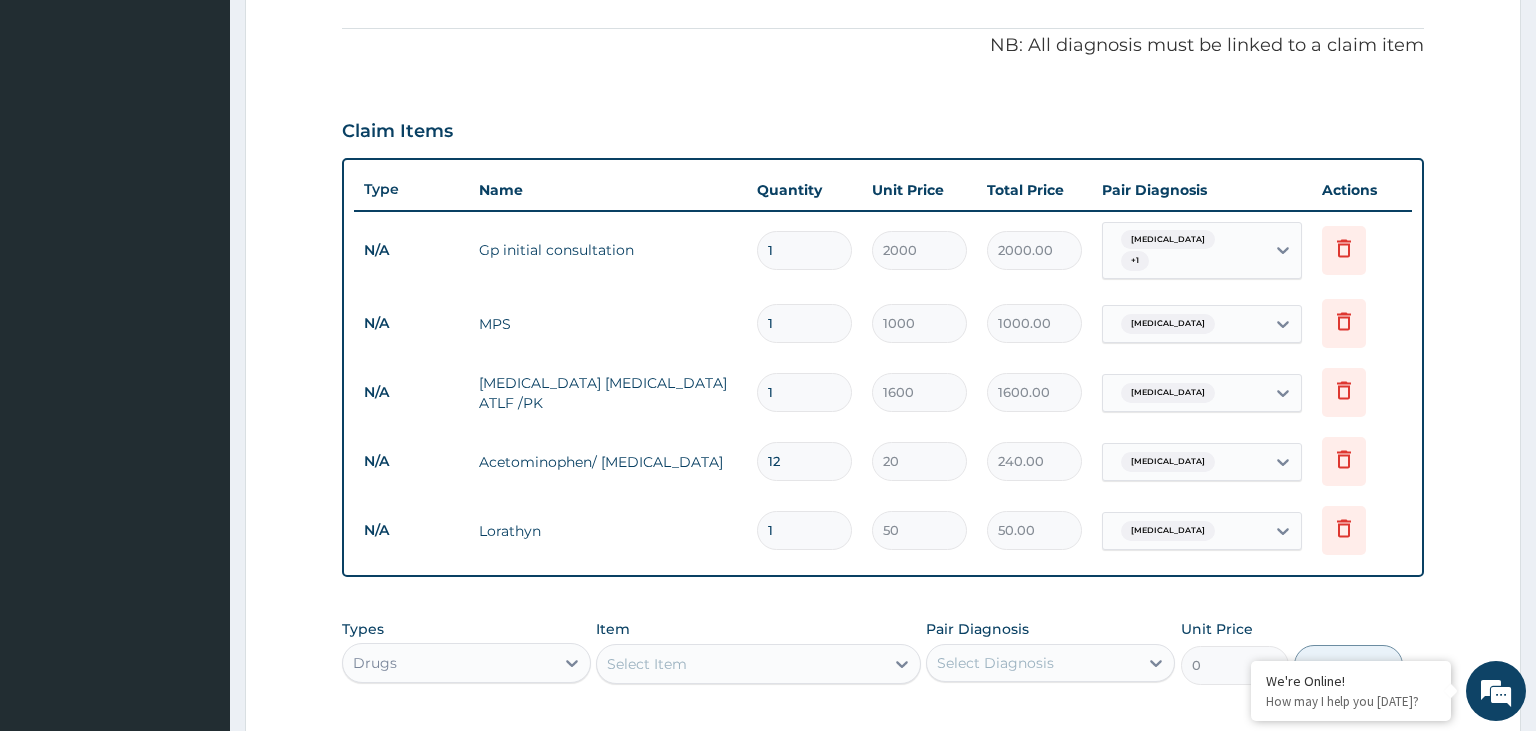 drag, startPoint x: 794, startPoint y: 544, endPoint x: 792, endPoint y: 529, distance: 15.132746 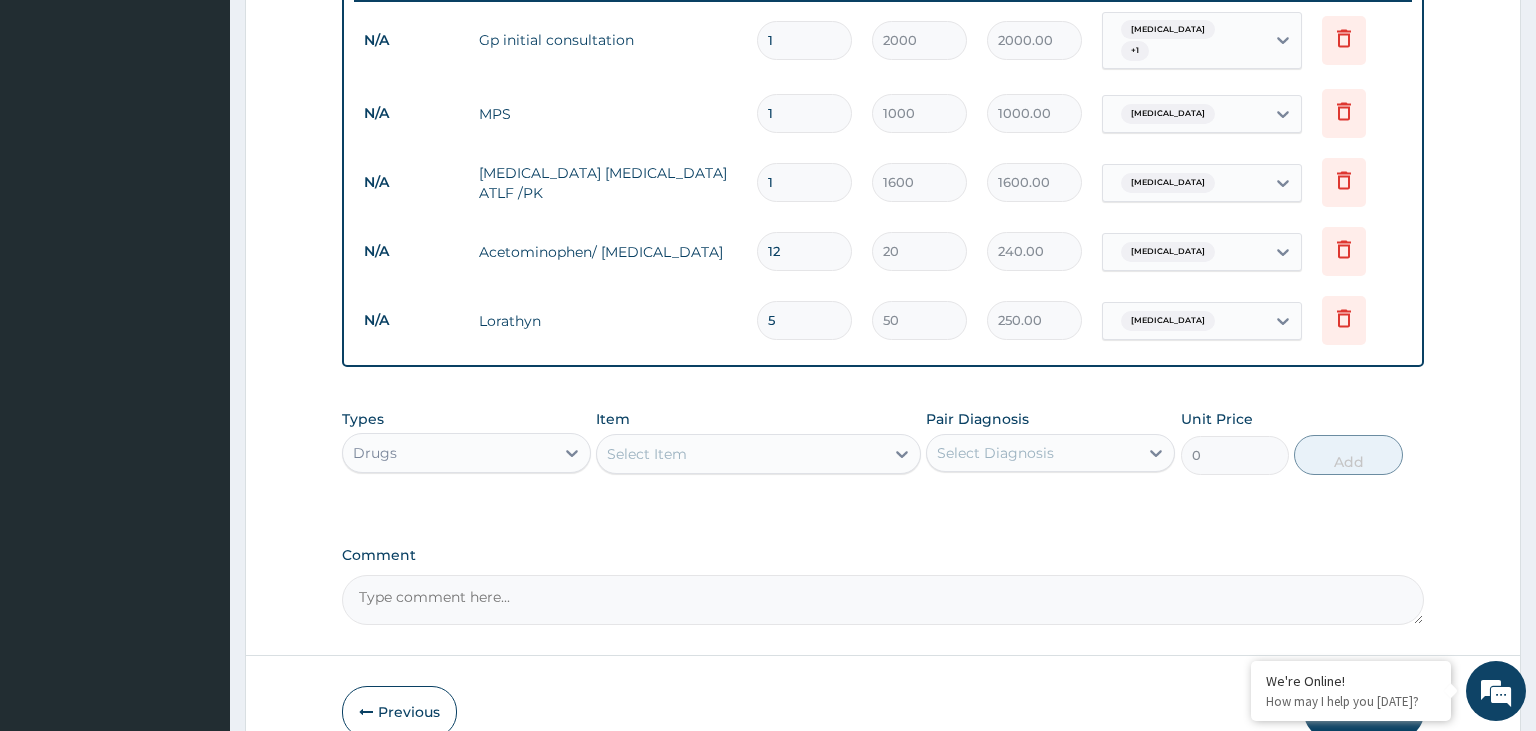 scroll, scrollTop: 797, scrollLeft: 0, axis: vertical 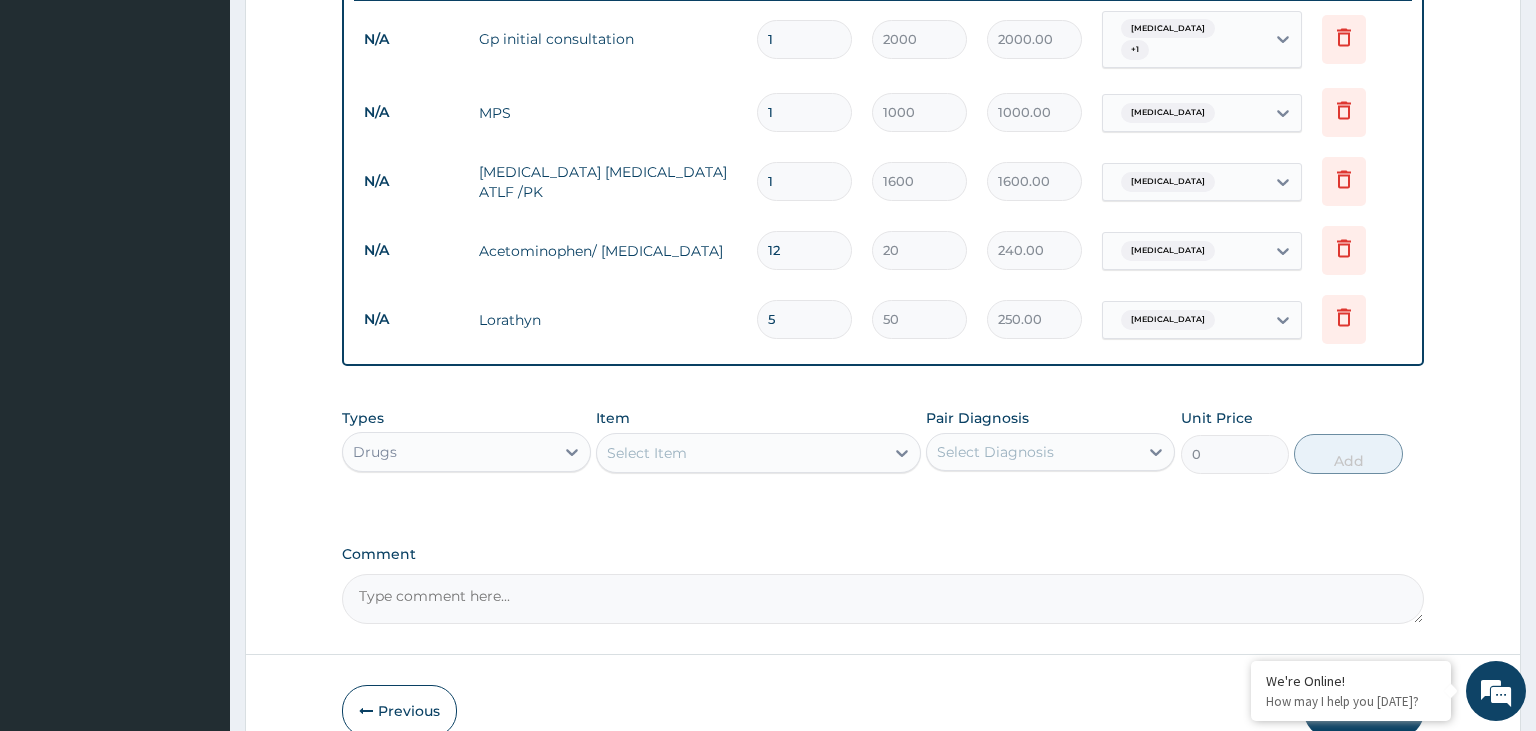 type on "5" 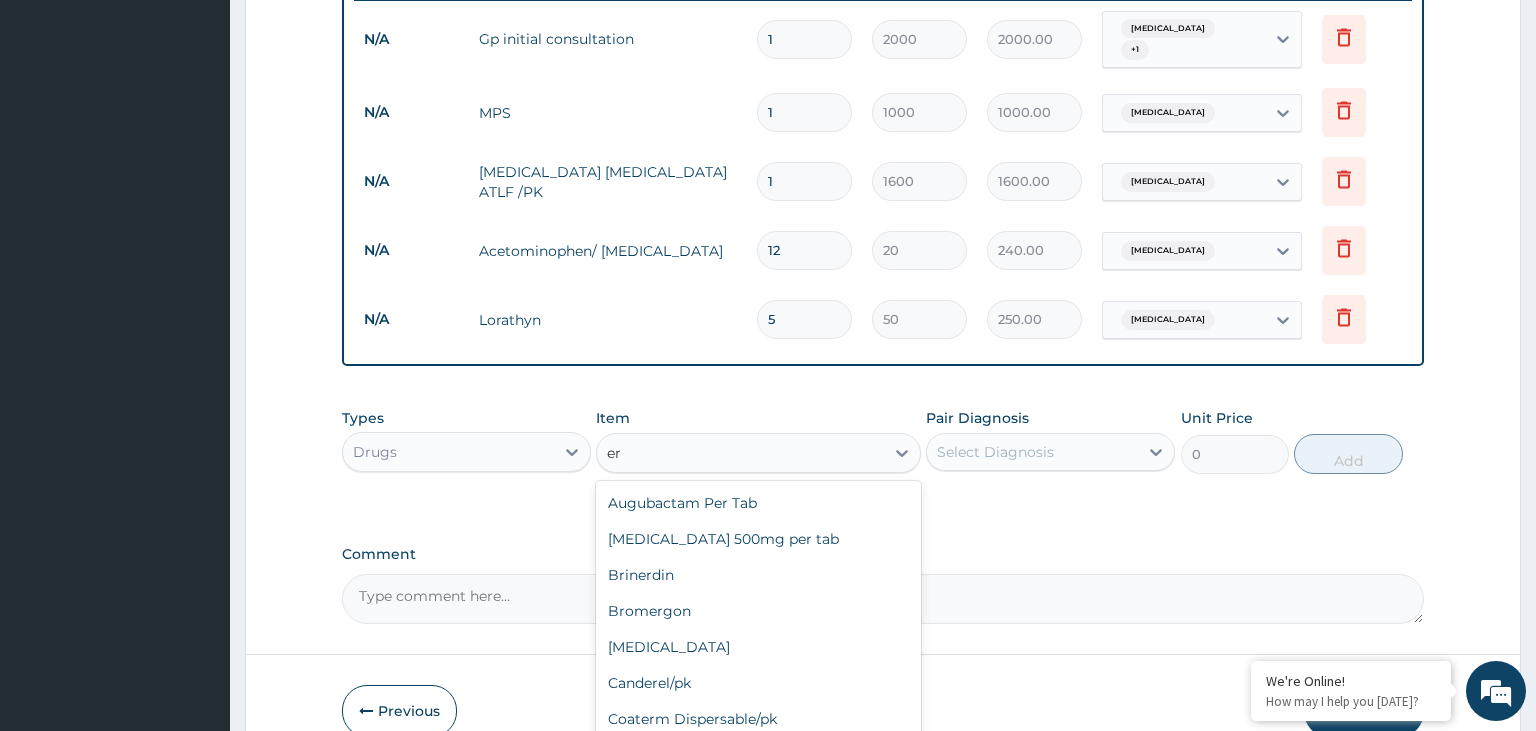 type on "ery" 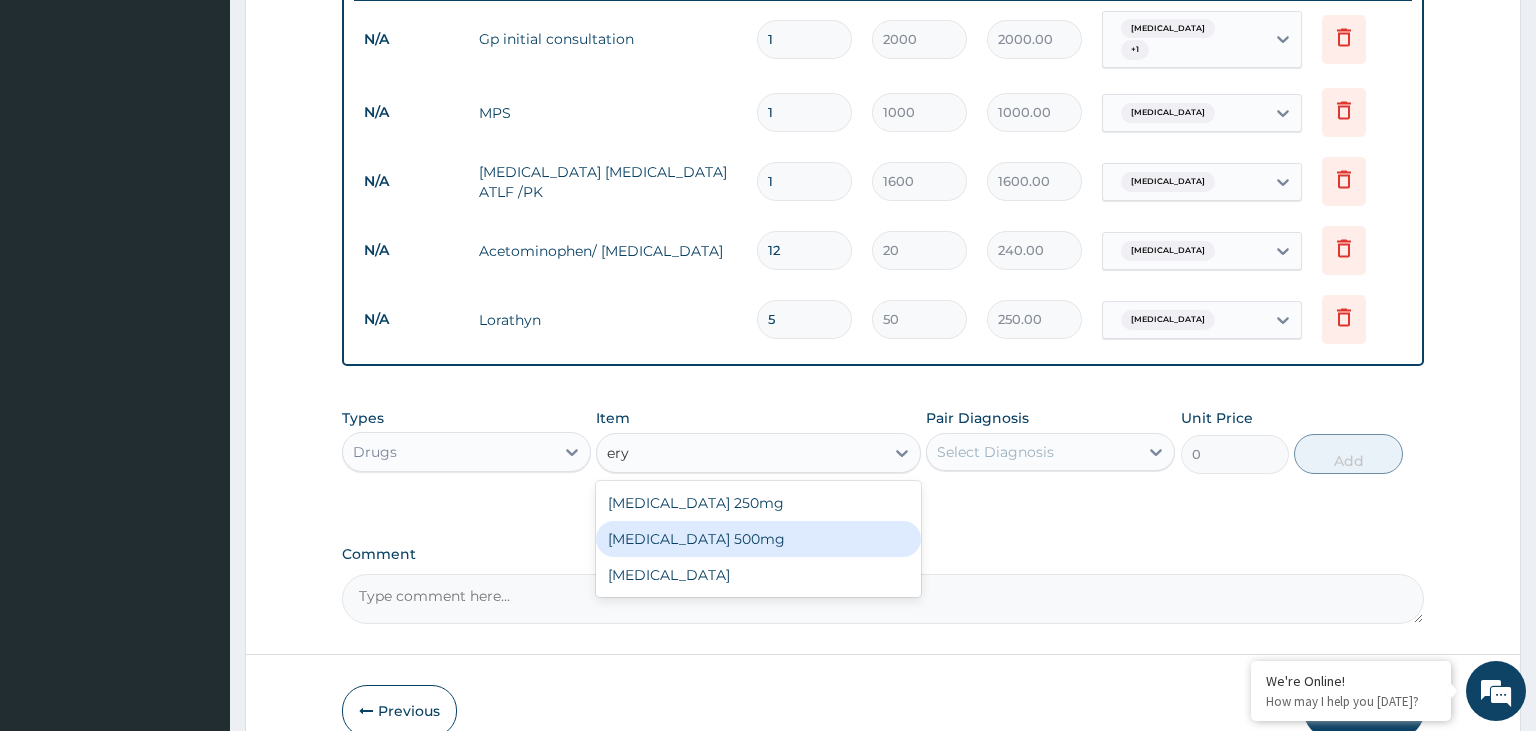 click on "Erythromycin 500mg" at bounding box center (758, 539) 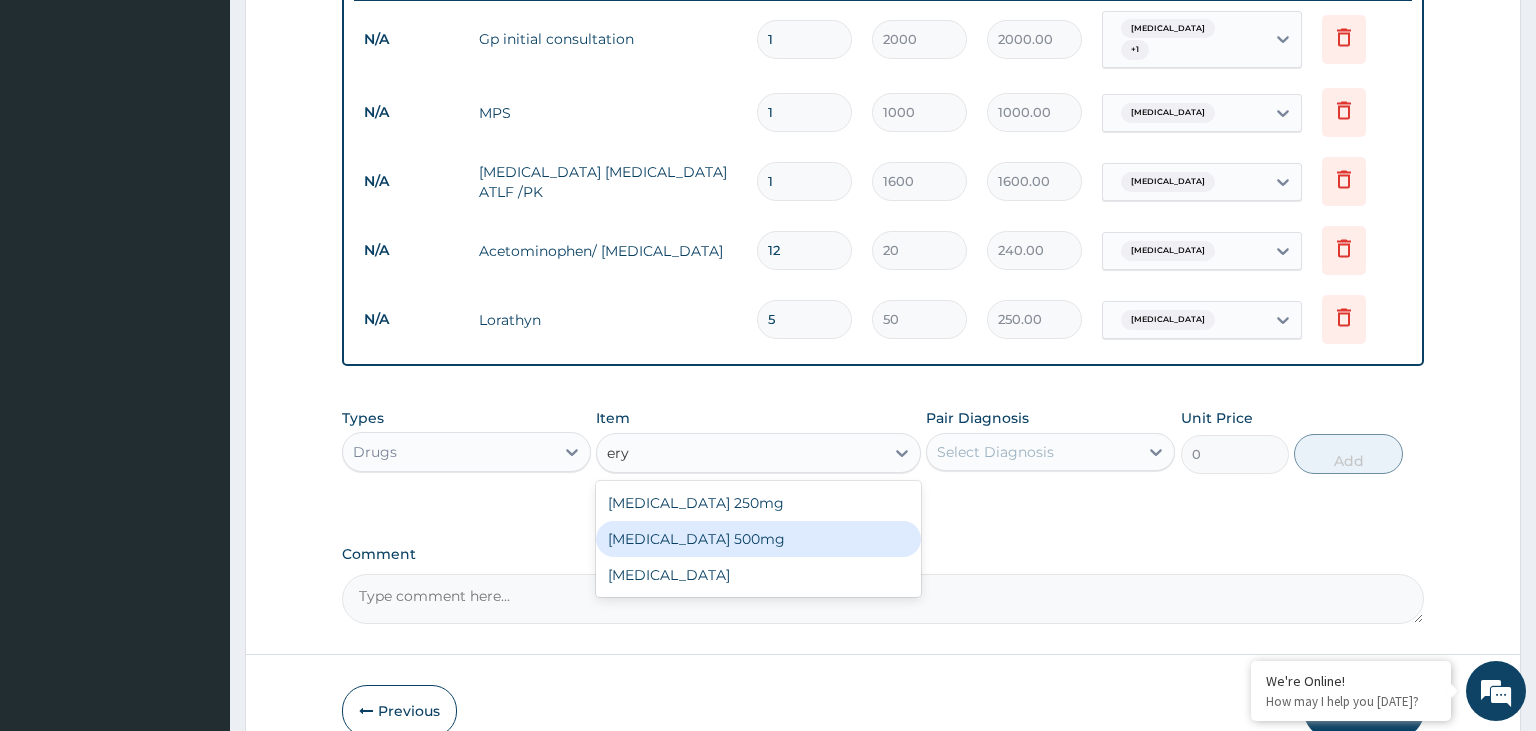type 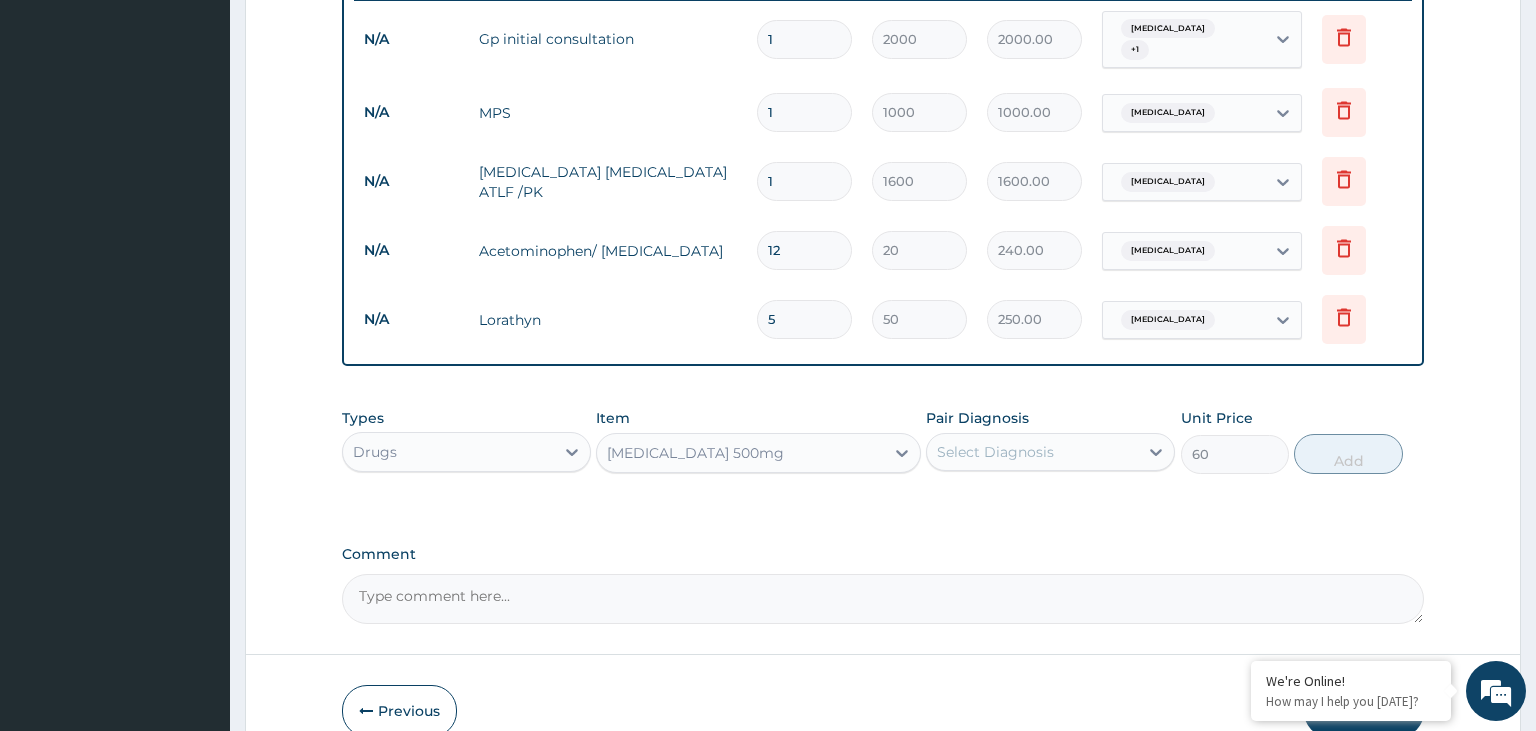 click on "Select Diagnosis" at bounding box center [995, 452] 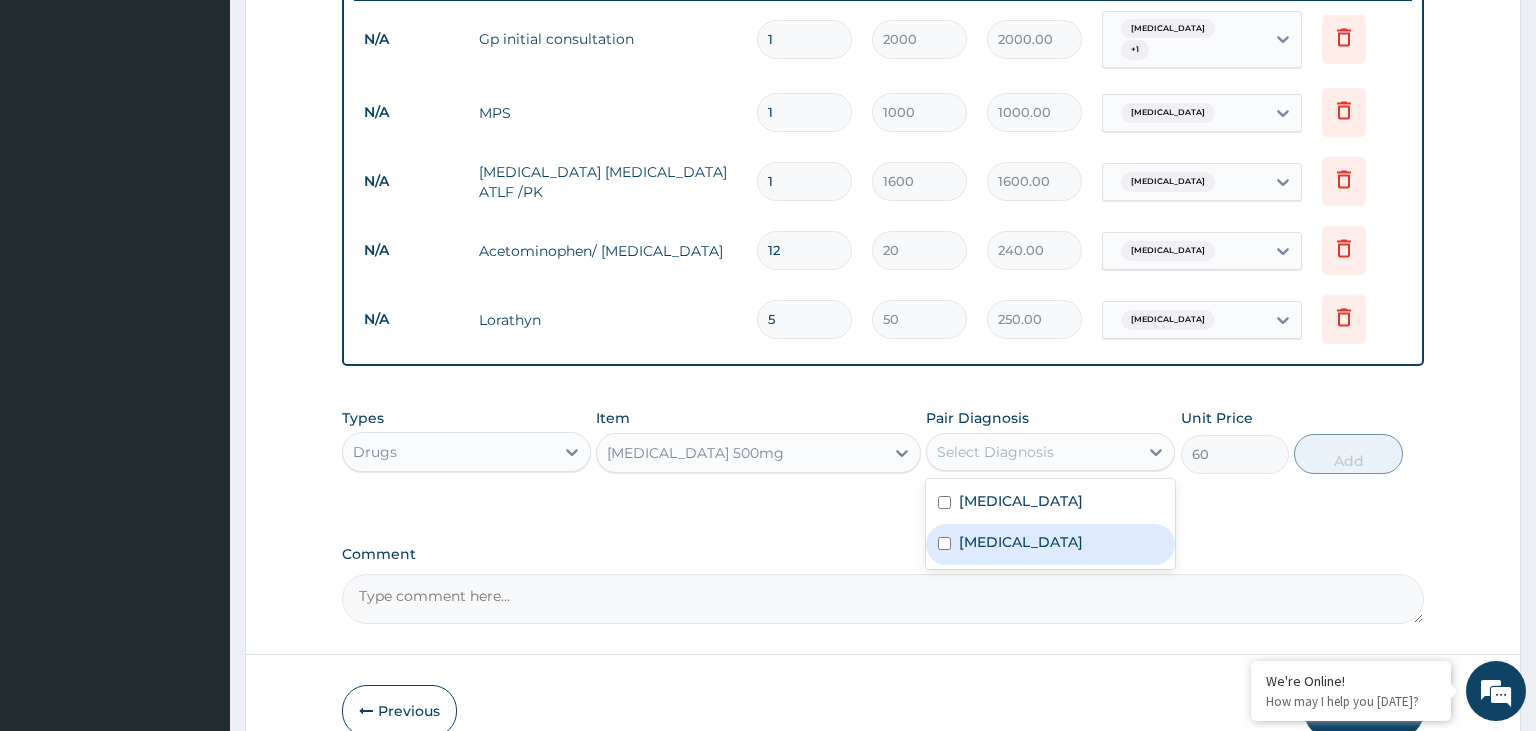 click on "Rhinitis" at bounding box center [1050, 544] 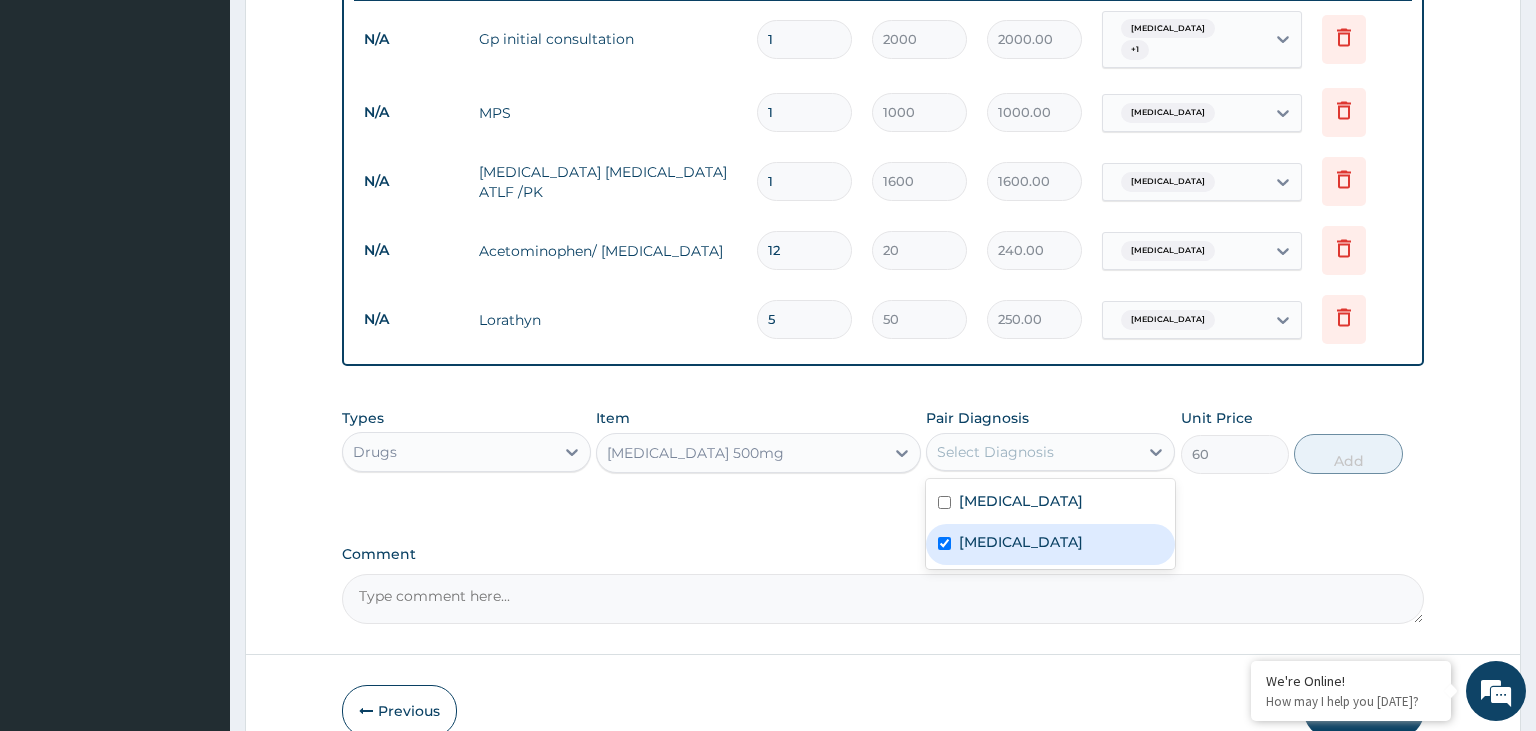 checkbox on "true" 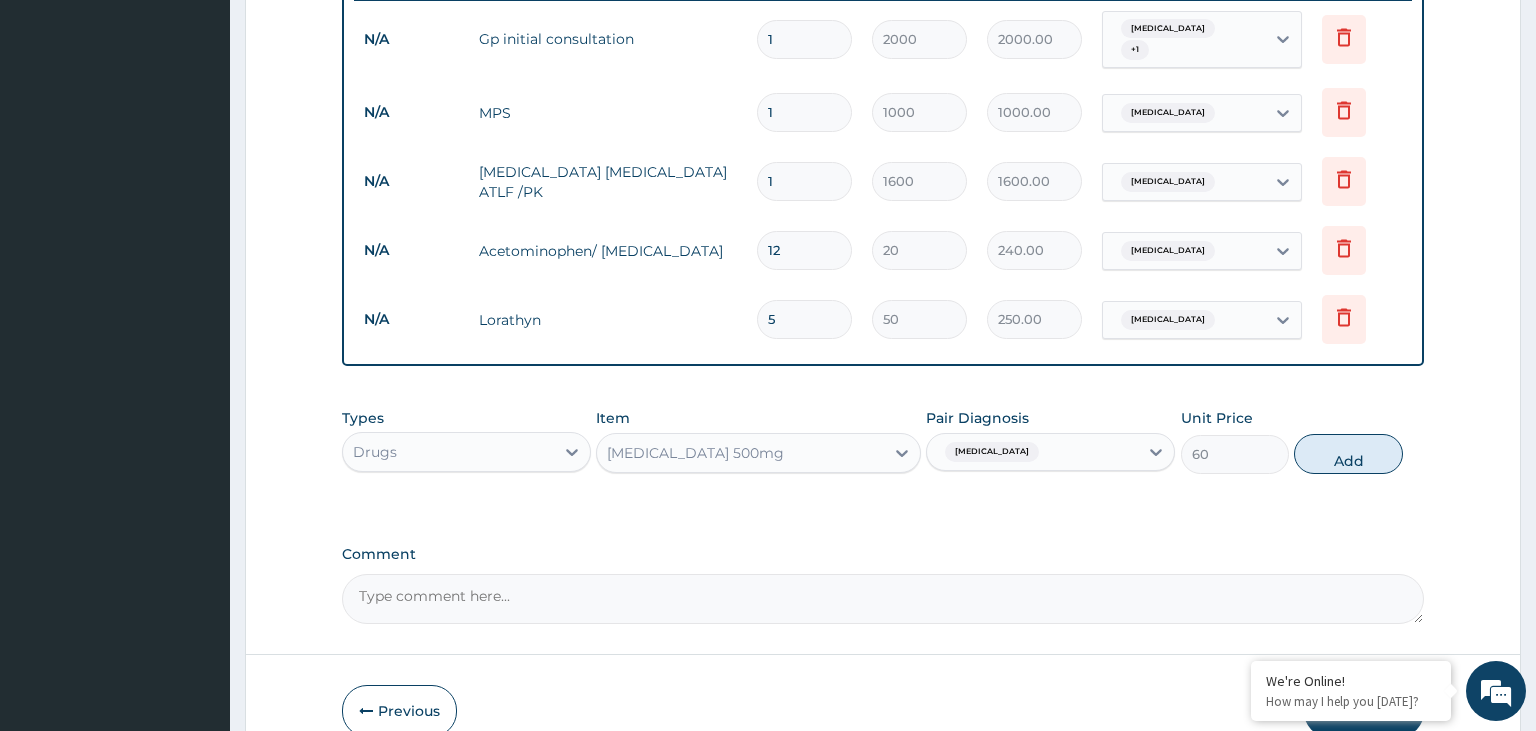drag, startPoint x: 1318, startPoint y: 450, endPoint x: 1290, endPoint y: 449, distance: 28.01785 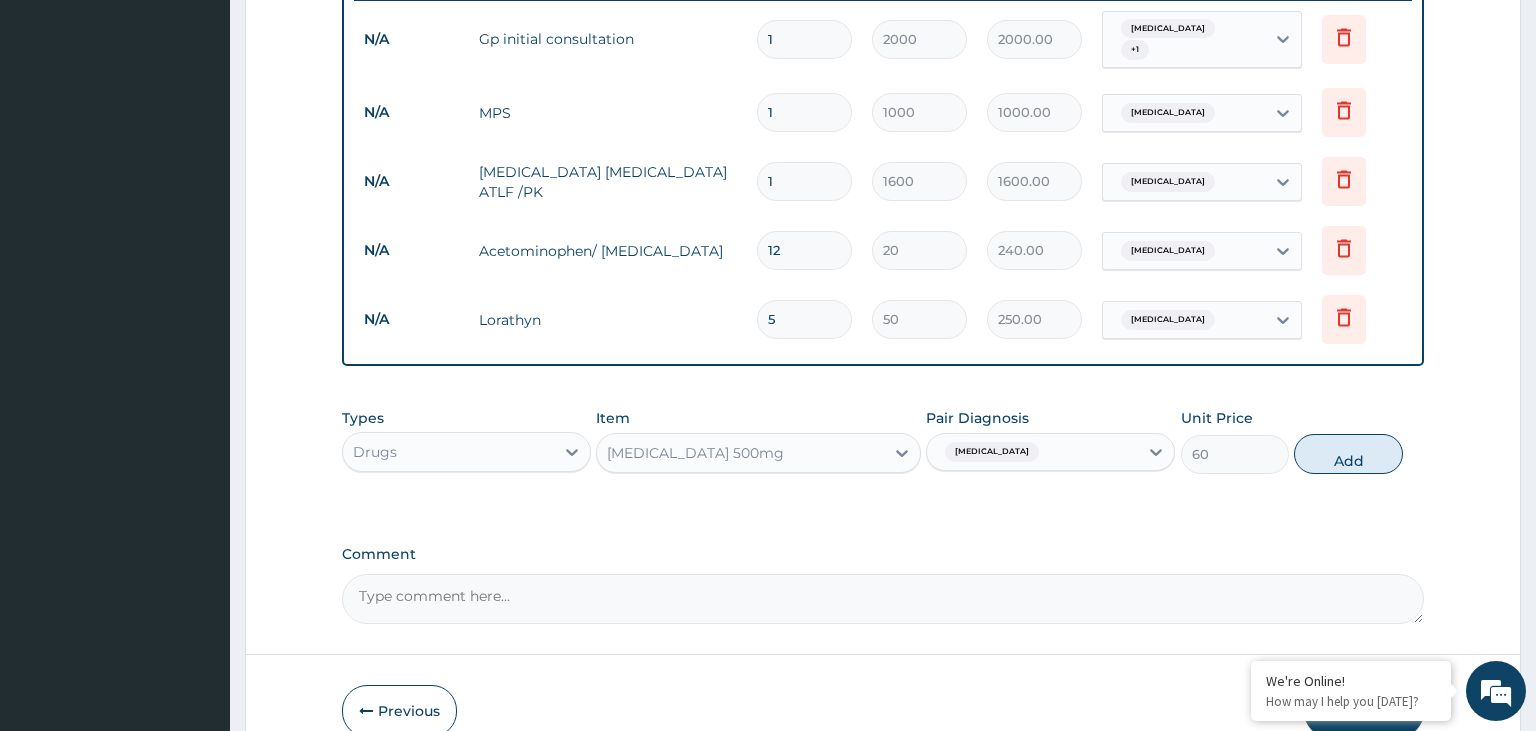 click on "Add" at bounding box center [1348, 454] 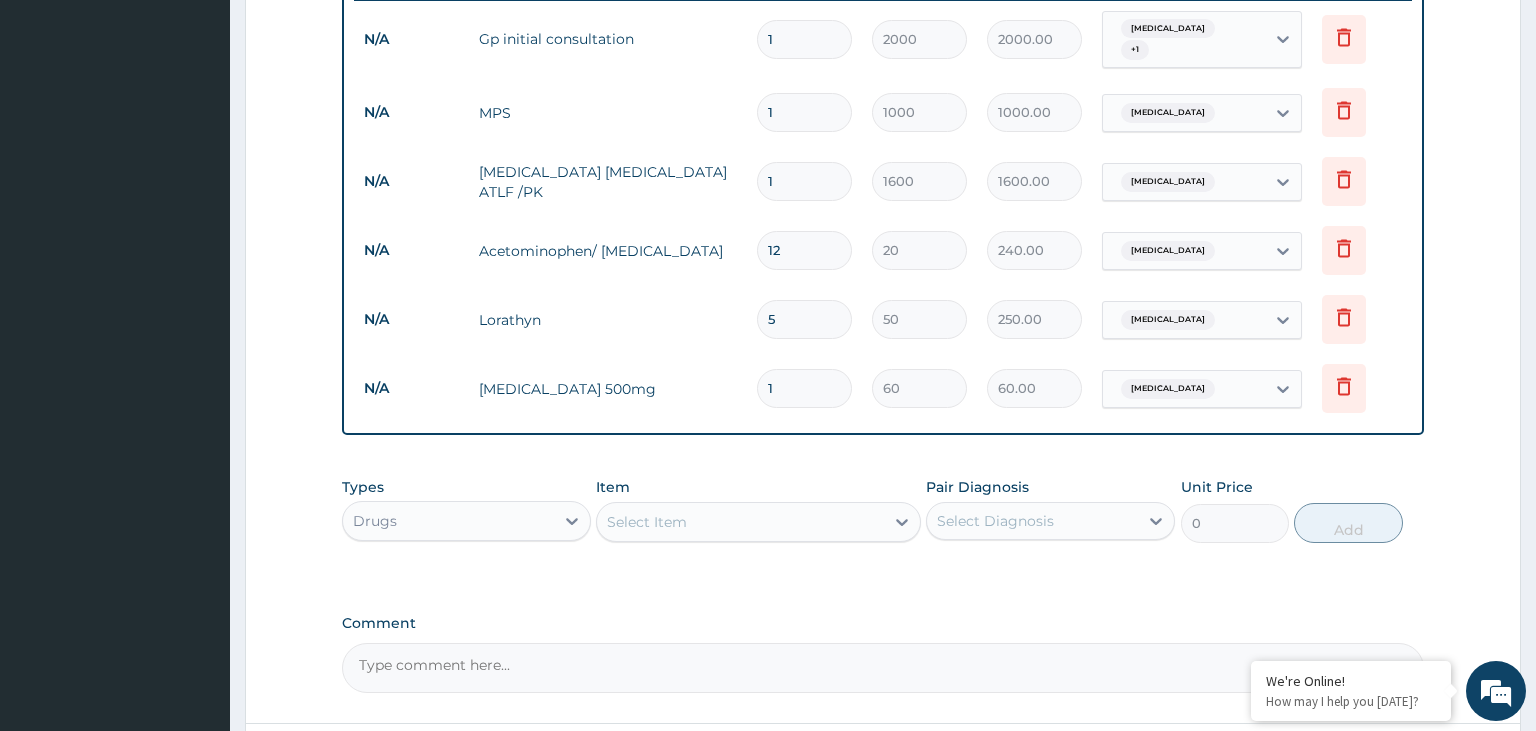 type on "15" 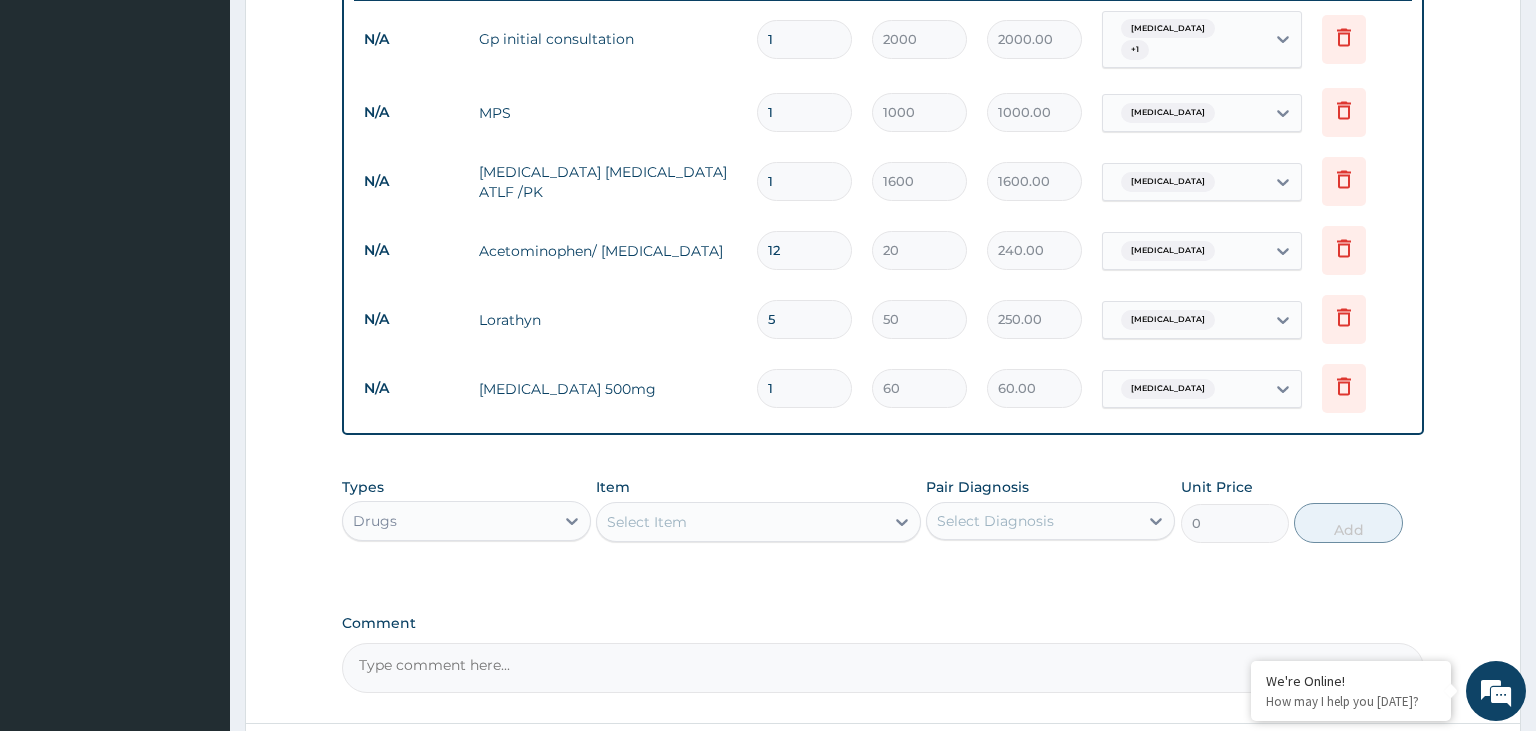 type on "900.00" 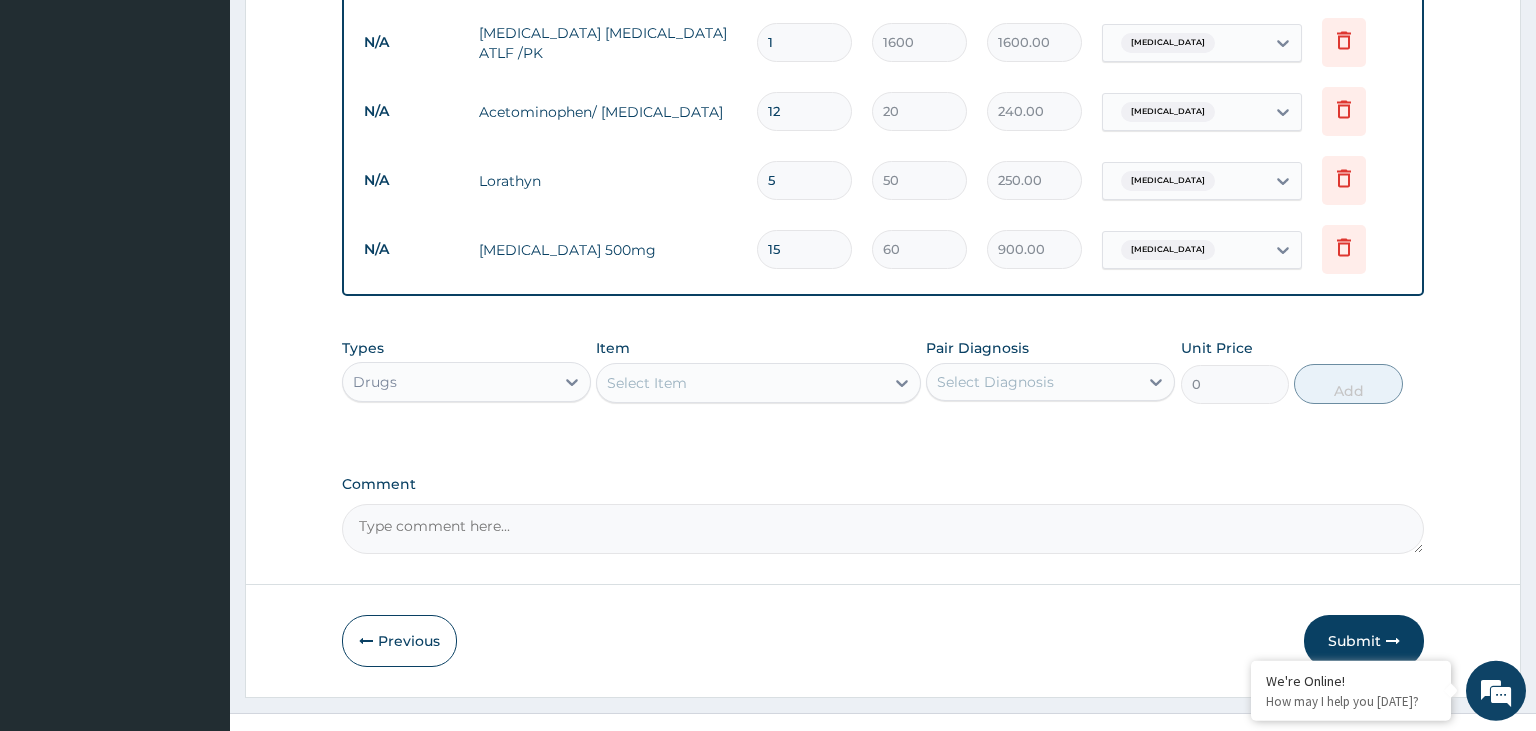 scroll, scrollTop: 956, scrollLeft: 0, axis: vertical 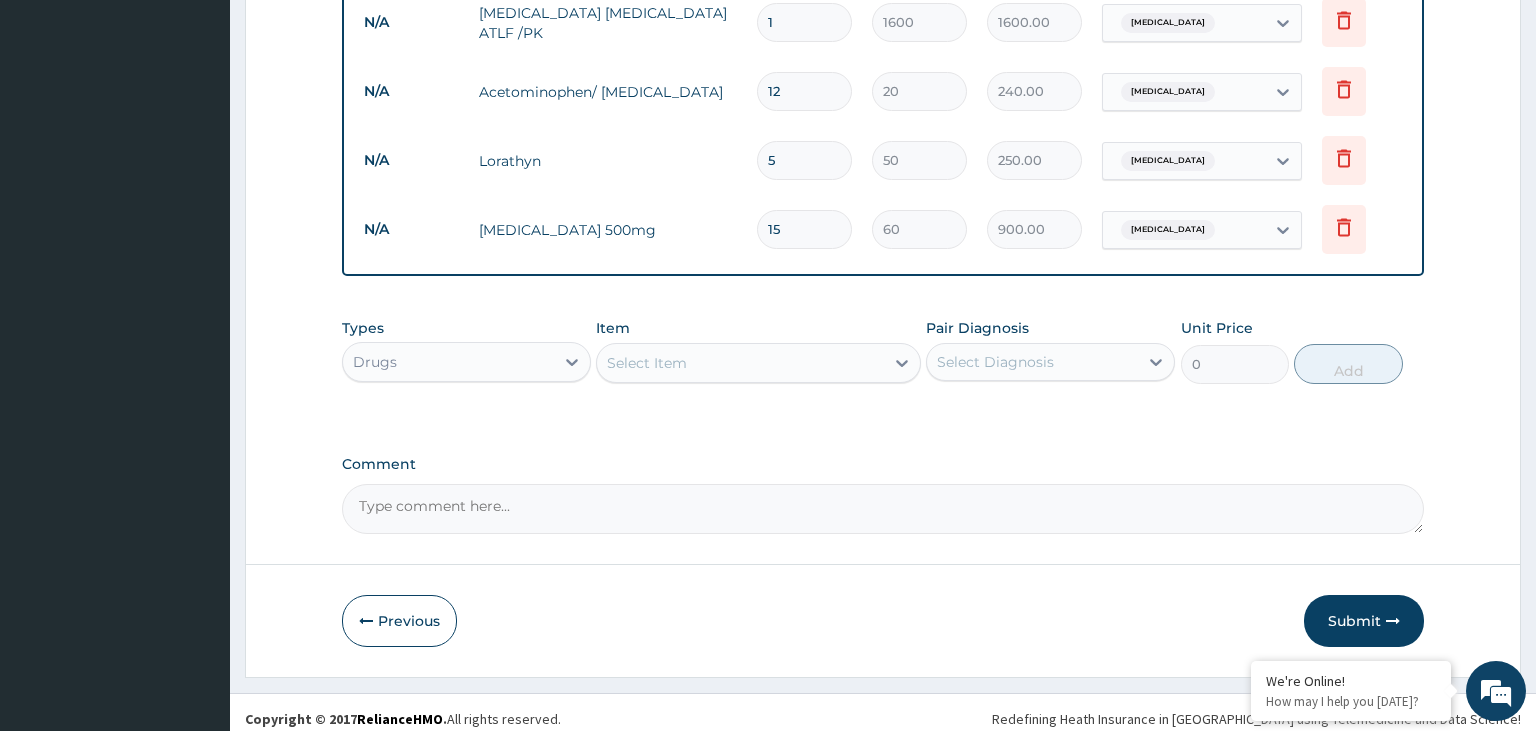 type on "15" 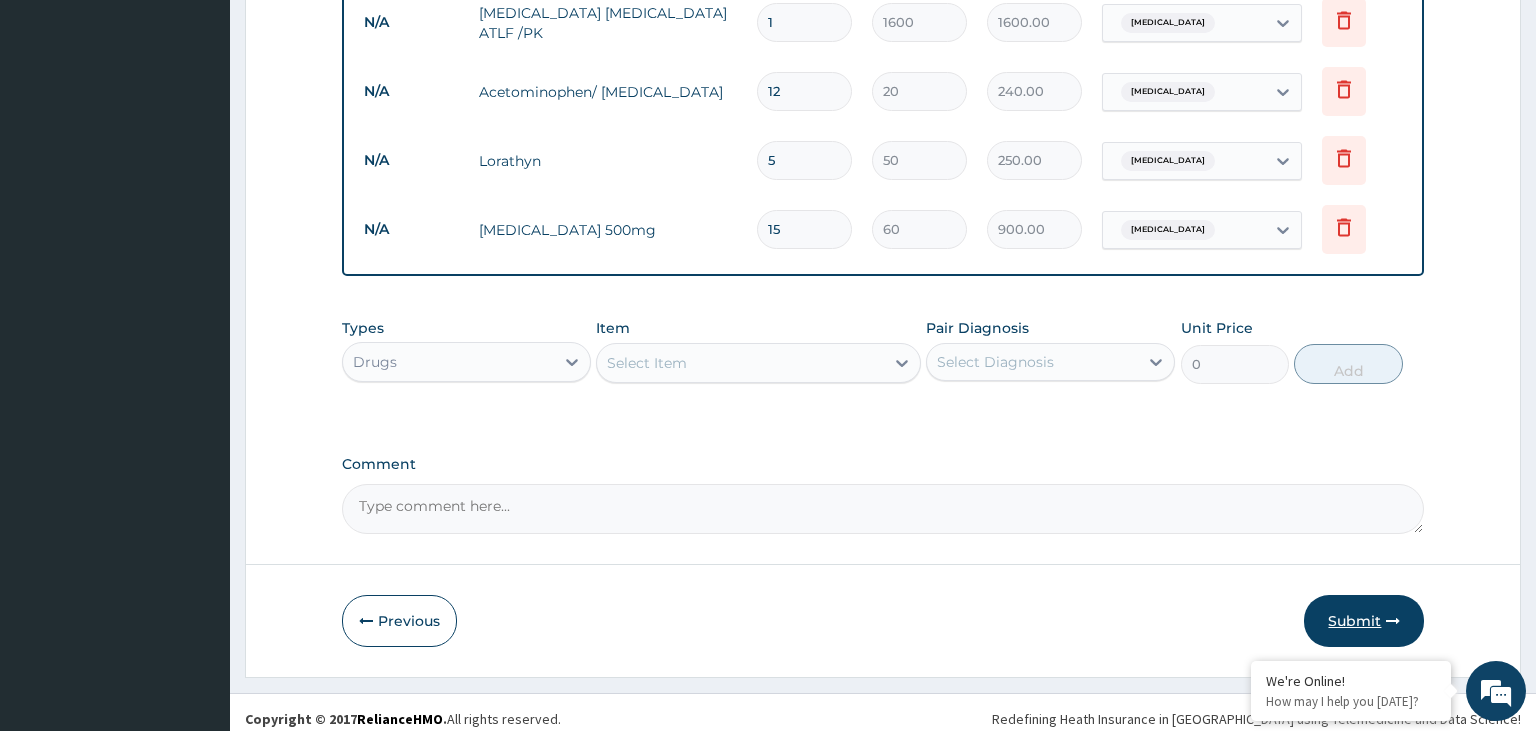 click on "Submit" at bounding box center [1364, 621] 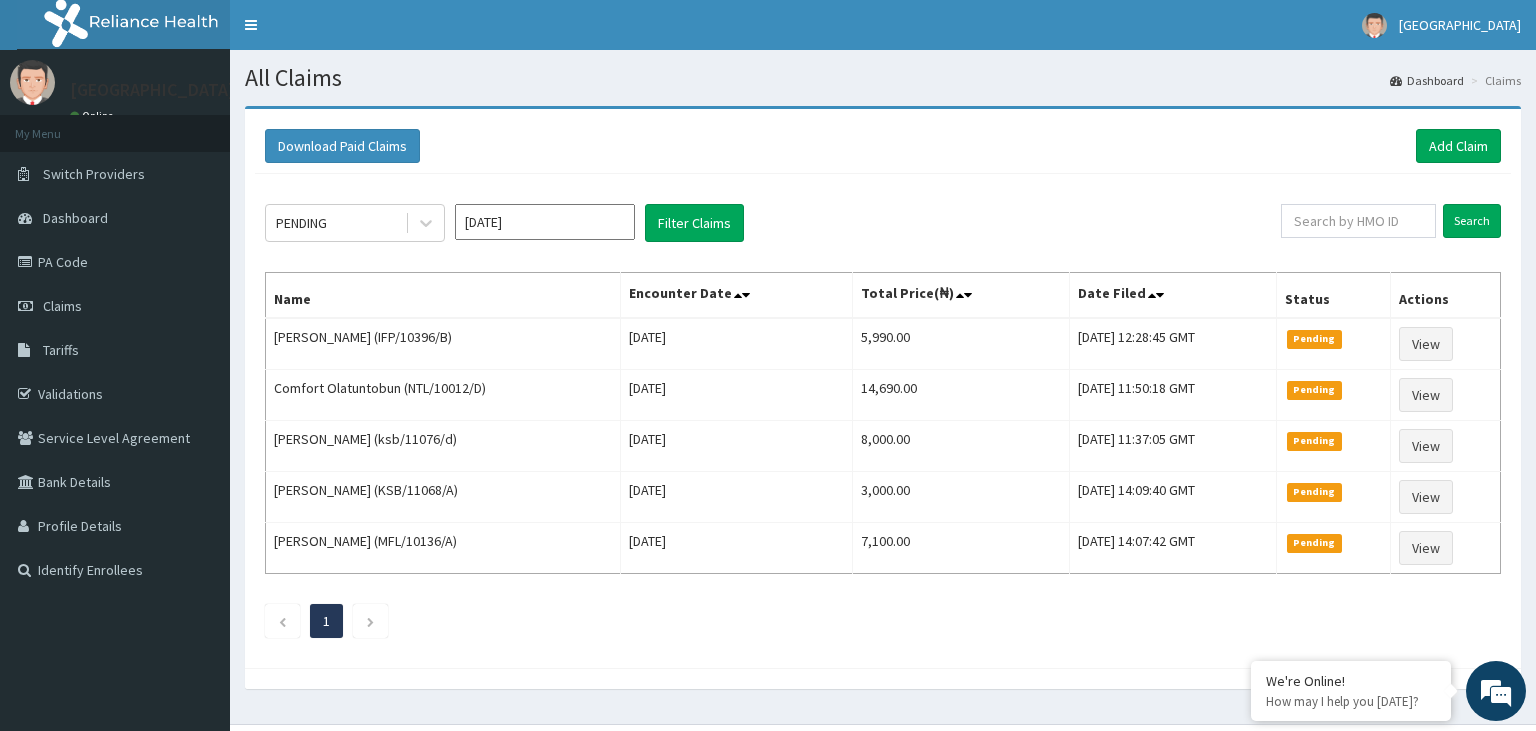 scroll, scrollTop: 0, scrollLeft: 0, axis: both 